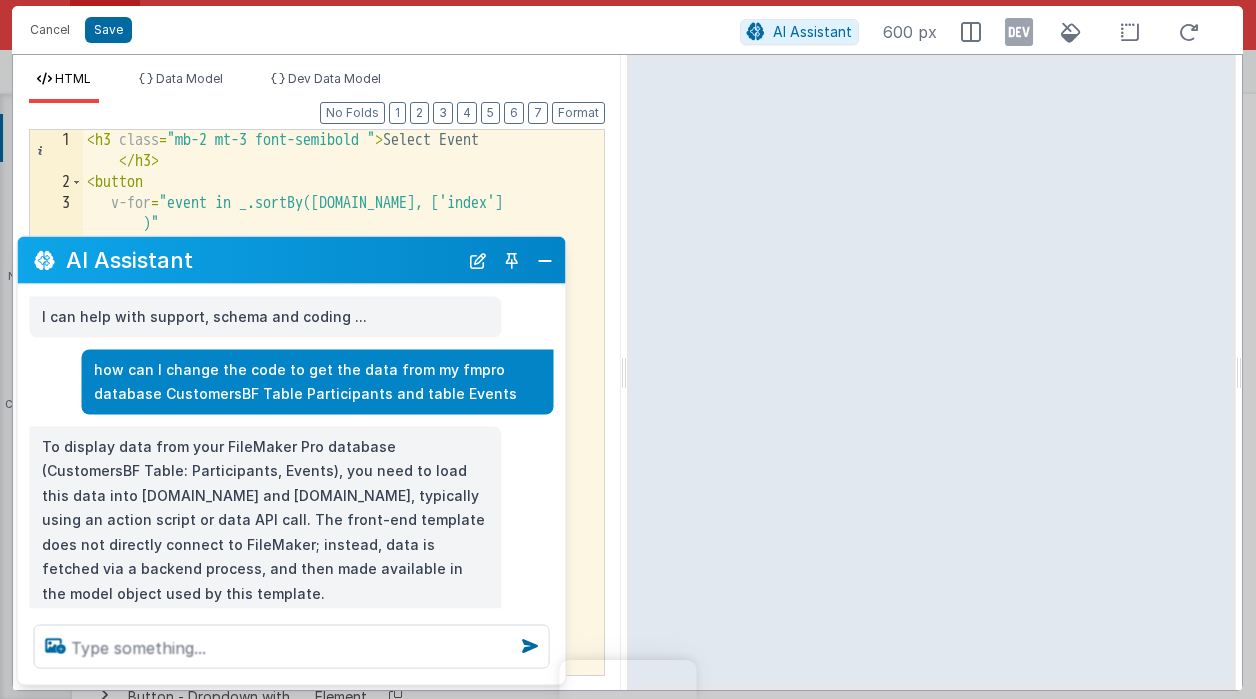 scroll, scrollTop: 0, scrollLeft: 0, axis: both 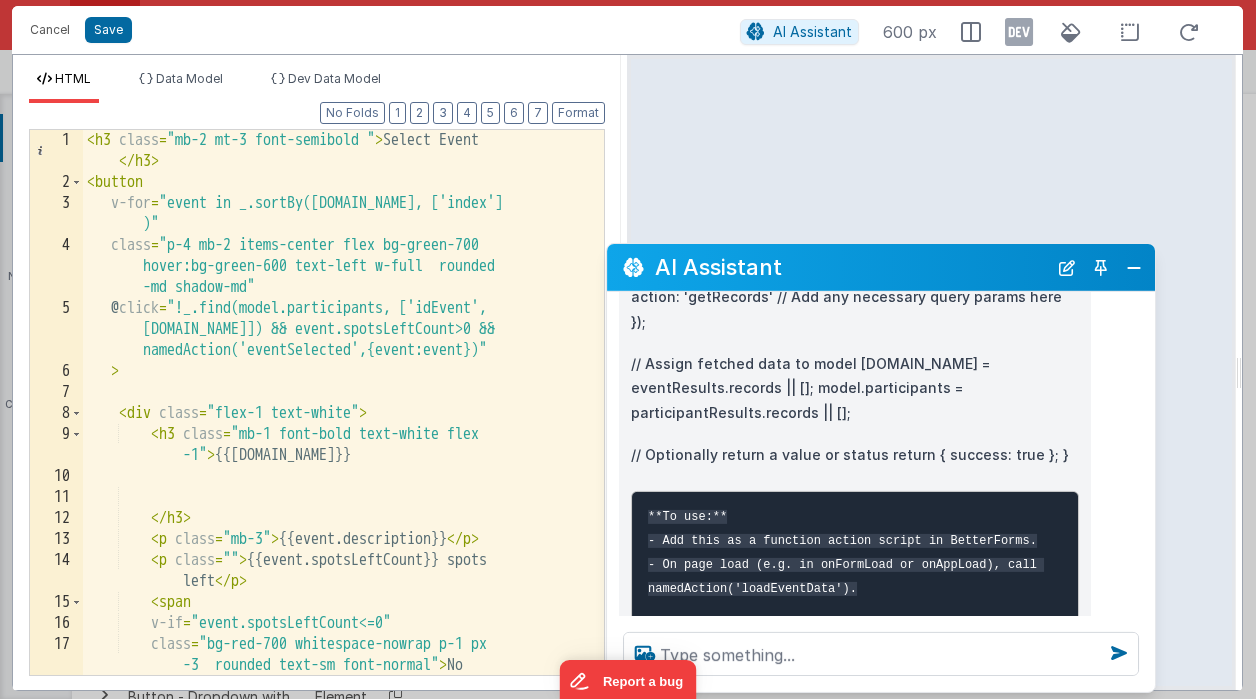 drag, startPoint x: 343, startPoint y: 261, endPoint x: 933, endPoint y: 268, distance: 590.0415 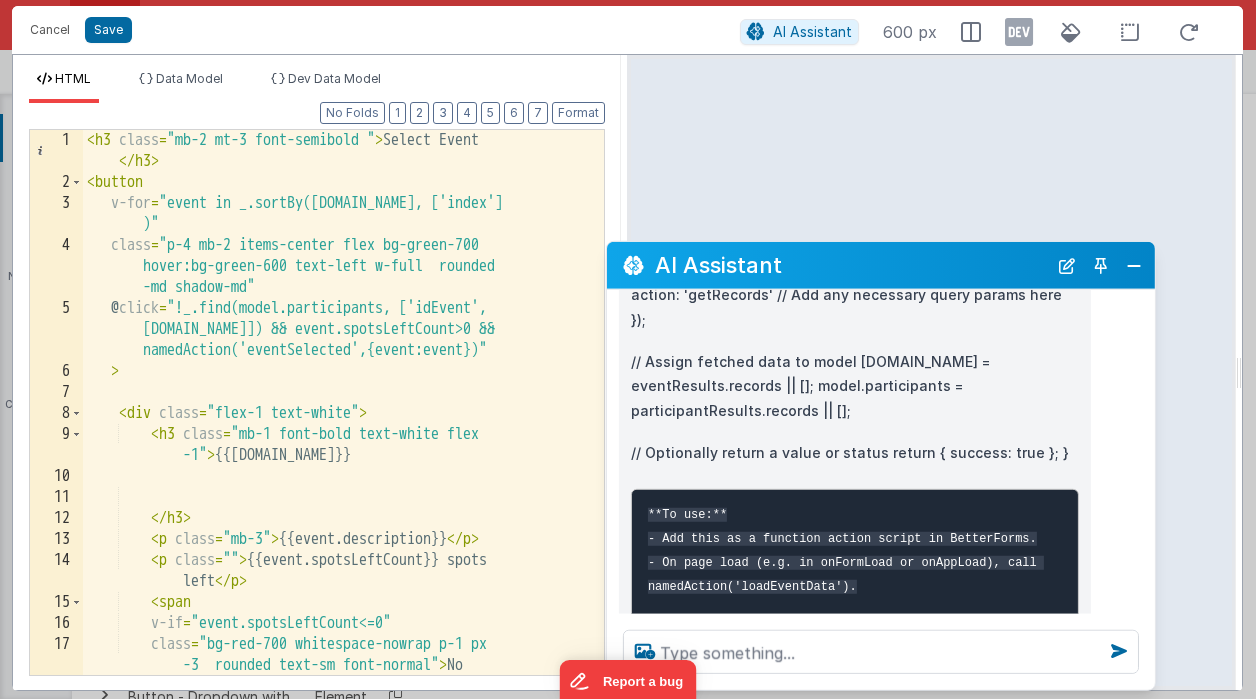 drag, startPoint x: 933, startPoint y: 268, endPoint x: 421, endPoint y: 294, distance: 512.6597 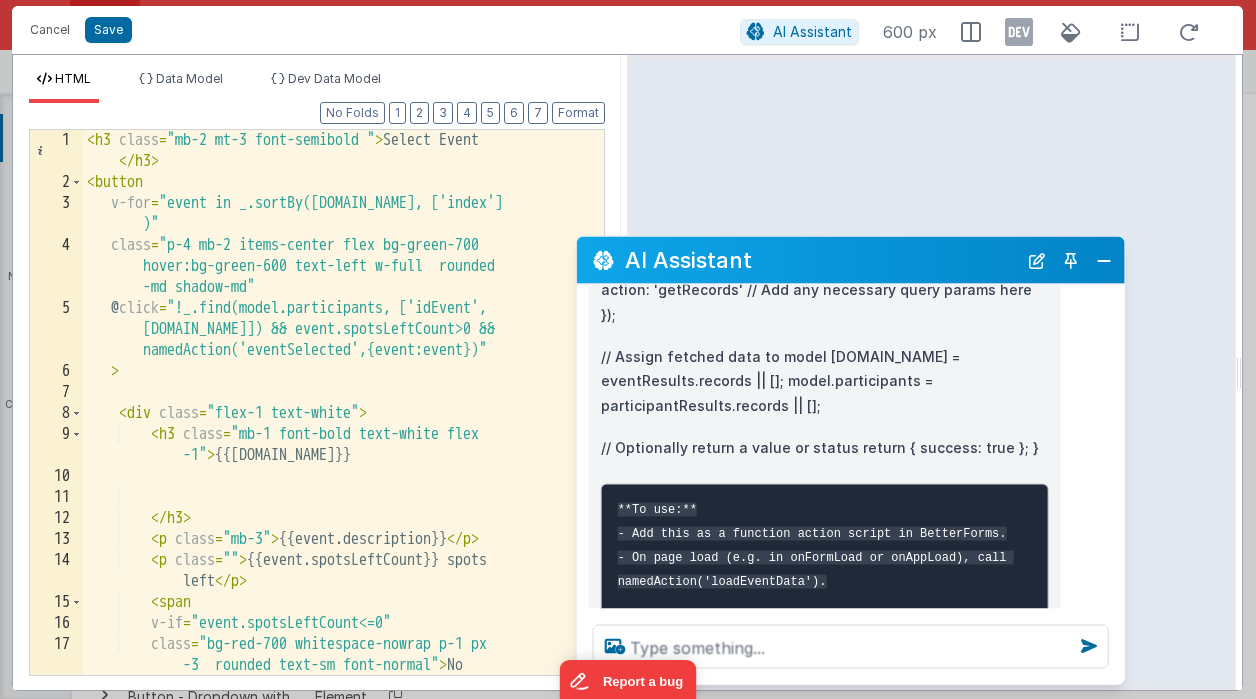 scroll, scrollTop: 0, scrollLeft: 0, axis: both 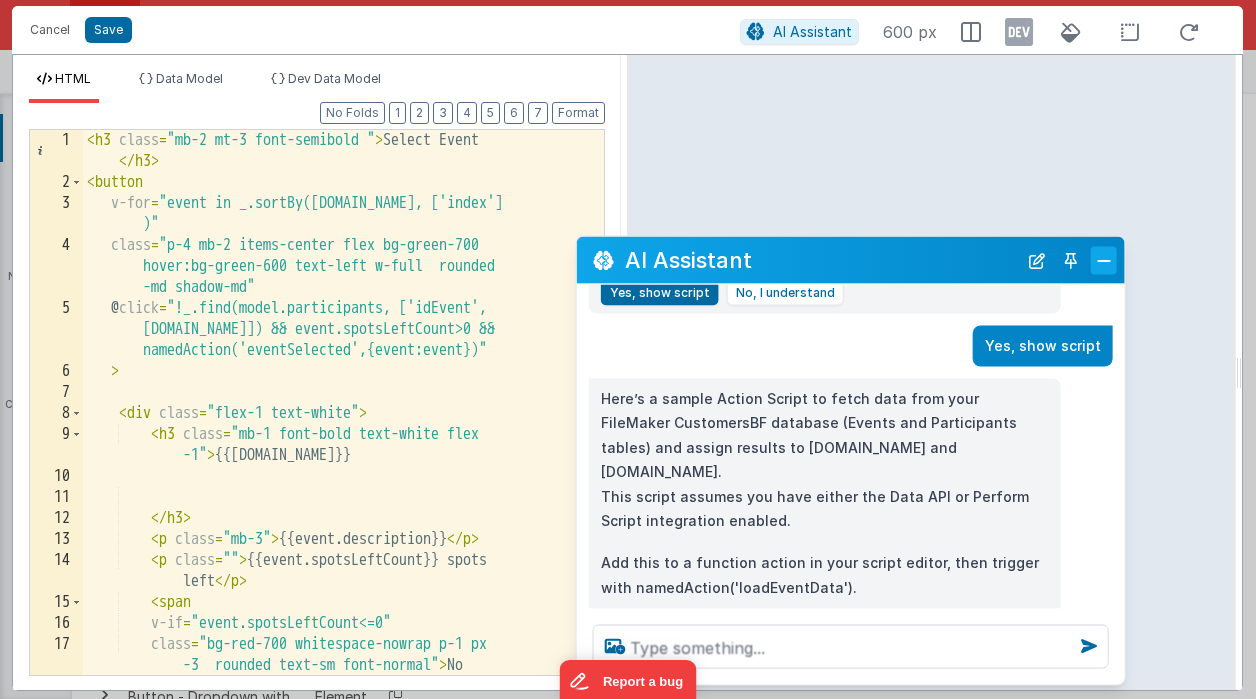 click at bounding box center (1104, 260) 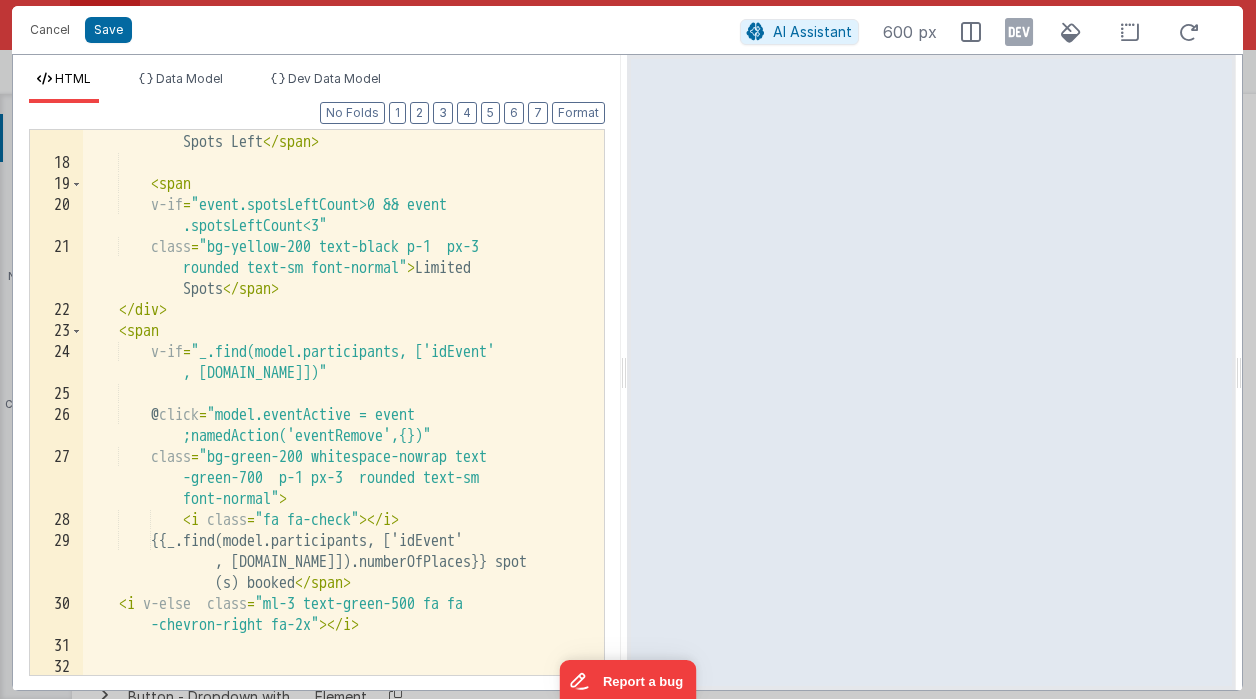 scroll, scrollTop: 589, scrollLeft: 0, axis: vertical 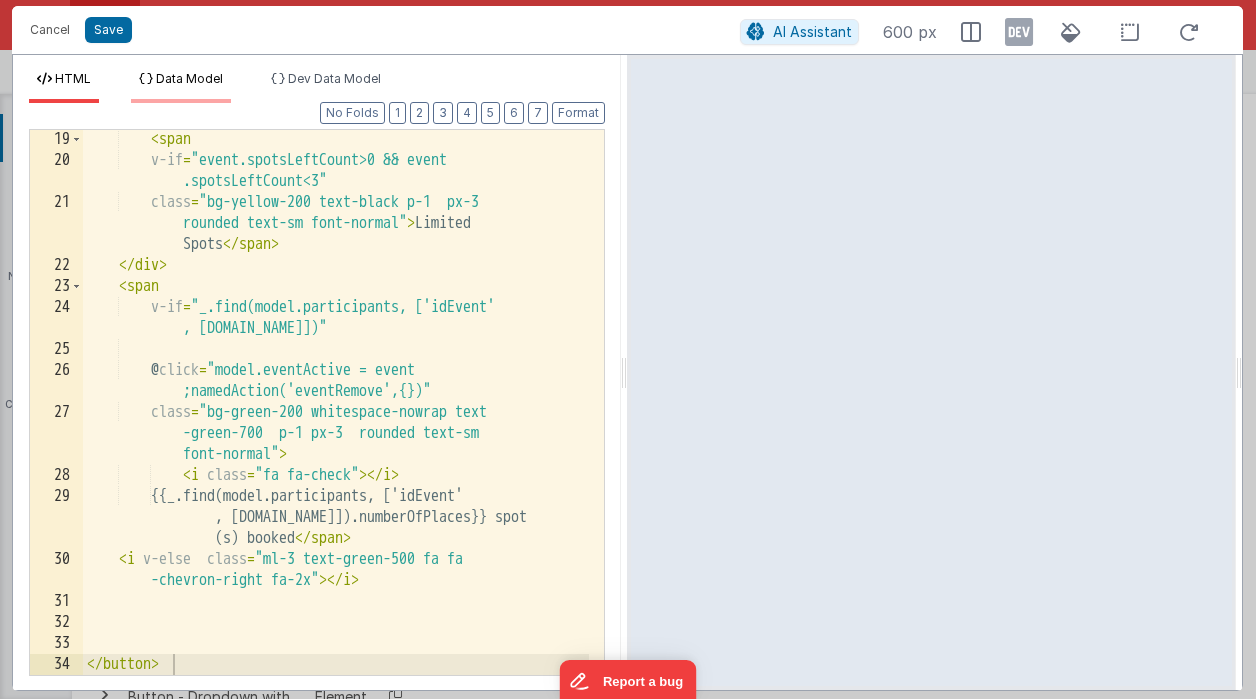 click on "Data Model" at bounding box center (189, 78) 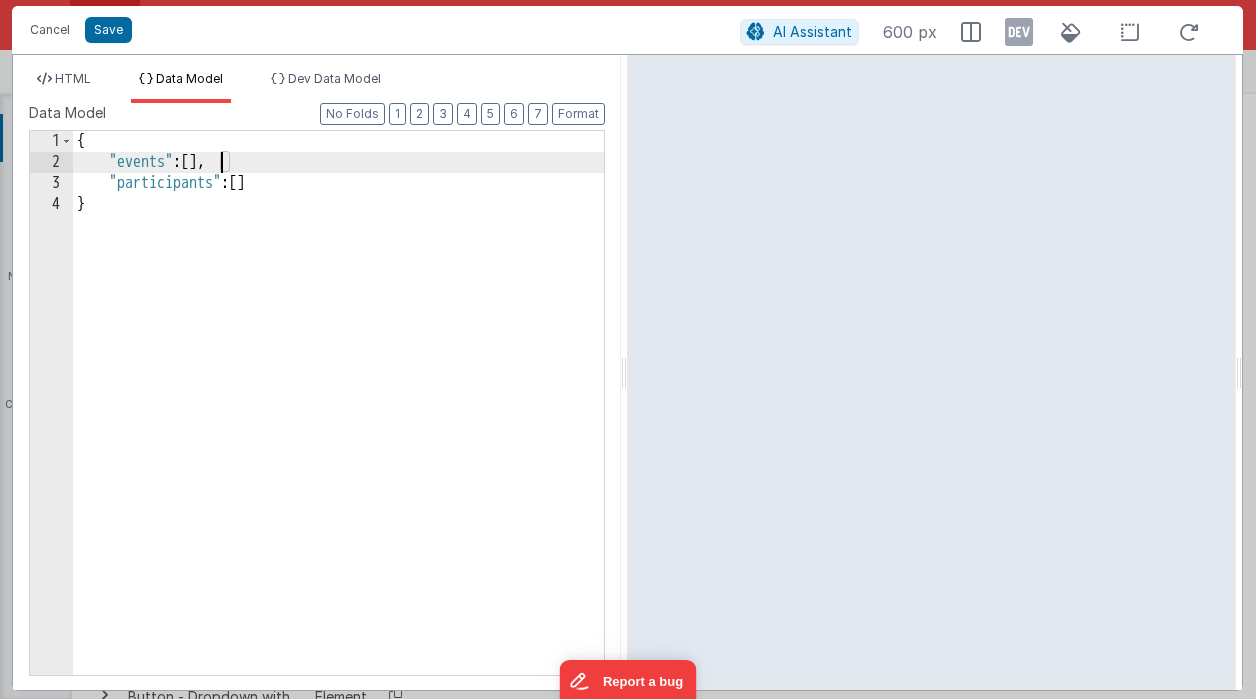 click on "{      "events" :  [ ] ,      "participants" :  [ ] }" at bounding box center [338, 424] 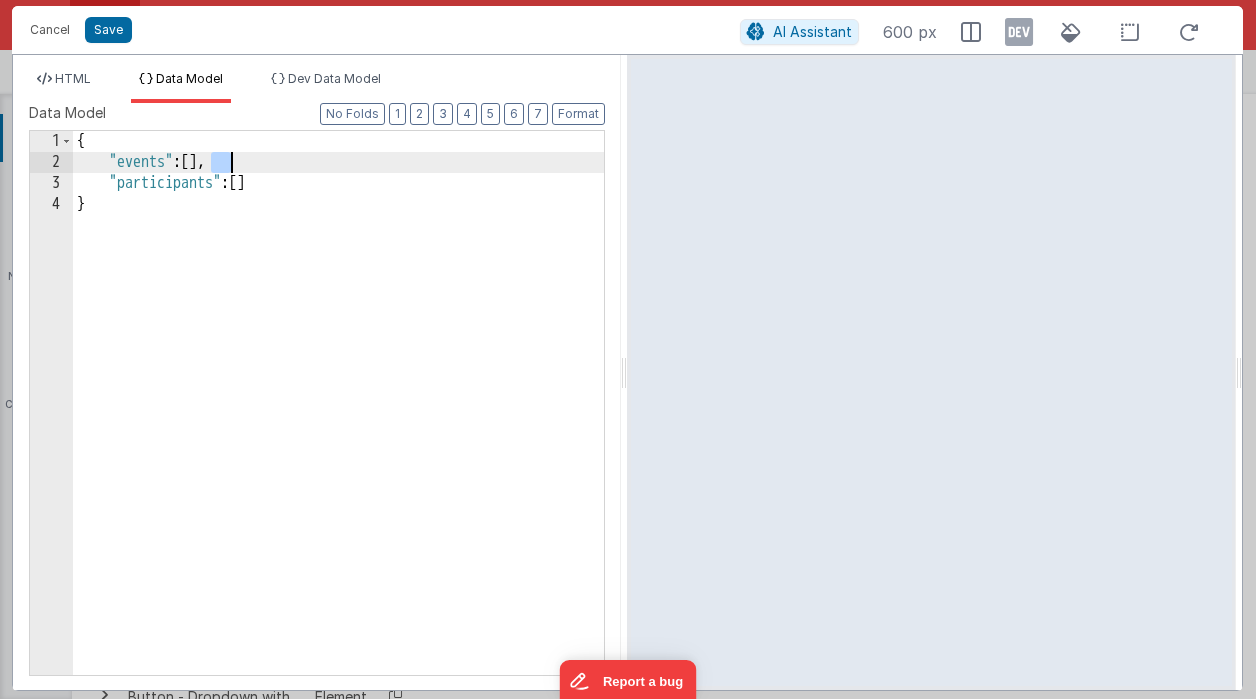 click on "{      "events" :  [ ] ,      "participants" :  [ ] }" at bounding box center [338, 424] 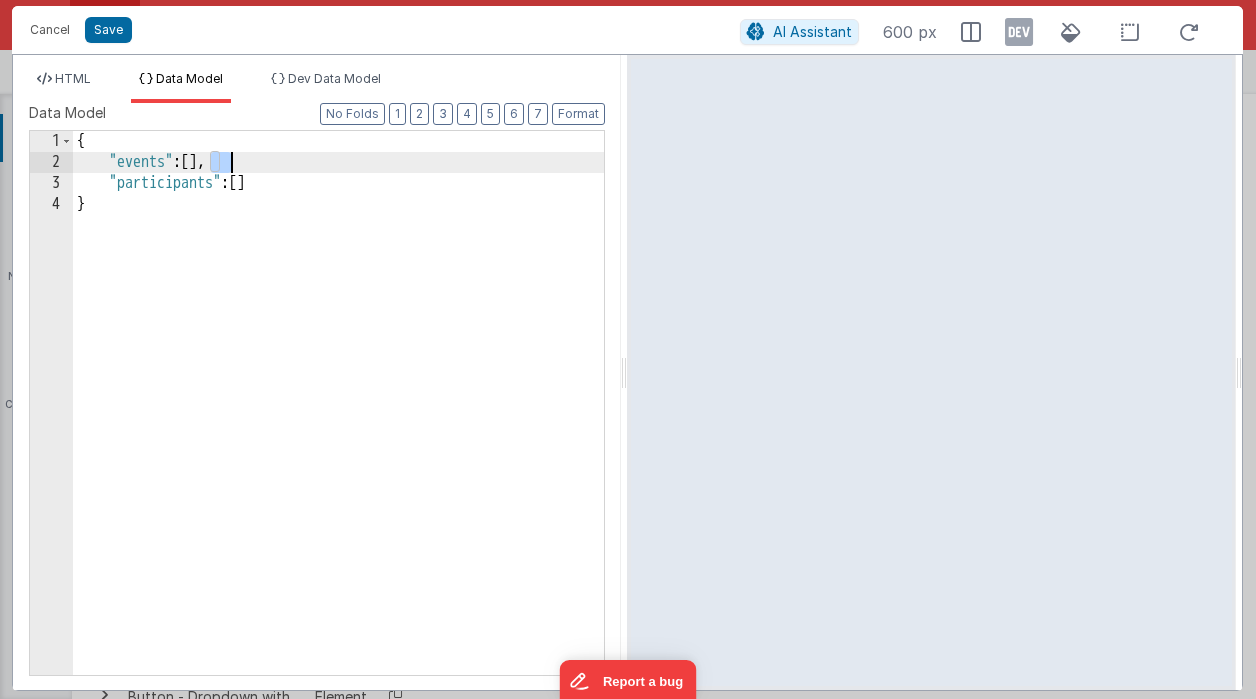 click on "{      "events" :  [ ] ,      "participants" :  [ ] }" at bounding box center (338, 424) 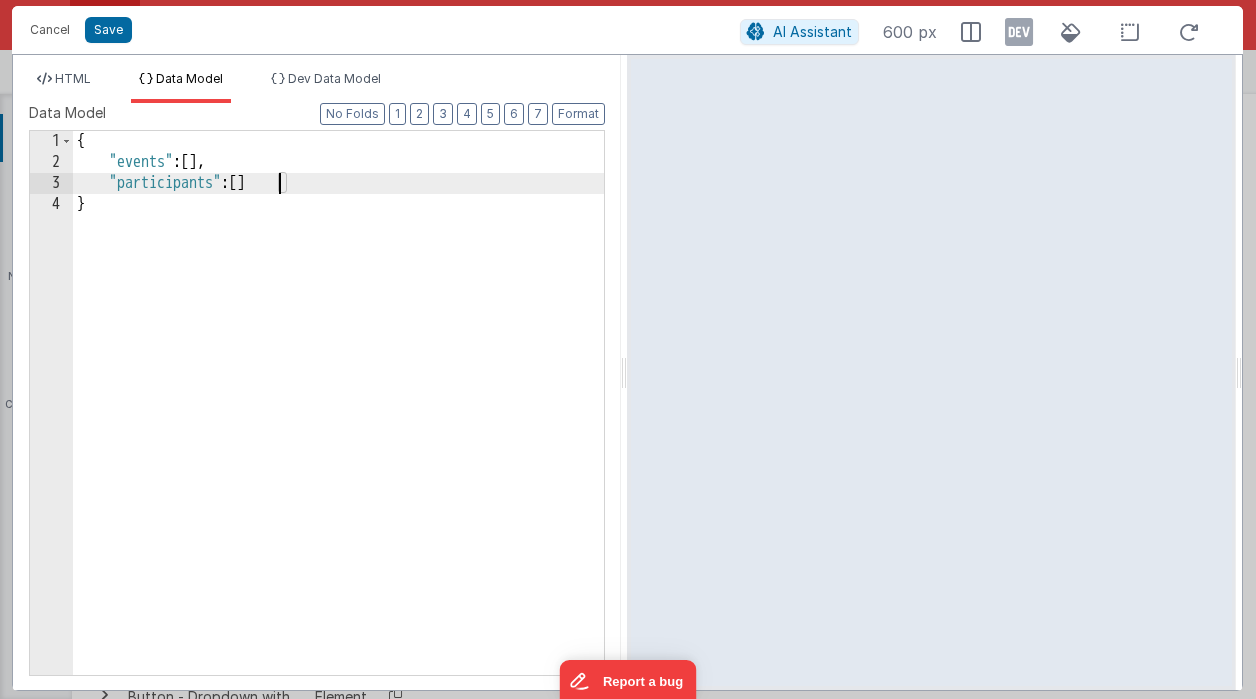 click on "{      "events" :  [ ] ,      "participants" :  [ ] }" at bounding box center (338, 424) 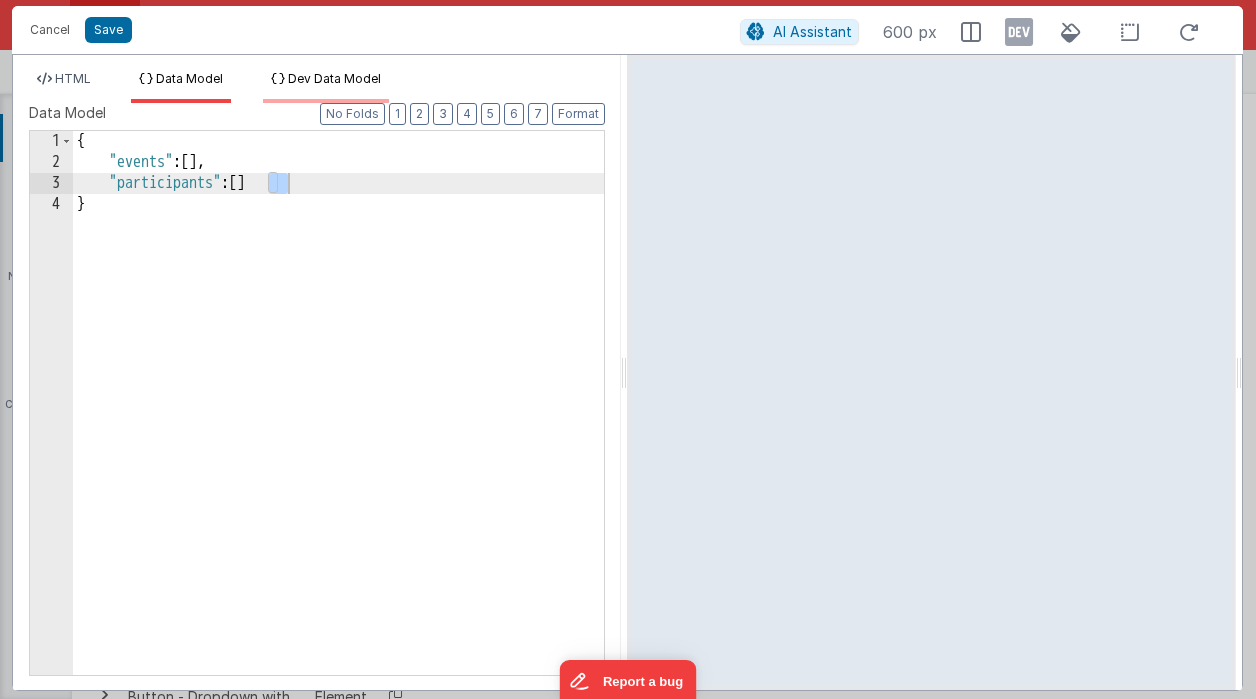 click on "Dev Data Model" at bounding box center [334, 78] 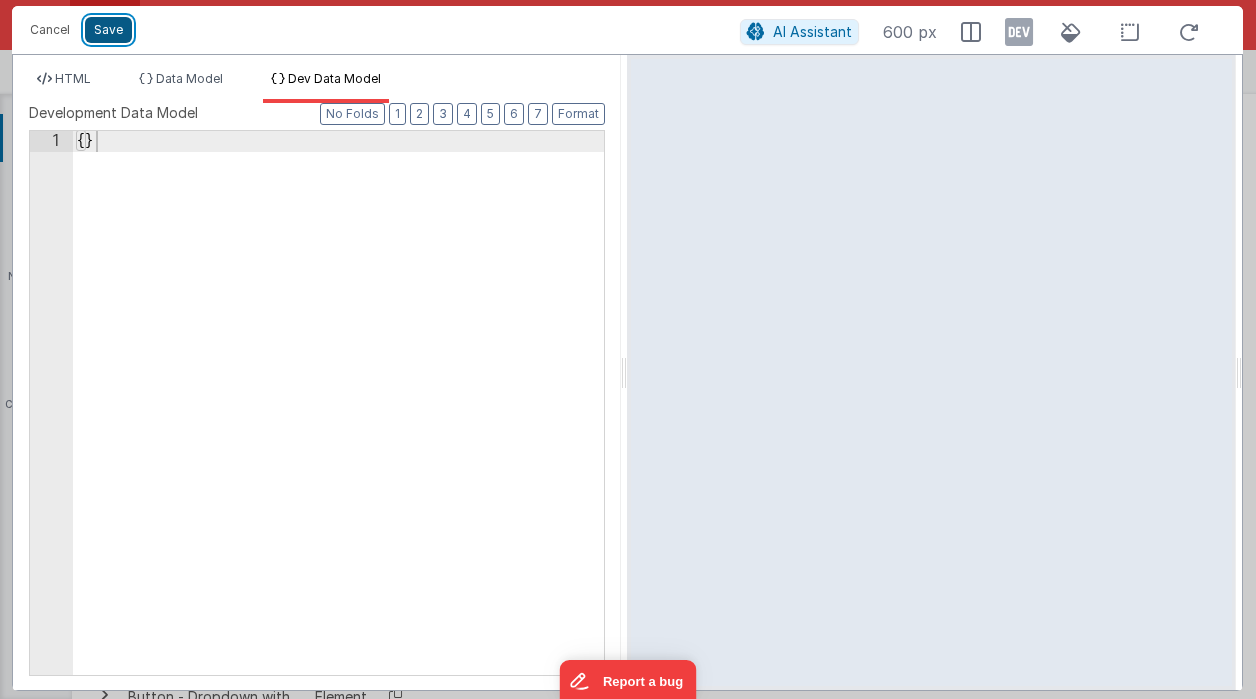 click on "Save" at bounding box center (108, 30) 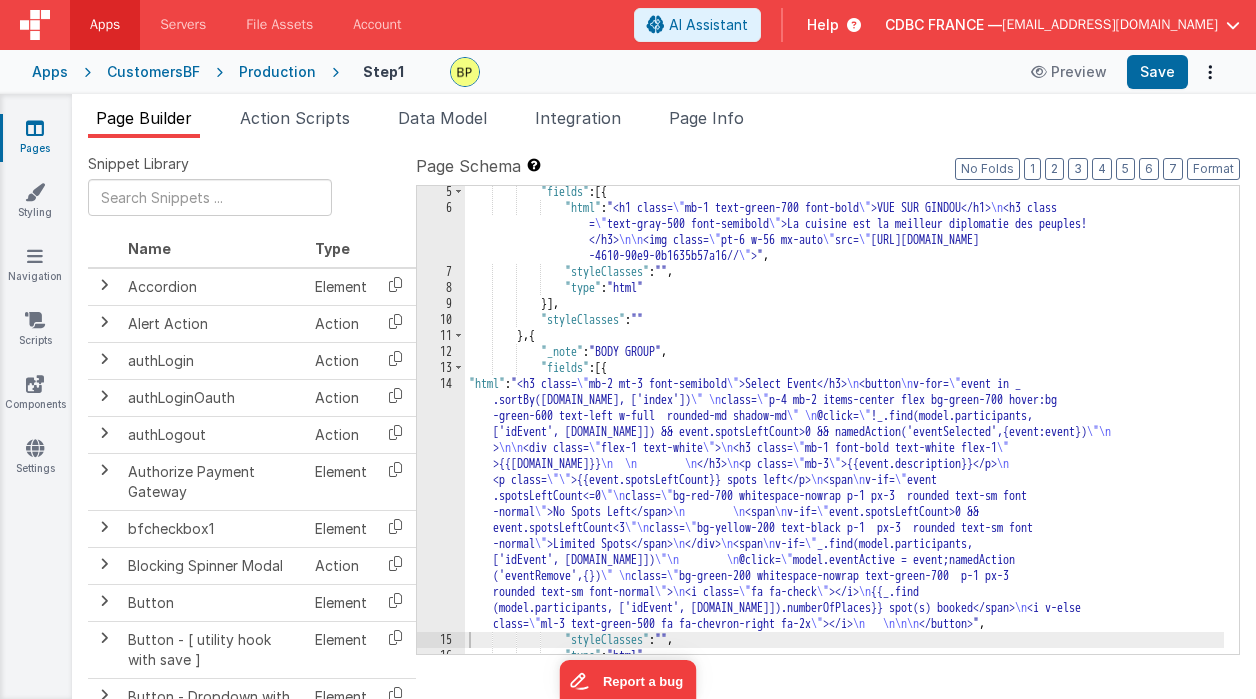 scroll, scrollTop: 0, scrollLeft: 0, axis: both 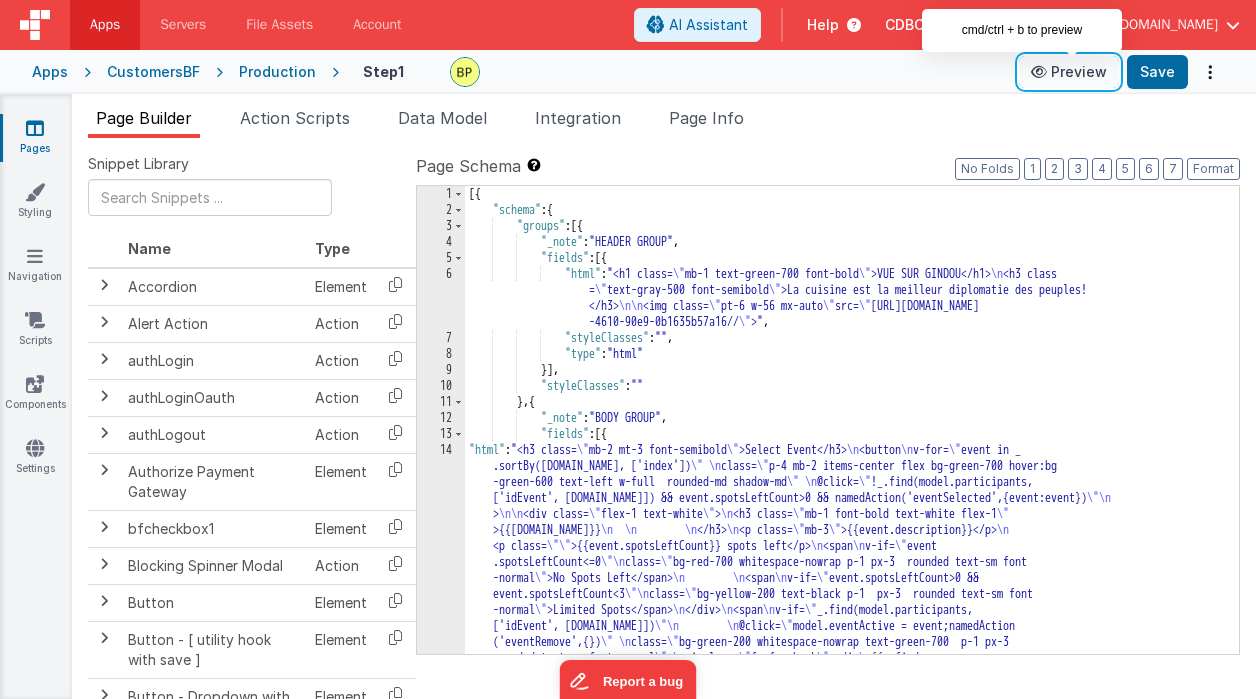 click on "Preview" at bounding box center (1069, 72) 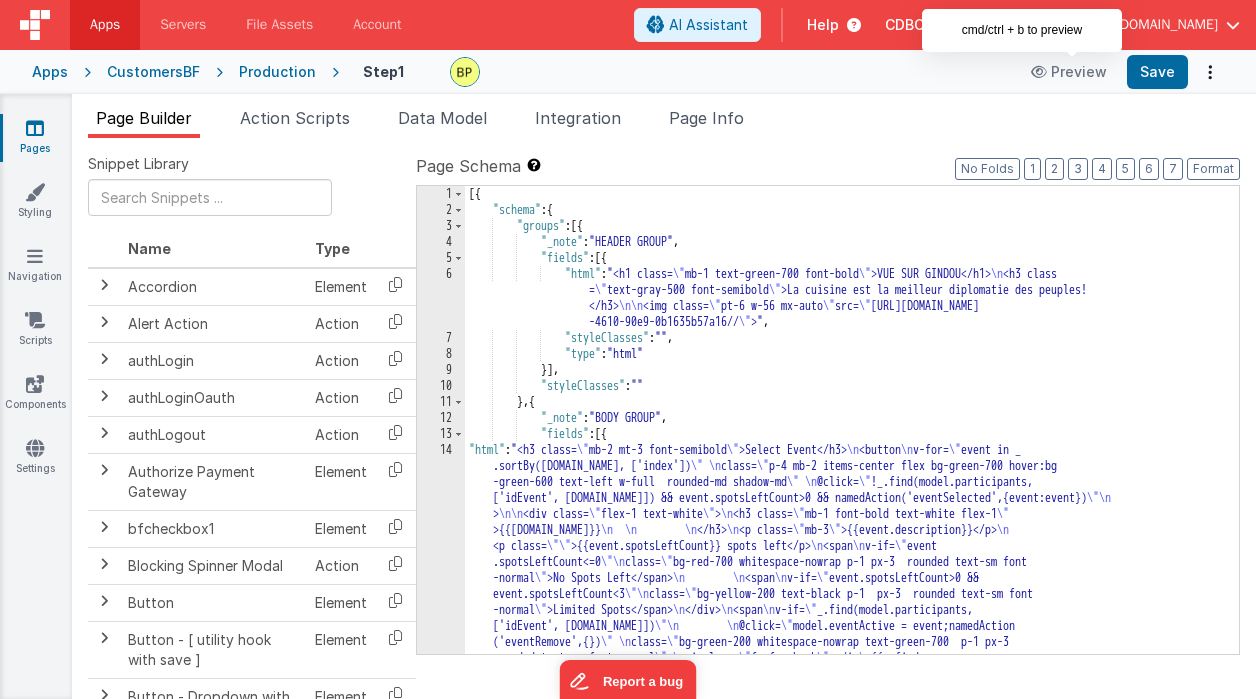click on "Production" at bounding box center [277, 72] 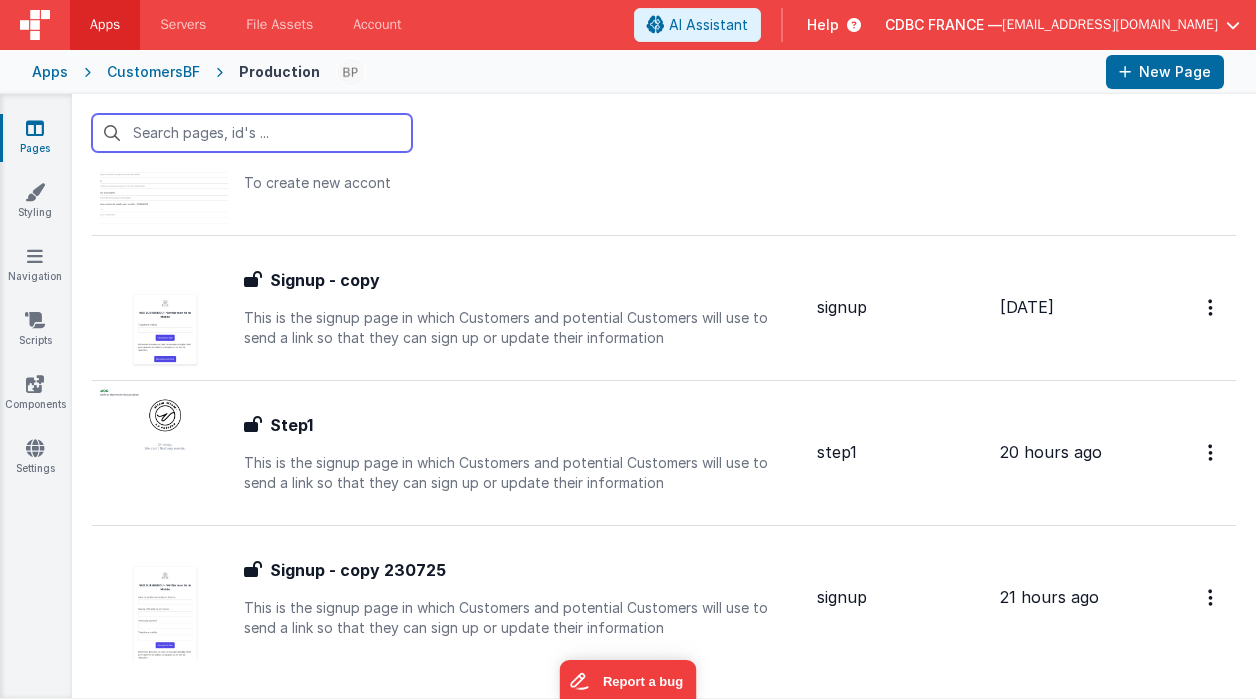 scroll, scrollTop: 1207, scrollLeft: 0, axis: vertical 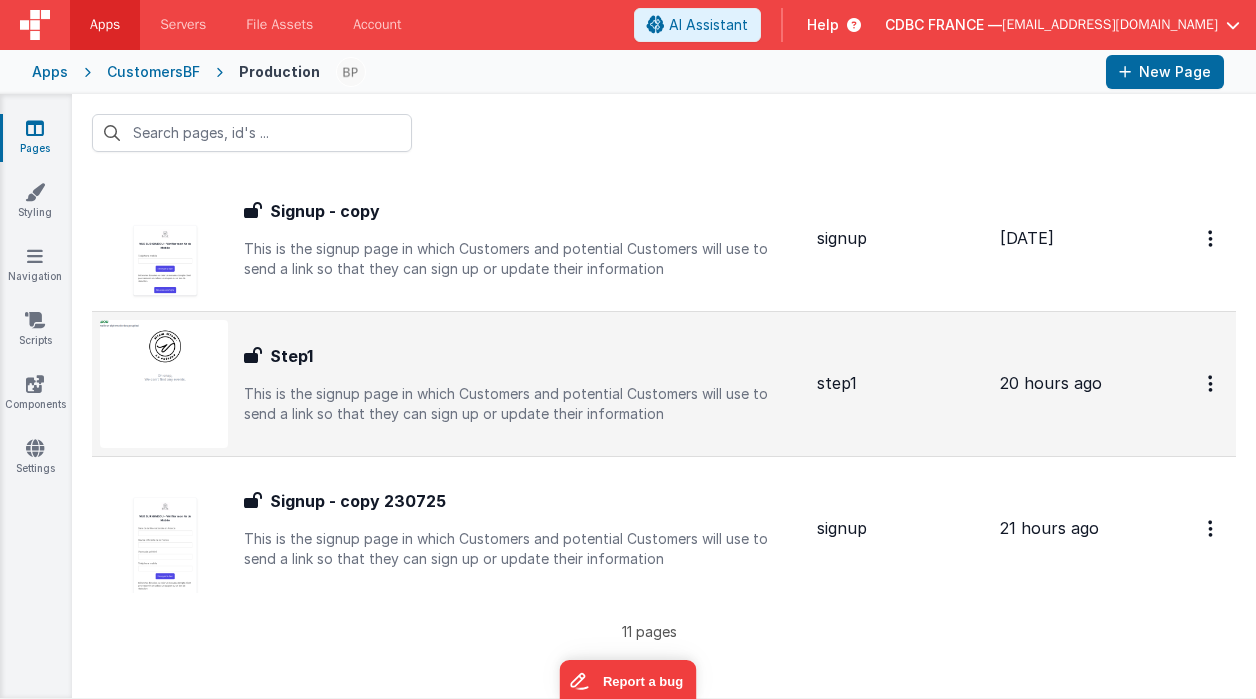 click on "Step1
Step1         This is the signup page in which Customers and potential Customers will use to send a link so that they can sign up or update their information" at bounding box center (522, 384) 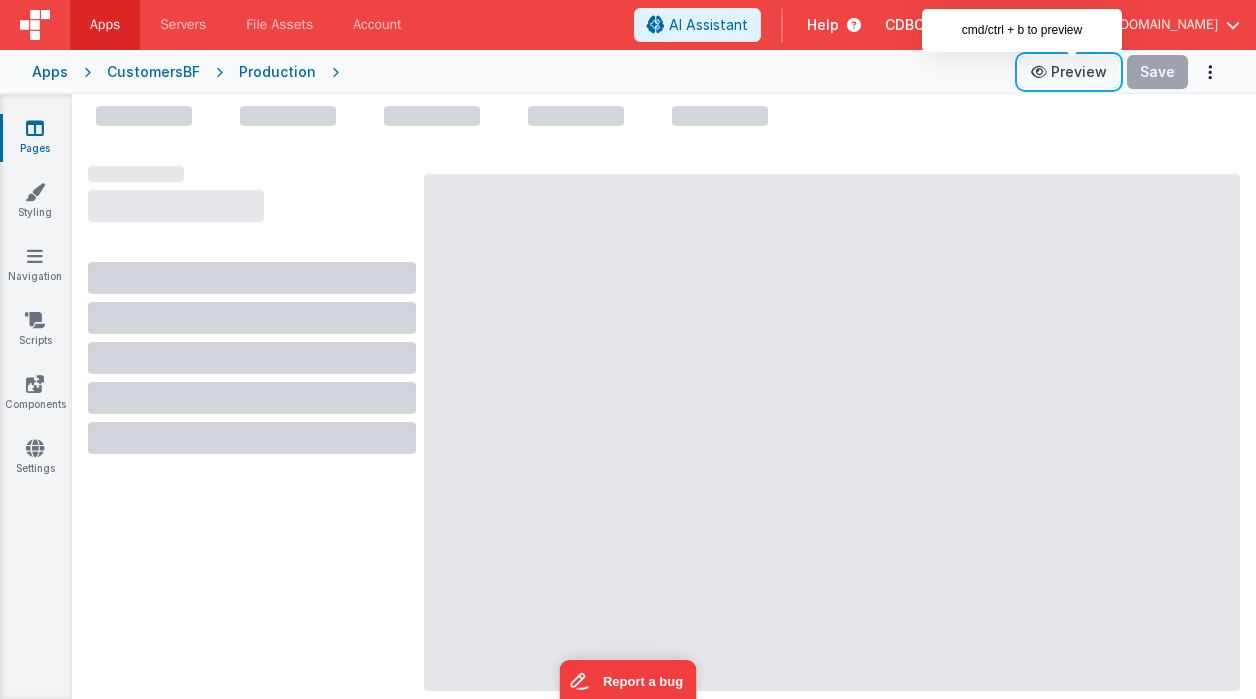click on "Preview" at bounding box center [1069, 72] 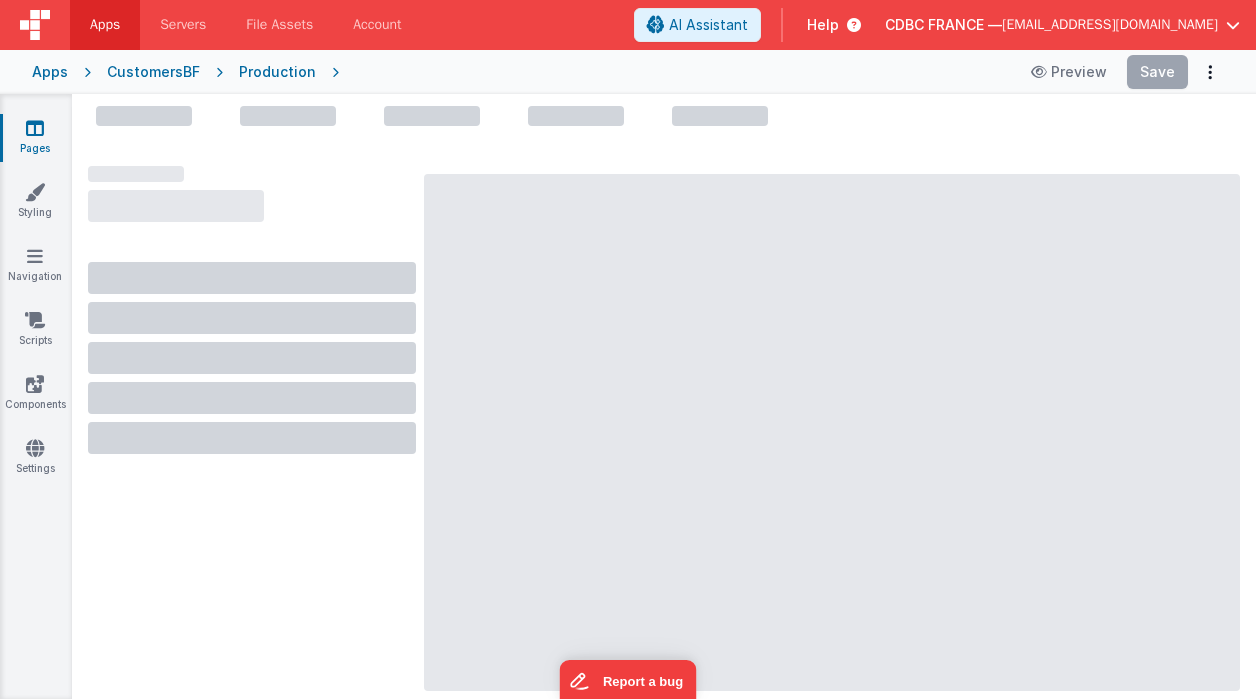 click on "CustomersBF" at bounding box center [153, 72] 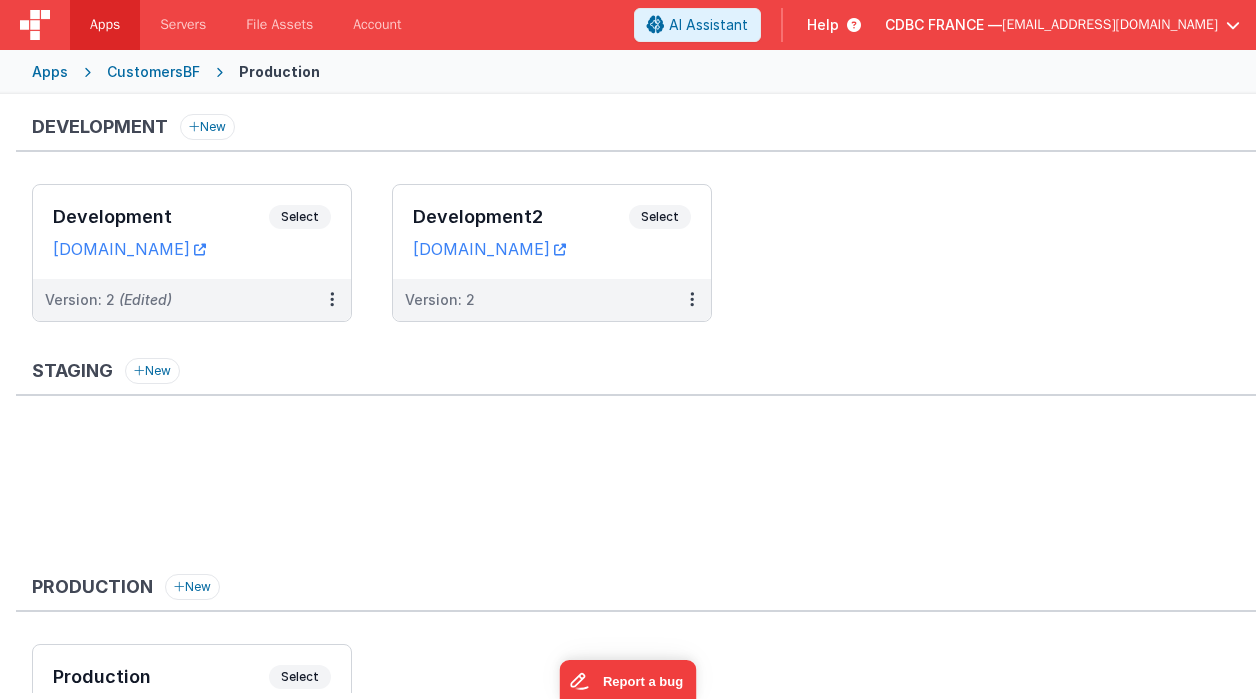 scroll, scrollTop: 157, scrollLeft: 0, axis: vertical 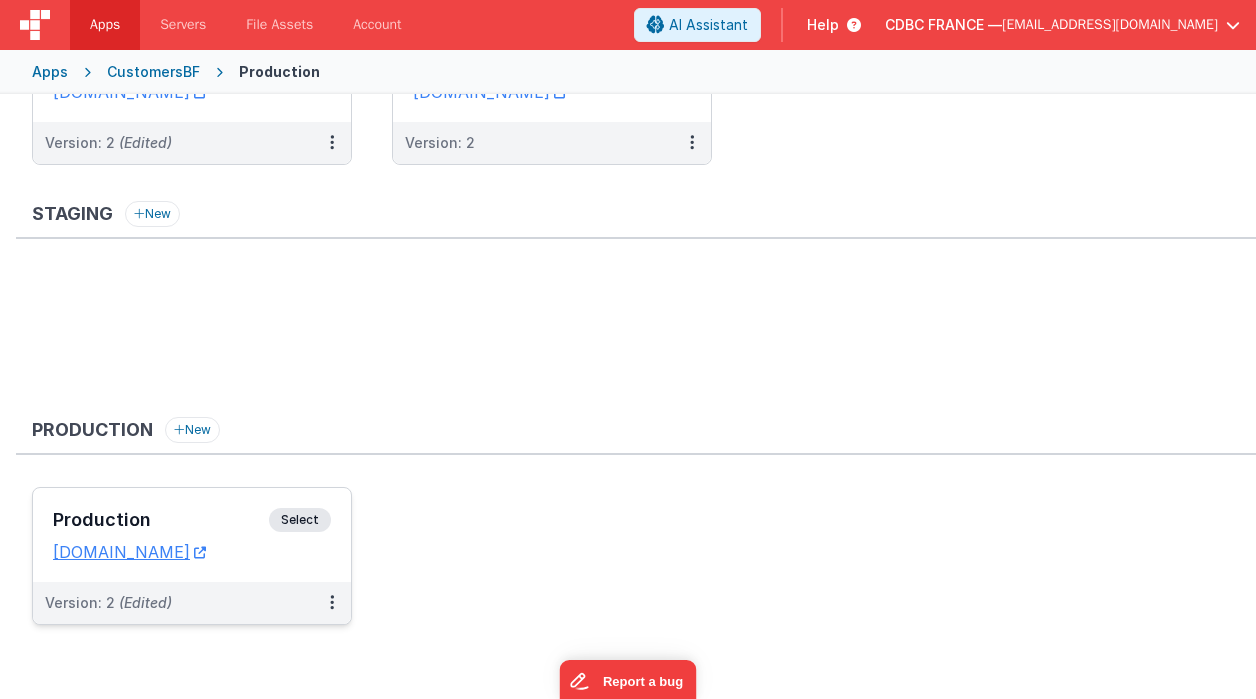 click on "Select" at bounding box center (300, 520) 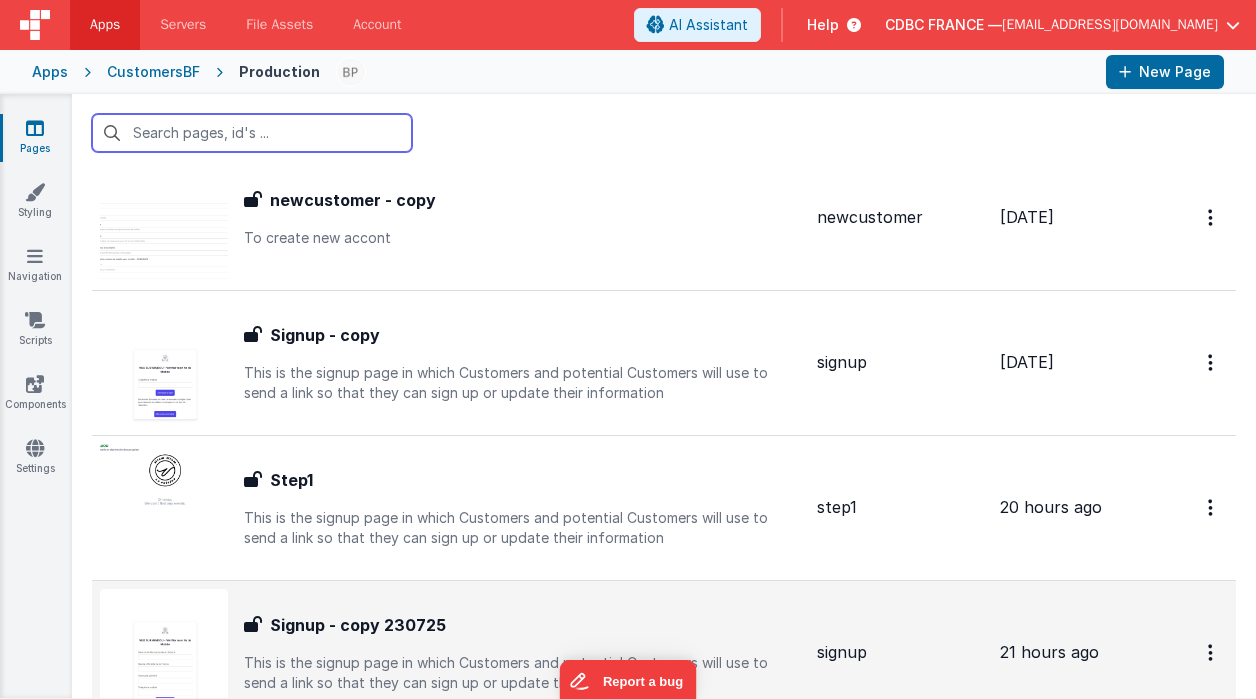 scroll, scrollTop: 1207, scrollLeft: 0, axis: vertical 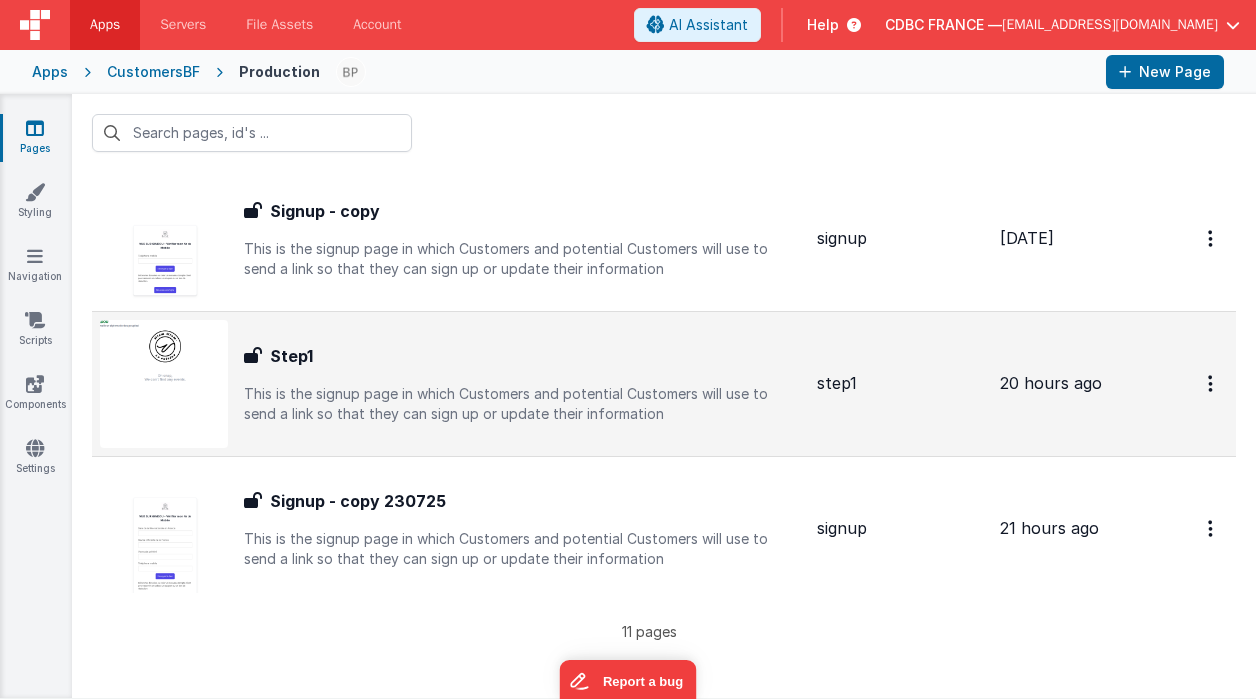 click on "Step1
Step1         This is the signup page in which Customers and potential Customers will use to send a link so that they can sign up or update their information" at bounding box center (522, 384) 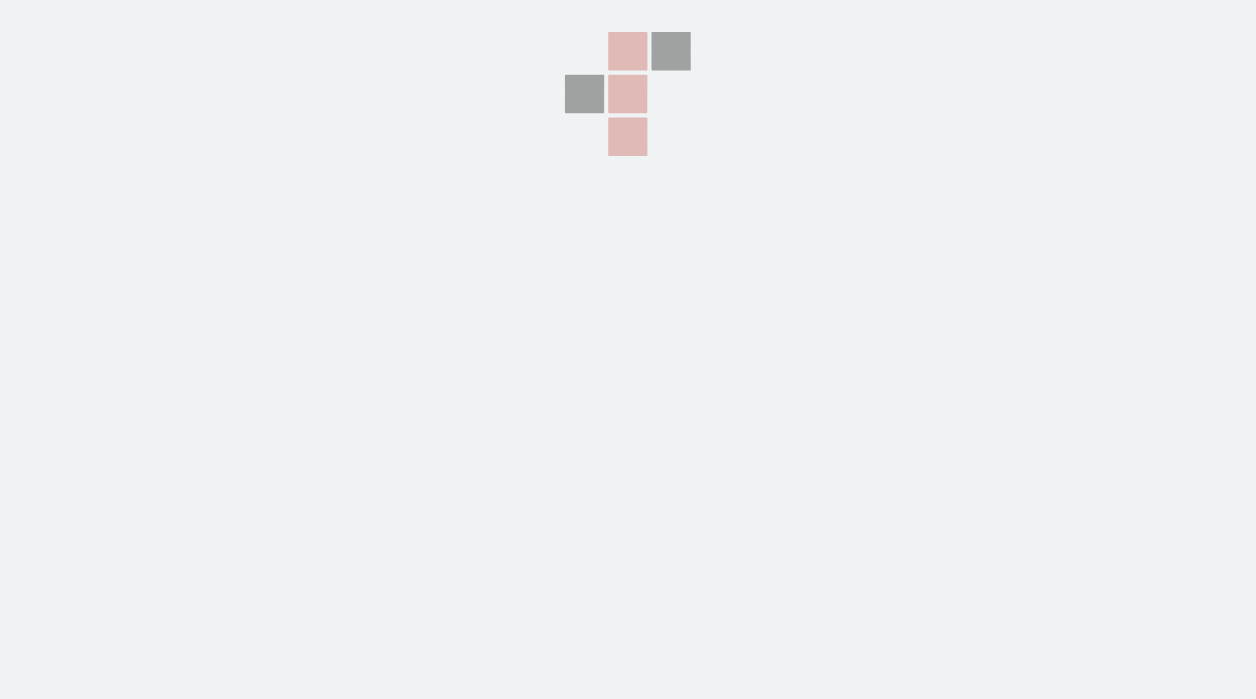 scroll, scrollTop: 0, scrollLeft: 0, axis: both 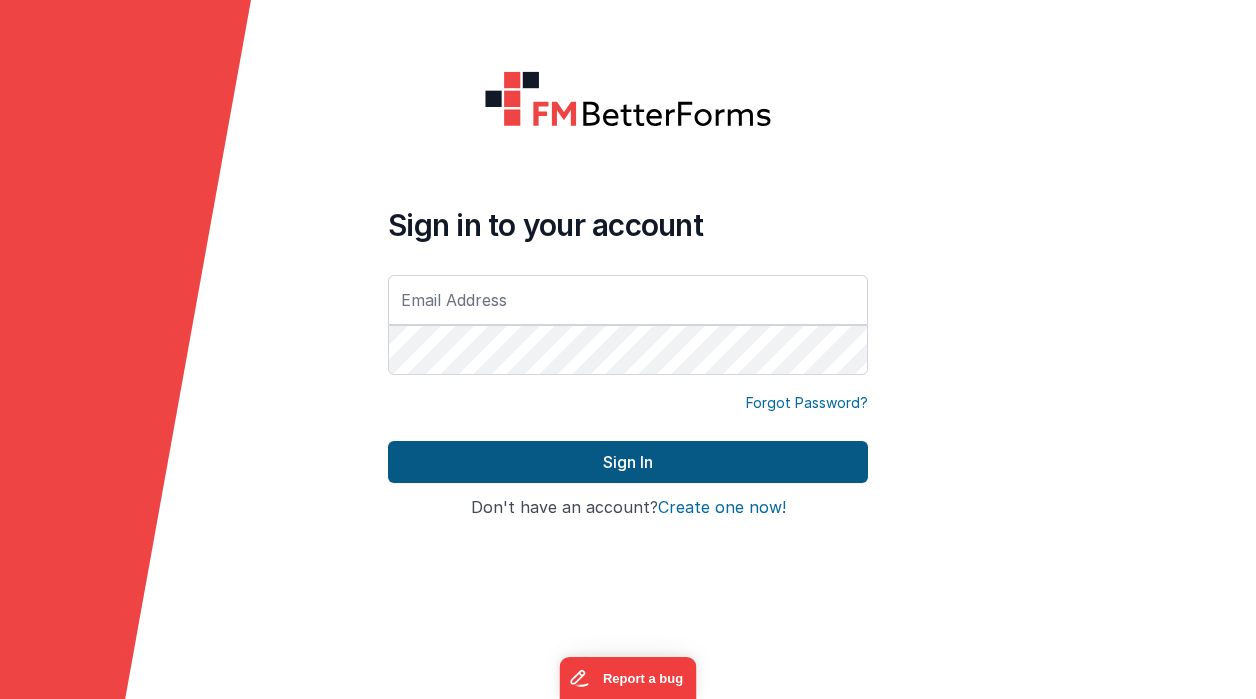 type on "[EMAIL_ADDRESS][DOMAIN_NAME]" 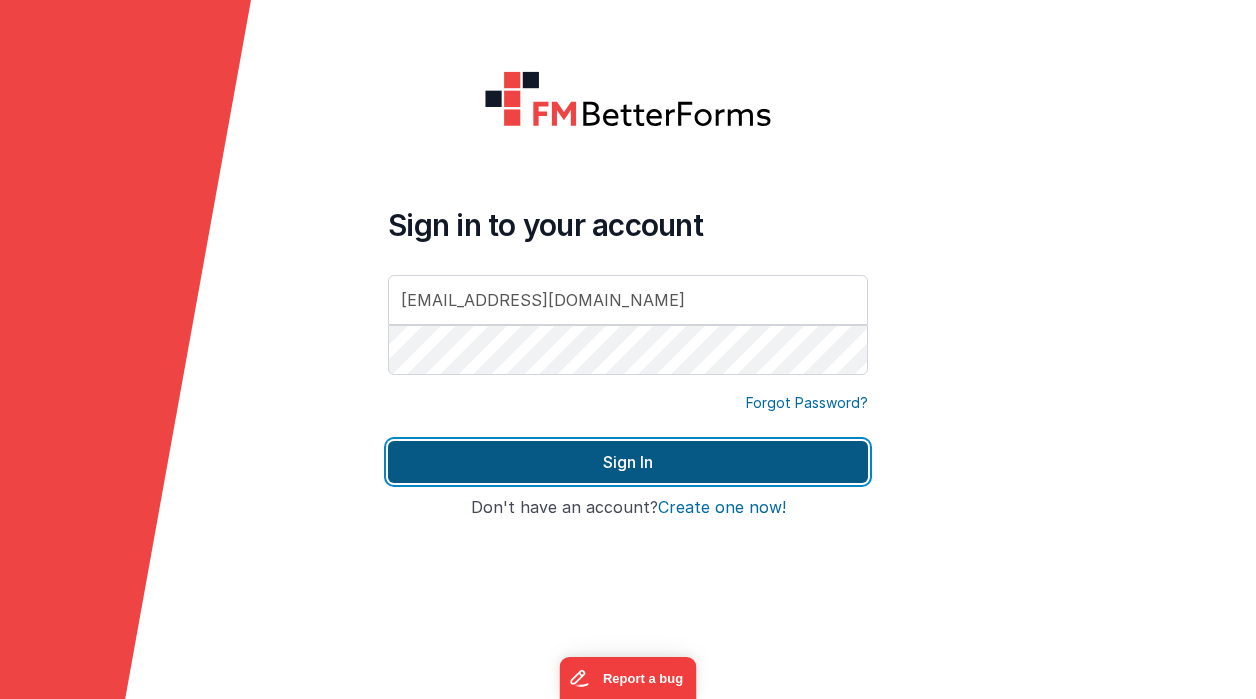 click on "Sign In" at bounding box center (628, 462) 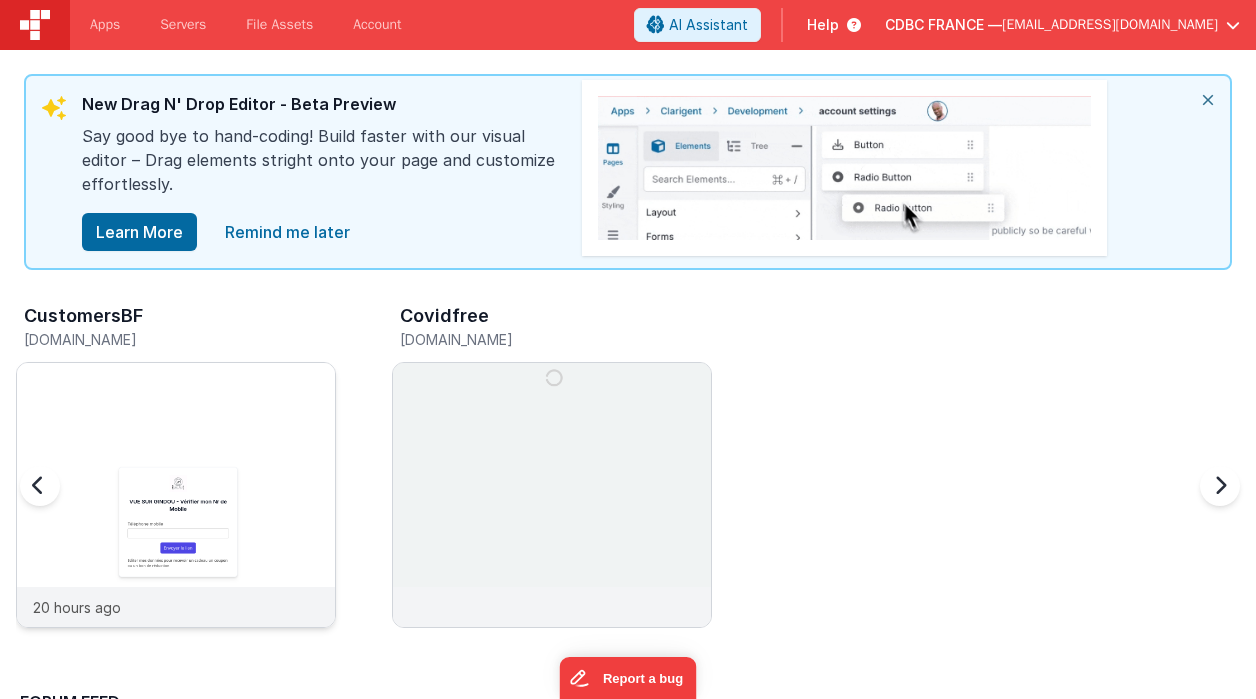 click at bounding box center (176, 522) 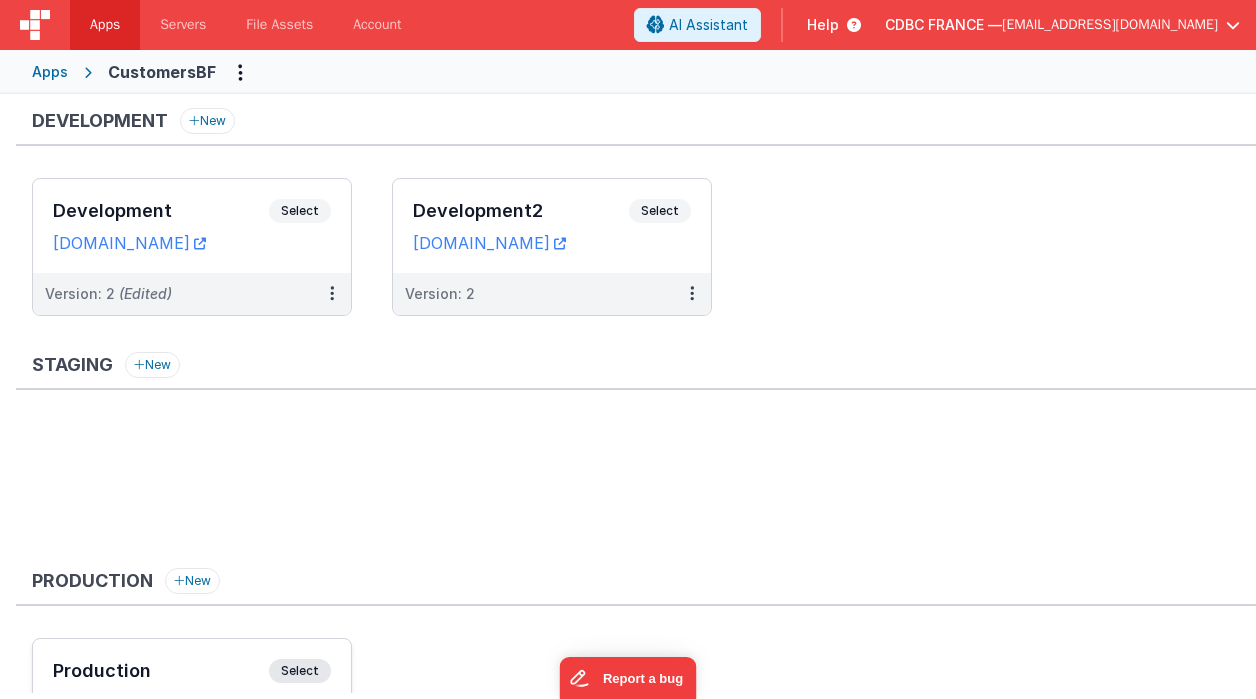 scroll, scrollTop: 157, scrollLeft: 0, axis: vertical 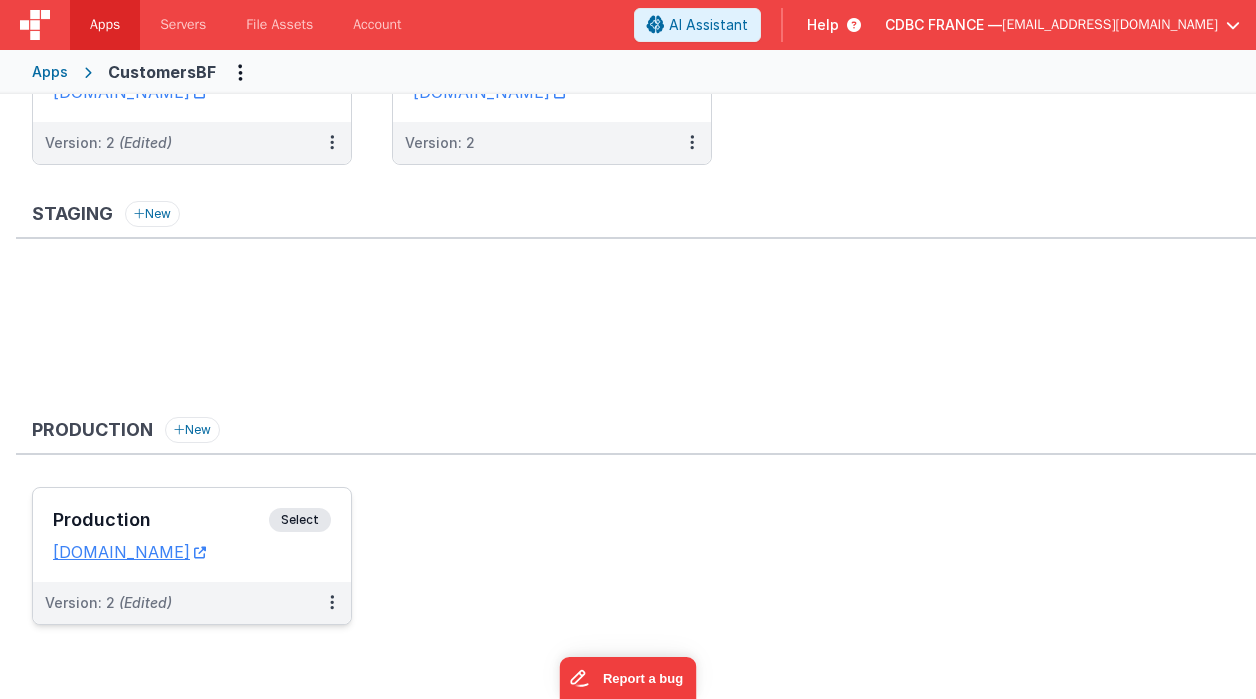 click on "Select" at bounding box center [300, 520] 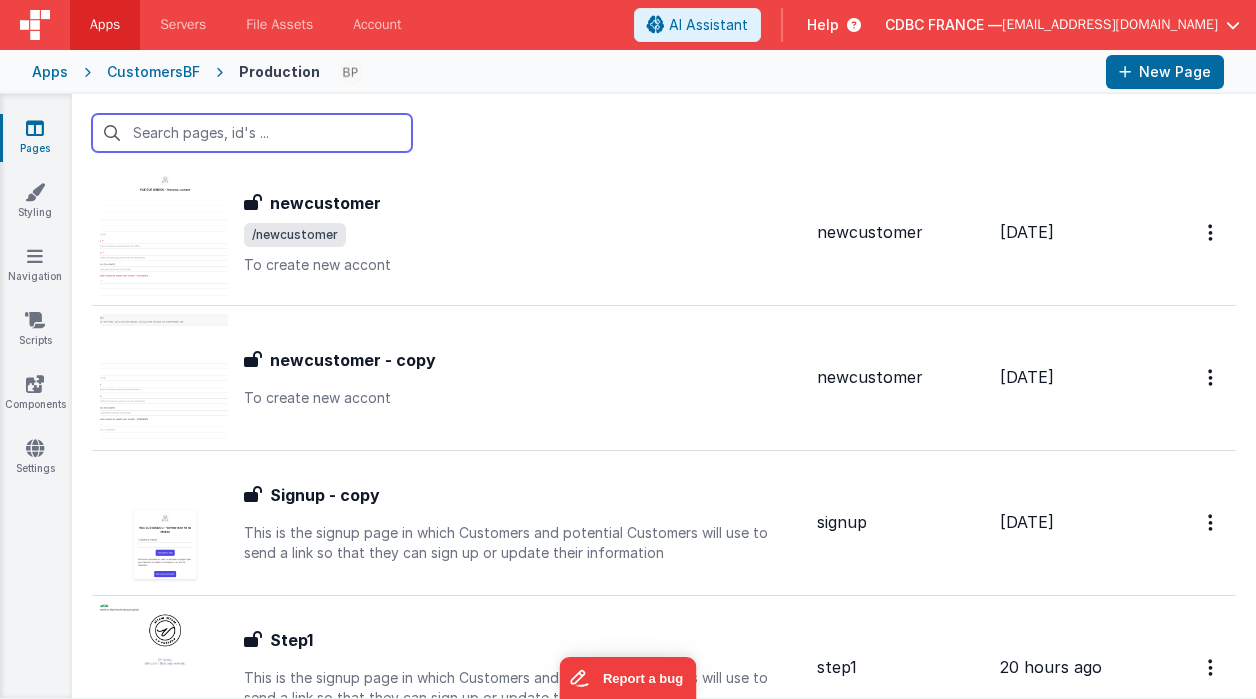 scroll, scrollTop: 1199, scrollLeft: 0, axis: vertical 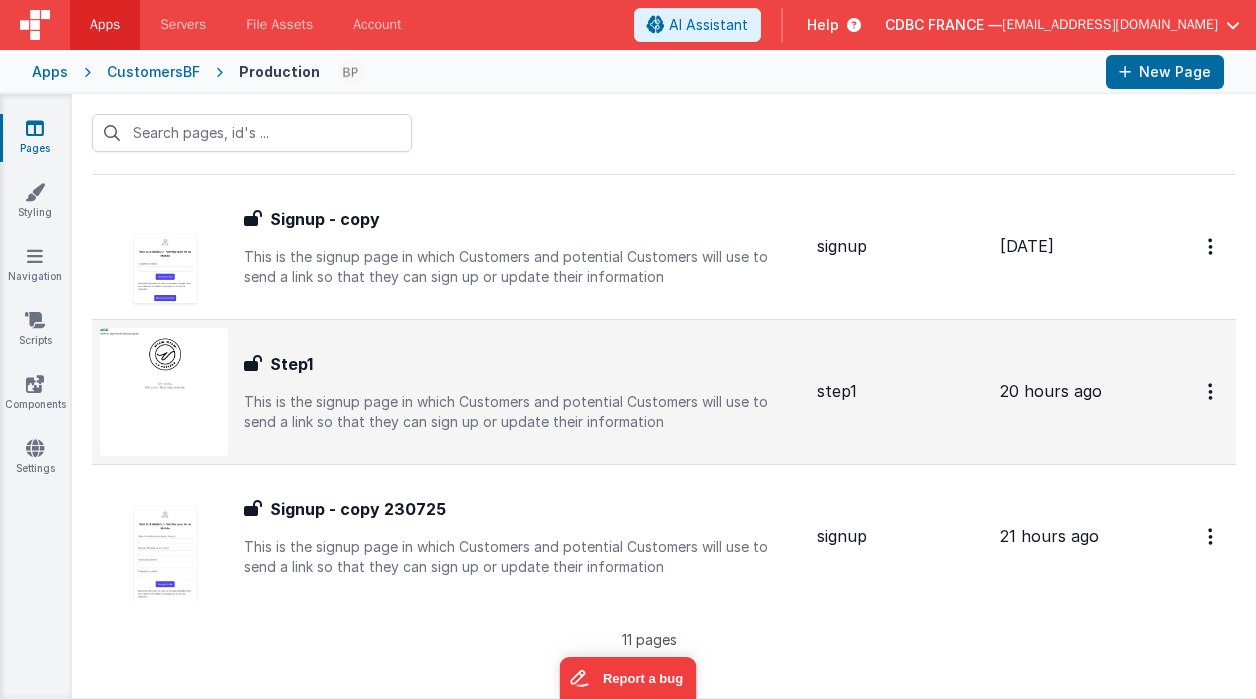 click on "Step1
Step1         This is the signup page in which Customers and potential Customers will use to send a link so that they can sign up or update their information" at bounding box center [522, 392] 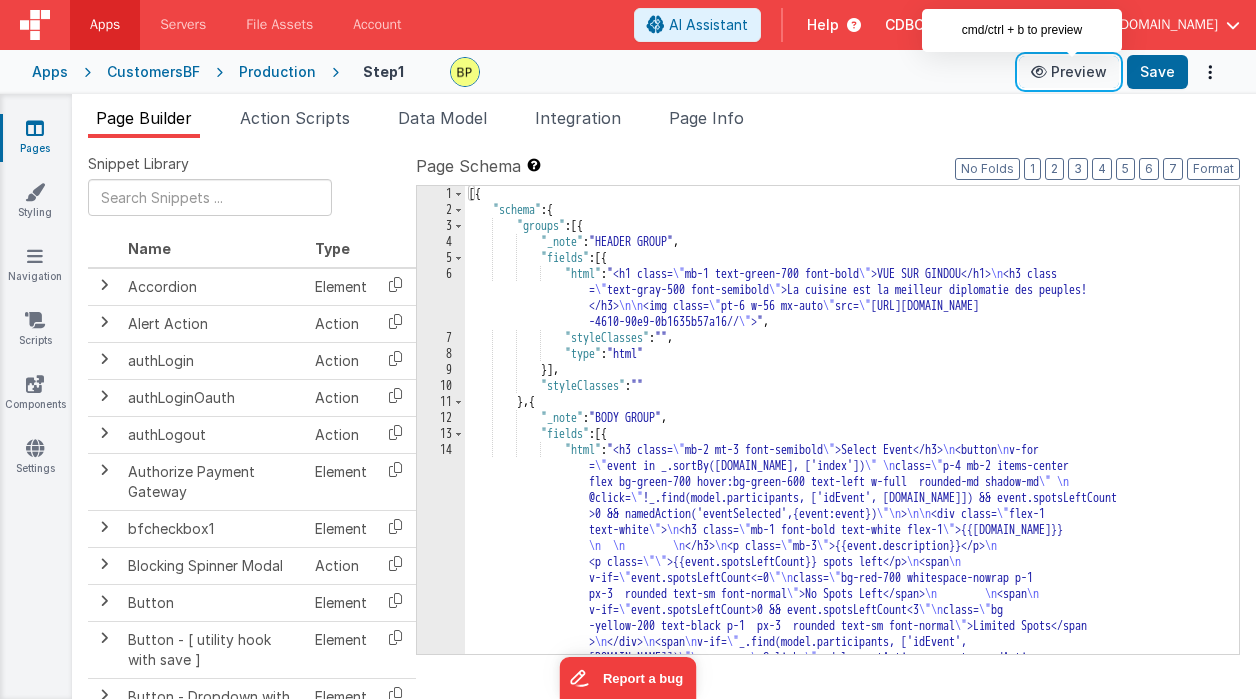 click on "Preview" at bounding box center [1069, 72] 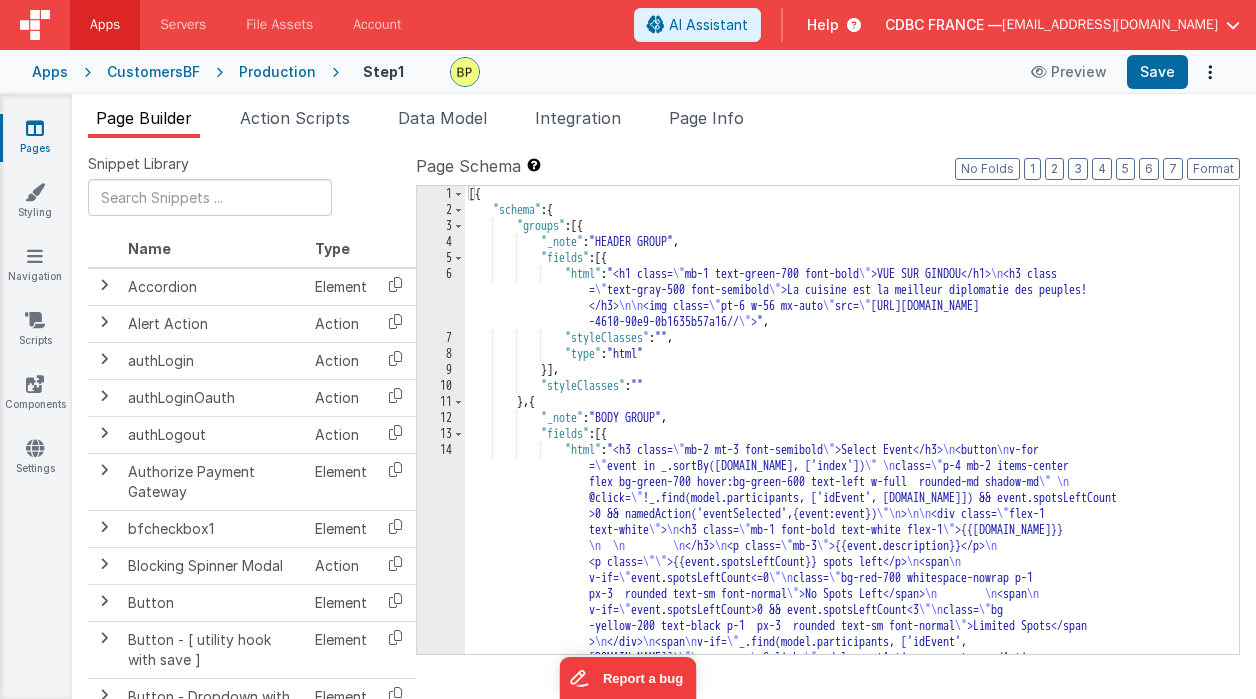 click on "6" at bounding box center [441, 298] 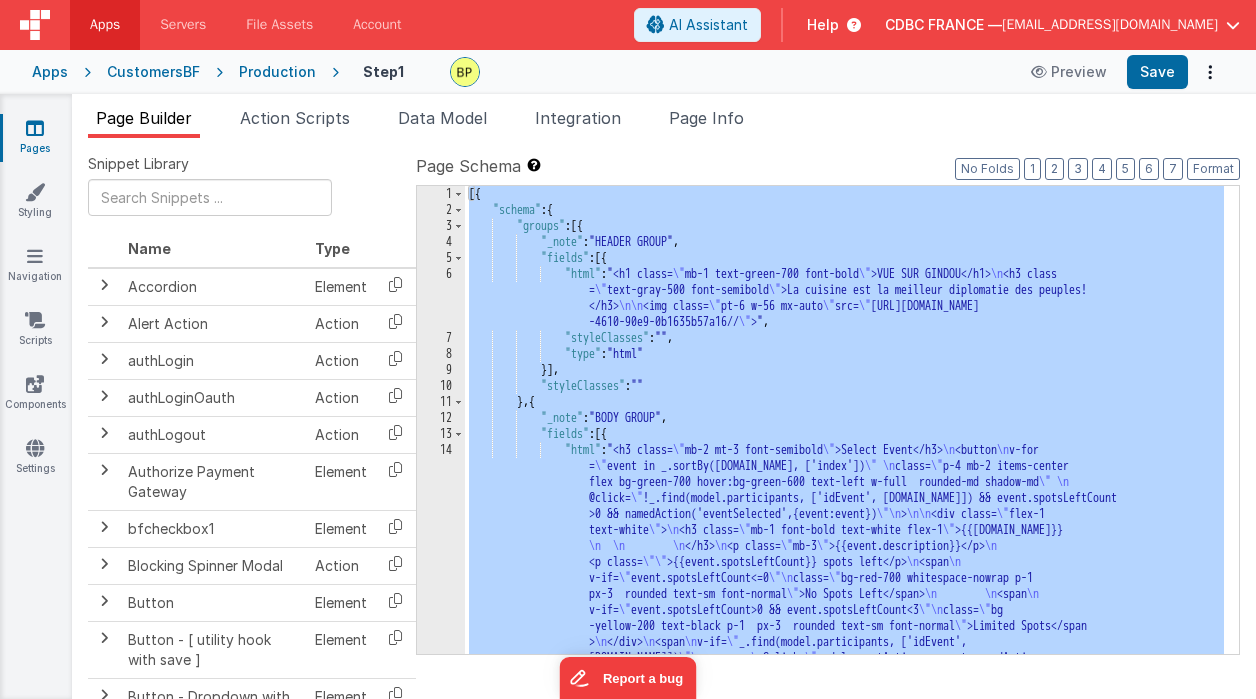 click on "6" at bounding box center [441, 298] 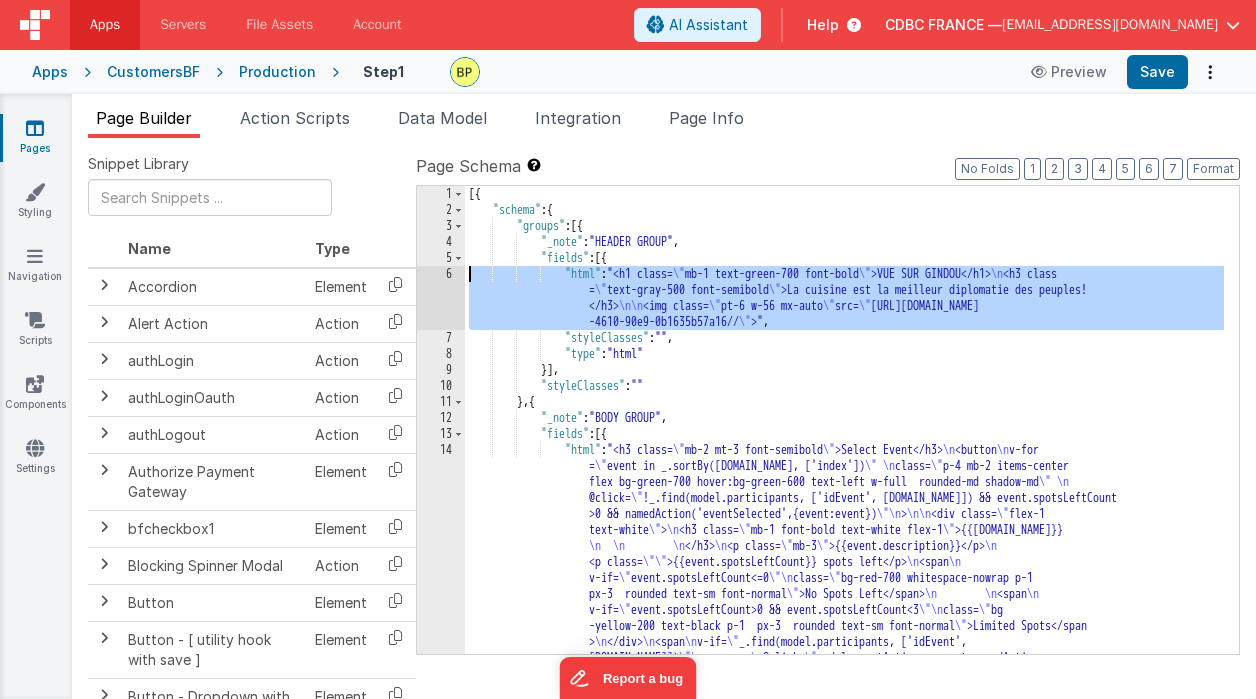 click on "6" at bounding box center [441, 298] 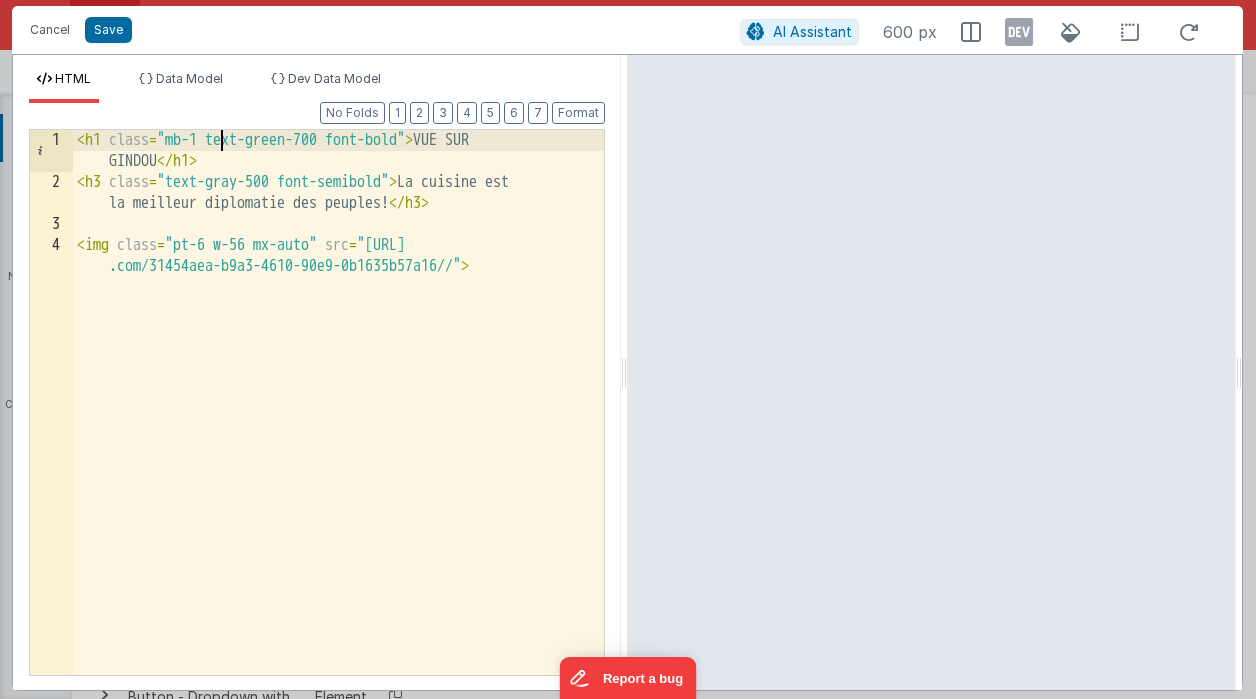 drag, startPoint x: 218, startPoint y: 139, endPoint x: 233, endPoint y: 172, distance: 36.249138 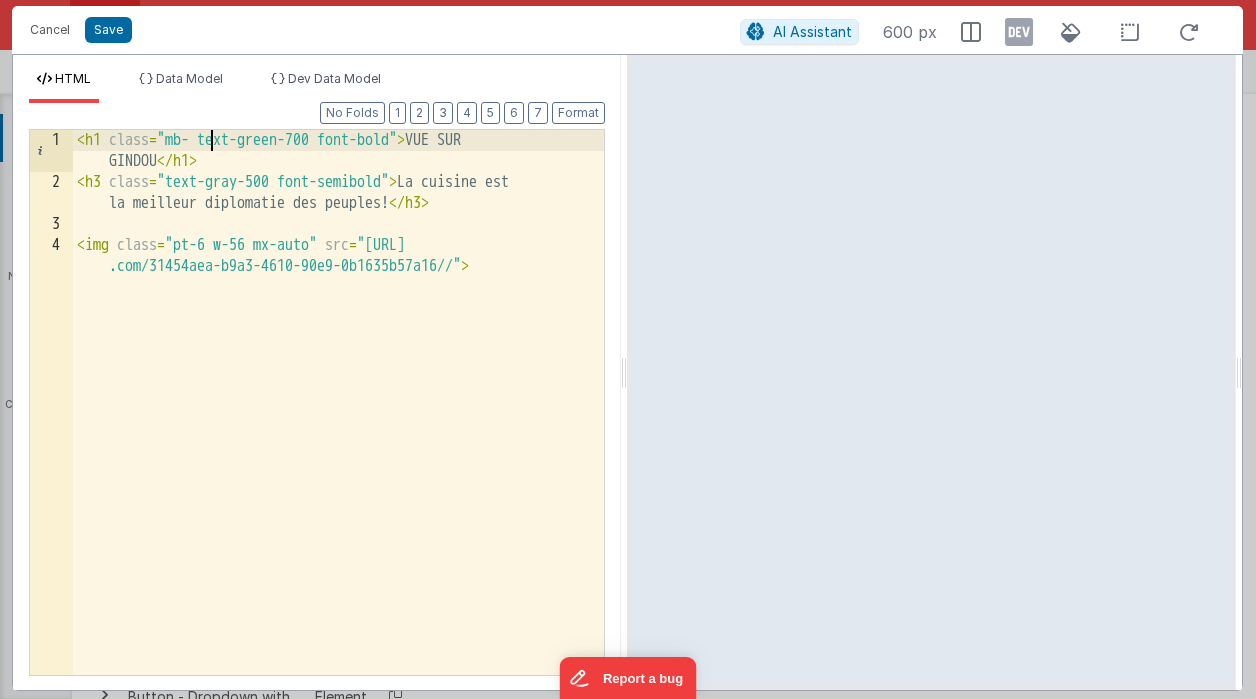 type 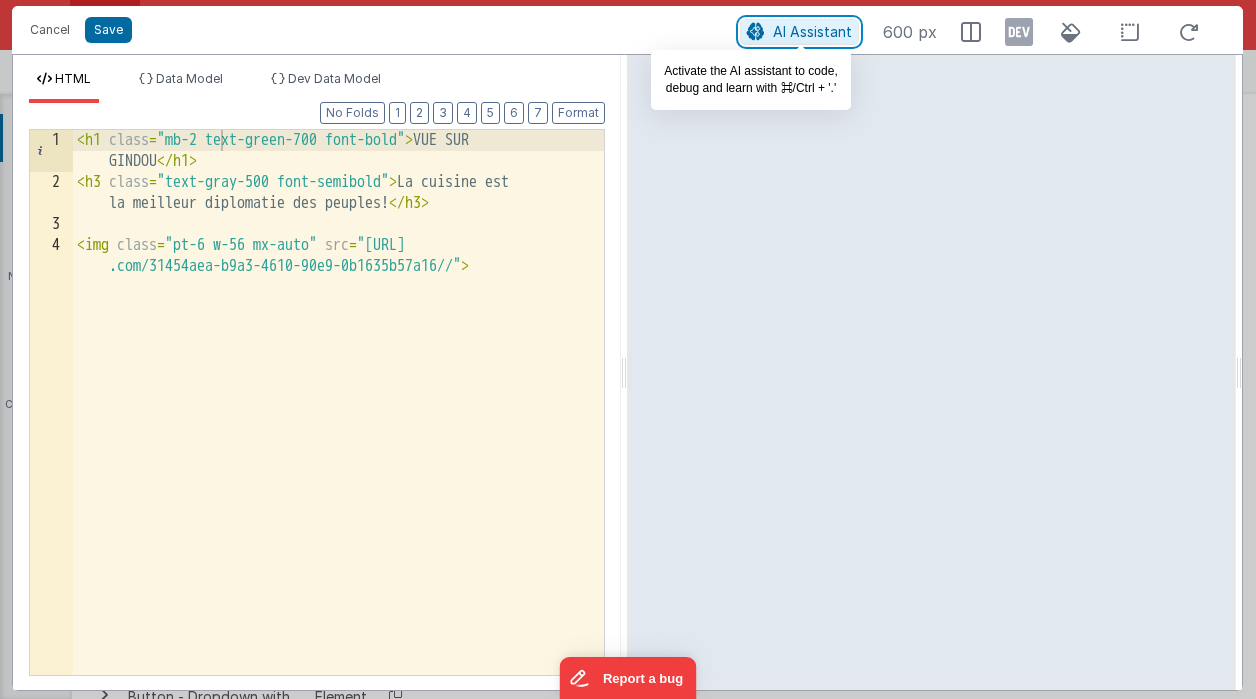 click on "AI Assistant" at bounding box center [812, 31] 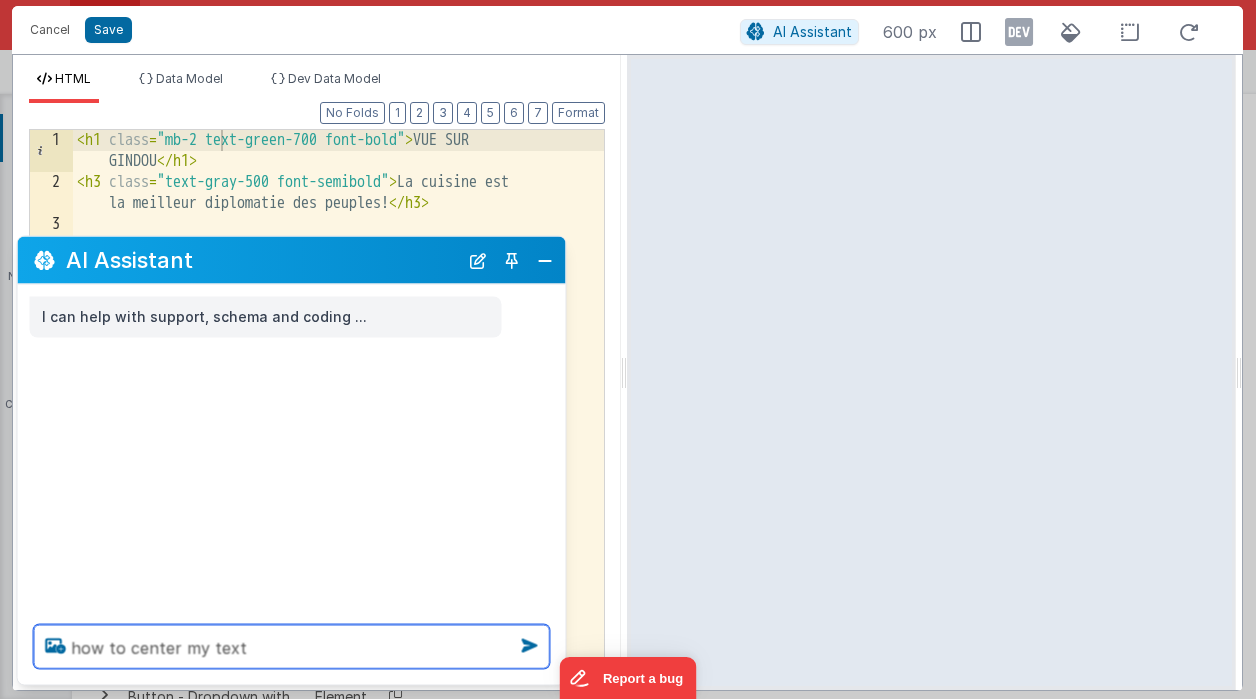 type on "how to center my text" 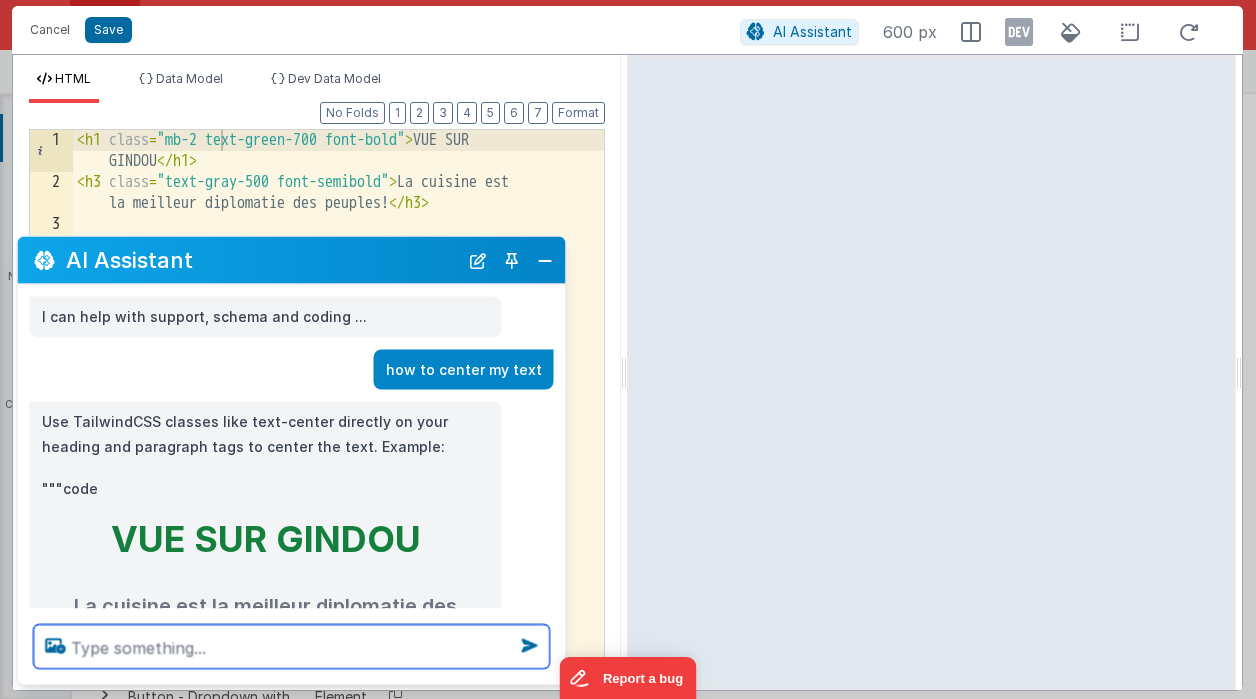 scroll, scrollTop: 177, scrollLeft: 0, axis: vertical 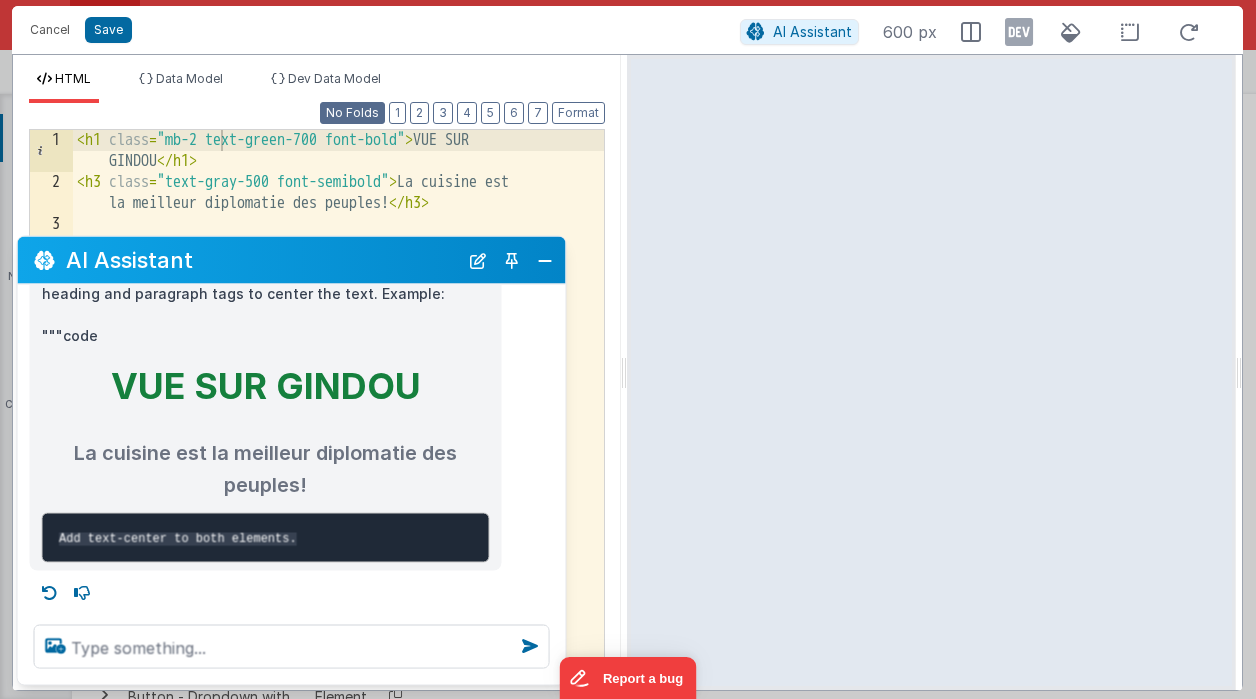 click on "No Folds" at bounding box center [352, 113] 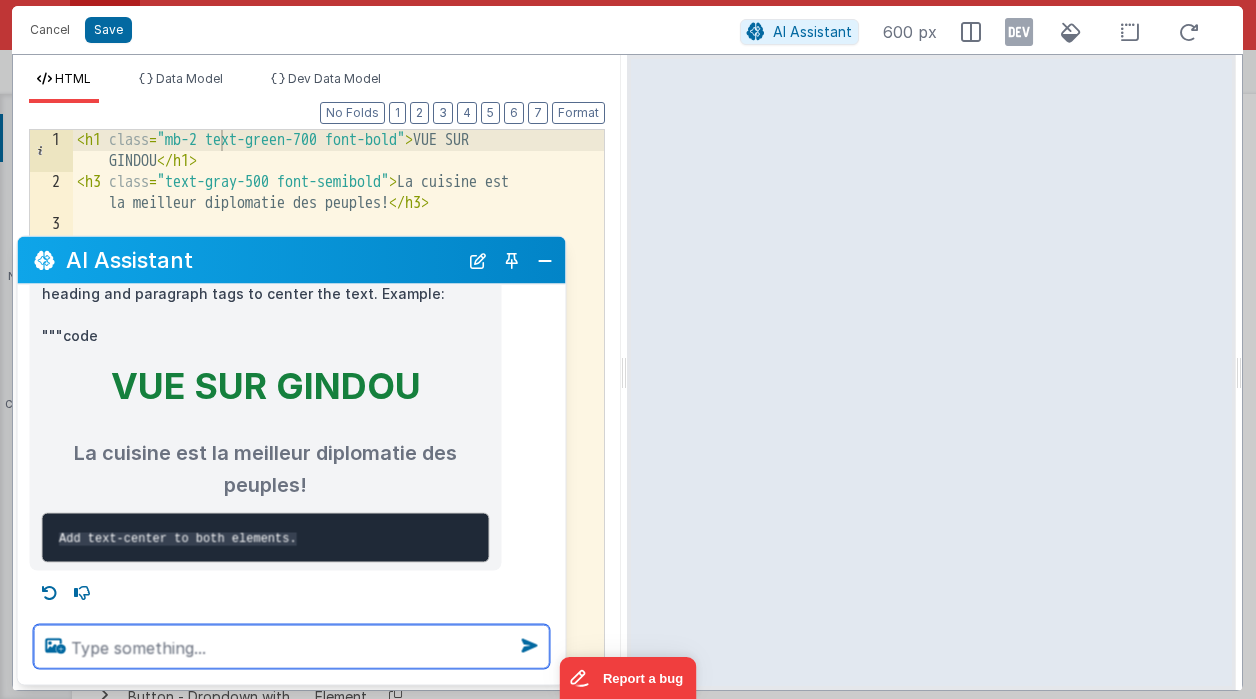 click at bounding box center (292, 647) 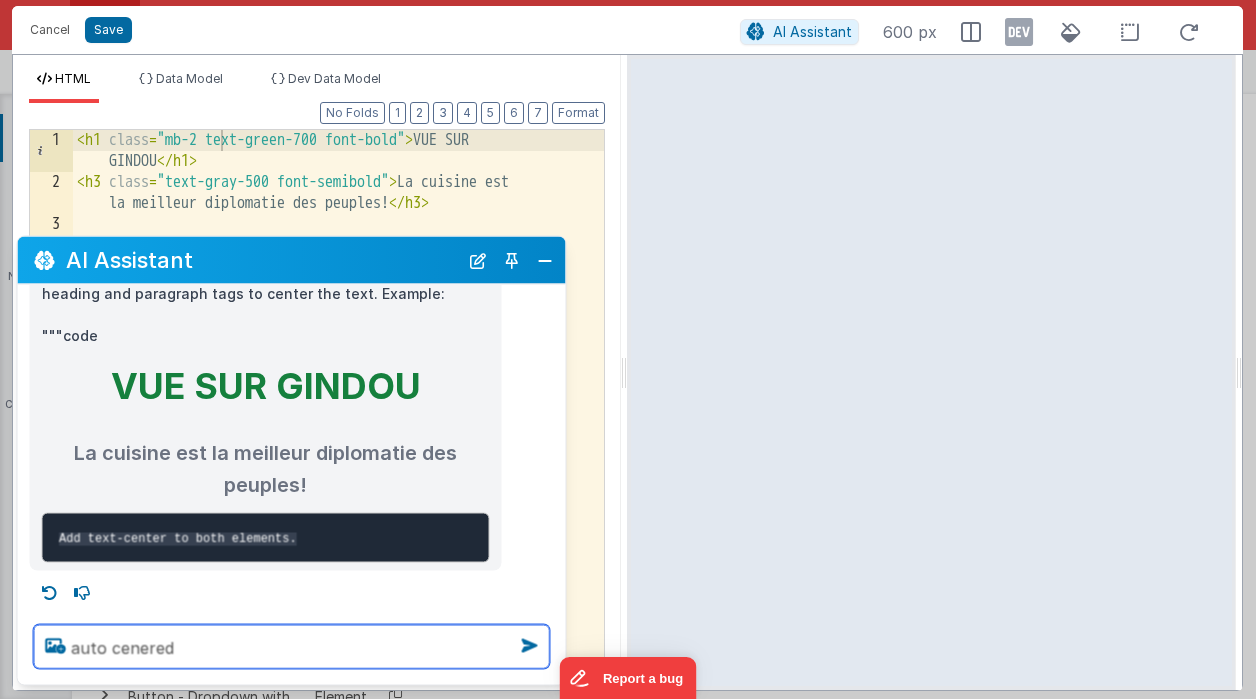 type on "auto cenered" 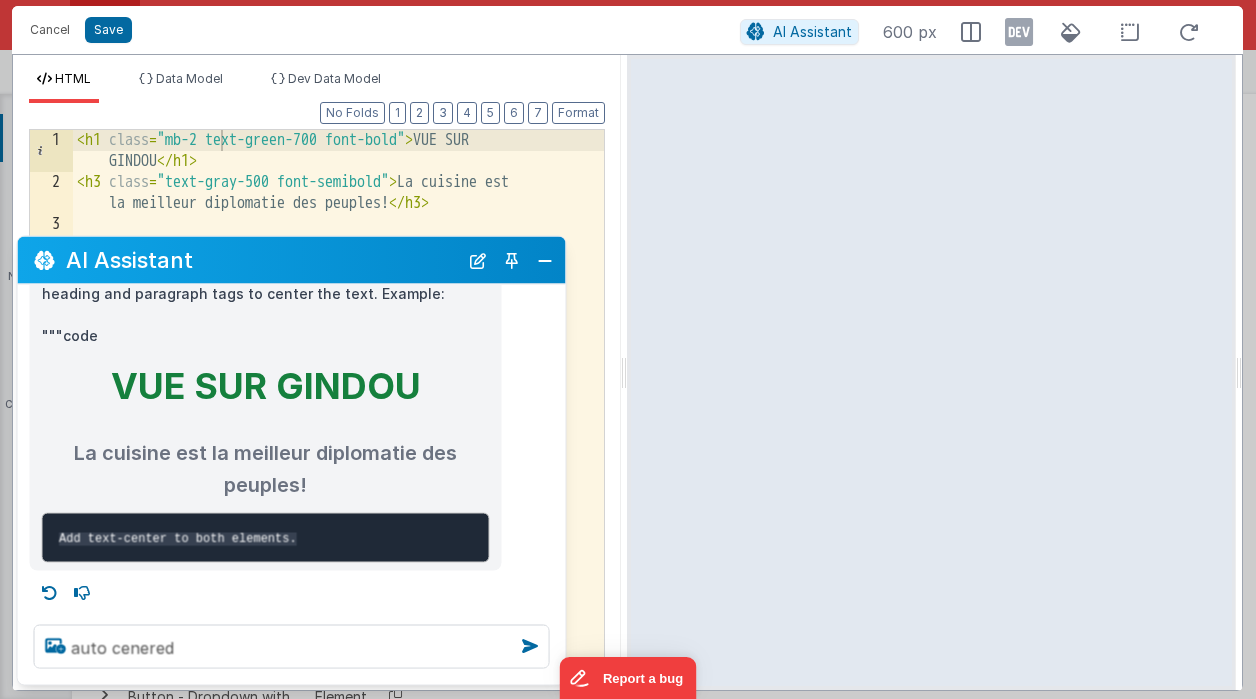 type 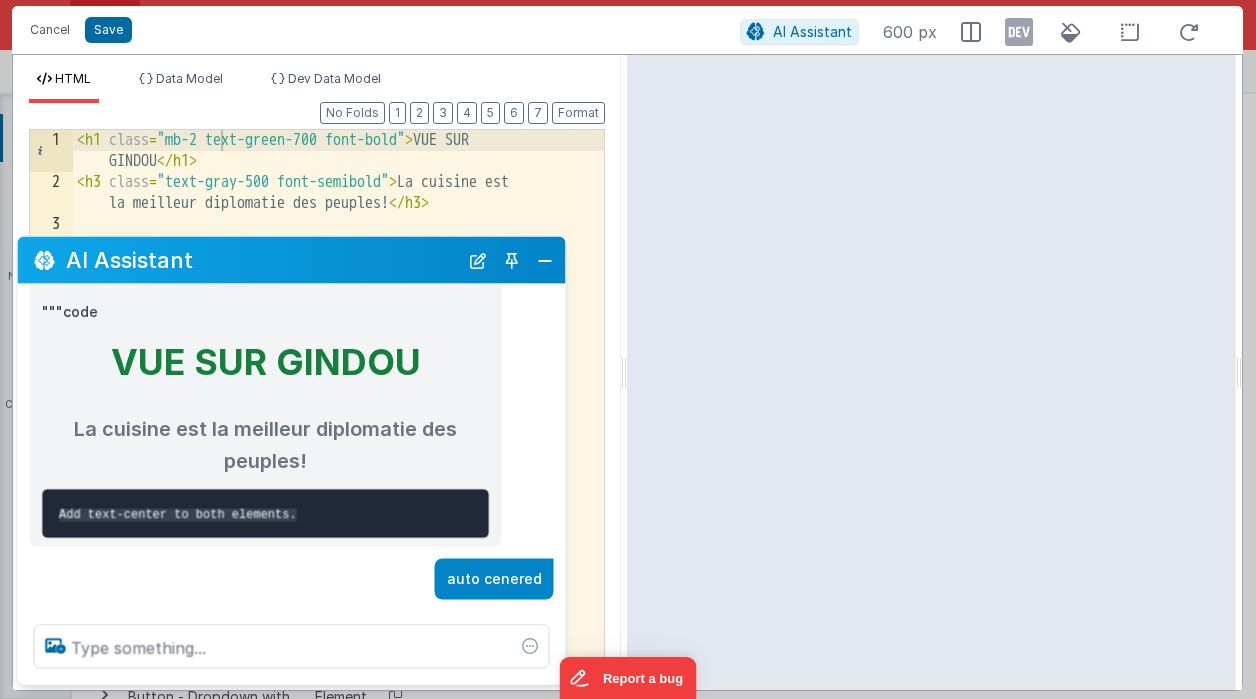 scroll, scrollTop: 248, scrollLeft: 0, axis: vertical 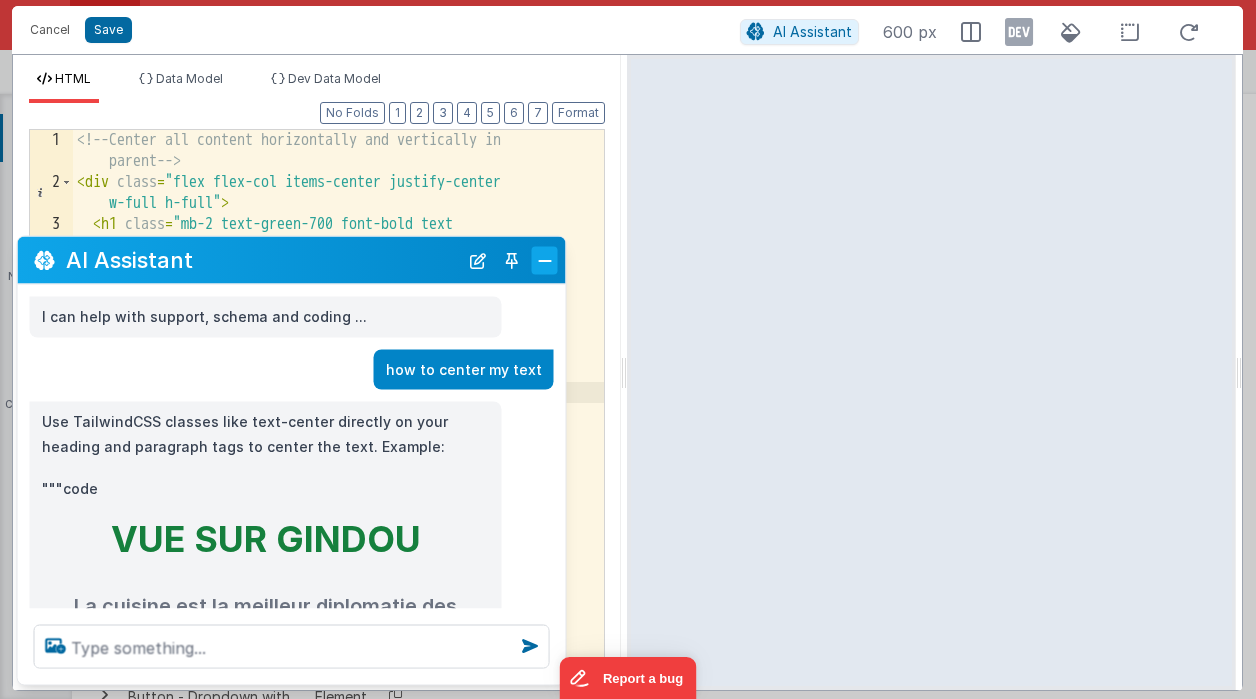 click at bounding box center (545, 260) 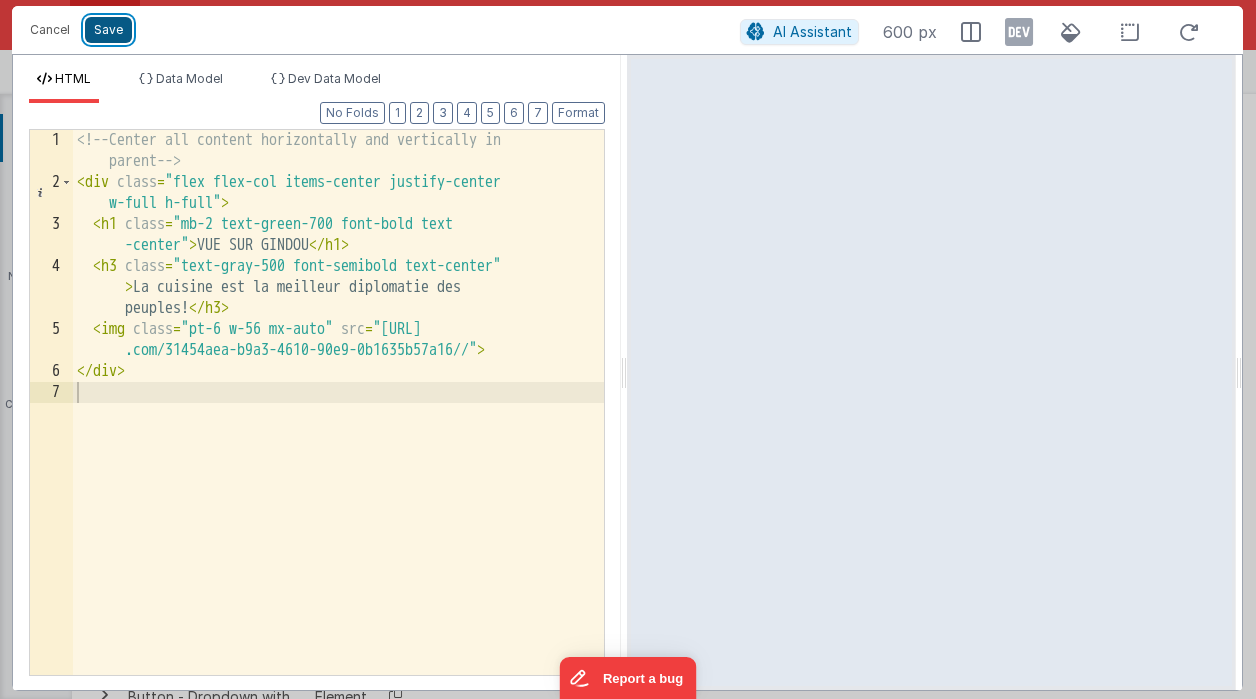 click on "Save" at bounding box center (108, 30) 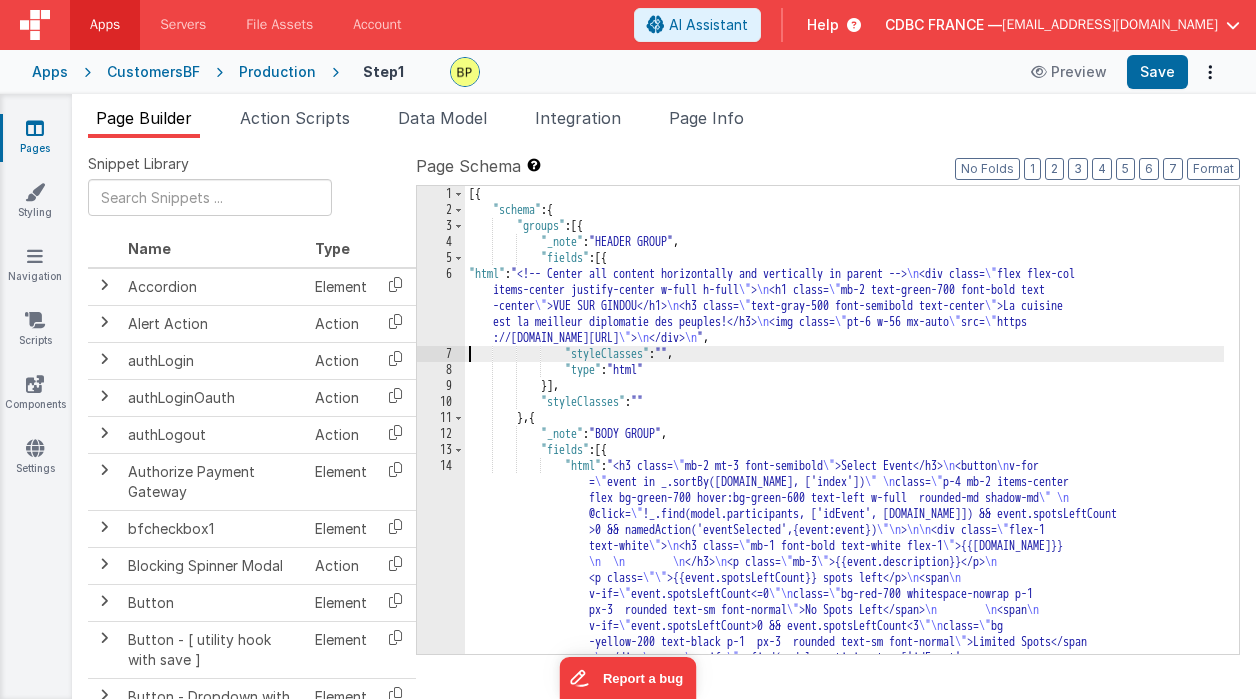 click on "14" at bounding box center [441, 610] 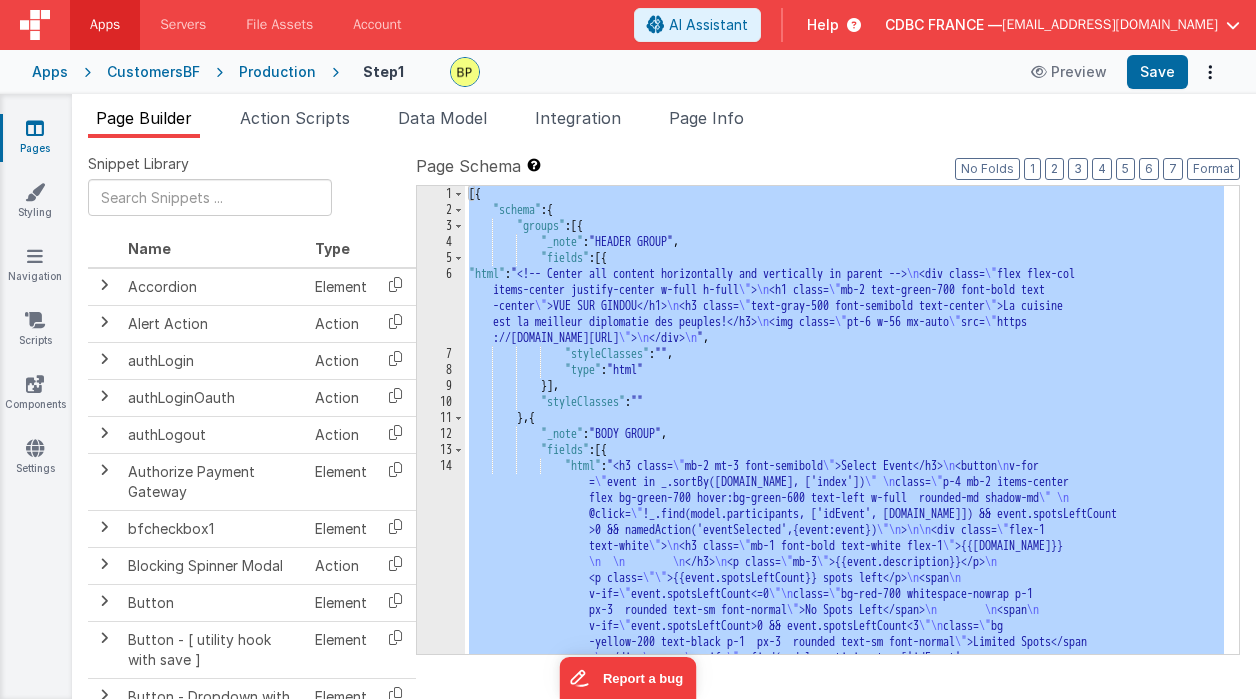 click on "14" at bounding box center (441, 610) 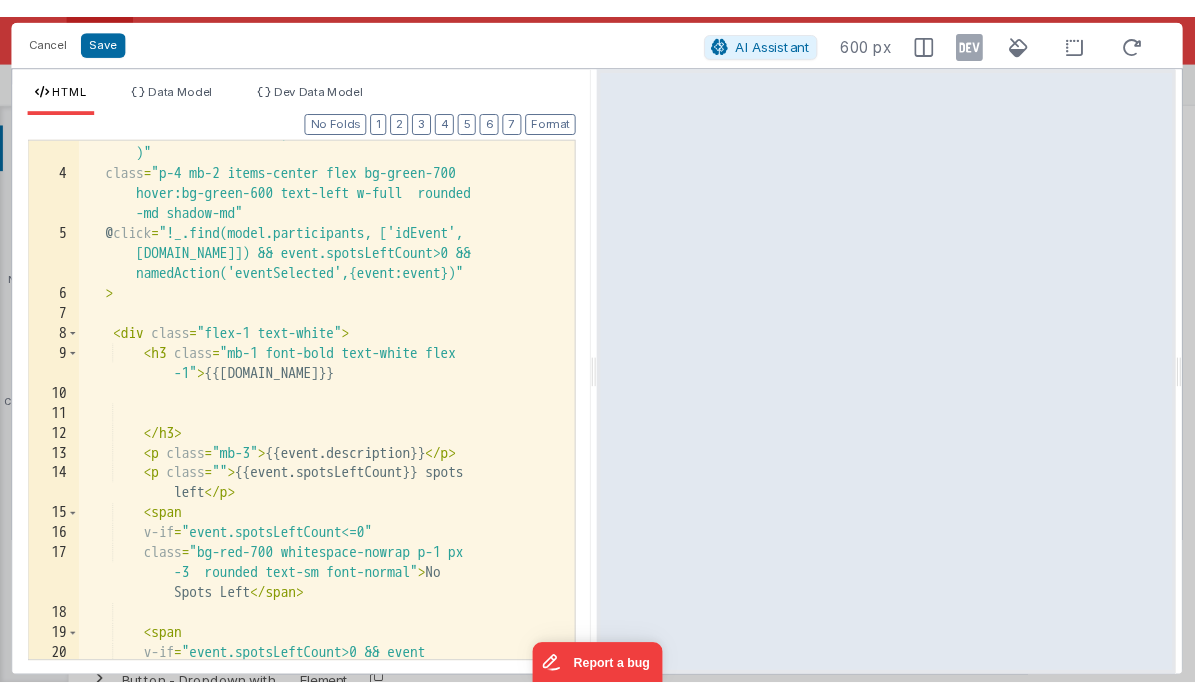scroll, scrollTop: 0, scrollLeft: 0, axis: both 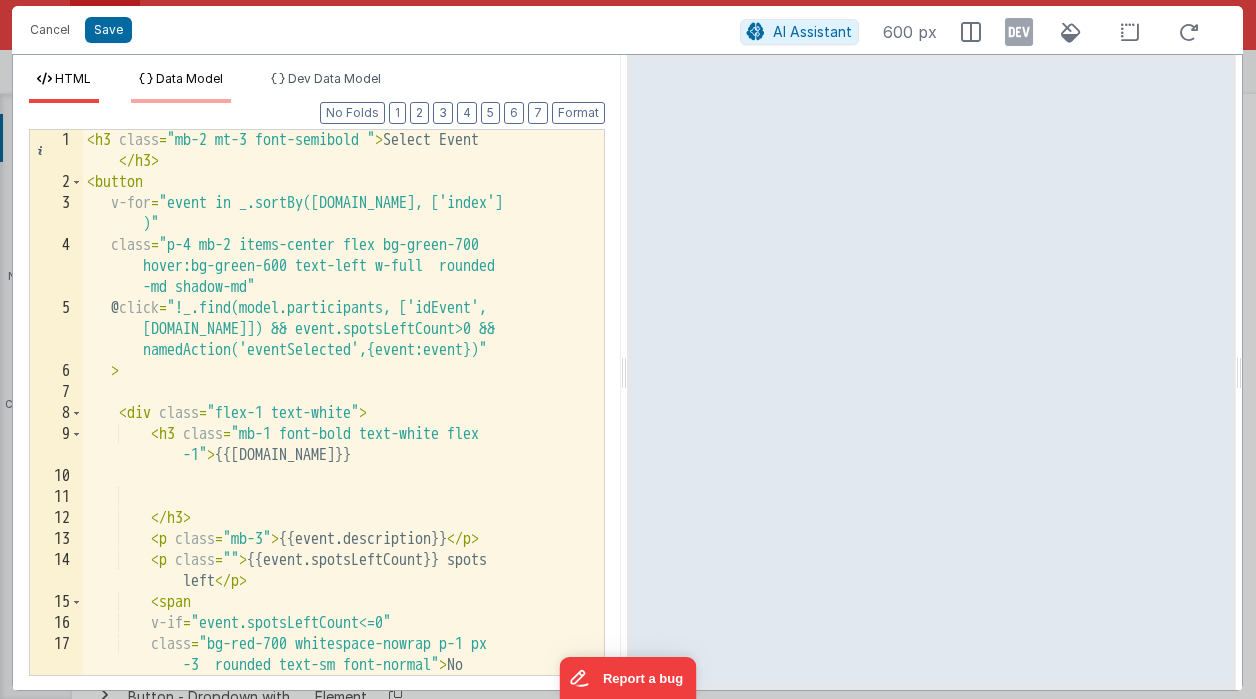 click on "Data Model" at bounding box center (189, 78) 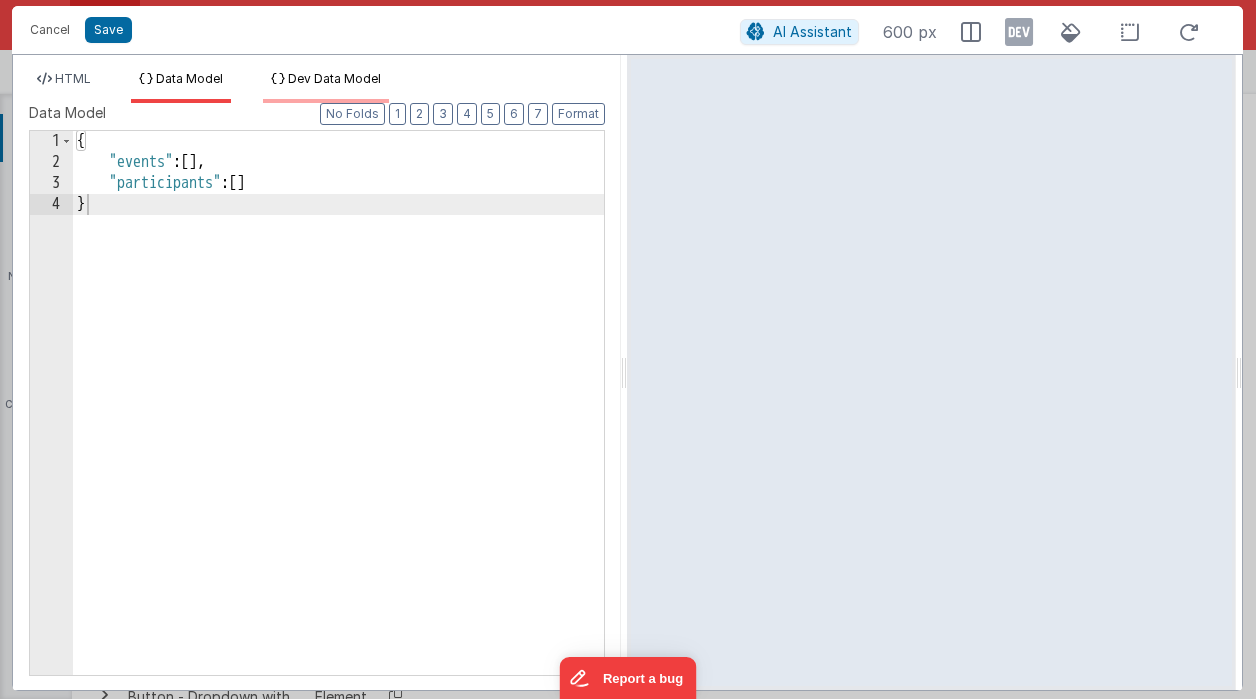 click on "Dev Data Model" at bounding box center (334, 78) 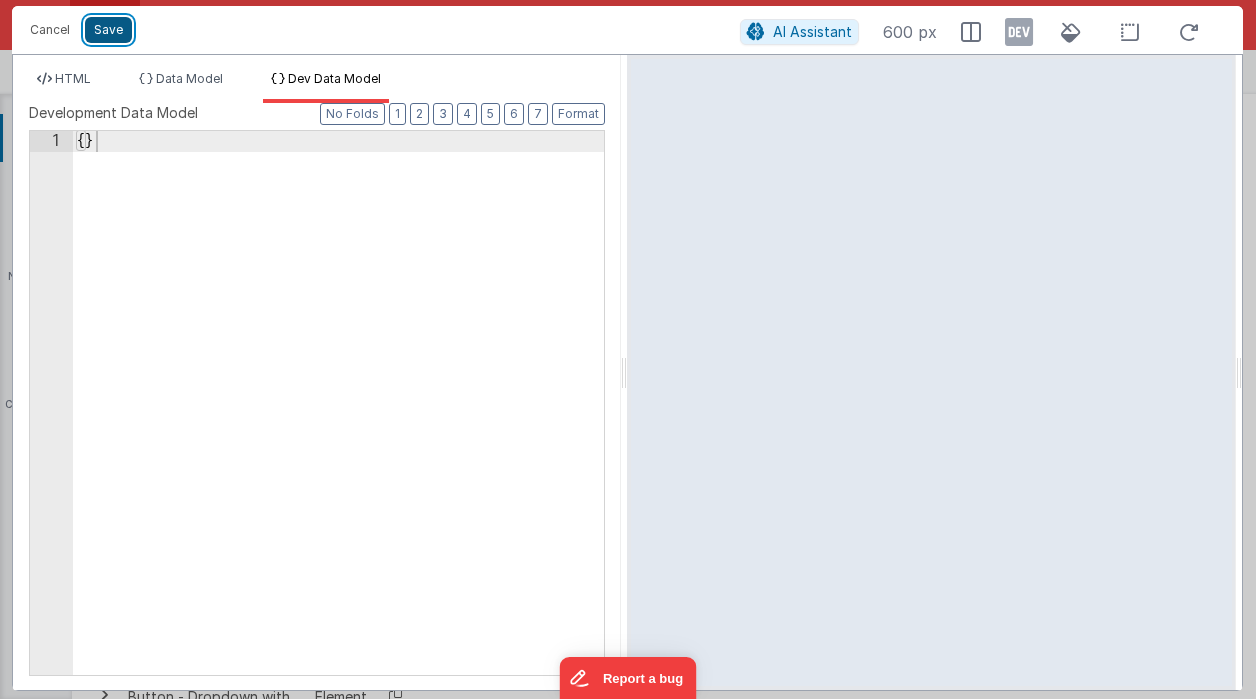 click on "Save" at bounding box center [108, 30] 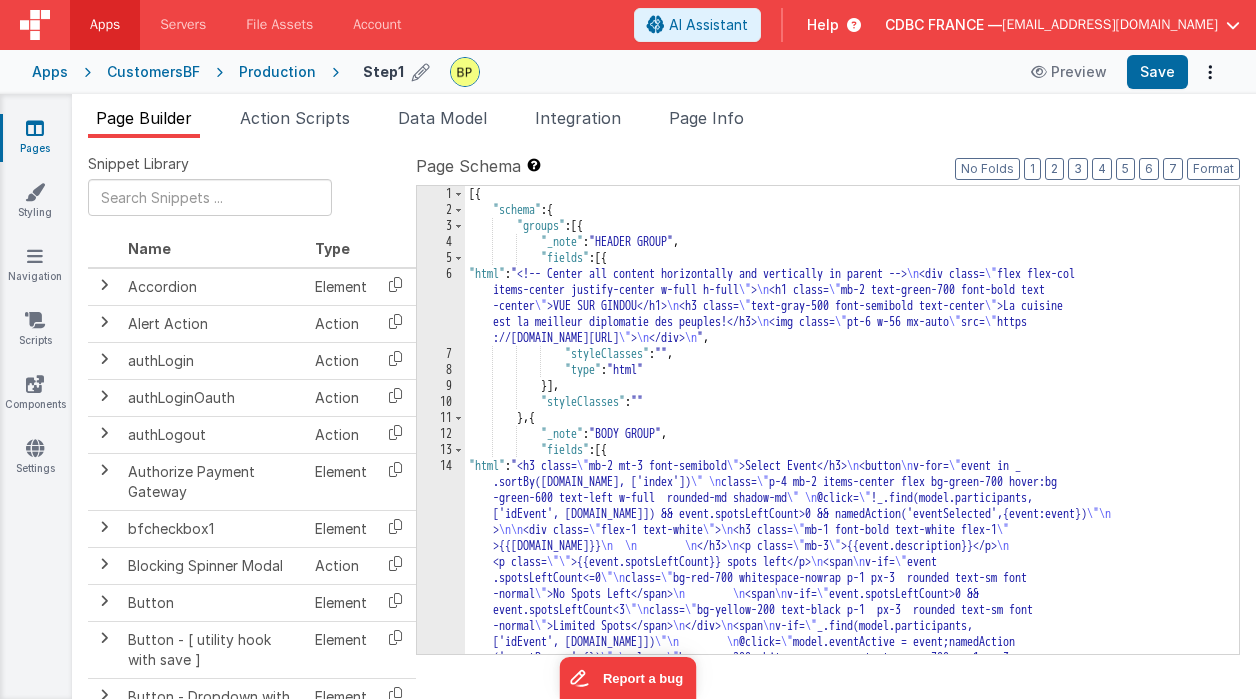 click at bounding box center (421, 72) 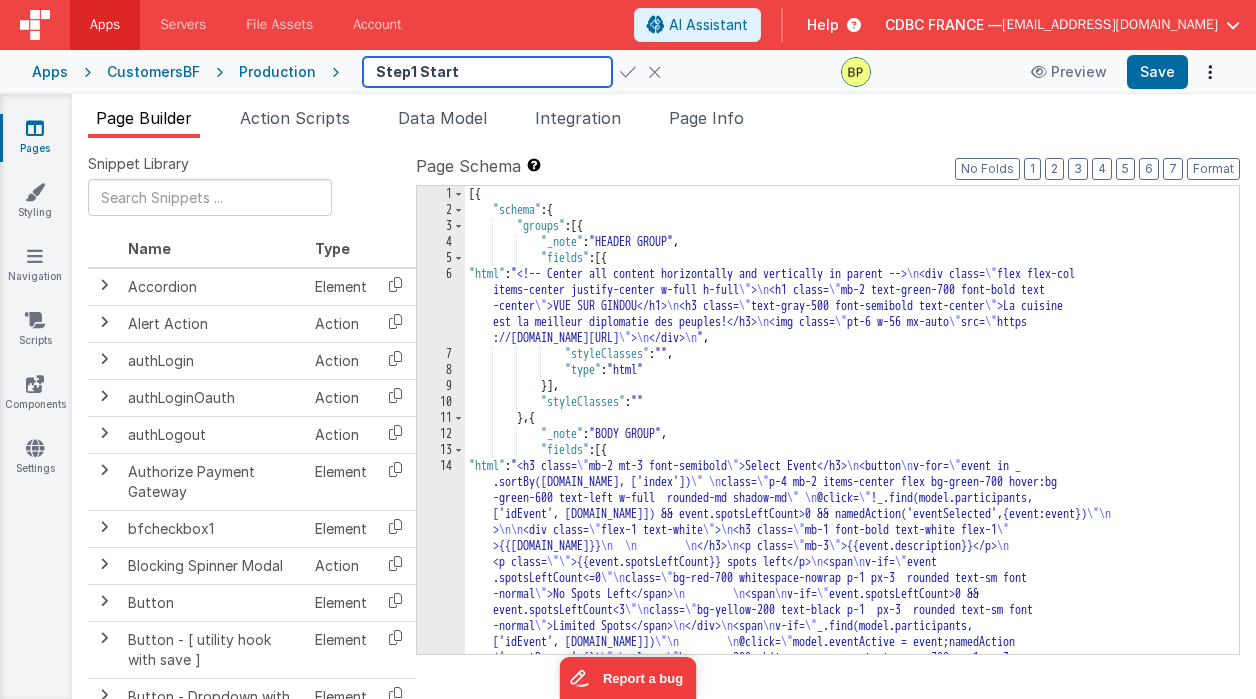 type on "Step1 Start" 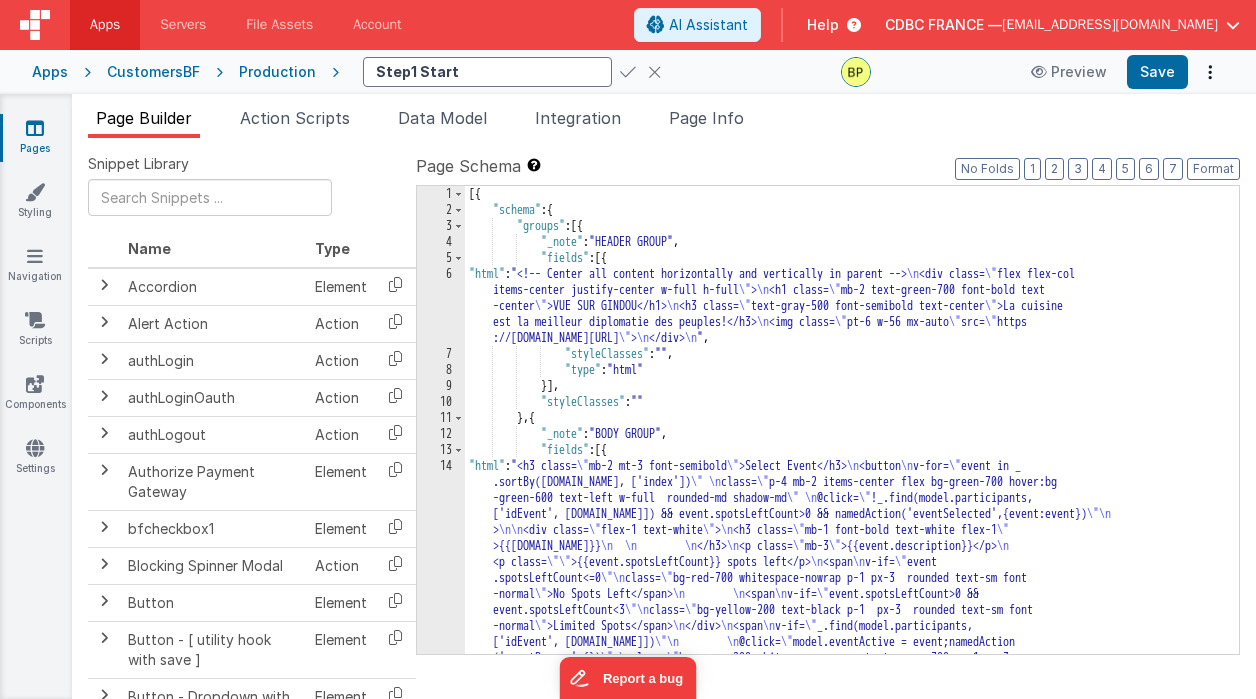 click at bounding box center (628, 72) 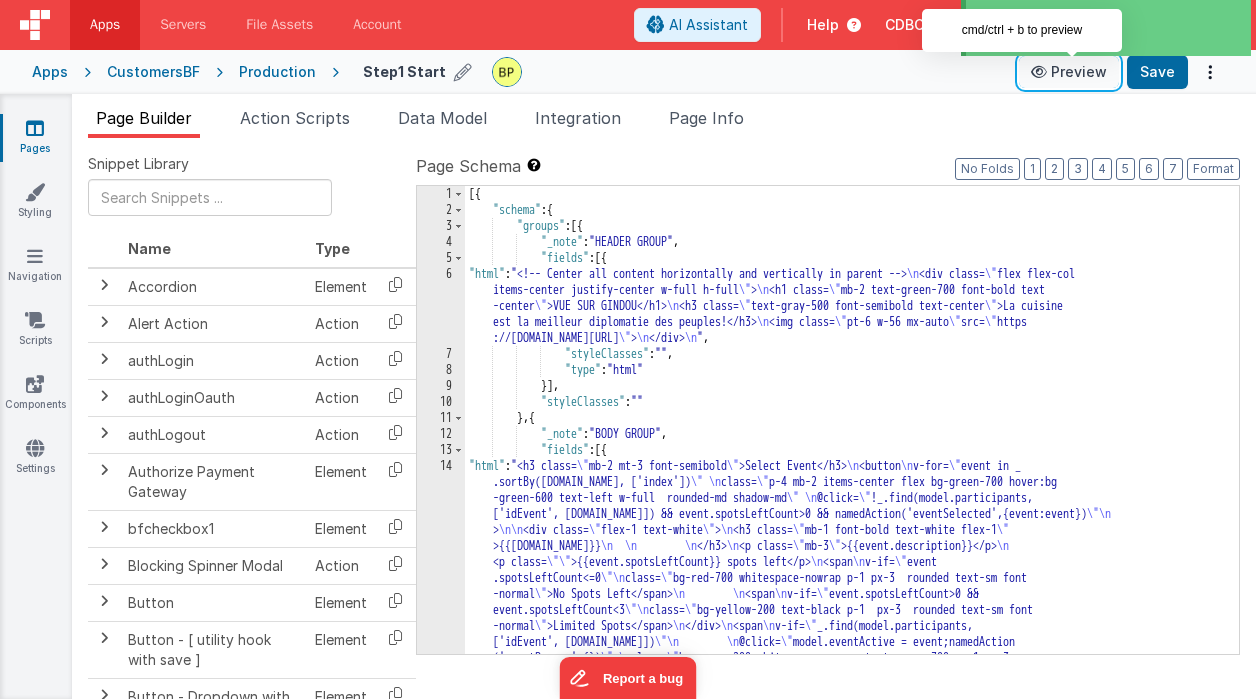 drag, startPoint x: 1058, startPoint y: 78, endPoint x: 1040, endPoint y: 83, distance: 18.681541 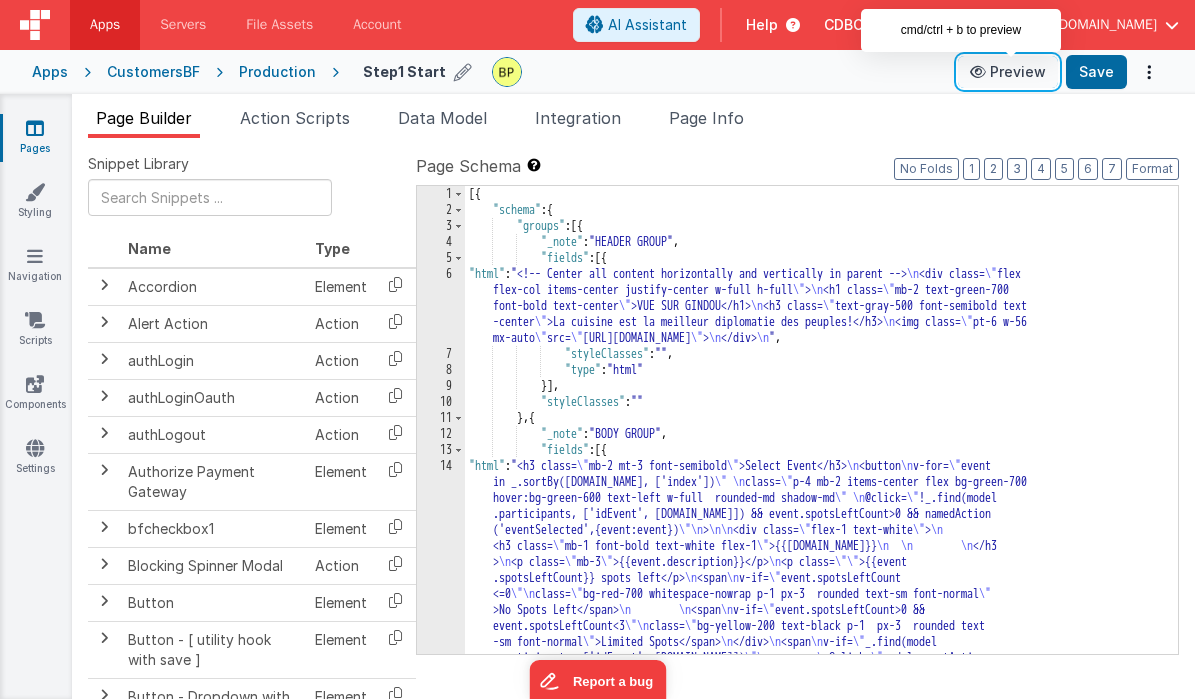 click on "Preview" at bounding box center (1008, 72) 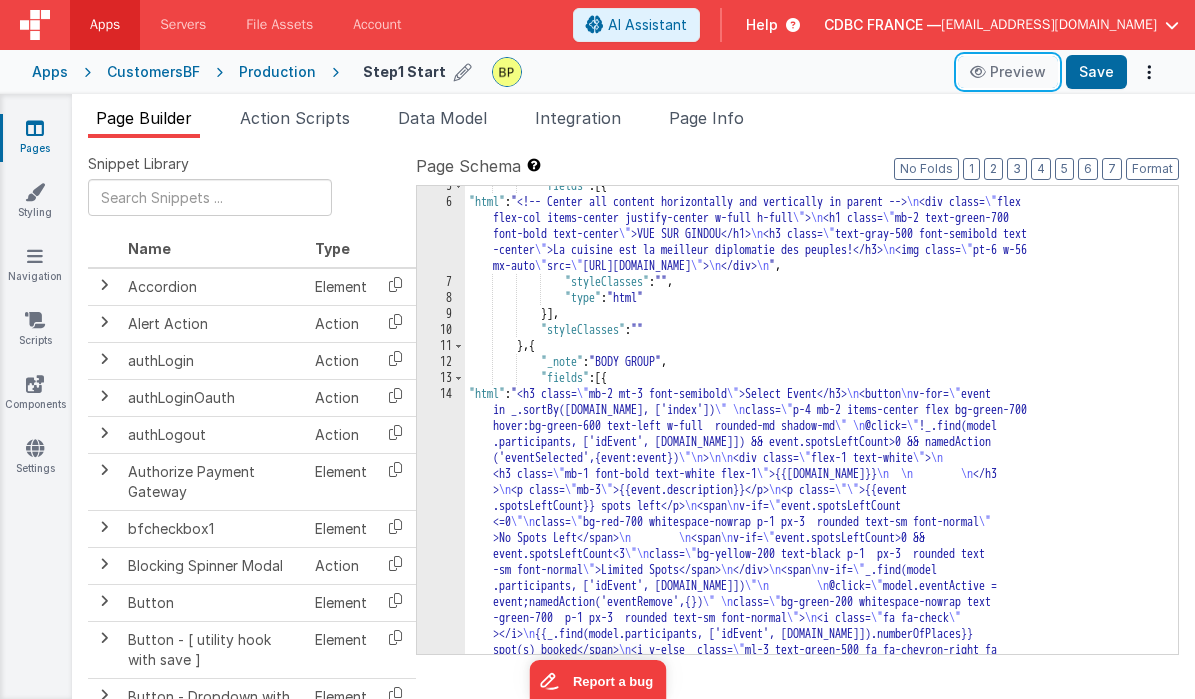 scroll, scrollTop: 156, scrollLeft: 0, axis: vertical 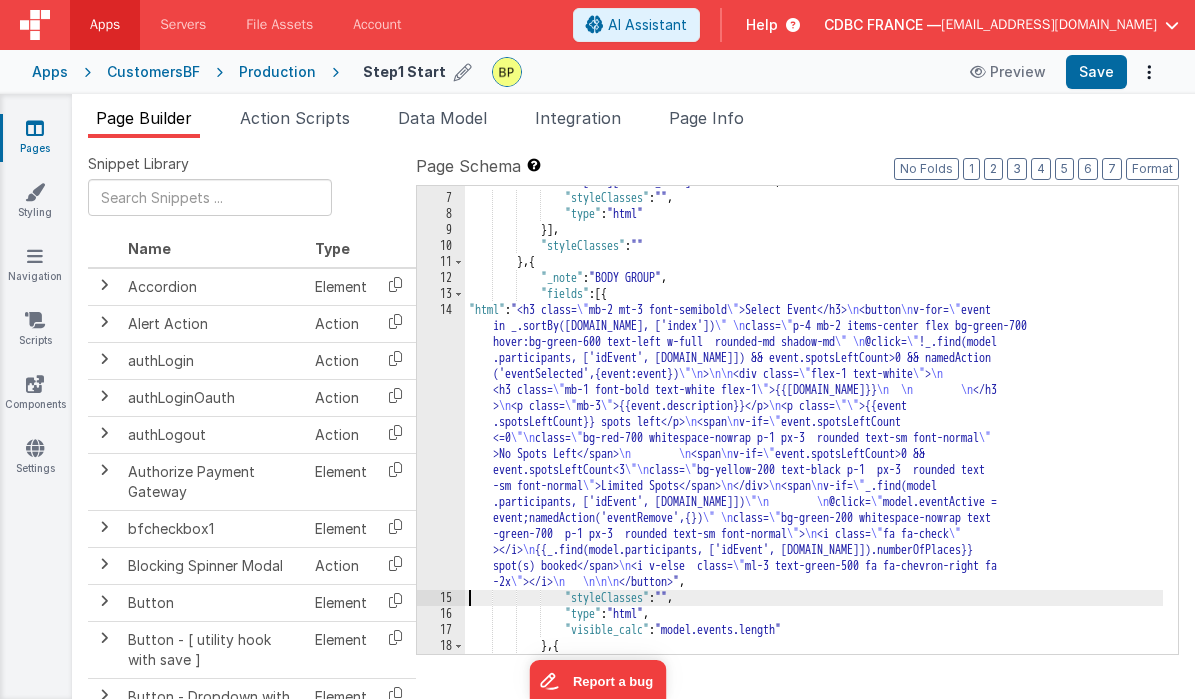 click on "14" at bounding box center (441, 446) 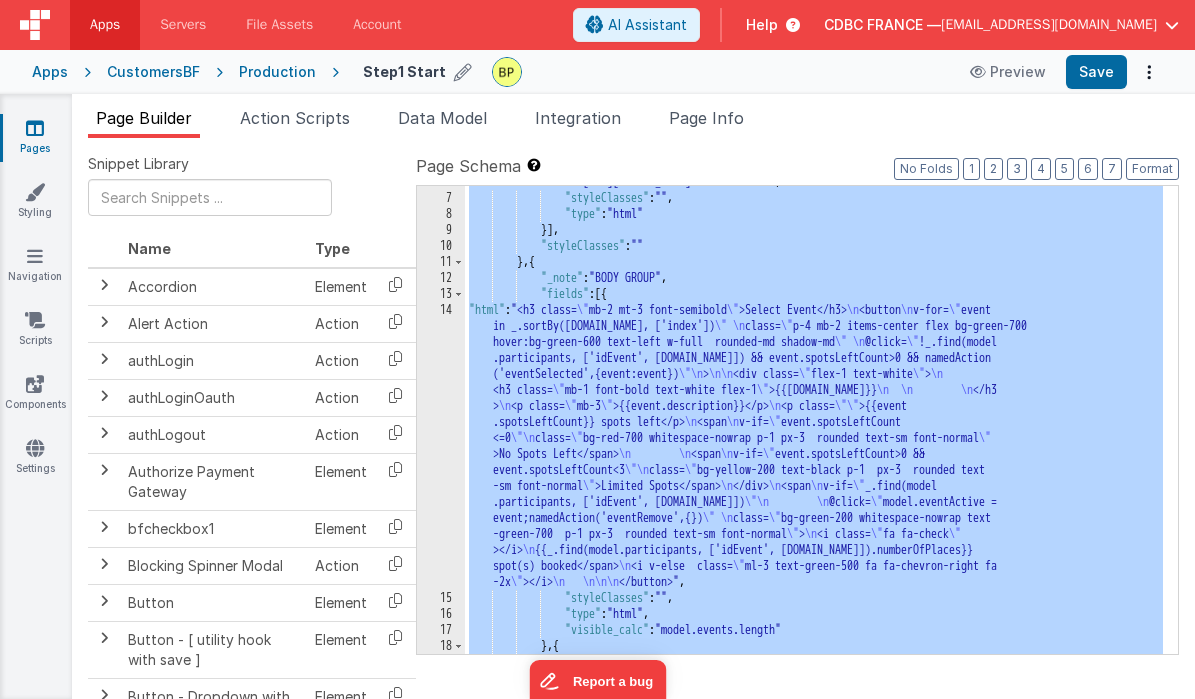 click on "14" at bounding box center (441, 446) 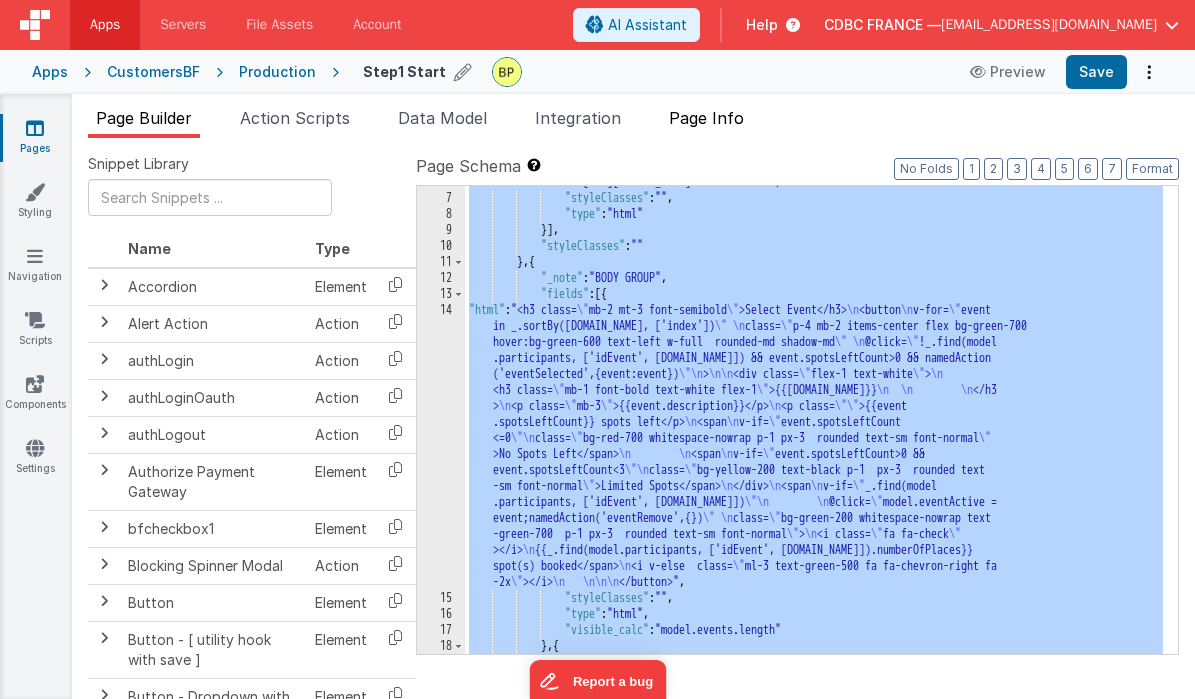 click on "Page Info" at bounding box center [706, 118] 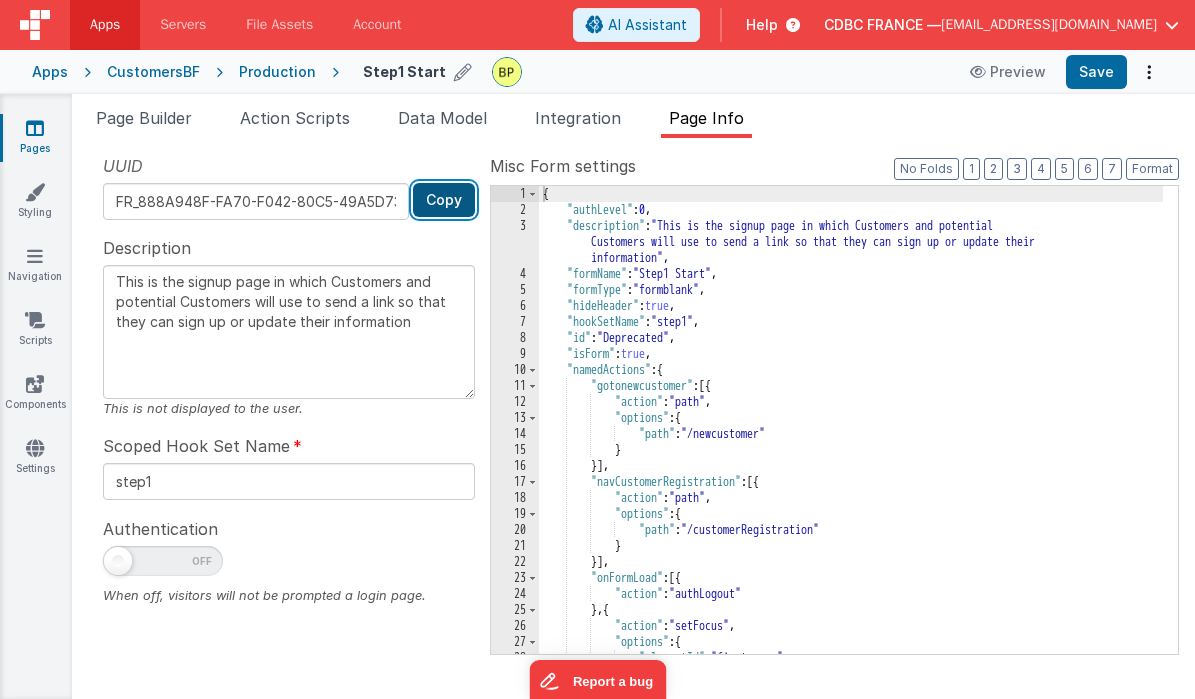 click on "Copy" at bounding box center [444, 200] 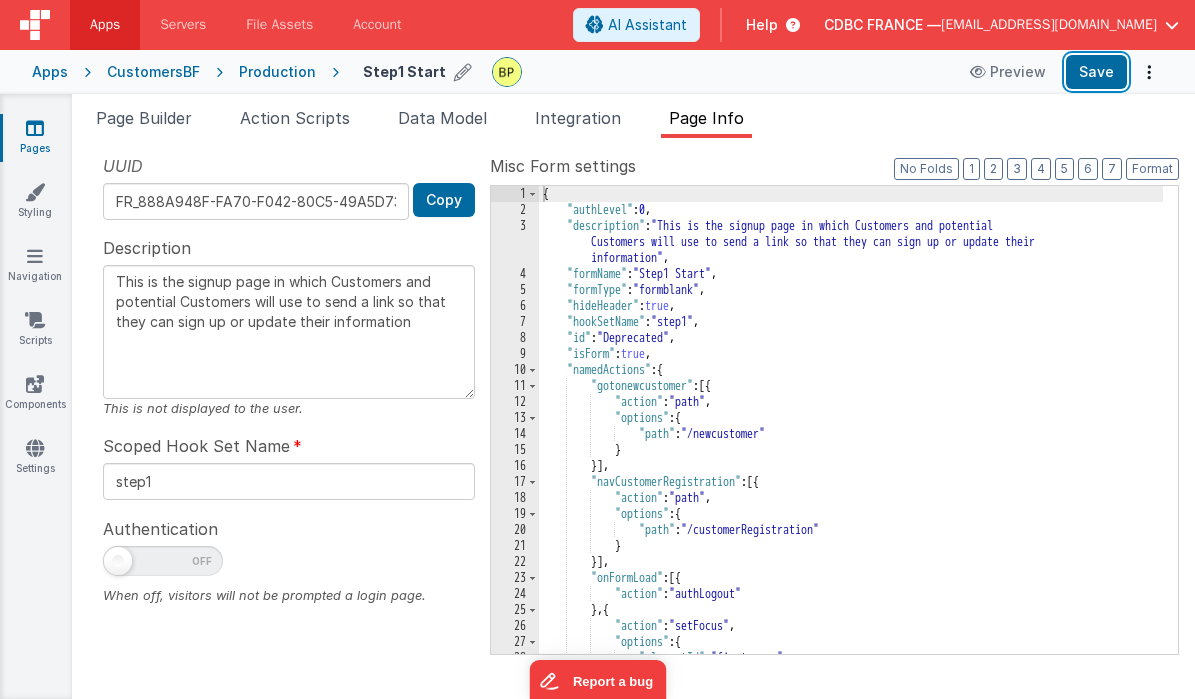 drag, startPoint x: 1085, startPoint y: 76, endPoint x: 992, endPoint y: 92, distance: 94.36631 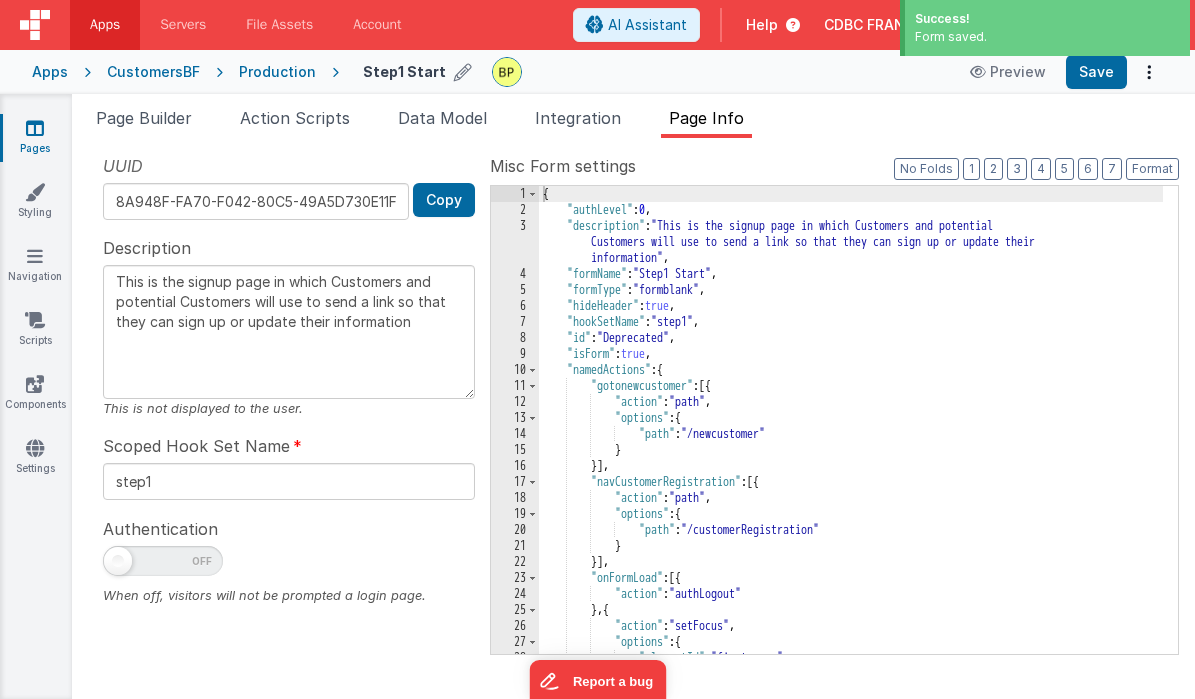 scroll, scrollTop: 0, scrollLeft: 41, axis: horizontal 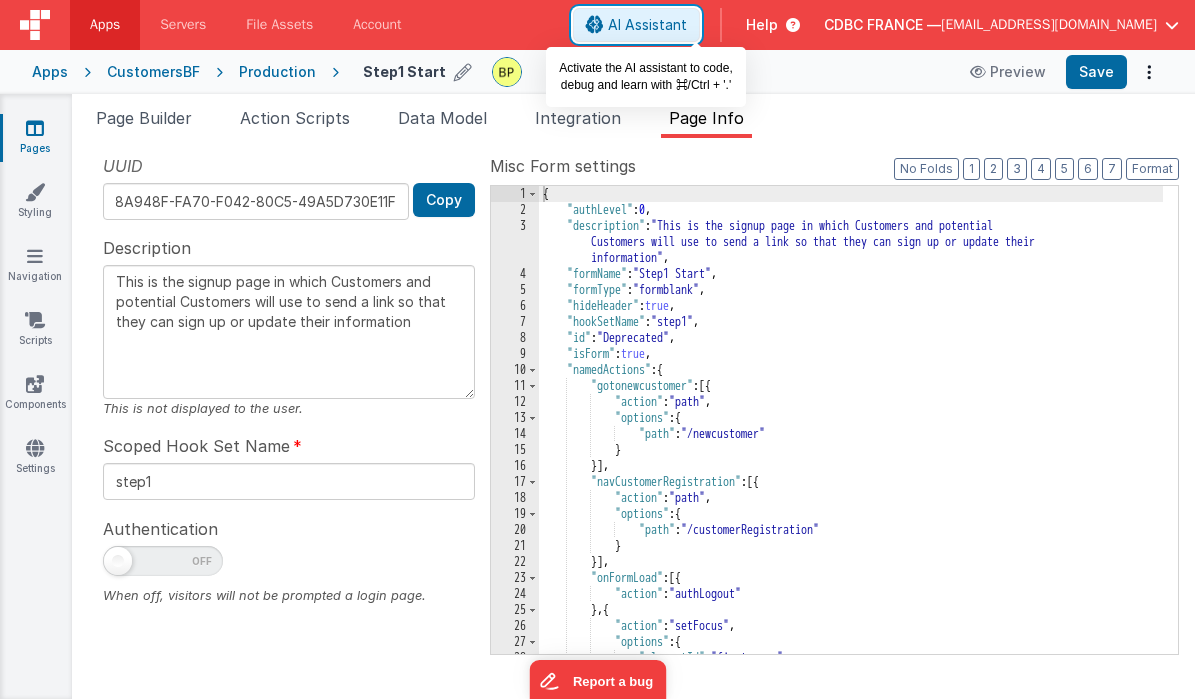 click on "AI Assistant" at bounding box center [647, 25] 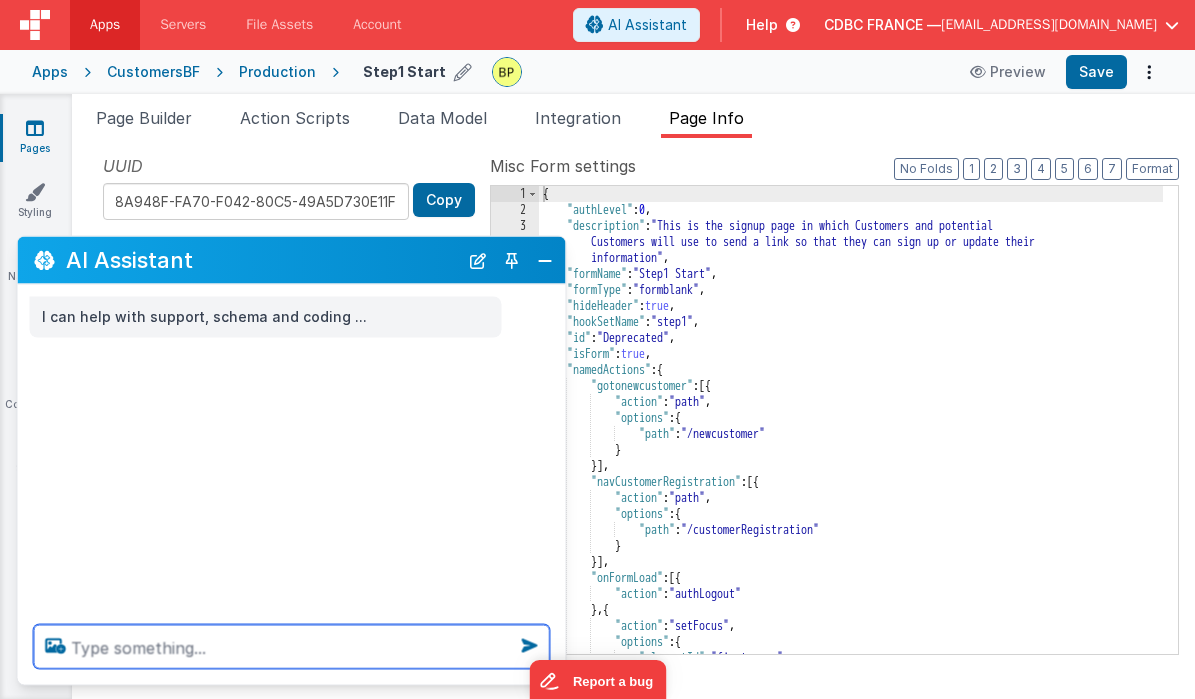 type on "h" 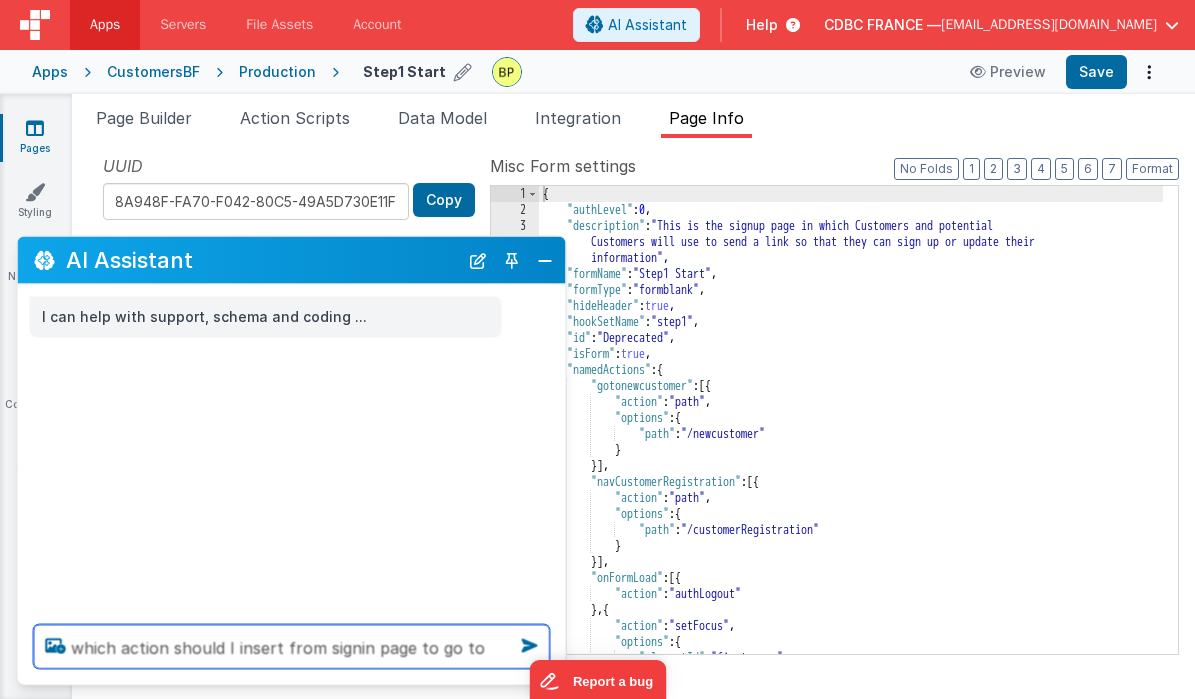 paste on "https://miammiam-lacuisine.clientportal.cloud/#/form/FR_888A948F-FA70-F042-80C5-49A5D730E11F" 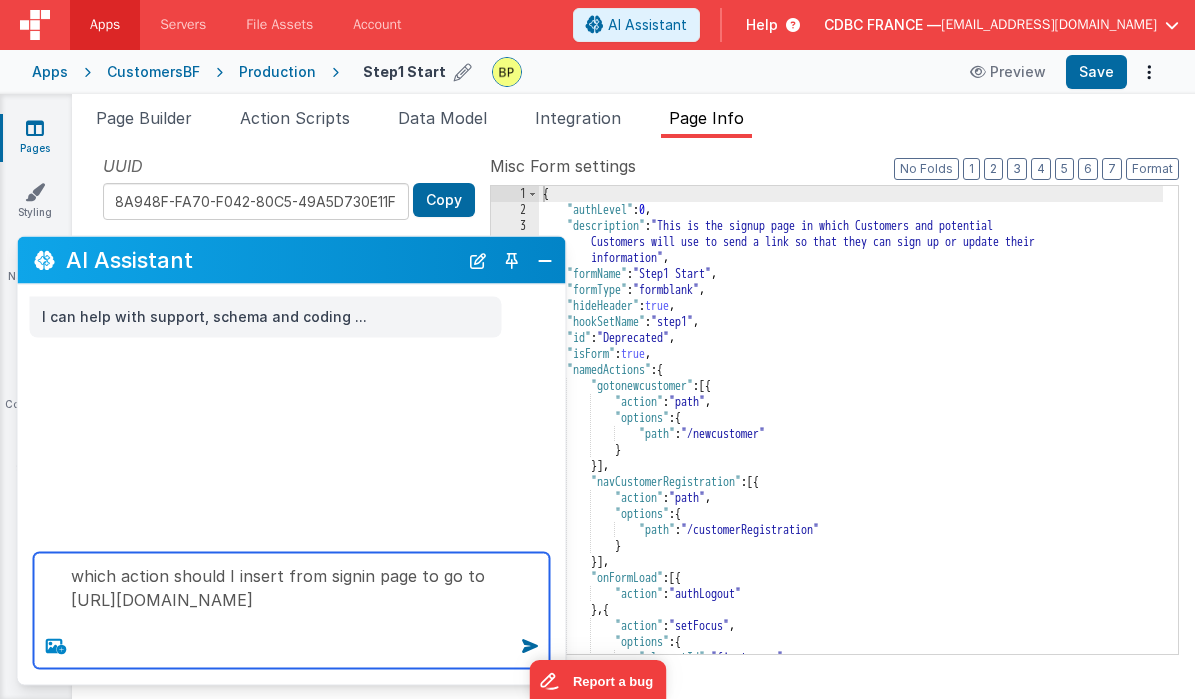 drag, startPoint x: 333, startPoint y: 624, endPoint x: 71, endPoint y: 629, distance: 262.0477 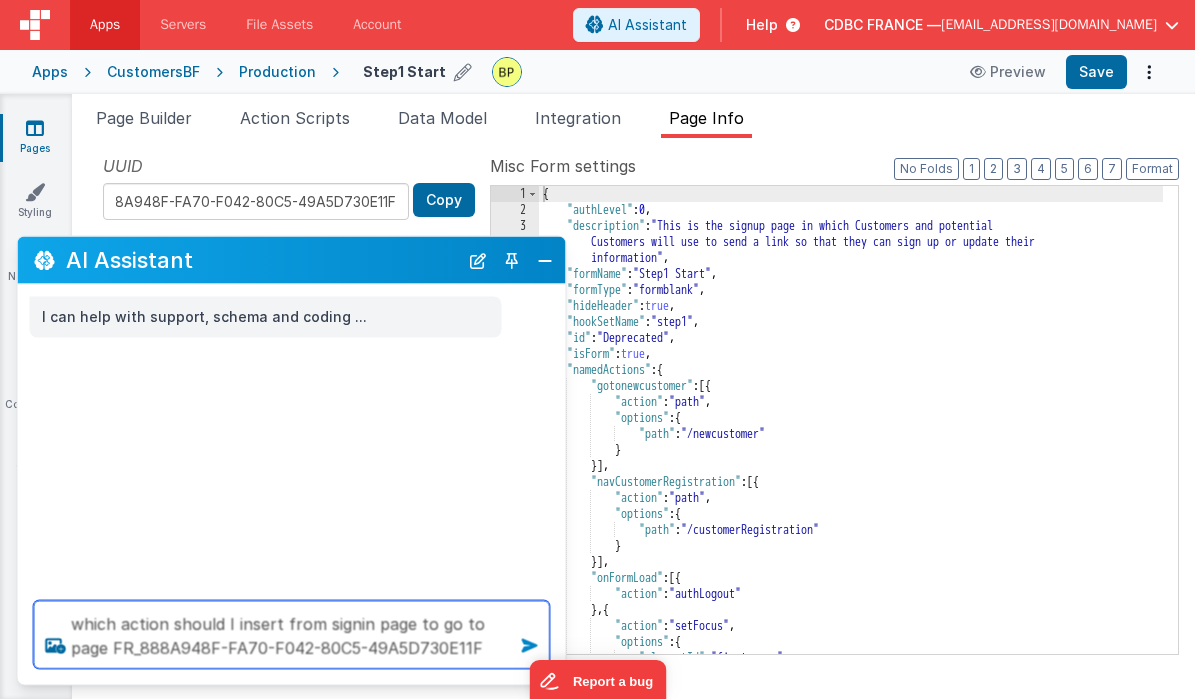type on "which action should I insert from signin page to go to page FR_888A948F-FA70-F042-80C5-49A5D730E11F" 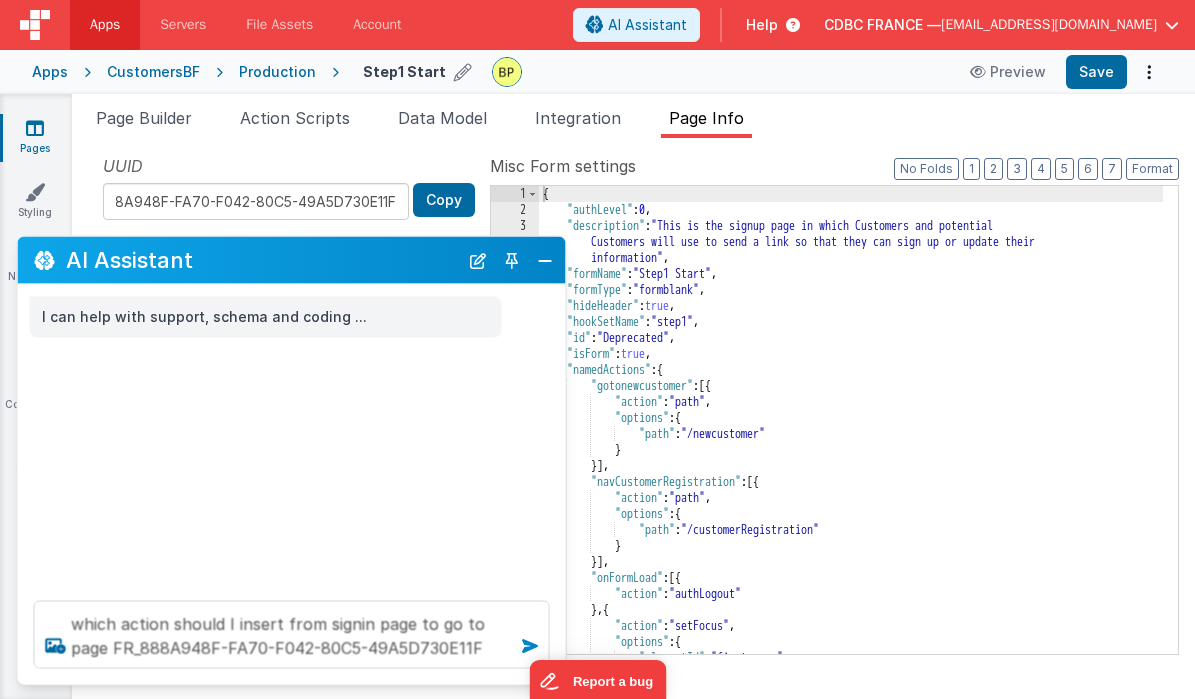 click at bounding box center [530, 646] 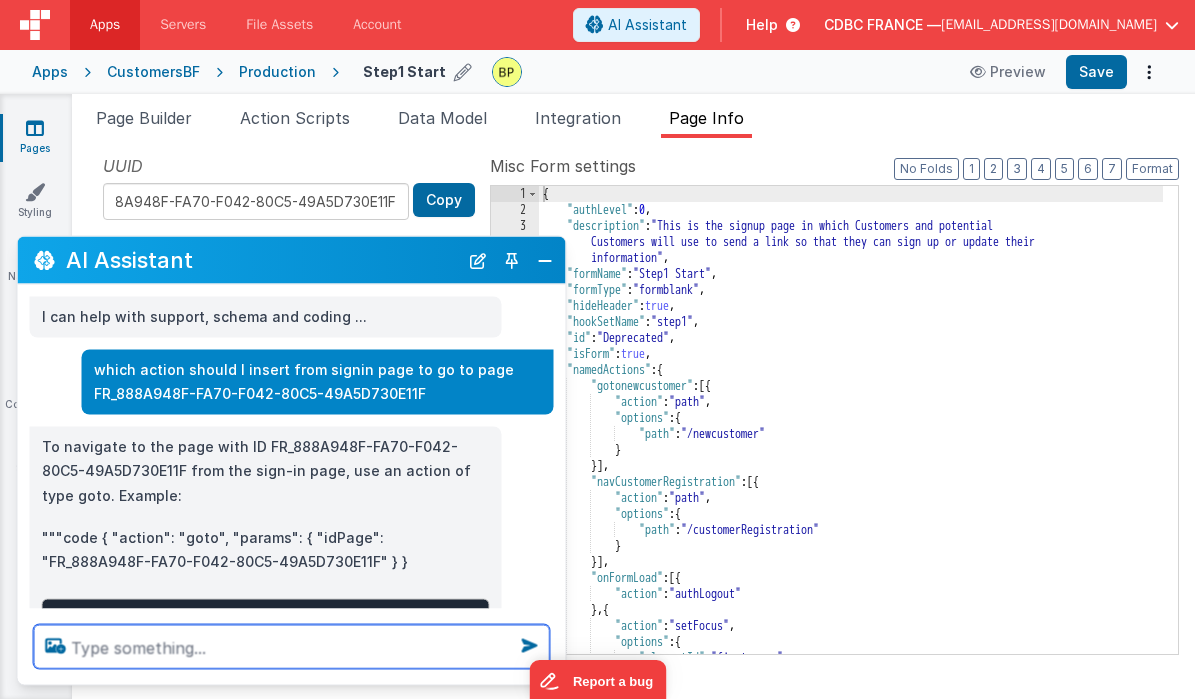 scroll, scrollTop: 134, scrollLeft: 0, axis: vertical 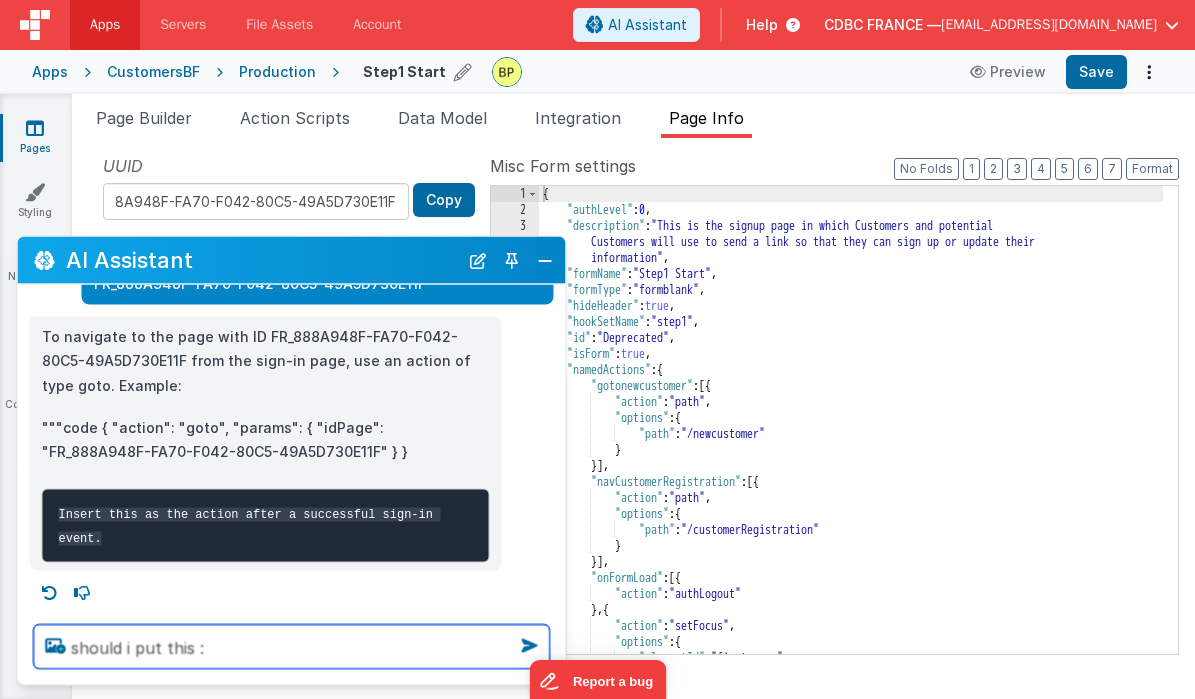 paste on "https://miammiam-lacuisine.clientportal.cloud/#/form/FR_888A948F-FA70-F042-80C5-49A5D730E11F" 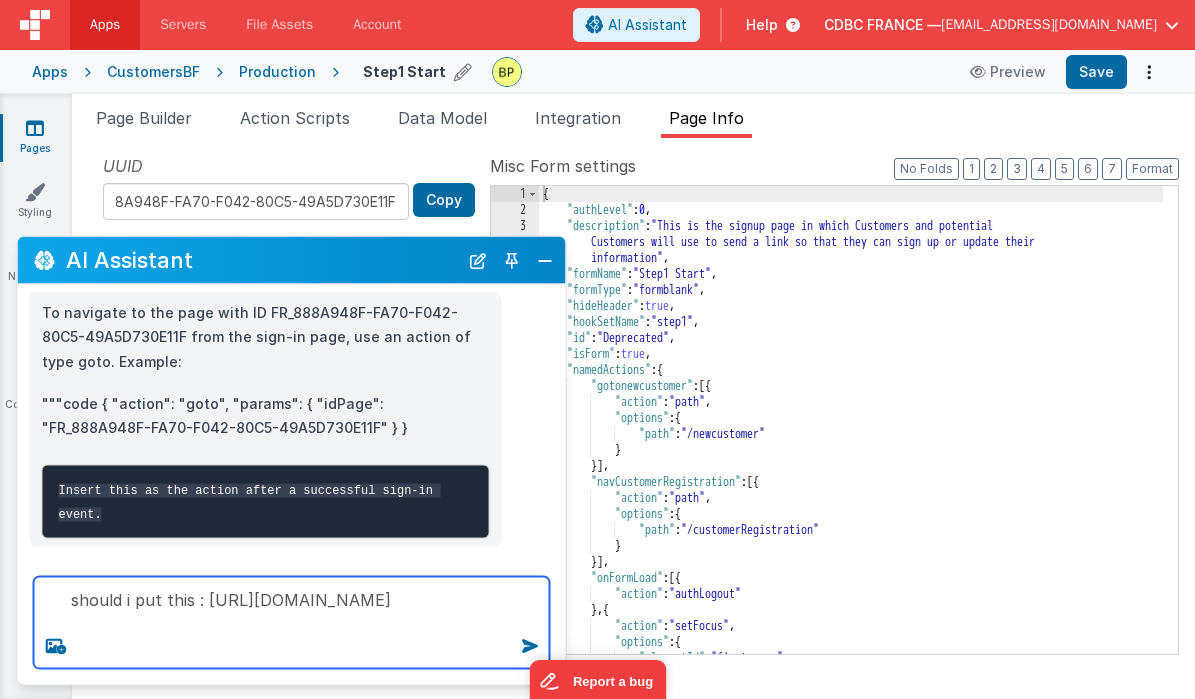 type on "should i put this : https://miammiam-lacuisine.clientportal.cloud/#/form/FR_888A948F-FA70-F042-80C5-49A5D730E11F" 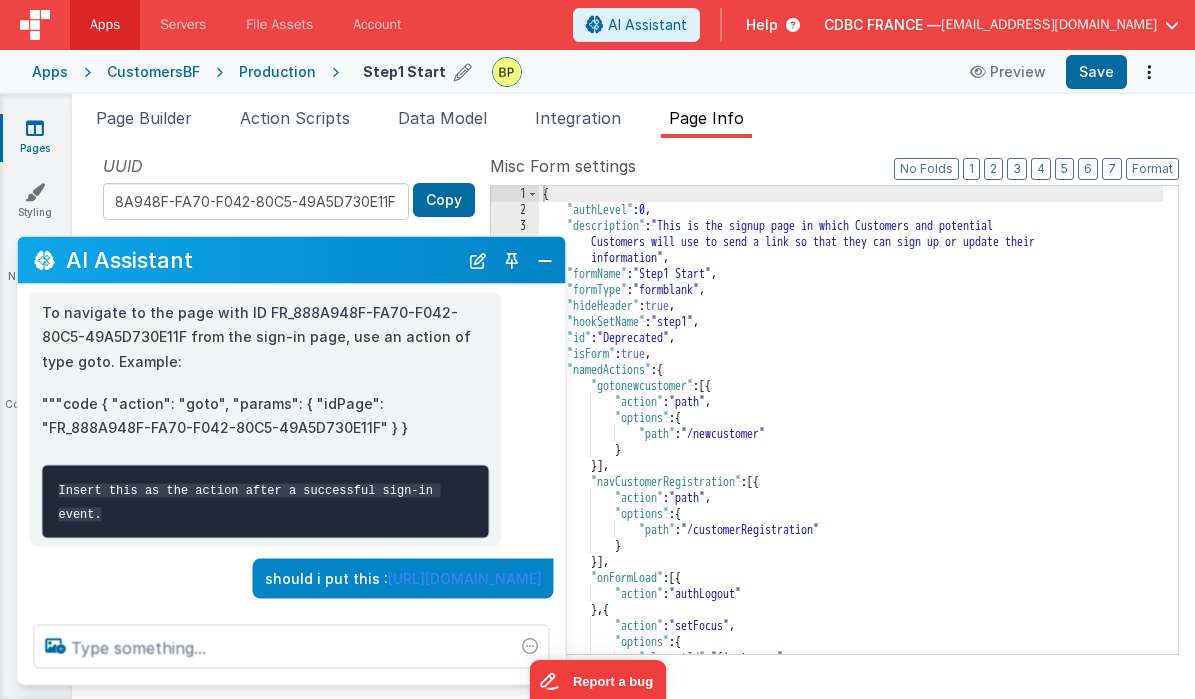 scroll, scrollTop: 253, scrollLeft: 0, axis: vertical 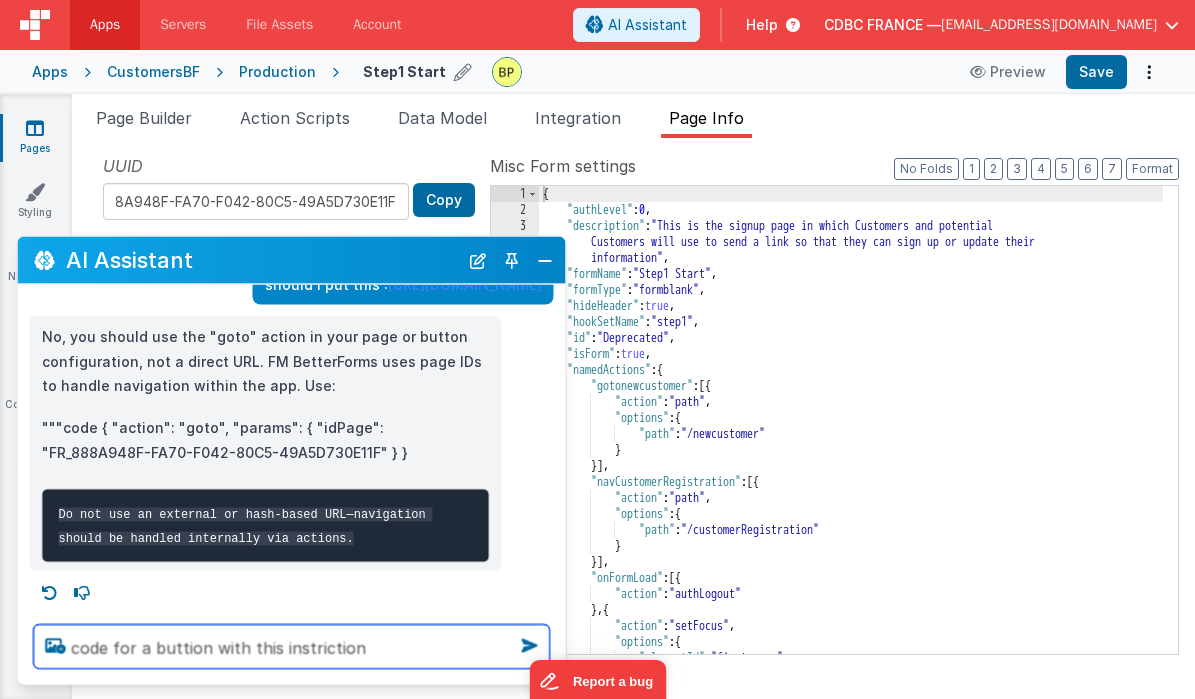 type on "code for a buttion with this instriction" 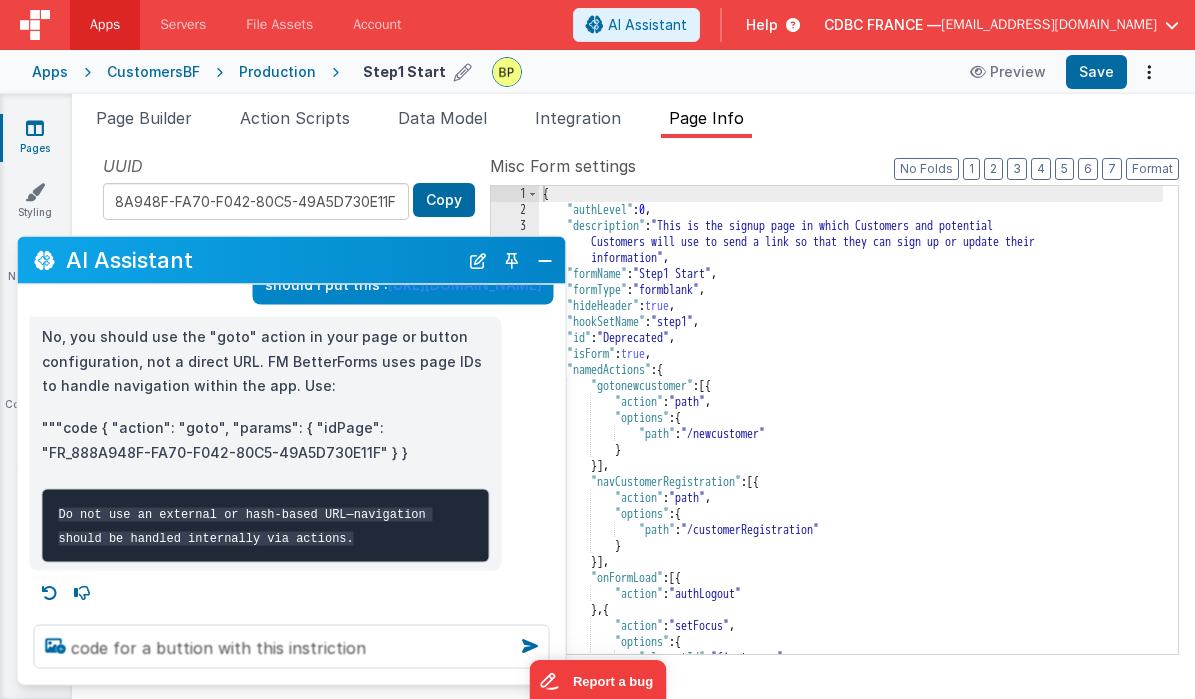 type 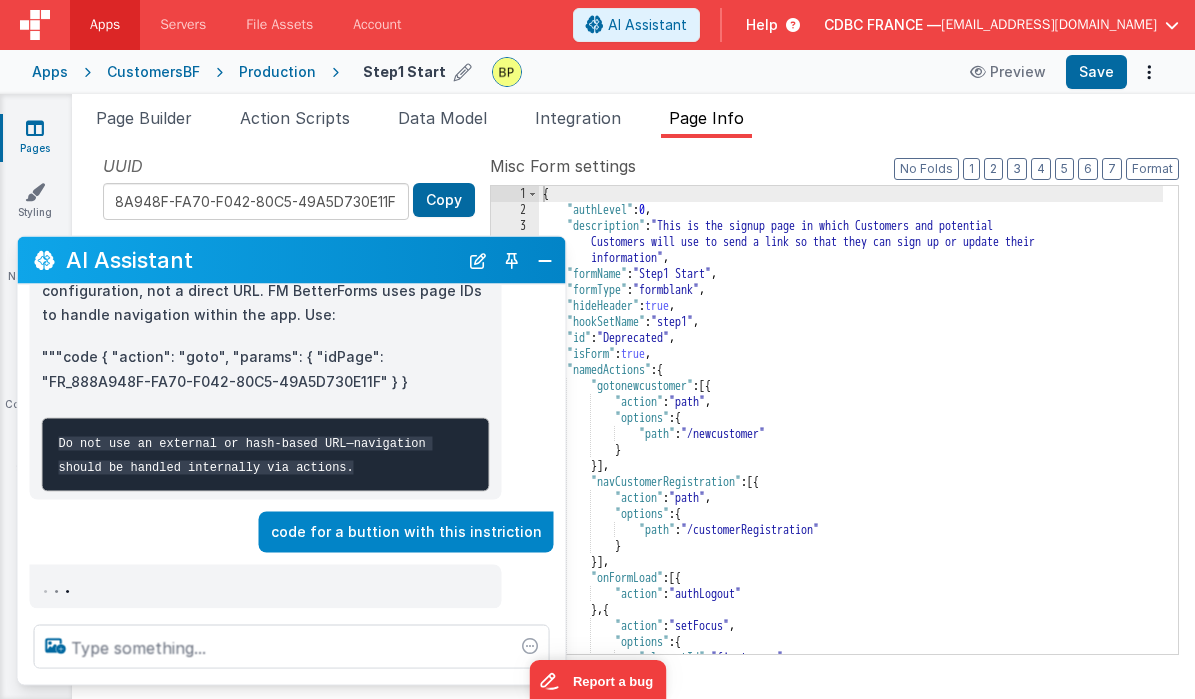 scroll, scrollTop: 596, scrollLeft: 0, axis: vertical 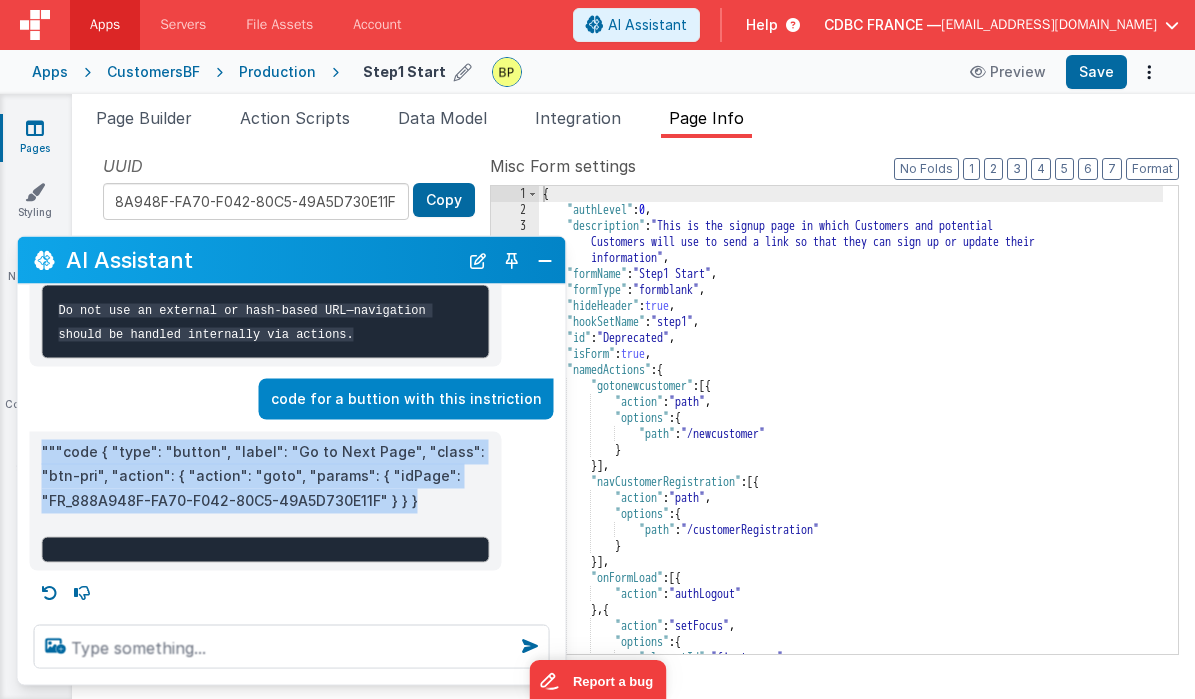 drag, startPoint x: 41, startPoint y: 448, endPoint x: 431, endPoint y: 513, distance: 395.37958 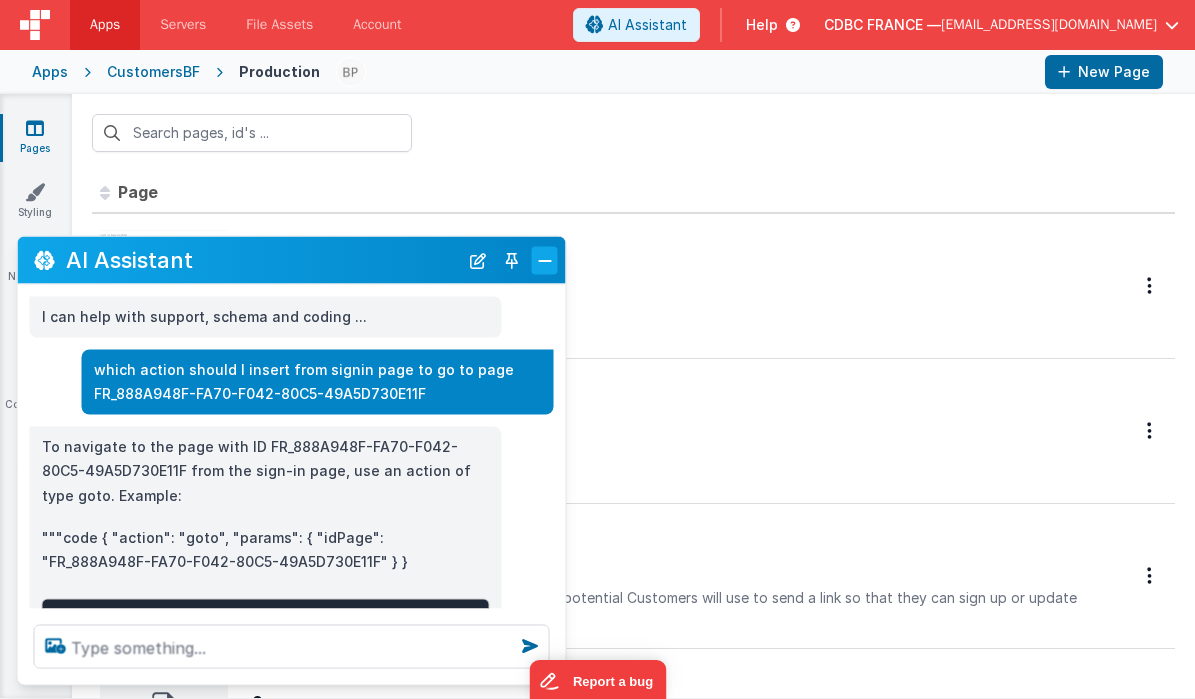 click at bounding box center (545, 260) 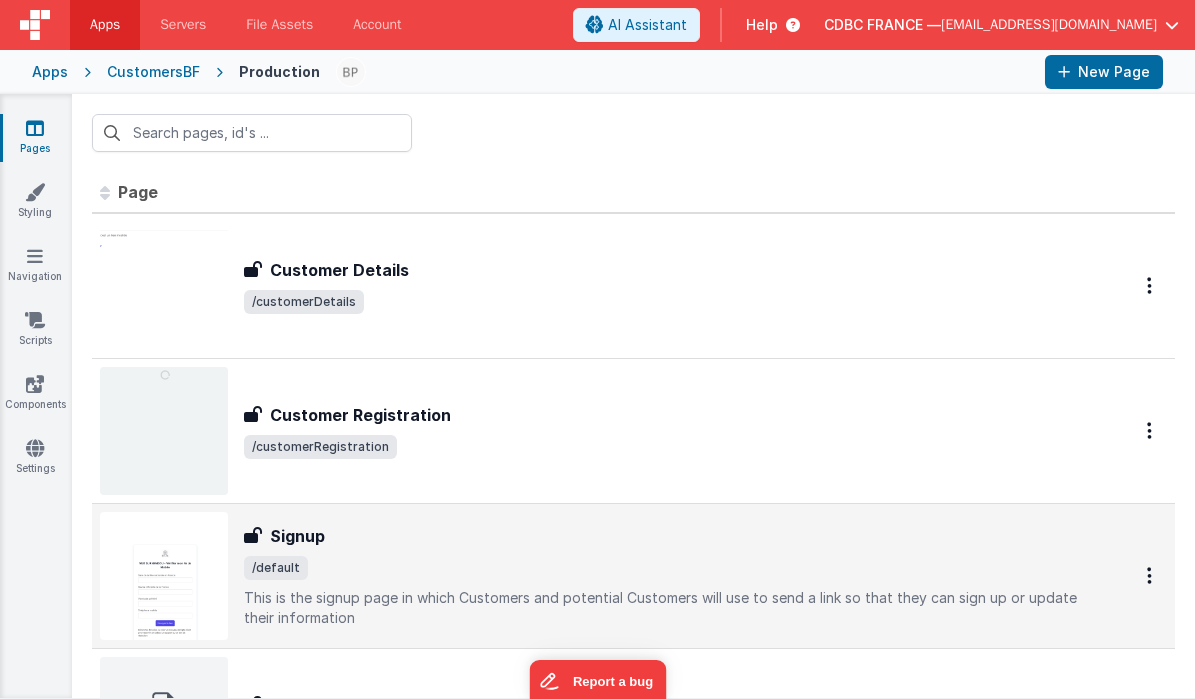 click on "Signup
Signup
/default   This is the signup page in which Customers and potential Customers will use to send a link so that they can sign up or update their information" at bounding box center [663, 576] 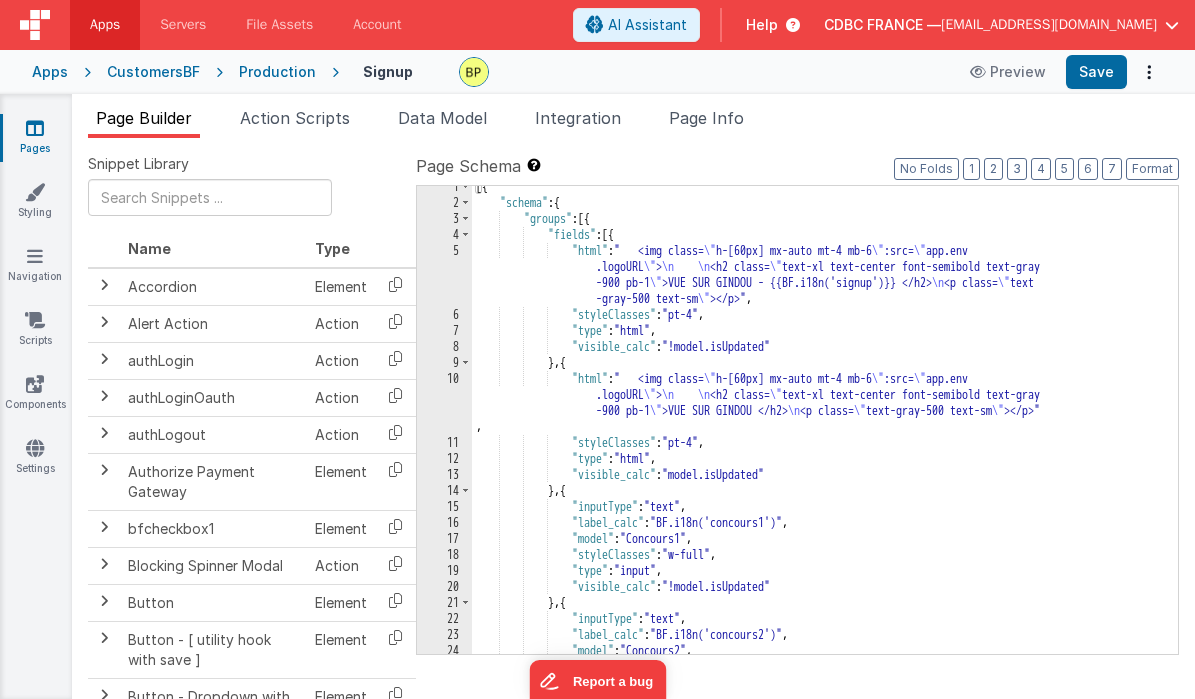 scroll, scrollTop: 9, scrollLeft: 0, axis: vertical 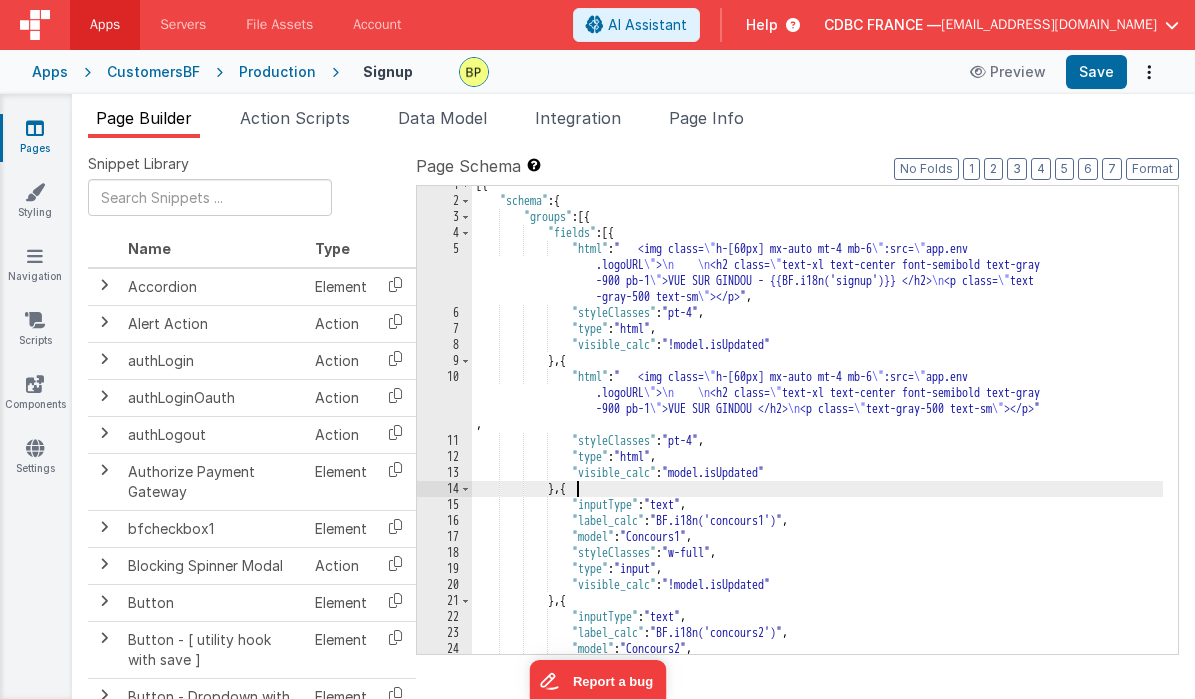 click on "[{      "schema" :  {           "groups" :  [{                "fields" :  [{                     "html" :  "   <img class= \"  h-[60px] mx-auto mt-4 mb-6 \"  :src= \" app.env                      .logoURL \" > \n      \n <h2 class= \" text-xl text-center font-semibold text-gray                      -900 pb-1 \" >VUE SUR GINDOU - {{BF.i18n('signup')}} </h2> \n <p class= \" text                      -gray-500 text-sm \" ></p>" ,                     "styleClasses" :  "pt-4" ,                     "type" :  "html" ,                     "visible_calc" :  "!model.isUpdated"                } ,  {                     "html" :  "   <img class= \"  h-[60px] mx-auto mt-4 mb-6 \"  :src= \" app.env                      .logoURL \" > \n      \n <h2 class= \" text-xl text-center font-semibold text-gray                      -900 pb-1 \" >VUE SUR GINDOU </h2> \n <p class= \" text-gray-500 text-sm \" ></p>"                     :" at bounding box center (817, 427) 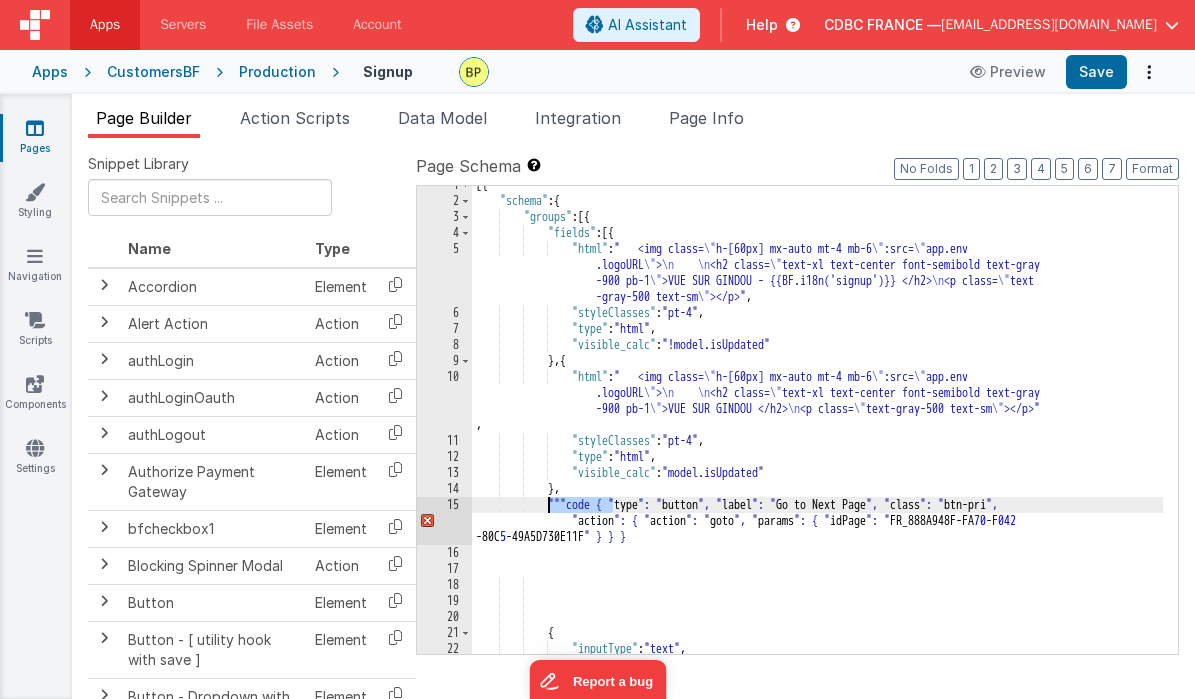 drag, startPoint x: 616, startPoint y: 505, endPoint x: 546, endPoint y: 505, distance: 70 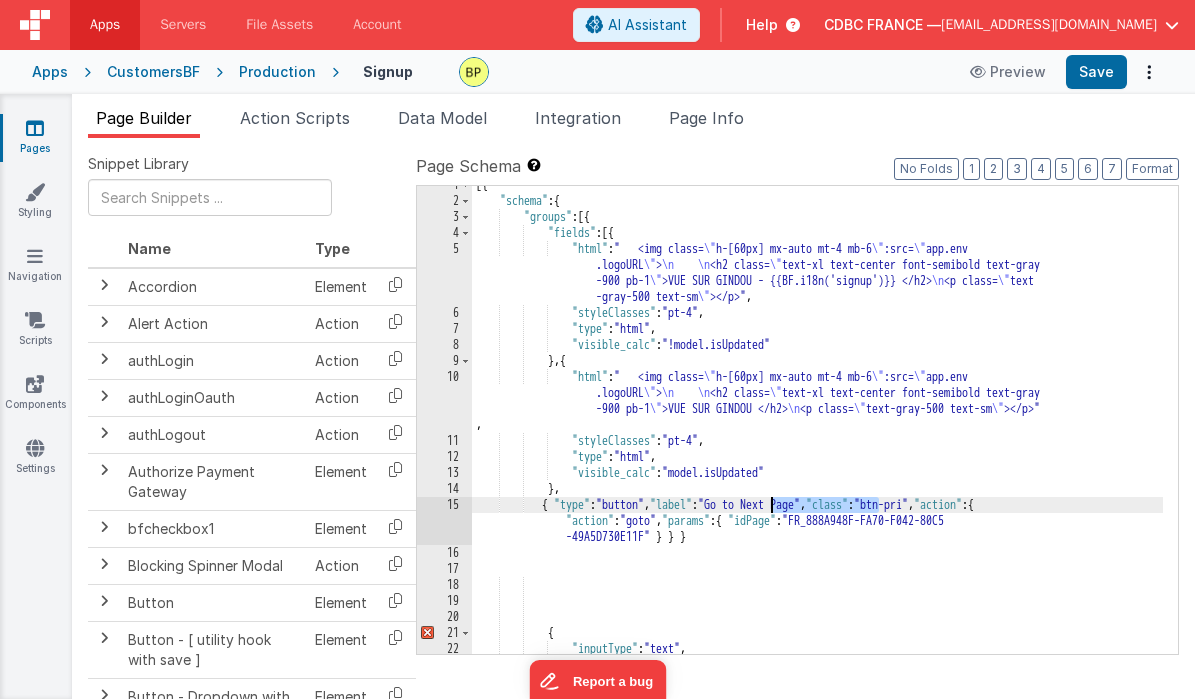drag, startPoint x: 880, startPoint y: 503, endPoint x: 781, endPoint y: 531, distance: 102.88343 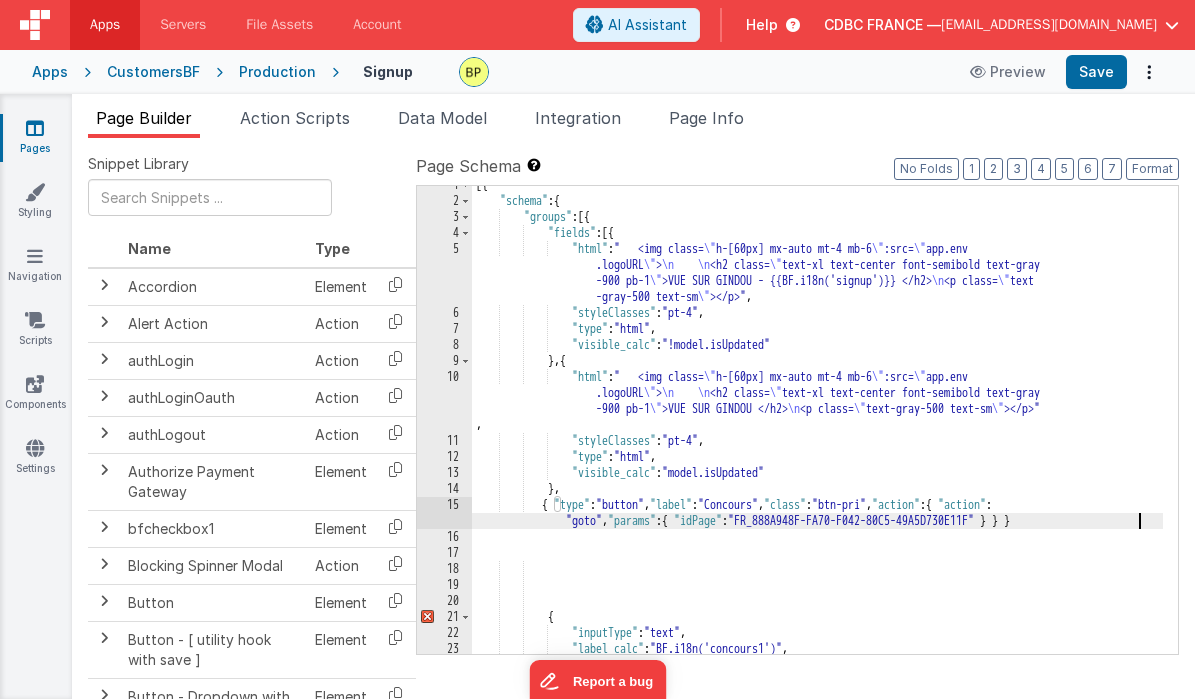 click on "[{      "schema" :  {           "groups" :  [{                "fields" :  [{                     "html" :  "   <img class= \"  h-[60px] mx-auto mt-4 mb-6 \"  :src= \" app.env                      .logoURL \" > \n      \n <h2 class= \" text-xl text-center font-semibold text-gray                      -900 pb-1 \" >VUE SUR GINDOU - {{BF.i18n('signup')}} </h2> \n <p class= \" text                      -gray-500 text-sm \" ></p>" ,                     "styleClasses" :  "pt-4" ,                     "type" :  "html" ,                     "visible_calc" :  "!model.isUpdated"                } ,  {                     "html" :  "   <img class= \"  h-[60px] mx-auto mt-4 mb-6 \"  :src= \" app.env                      .logoURL \" > \n      \n <h2 class= \" text-xl text-center font-semibold text-gray                      -900 pb-1 \" >VUE SUR GINDOU </h2> \n <p class= \" text-gray-500 text-sm \" ></p>"                     :" at bounding box center (817, 427) 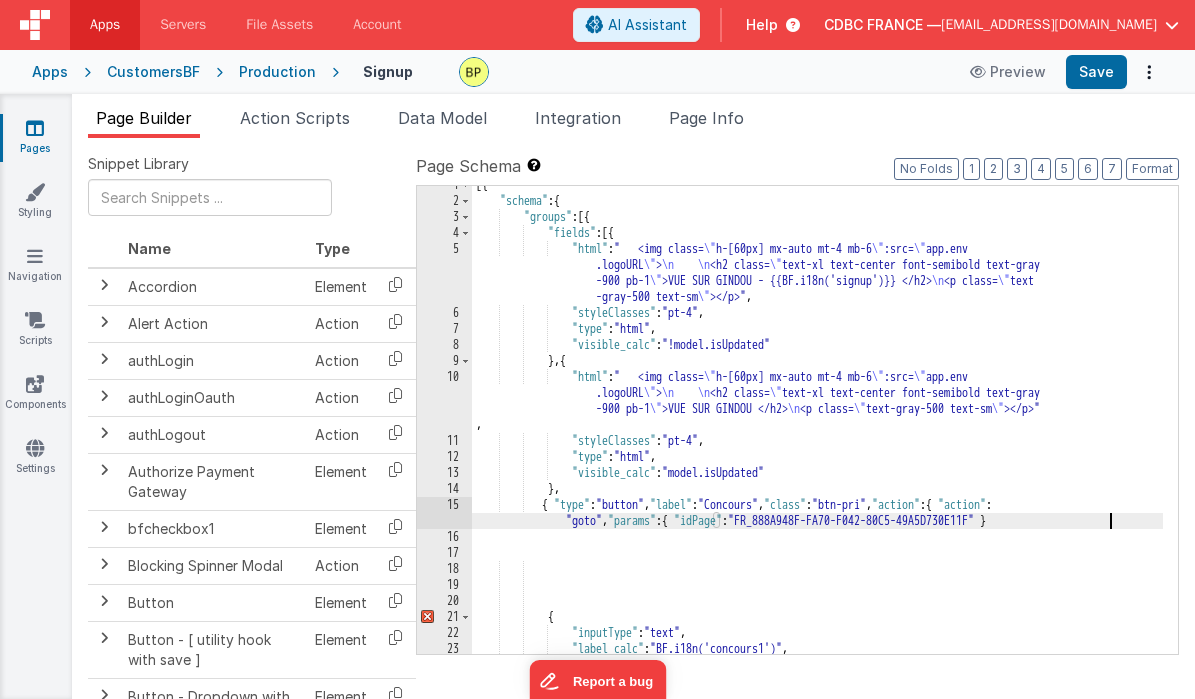 click on "[{      "schema" :  {           "groups" :  [{                "fields" :  [{                     "html" :  "   <img class= \"  h-[60px] mx-auto mt-4 mb-6 \"  :src= \" app.env                      .logoURL \" > \n      \n <h2 class= \" text-xl text-center font-semibold text-gray                      -900 pb-1 \" >VUE SUR GINDOU - {{BF.i18n('signup')}} </h2> \n <p class= \" text                      -gray-500 text-sm \" ></p>" ,                     "styleClasses" :  "pt-4" ,                     "type" :  "html" ,                     "visible_calc" :  "!model.isUpdated"                } ,  {                     "html" :  "   <img class= \"  h-[60px] mx-auto mt-4 mb-6 \"  :src= \" app.env                      .logoURL \" > \n      \n <h2 class= \" text-xl text-center font-semibold text-gray                      -900 pb-1 \" >VUE SUR GINDOU </h2> \n <p class= \" text-gray-500 text-sm \" ></p>"                     :" at bounding box center (817, 427) 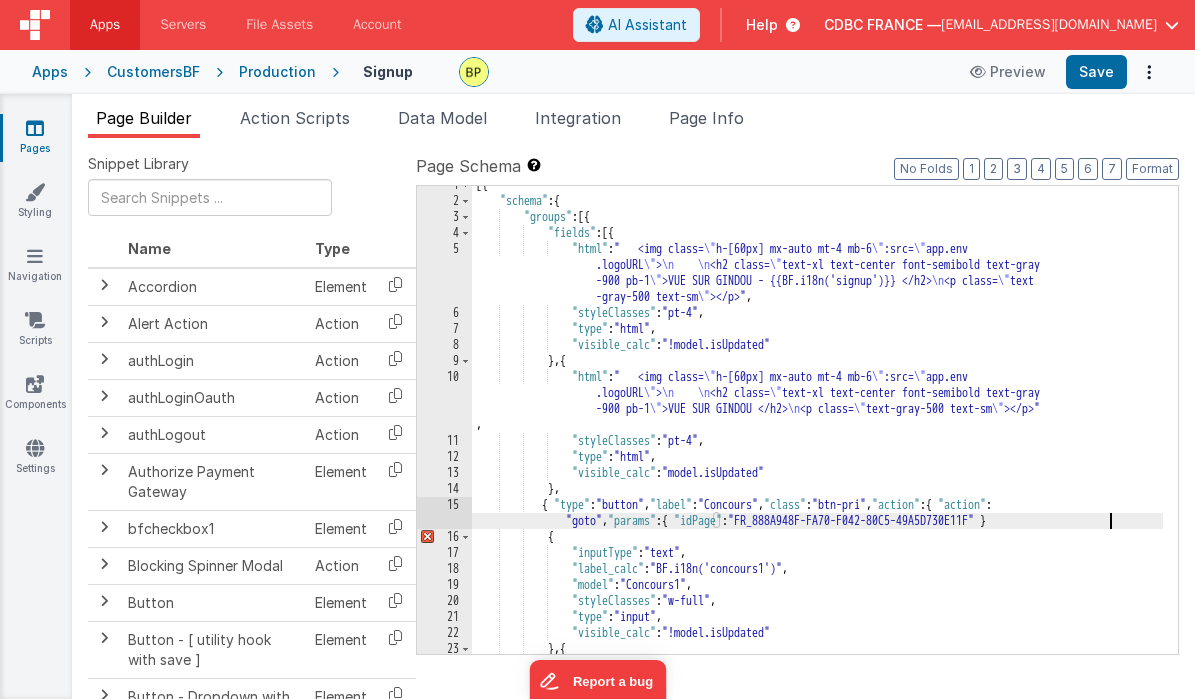 click on "[{      "schema" :  {           "groups" :  [{                "fields" :  [{                     "html" :  "   <img class= \"  h-[60px] mx-auto mt-4 mb-6 \"  :src= \" app.env                      .logoURL \" > \n      \n <h2 class= \" text-xl text-center font-semibold text-gray                      -900 pb-1 \" >VUE SUR GINDOU - {{BF.i18n('signup')}} </h2> \n <p class= \" text                      -gray-500 text-sm \" ></p>" ,                     "styleClasses" :  "pt-4" ,                     "type" :  "html" ,                     "visible_calc" :  "!model.isUpdated"                } ,  {                     "html" :  "   <img class= \"  h-[60px] mx-auto mt-4 mb-6 \"  :src= \" app.env                      .logoURL \" > \n      \n <h2 class= \" text-xl text-center font-semibold text-gray                      -900 pb-1 \" >VUE SUR GINDOU </h2> \n <p class= \" text-gray-500 text-sm \" ></p>"                     :" at bounding box center [817, 427] 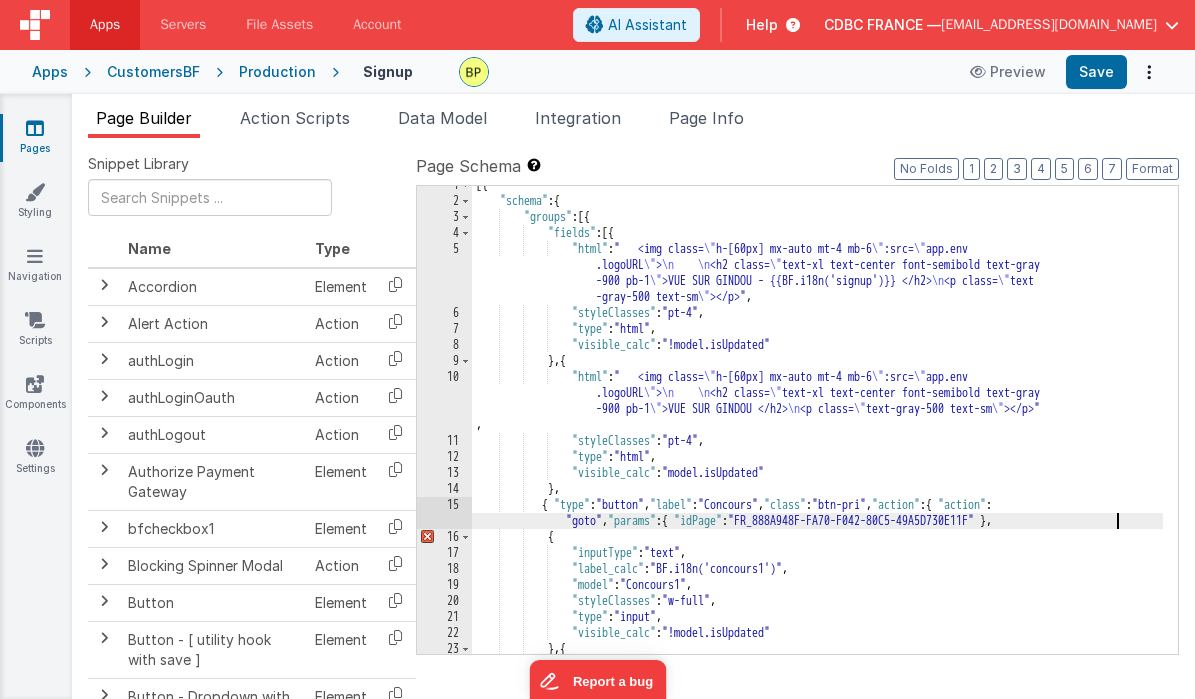 click on "[{      "schema" :  {           "groups" :  [{                "fields" :  [{                     "html" :  "   <img class= \"  h-[60px] mx-auto mt-4 mb-6 \"  :src= \" app.env                      .logoURL \" > \n      \n <h2 class= \" text-xl text-center font-semibold text-gray                      -900 pb-1 \" >VUE SUR GINDOU - {{BF.i18n('signup')}} </h2> \n <p class= \" text                      -gray-500 text-sm \" ></p>" ,                     "styleClasses" :  "pt-4" ,                     "type" :  "html" ,                     "visible_calc" :  "!model.isUpdated"                } ,  {                     "html" :  "   <img class= \"  h-[60px] mx-auto mt-4 mb-6 \"  :src= \" app.env                      .logoURL \" > \n      \n <h2 class= \" text-xl text-center font-semibold text-gray                      -900 pb-1 \" >VUE SUR GINDOU </h2> \n <p class= \" text-gray-500 text-sm \" ></p>"                     :" at bounding box center (817, 427) 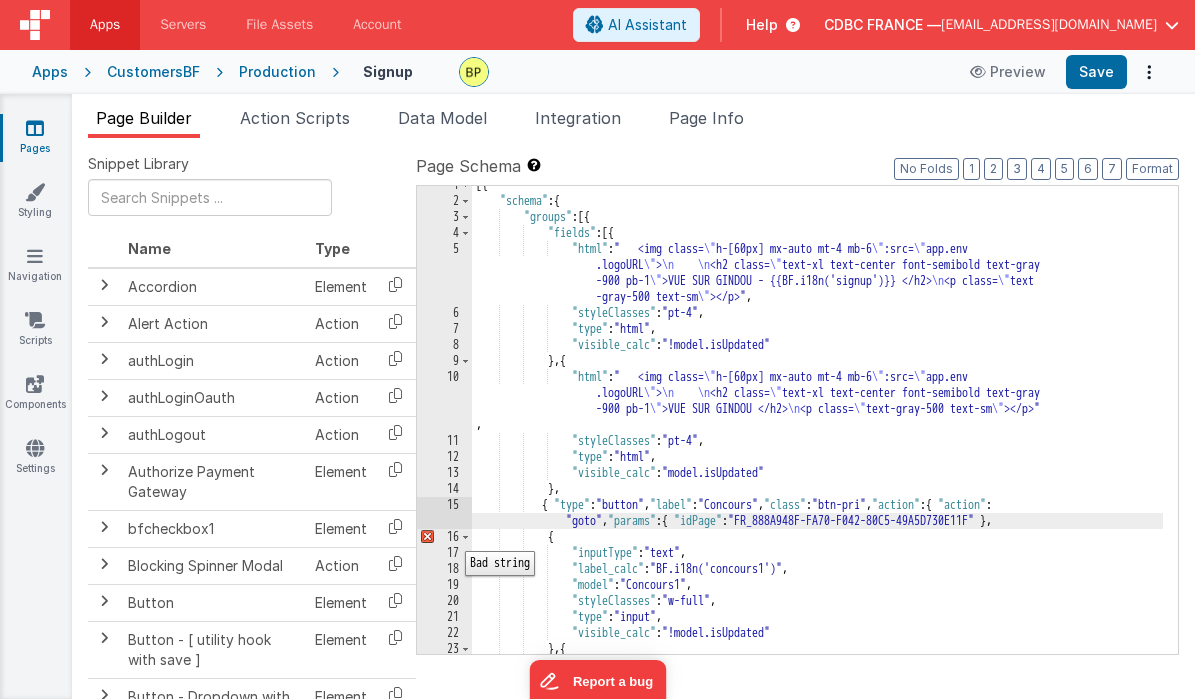 click on "16" at bounding box center [444, 537] 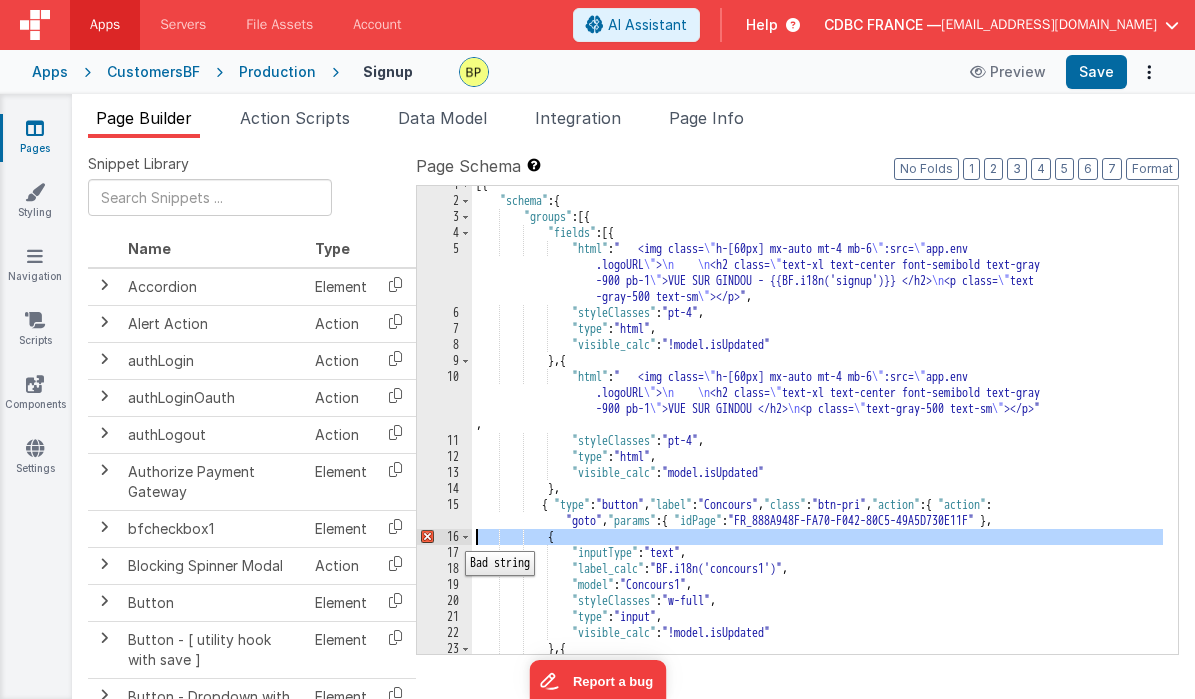 click on "16" at bounding box center (444, 537) 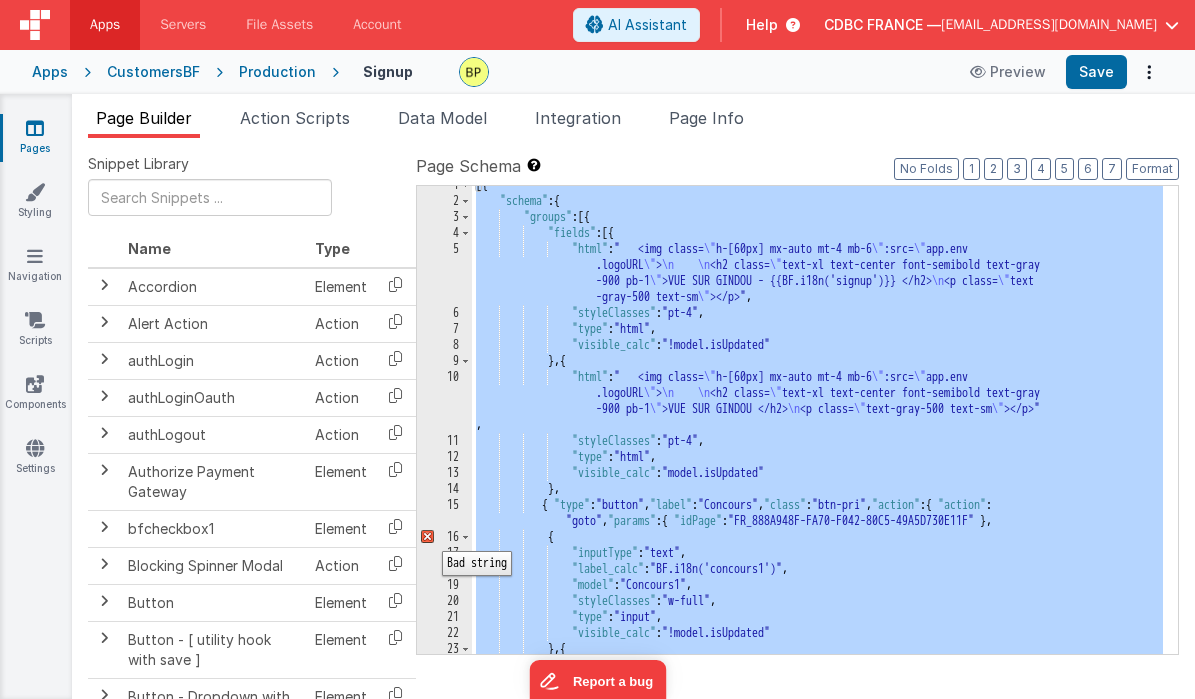 click on "16" at bounding box center [444, 537] 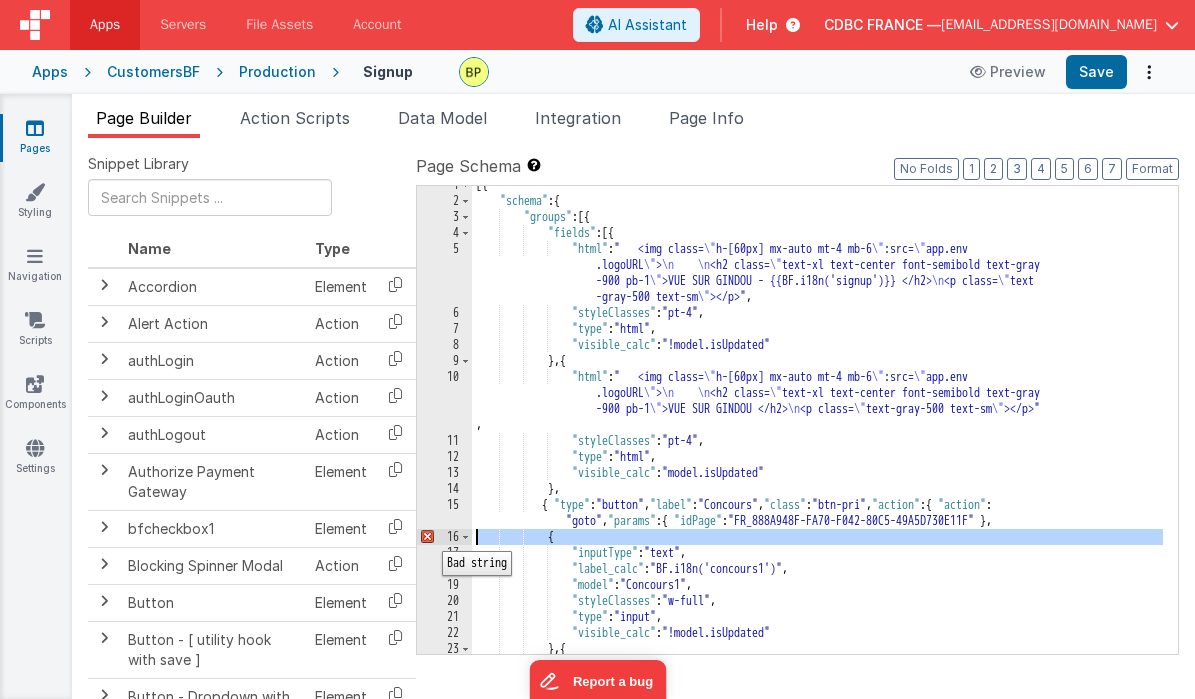 click on "16" at bounding box center (444, 537) 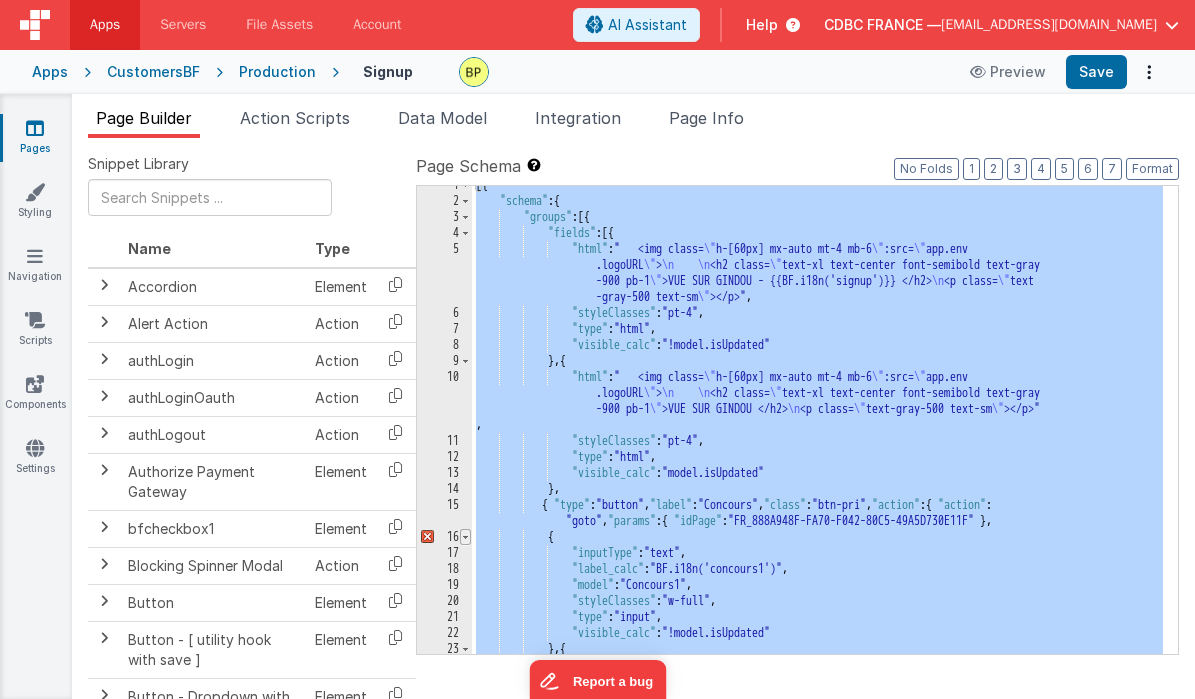 click at bounding box center [465, 537] 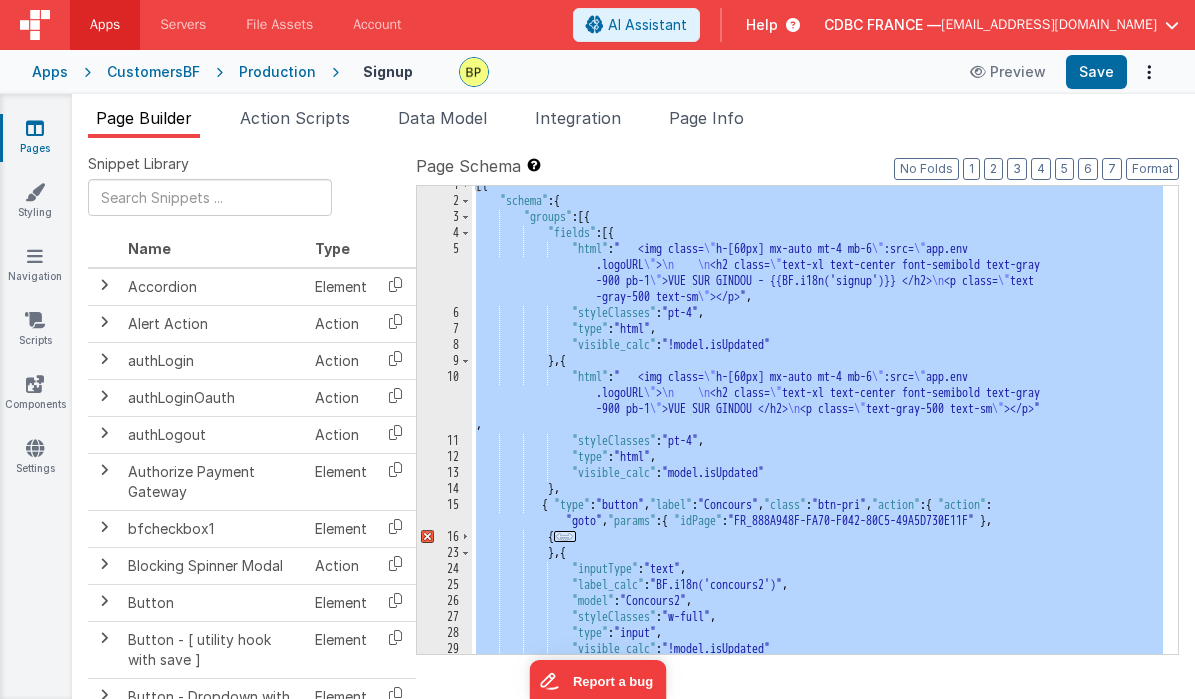 click on "..." at bounding box center (565, 536) 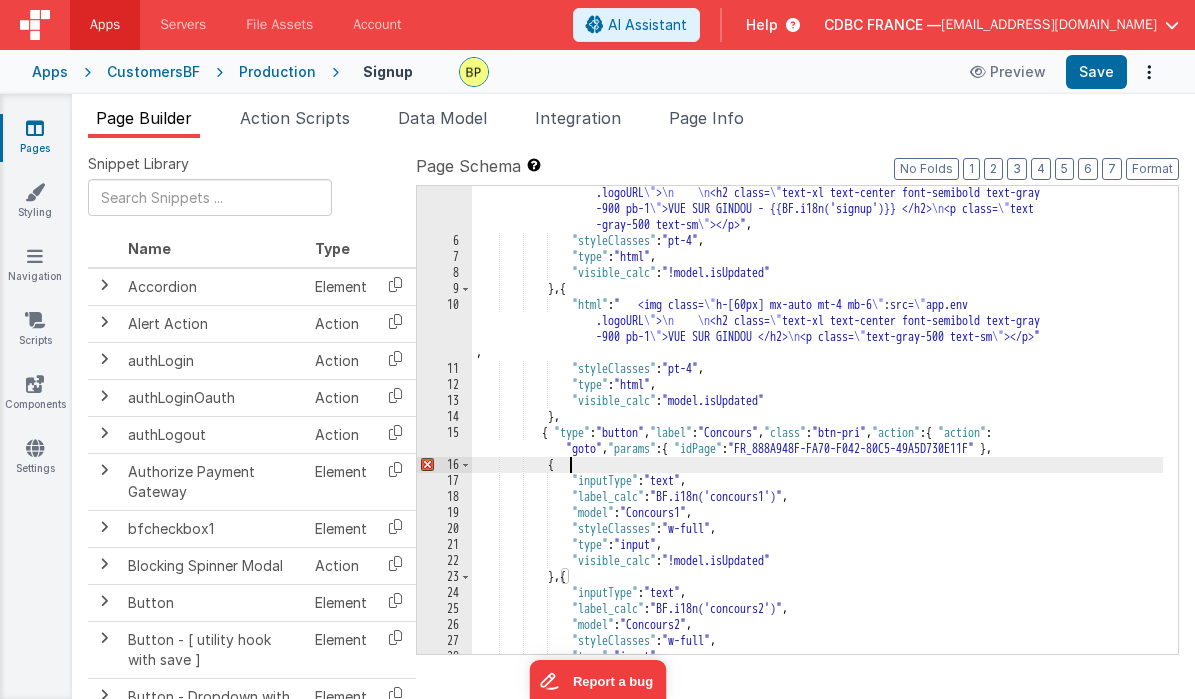 scroll, scrollTop: 143, scrollLeft: 0, axis: vertical 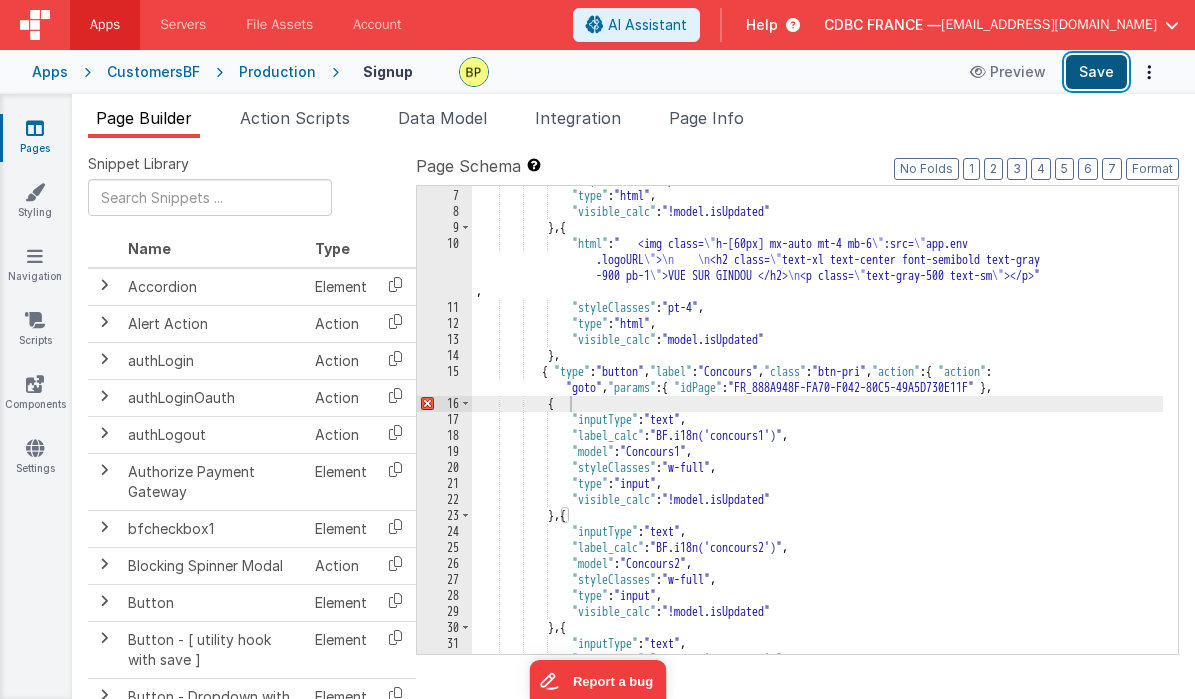 click on "Save" at bounding box center (1096, 72) 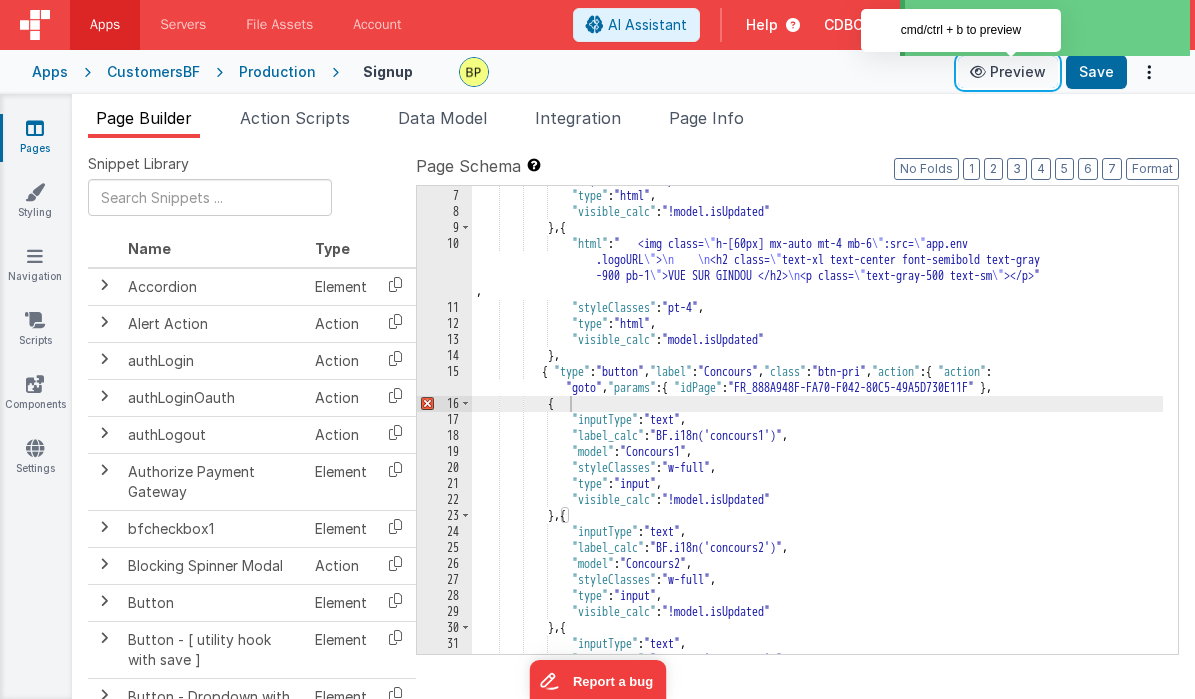 click on "Preview" at bounding box center (1008, 72) 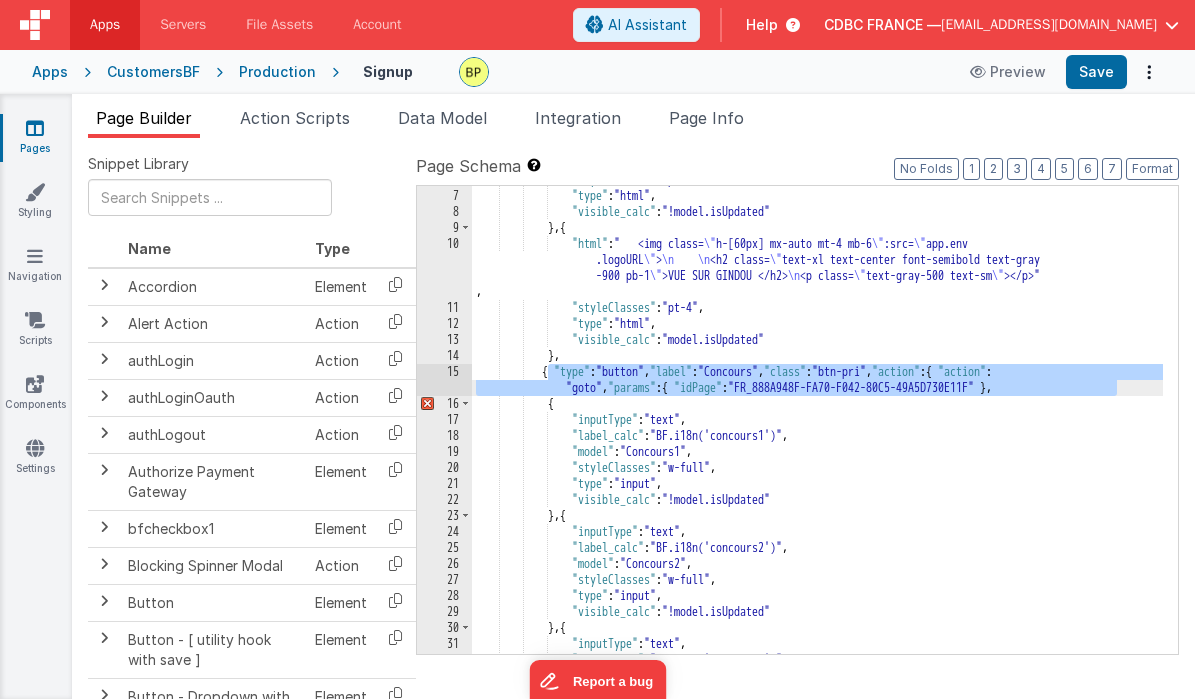 drag, startPoint x: 551, startPoint y: 377, endPoint x: 1184, endPoint y: 390, distance: 633.1335 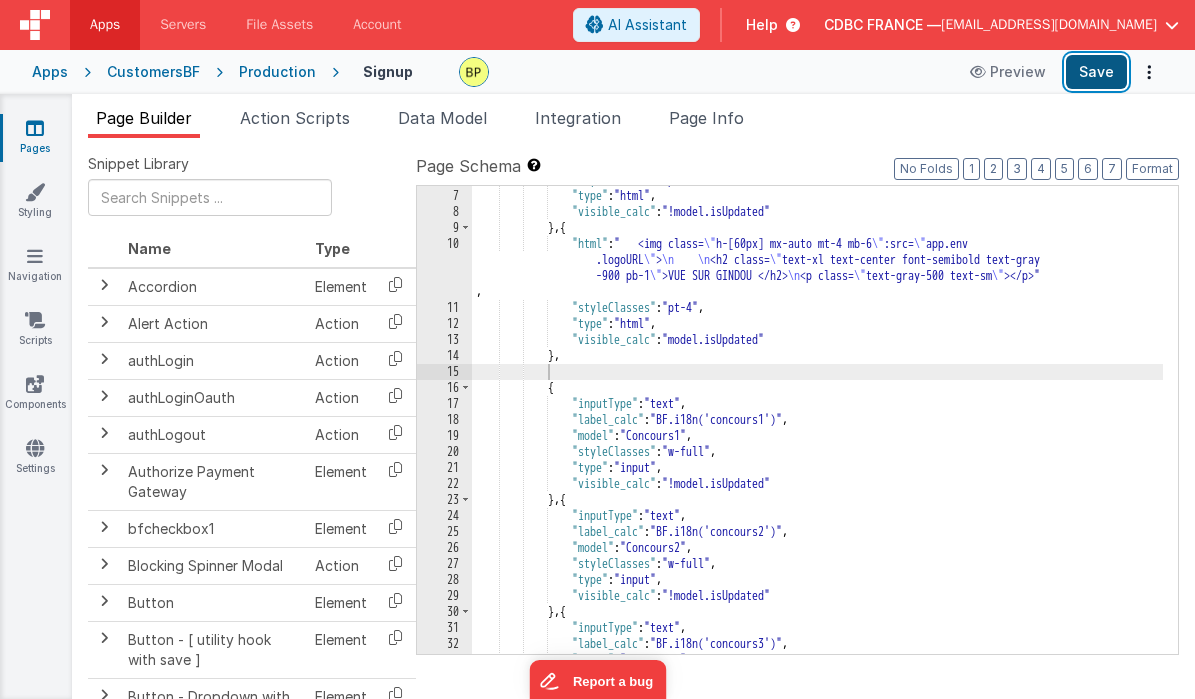 click on "Save" at bounding box center [1096, 72] 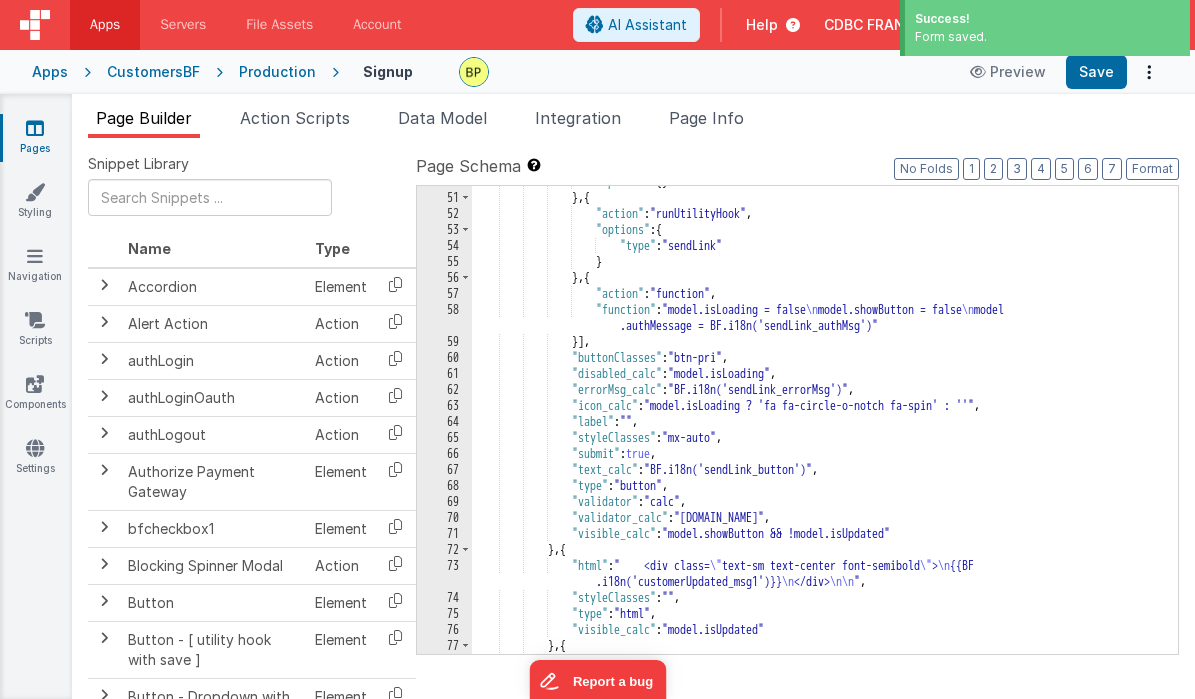 scroll, scrollTop: 1420, scrollLeft: 0, axis: vertical 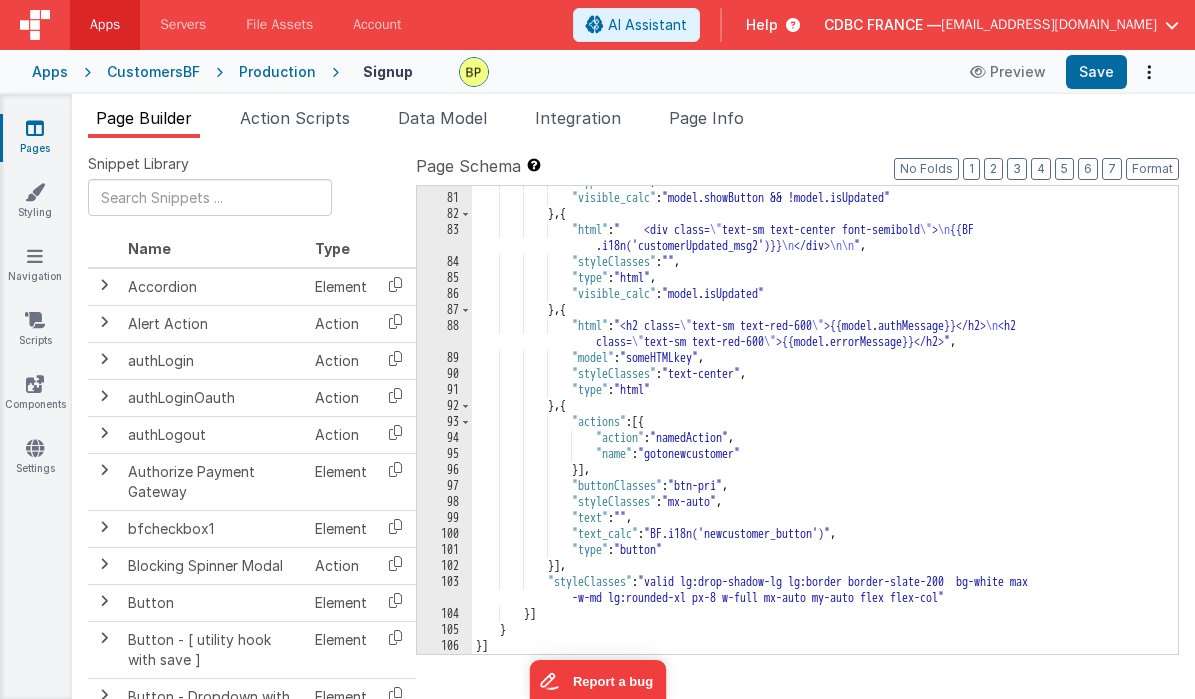 click on ""type" :  "html" ,                     "visible_calc" :  "model.showButton && !model.isUpdated"                } ,  {                     "html" :  "    <div class= \" text-sm text-center font-semibold \" > \n         {{BF                      .i18n('customerUpdated_msg2')}}  \n     </div> \n\n " ,                     "styleClasses" :  "" ,                     "type" :  "html" ,                     "visible_calc" :  "model.isUpdated"                } ,  {                     "html" :  "<h2 class= \" text-sm text-red-600 \" >{{model.authMessage}}</h2> \n <h2                       class= \" text-sm text-red-600 \" >{{model.errorMessage}}</h2>" ,                     "model" :  "someHTMLkey" ,                     "styleClasses" :  "text-center" ,                     "type" :  "html"                } ,  {                     "actions" :  [{                          "action" :  "namedAction" ,                          "name" :  "gotonewcustomer"" at bounding box center [817, 424] 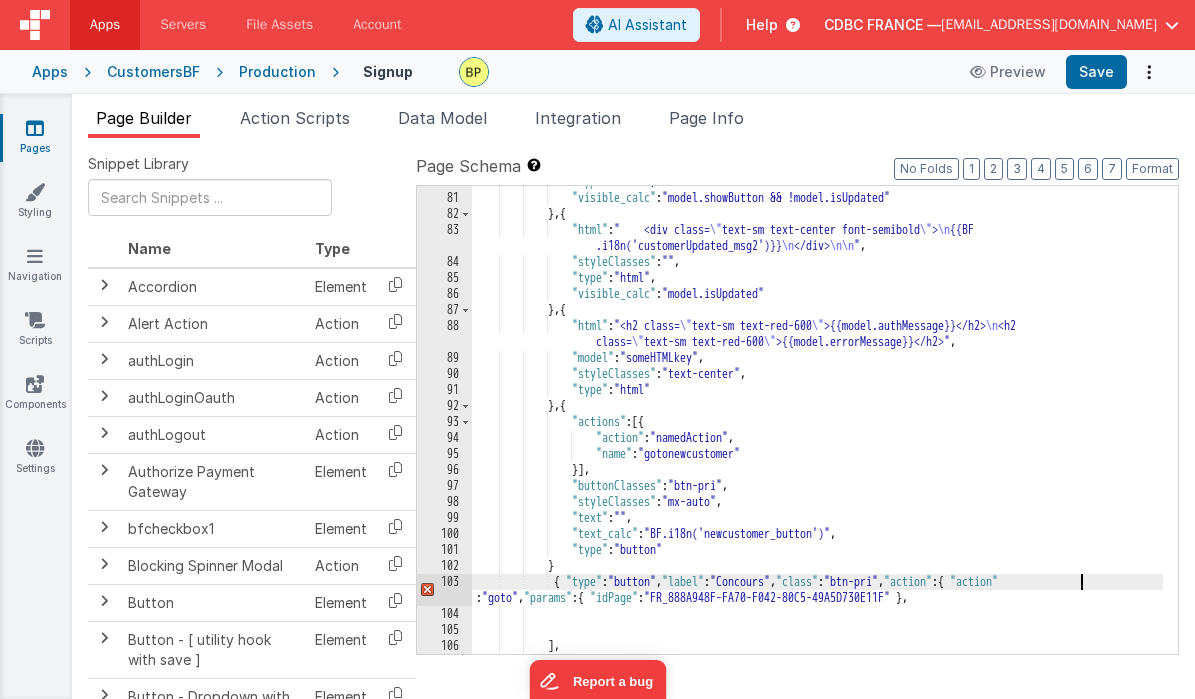 drag, startPoint x: 1078, startPoint y: 580, endPoint x: 1095, endPoint y: 586, distance: 18.027756 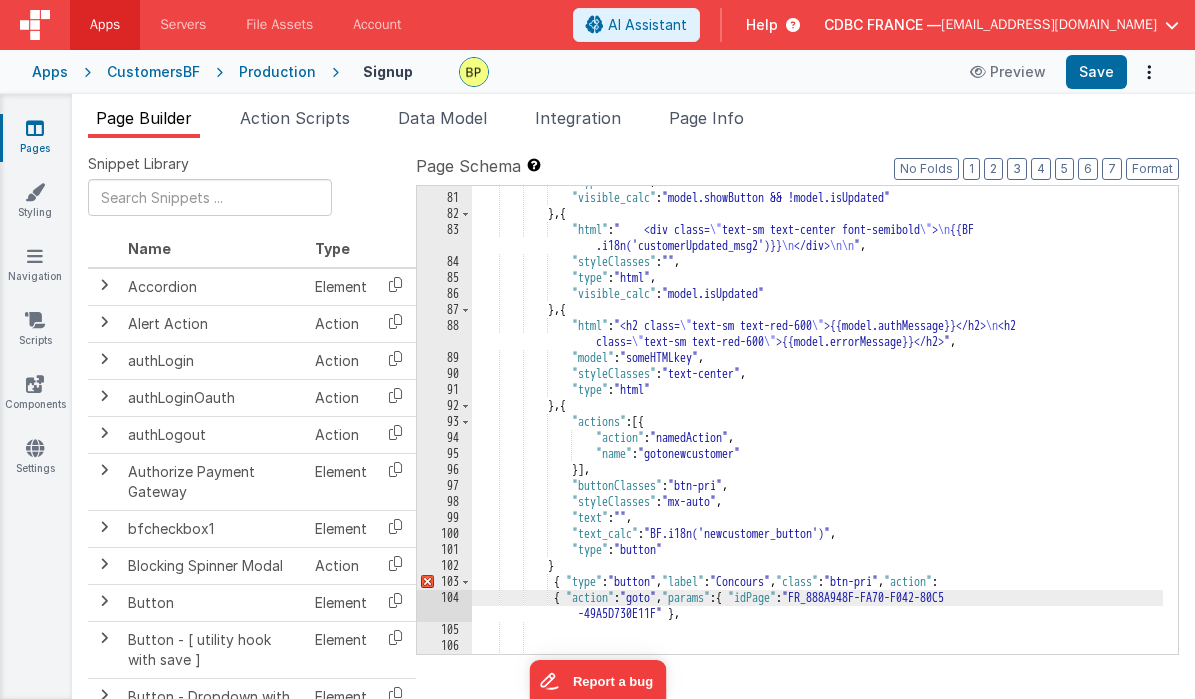 drag, startPoint x: 787, startPoint y: 598, endPoint x: 781, endPoint y: 629, distance: 31.575306 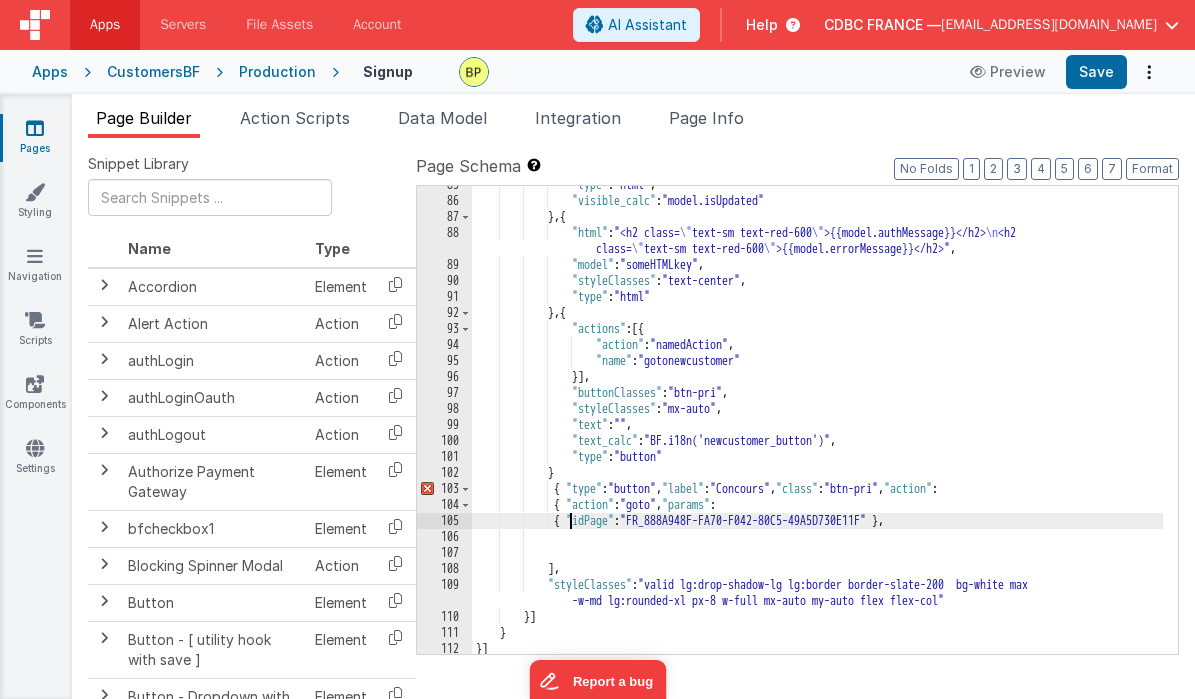 scroll, scrollTop: 1516, scrollLeft: 0, axis: vertical 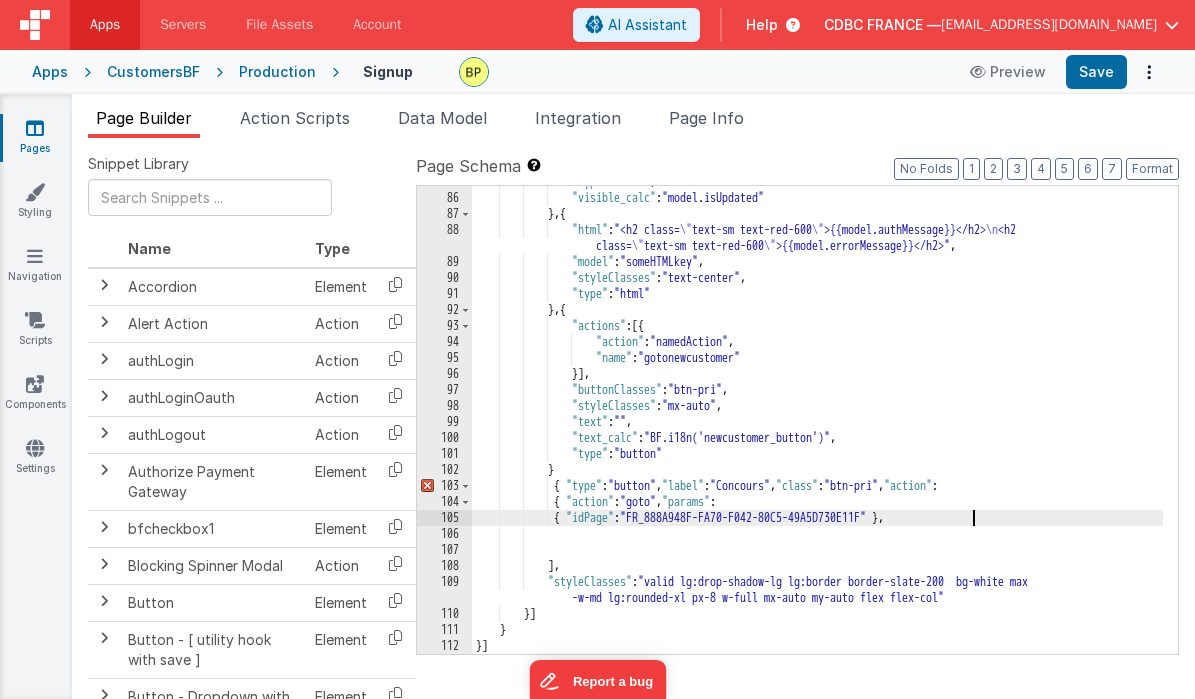 drag, startPoint x: 977, startPoint y: 516, endPoint x: 1003, endPoint y: 529, distance: 29.068884 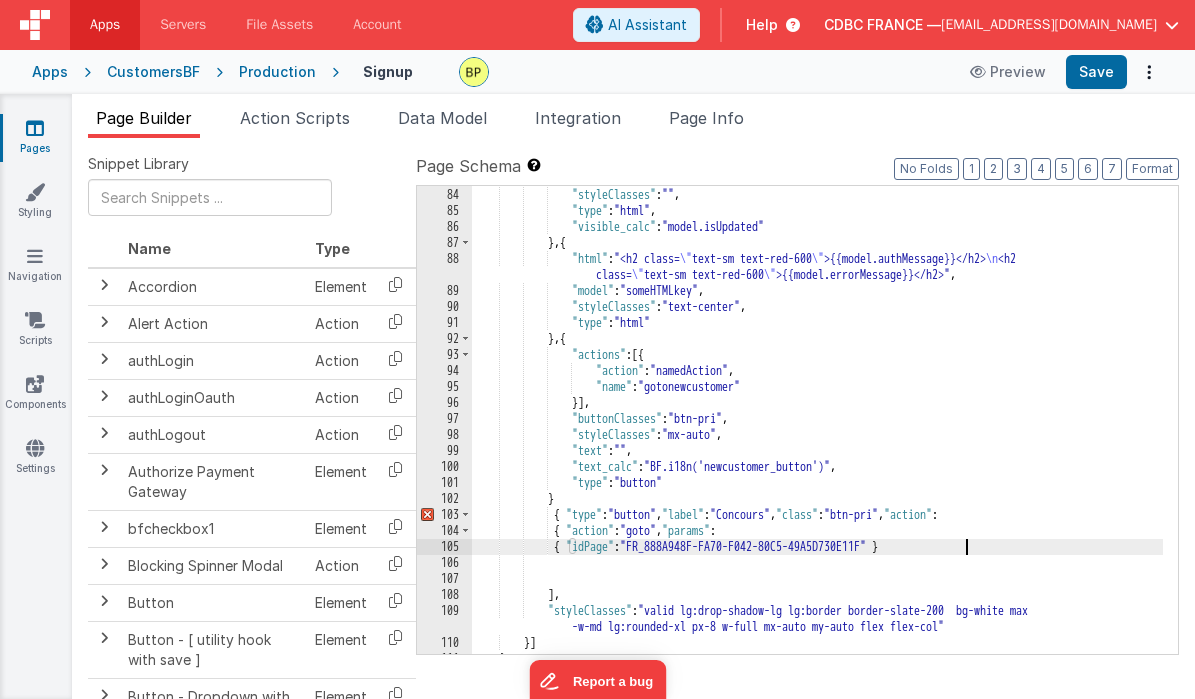 scroll, scrollTop: 1516, scrollLeft: 0, axis: vertical 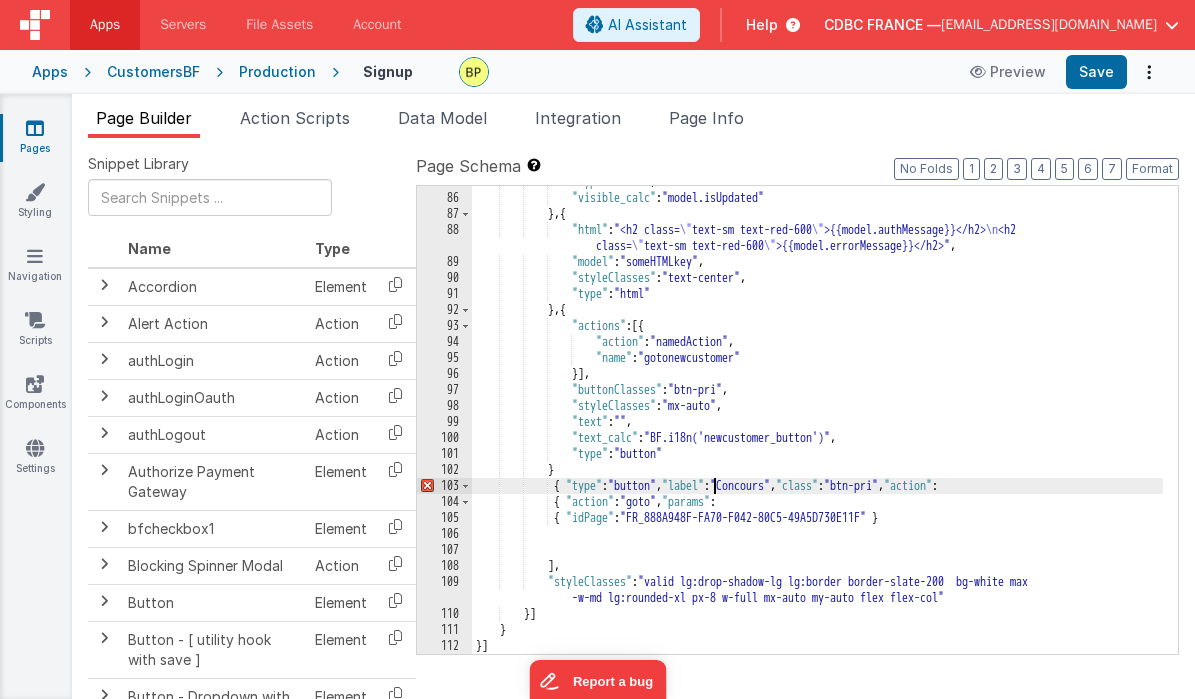 click on ""type" :  "html" ,                     "visible_calc" :  "model.isUpdated"                } ,  {                     "html" :  "<h2 class= \" text-sm text-red-600 \" >{{model.authMessage}}</h2> \n <h2                       class= \" text-sm text-red-600 \" >{{model.errorMessage}}</h2>" ,                     "model" :  "someHTMLkey" ,                     "styleClasses" :  "text-center" ,                     "type" :  "html"                } ,  {                     "actions" :  [{                          "action" :  "namedAction" ,                          "name" :  "gotonewcustomer"                     }] ,                     "buttonClasses" :  "btn-pri" ,                     "styleClasses" :  "mx-auto" ,                     "text" :  "" ,                     "text_calc" :  "BF.i18n('newcustomer_button')" ,                     "type" :  "button"                }                  {   "type" :  "button" ,  "label" :  "Concours" ,  "class" :  "btn-pri" ,  "action" :    {" at bounding box center [817, 424] 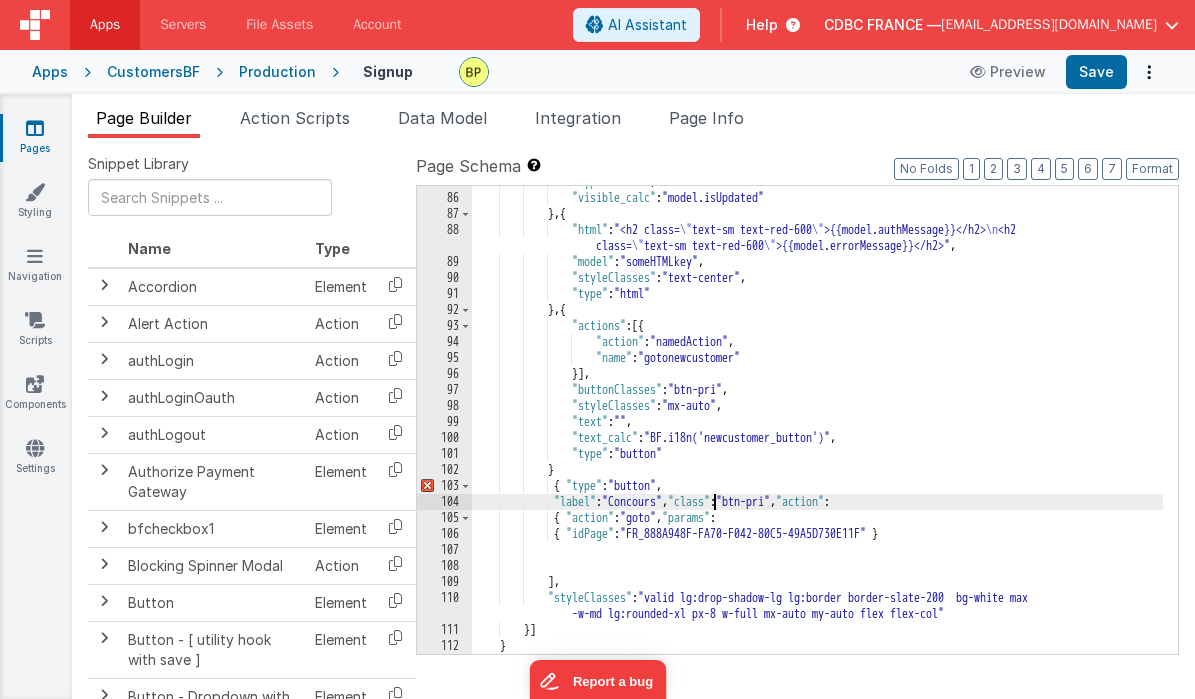 click on ""type" :  "html" ,                     "visible_calc" :  "model.isUpdated"                } ,  {                     "html" :  "<h2 class= \" text-sm text-red-600 \" >{{model.authMessage}}</h2> \n <h2                       class= \" text-sm text-red-600 \" >{{model.errorMessage}}</h2>" ,                     "model" :  "someHTMLkey" ,                     "styleClasses" :  "text-center" ,                     "type" :  "html"                } ,  {                     "actions" :  [{                          "action" :  "namedAction" ,                          "name" :  "gotonewcustomer"                     }] ,                     "buttonClasses" :  "btn-pri" ,                     "styleClasses" :  "mx-auto" ,                     "text" :  "" ,                     "text_calc" :  "BF.i18n('newcustomer_button')" ,                     "type" :  "button"                }                  {   "type" :  "button" ,                   "label" :  "Concours" ,  "class" :  "btn-pri"" at bounding box center [817, 424] 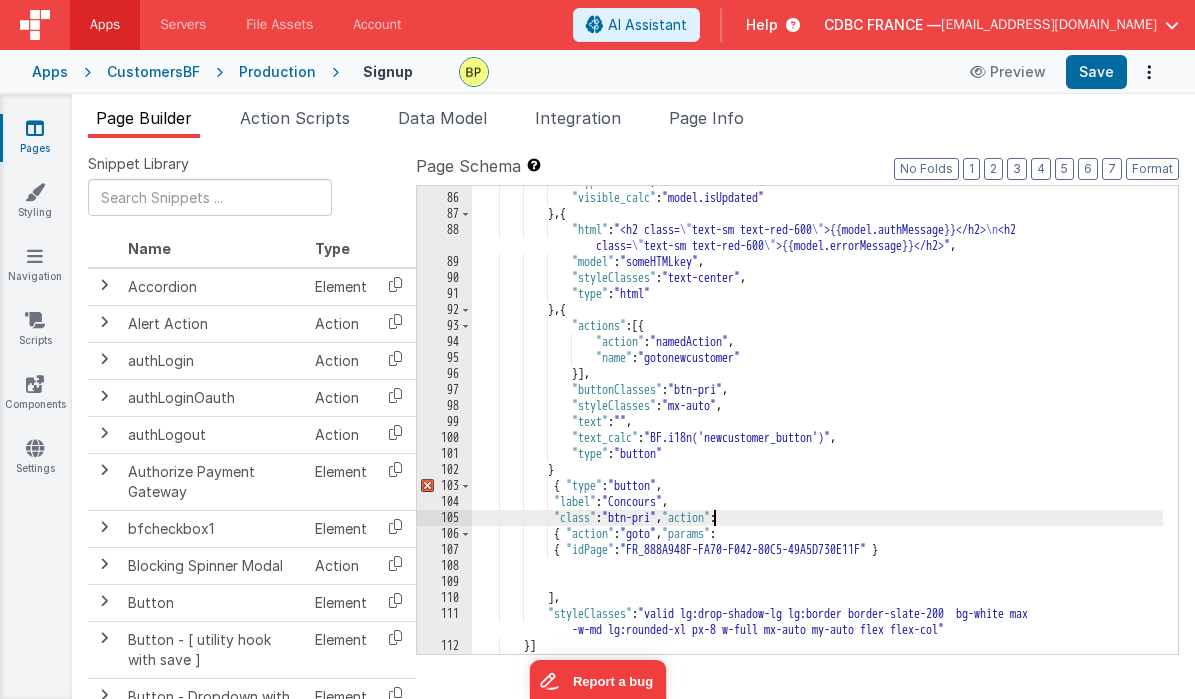 click on ""type" :  "html" ,                     "visible_calc" :  "model.isUpdated"                } ,  {                     "html" :  "<h2 class= \" text-sm text-red-600 \" >{{model.authMessage}}</h2> \n <h2                       class= \" text-sm text-red-600 \" >{{model.errorMessage}}</h2>" ,                     "model" :  "someHTMLkey" ,                     "styleClasses" :  "text-center" ,                     "type" :  "html"                } ,  {                     "actions" :  [{                          "action" :  "namedAction" ,                          "name" :  "gotonewcustomer"                     }] ,                     "buttonClasses" :  "btn-pri" ,                     "styleClasses" :  "mx-auto" ,                     "text" :  "" ,                     "text_calc" :  "BF.i18n('newcustomer_button')" ,                     "type" :  "button"                }                  {   "type" :  "button" ,                   "label" :  "Concours" ,                  :  ," at bounding box center (817, 424) 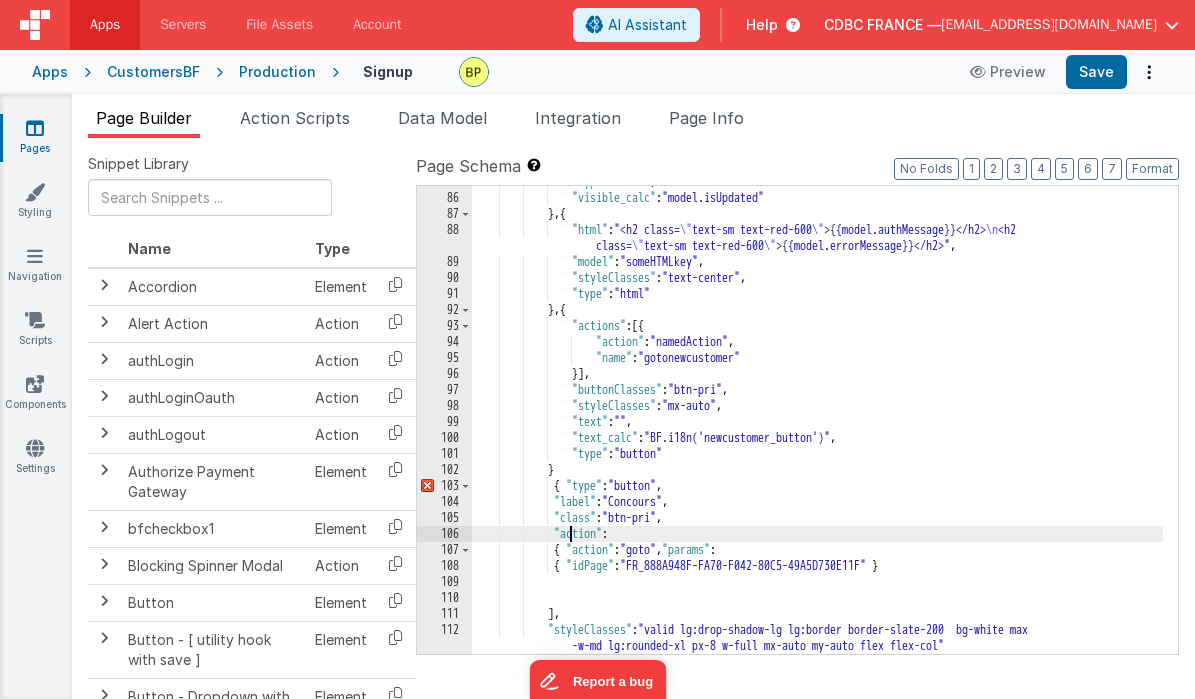 click on ""type" :  "html" ,                     "visible_calc" :  "model.isUpdated"                } ,  {                     "html" :  "<h2 class= \" text-sm text-red-600 \" >{{model.authMessage}}</h2> \n <h2                       class= \" text-sm text-red-600 \" >{{model.errorMessage}}</h2>" ,                     "model" :  "someHTMLkey" ,                     "styleClasses" :  "text-center" ,                     "type" :  "html"                } ,  {                     "actions" :  [{                          "action" :  "namedAction" ,                          "name" :  "gotonewcustomer"                     }] ,                     "buttonClasses" :  "btn-pri" ,                     "styleClasses" :  "mx-auto" ,                     "text" :  "" ,                     "text_calc" :  "BF.i18n('newcustomer_button')" ,                     "type" :  "button"                }                  {   "type" :  "button" ,                   "label" :  "Concours" ,                  :  ," at bounding box center [817, 424] 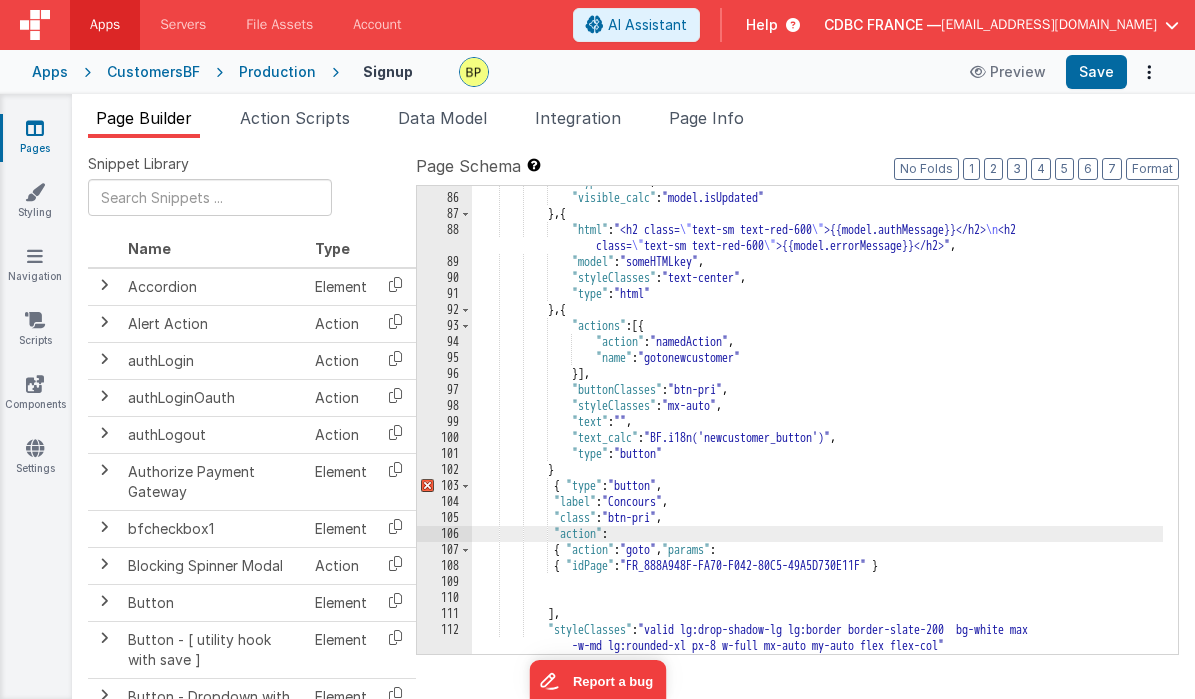 click on ""type" :  "html" ,                     "visible_calc" :  "model.isUpdated"                } ,  {                     "html" :  "<h2 class= \" text-sm text-red-600 \" >{{model.authMessage}}</h2> \n <h2                       class= \" text-sm text-red-600 \" >{{model.errorMessage}}</h2>" ,                     "model" :  "someHTMLkey" ,                     "styleClasses" :  "text-center" ,                     "type" :  "html"                } ,  {                     "actions" :  [{                          "action" :  "namedAction" ,                          "name" :  "gotonewcustomer"                     }] ,                     "buttonClasses" :  "btn-pri" ,                     "styleClasses" :  "mx-auto" ,                     "text" :  "" ,                     "text_calc" :  "BF.i18n('newcustomer_button')" ,                     "type" :  "button"                }                  {   "type" :  "button" ,                   "label" :  "Concours" ,                  :  ," at bounding box center [817, 424] 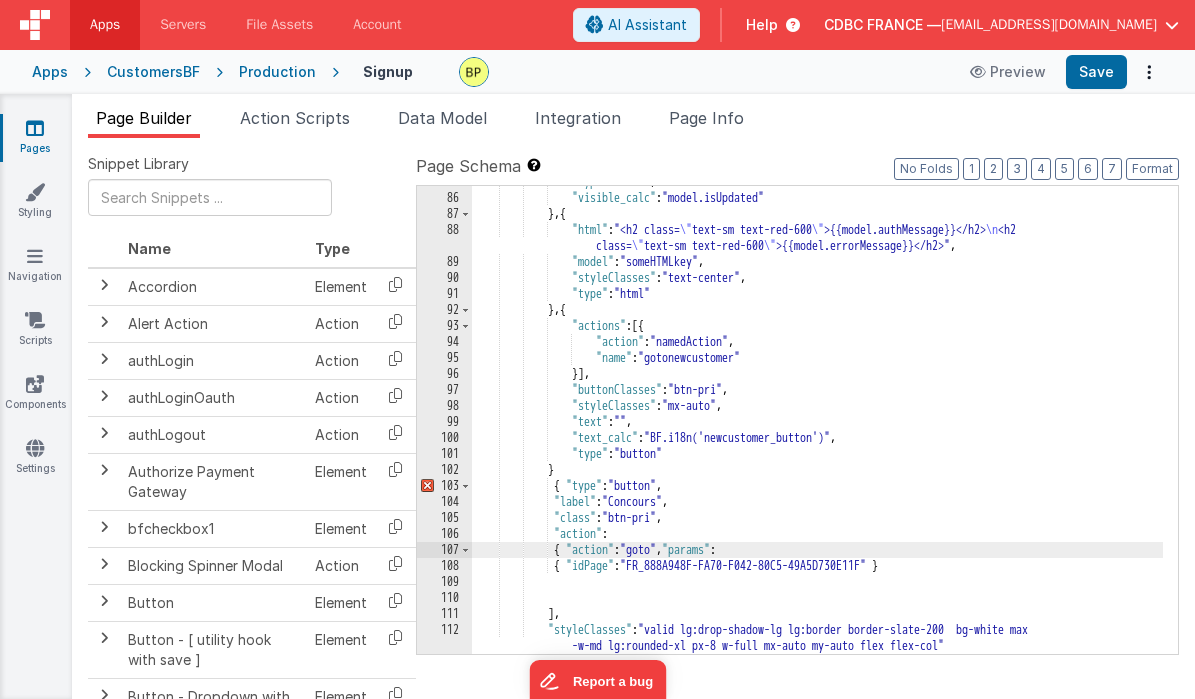 type 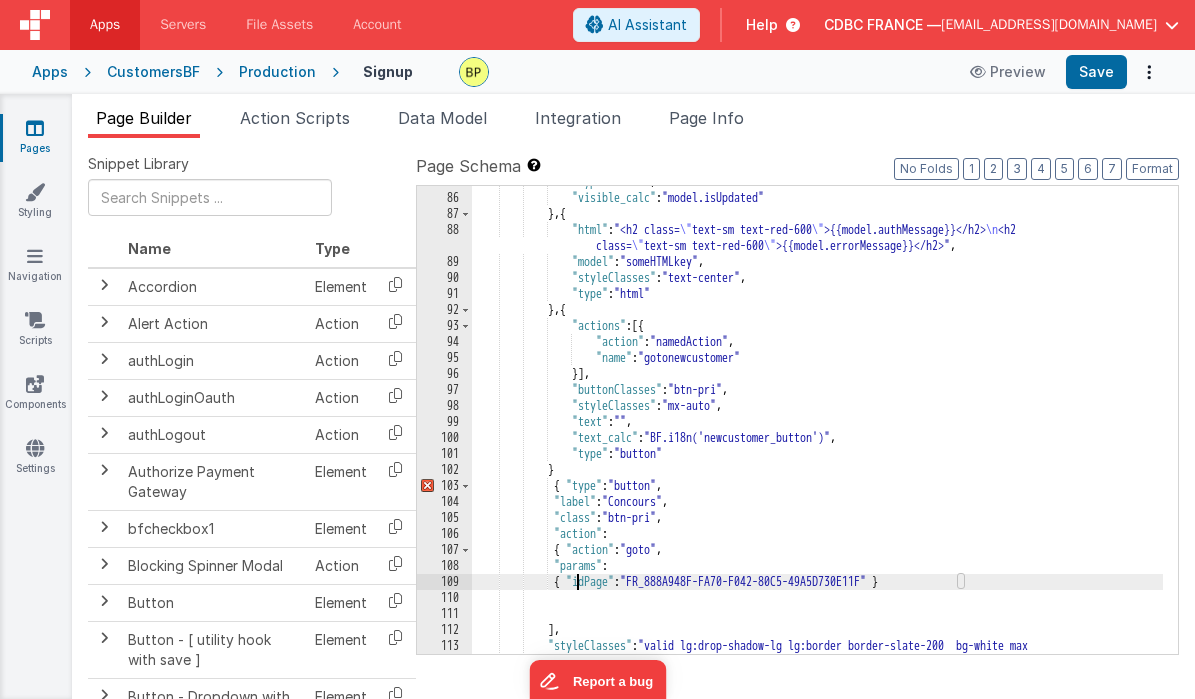 click on ""type" :  "html" ,                     "visible_calc" :  "model.isUpdated"                } ,  {                     "html" :  "<h2 class= \" text-sm text-red-600 \" >{{model.authMessage}}</h2> \n <h2                       class= \" text-sm text-red-600 \" >{{model.errorMessage}}</h2>" ,                     "model" :  "someHTMLkey" ,                     "styleClasses" :  "text-center" ,                     "type" :  "html"                } ,  {                     "actions" :  [{                          "action" :  "namedAction" ,                          "name" :  "gotonewcustomer"                     }] ,                     "buttonClasses" :  "btn-pri" ,                     "styleClasses" :  "mx-auto" ,                     "text" :  "" ,                     "text_calc" :  "BF.i18n('newcustomer_button')" ,                     "type" :  "button"                }                  {   "type" :  "button" ,                   "label" :  "Concours" ,                  :  ," at bounding box center (817, 432) 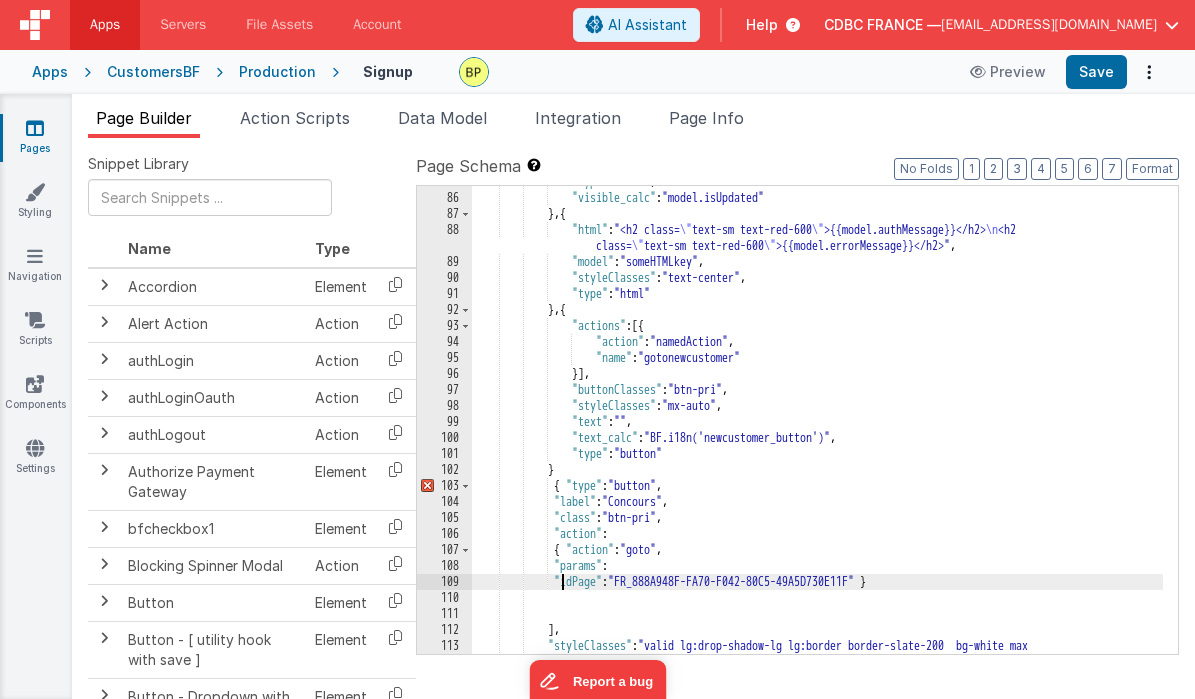 click on ""type" :  "html" ,                     "visible_calc" :  "model.isUpdated"                } ,  {                     "html" :  "<h2 class= \" text-sm text-red-600 \" >{{model.authMessage}}</h2> \n <h2                       class= \" text-sm text-red-600 \" >{{model.errorMessage}}</h2>" ,                     "model" :  "someHTMLkey" ,                     "styleClasses" :  "text-center" ,                     "type" :  "html"                } ,  {                     "actions" :  [{                          "action" :  "namedAction" ,                          "name" :  "gotonewcustomer"                     }] ,                     "buttonClasses" :  "btn-pri" ,                     "styleClasses" :  "mx-auto" ,                     "text" :  "" ,                     "text_calc" :  "BF.i18n('newcustomer_button')" ,                     "type" :  "button"                }                  {   "type" :  "button" ,                   "label" :  "Concours" ,                  :  ," at bounding box center [817, 432] 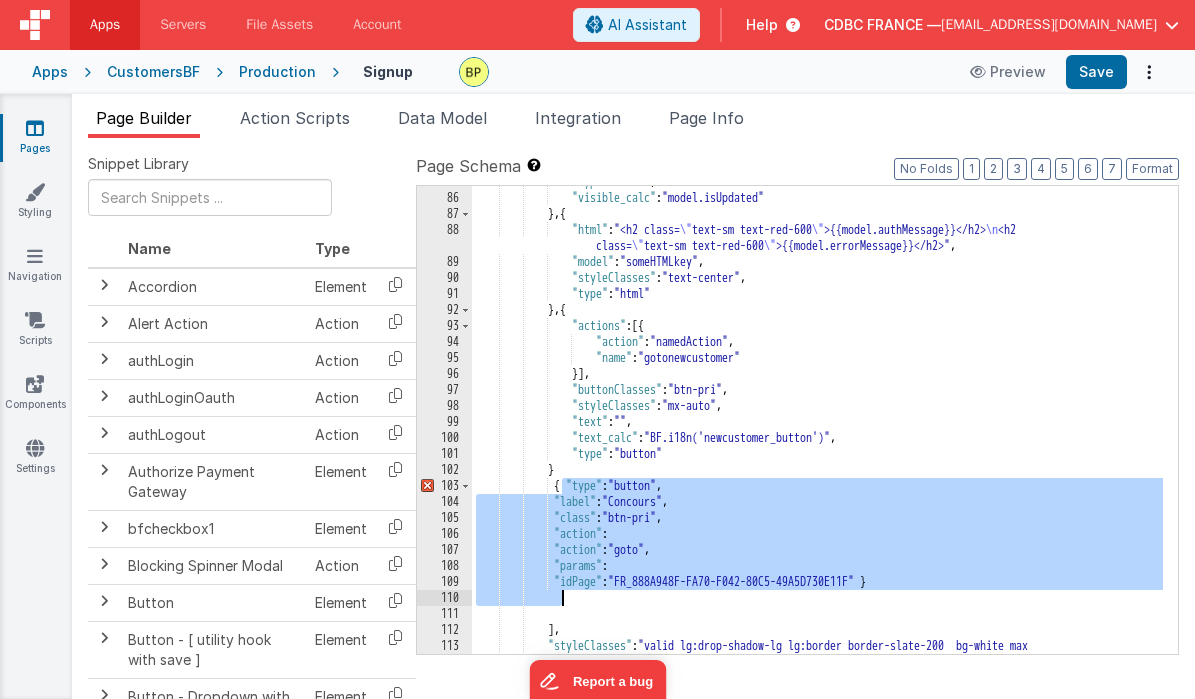 drag, startPoint x: 564, startPoint y: 487, endPoint x: 997, endPoint y: 600, distance: 447.50195 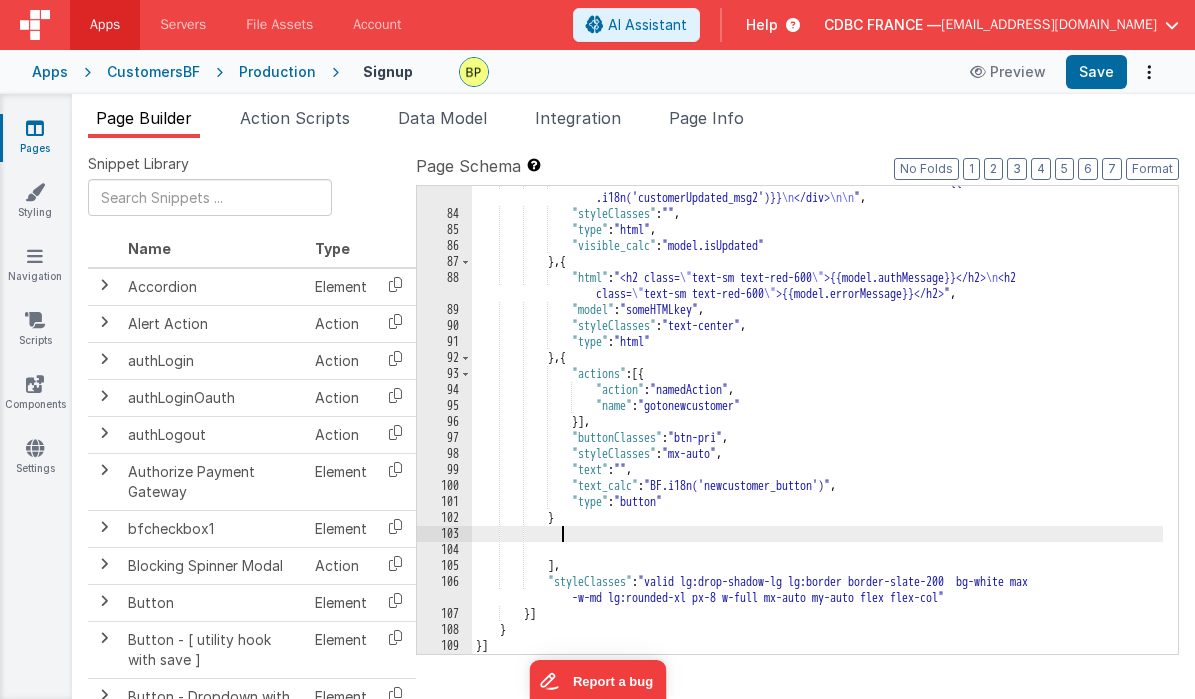 scroll, scrollTop: 1468, scrollLeft: 0, axis: vertical 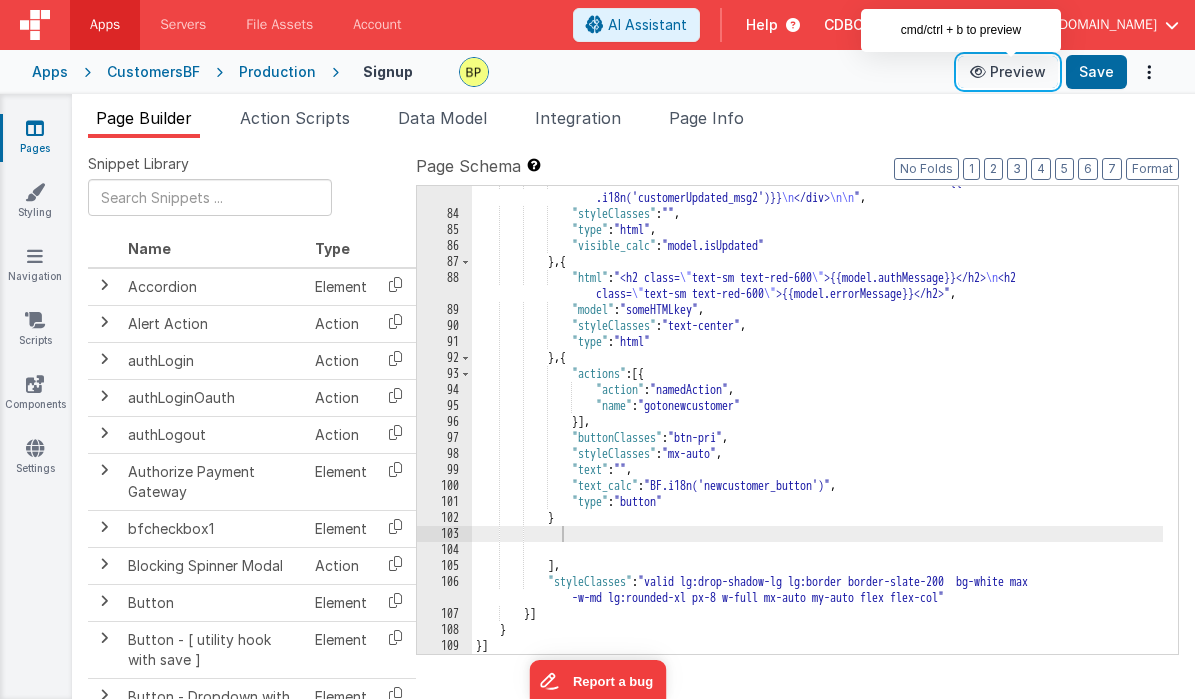 click on "Preview" at bounding box center (1008, 72) 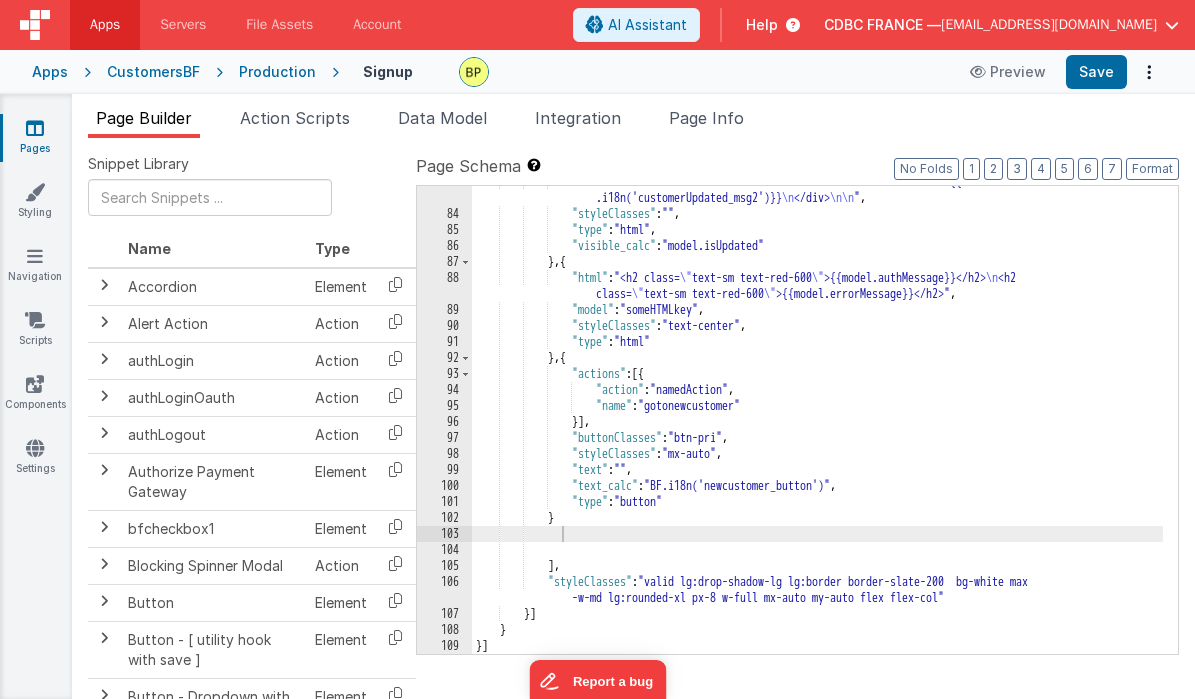 click on "Production" at bounding box center (277, 72) 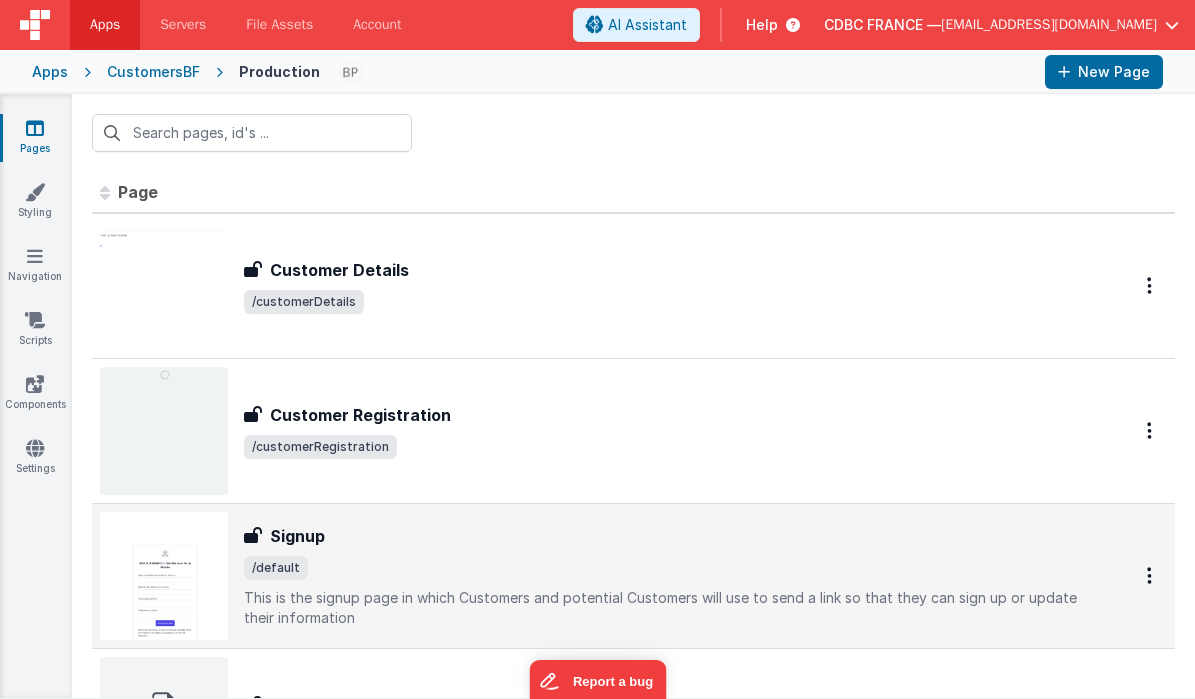 click on "Signup" at bounding box center [663, 536] 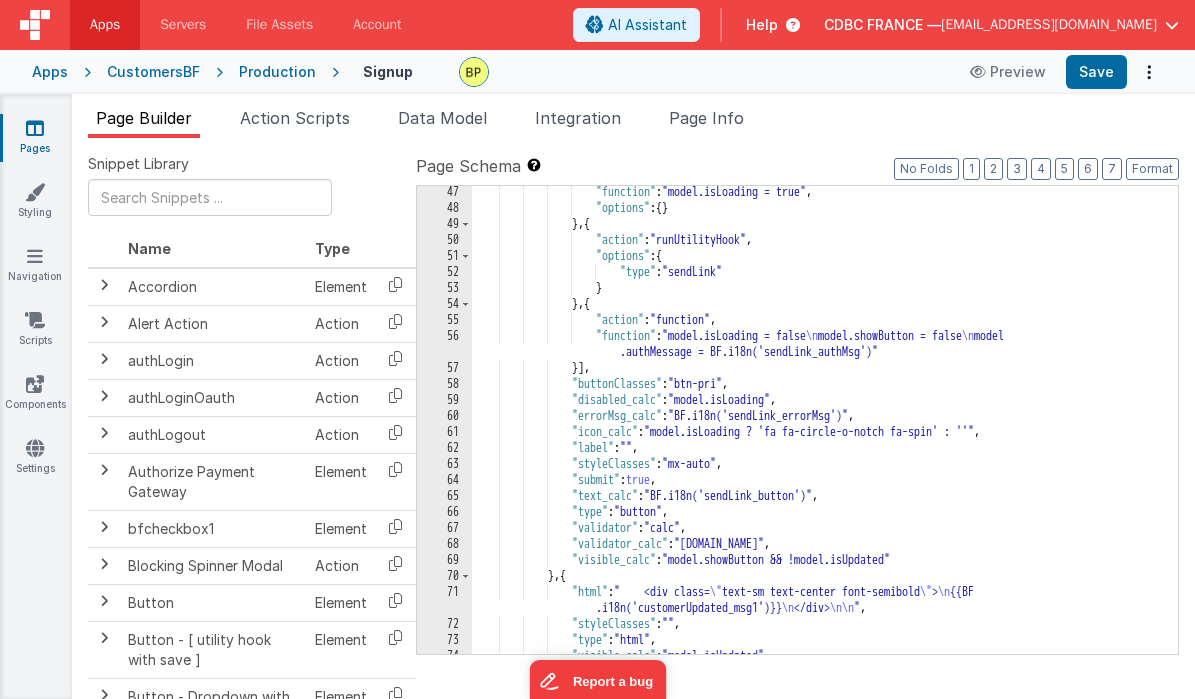scroll, scrollTop: 0, scrollLeft: 0, axis: both 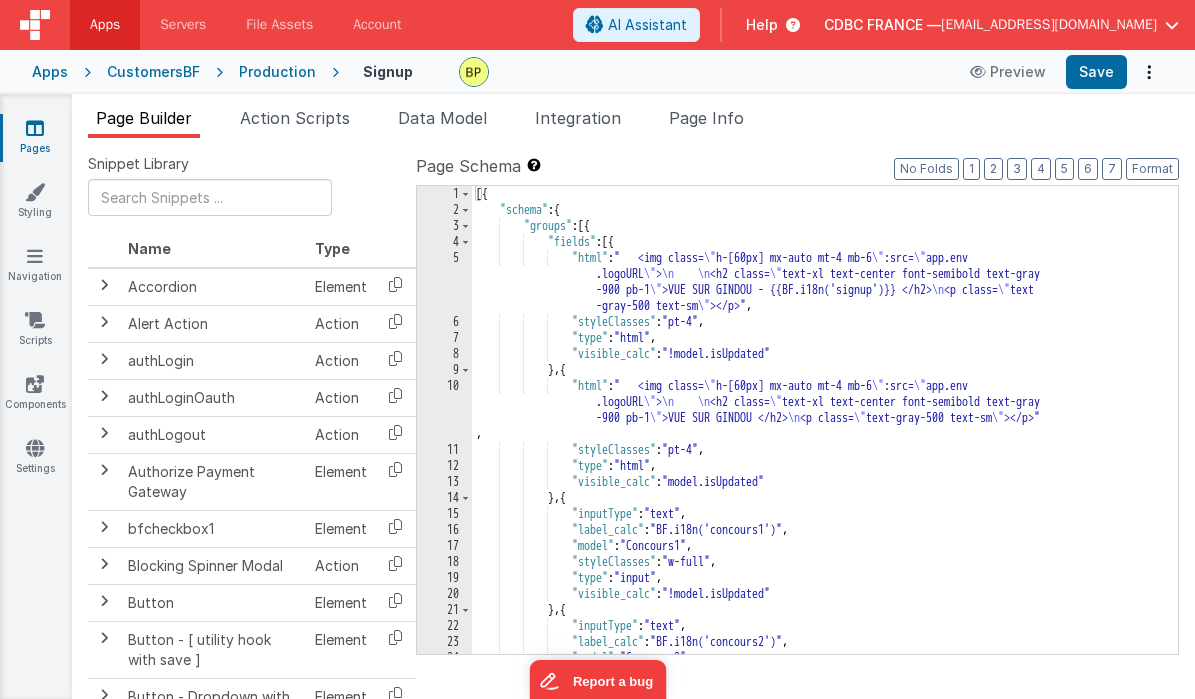 click on "5" at bounding box center [444, 282] 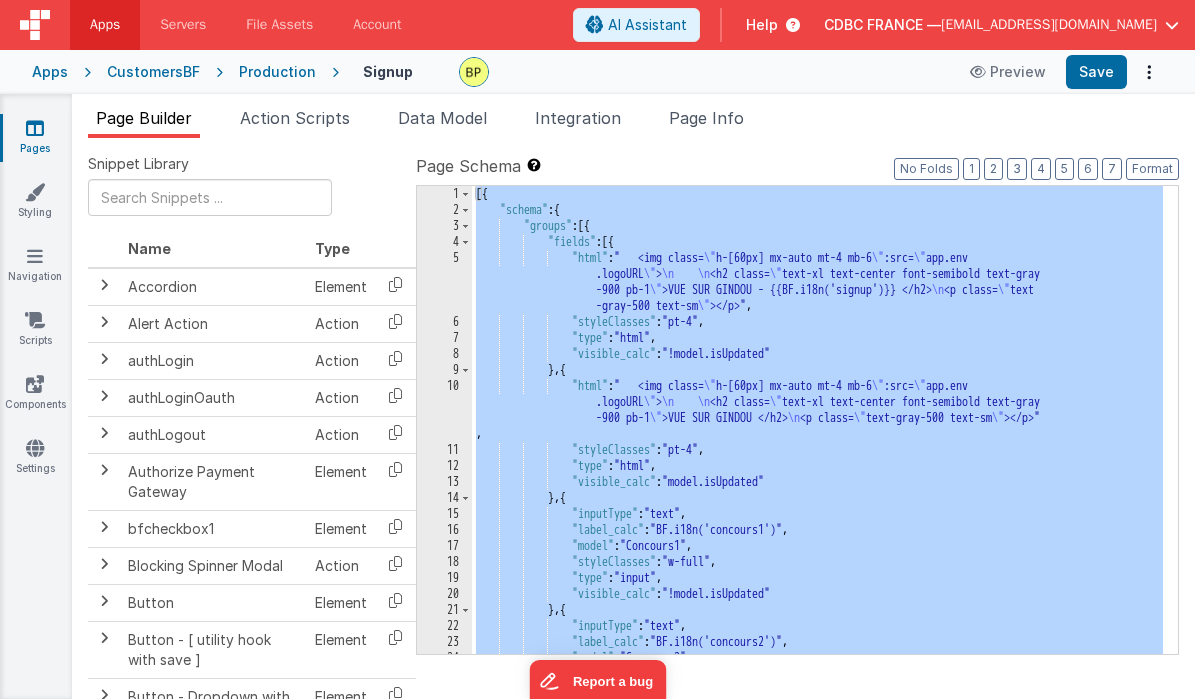 click on "5" at bounding box center (444, 282) 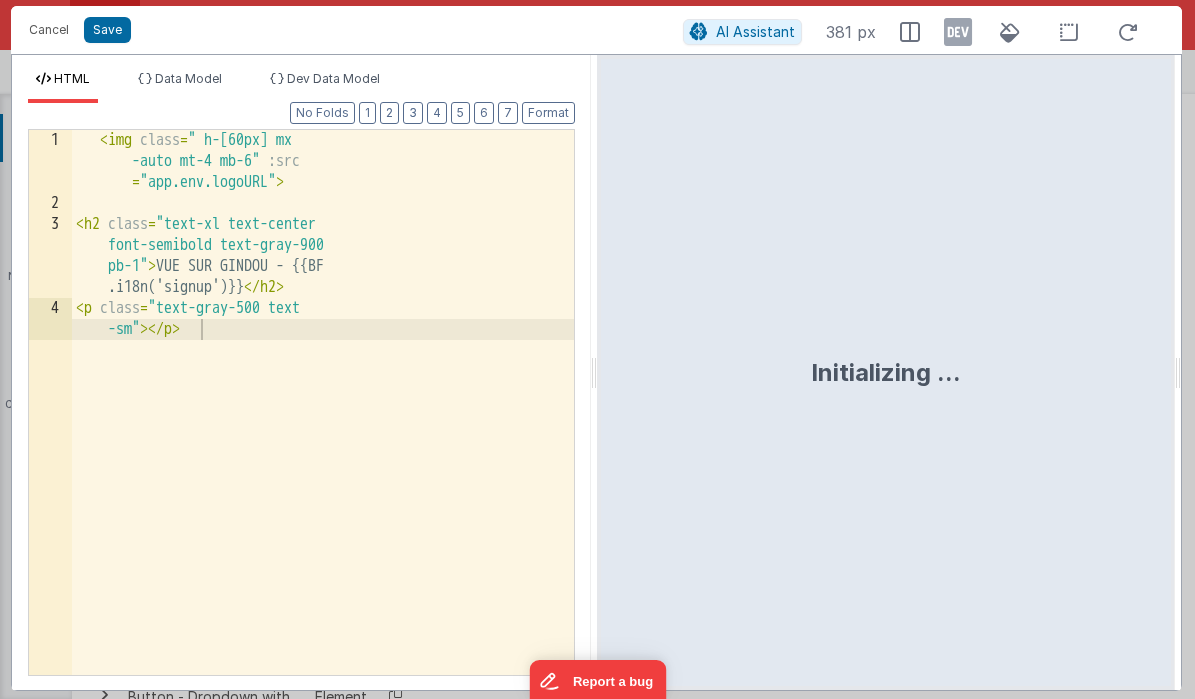 click on "HTML
Data Model
Dev Data Model
Format
7
6
5
4
3
2
1
No Folds
1 2 3 4     < img   class = " h-[60px] mx         -auto mt-4 mb-6"   :src         = "app.env.logoURL" >      < h2   class = "text-xl text-center       font-semibold text-gray-900       pb-1" > VUE SUR GINDOU - {{BF      .i18n('signup')}}  </ h2 > < p   class = "text-gray-500 text      -sm" > </ p > XXXXXXXXXXXXXXXXXXXXXXXXXXXXXXXXXXXXXXXXXXXXXXXXXX Data Model Format
7
6
5
4
3
2
1" at bounding box center (596, 372) 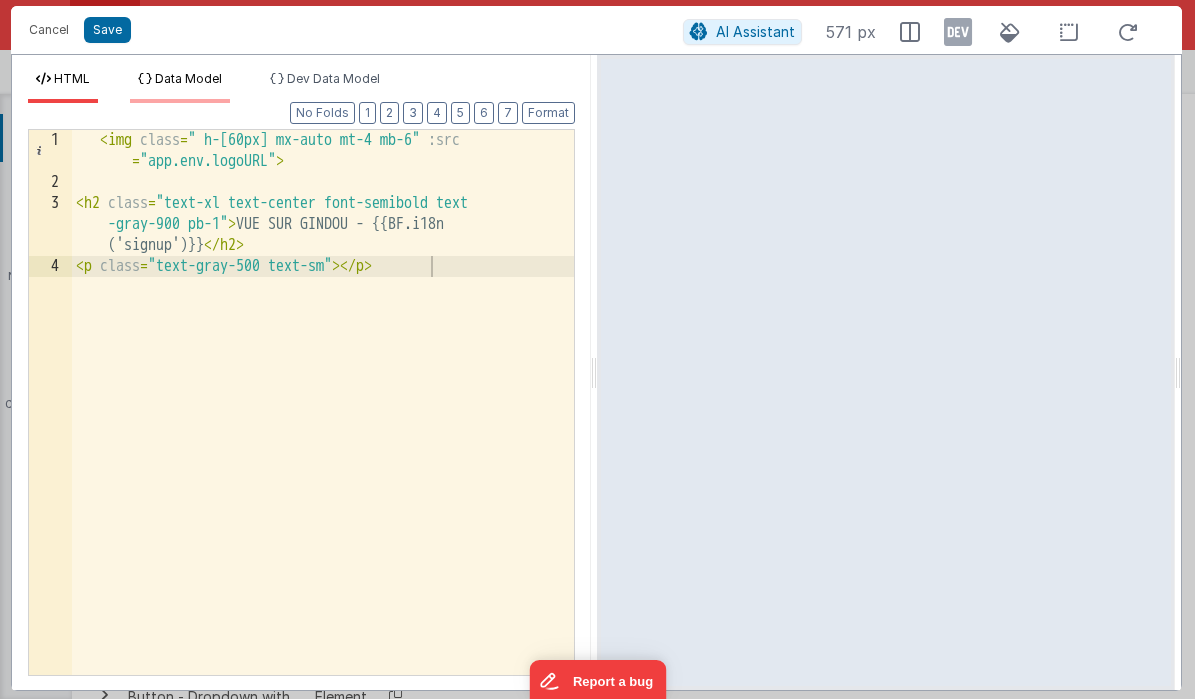 click on "Data Model" at bounding box center (188, 78) 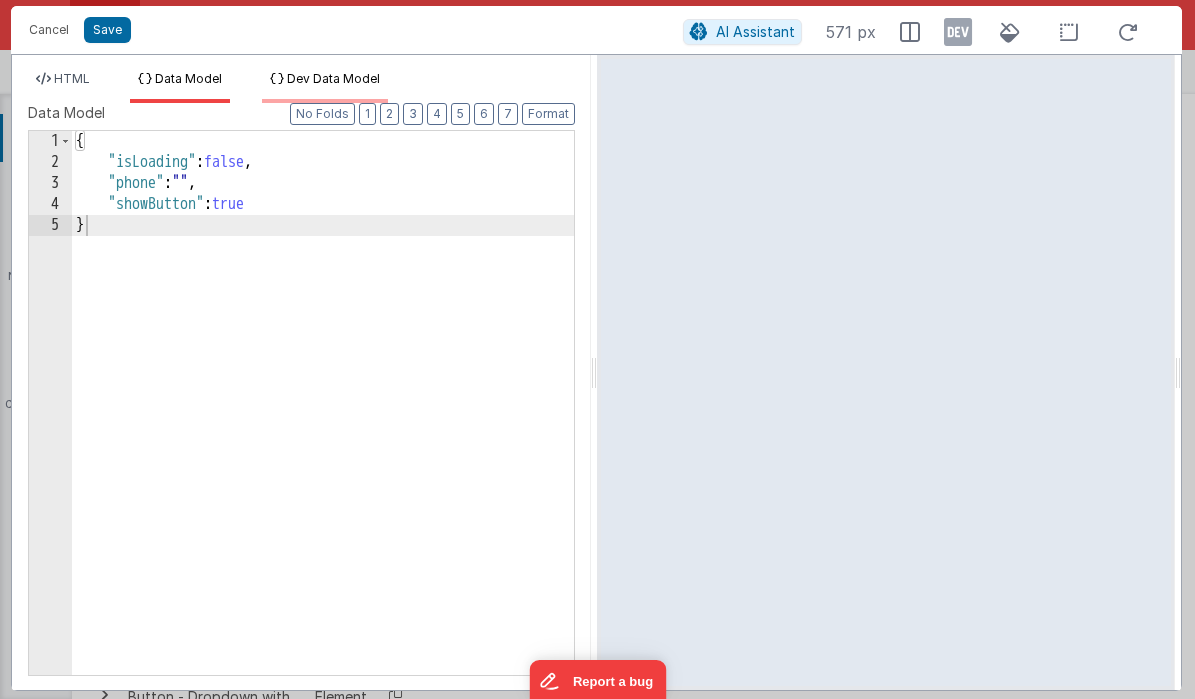 click on "Dev Data Model" at bounding box center (333, 78) 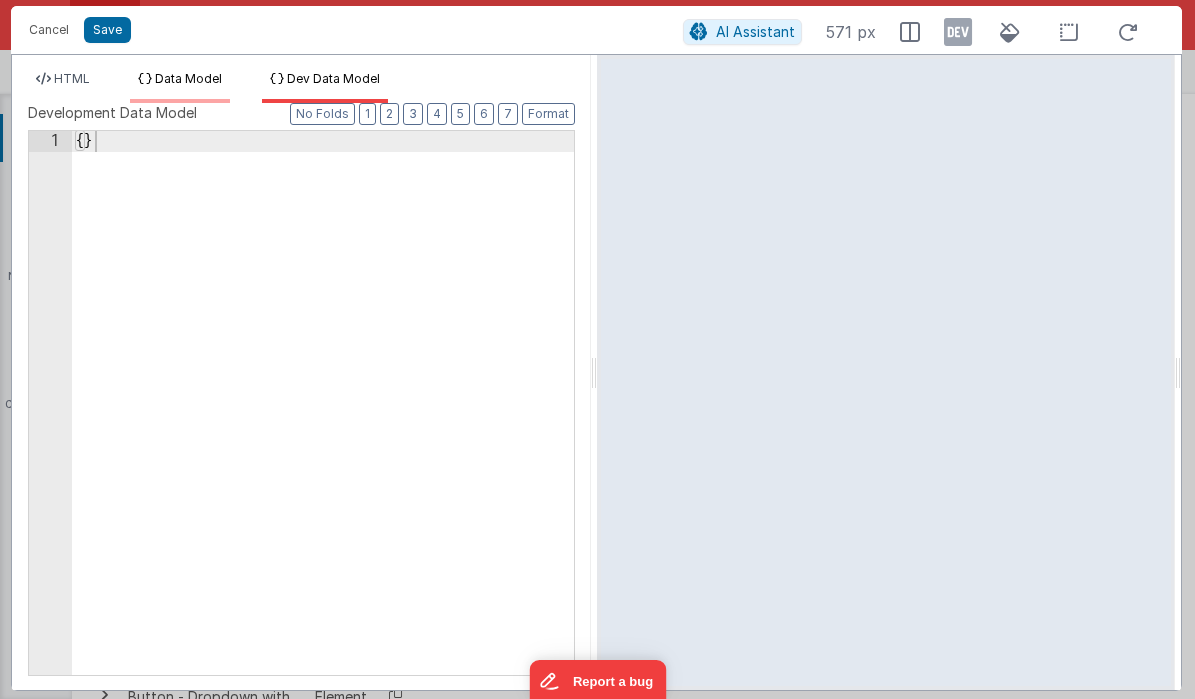 click on "Data Model" at bounding box center [188, 78] 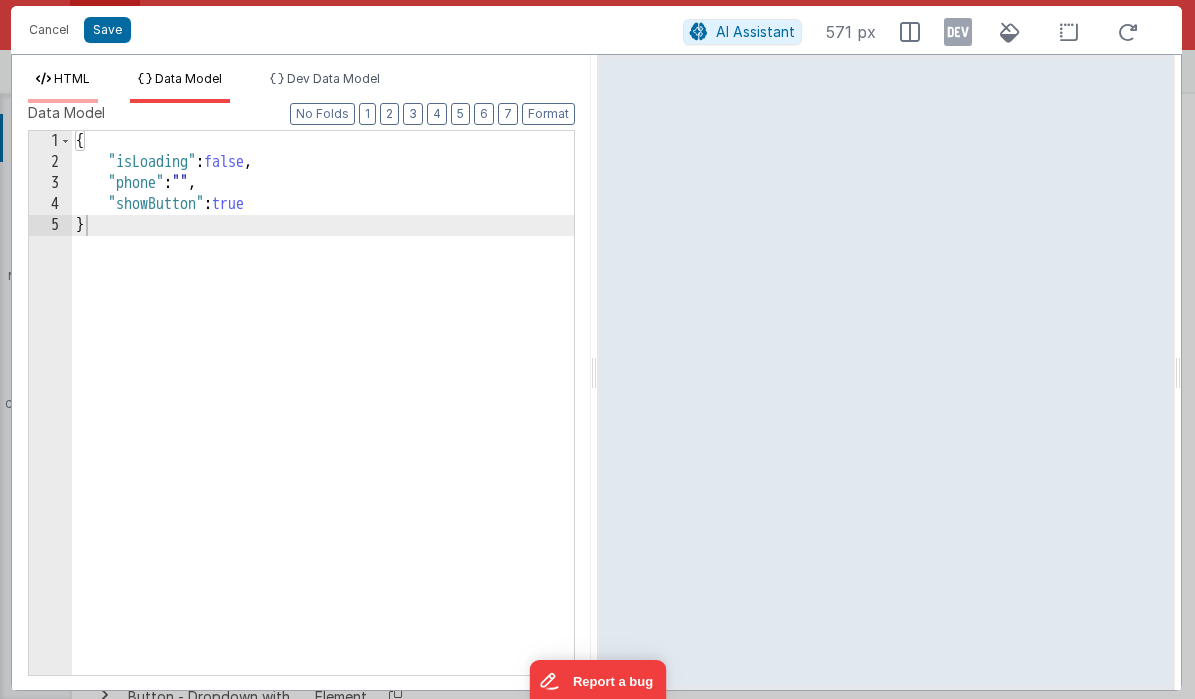 click at bounding box center (43, 79) 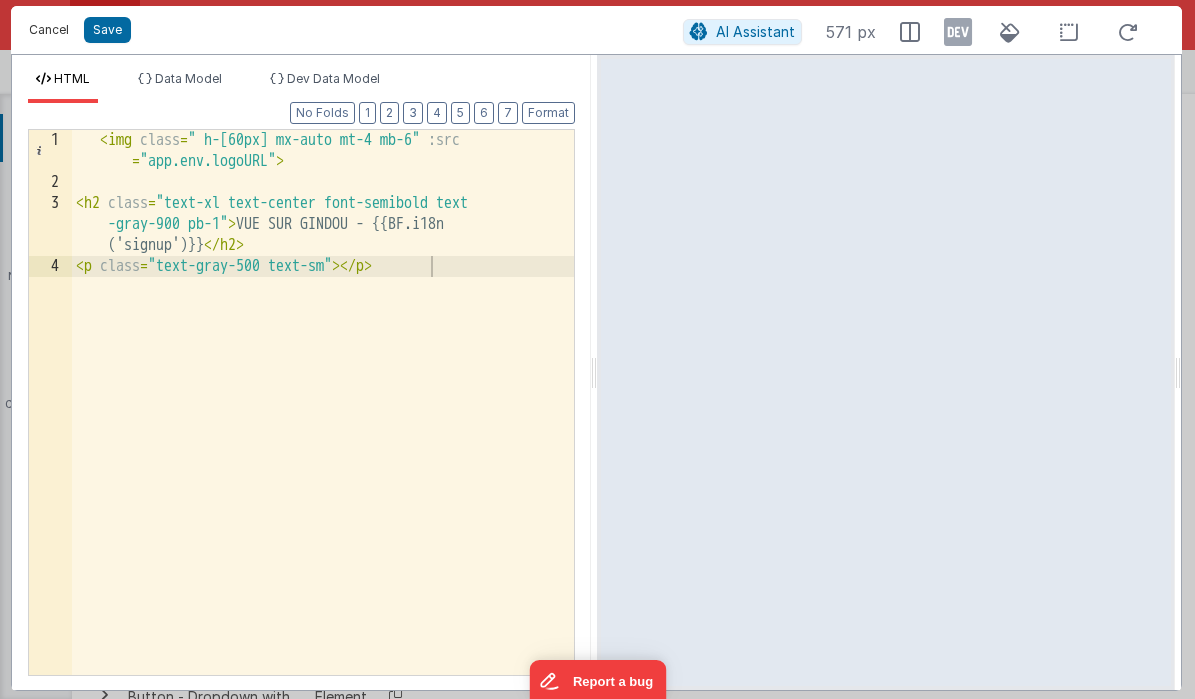 click on "Cancel" at bounding box center [49, 30] 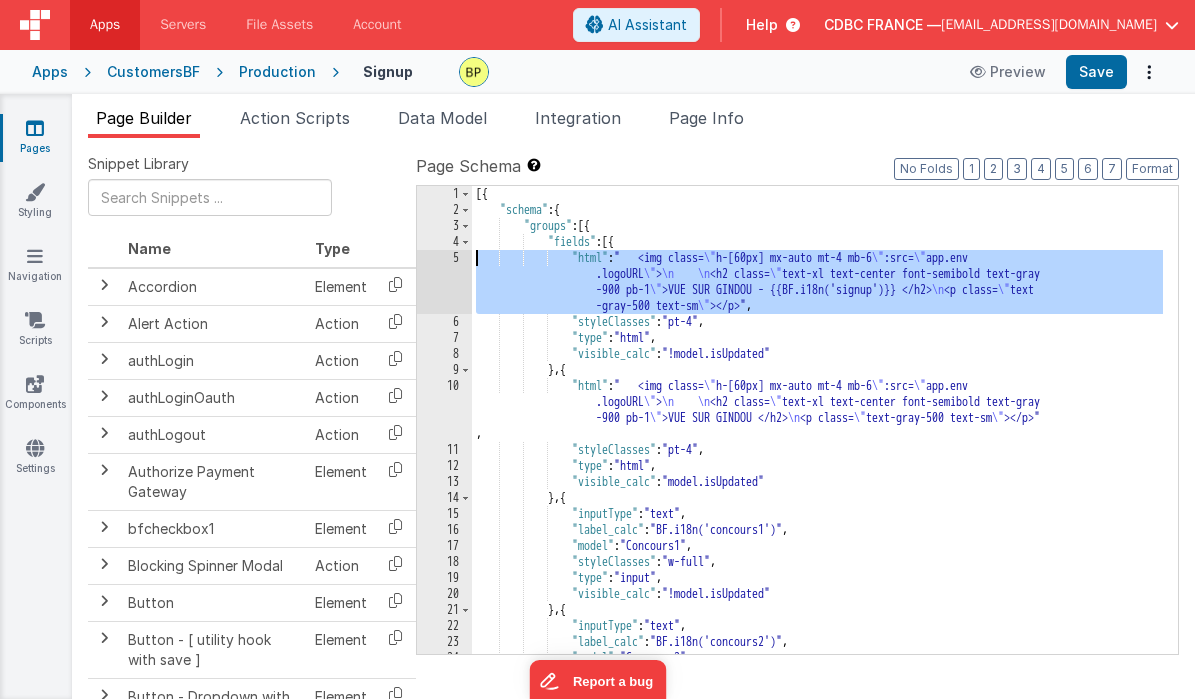 click on "10" at bounding box center (444, 410) 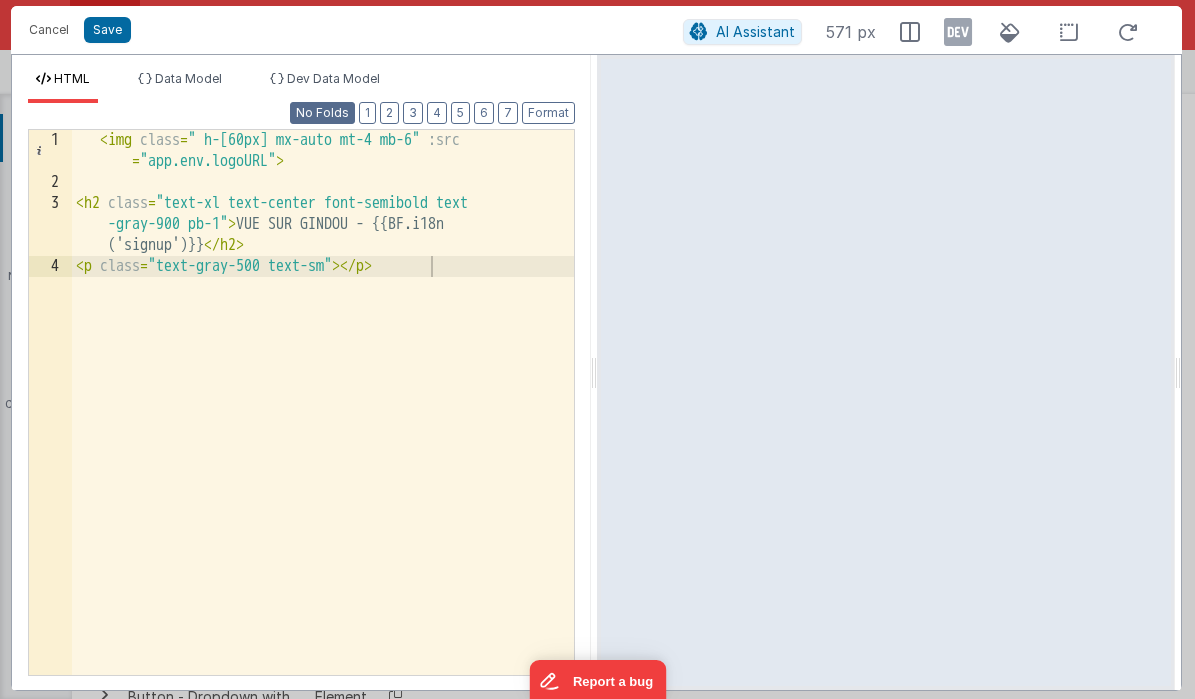 click on "No Folds" at bounding box center [322, 113] 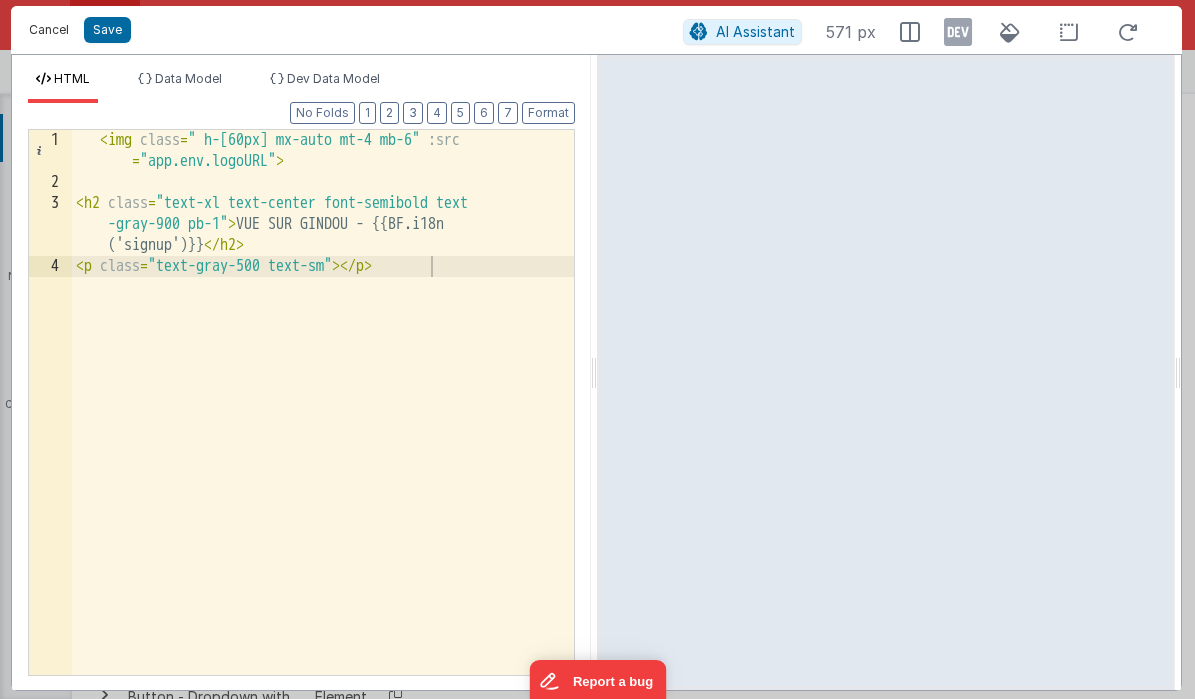 click on "Cancel" at bounding box center [49, 30] 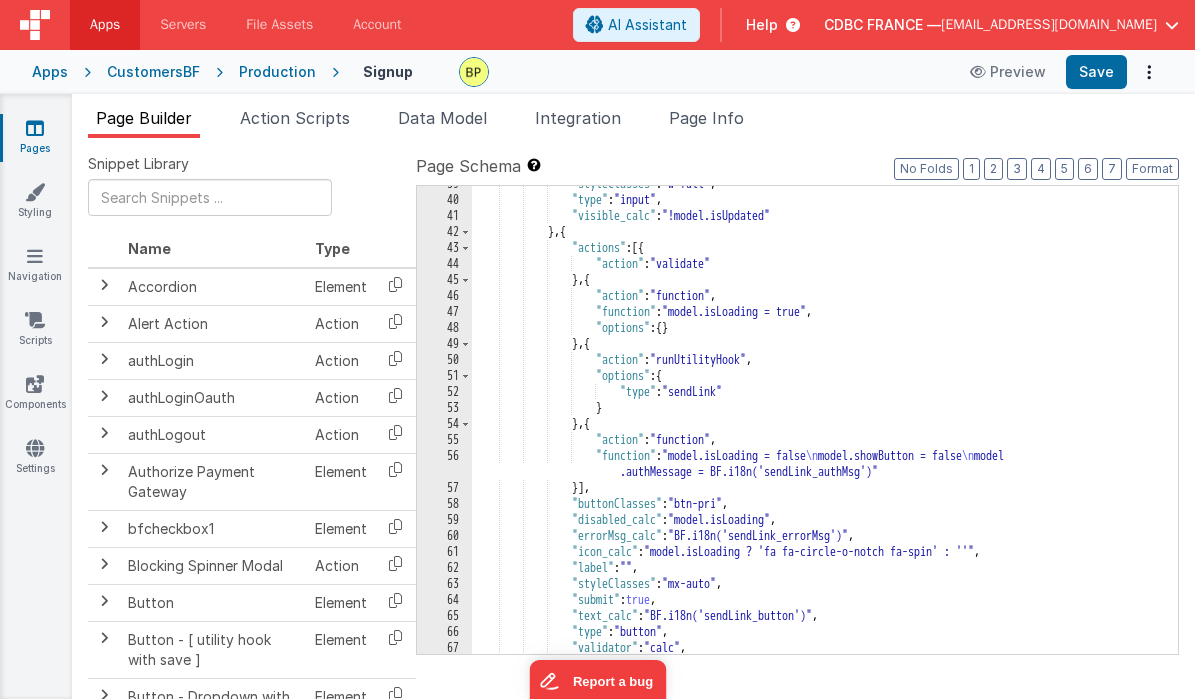 scroll, scrollTop: 1388, scrollLeft: 0, axis: vertical 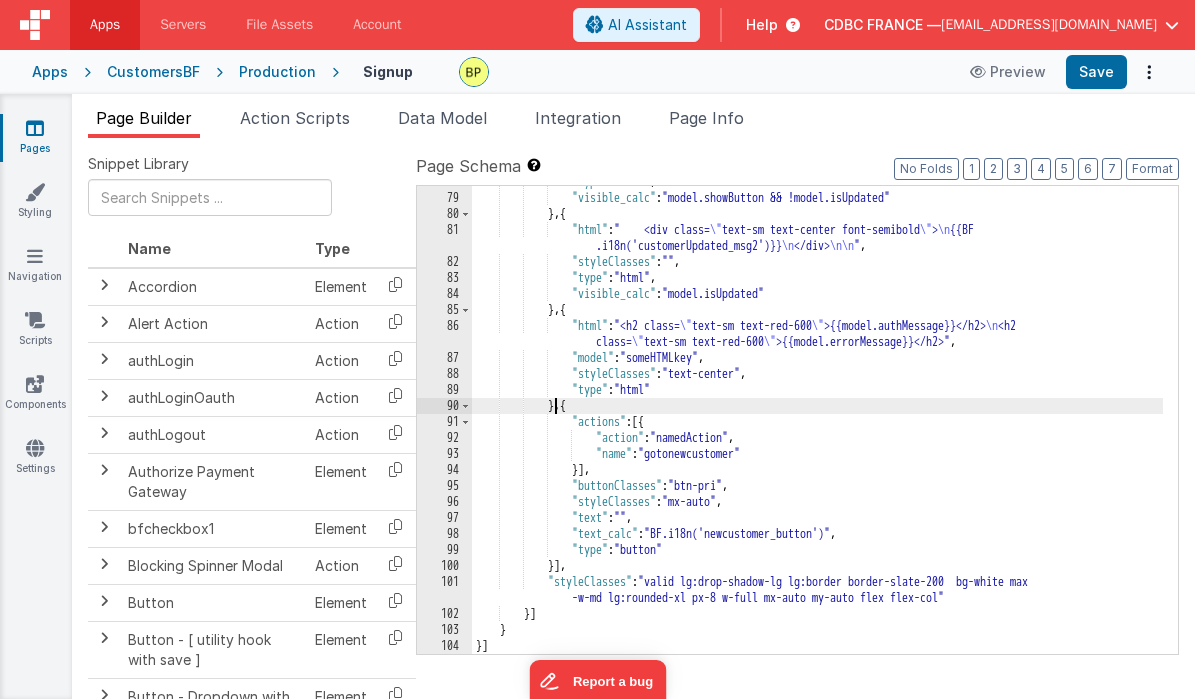 click on ""type" :  "html" ,                     "visible_calc" :  "model.showButton && !model.isUpdated"                } ,  {                     "html" :  "    <div class= \" text-sm text-center font-semibold \" > \n         {{BF                      .i18n('customerUpdated_msg2')}}  \n     </div> \n\n " ,                     "styleClasses" :  "" ,                     "type" :  "html" ,                     "visible_calc" :  "model.isUpdated"                } ,  {                     "html" :  "<h2 class= \" text-sm text-red-600 \" >{{model.authMessage}}</h2> \n <h2                       class= \" text-sm text-red-600 \" >{{model.errorMessage}}</h2>" ,                     "model" :  "someHTMLkey" ,                     "styleClasses" :  "text-center" ,                     "type" :  "html"                } ,  {                     "actions" :  [{                          "action" :  "namedAction" ,                          "name" :  "gotonewcustomer"" at bounding box center (817, 424) 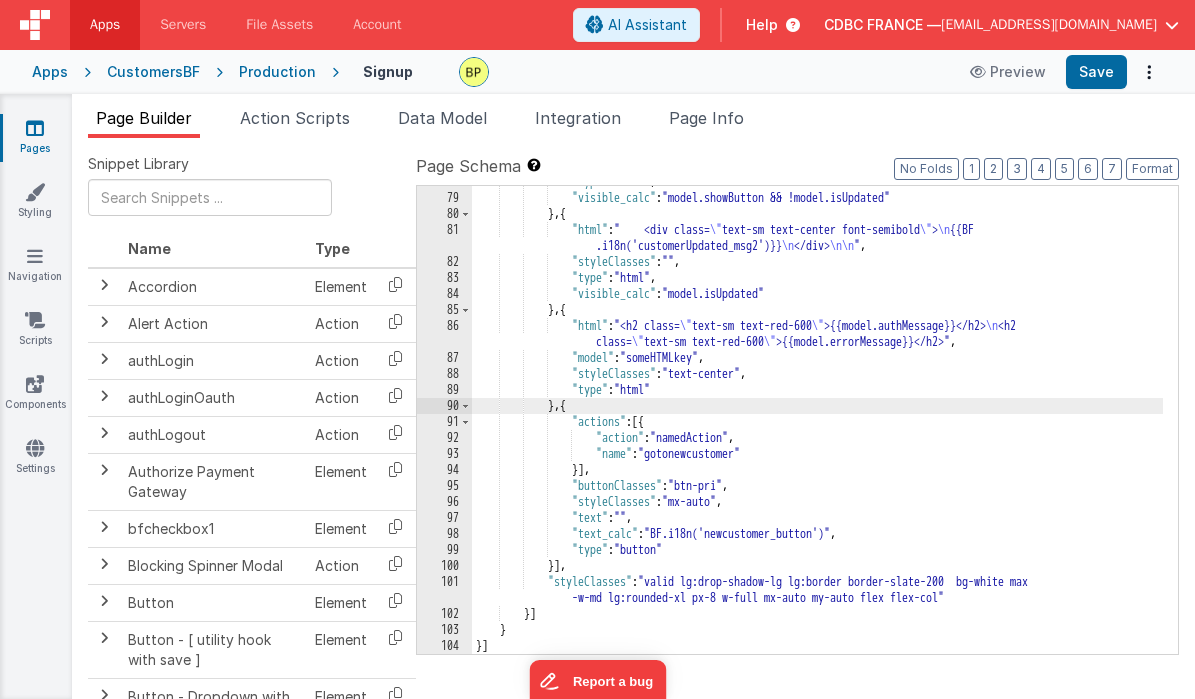 click on ""type" :  "html" ,                     "visible_calc" :  "model.showButton && !model.isUpdated"                } ,  {                     "html" :  "    <div class= \" text-sm text-center font-semibold \" > \n         {{BF                      .i18n('customerUpdated_msg2')}}  \n     </div> \n\n " ,                     "styleClasses" :  "" ,                     "type" :  "html" ,                     "visible_calc" :  "model.isUpdated"                } ,  {                     "html" :  "<h2 class= \" text-sm text-red-600 \" >{{model.authMessage}}</h2> \n <h2                       class= \" text-sm text-red-600 \" >{{model.errorMessage}}</h2>" ,                     "model" :  "someHTMLkey" ,                     "styleClasses" :  "text-center" ,                     "type" :  "html"                } ,  {                     "actions" :  [{                          "action" :  "namedAction" ,                          "name" :  "gotonewcustomer"" at bounding box center (817, 424) 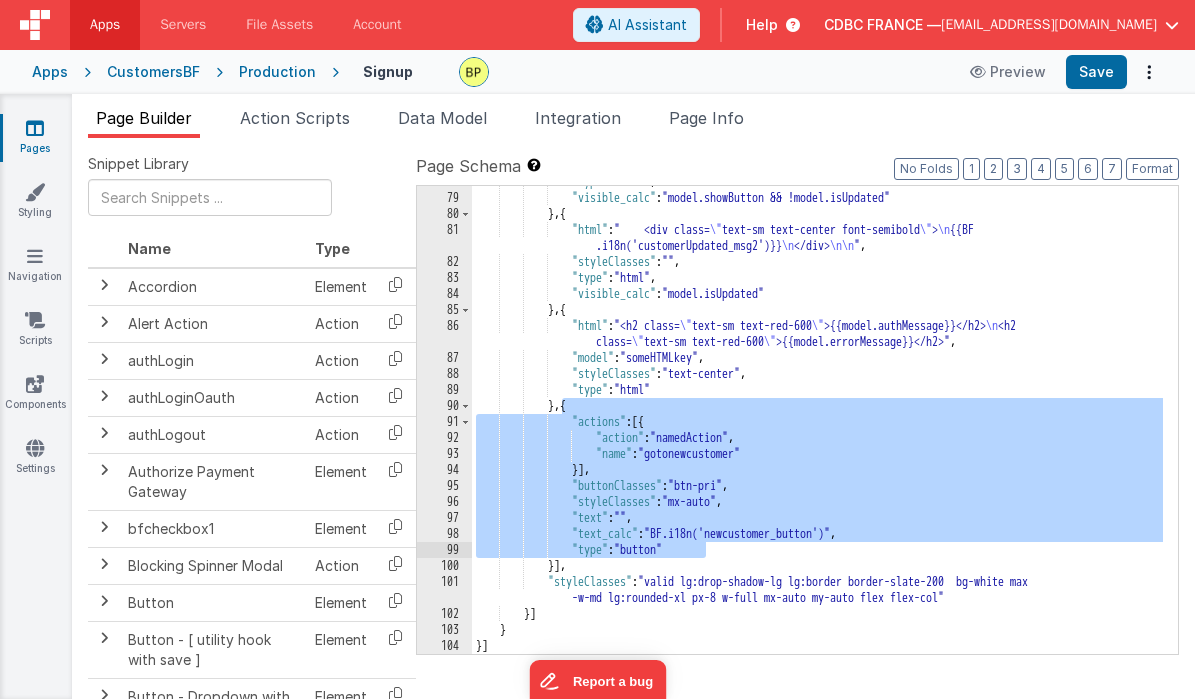 drag, startPoint x: 559, startPoint y: 404, endPoint x: 719, endPoint y: 546, distance: 213.92522 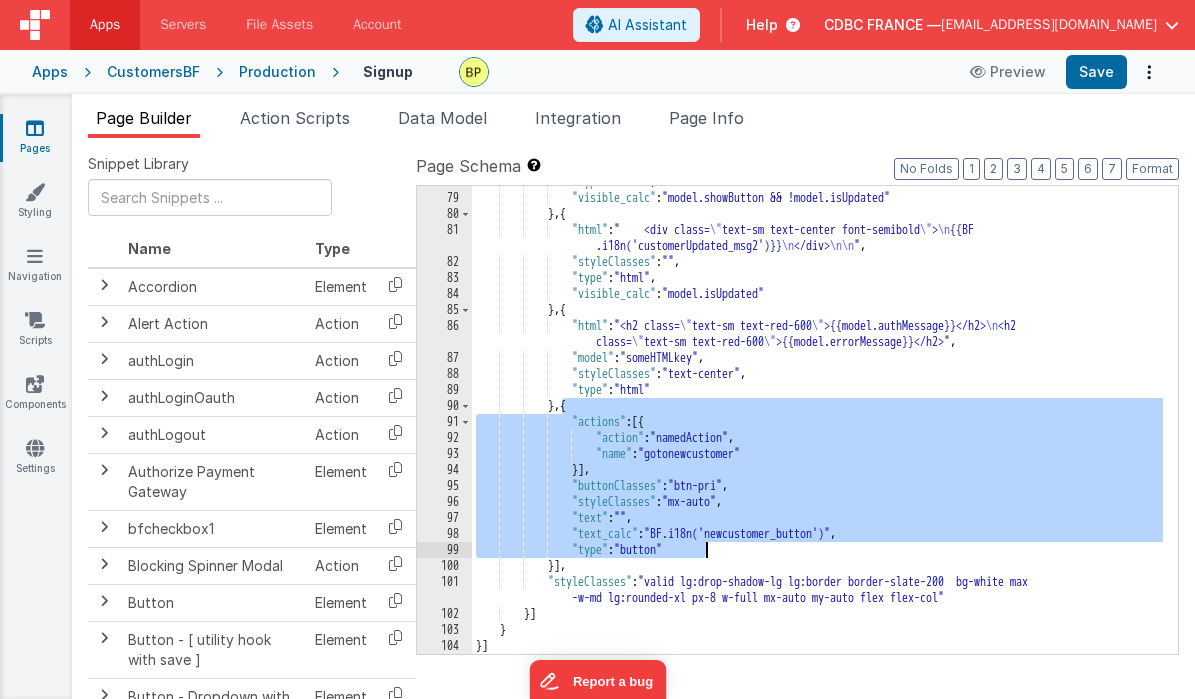 click on ""type" :  "html" ,                     "visible_calc" :  "model.showButton && !model.isUpdated"                } ,  {                     "html" :  "    <div class= \" text-sm text-center font-semibold \" > \n         {{BF                      .i18n('customerUpdated_msg2')}}  \n     </div> \n\n " ,                     "styleClasses" :  "" ,                     "type" :  "html" ,                     "visible_calc" :  "model.isUpdated"                } ,  {                     "html" :  "<h2 class= \" text-sm text-red-600 \" >{{model.authMessage}}</h2> \n <h2                       class= \" text-sm text-red-600 \" >{{model.errorMessage}}</h2>" ,                     "model" :  "someHTMLkey" ,                     "styleClasses" :  "text-center" ,                     "type" :  "html"                } ,  {                     "actions" :  [{                          "action" :  "namedAction" ,                          "name" :  "gotonewcustomer"" at bounding box center [817, 420] 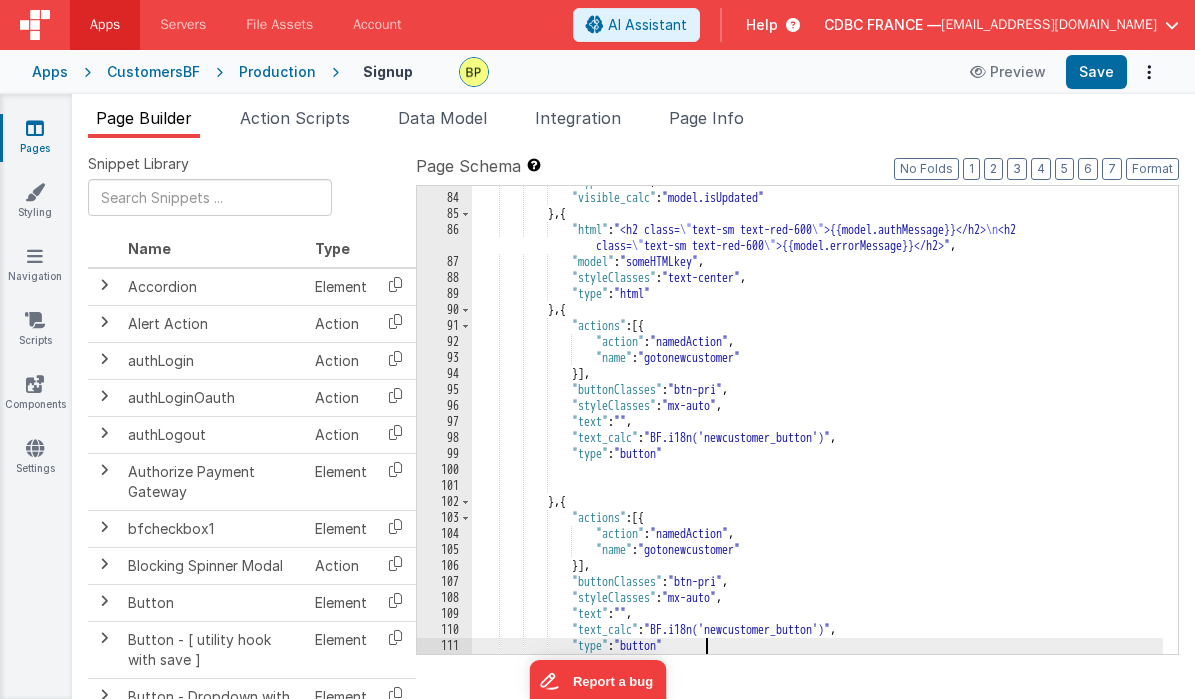 scroll, scrollTop: 1484, scrollLeft: 0, axis: vertical 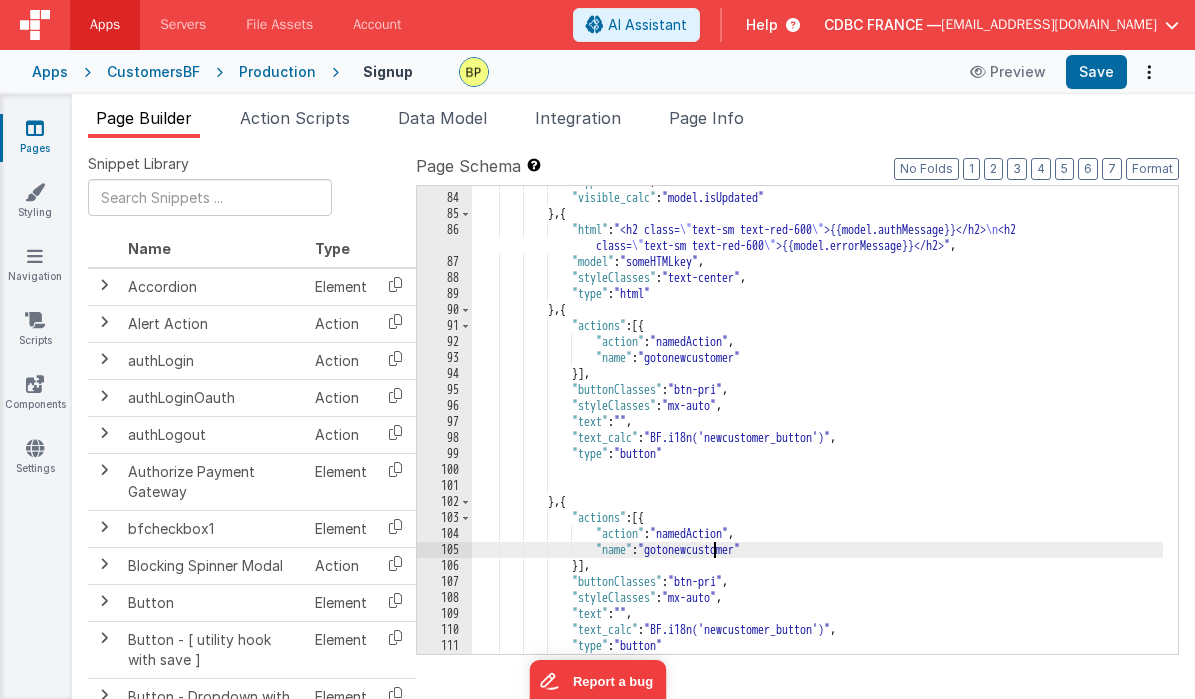 drag, startPoint x: 715, startPoint y: 553, endPoint x: 775, endPoint y: 555, distance: 60.033325 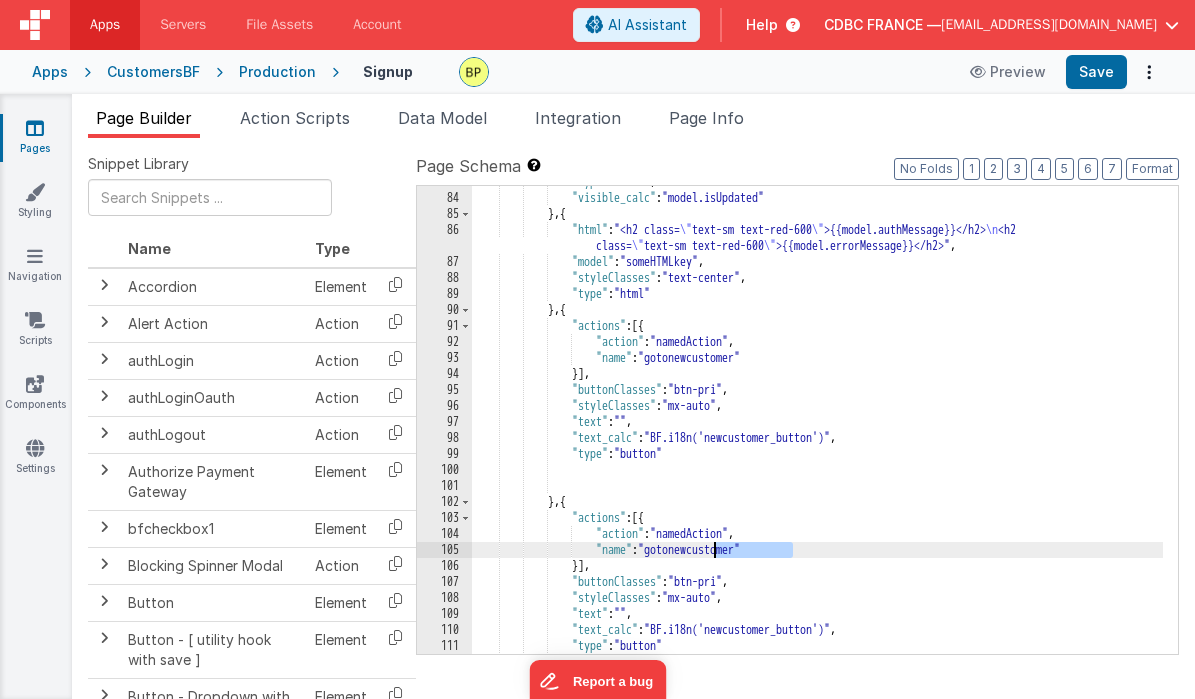 drag, startPoint x: 791, startPoint y: 550, endPoint x: 736, endPoint y: 565, distance: 57.00877 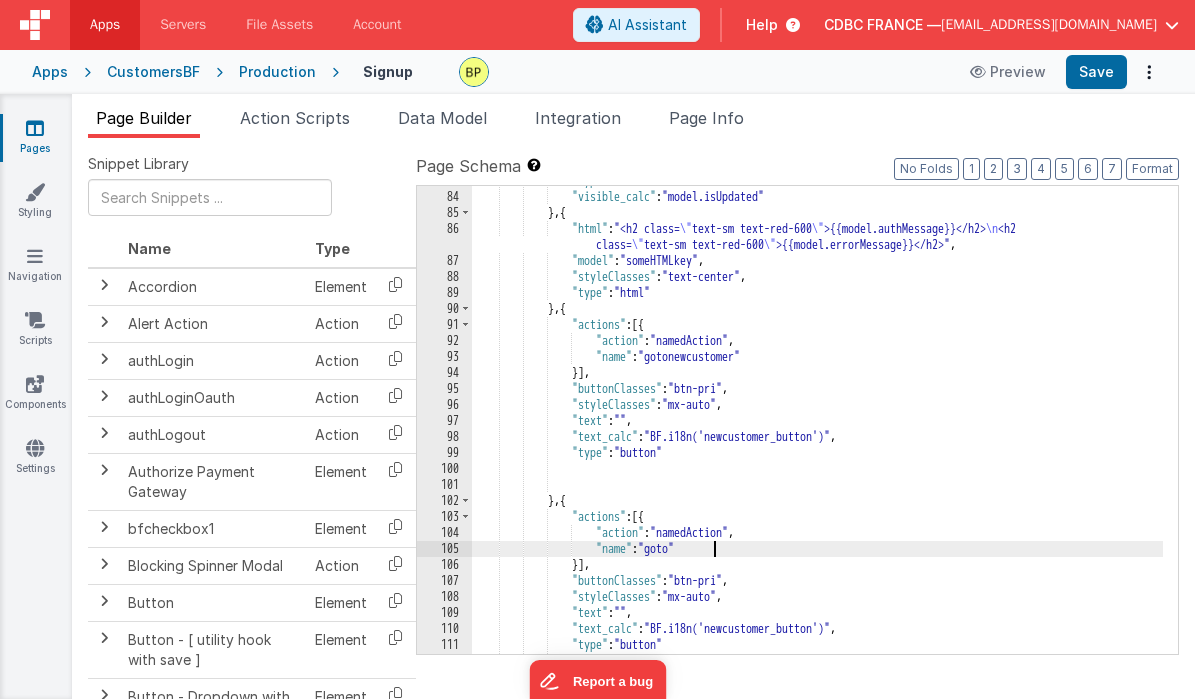 scroll, scrollTop: 1596, scrollLeft: 0, axis: vertical 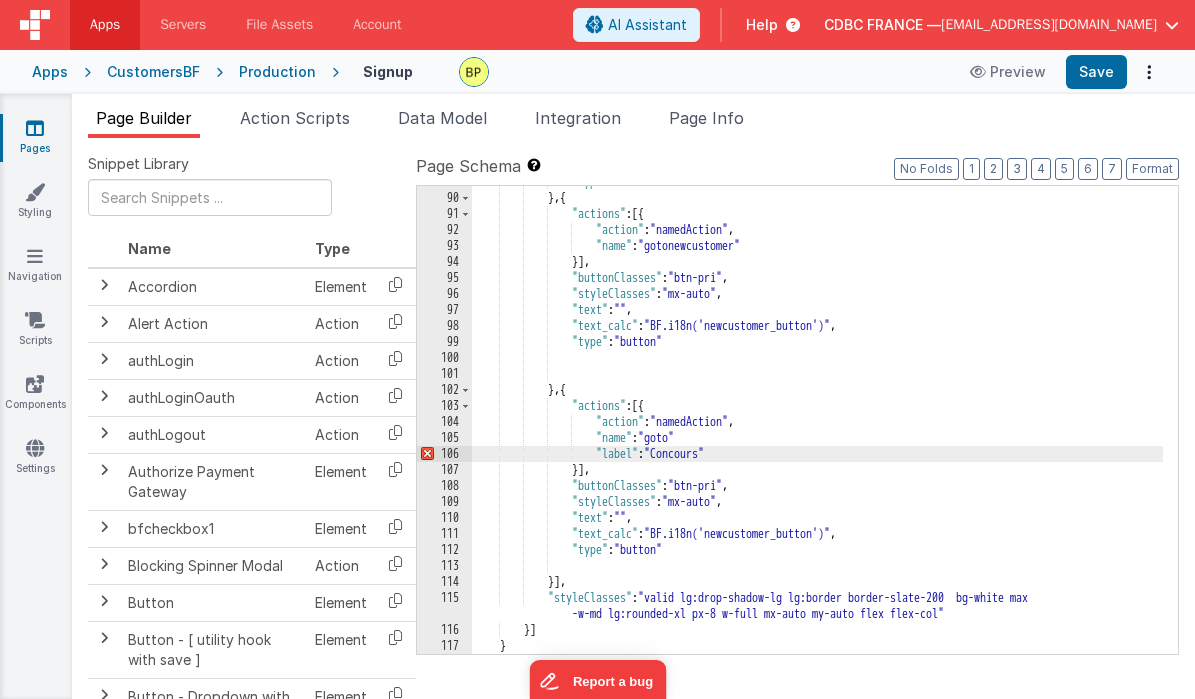 type 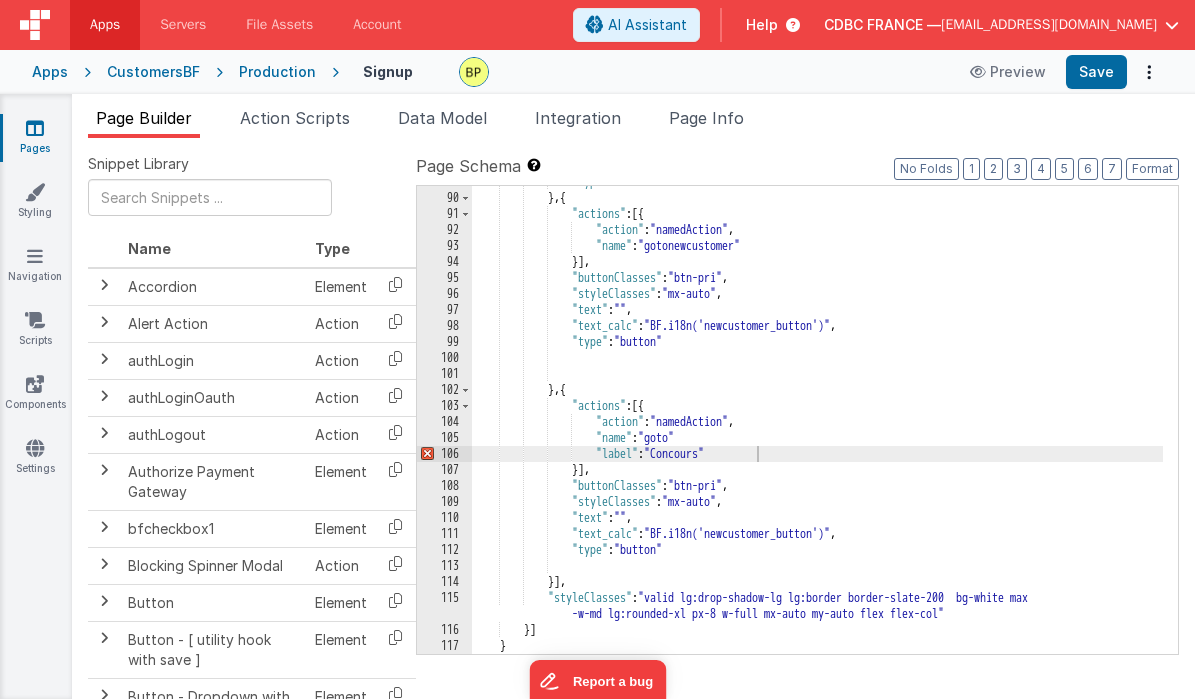 click on "Production" at bounding box center (277, 72) 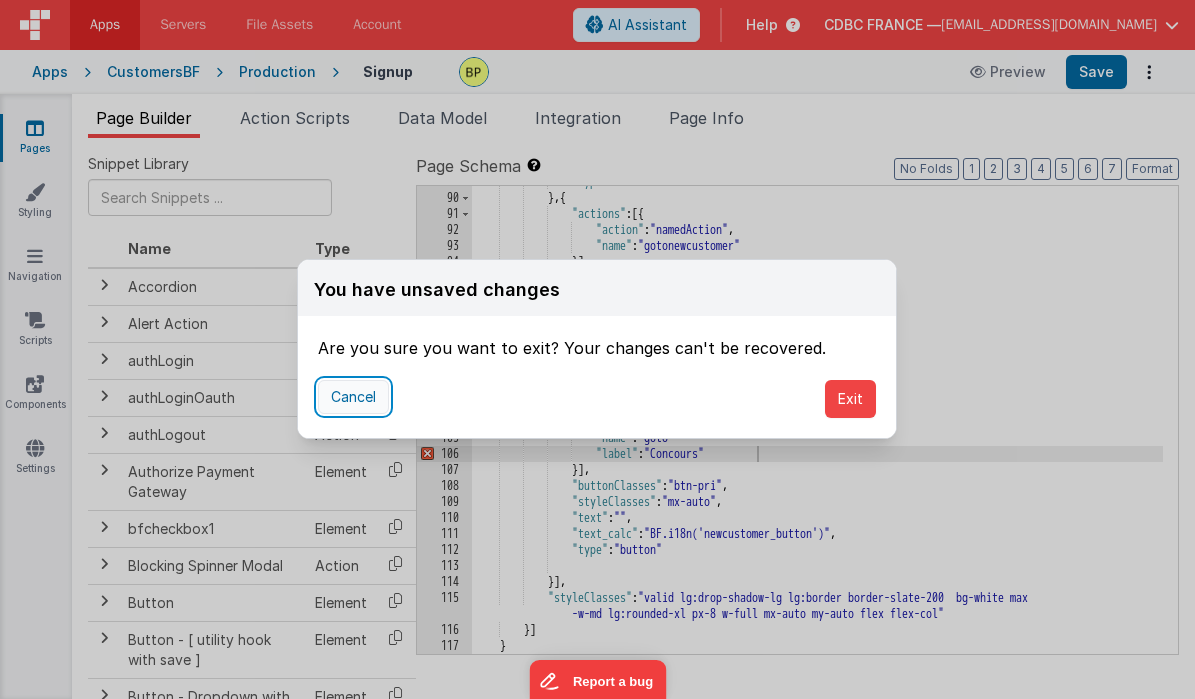 click on "Cancel" at bounding box center (353, 397) 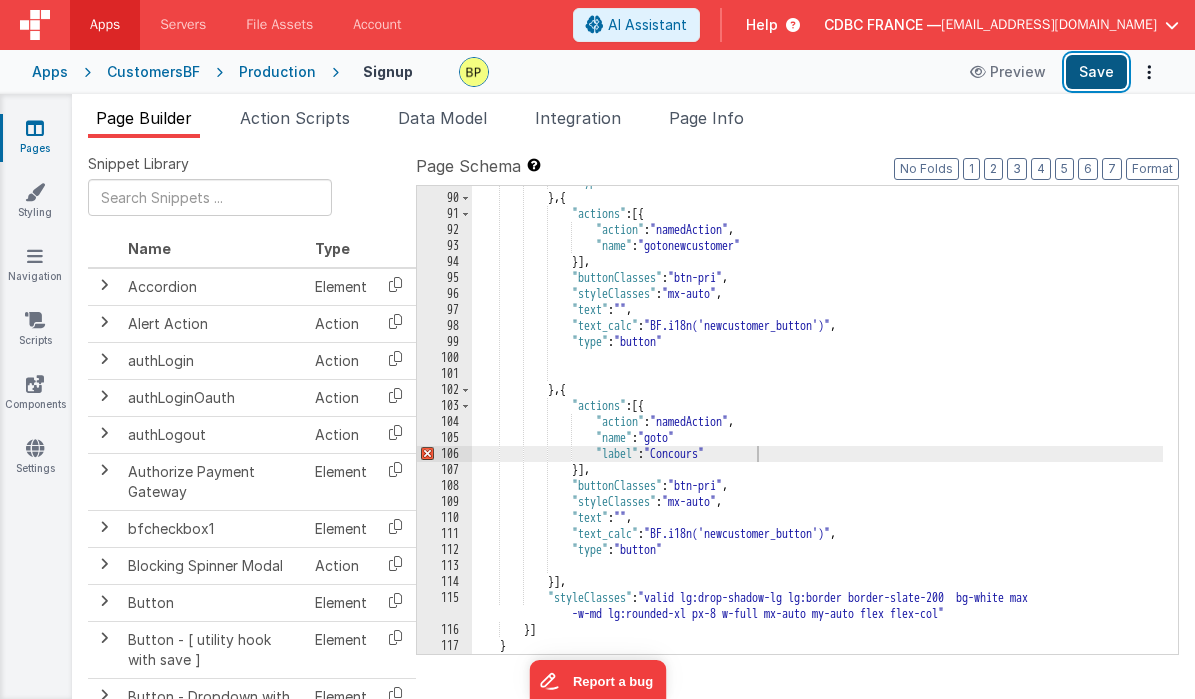 click on "Save" at bounding box center (1096, 72) 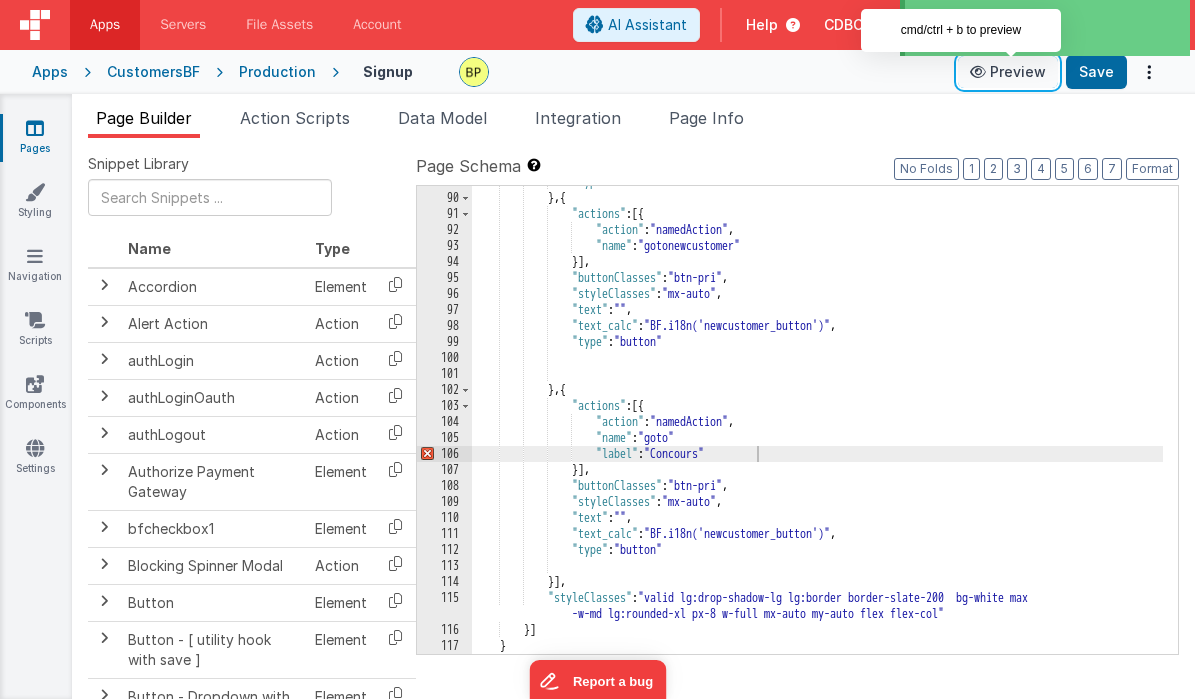 click on "Preview" at bounding box center [1008, 72] 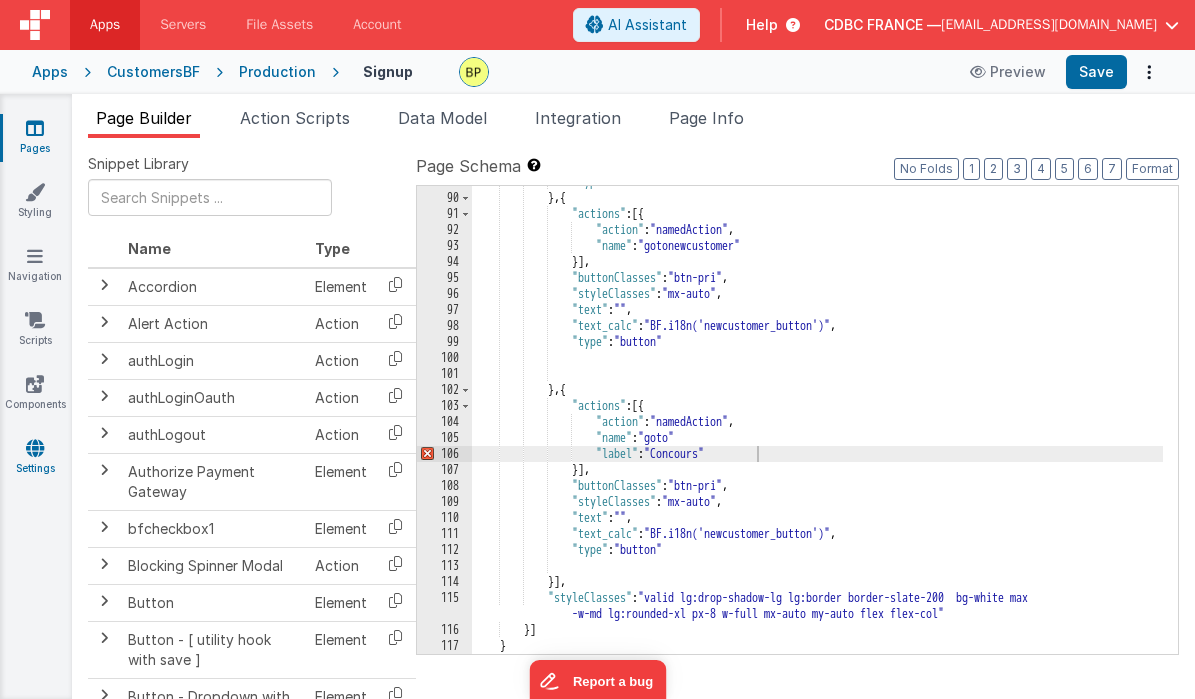 click at bounding box center [35, 448] 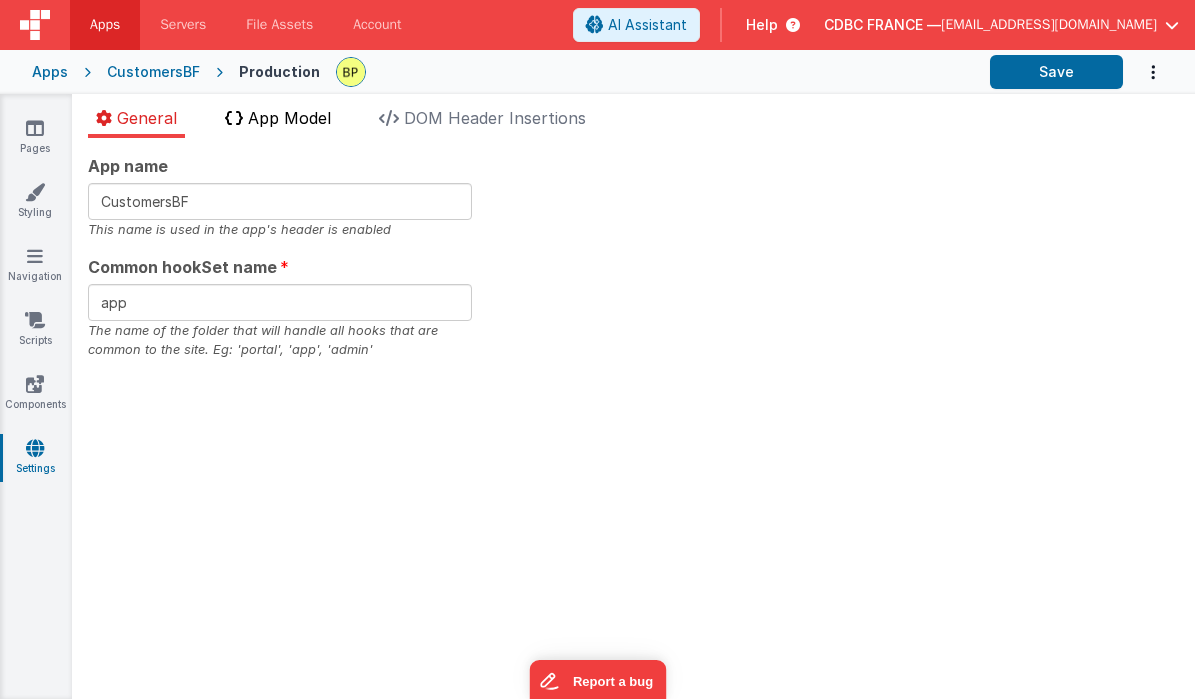 click on "App Model" at bounding box center (289, 118) 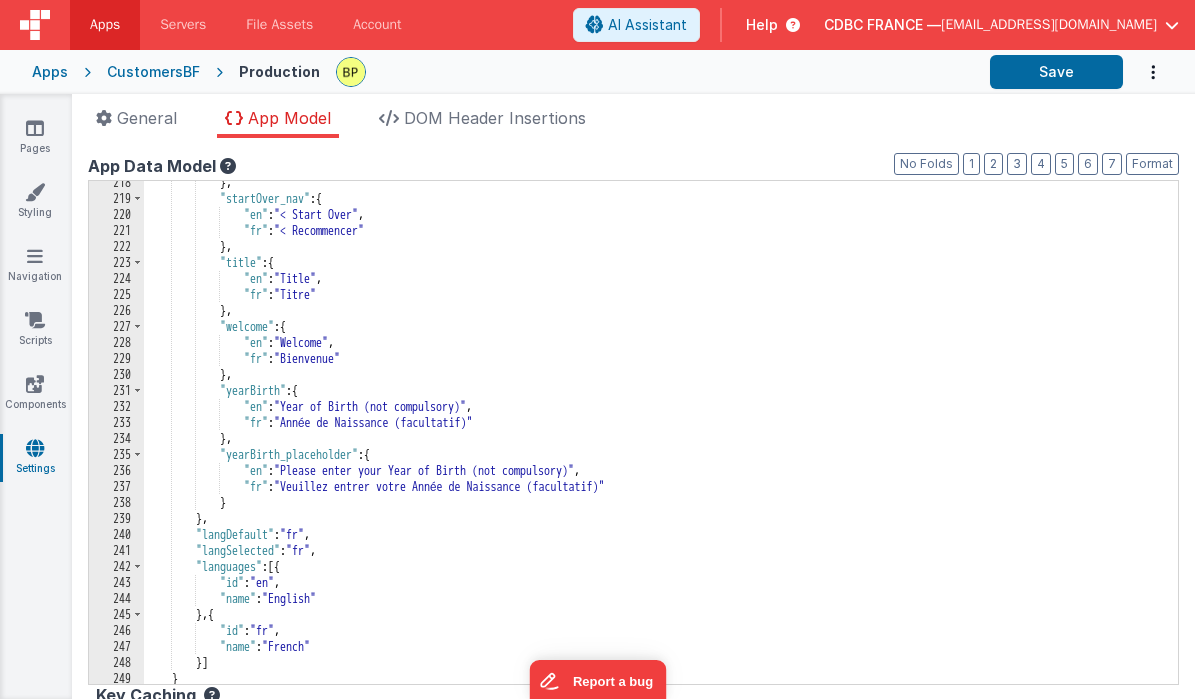 scroll, scrollTop: 3497, scrollLeft: 0, axis: vertical 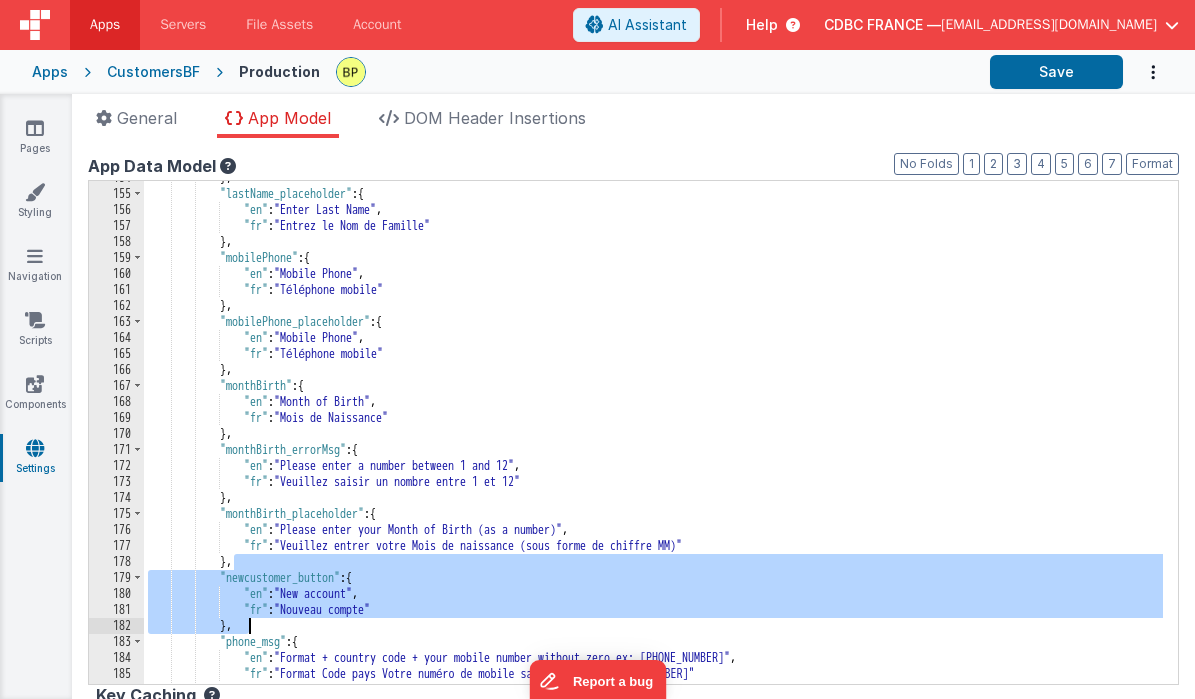 drag, startPoint x: 234, startPoint y: 563, endPoint x: 269, endPoint y: 628, distance: 73.82411 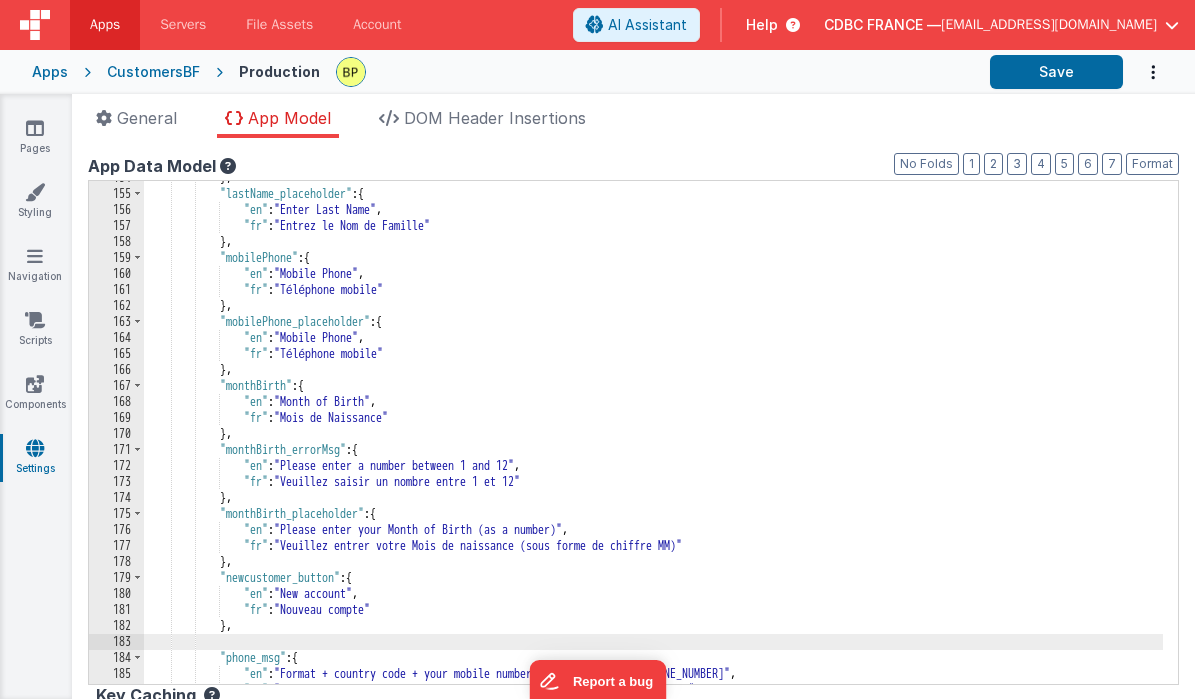 scroll, scrollTop: 2489, scrollLeft: 0, axis: vertical 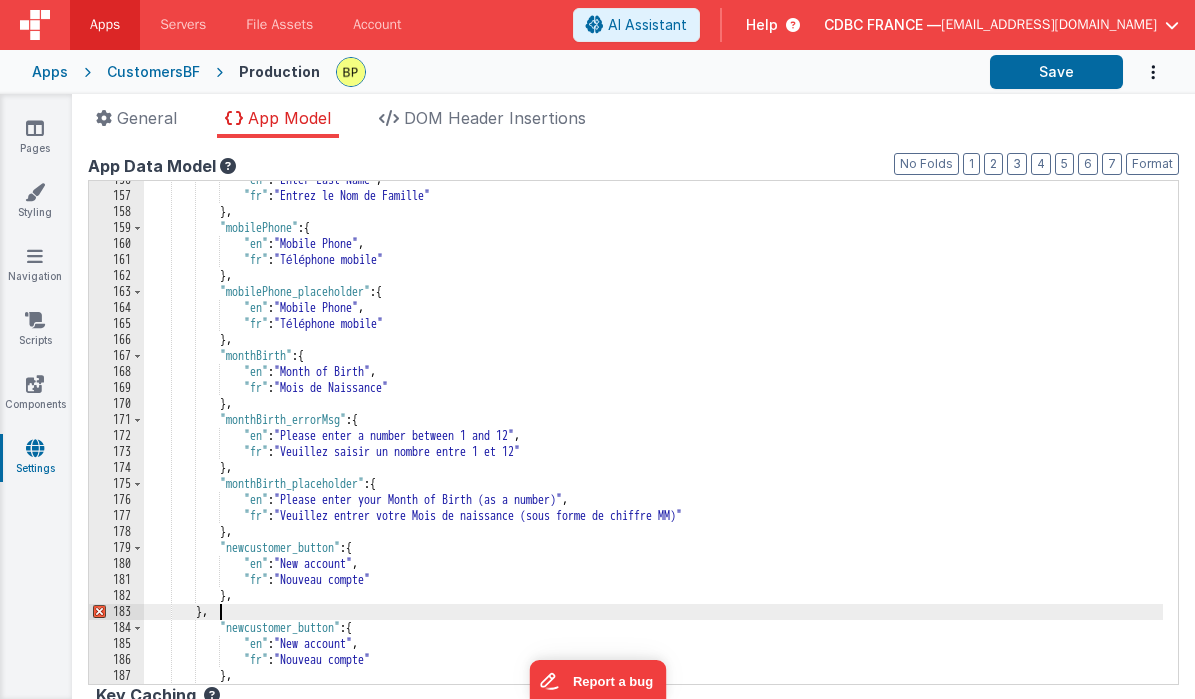 drag, startPoint x: 221, startPoint y: 612, endPoint x: 193, endPoint y: 612, distance: 28 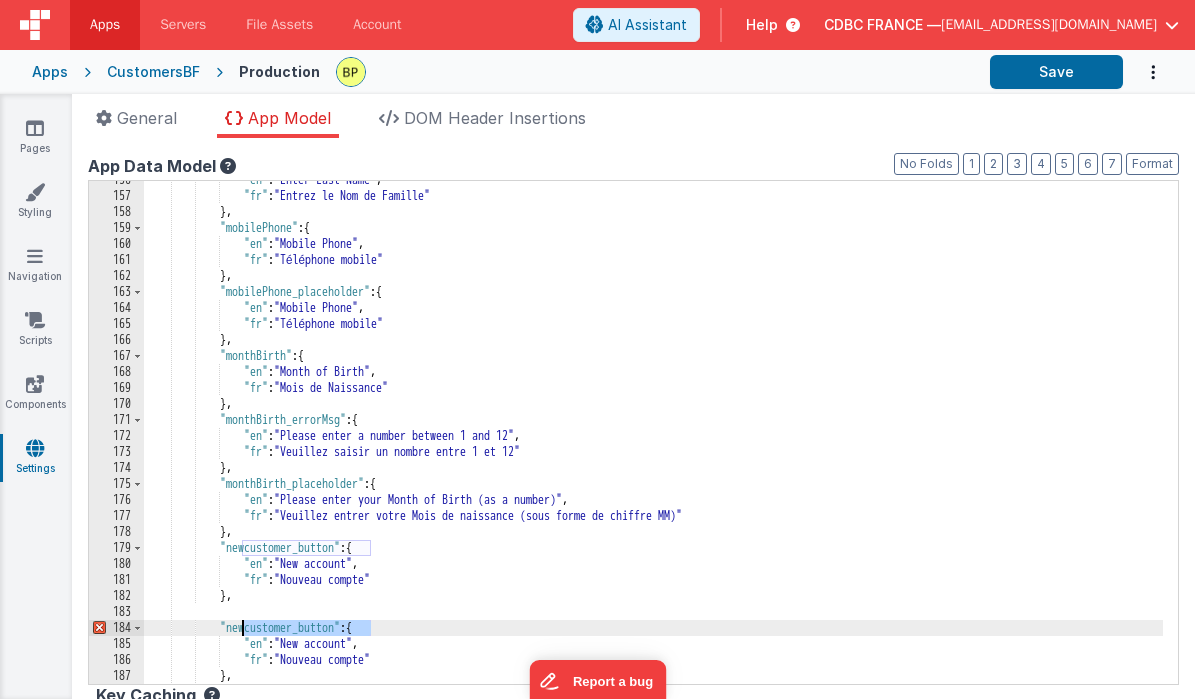 drag, startPoint x: 374, startPoint y: 625, endPoint x: 312, endPoint y: 647, distance: 65.78754 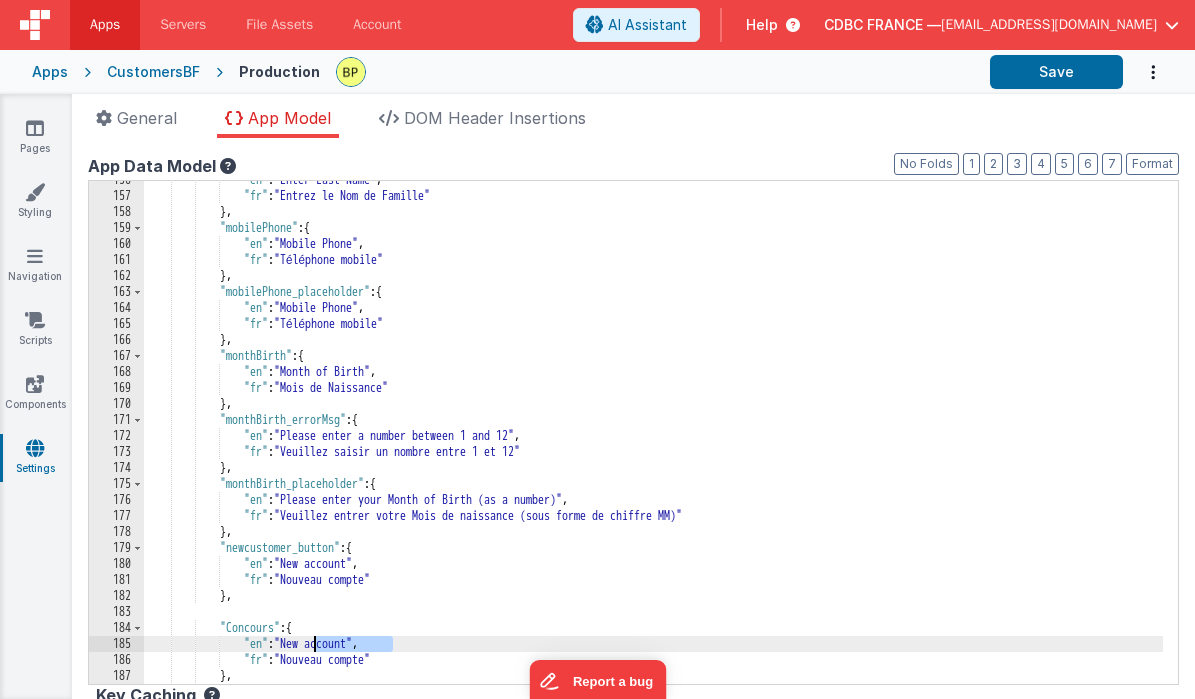 drag, startPoint x: 391, startPoint y: 644, endPoint x: 369, endPoint y: 674, distance: 37.202152 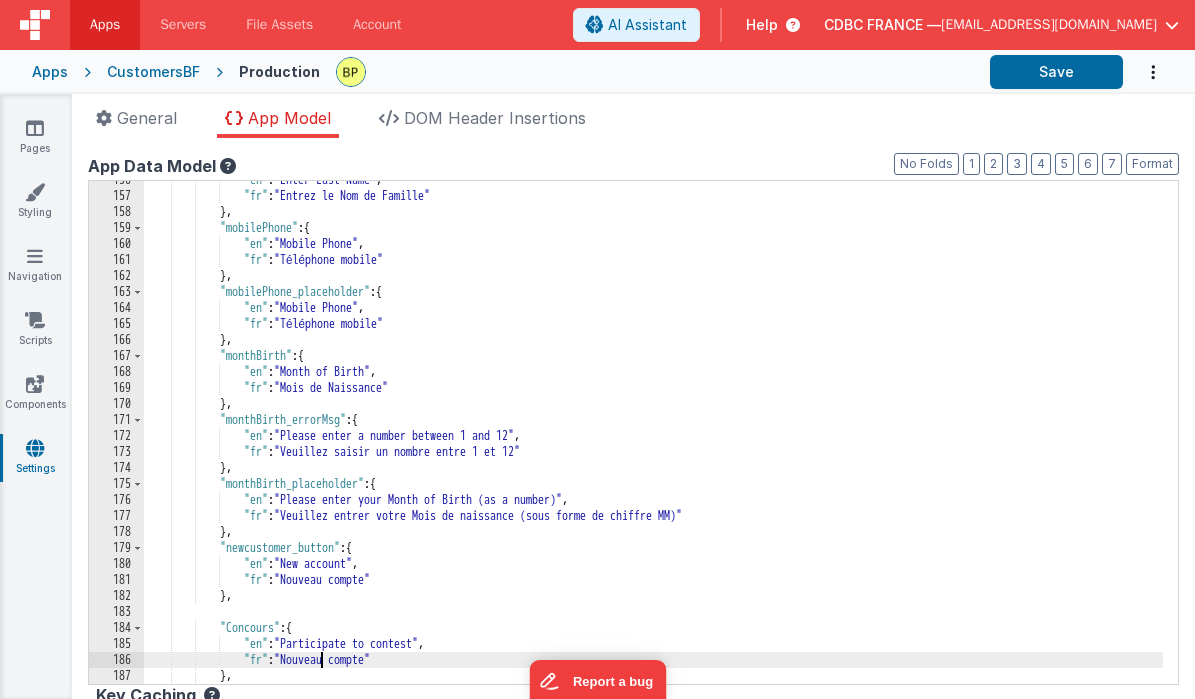 click on ""en" :  "Enter Last Name" ,                     "fr" :  "Entrez le Nom de Famille"                } ,                "mobilePhone" :  {                     "en" :  "Mobile Phone" ,                     "fr" :  "Téléphone mobile"                } ,                "mobilePhone_placeholder" :  {                     "en" :  "Mobile Phone" ,                     "fr" :  "Téléphone mobile"                } ,                "monthBirth" :  {                     "en" :  "Month of Birth" ,                     "fr" :  "Mois de Naissance"                } ,                "monthBirth_errorMsg" :  {                     "en" :  "Please enter a number between 1 and 12" ,                     "fr" :  "Veuillez saisir un nombre entre 1 et 12"                } ,                "monthBirth_placeholder" :  {                     "en" :  "Please enter your Month of Birth (as a number)" ,                     "fr" :  "Veuillez entrer votre Mois de naissance (sous forme de chiffre MM)"                } ,      :" at bounding box center [653, 439] 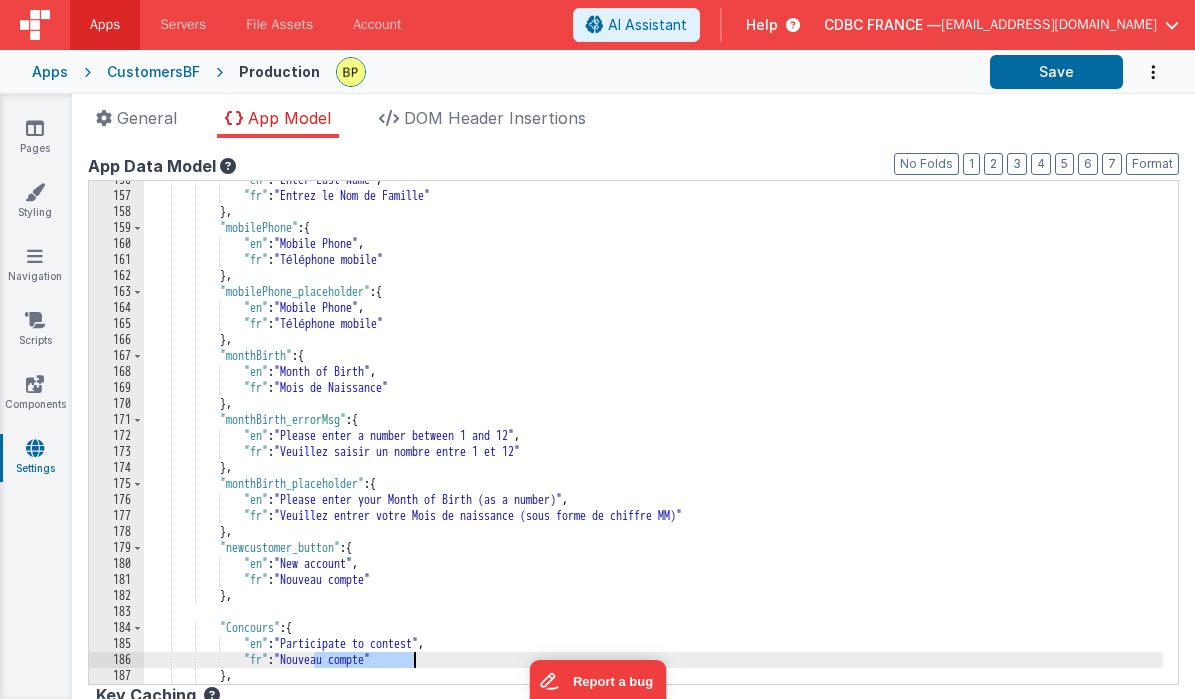 drag, startPoint x: 311, startPoint y: 656, endPoint x: 414, endPoint y: 666, distance: 103.4843 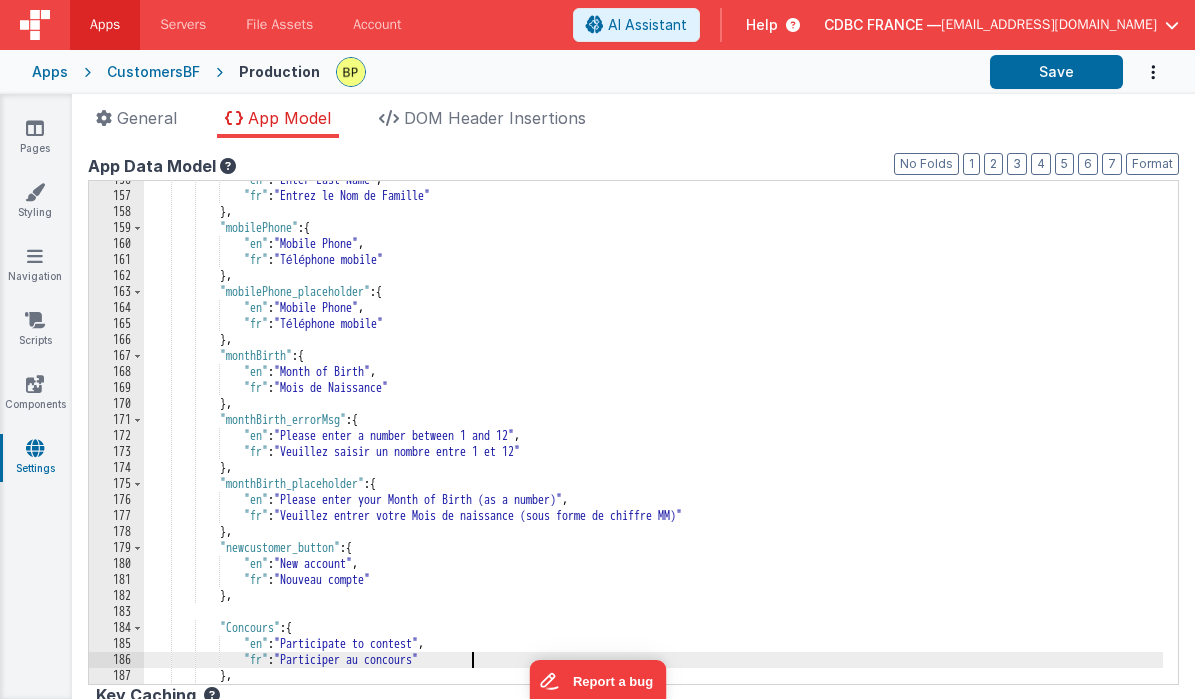 type 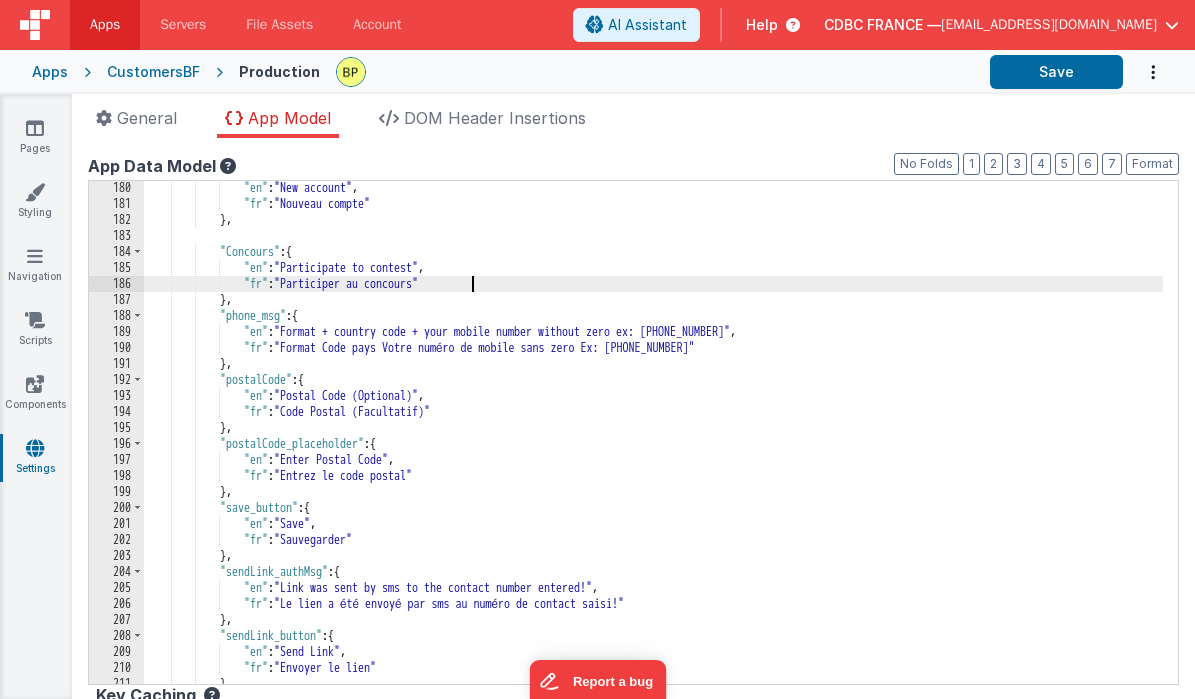 scroll, scrollTop: 2866, scrollLeft: 0, axis: vertical 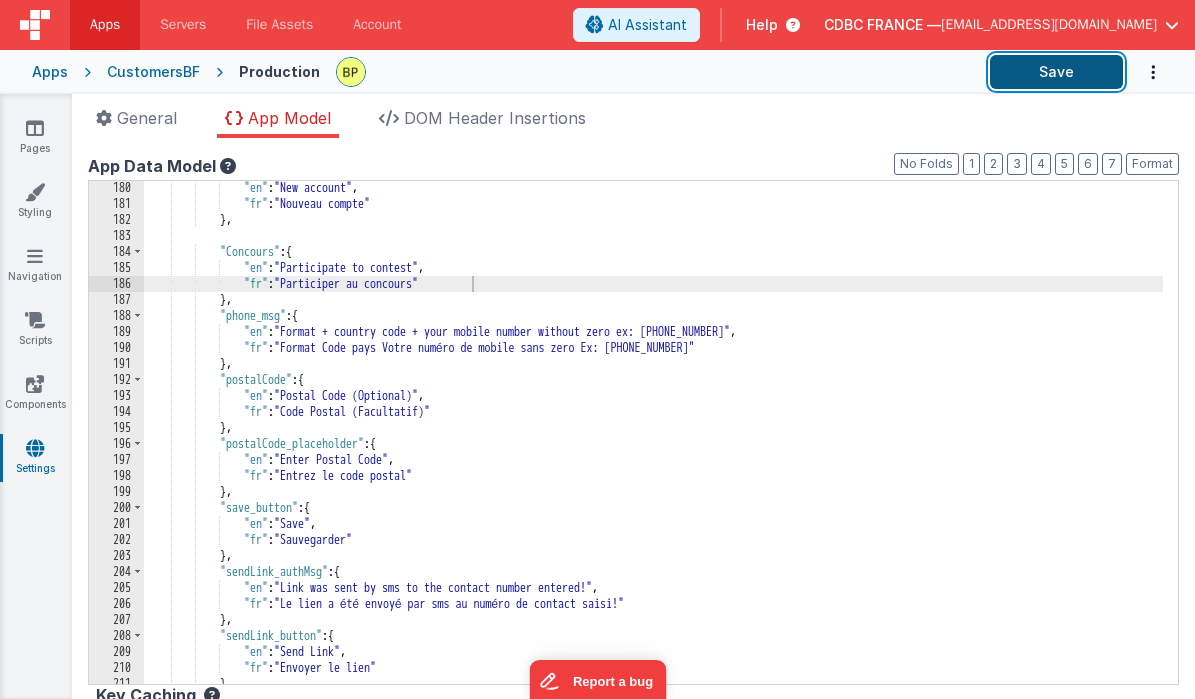click on "Save" at bounding box center (1056, 72) 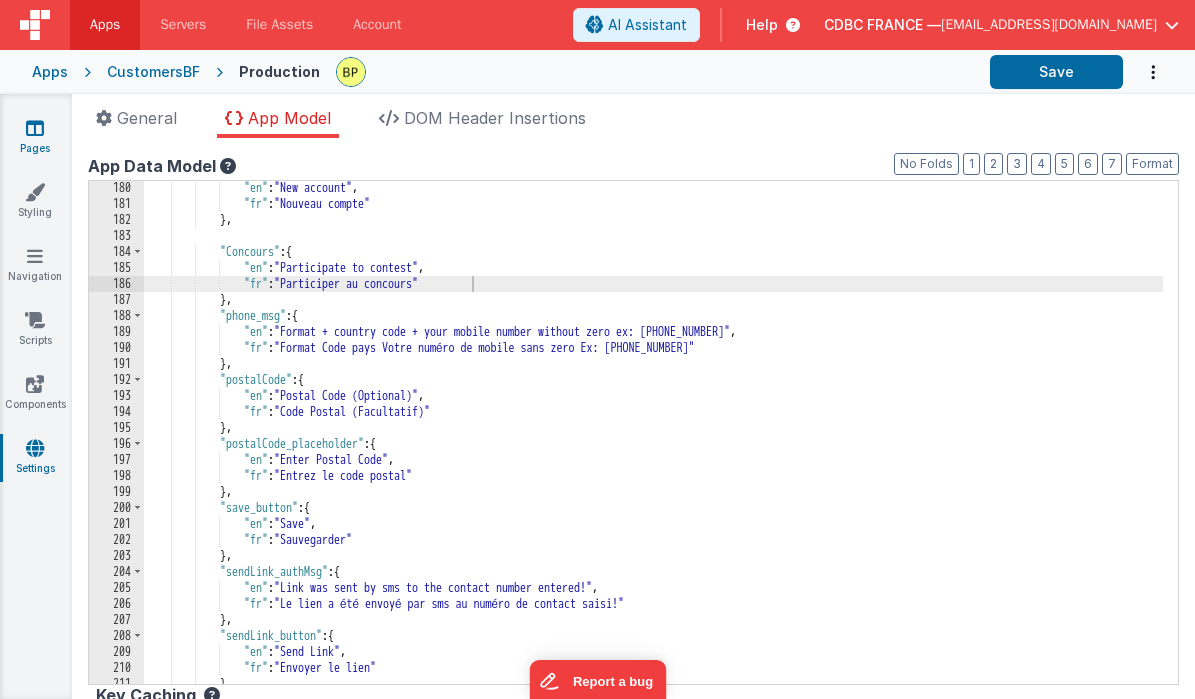 click at bounding box center [35, 128] 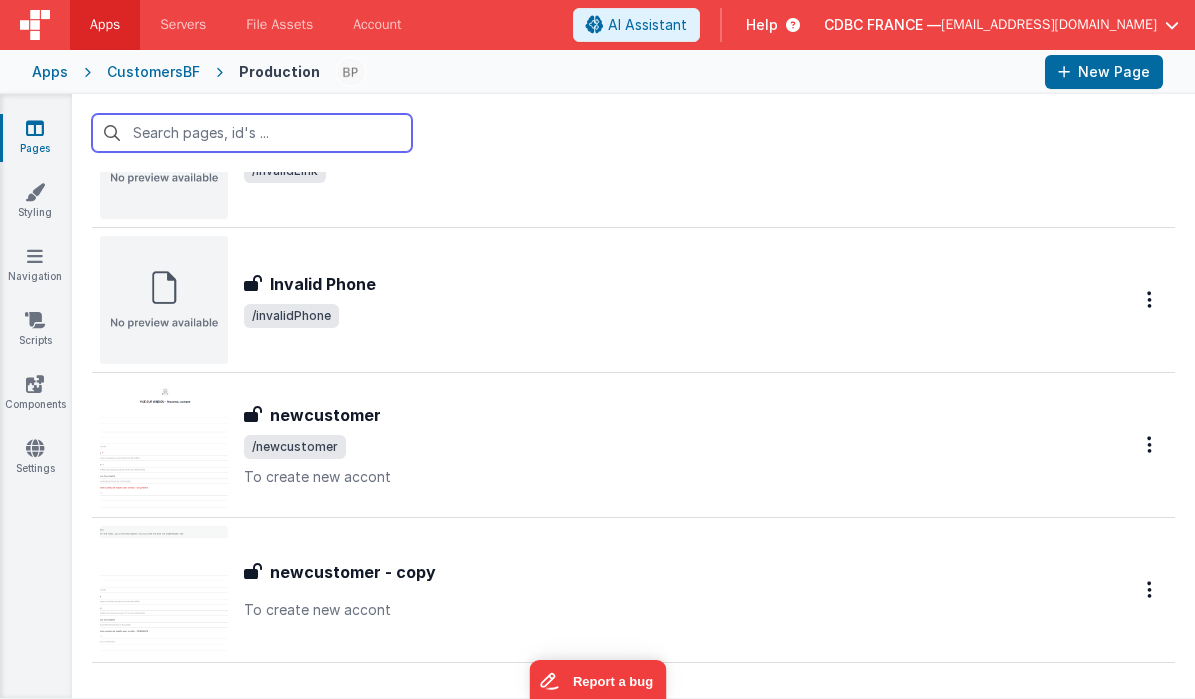 scroll, scrollTop: 1071, scrollLeft: 0, axis: vertical 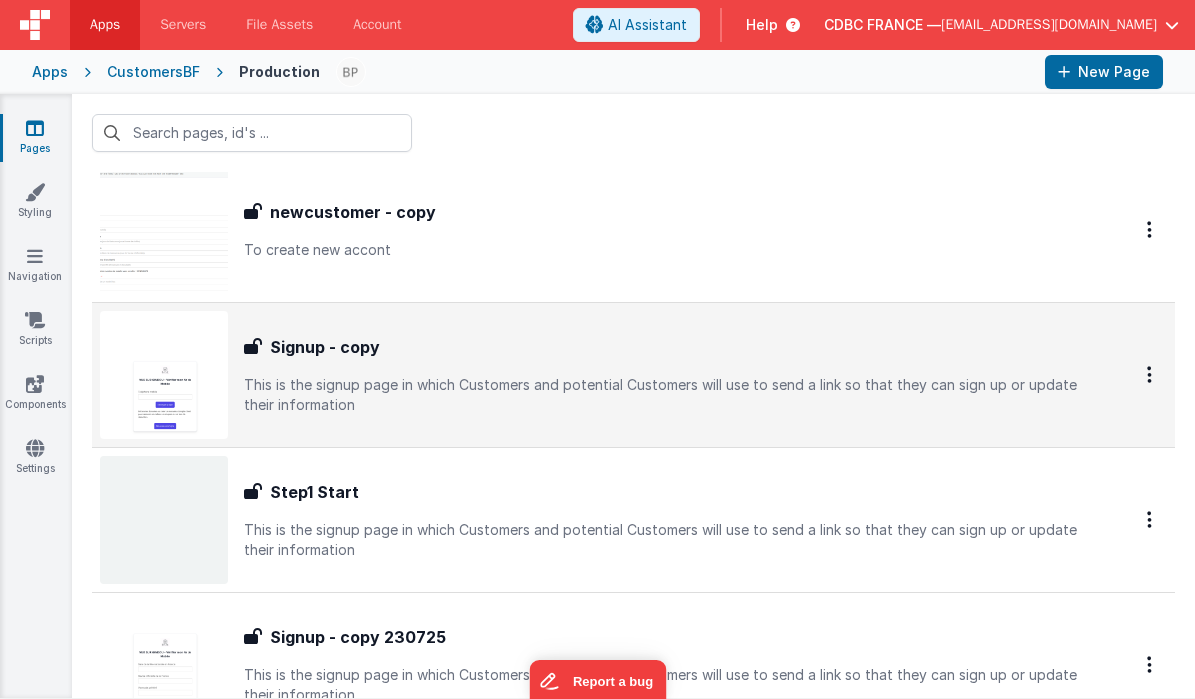 click on "Signup - copy
Signup - copy         This is the signup page in which Customers and potential Customers will use to send a link so that they can sign up or update their information" at bounding box center (663, 375) 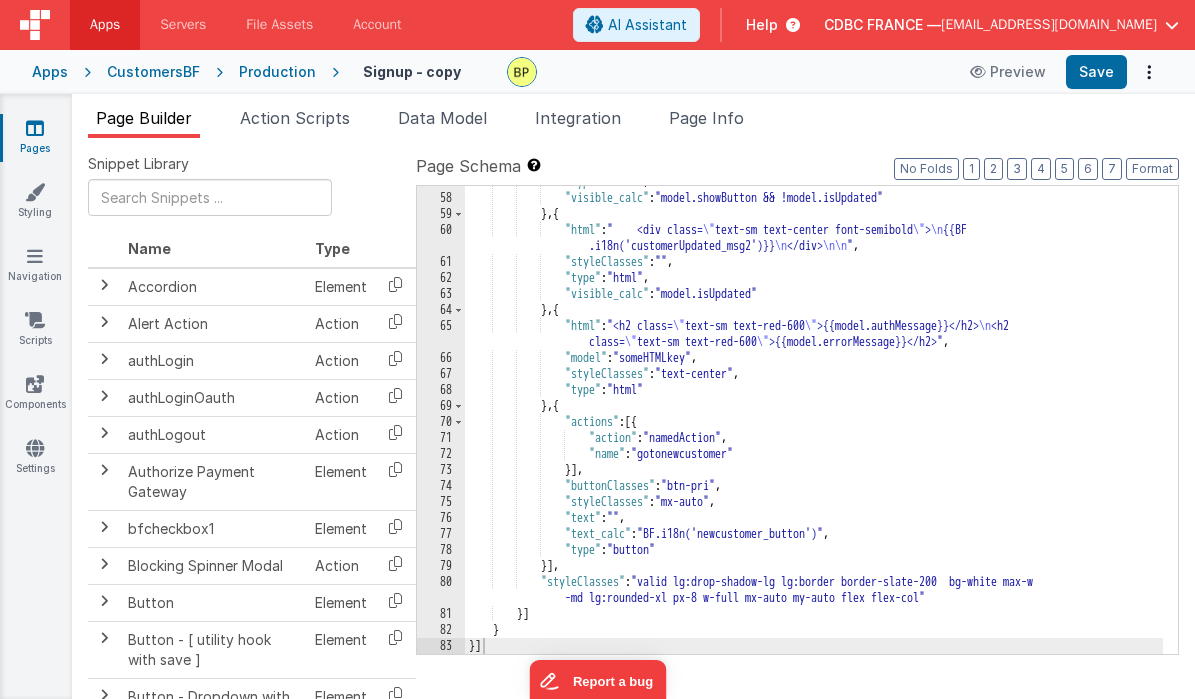 scroll, scrollTop: 1036, scrollLeft: 0, axis: vertical 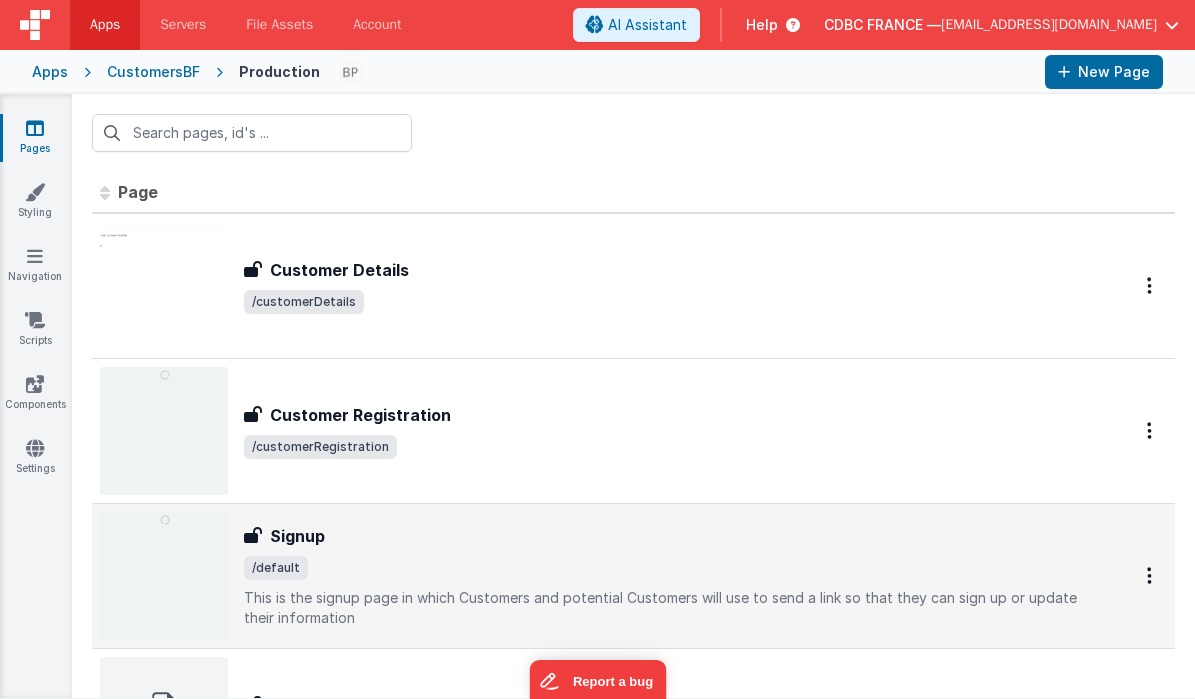 click on "Signup" at bounding box center [663, 536] 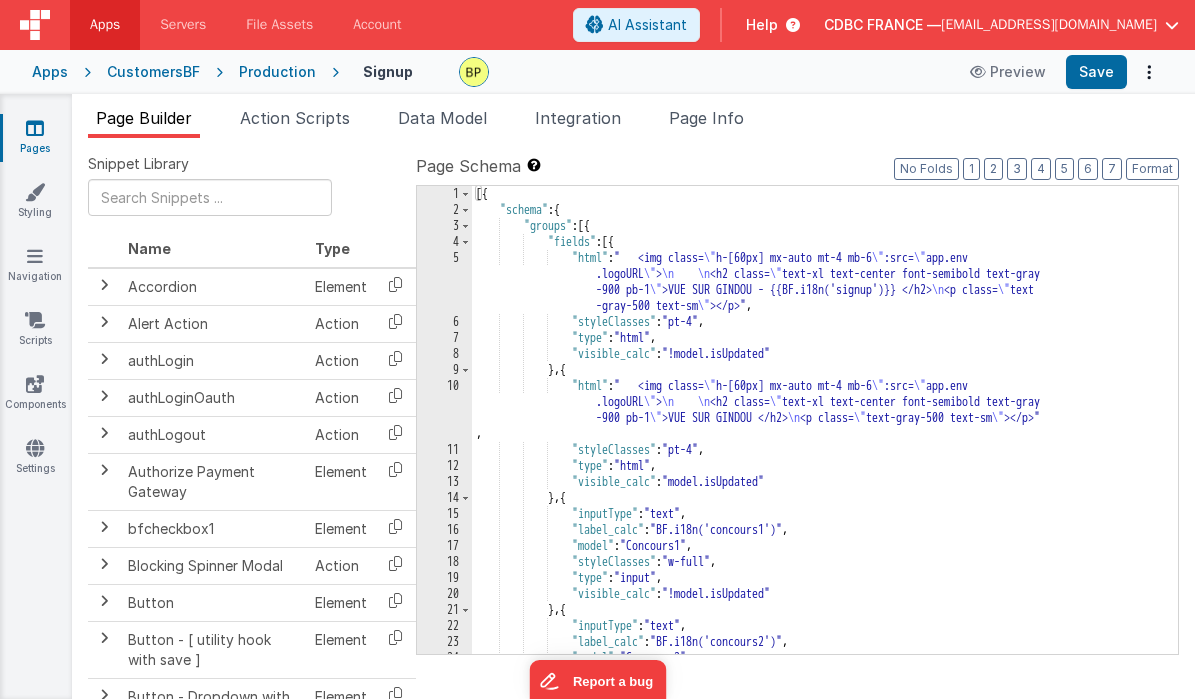 scroll, scrollTop: 1548, scrollLeft: 0, axis: vertical 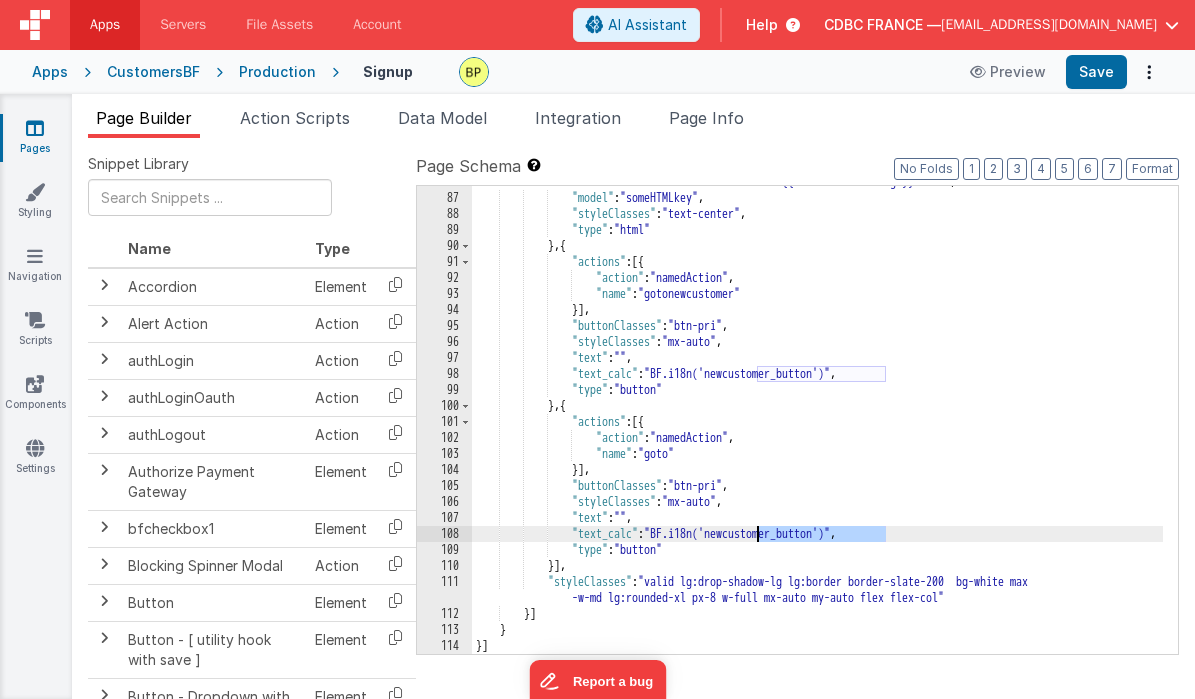 drag, startPoint x: 885, startPoint y: 532, endPoint x: 756, endPoint y: 534, distance: 129.0155 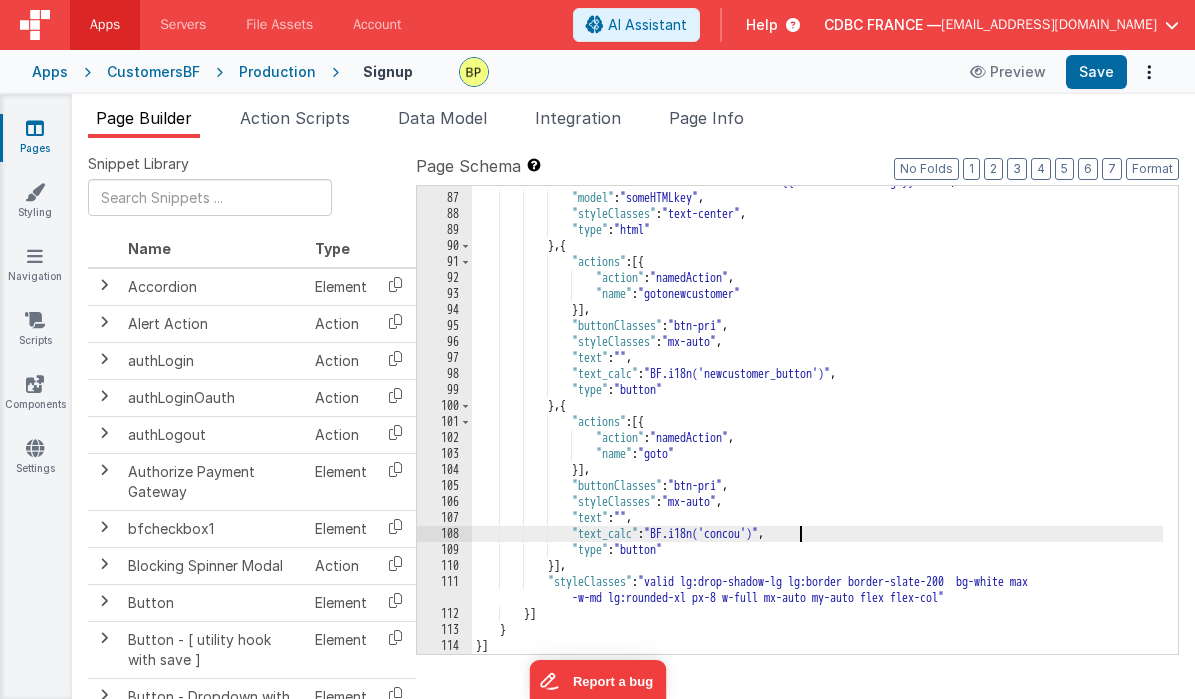 type 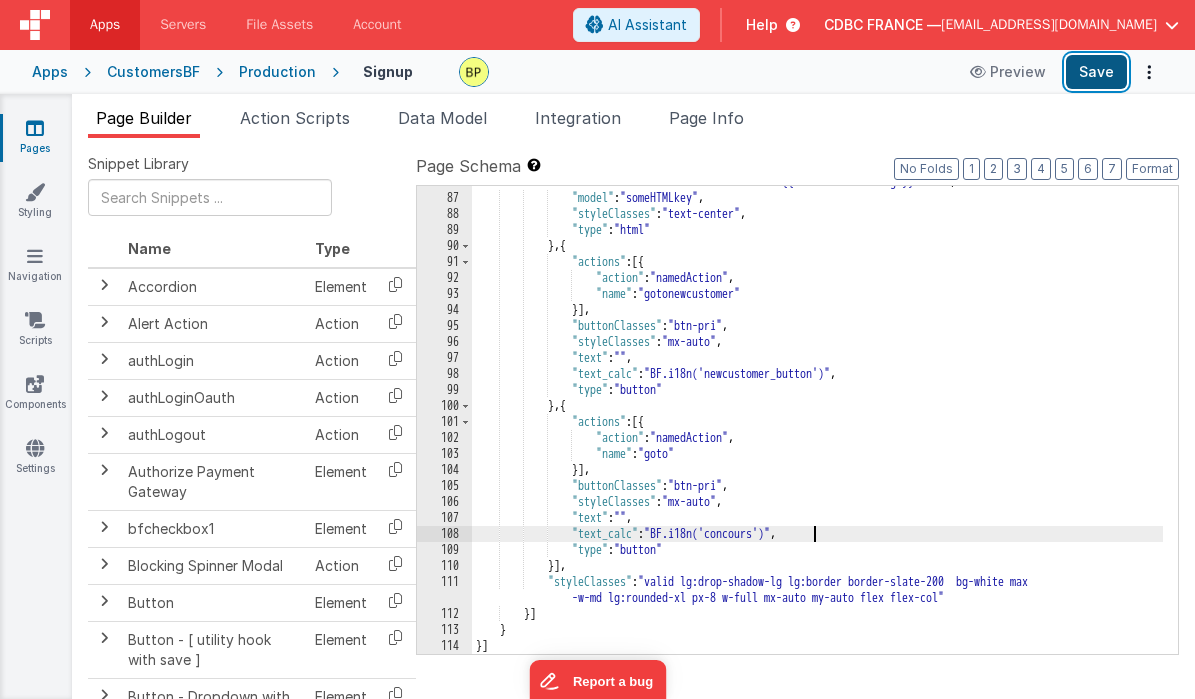 click on "Save" at bounding box center (1096, 72) 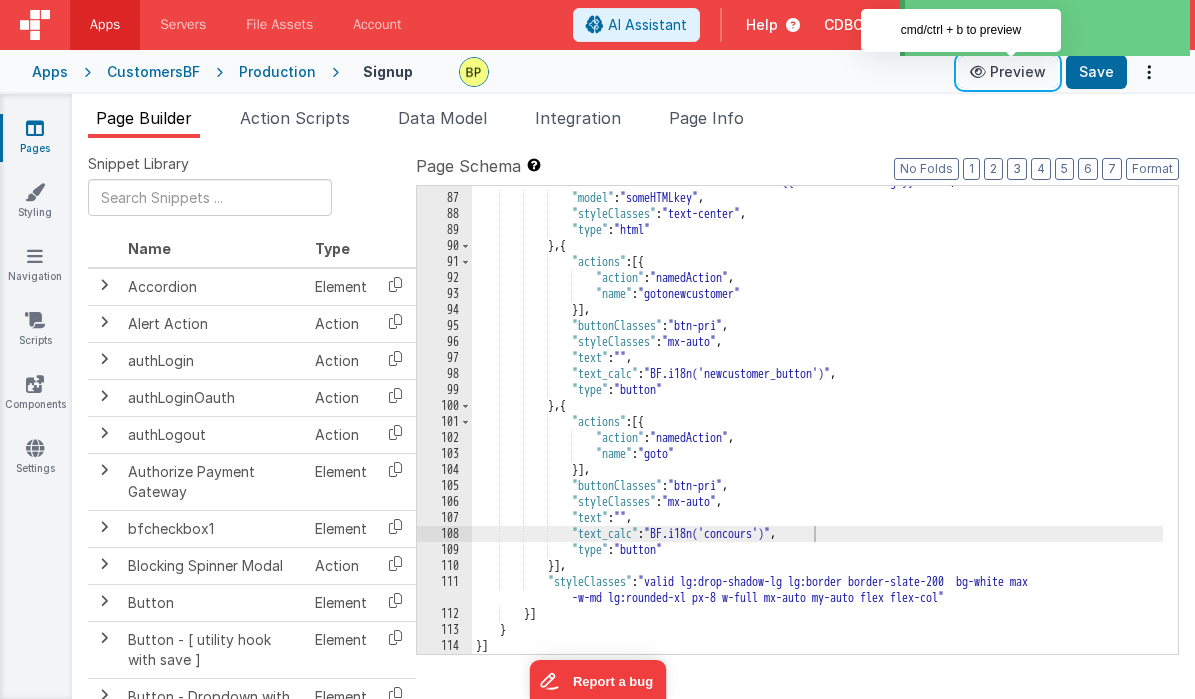 click on "Preview" at bounding box center [1008, 72] 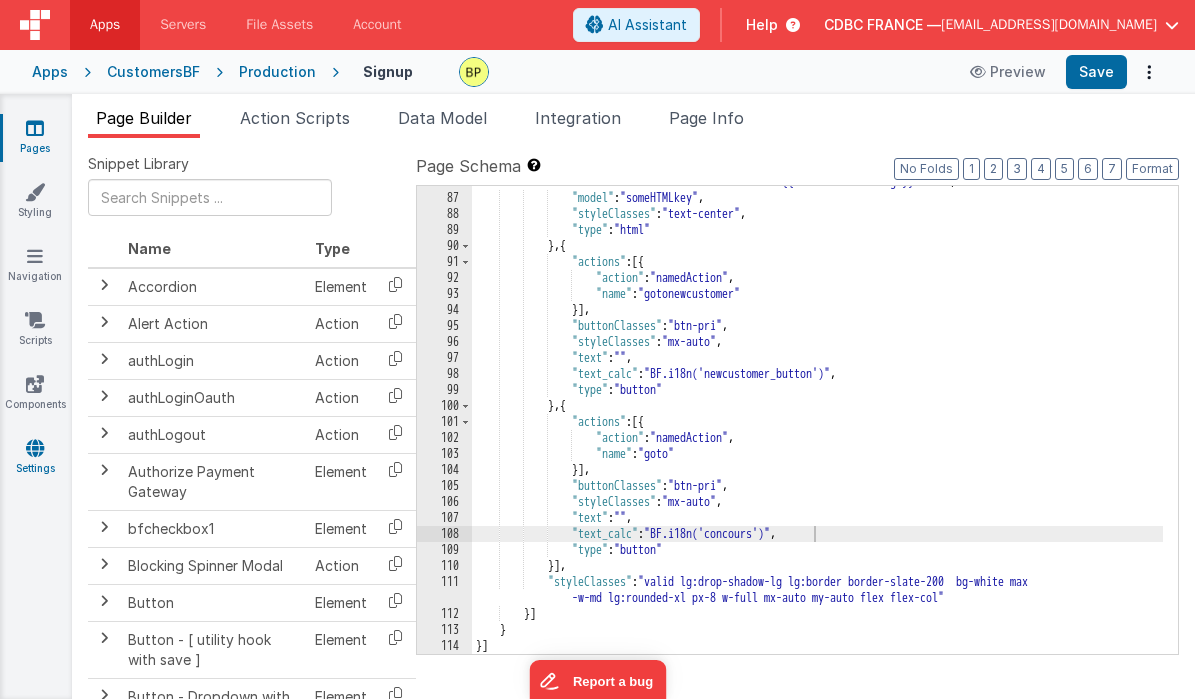click at bounding box center (35, 448) 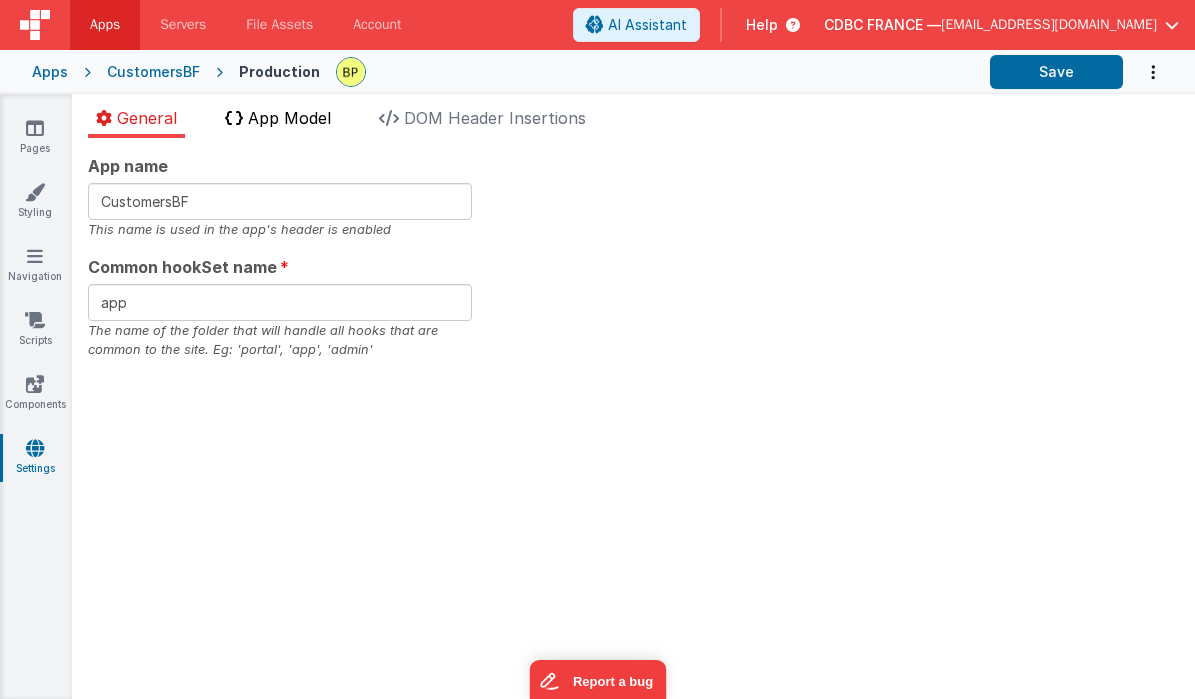 click on "App Model" at bounding box center [289, 118] 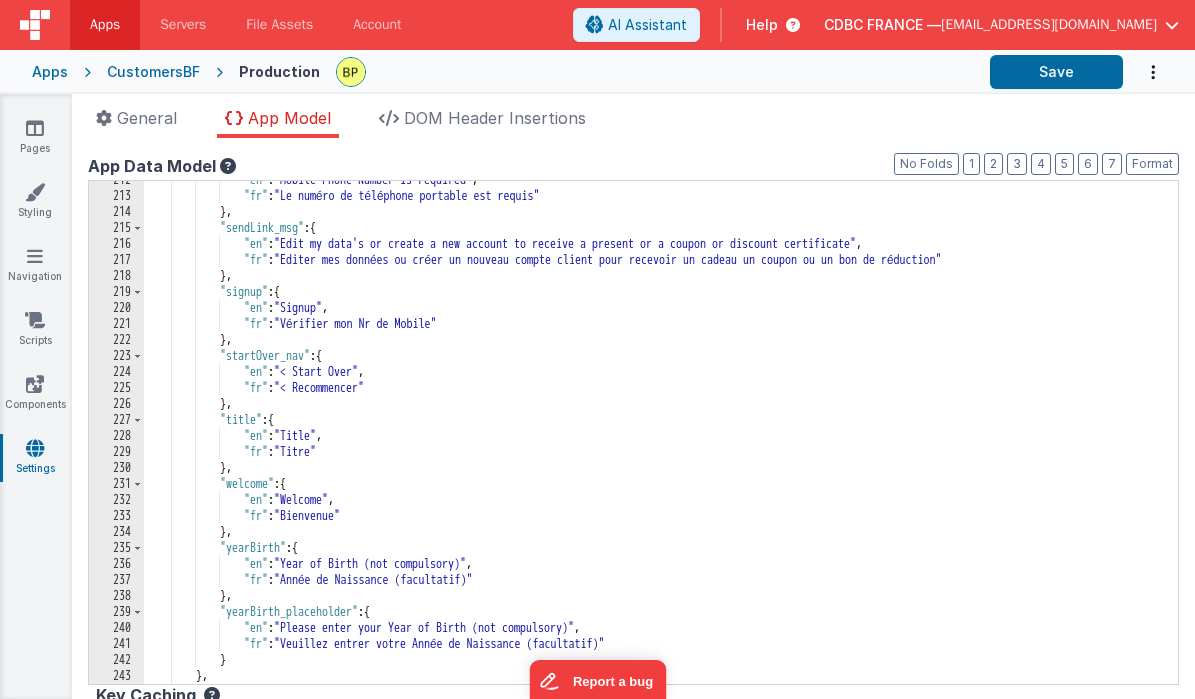 scroll, scrollTop: 3561, scrollLeft: 0, axis: vertical 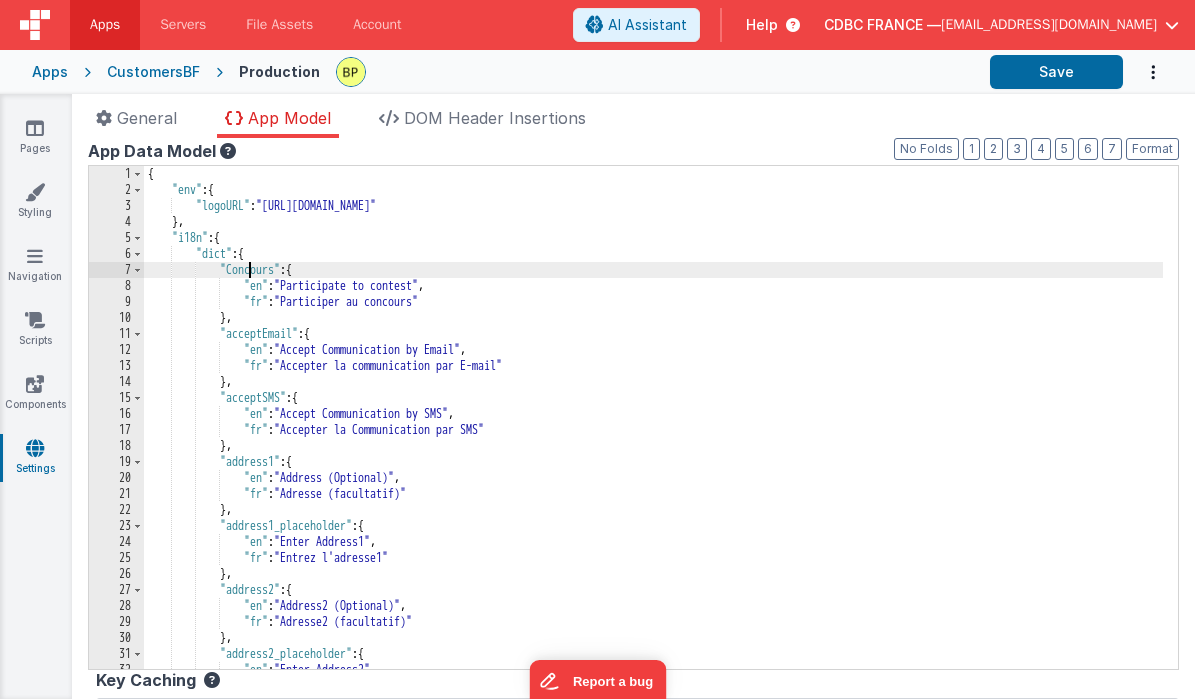click on "{      "env" :  {           "logoURL" :  "https://ugc.zenchef.com/3/5/5/9/2/2/1/5/0/7/2/2/2/1623846394_223/a15e4cb9b4d4caa669bca552fcb096f0.png"      } ,      "i18n" :  {           "dict" :  {                "Concours" :  {                     "en" :  "Participate to contest" ,                     "fr" :  "Participer au concours"                } ,                "acceptEmail" :  {                     "en" :  "Accept Communication by Email" ,                     "fr" :  "Accepter la communication par E-mail"                } ,                "acceptSMS" :  {                     "en" :  "Accept Communication by SMS" ,                     "fr" :  "Accepter la Communication par SMS"                } ,                "address1" :  {                     "en" :  "Address (Optional)" ,                     "fr" :  "Adresse (facultatif)"                } ,                "address1_placeholder" :  {                     "en" :  "Enter Address1" ,                     "fr" :  "Entrez l'adresse1"                } ,      :" at bounding box center [653, 433] 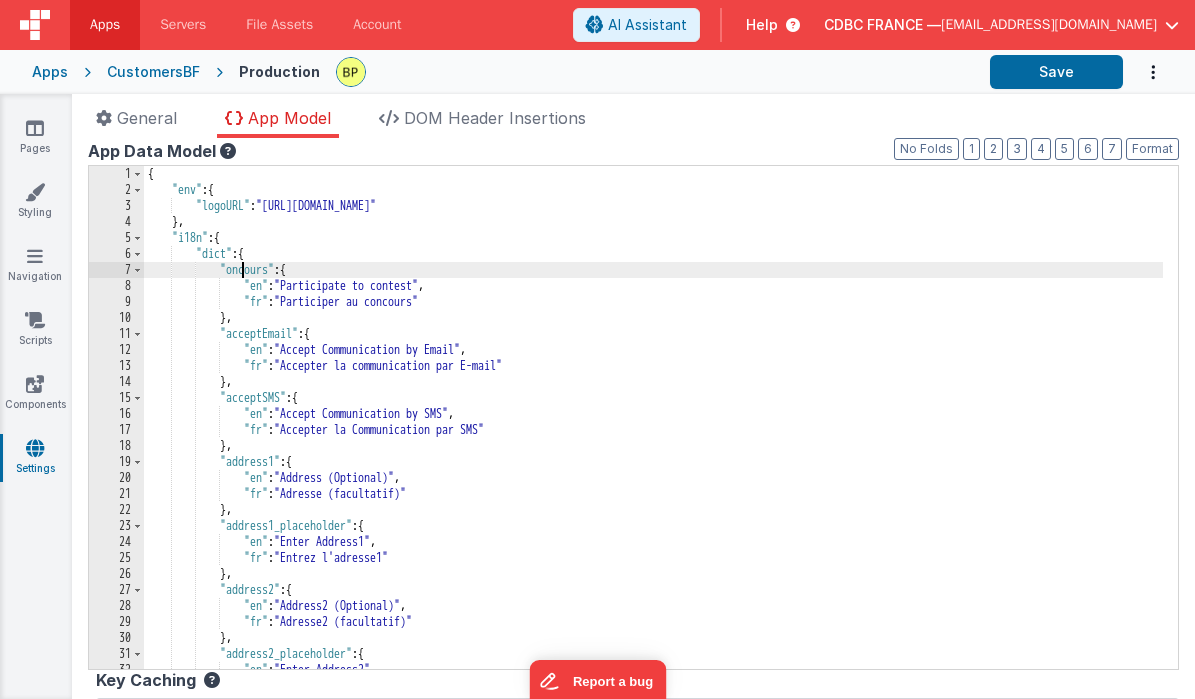 type 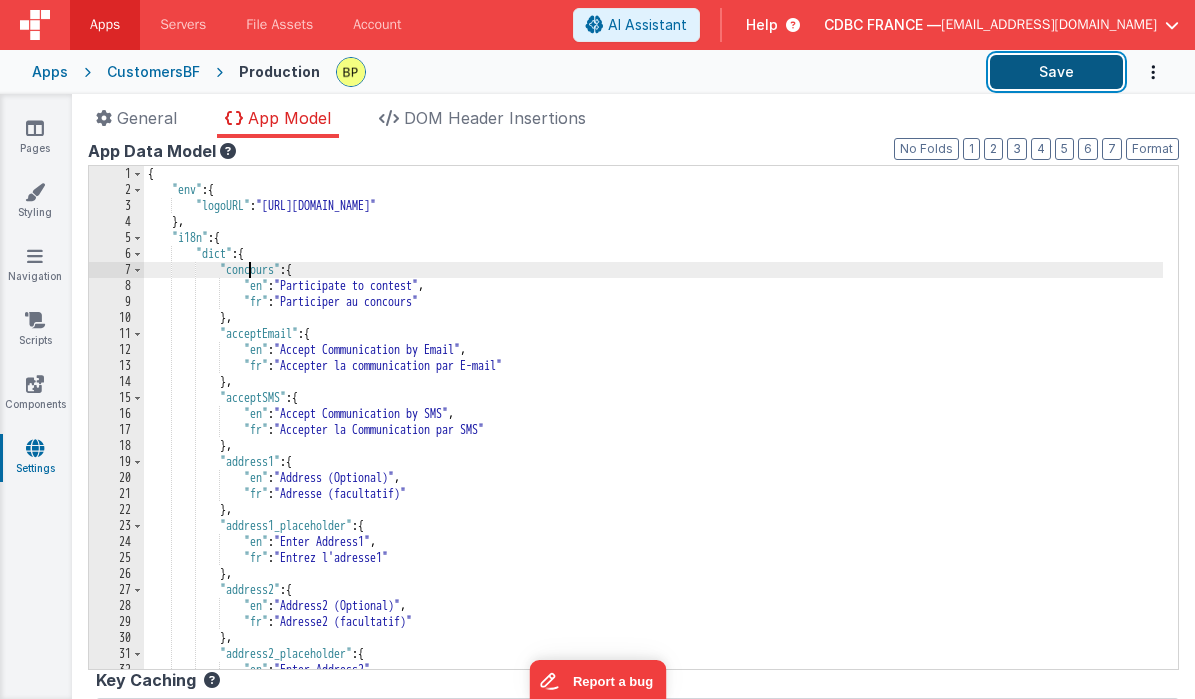 click on "Save" at bounding box center (1056, 72) 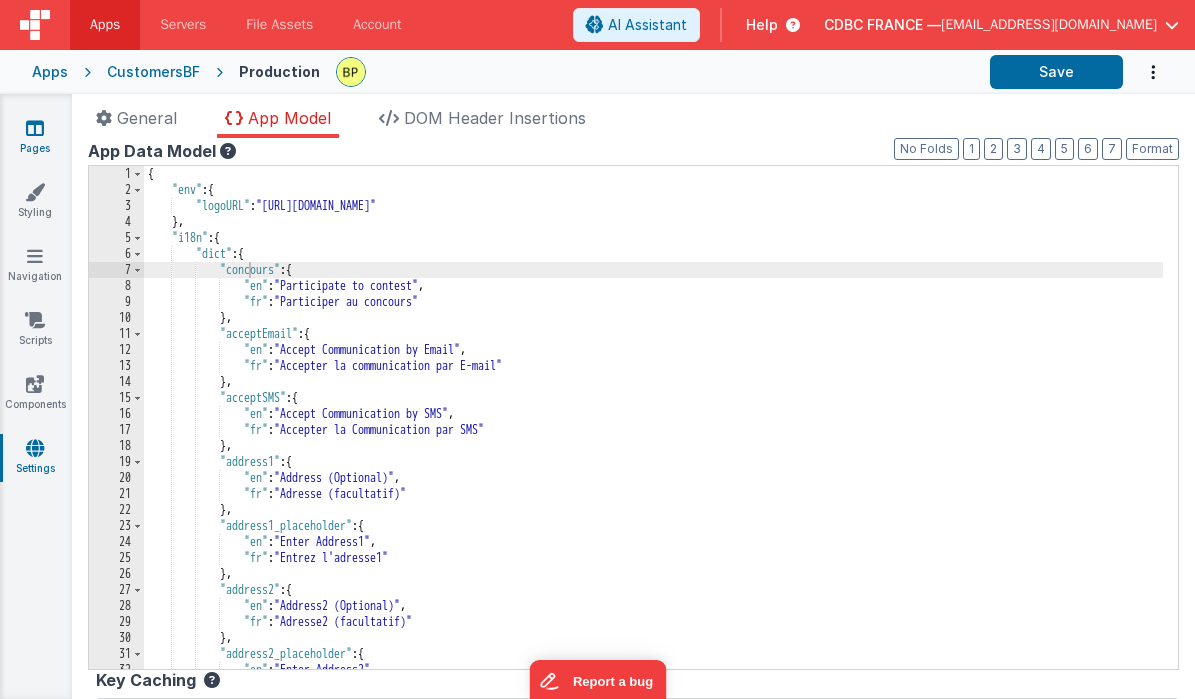 click at bounding box center (35, 128) 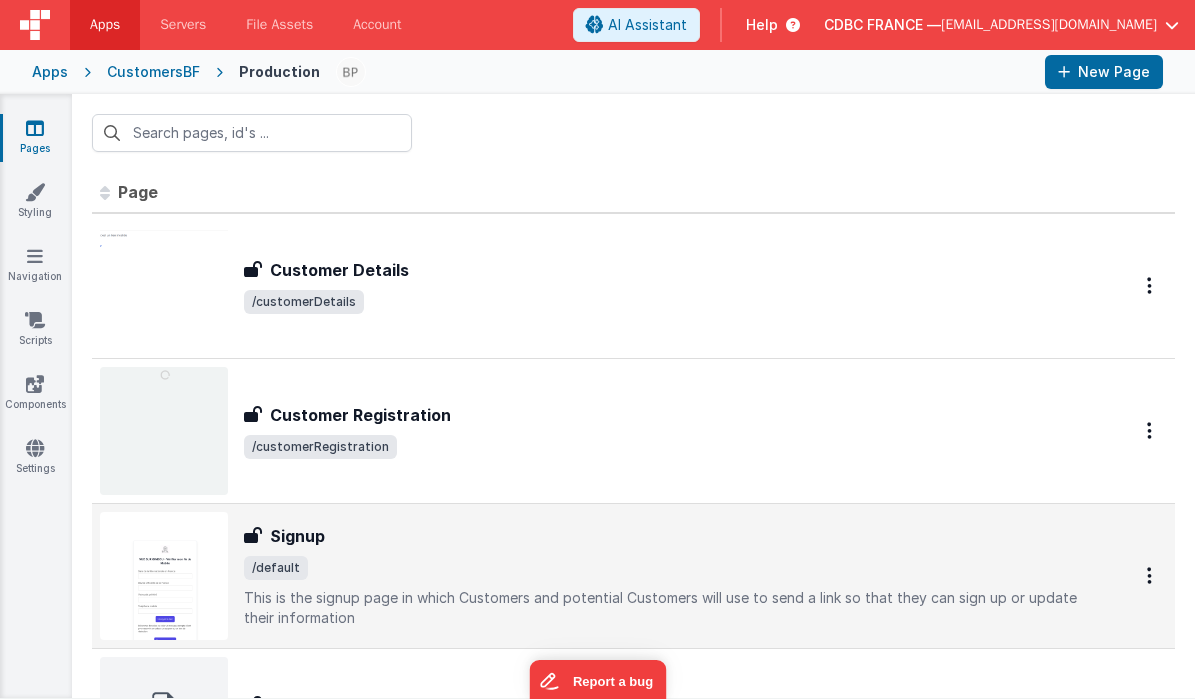 click on "/default" at bounding box center (663, 568) 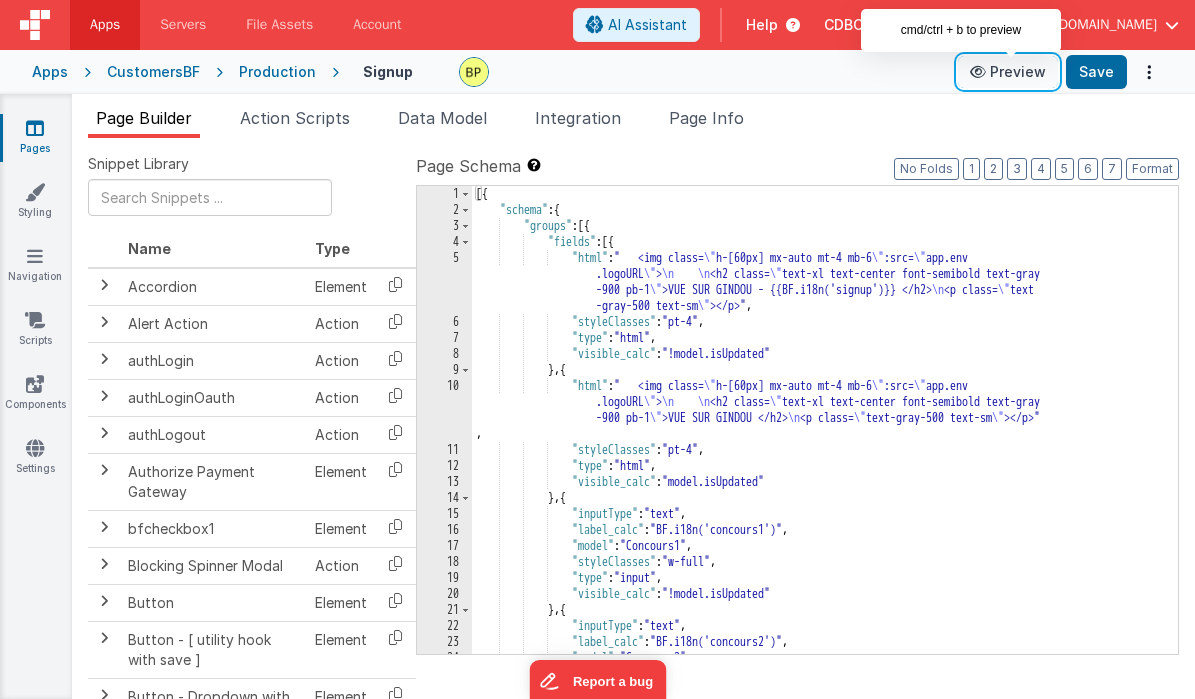 click on "Preview" at bounding box center [1008, 72] 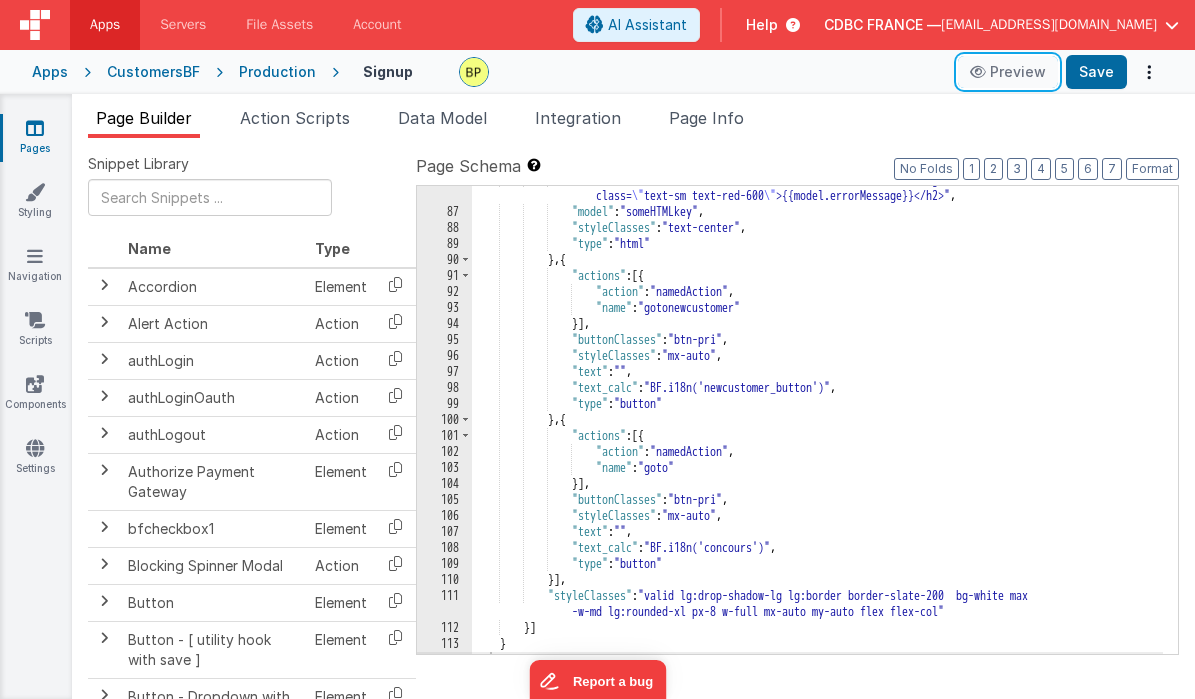 scroll, scrollTop: 1548, scrollLeft: 0, axis: vertical 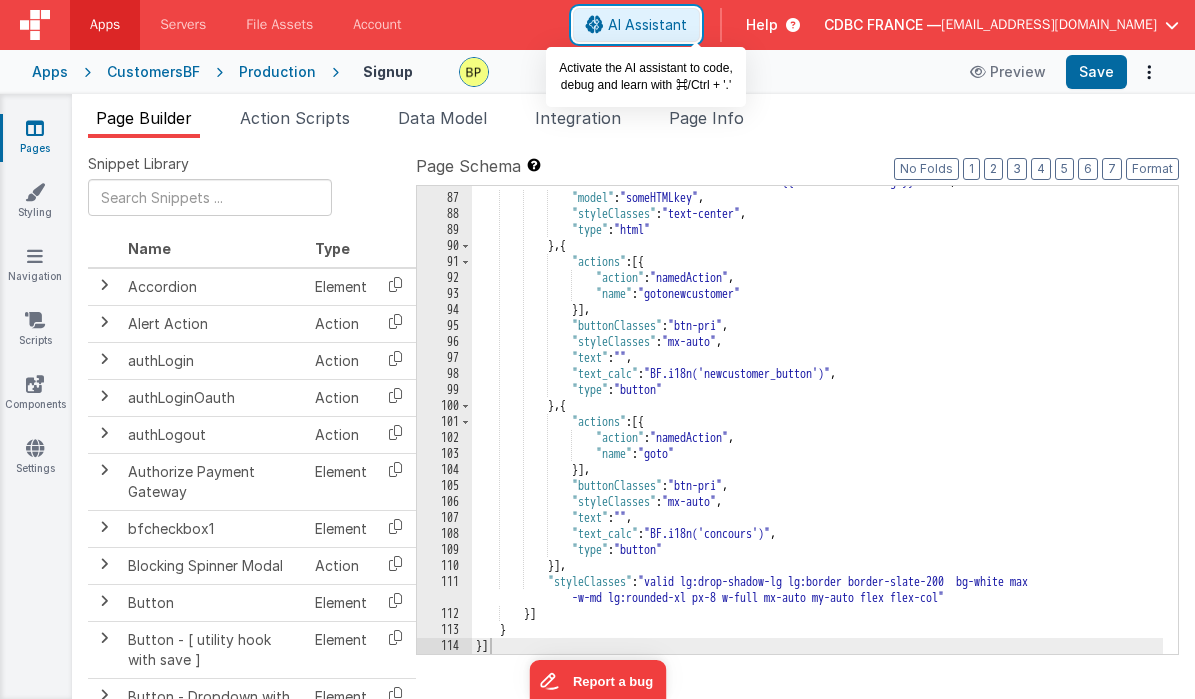click on "AI Assistant" at bounding box center [647, 25] 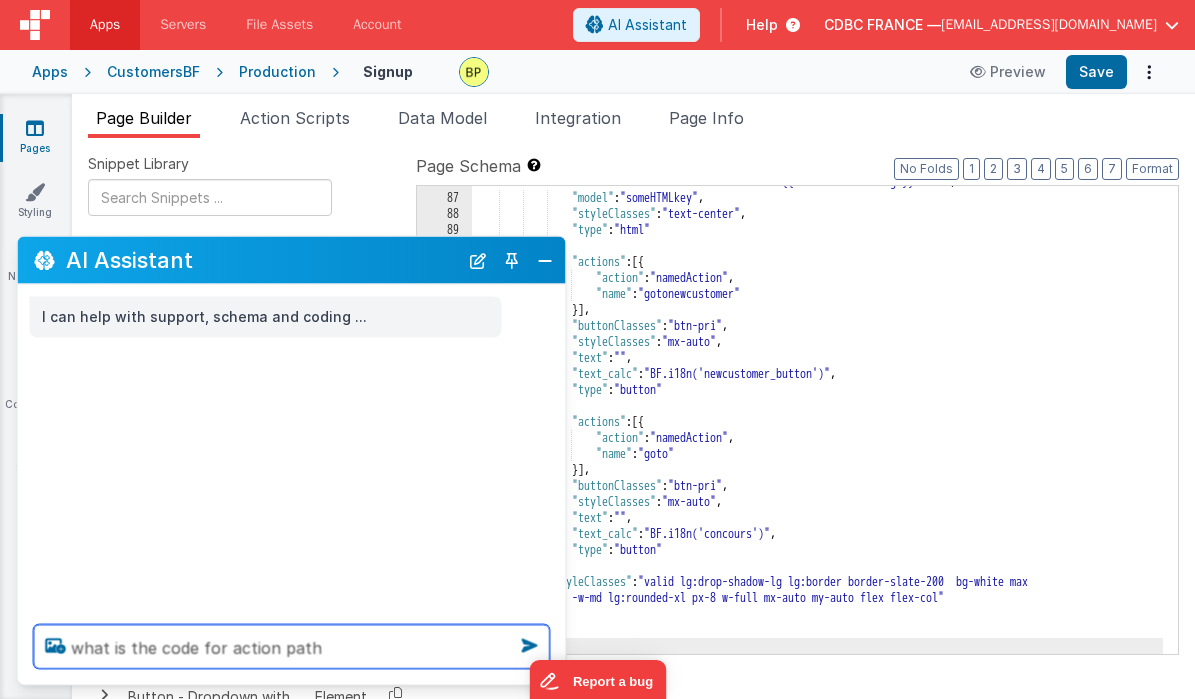 type on "what is the code for action path" 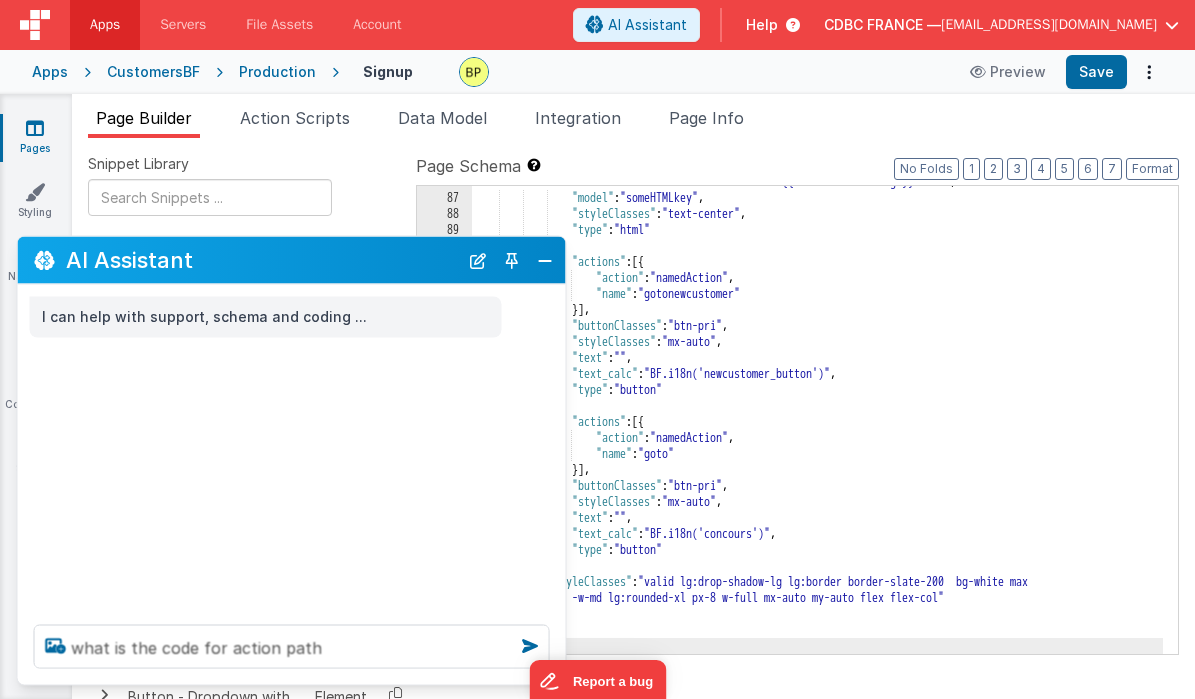 type 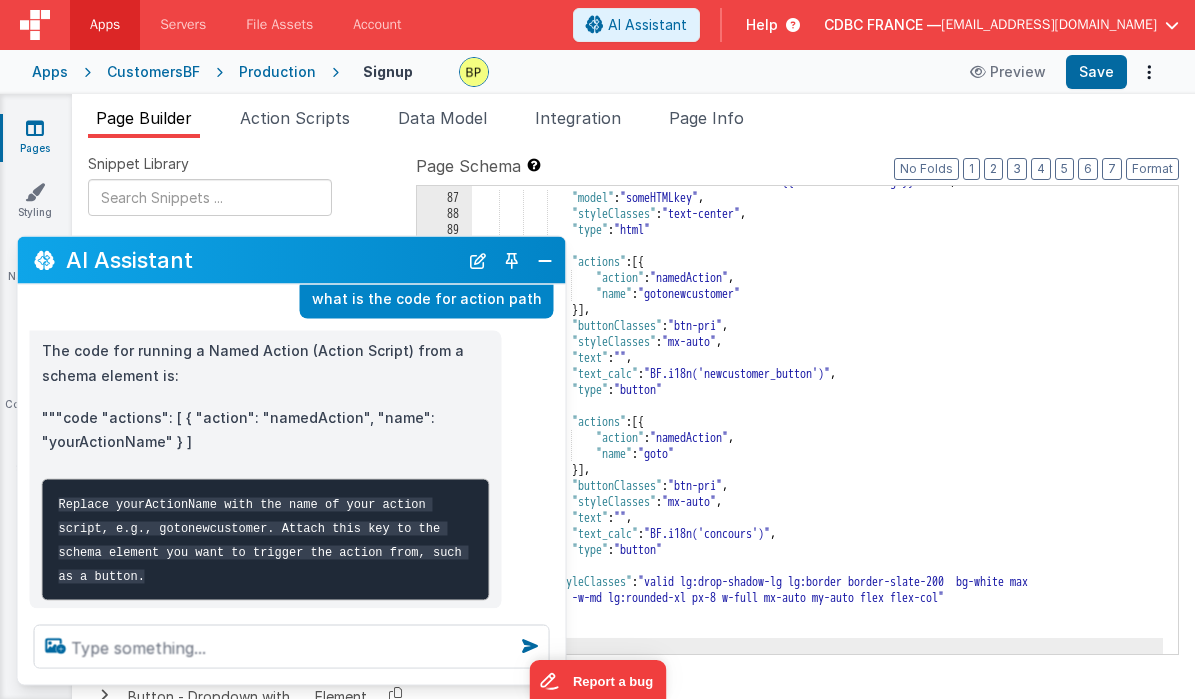 scroll, scrollTop: 109, scrollLeft: 0, axis: vertical 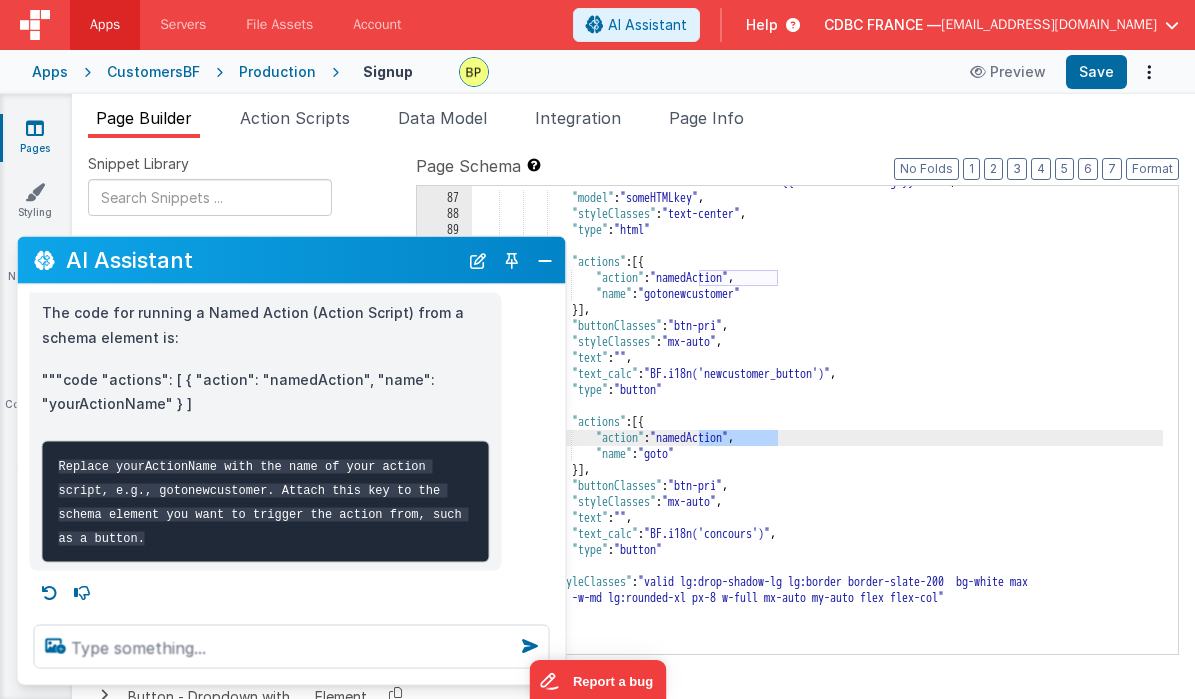 drag, startPoint x: 777, startPoint y: 438, endPoint x: 700, endPoint y: 436, distance: 77.02597 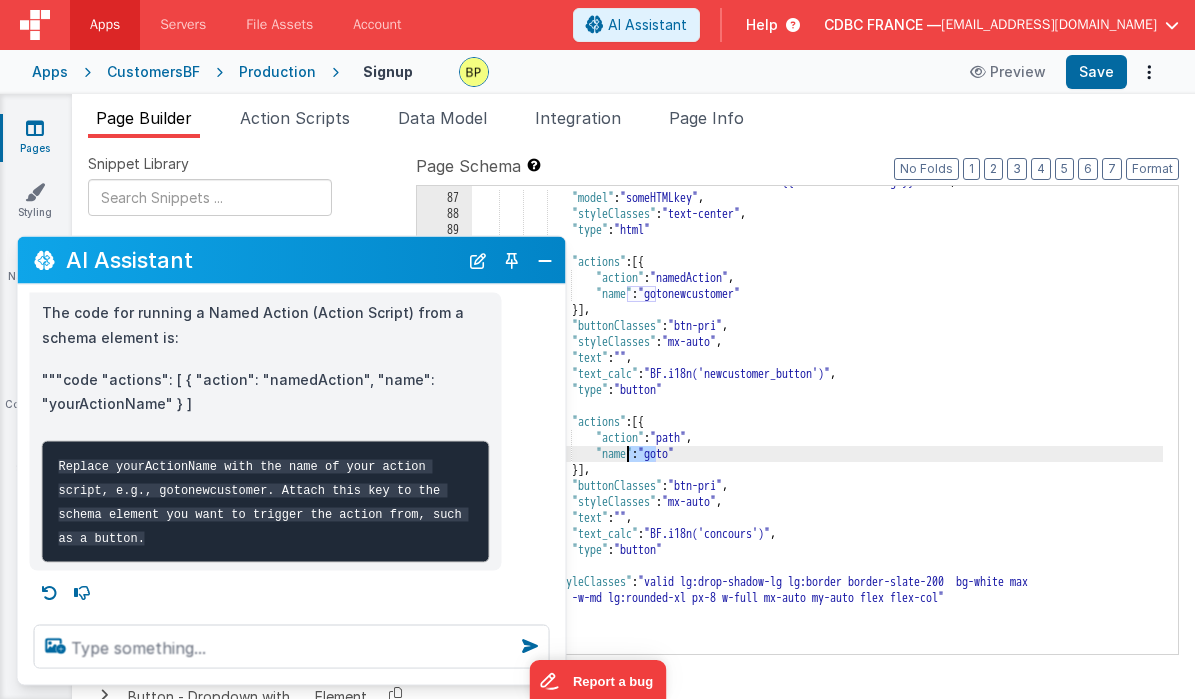 drag, startPoint x: 654, startPoint y: 454, endPoint x: 633, endPoint y: 495, distance: 46.06517 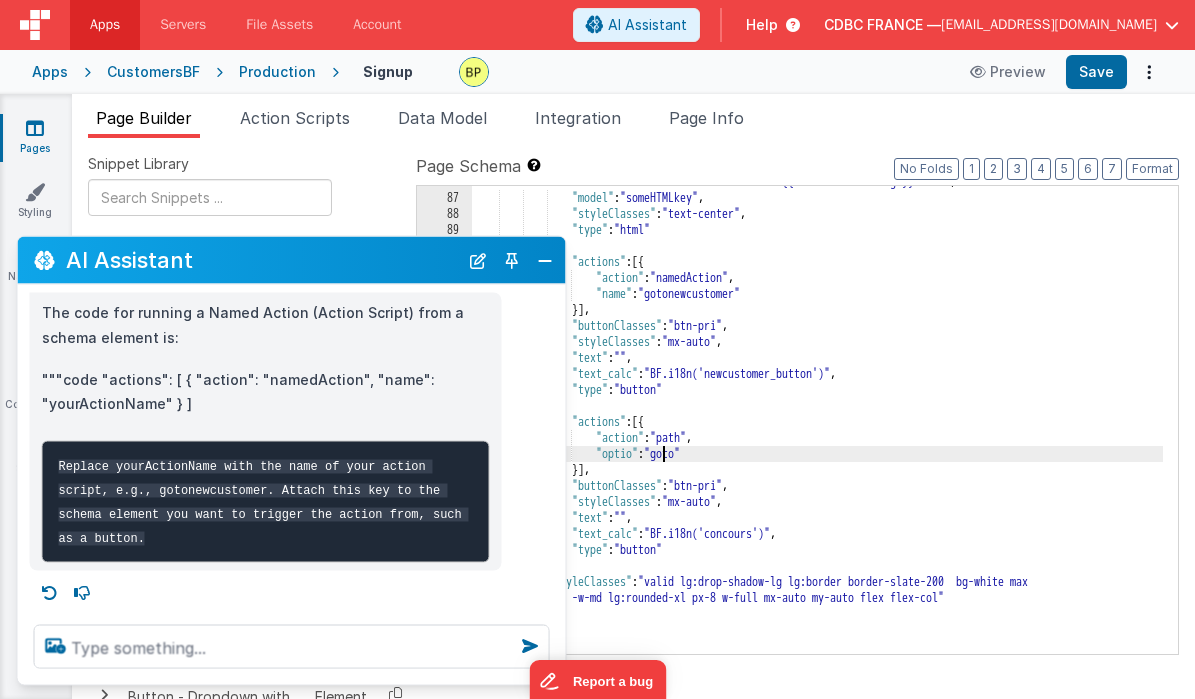 type 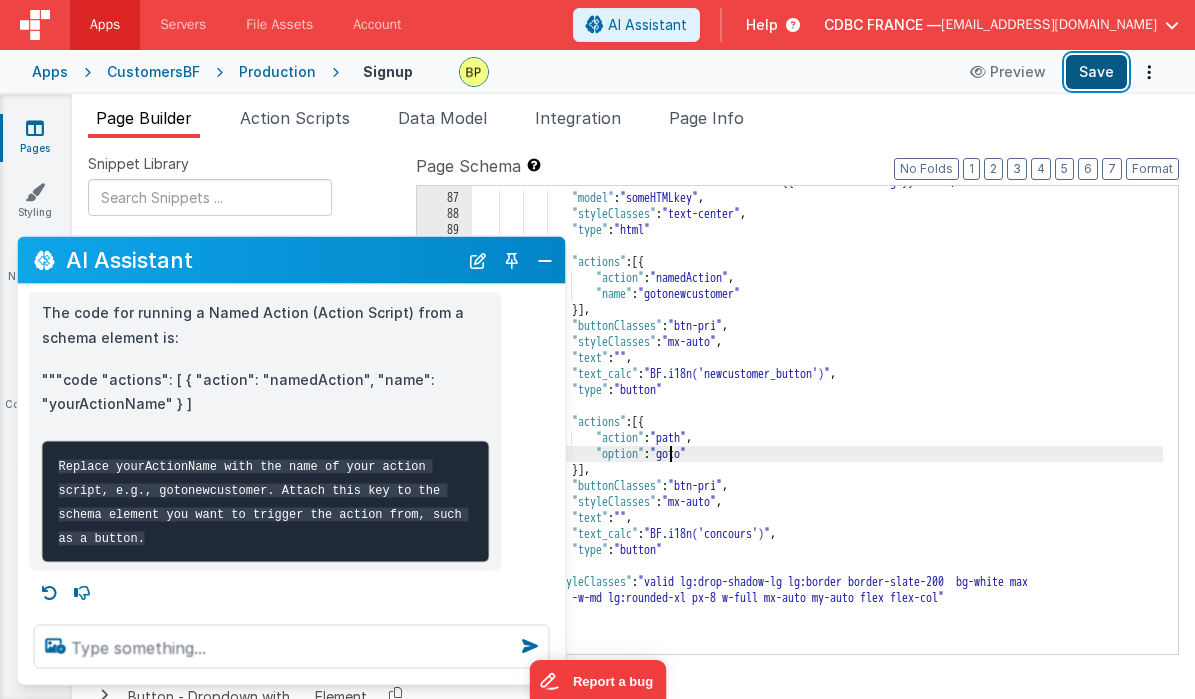 click on "Save" at bounding box center (1096, 72) 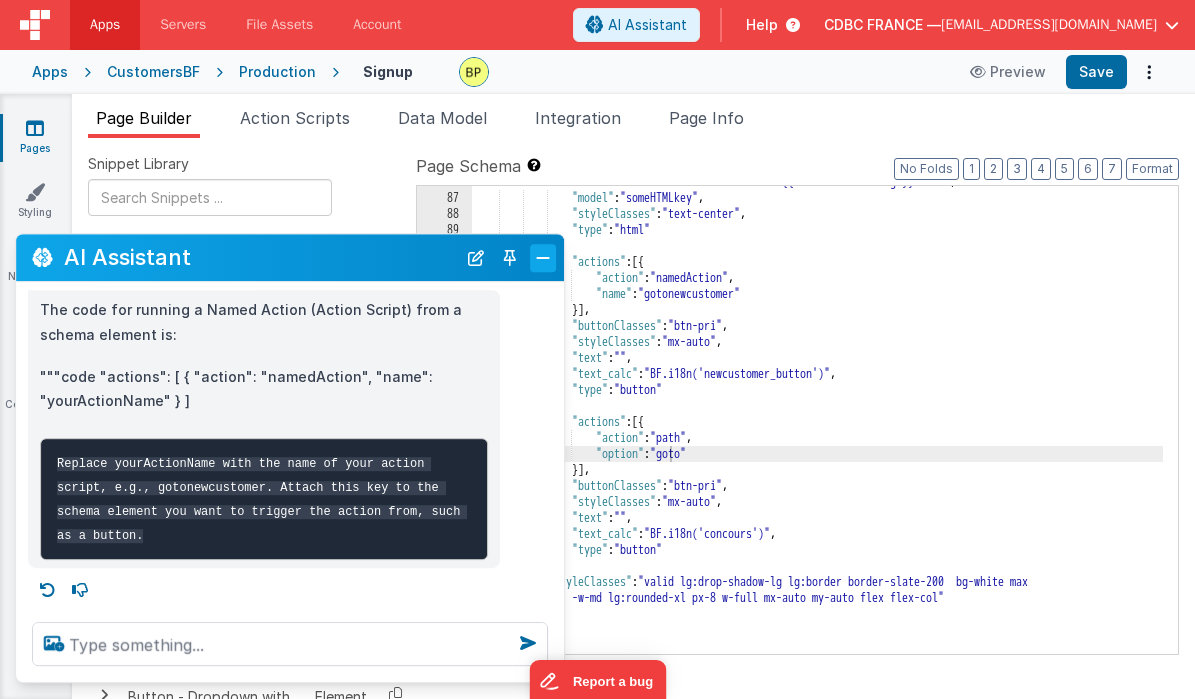 click at bounding box center (543, 258) 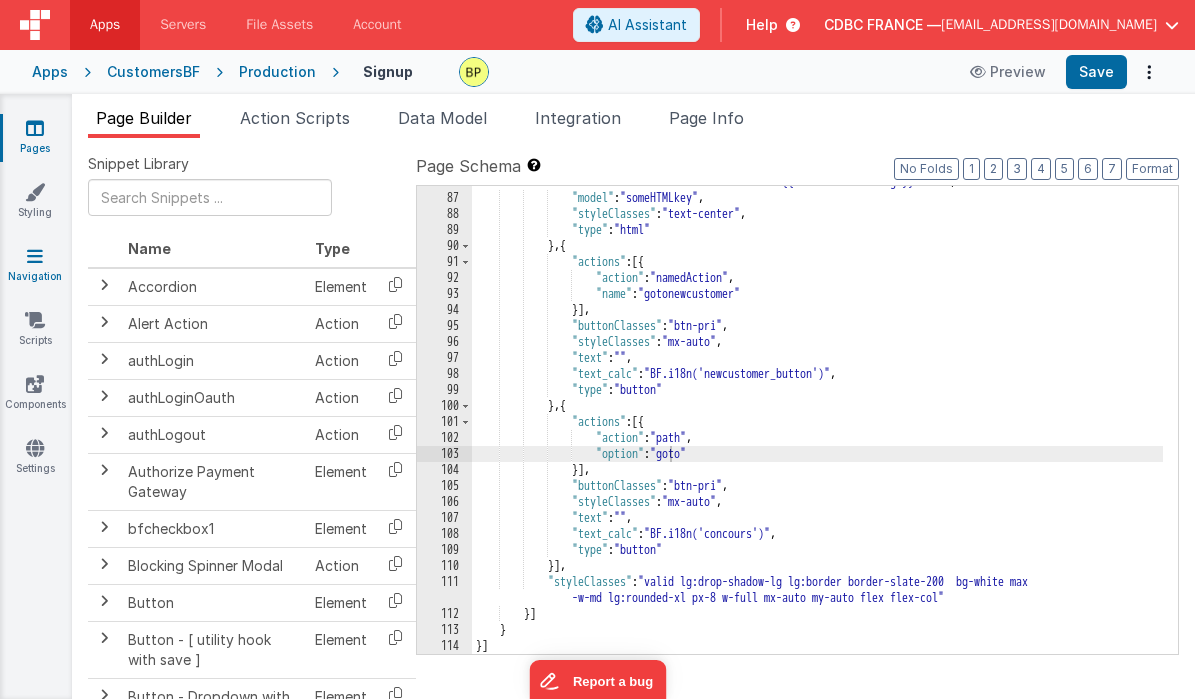 click at bounding box center [35, 256] 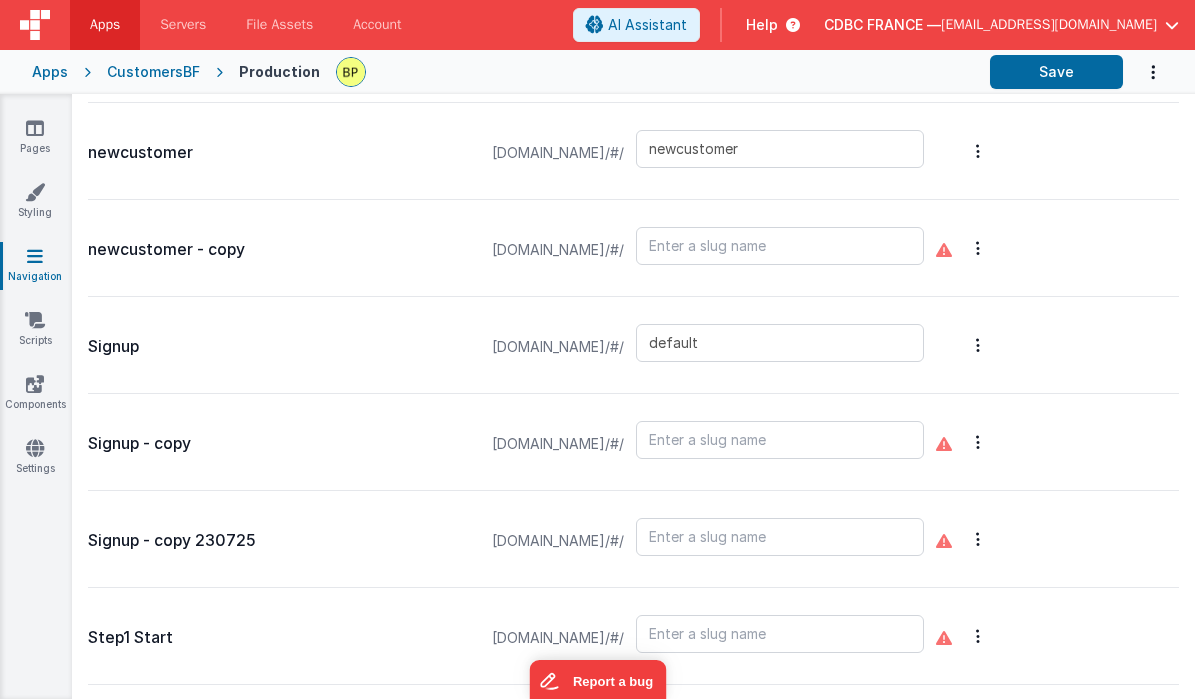scroll, scrollTop: 649, scrollLeft: 0, axis: vertical 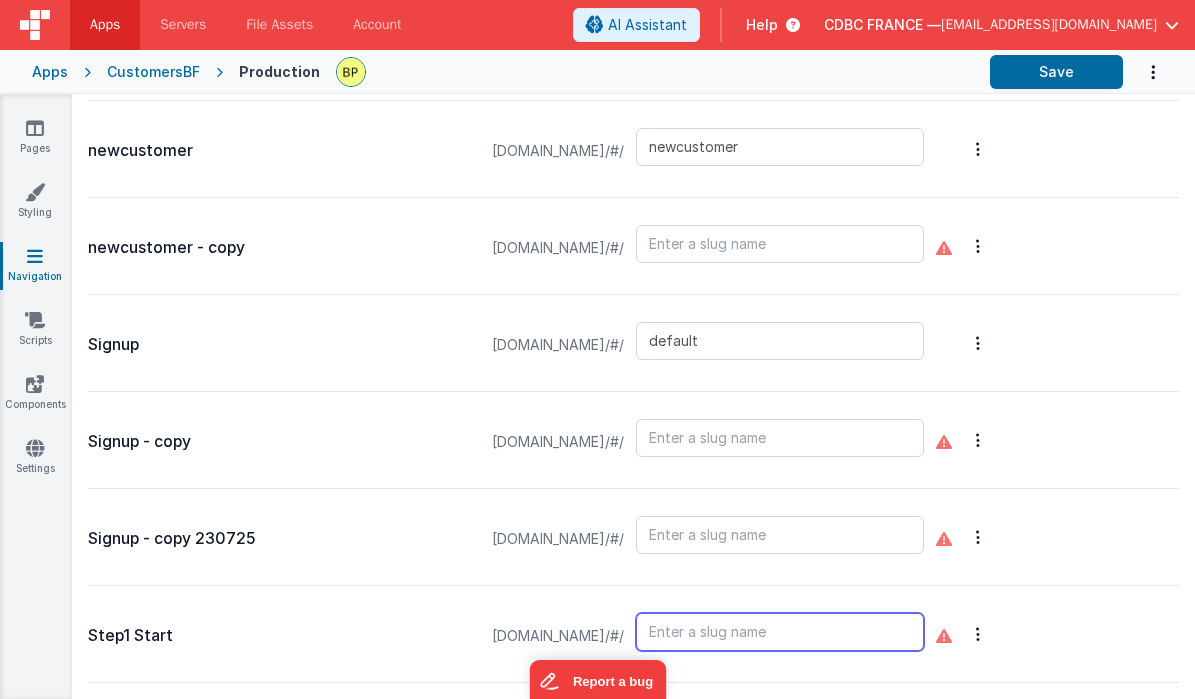 click at bounding box center (780, 632) 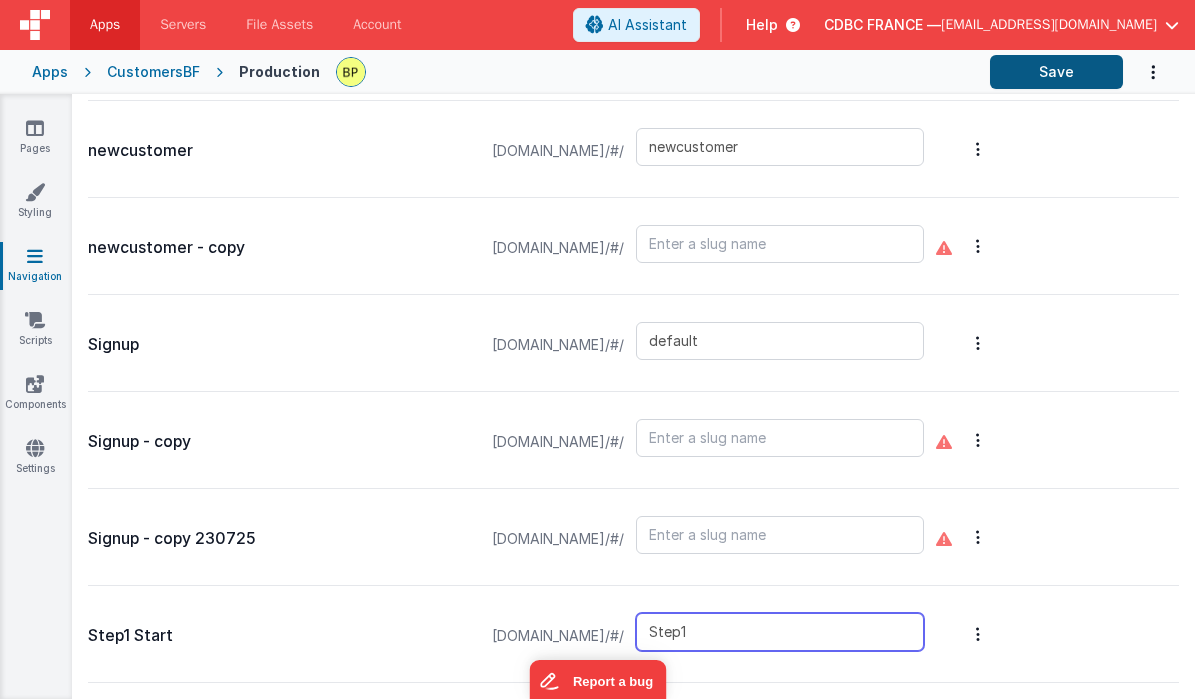 type on "Step1" 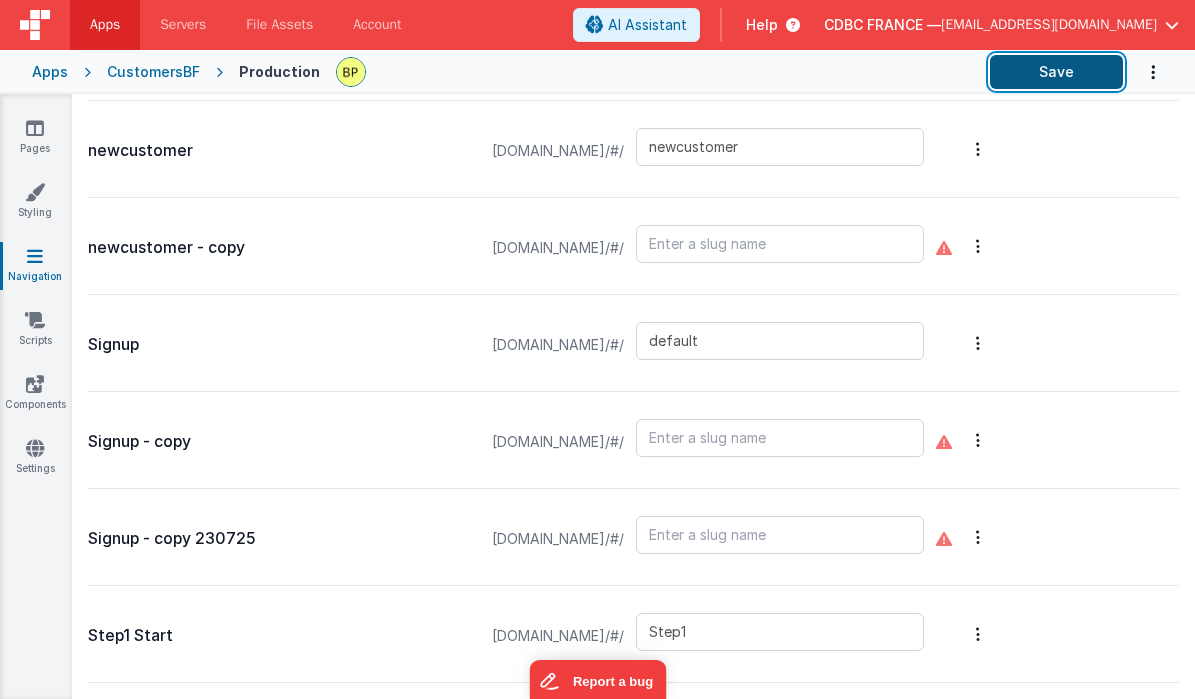 click on "Save" at bounding box center (1056, 72) 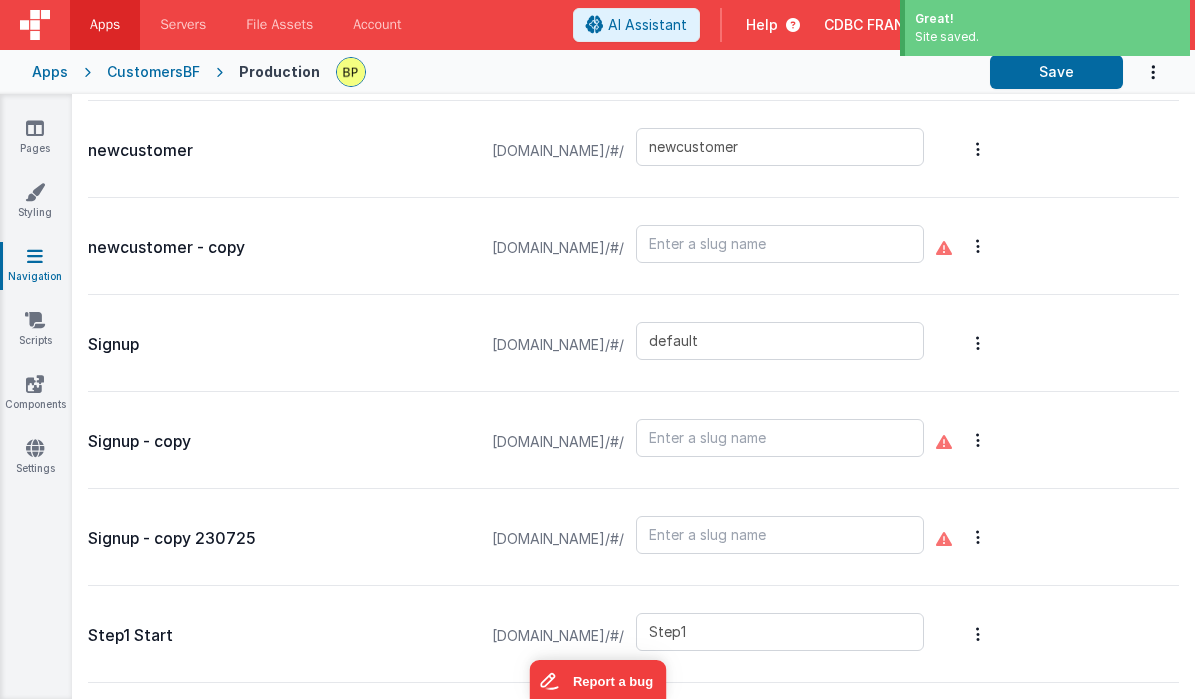 click on "CustomersBF" at bounding box center (153, 72) 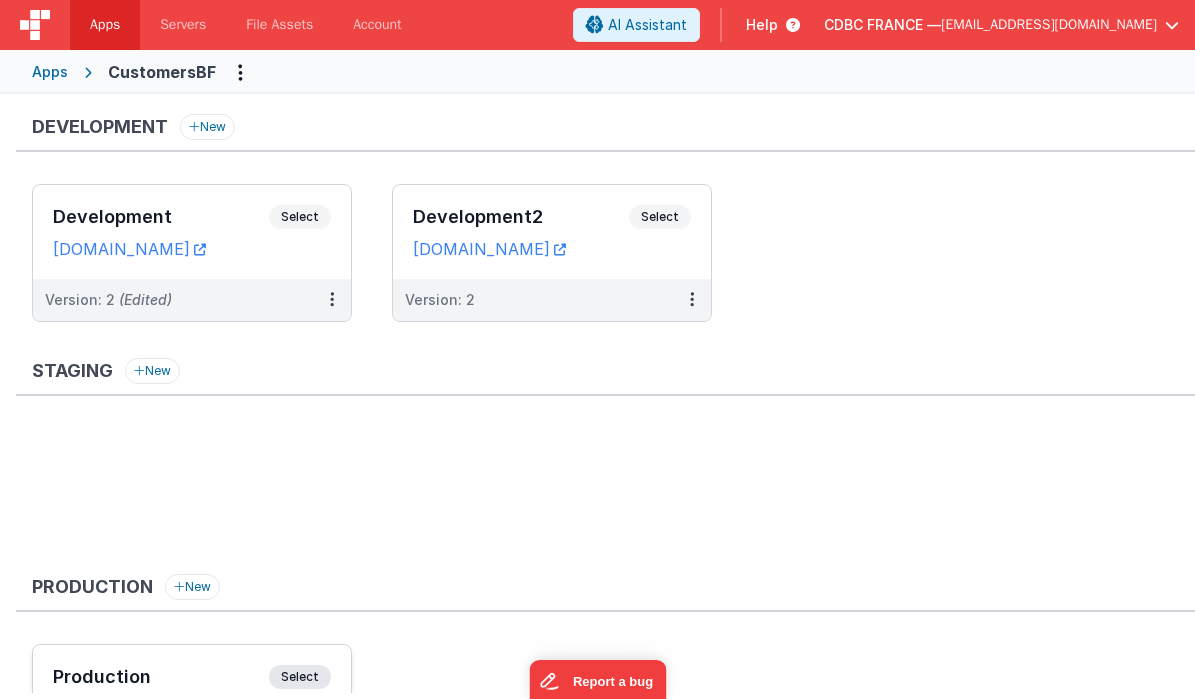 scroll, scrollTop: 157, scrollLeft: 0, axis: vertical 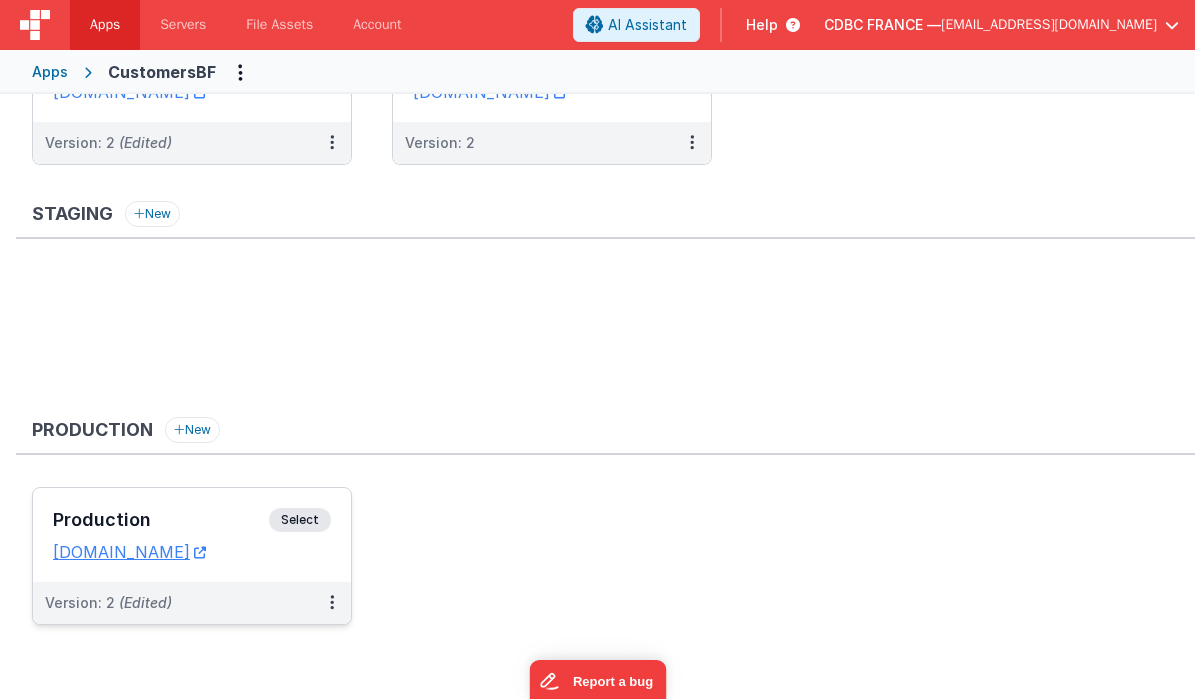 click on "Select" at bounding box center [300, 520] 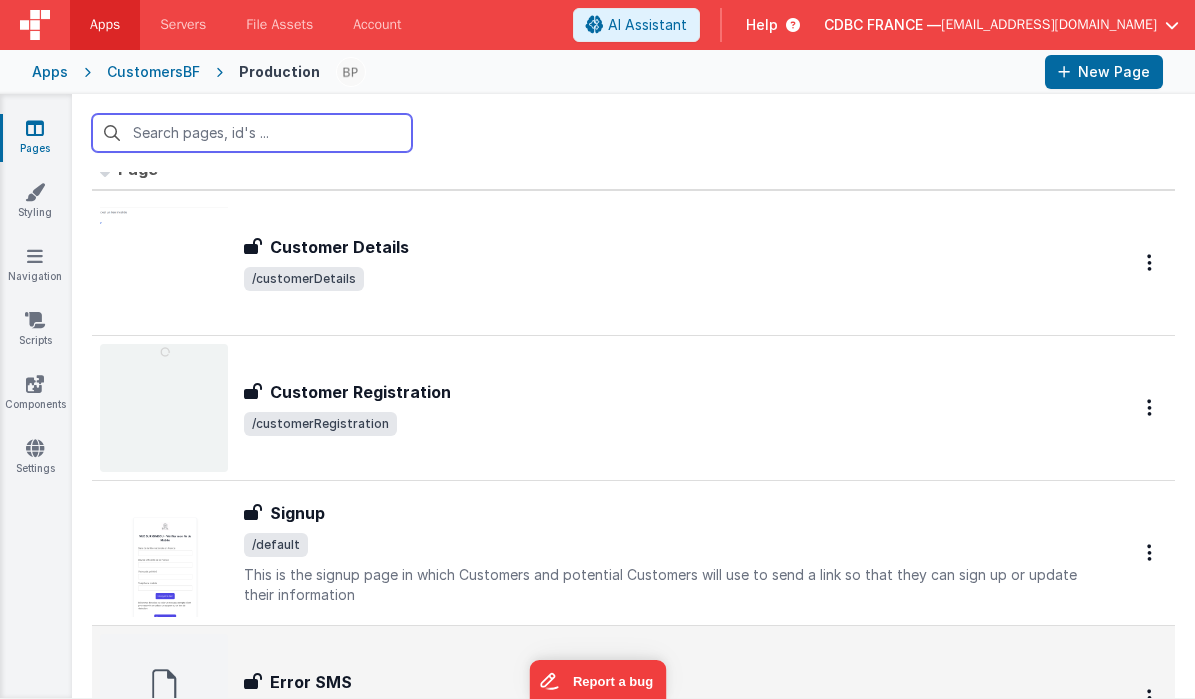 scroll, scrollTop: 207, scrollLeft: 0, axis: vertical 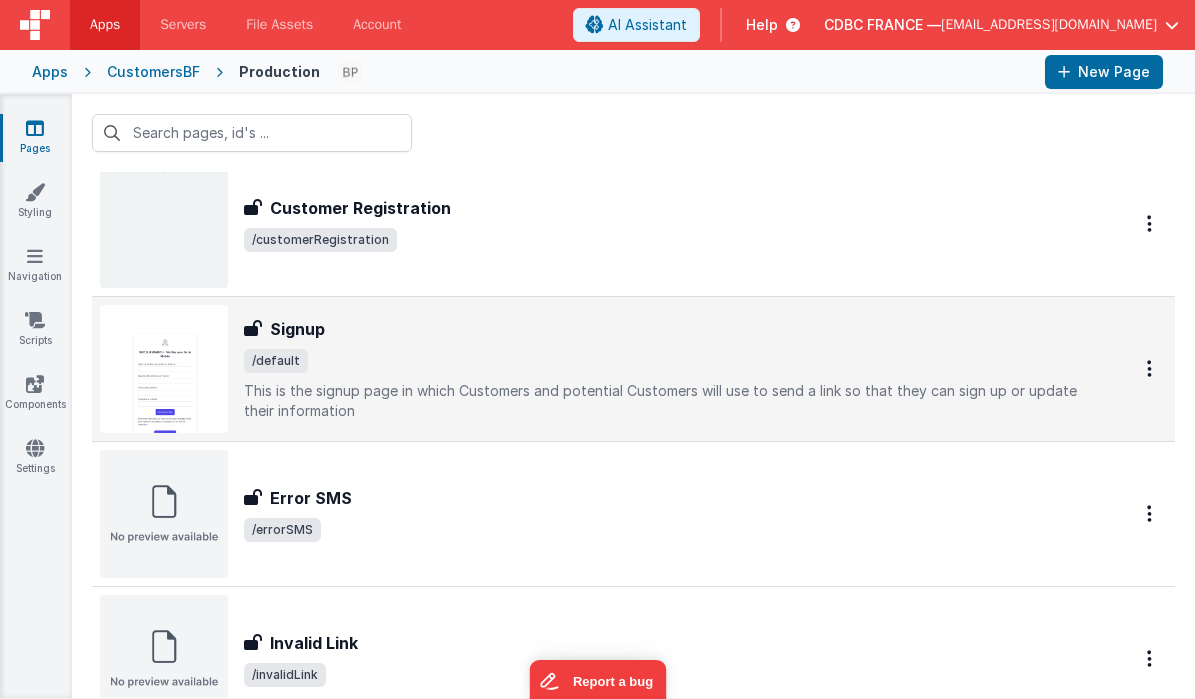 click on "Signup" at bounding box center [663, 329] 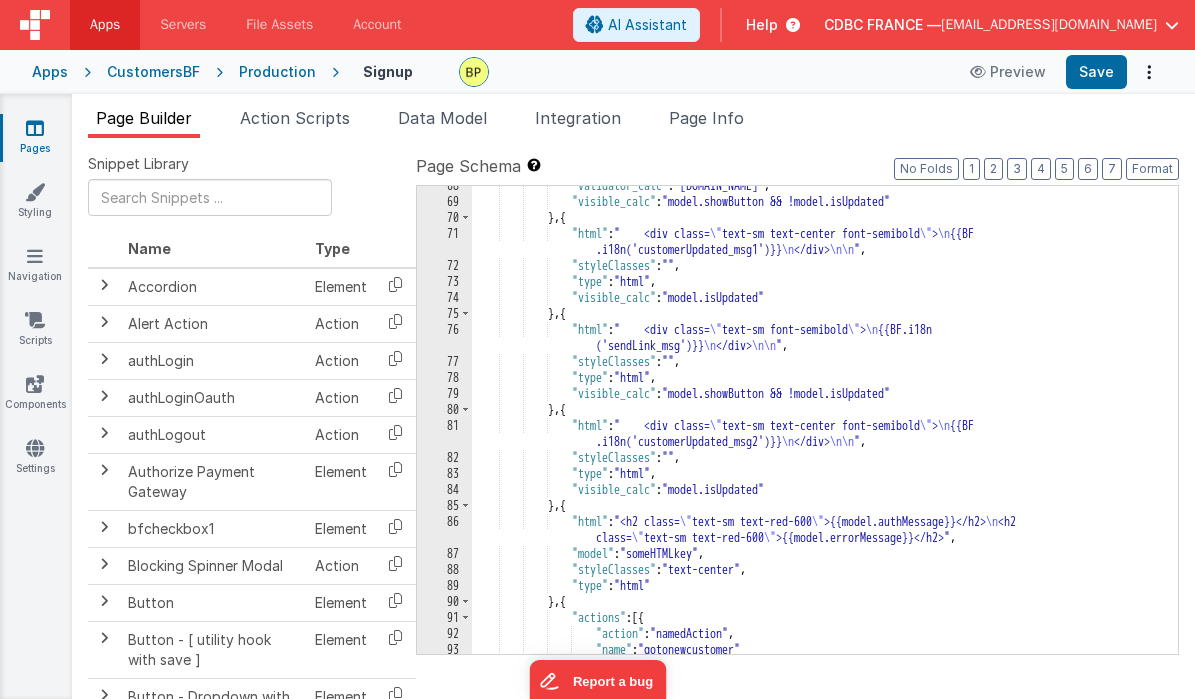 scroll, scrollTop: 1548, scrollLeft: 0, axis: vertical 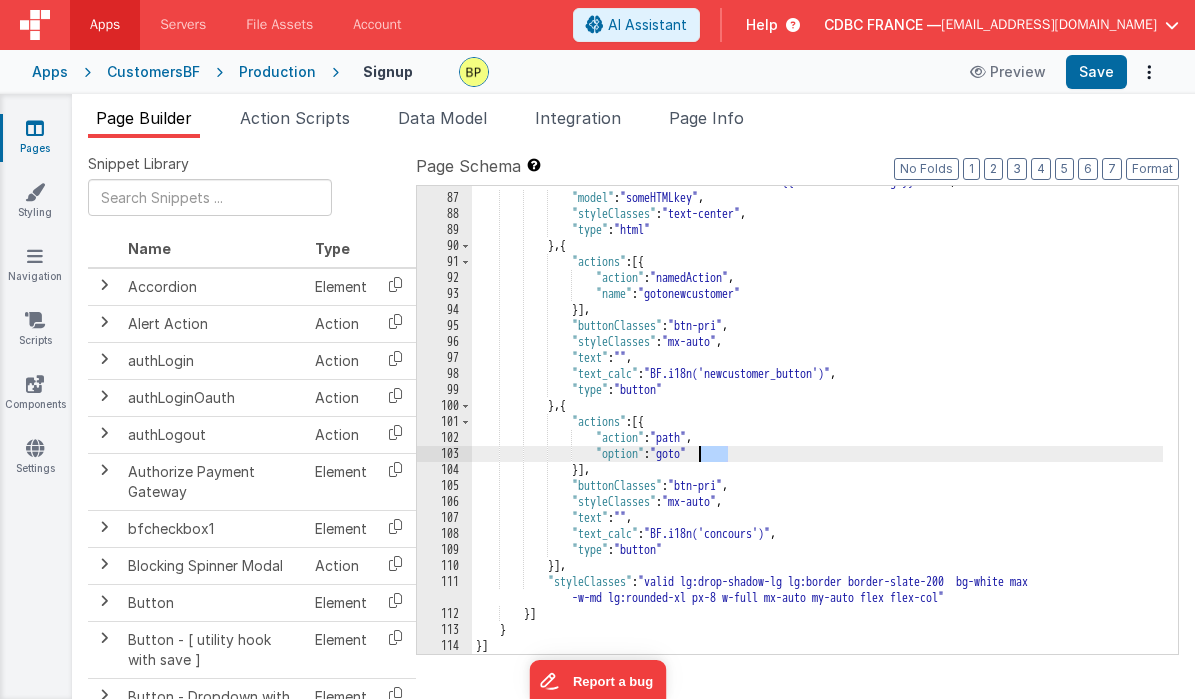 drag, startPoint x: 728, startPoint y: 456, endPoint x: 704, endPoint y: 480, distance: 33.941124 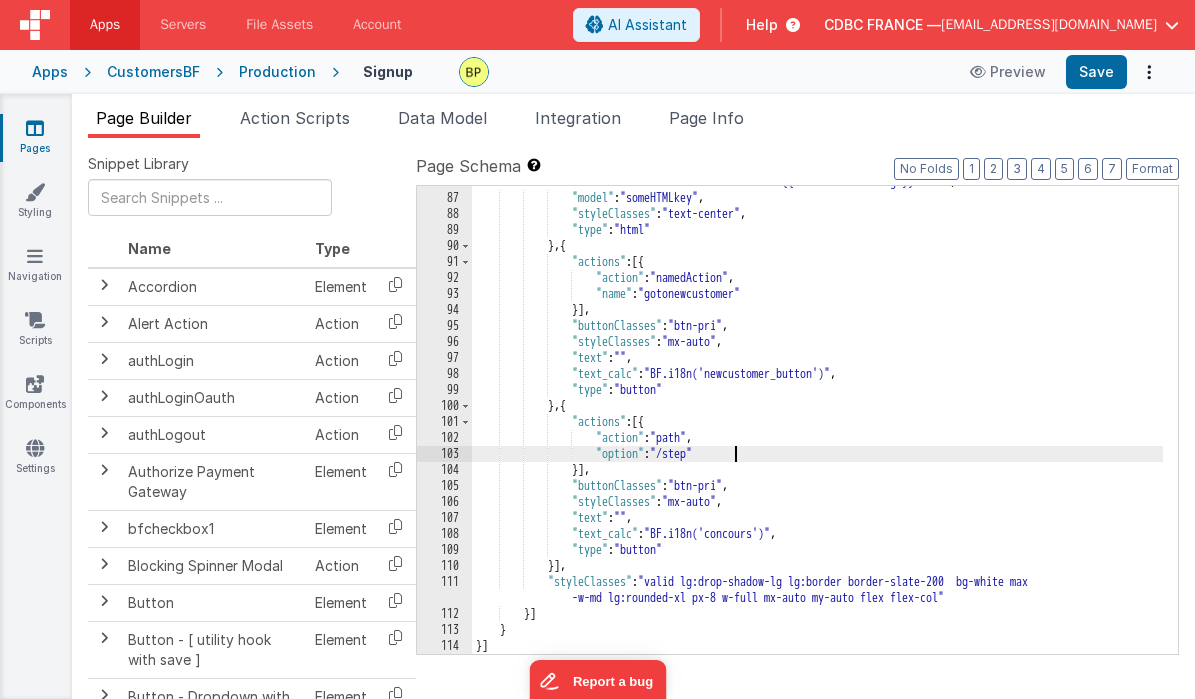 type 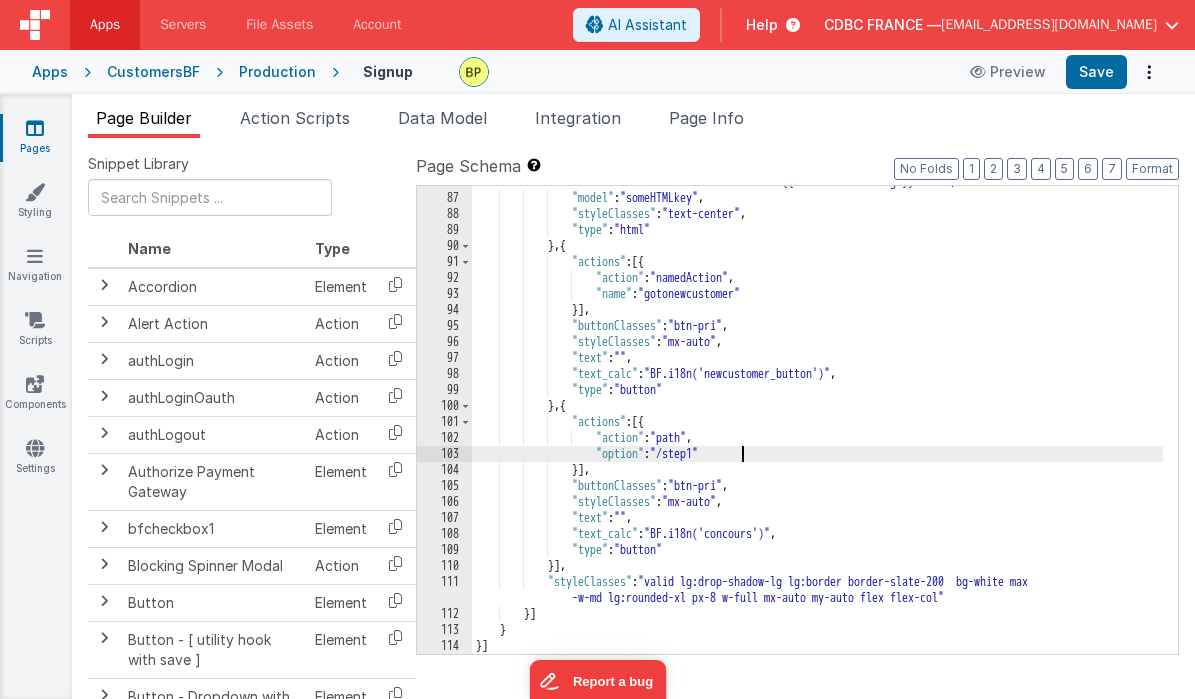 click on ""html" :  "<h2 class= \" text-sm text-red-600 \" >{{model.authMessage}}</h2> \n <h2                       class= \" text-sm text-red-600 \" >{{model.errorMessage}}</h2>" ,                     "model" :  "someHTMLkey" ,                     "styleClasses" :  "text-center" ,                     "type" :  "html"                } ,  {                     "actions" :  [{                          "action" :  "namedAction" ,                          "name" :  "gotonewcustomer"                     }] ,                     "buttonClasses" :  "btn-pri" ,                     "styleClasses" :  "mx-auto" ,                     "text" :  "" ,                     "text_calc" :  "BF.i18n('newcustomer_button')" ,                     "type" :  "button"                } ,  {                     "actions" :  [{                          "action" :  "path" ,                          "option" :  "/step1"                     }] ,                     "buttonClasses" :  "btn-pri" ," at bounding box center (817, 416) 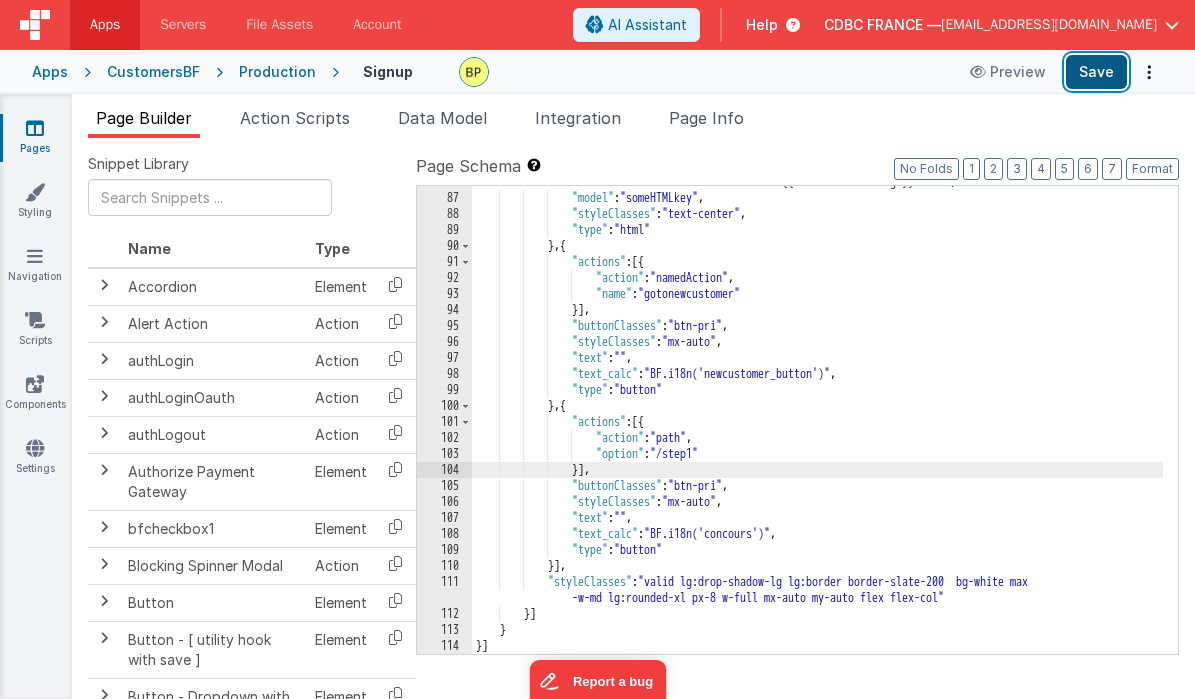 drag, startPoint x: 1102, startPoint y: 71, endPoint x: 1041, endPoint y: 75, distance: 61.13101 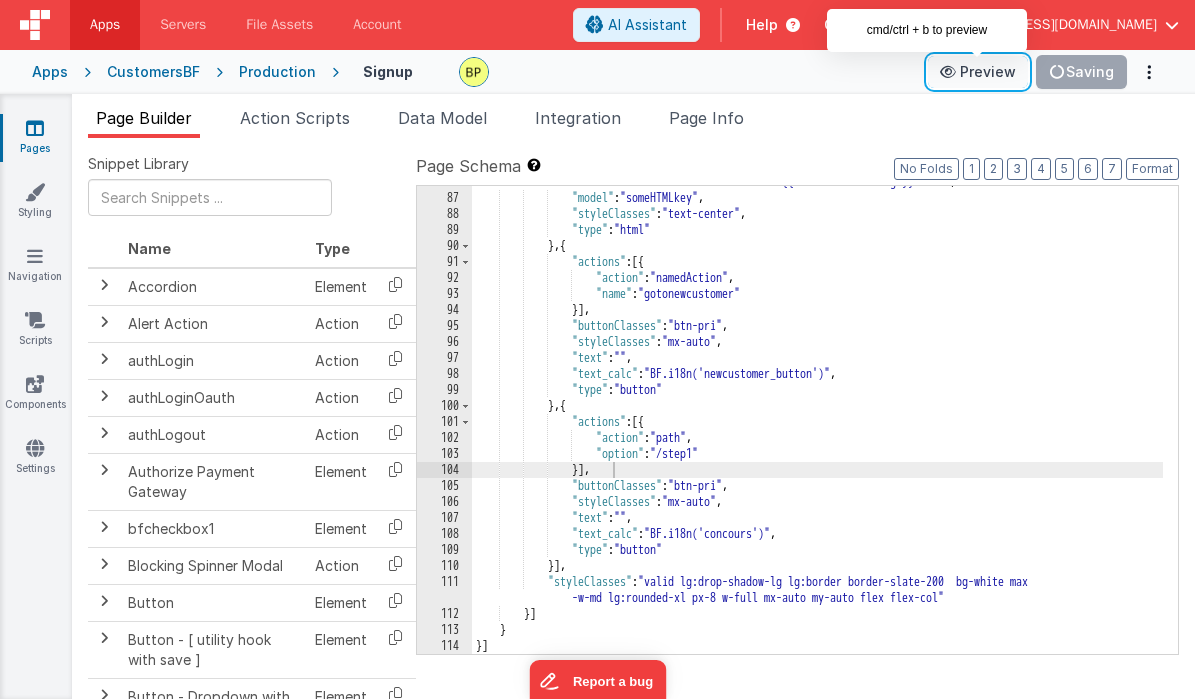 click on "Preview" at bounding box center (978, 72) 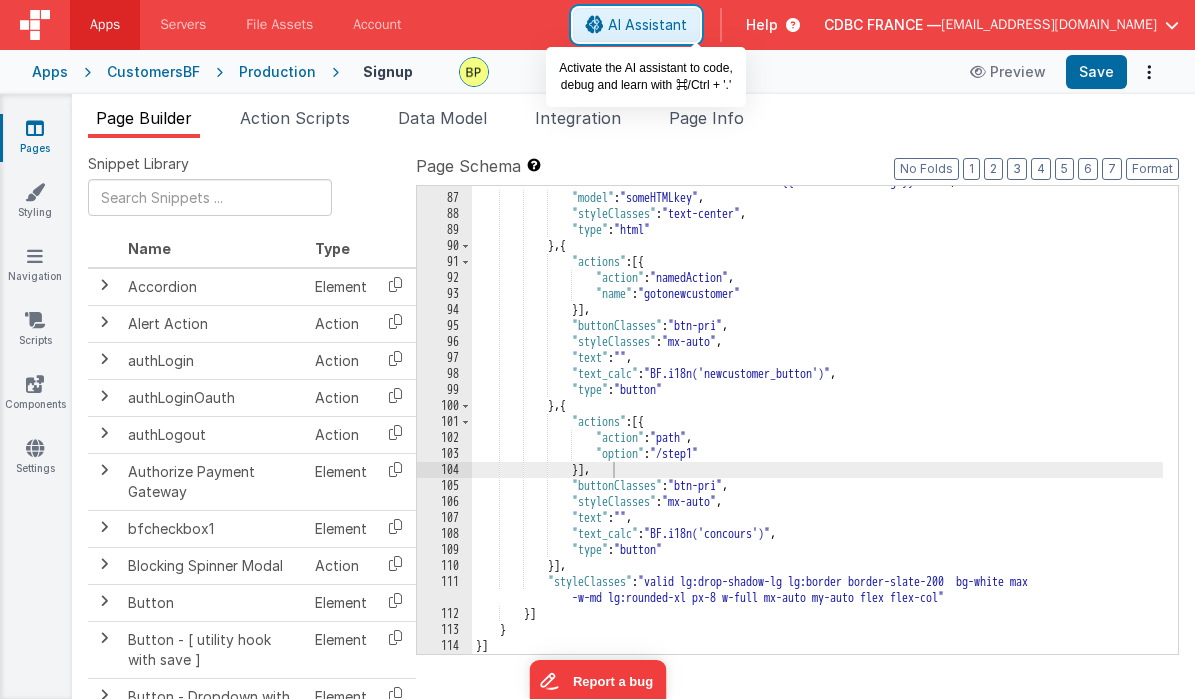 click on "AI Assistant" at bounding box center (647, 25) 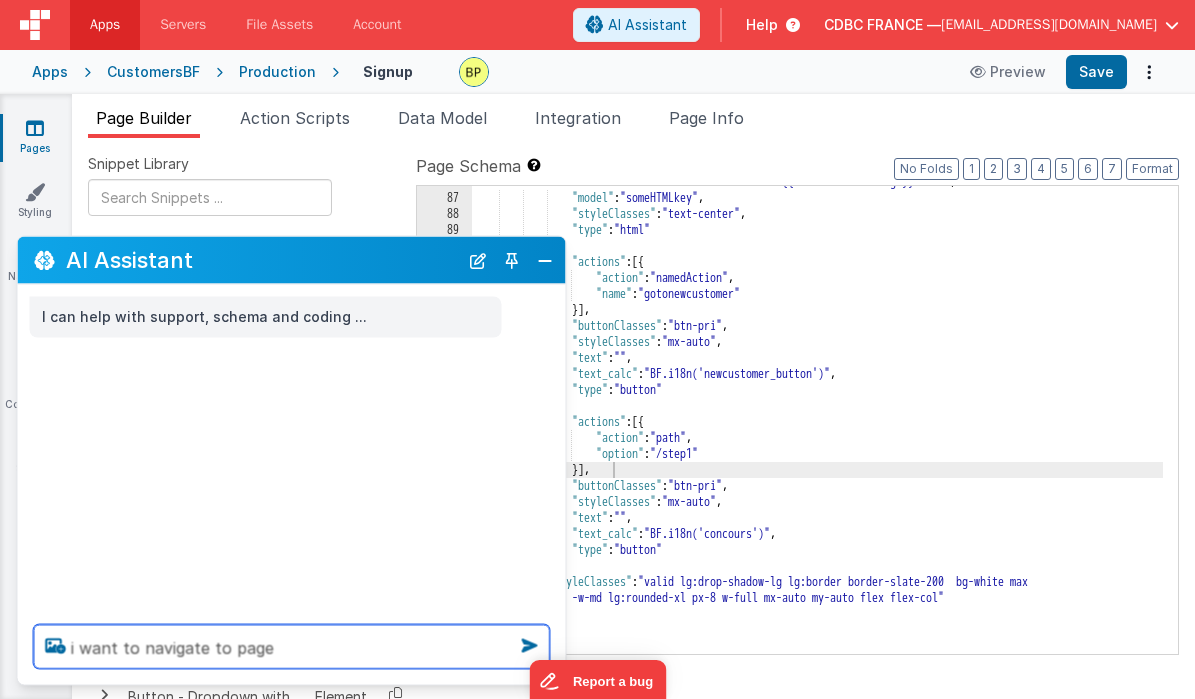 paste on "FR_888A948F-FA70-F042-80C5-49A5D730E11F" 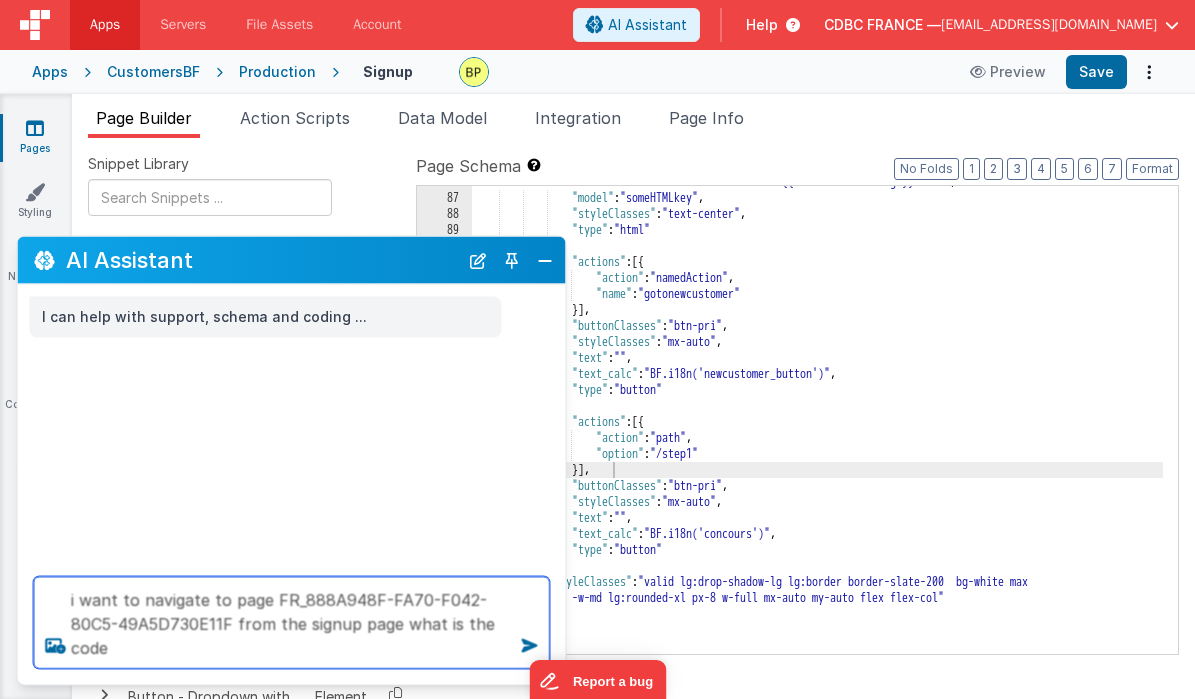 type on "i want to navigate to page FR_888A948F-FA70-F042-80C5-49A5D730E11F from the signup page what is the code" 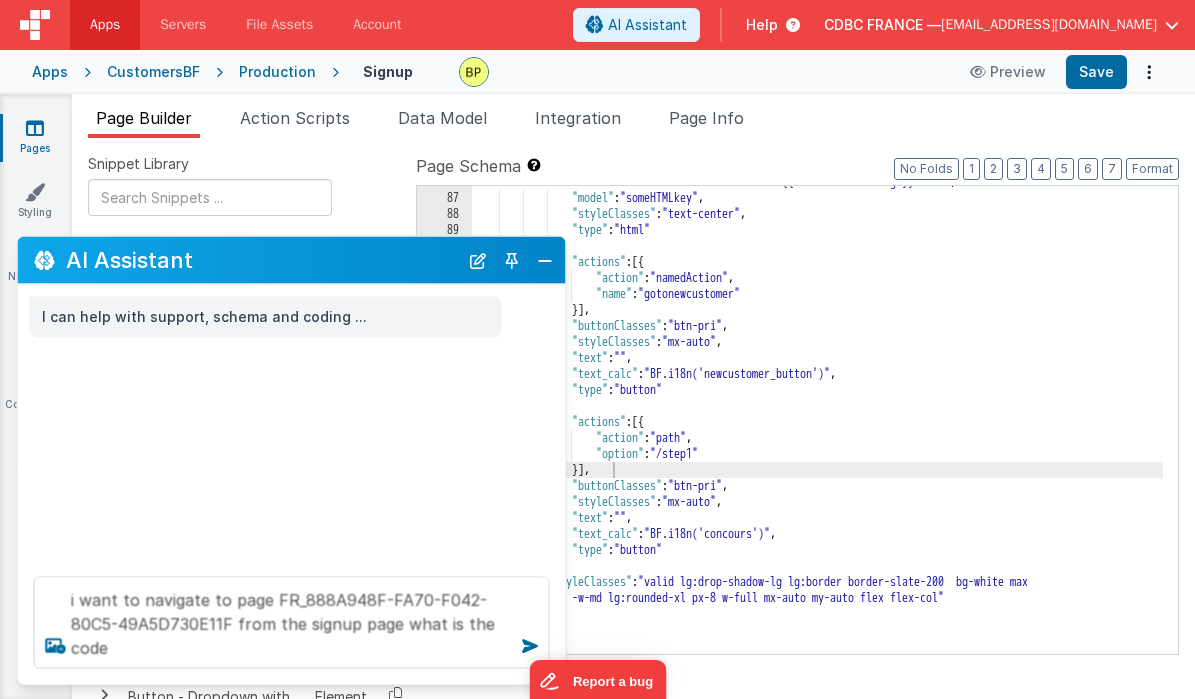 type 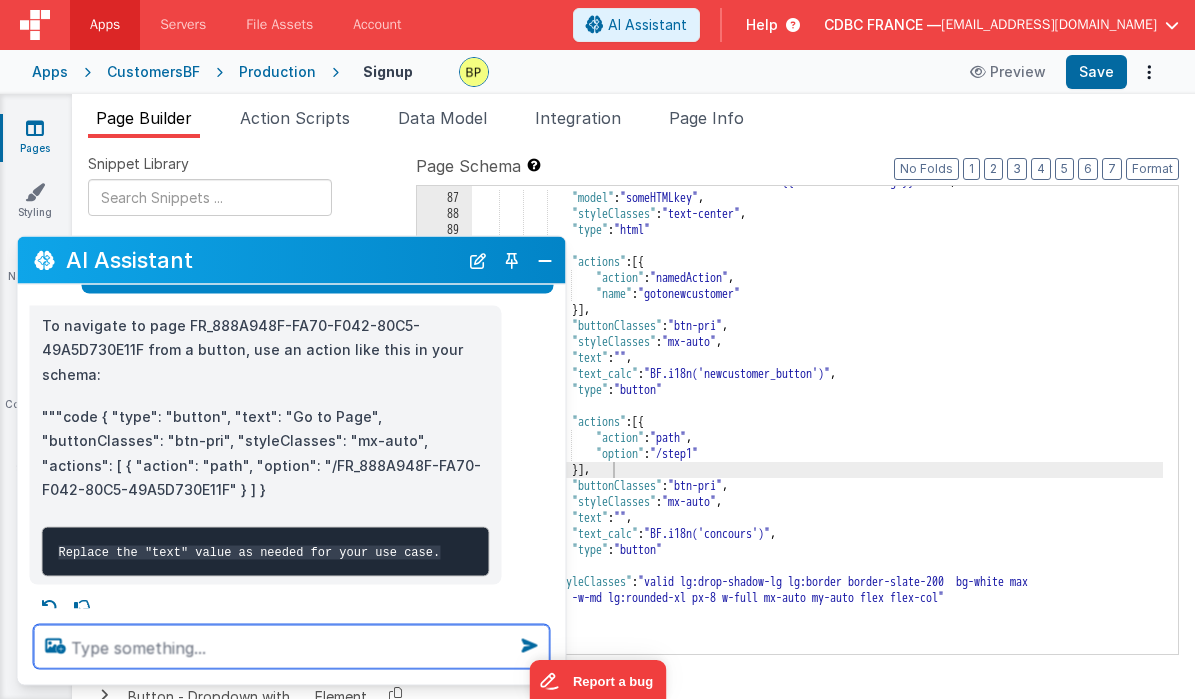 scroll, scrollTop: 159, scrollLeft: 0, axis: vertical 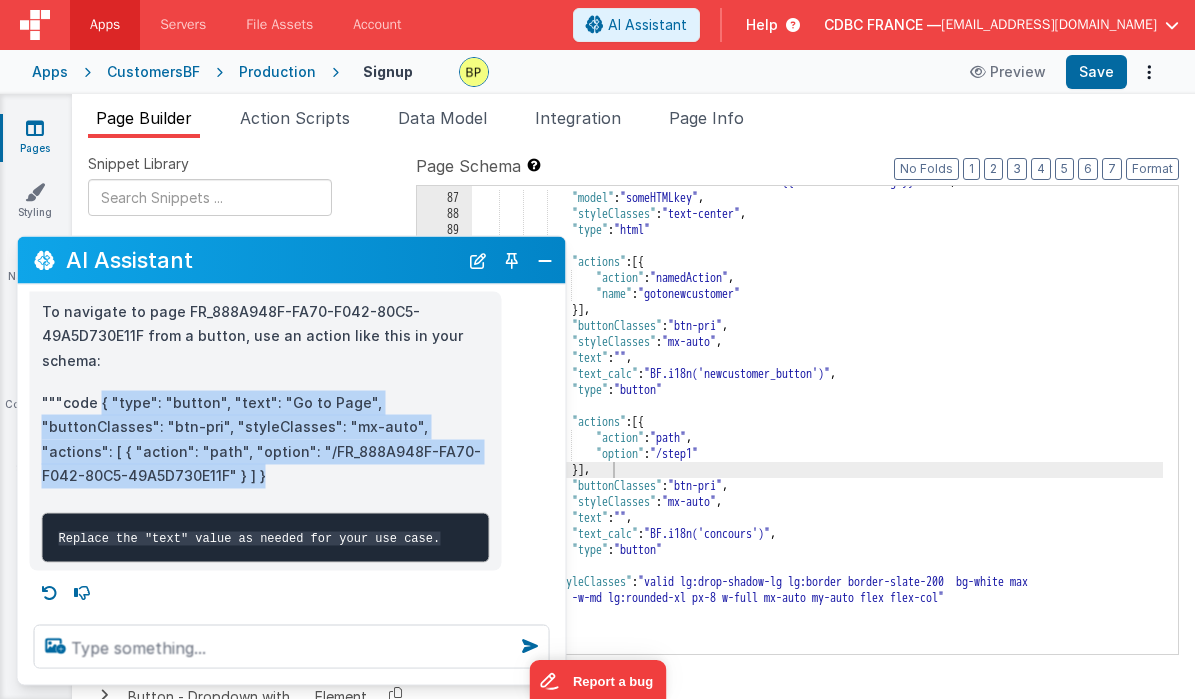 drag, startPoint x: 100, startPoint y: 381, endPoint x: 184, endPoint y: 455, distance: 111.94642 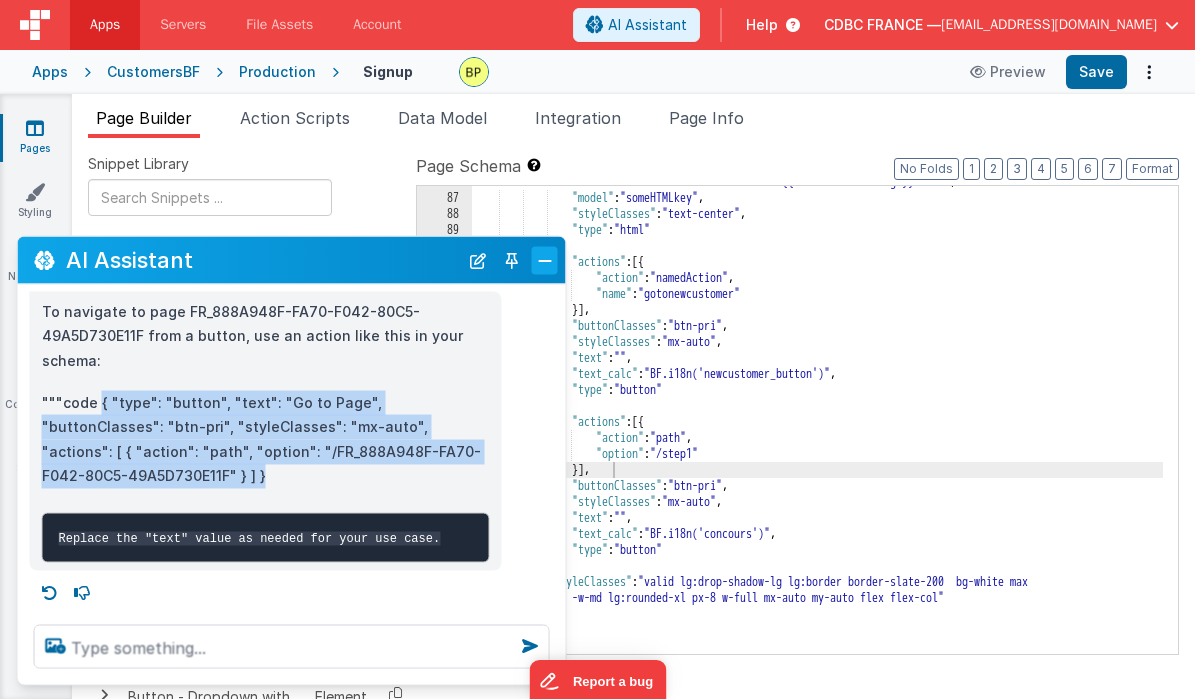 click at bounding box center (545, 260) 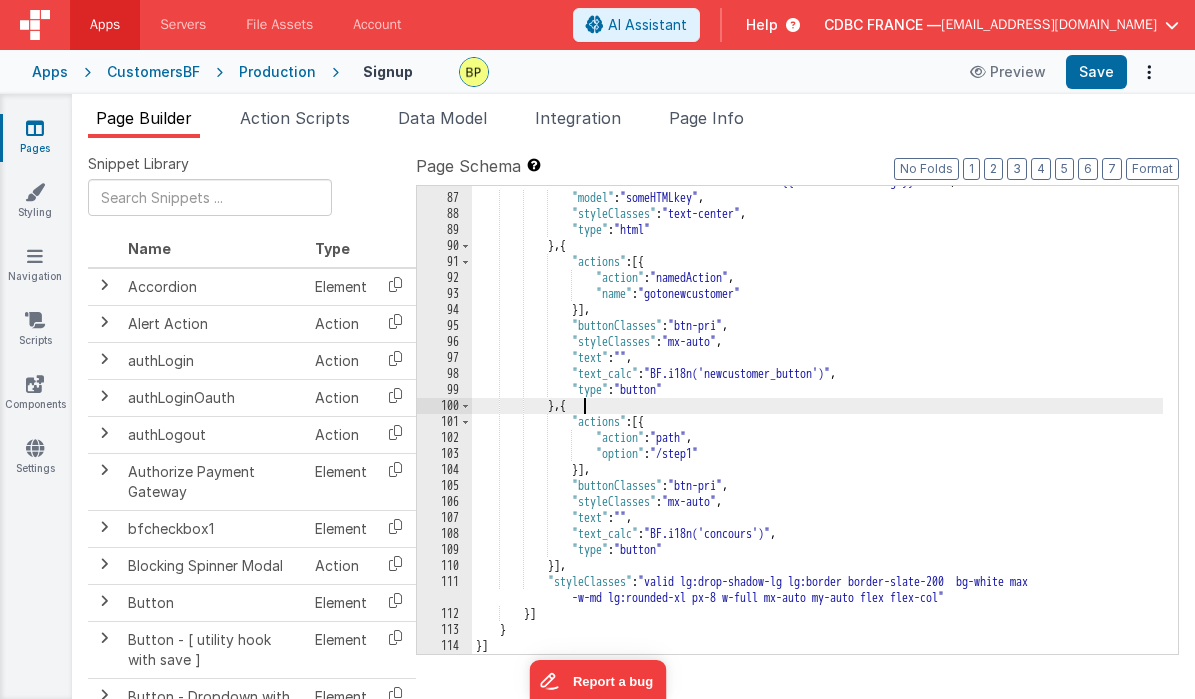 click on ""html" :  "<h2 class= \" text-sm text-red-600 \" >{{model.authMessage}}</h2> \n <h2                       class= \" text-sm text-red-600 \" >{{model.errorMessage}}</h2>" ,                     "model" :  "someHTMLkey" ,                     "styleClasses" :  "text-center" ,                     "type" :  "html"                } ,  {                     "actions" :  [{                          "action" :  "namedAction" ,                          "name" :  "gotonewcustomer"                     }] ,                     "buttonClasses" :  "btn-pri" ,                     "styleClasses" :  "mx-auto" ,                     "text" :  "" ,                     "text_calc" :  "BF.i18n('newcustomer_button')" ,                     "type" :  "button"                } ,  {                     "actions" :  [{                          "action" :  "path" ,                          "option" :  "/step1"                     }] ,                     "buttonClasses" :  "btn-pri" ," at bounding box center [817, 416] 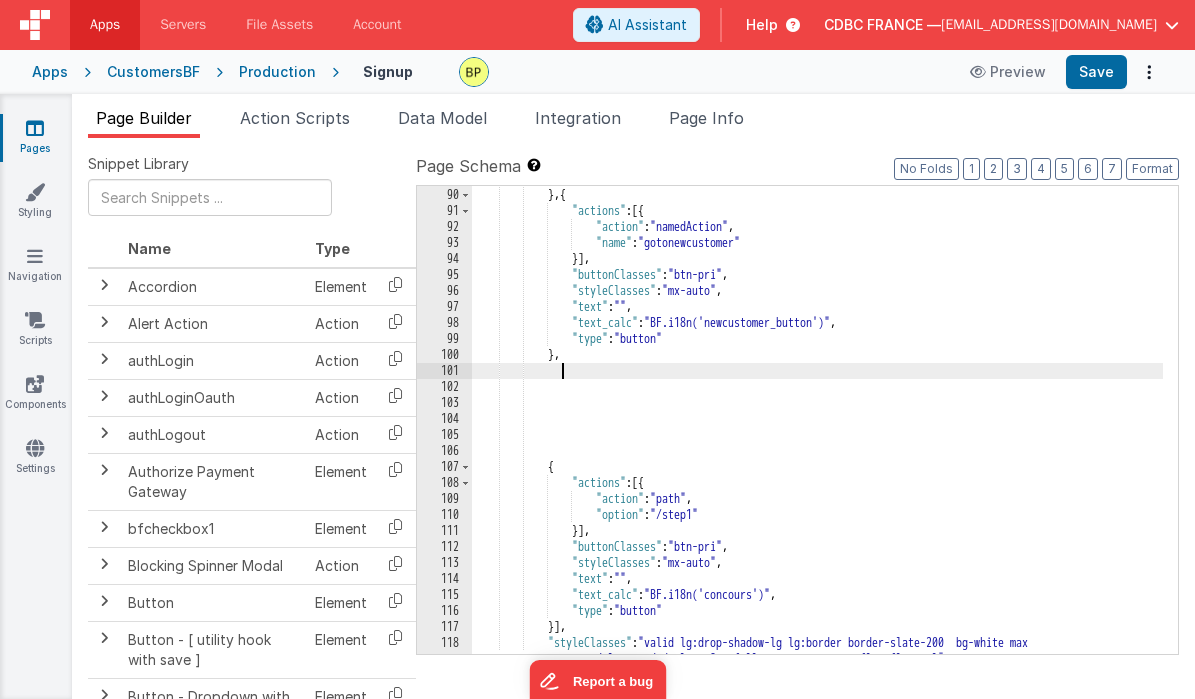 scroll, scrollTop: 1660, scrollLeft: 0, axis: vertical 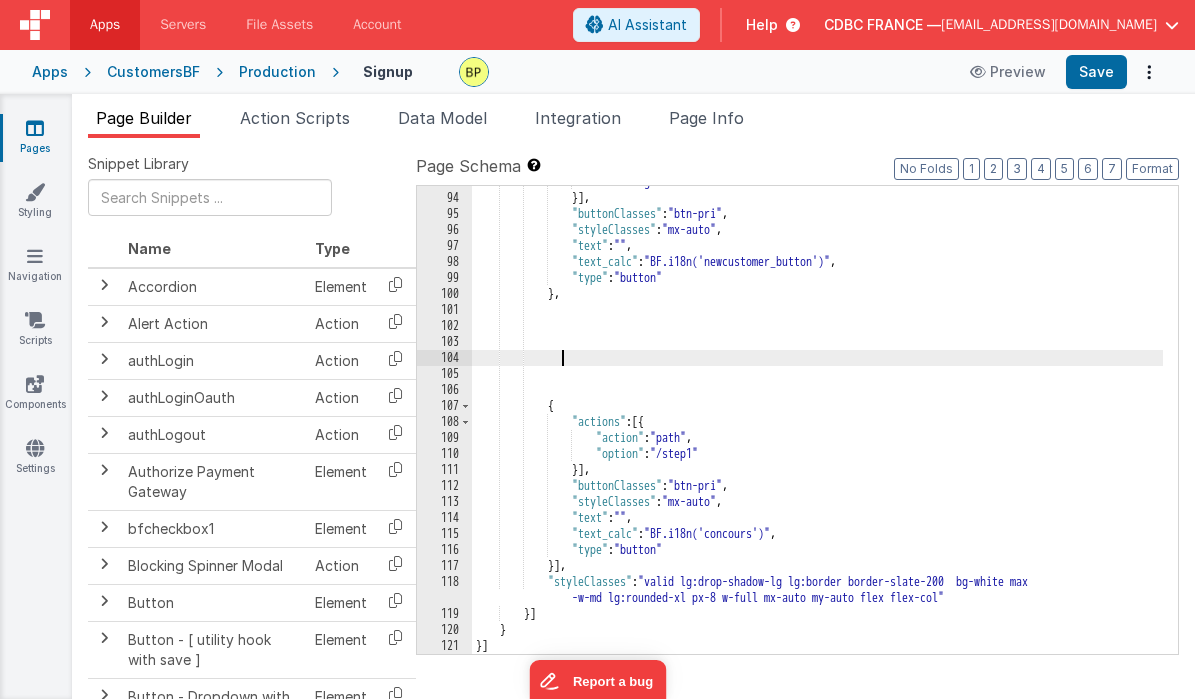 click on ""name" :  "gotonewcustomer"                     }] ,                     "buttonClasses" :  "btn-pri" ,                     "styleClasses" :  "mx-auto" ,                     "text" :  "" ,                     "text_calc" :  "BF.i18n('newcustomer_button')" ,                     "type" :  "button"                } ,                                                                                                           {                     "actions" :  [{                          "action" :  "path" ,                          "option" :  "/step1"                     }] ,                     "buttonClasses" :  "btn-pri" ,                     "styleClasses" :  "mx-auto" ,                     "text" :  "" ,                     "text_calc" :  "BF.i18n('concours')" ,                     "type" :  "button"                }] ,                "styleClasses" :  "valid lg:drop-shadow-lg lg:border border-slate-200  bg-white max                            }]      } }]" at bounding box center [817, 424] 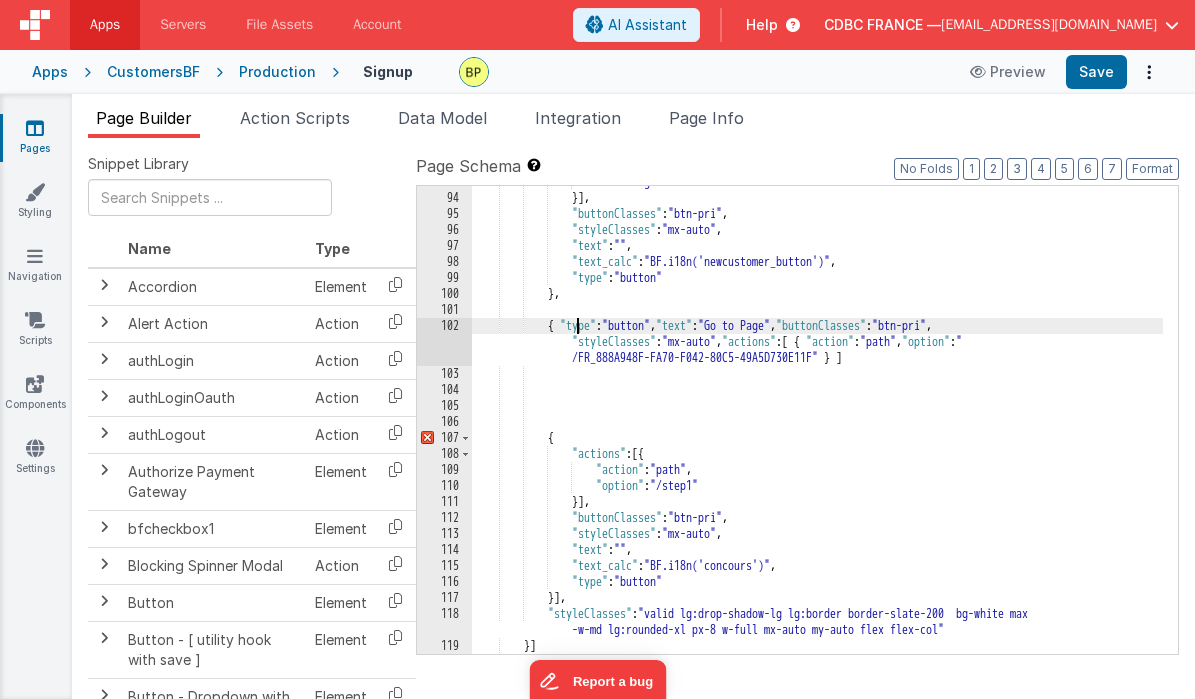 click on ""name" :  "gotonewcustomer"                     }] ,                     "buttonClasses" :  "btn-pri" ,                     "styleClasses" :  "mx-auto" ,                     "text" :  "" ,                     "text_calc" :  "BF.i18n('newcustomer_button')" ,                     "type" :  "button"                } ,                                {   "type" :  "button" ,  "text" :  "Go to Page" ,  "buttonClasses" :  "btn-pri" ,                   "styleClasses" :  "mx-auto" ,  "actions" :  [   {   "action" :  "path" ,  "option" :  "                  /FR_888A948F-FA70-F042-80C5-49A5D730E11F"   }   ]                                                                              {                     "actions" :  [{                          "action" :  "path" ,                          "option" :  "/step1"                     }] ,                     "buttonClasses" :  "btn-pri" ,                     "styleClasses" :  "mx-auto" ,                     "text" :  ," at bounding box center [817, 424] 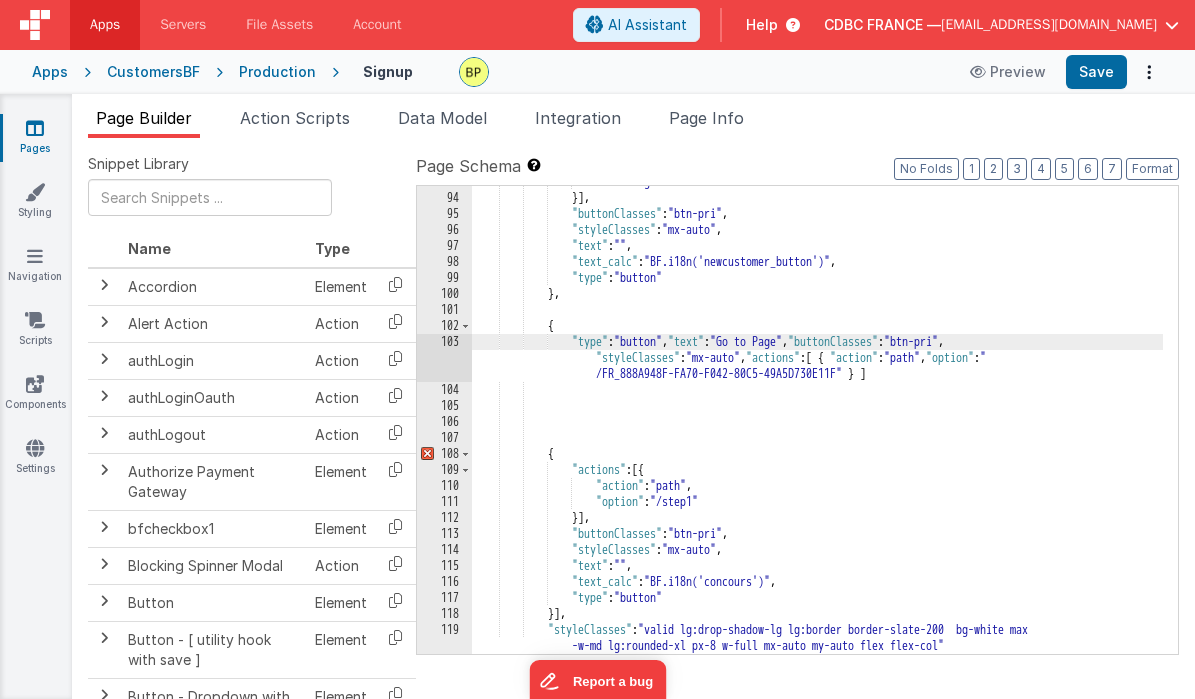 click on ""name" :  "gotonewcustomer"                     }] ,                     "buttonClasses" :  "btn-pri" ,                     "styleClasses" :  "mx-auto" ,                     "text" :  "" ,                     "text_calc" :  "BF.i18n('newcustomer_button')" ,                     "type" :  "button"                } ,                                {                       "type" :  "button" ,  "text" :  "Go to Page" ,  "buttonClasses" :  "btn-pri" ,                       "styleClasses" :  "mx-auto" ,  "actions" :  [   {   "action" :  "path" ,  "option" :  "                      /FR_888A948F-FA70-F042-80C5-49A5D730E11F"   }   ]                                                                              {                     "actions" :  [{                          "action" :  "path" ,                          "option" :  "/step1"                     }] ,                     "buttonClasses" :  "btn-pri" ,                     "styleClasses" :  ," at bounding box center (817, 424) 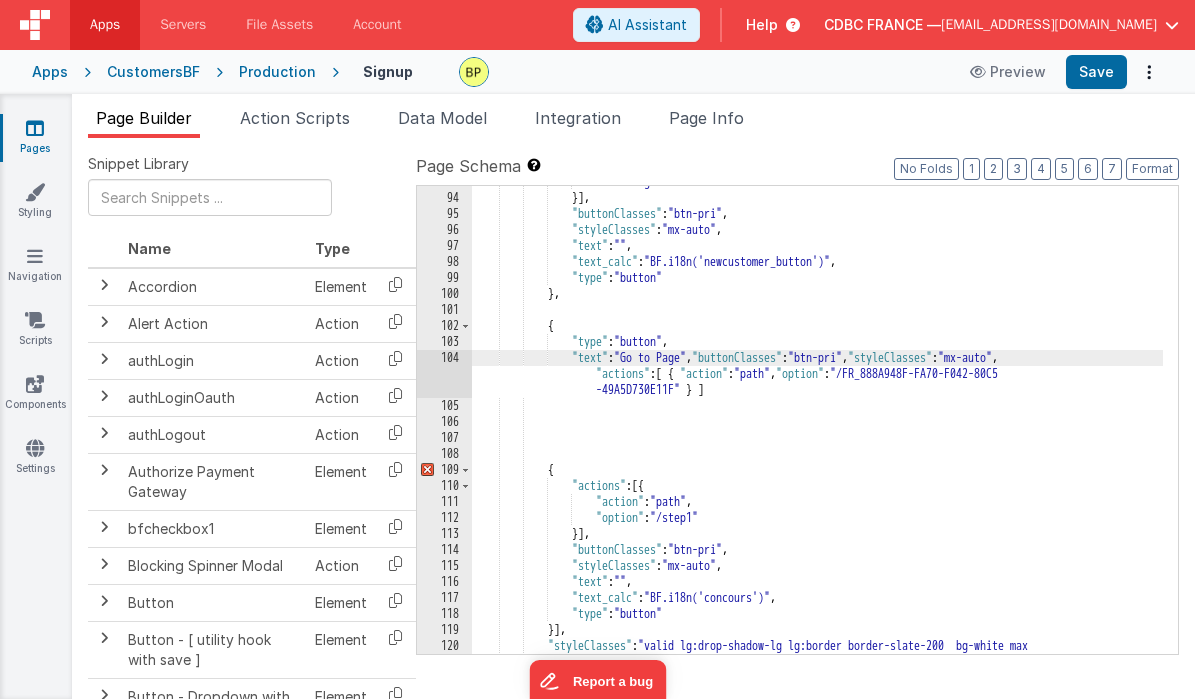 click on ""name" :  "gotonewcustomer"                     }] ,                     "buttonClasses" :  "btn-pri" ,                     "styleClasses" :  "mx-auto" ,                     "text" :  "" ,                     "text_calc" :  "BF.i18n('newcustomer_button')" ,                     "type" :  "button"                } ,                                {                       "type" :  "button" ,                      "text" :  "Go to Page" ,  "buttonClasses" :  "btn-pri" ,  "styleClasses" :  "mx-auto" ,                       "actions" :  [   {   "action" :  "path" ,  "option" :  "/FR_888A948F-FA70-F042-80C5                      -49A5D730E11F"   }   ]                                                                              {                     "actions" :  [{                          "action" :  "path" ,                          "option" :  "/step1"                     }] ,                     "buttonClasses" :  "btn-pri" ,                     :  ," at bounding box center (817, 432) 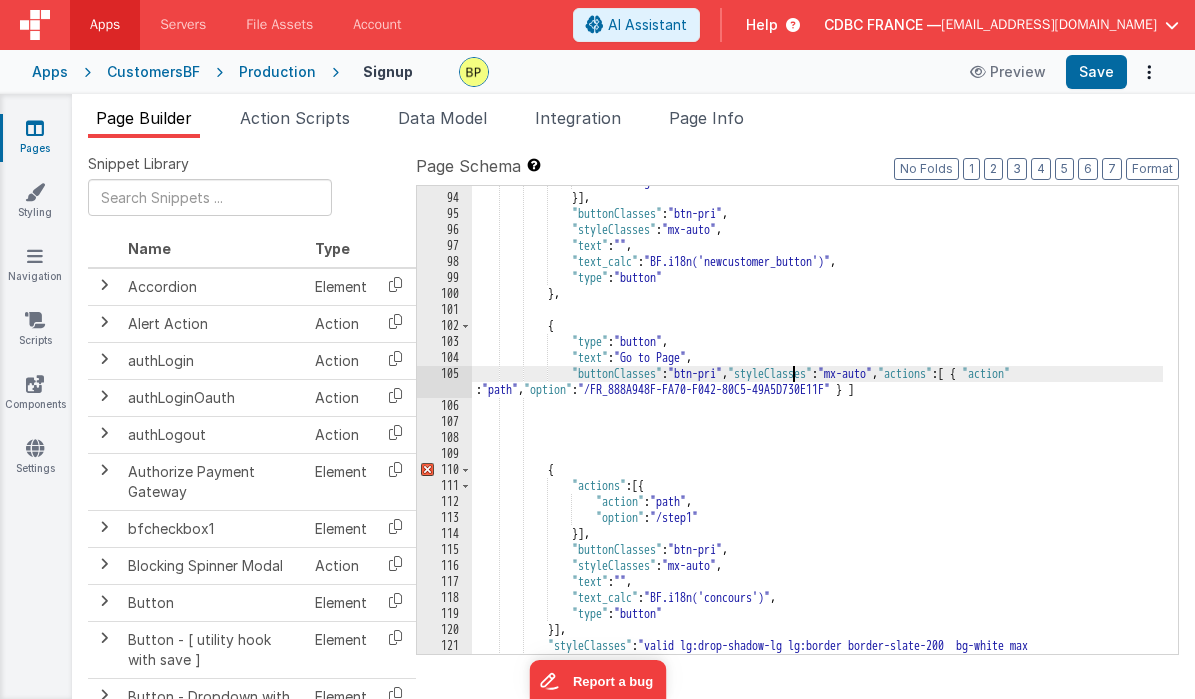 click on ""name" :  "gotonewcustomer"                     }] ,                     "buttonClasses" :  "btn-pri" ,                     "styleClasses" :  "mx-auto" ,                     "text" :  "" ,                     "text_calc" :  "BF.i18n('newcustomer_button')" ,                     "type" :  "button"                } ,                                {                       "type" :  "button" ,                      "text" :  "Go to Page" ,                      "buttonClasses" :  "btn-pri" ,  "styleClasses" :  "mx-auto" ,  "actions" :  [   {   "action"                     :  "path" ,  "option" :  "/FR_888A948F-FA70-F042-80C5-49A5D730E11F"   }   ]                                                                              {                     "actions" :  [{                          "action" :  "path" ,                          "option" :  "/step1"                     }] ,                     "buttonClasses" :  "btn-pri" ,                     "styleClasses" :  "mx-auto"" at bounding box center [817, 432] 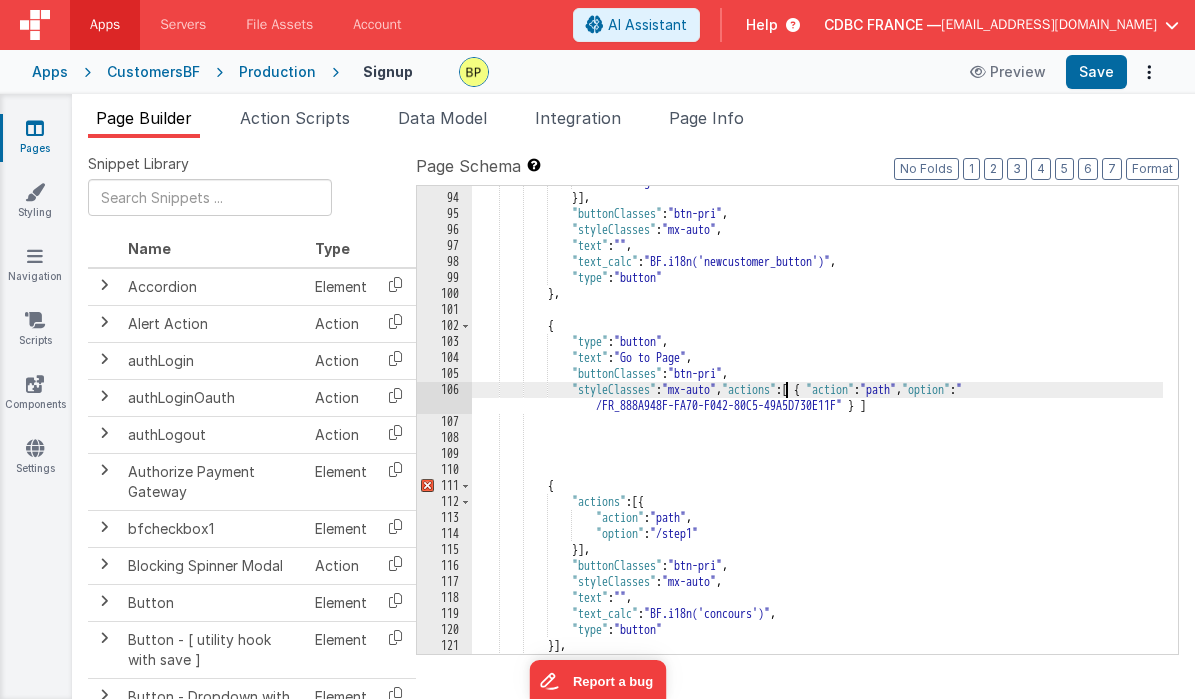 drag, startPoint x: 784, startPoint y: 389, endPoint x: 802, endPoint y: 421, distance: 36.71512 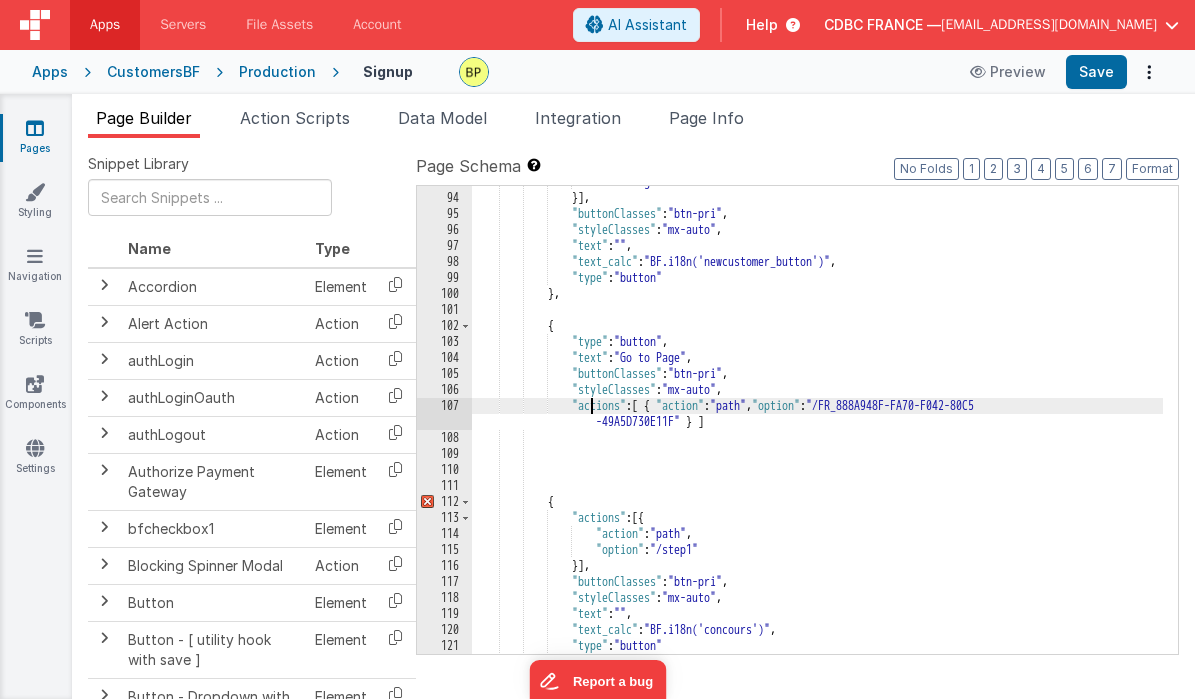click on ""name" :  "gotonewcustomer"                     }] ,                     "buttonClasses" :  "btn-pri" ,                     "styleClasses" :  "mx-auto" ,                     "text" :  "" ,                     "text_calc" :  "BF.i18n('newcustomer_button')" ,                     "type" :  "button"                } ,                                {                       "type" :  "button" ,                      "text" :  "Go to Page" ,                      "buttonClasses" :  "btn-pri" ,                      "styleClasses" :  "mx-auto" ,                      "actions" :  [   {   "action" :  "path" ,  "option" :  "/FR_888A948F-FA70-F042-80C5                      -49A5D730E11F"   }   ]                                                                              {                     "actions" :  [{                          "action" :  "path" ,                          "option" :  "/step1"                     }] ,                     "buttonClasses" :  "btn-pri" ,      ," at bounding box center [817, 424] 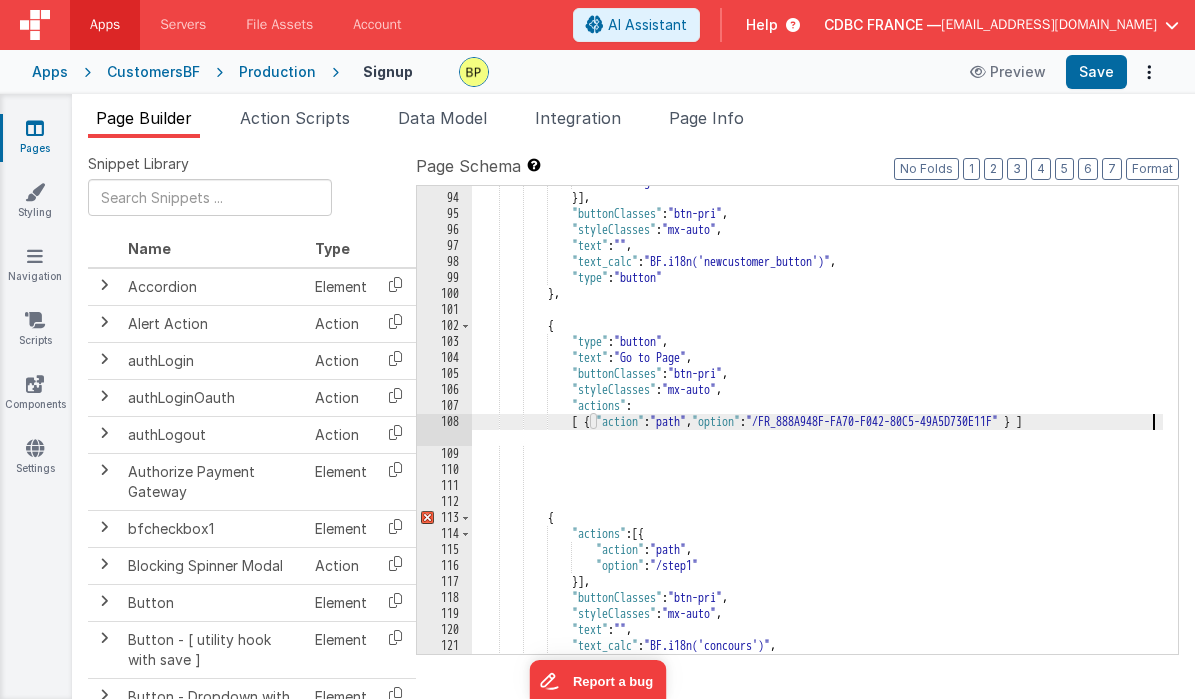 drag, startPoint x: 1156, startPoint y: 422, endPoint x: 1161, endPoint y: 460, distance: 38.327538 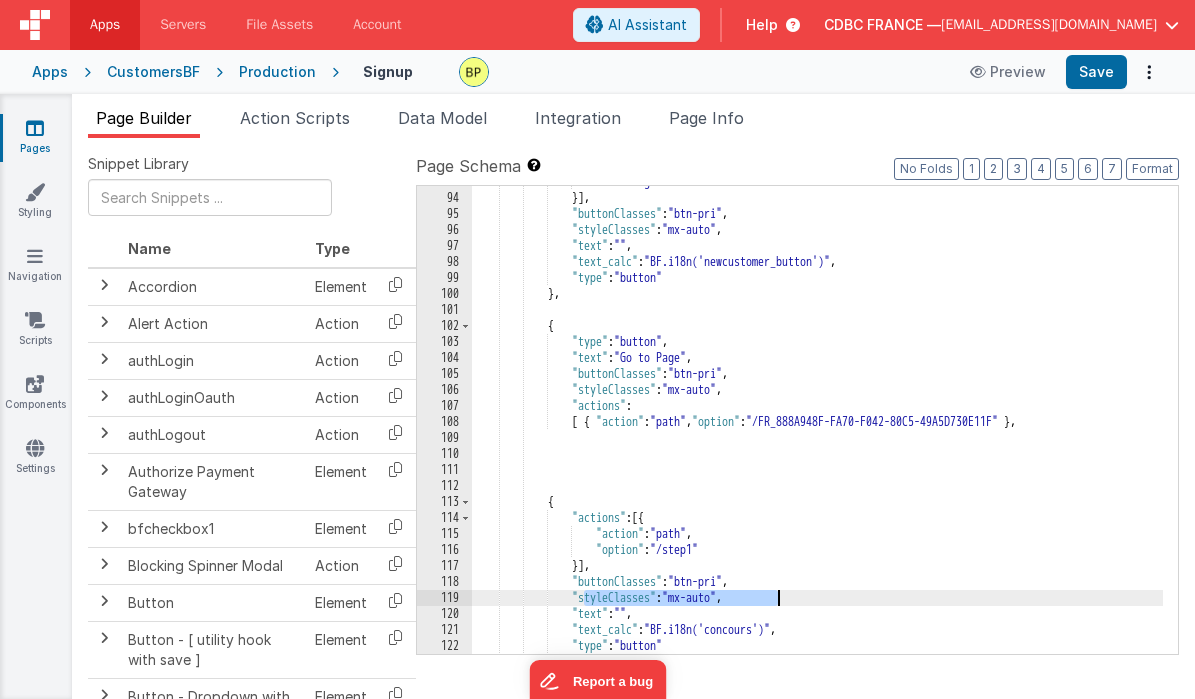 drag, startPoint x: 587, startPoint y: 597, endPoint x: 804, endPoint y: 603, distance: 217.08293 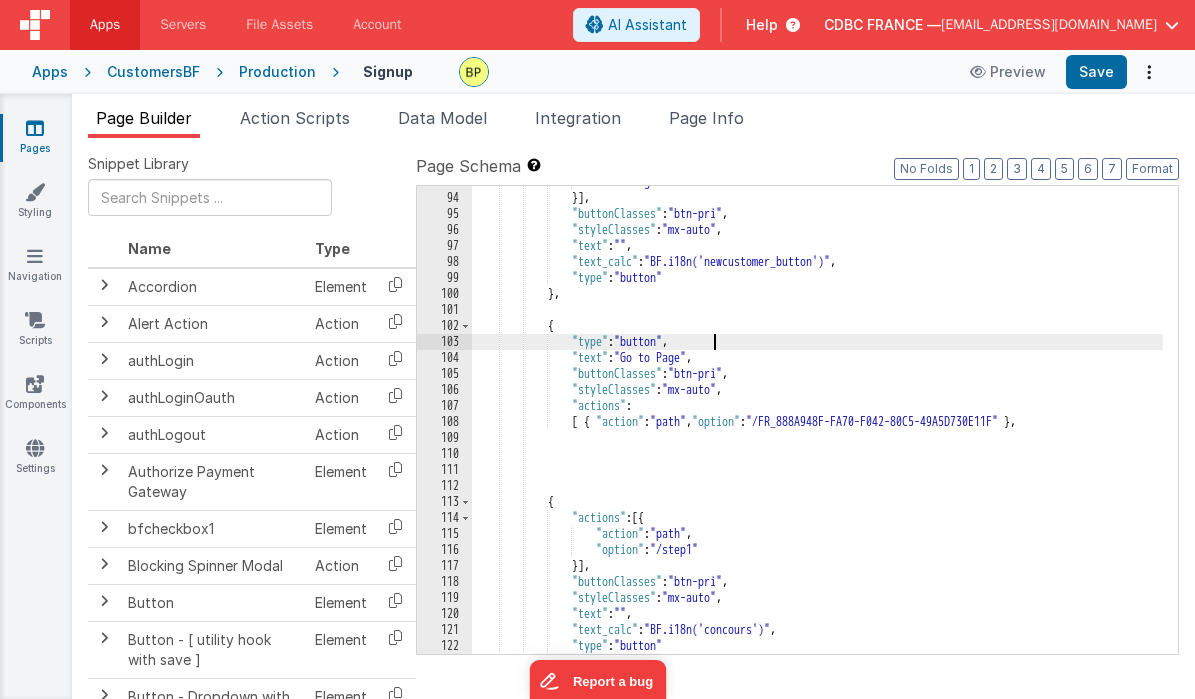 click on ""name" :  "gotonewcustomer"                     }] ,                     "buttonClasses" :  "btn-pri" ,                     "styleClasses" :  "mx-auto" ,                     "text" :  "" ,                     "text_calc" :  "BF.i18n('newcustomer_button')" ,                     "type" :  "button"                } ,                                {                       "type" :  "button" ,                      "text" :  "Go to Page" ,                      "buttonClasses" :  "btn-pri" ,                      "styleClasses" :  "mx-auto" ,                      "actions" :                      [   {   "action" :  "path" ,  "option" :  "/FR_888A948F-FA70-F042-80C5-49A5D730E11F"   } ,                                                                             {                     "actions" :  [{                          "action" :  "path" ,                          "option" :  "/step1"                     }] ,                     "buttonClasses" :  "btn-pri" ,                     :  ,      ," at bounding box center (817, 424) 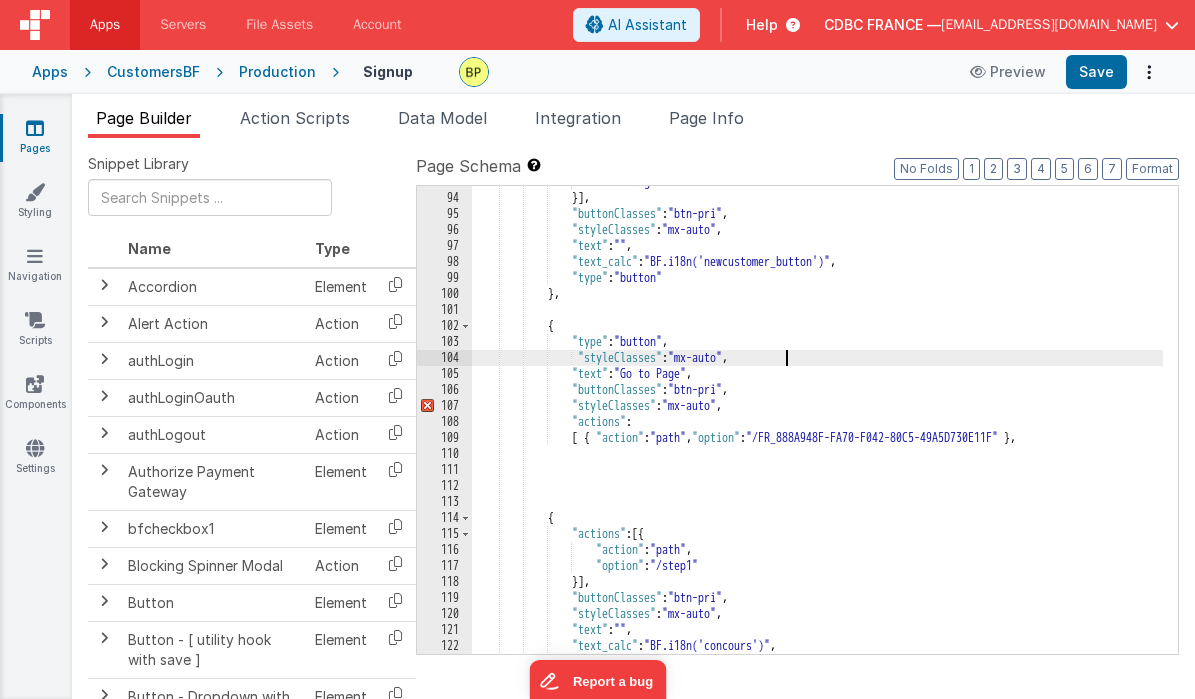 click on ""name" :  "gotonewcustomer"                     }] ,                     "buttonClasses" :  "btn-pri" ,                     "styleClasses" :  "mx-auto" ,                     "text" :  "" ,                     "text_calc" :  "BF.i18n('newcustomer_button')" ,                     "type" :  "button"                } ,                                {                       "type" :  "button" ,                       "styleClasses" :  "mx-auto" ,                     "text" :  "Go to Page" ,                      "buttonClasses" :  "btn-pri" ,                      "styleClasses" :  "mx-auto" ,                      "actions" :                      [   {   "action" :  "path" ,  "option" :  "/FR_888A948F-FA70-F042-80C5-49A5D730E11F"   } ,                                                                             {                     "actions" :  [{                          "action" :  "path" ,                          "option" :  "/step1"                     }] ,                     :  ,      ," at bounding box center (817, 424) 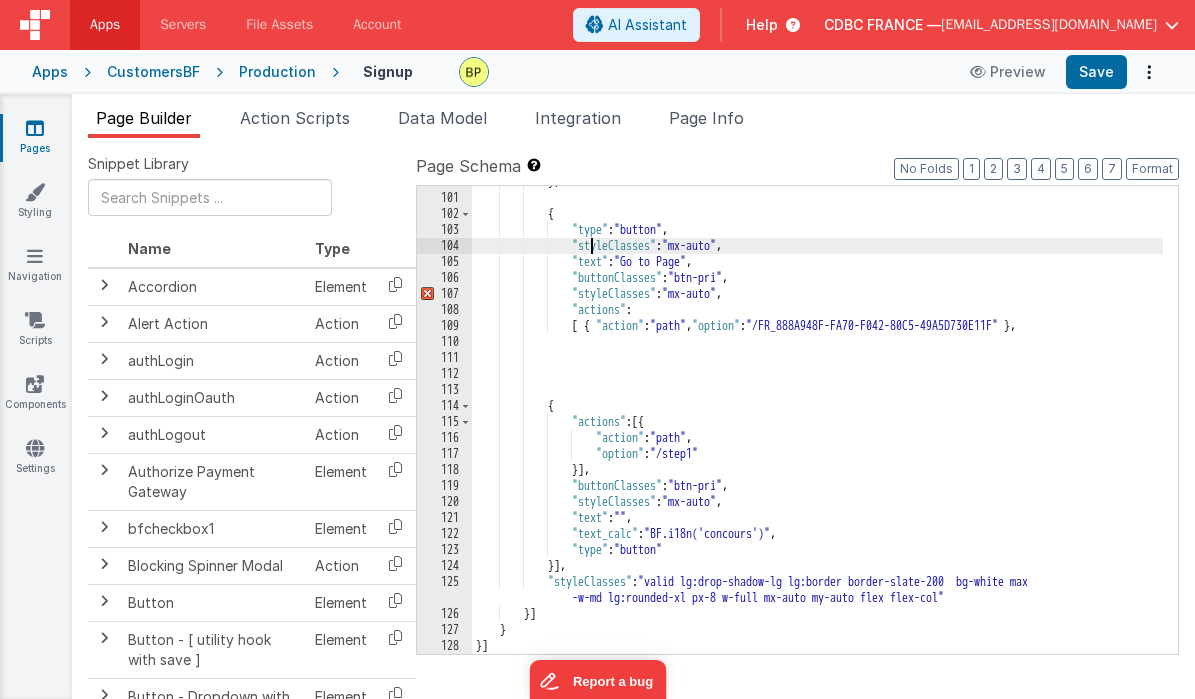 scroll, scrollTop: 1772, scrollLeft: 0, axis: vertical 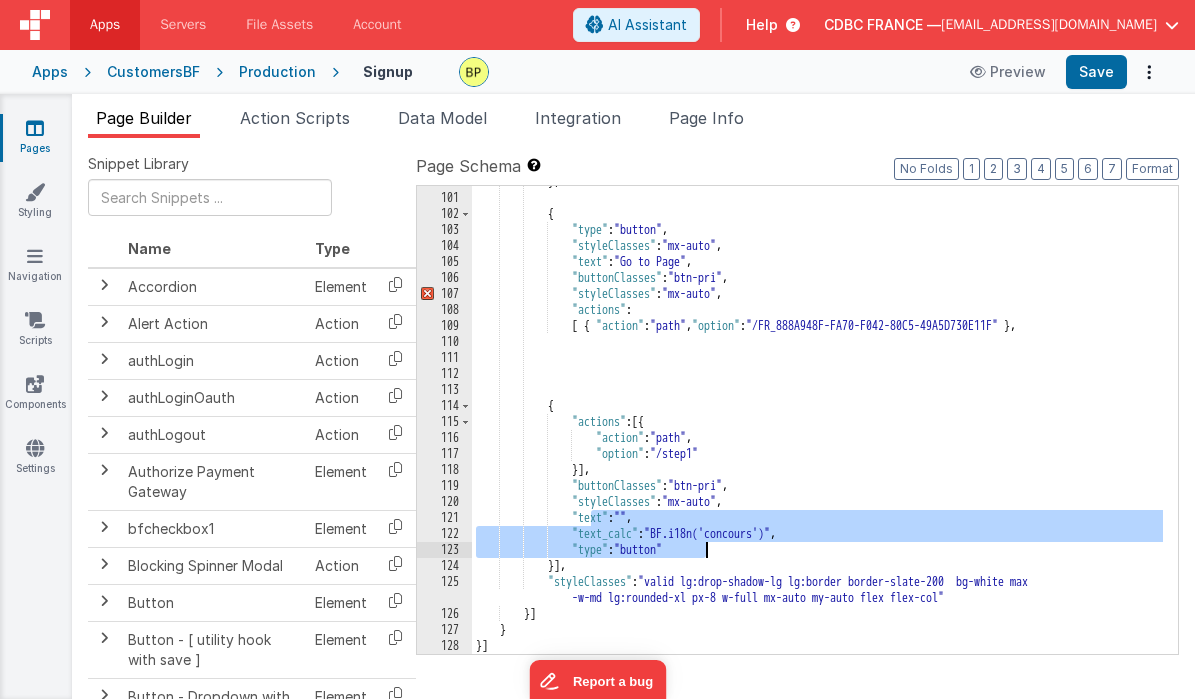 drag, startPoint x: 589, startPoint y: 517, endPoint x: 731, endPoint y: 552, distance: 146.24979 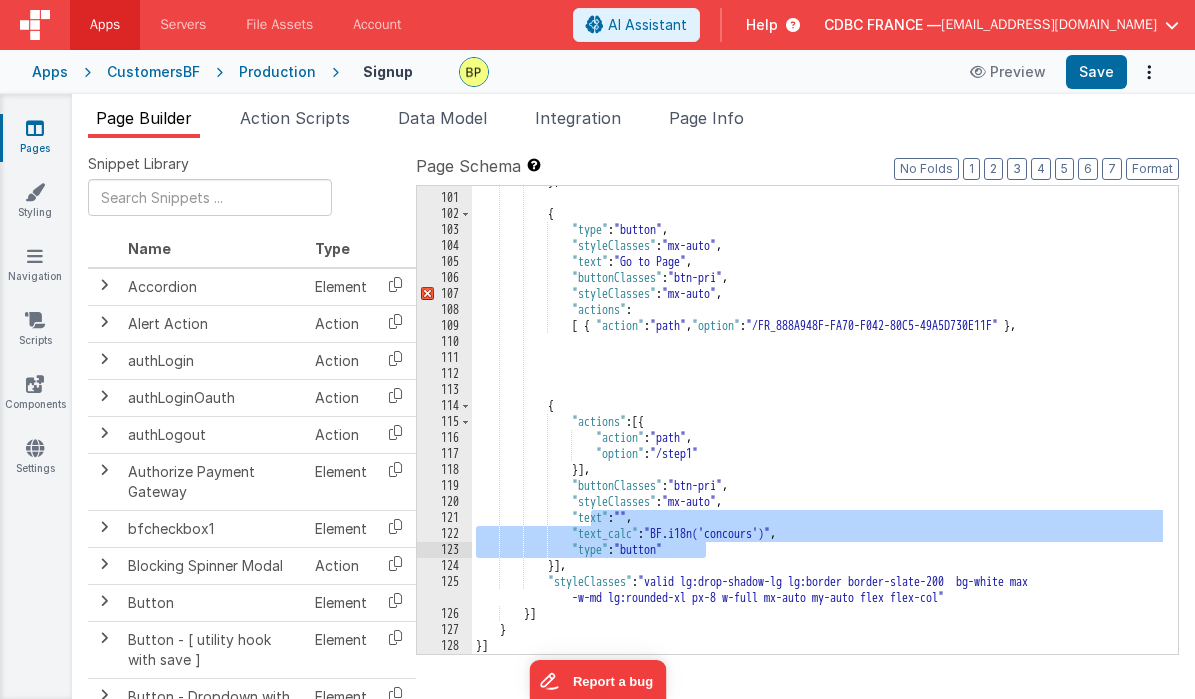 click on "} ,                                {                       "type" :  "button" ,                     "styleClasses" :  "mx-auto" ,                     "text" :  "Go to Page" ,                      "buttonClasses" :  "btn-pri" ,                      "styleClasses" :  "mx-auto" ,                      "actions" :                      [   {   "action" :  "path" ,  "option" :  "/FR_888A948F-FA70-F042-80C5-49A5D730E11F"   } ,                                                                             {                     "actions" :  [{                          "action" :  "path" ,                          "option" :  "/step1"                     }] ,                     "buttonClasses" :  "btn-pri" ,                     "styleClasses" :  "mx-auto" ,                     "text" :  "" ,                     "text_calc" :  "BF.i18n('concours')" ,                     "type" :  "button"                }] ,                "styleClasses" :  "valid lg:drop-shadow-lg lg:border border-slate-200  bg-white max }]" at bounding box center [817, 424] 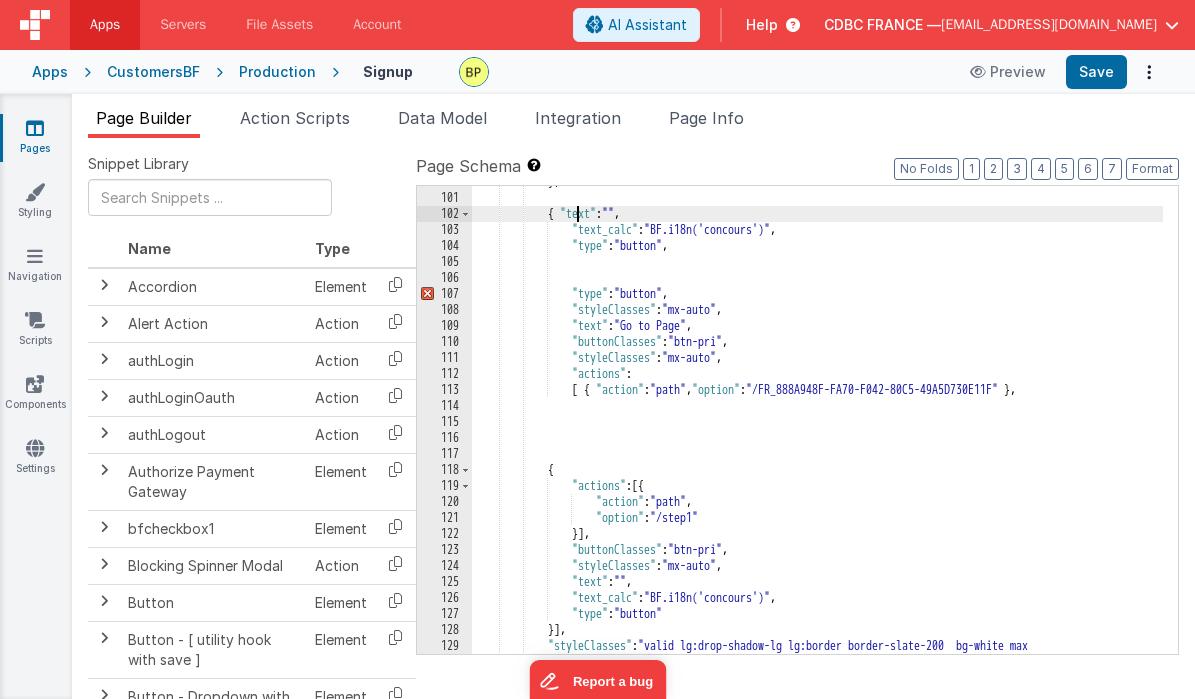 drag, startPoint x: 577, startPoint y: 214, endPoint x: 589, endPoint y: 274, distance: 61.188232 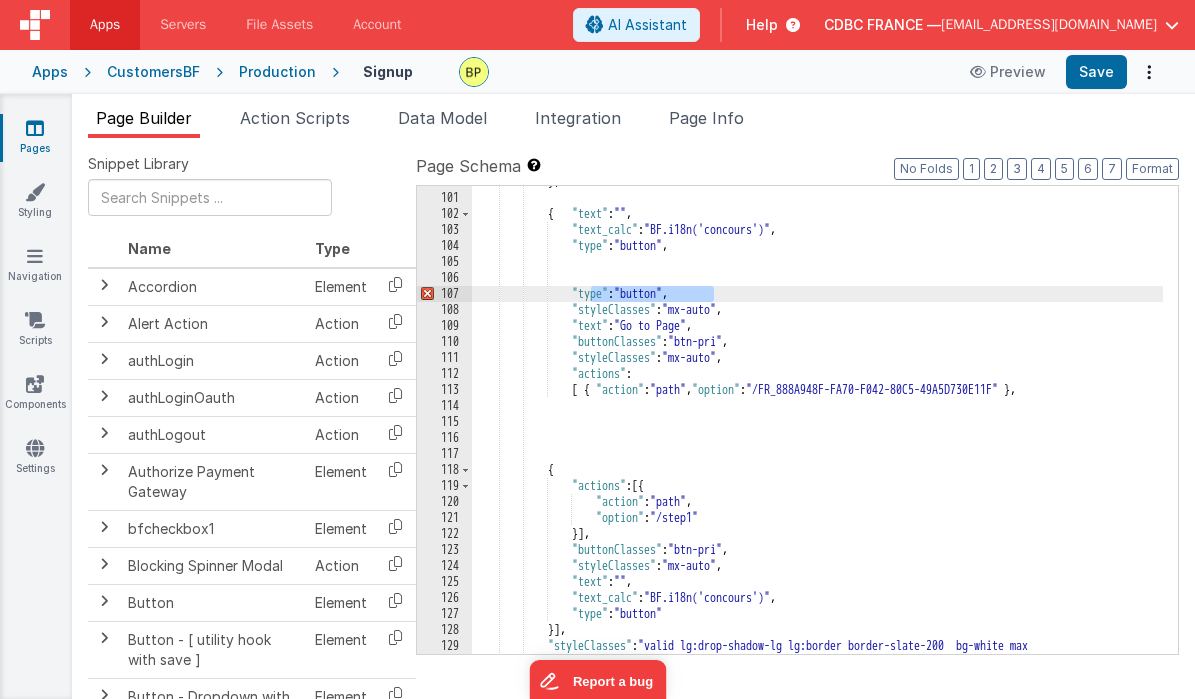 drag, startPoint x: 589, startPoint y: 295, endPoint x: 768, endPoint y: 301, distance: 179.10052 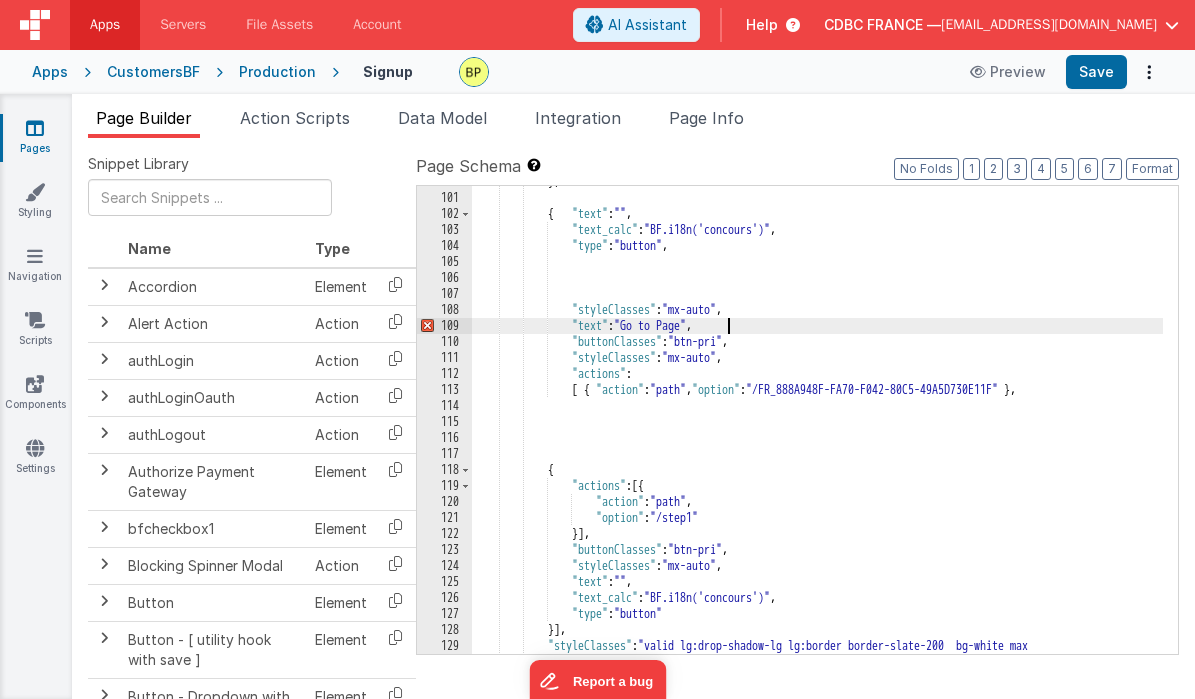 click on "} ,                                {     "text" :  "" ,                     "text_calc" :  "BF.i18n('concours')" ,                     "type" :  "button" ,                                                                                 "styleClasses" :  "mx-auto" ,                     "text" :  "Go to Page" ,                      "buttonClasses" :  "btn-pri" ,                      "styleClasses" :  "mx-auto" ,                      "actions" :                      [   {   "action" :  "path" ,  "option" :  "/FR_888A948F-FA70-F042-80C5-49A5D730E11F"   } ,                                                                             {                     "actions" :  [{                          "action" :  "path" ,                          "option" :  "/step1"                     }] ,                     "buttonClasses" :  "btn-pri" ,                     "styleClasses" :  "mx-auto" ,                     "text" :  "" ,                     "text_calc" :  "BF.i18n('concours')" ,                     :  ," at bounding box center (817, 432) 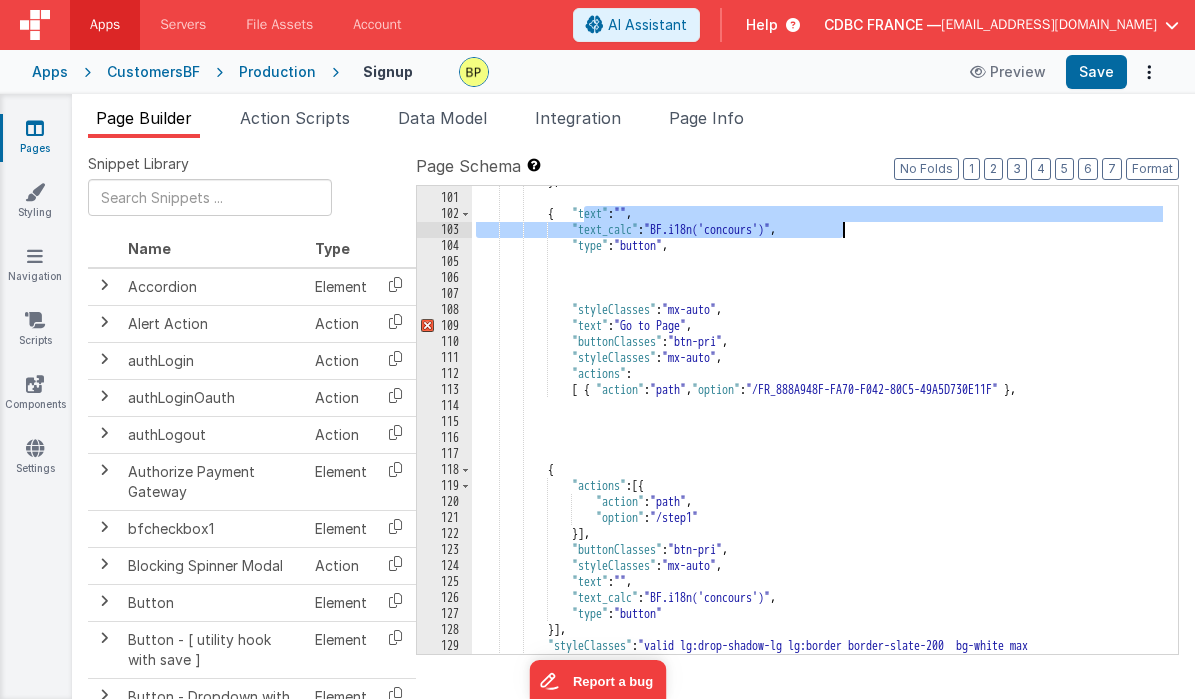 drag, startPoint x: 587, startPoint y: 210, endPoint x: 863, endPoint y: 229, distance: 276.6532 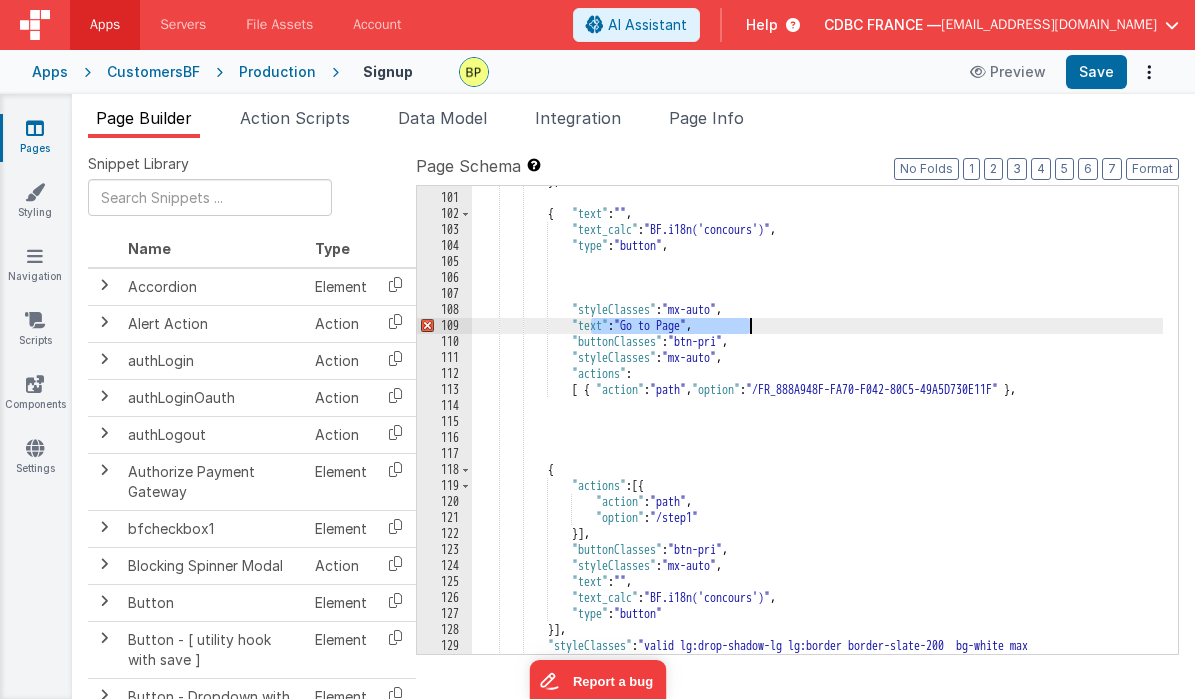 drag, startPoint x: 592, startPoint y: 324, endPoint x: 825, endPoint y: 322, distance: 233.00859 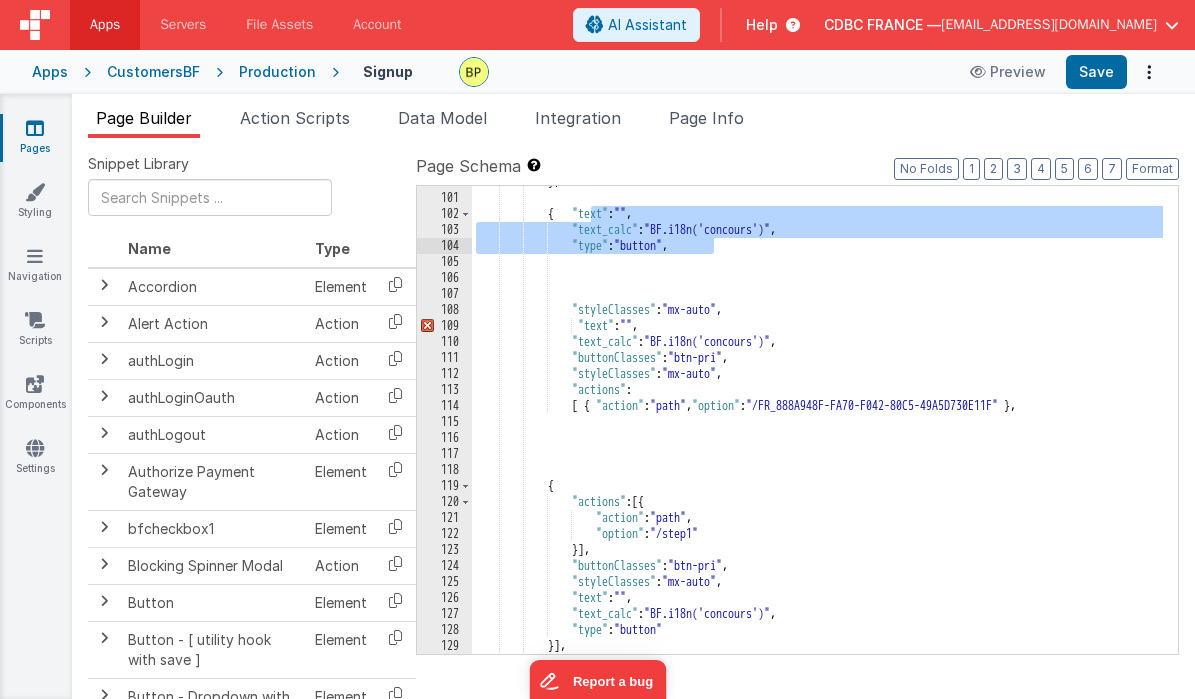 drag, startPoint x: 591, startPoint y: 213, endPoint x: 790, endPoint y: 247, distance: 201.88364 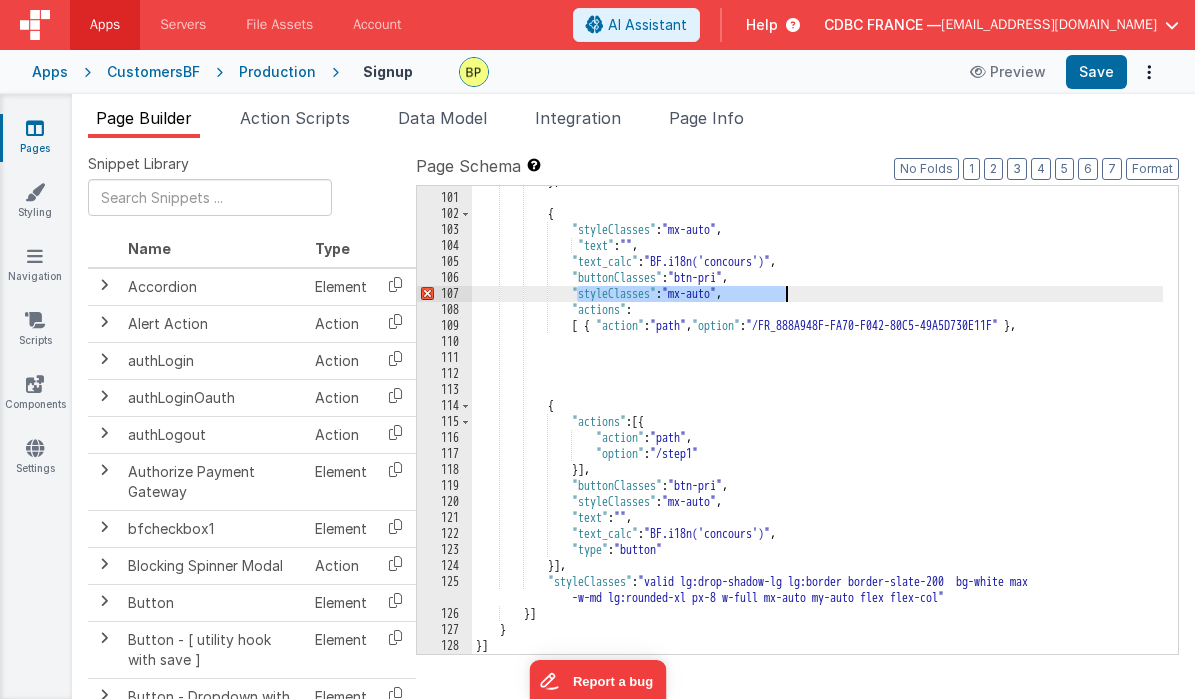 drag, startPoint x: 580, startPoint y: 292, endPoint x: 824, endPoint y: 298, distance: 244.07376 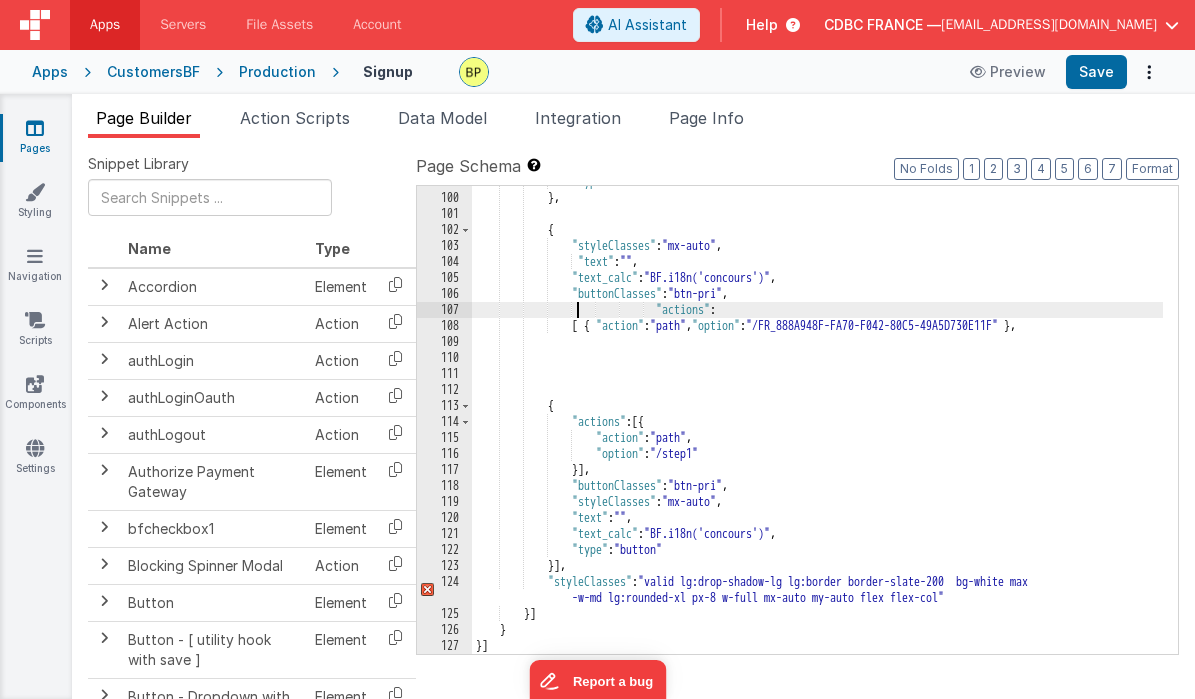 scroll, scrollTop: 1756, scrollLeft: 0, axis: vertical 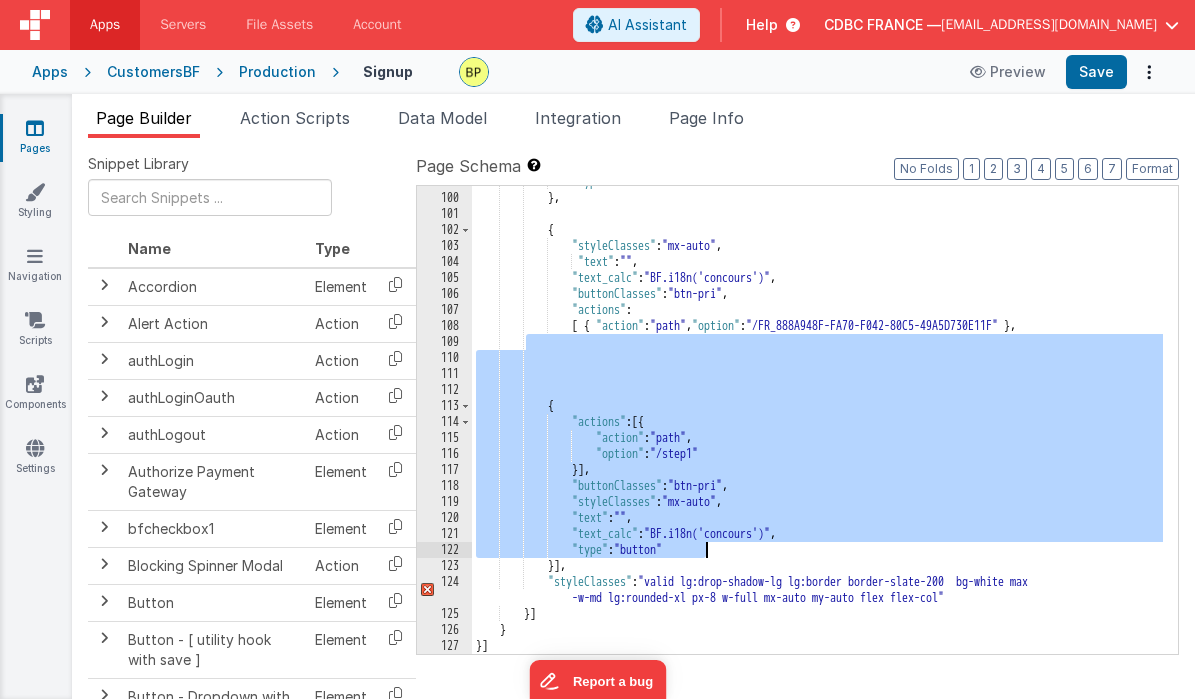 drag, startPoint x: 523, startPoint y: 349, endPoint x: 896, endPoint y: 546, distance: 421.82697 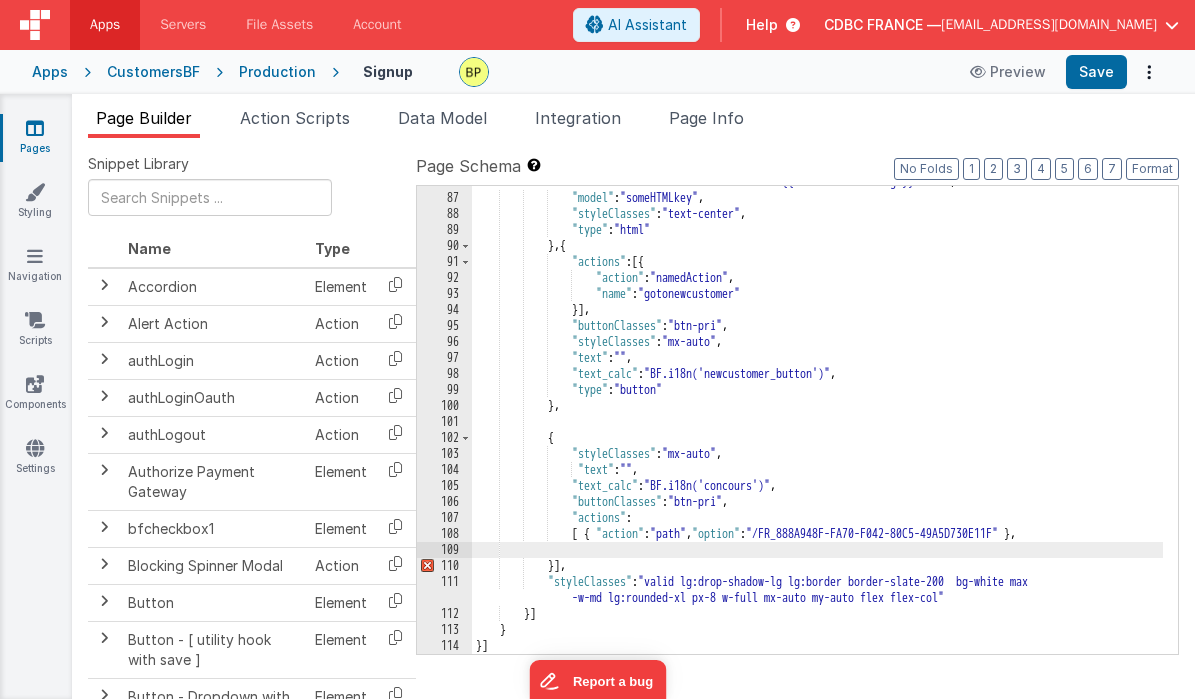 scroll, scrollTop: 1532, scrollLeft: 0, axis: vertical 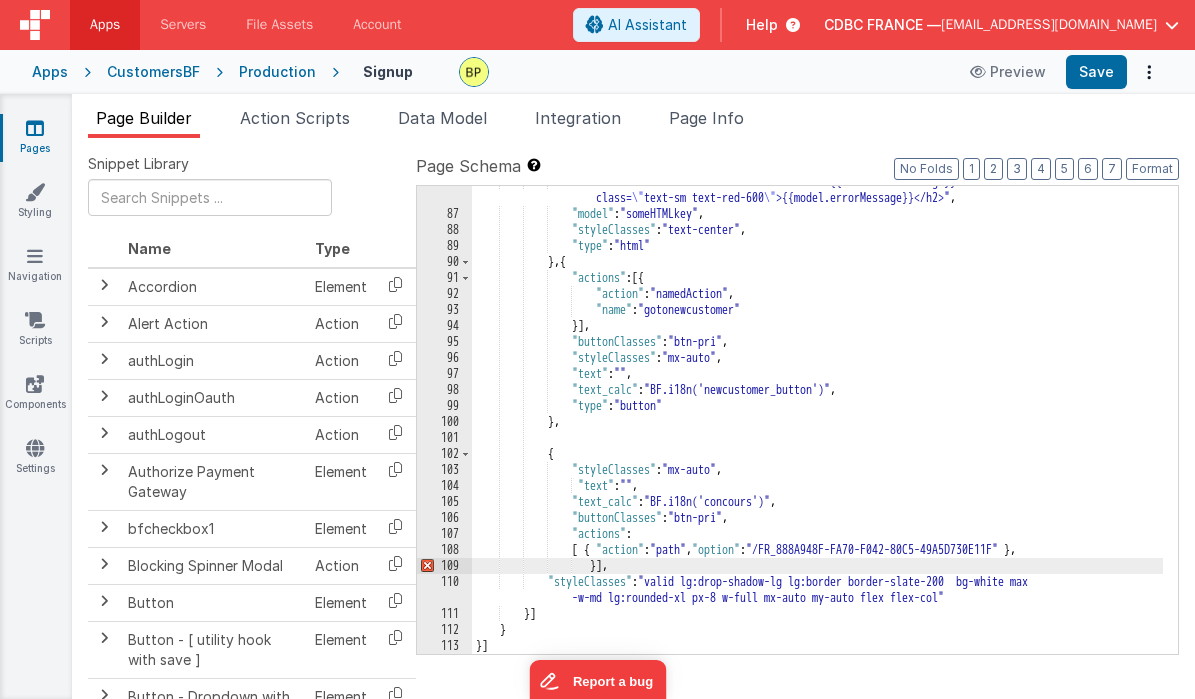 drag, startPoint x: 619, startPoint y: 565, endPoint x: 627, endPoint y: 583, distance: 19.697716 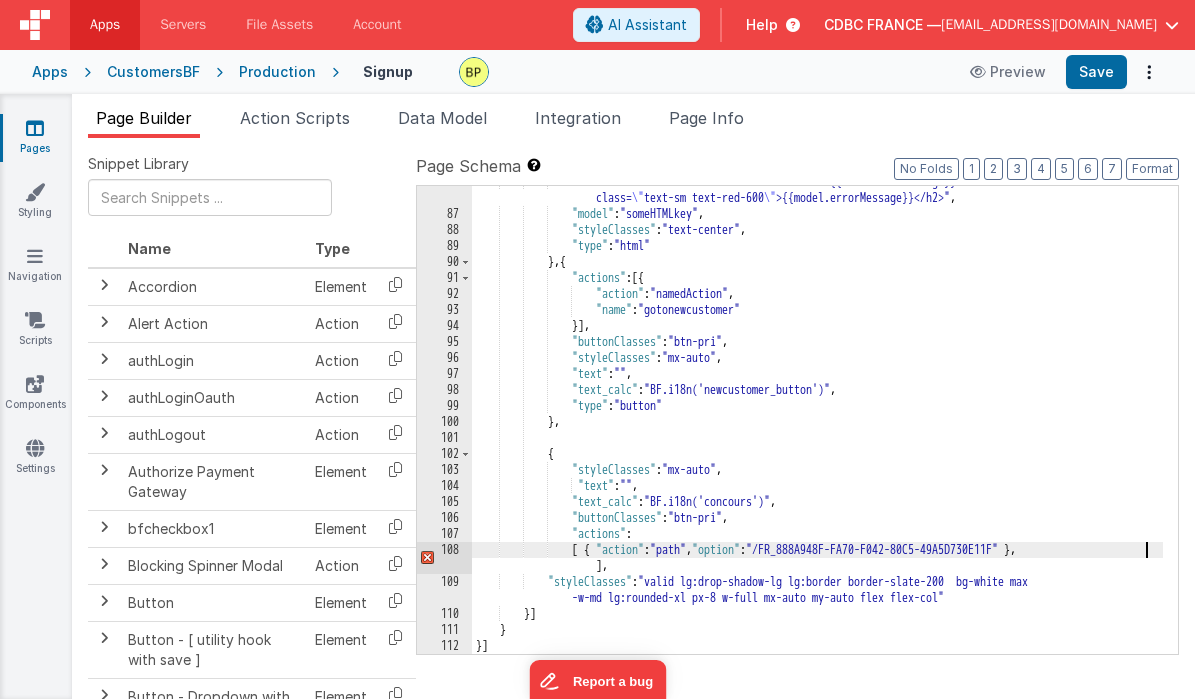 click on ""html" :  "<h2 class= \" text-sm text-red-600 \" >{{model.authMessage}}</h2> \n <h2                       class= \" text-sm text-red-600 \" >{{model.errorMessage}}</h2>" ,                     "model" :  "someHTMLkey" ,                     "styleClasses" :  "text-center" ,                     "type" :  "html"                } ,  {                     "actions" :  [{                          "action" :  "namedAction" ,                          "name" :  "gotonewcustomer"                     }] ,                     "buttonClasses" :  "btn-pri" ,                     "styleClasses" :  "mx-auto" ,                     "text" :  "" ,                     "text_calc" :  "BF.i18n('newcustomer_button')" ,                     "type" :  "button"                } ,                                {                         "styleClasses" :  "mx-auto" ,                       "text" :  "" ,                     "text_calc" :  "BF.i18n('concours')" ,                     "buttonClasses" :" at bounding box center (817, 432) 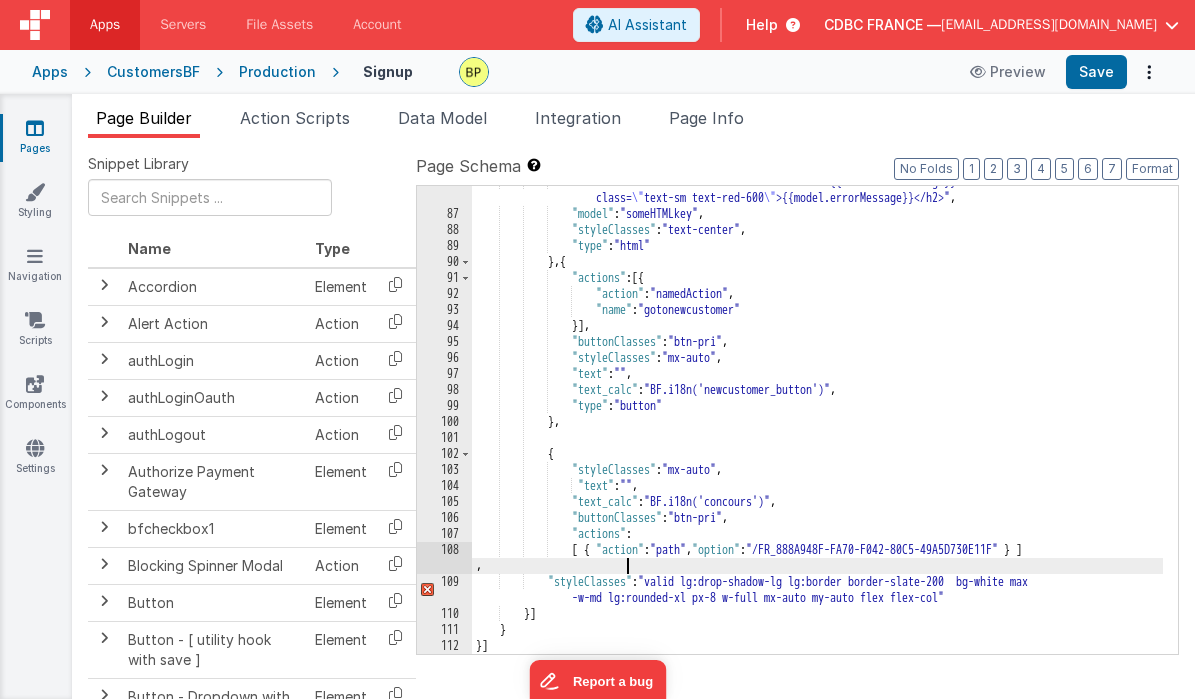 click on ""html" :  "<h2 class= \" text-sm text-red-600 \" >{{model.authMessage}}</h2> \n <h2                       class= \" text-sm text-red-600 \" >{{model.errorMessage}}</h2>" ,                     "model" :  "someHTMLkey" ,                     "styleClasses" :  "text-center" ,                     "type" :  "html"                } ,  {                     "actions" :  [{                          "action" :  "namedAction" ,                          "name" :  "gotonewcustomer"                     }] ,                     "buttonClasses" :  "btn-pri" ,                     "styleClasses" :  "mx-auto" ,                     "text" :  "" ,                     "text_calc" :  "BF.i18n('newcustomer_button')" ,                     "type" :  "button"                } ,                                {                         "styleClasses" :  "mx-auto" ,                       "text" :  "" ,                     "text_calc" :  "BF.i18n('concours')" ,                     "buttonClasses" :" at bounding box center (817, 432) 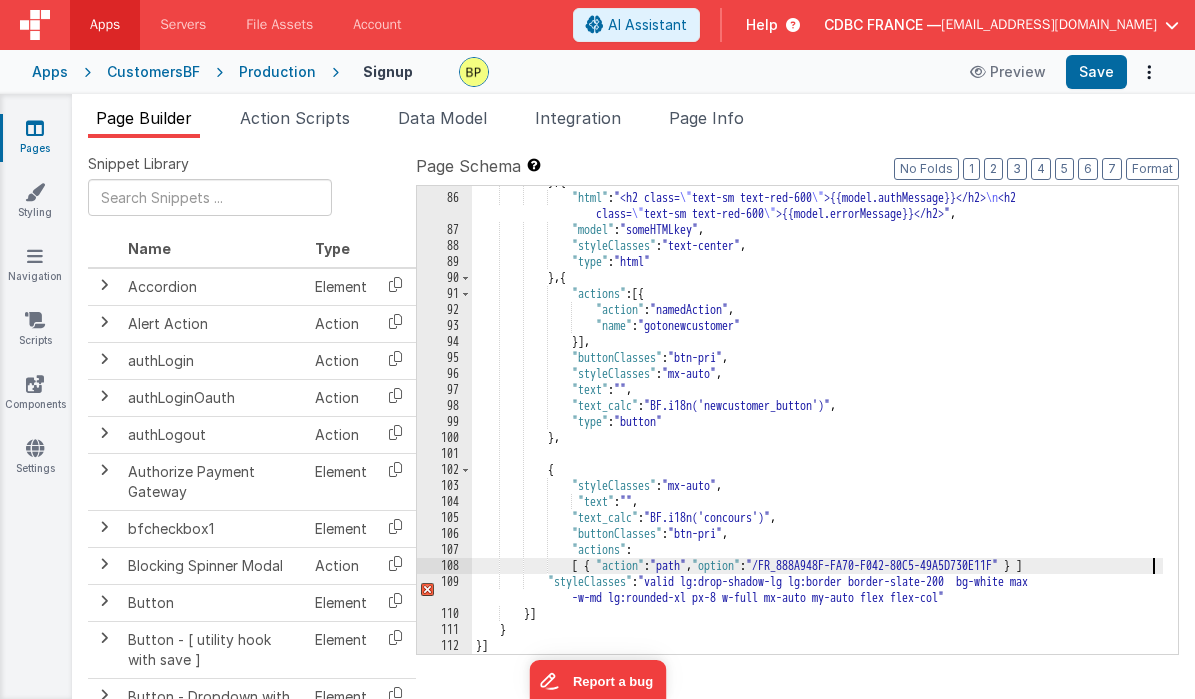 scroll, scrollTop: 1516, scrollLeft: 0, axis: vertical 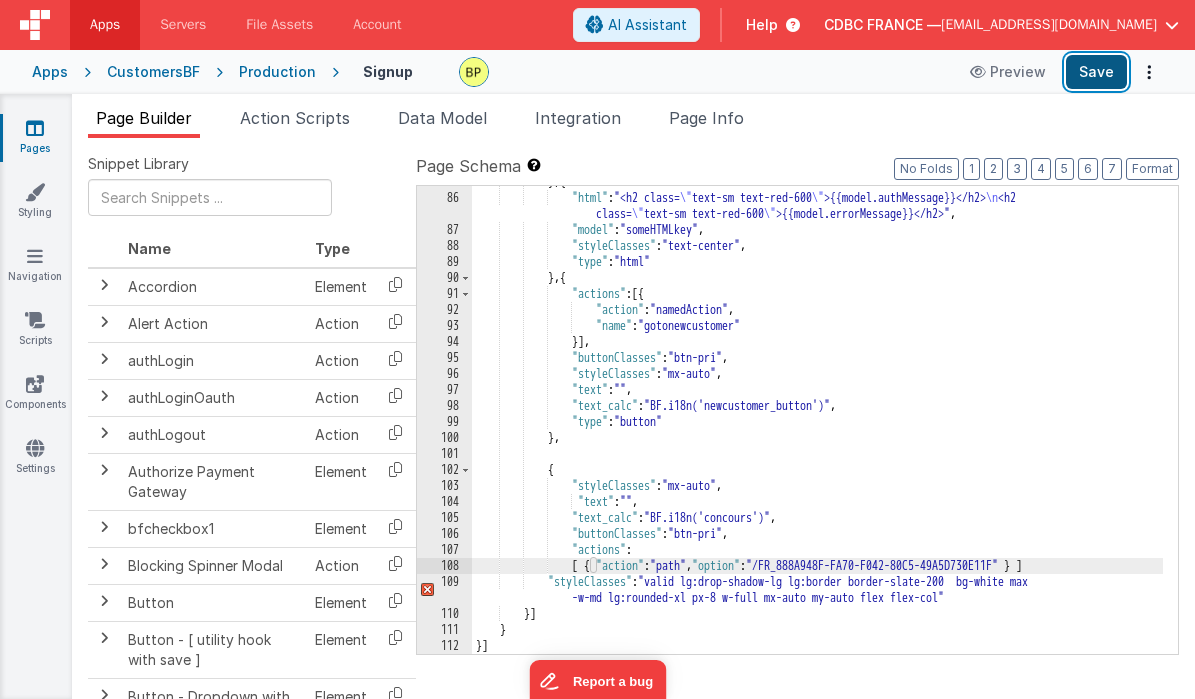 drag, startPoint x: 1108, startPoint y: 70, endPoint x: 1040, endPoint y: 72, distance: 68.0294 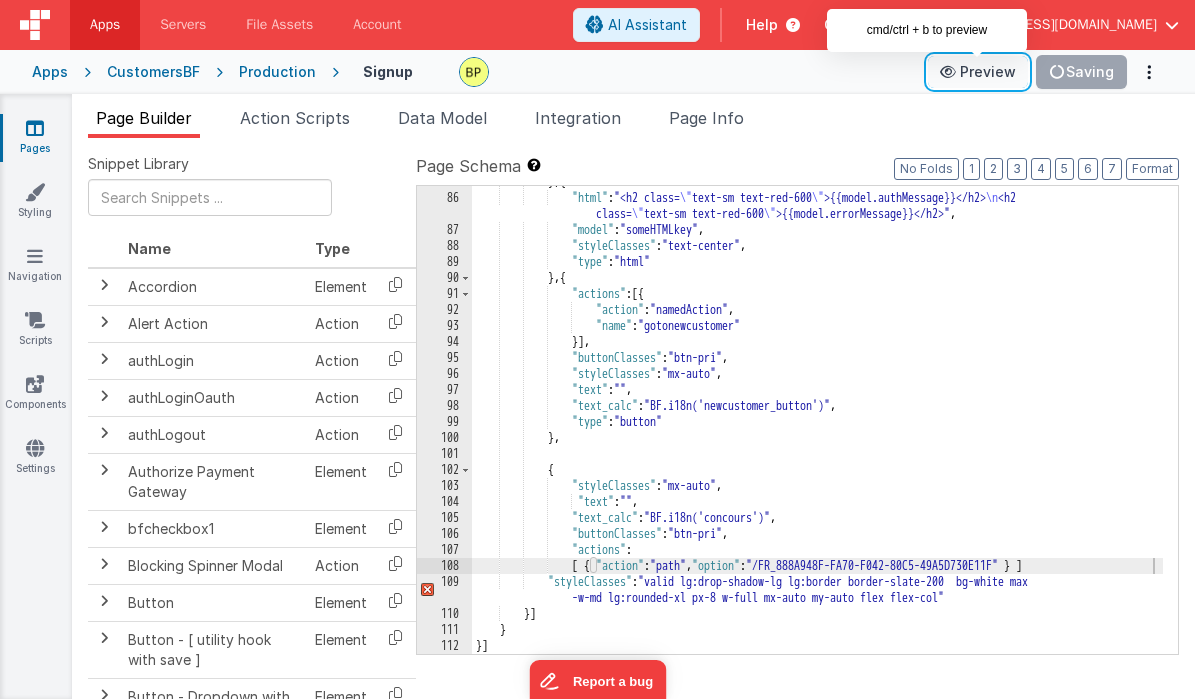 click on "Preview" at bounding box center (978, 72) 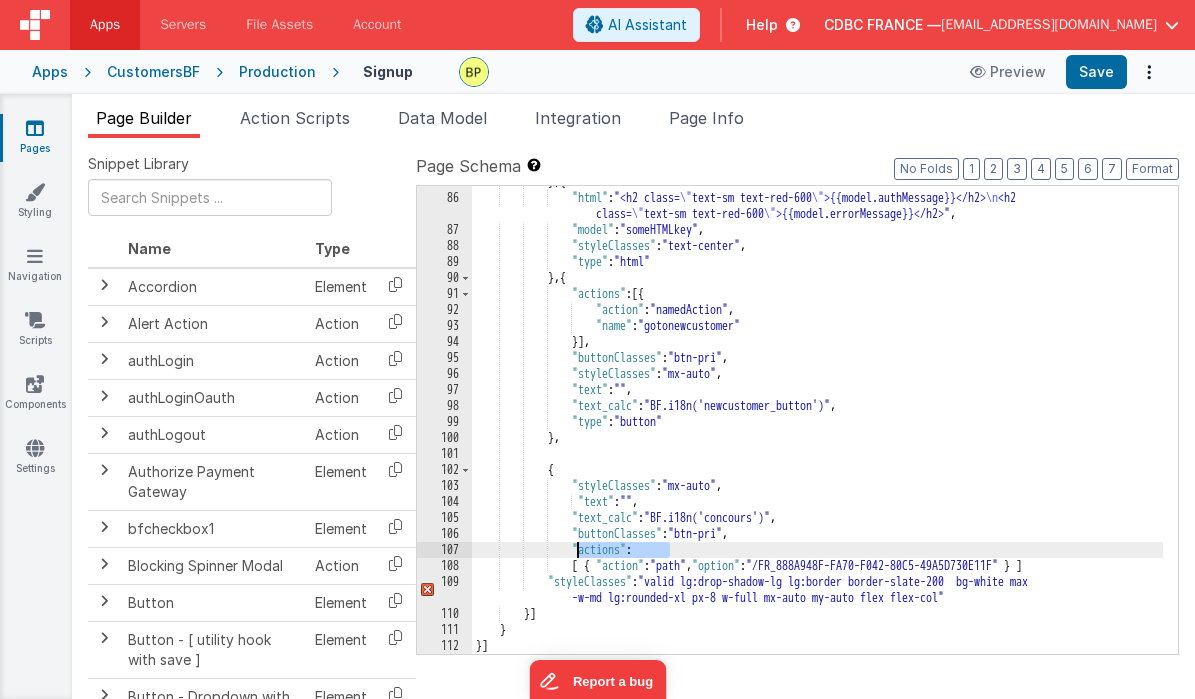 drag, startPoint x: 675, startPoint y: 546, endPoint x: 574, endPoint y: 551, distance: 101.12369 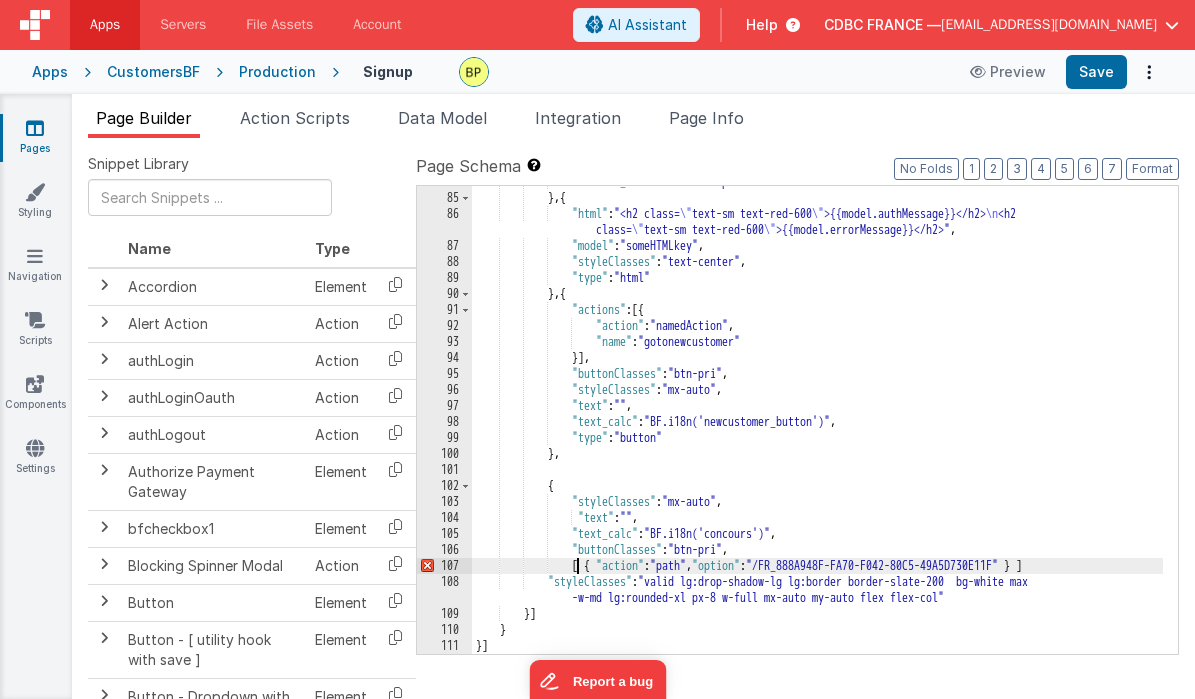 scroll, scrollTop: 1500, scrollLeft: 0, axis: vertical 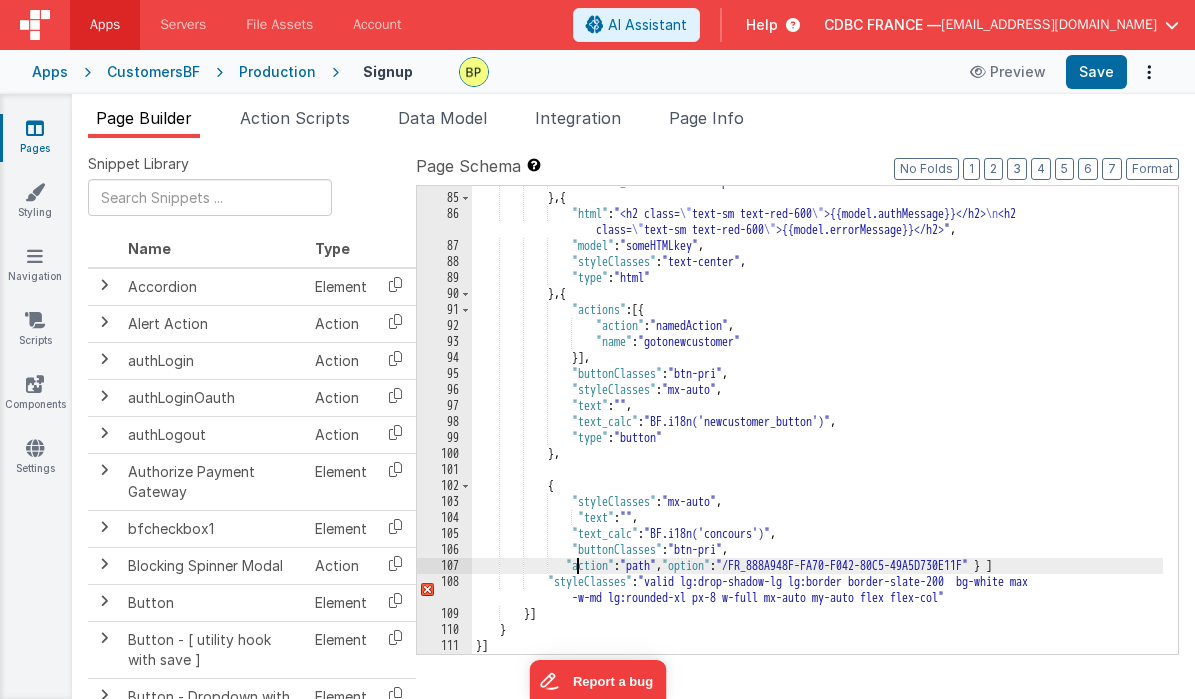 drag, startPoint x: 711, startPoint y: 563, endPoint x: 717, endPoint y: 597, distance: 34.525352 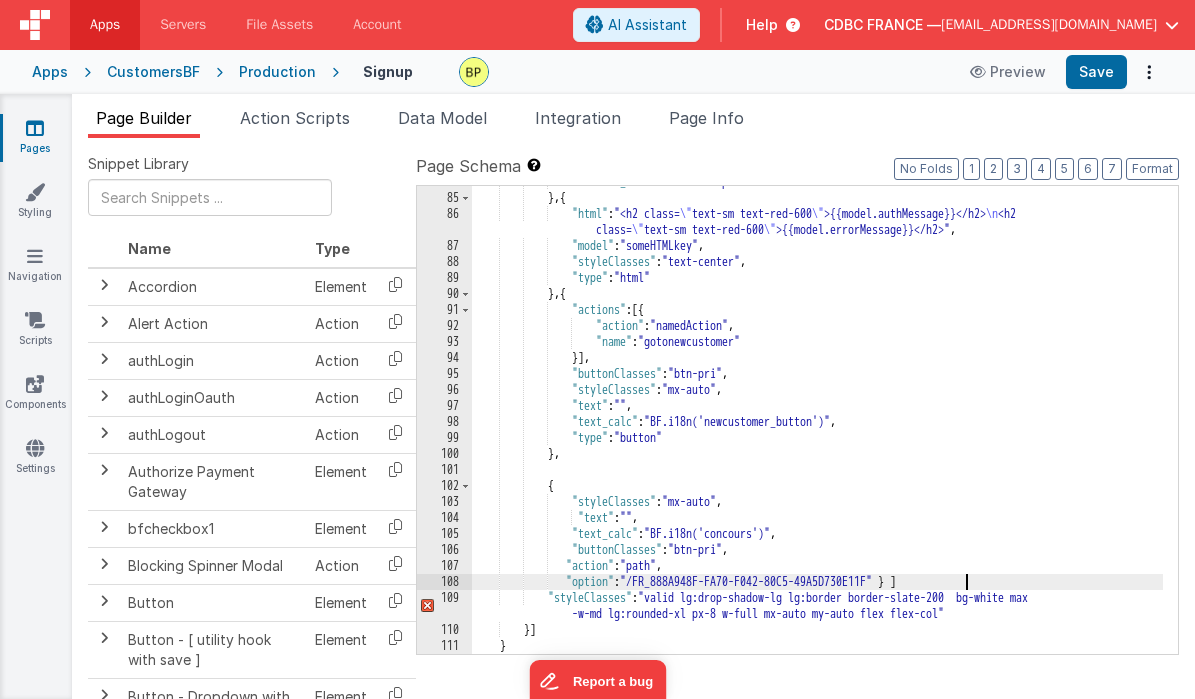 drag, startPoint x: 963, startPoint y: 583, endPoint x: 989, endPoint y: 617, distance: 42.80187 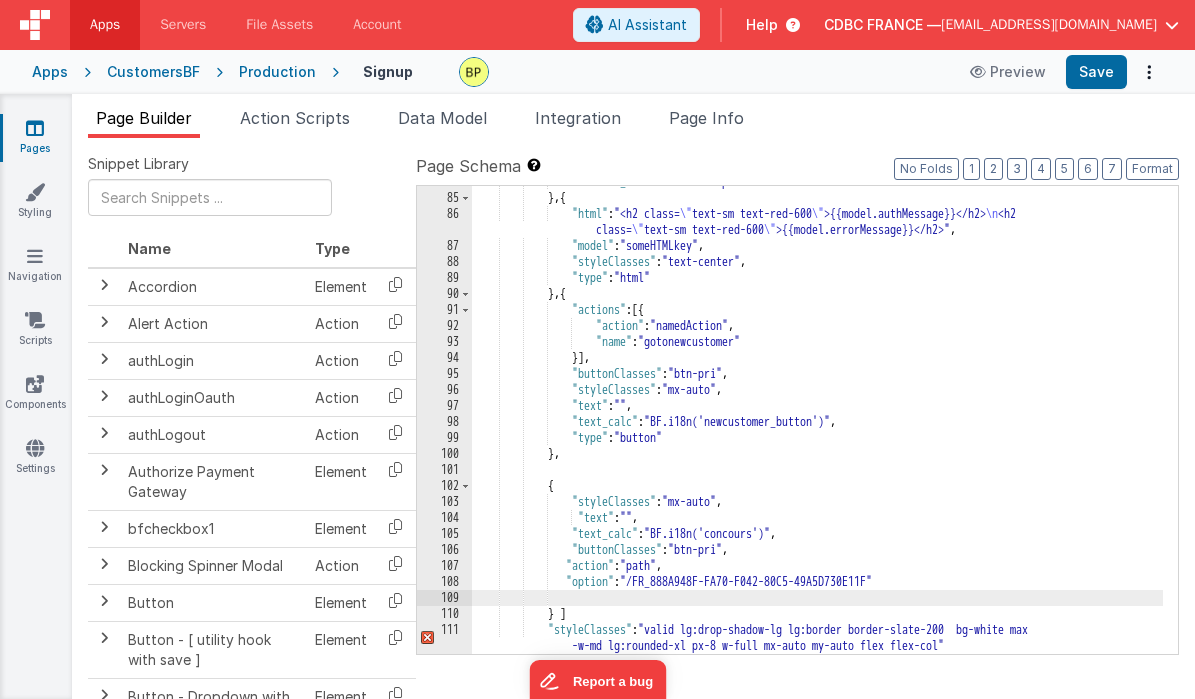 scroll, scrollTop: 1548, scrollLeft: 0, axis: vertical 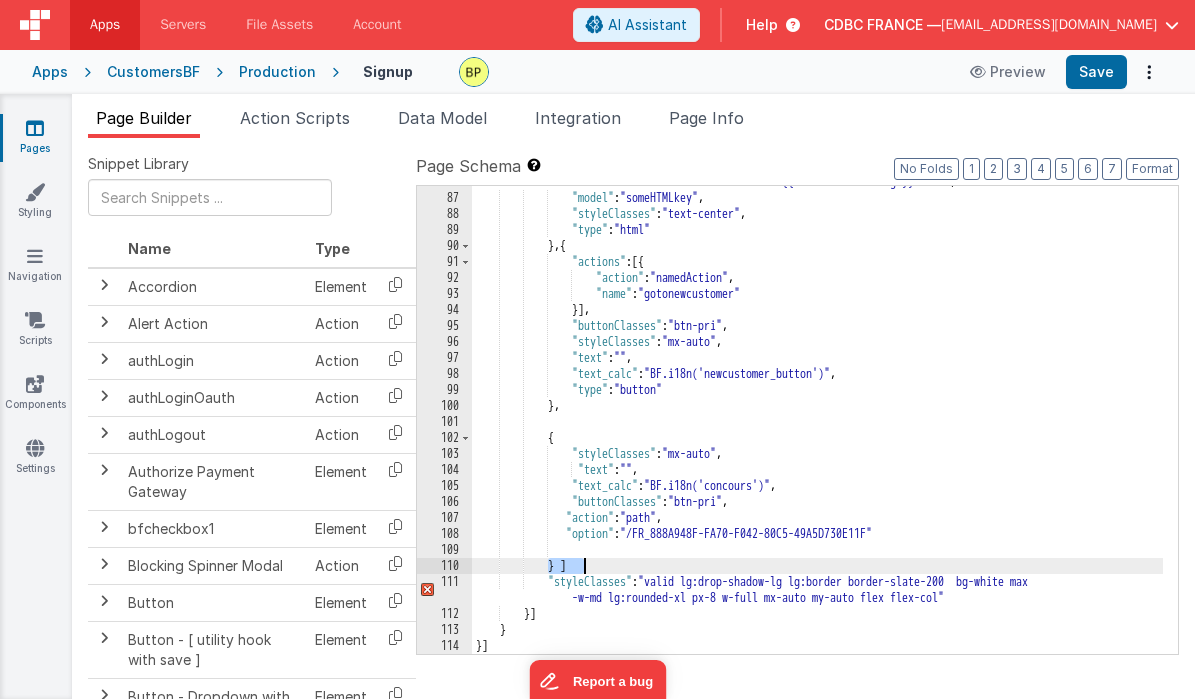 drag, startPoint x: 547, startPoint y: 567, endPoint x: 671, endPoint y: 564, distance: 124.036285 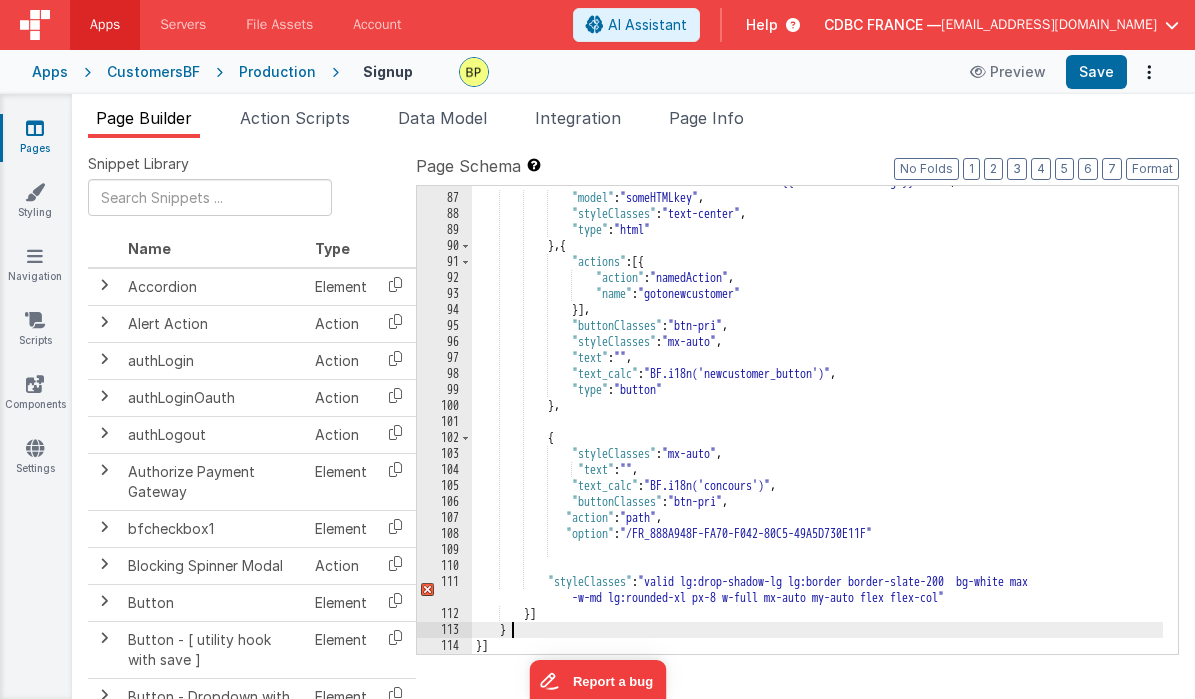 click on ""html" :  "<h2 class= \" text-sm text-red-600 \" >{{model.authMessage}}</h2> \n <h2                       class= \" text-sm text-red-600 \" >{{model.errorMessage}}</h2>" ,                     "model" :  "someHTMLkey" ,                     "styleClasses" :  "text-center" ,                     "type" :  "html"                } ,  {                     "actions" :  [{                          "action" :  "namedAction" ,                          "name" :  "gotonewcustomer"                     }] ,                     "buttonClasses" :  "btn-pri" ,                     "styleClasses" :  "mx-auto" ,                     "text" :  "" ,                     "text_calc" :  "BF.i18n('newcustomer_button')" ,                     "type" :  "button"                } ,                                {                         "styleClasses" :  "mx-auto" ,                       "text" :  "" ,                     "text_calc" :  "BF.i18n('concours')" ,                     "buttonClasses" :" at bounding box center [817, 416] 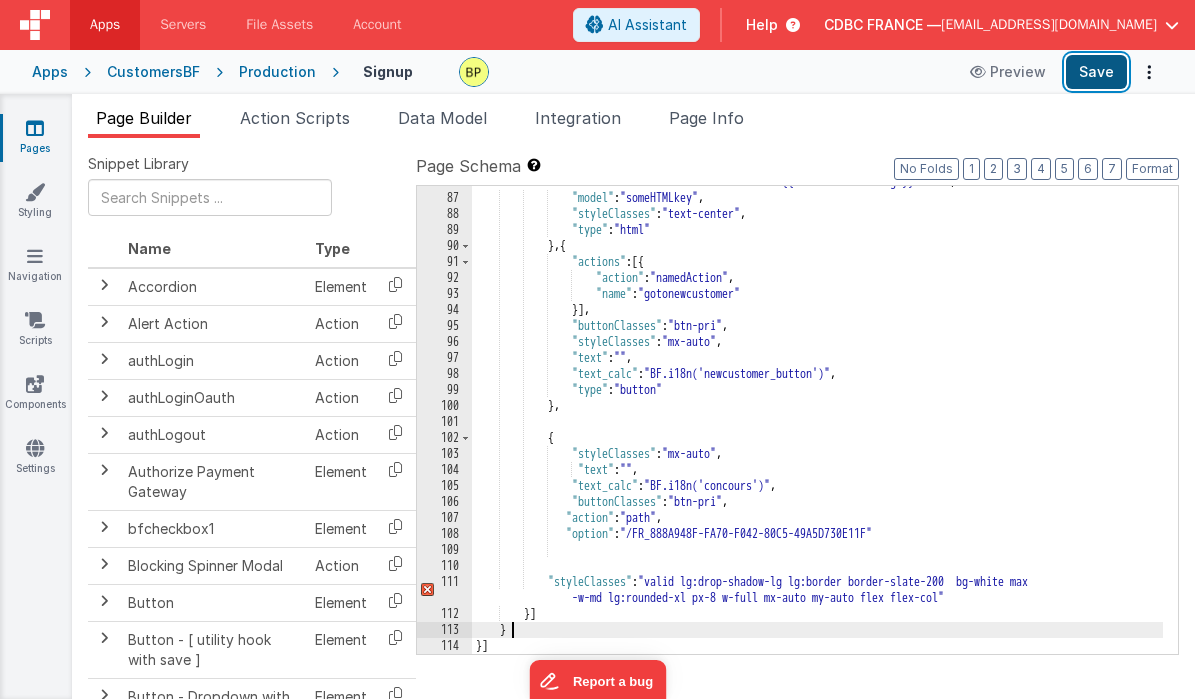 click on "Save" at bounding box center [1096, 72] 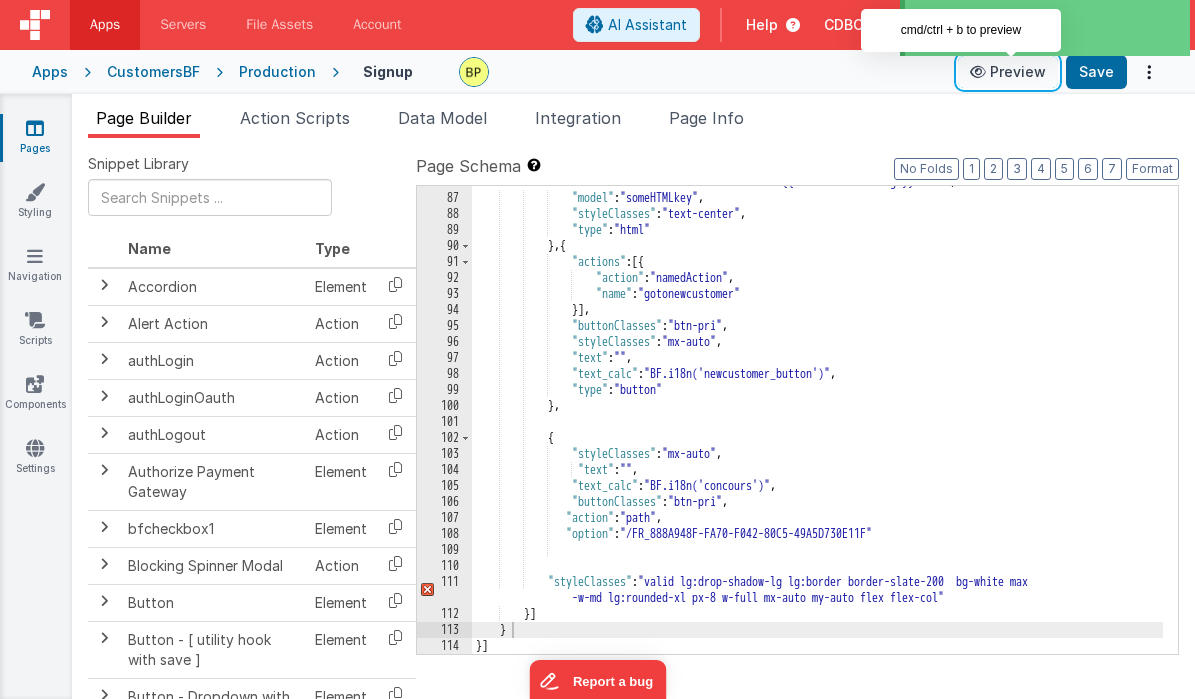 click at bounding box center (980, 72) 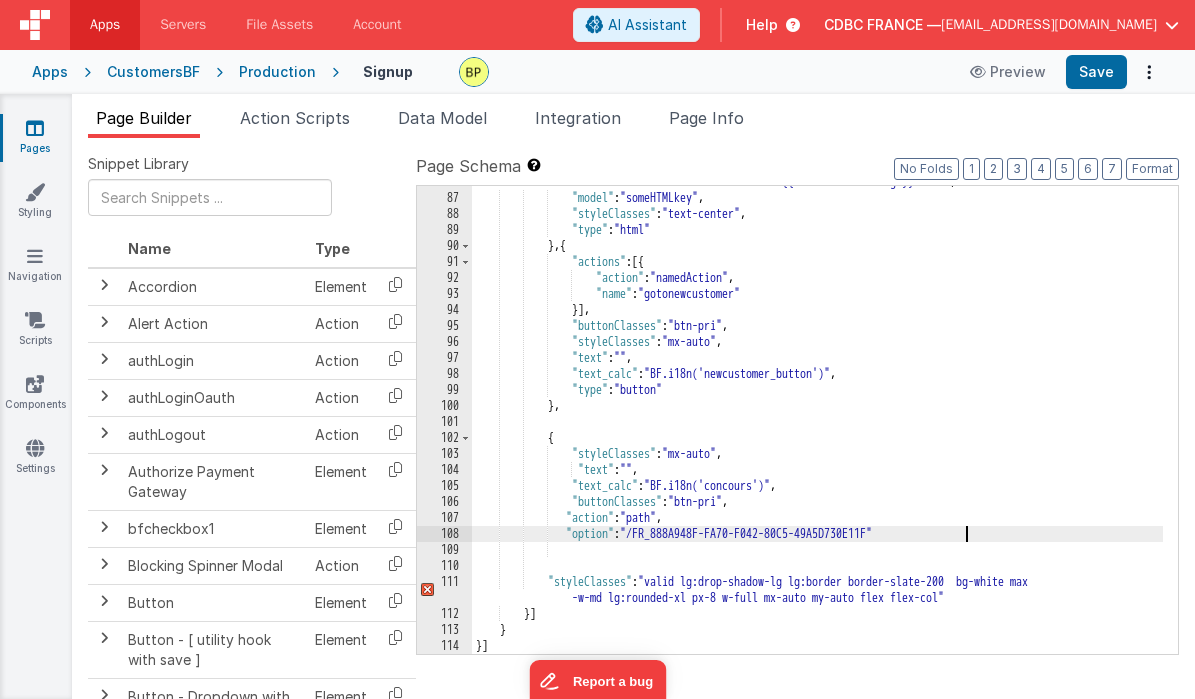 click on ""html" :  "<h2 class= \" text-sm text-red-600 \" >{{model.authMessage}}</h2> \n <h2                       class= \" text-sm text-red-600 \" >{{model.errorMessage}}</h2>" ,                     "model" :  "someHTMLkey" ,                     "styleClasses" :  "text-center" ,                     "type" :  "html"                } ,  {                     "actions" :  [{                          "action" :  "namedAction" ,                          "name" :  "gotonewcustomer"                     }] ,                     "buttonClasses" :  "btn-pri" ,                     "styleClasses" :  "mx-auto" ,                     "text" :  "" ,                     "text_calc" :  "BF.i18n('newcustomer_button')" ,                     "type" :  "button"                } ,                                {                         "styleClasses" :  "mx-auto" ,                       "text" :  "" ,                     "text_calc" :  "BF.i18n('concours')" ,                     "buttonClasses" :" at bounding box center [817, 416] 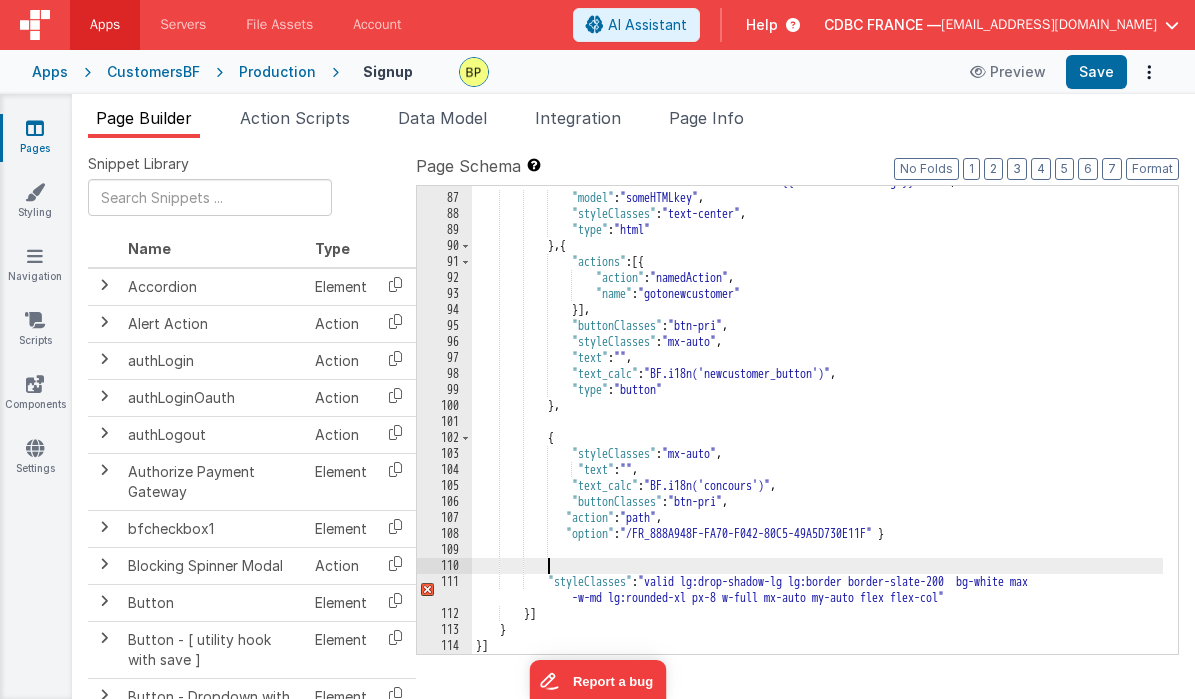 click on ""html" :  "<h2 class= \" text-sm text-red-600 \" >{{model.authMessage}}</h2> \n <h2                       class= \" text-sm text-red-600 \" >{{model.errorMessage}}</h2>" ,                     "model" :  "someHTMLkey" ,                     "styleClasses" :  "text-center" ,                     "type" :  "html"                } ,  {                     "actions" :  [{                          "action" :  "namedAction" ,                          "name" :  "gotonewcustomer"                     }] ,                     "buttonClasses" :  "btn-pri" ,                     "styleClasses" :  "mx-auto" ,                     "text" :  "" ,                     "text_calc" :  "BF.i18n('newcustomer_button')" ,                     "type" :  "button"                } ,                                {                         "styleClasses" :  "mx-auto" ,                       "text" :  "" ,                     "text_calc" :  "BF.i18n('concours')" ,                     "buttonClasses" :" at bounding box center (817, 416) 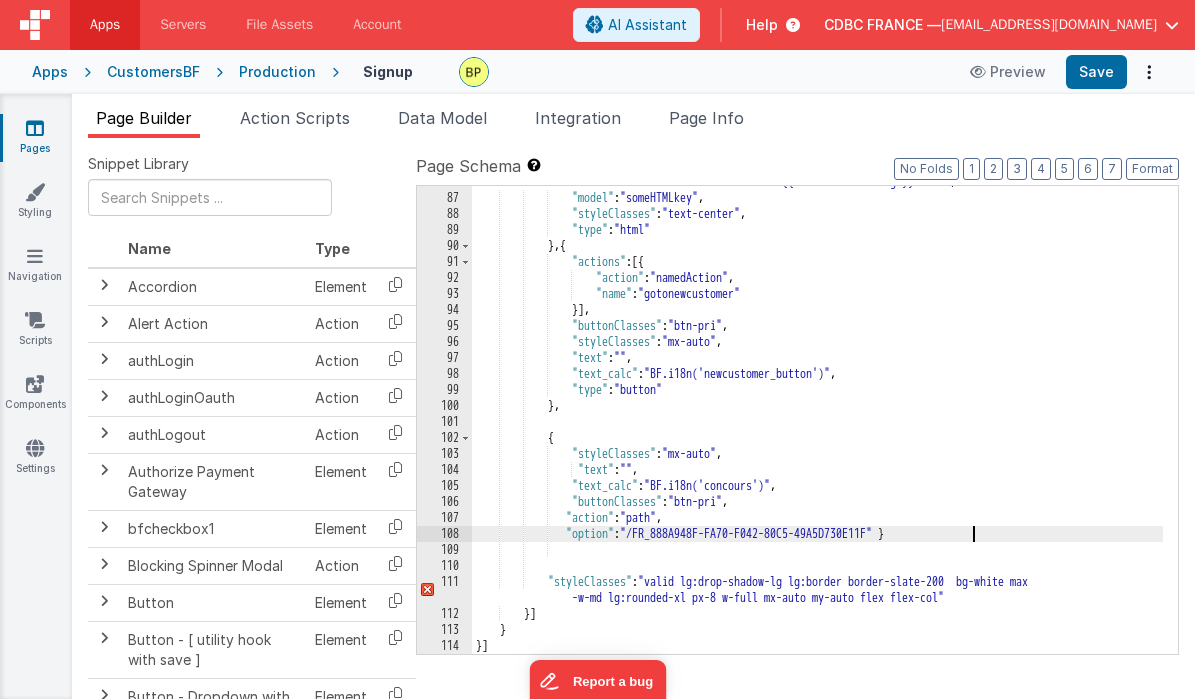 click on ""html" :  "<h2 class= \" text-sm text-red-600 \" >{{model.authMessage}}</h2> \n <h2                       class= \" text-sm text-red-600 \" >{{model.errorMessage}}</h2>" ,                     "model" :  "someHTMLkey" ,                     "styleClasses" :  "text-center" ,                     "type" :  "html"                } ,  {                     "actions" :  [{                          "action" :  "namedAction" ,                          "name" :  "gotonewcustomer"                     }] ,                     "buttonClasses" :  "btn-pri" ,                     "styleClasses" :  "mx-auto" ,                     "text" :  "" ,                     "text_calc" :  "BF.i18n('newcustomer_button')" ,                     "type" :  "button"                } ,                                {                         "styleClasses" :  "mx-auto" ,                       "text" :  "" ,                     "text_calc" :  "BF.i18n('concours')" ,                     "buttonClasses" :" at bounding box center (817, 416) 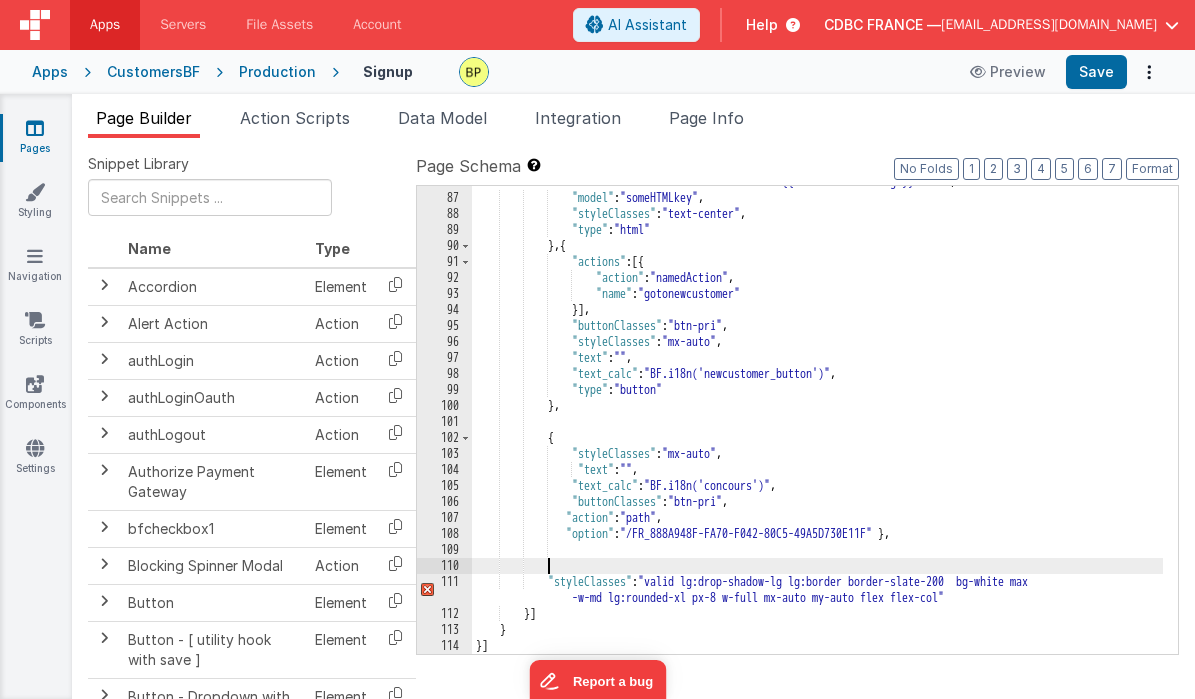 click on ""html" :  "<h2 class= \" text-sm text-red-600 \" >{{model.authMessage}}</h2> \n <h2                       class= \" text-sm text-red-600 \" >{{model.errorMessage}}</h2>" ,                     "model" :  "someHTMLkey" ,                     "styleClasses" :  "text-center" ,                     "type" :  "html"                } ,  {                     "actions" :  [{                          "action" :  "namedAction" ,                          "name" :  "gotonewcustomer"                     }] ,                     "buttonClasses" :  "btn-pri" ,                     "styleClasses" :  "mx-auto" ,                     "text" :  "" ,                     "text_calc" :  "BF.i18n('newcustomer_button')" ,                     "type" :  "button"                } ,                                {                         "styleClasses" :  "mx-auto" ,                       "text" :  "" ,                     "text_calc" :  "BF.i18n('concours')" ,                     "buttonClasses" :" at bounding box center (817, 416) 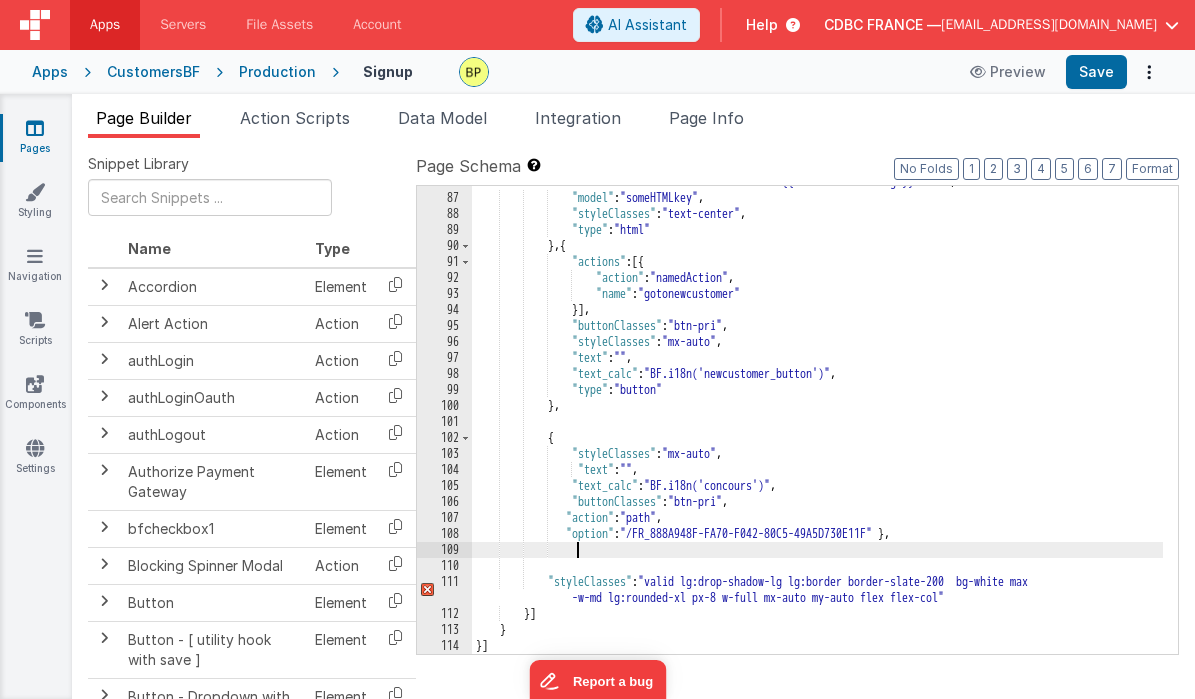 click on ""html" :  "<h2 class= \" text-sm text-red-600 \" >{{model.authMessage}}</h2> \n <h2                       class= \" text-sm text-red-600 \" >{{model.errorMessage}}</h2>" ,                     "model" :  "someHTMLkey" ,                     "styleClasses" :  "text-center" ,                     "type" :  "html"                } ,  {                     "actions" :  [{                          "action" :  "namedAction" ,                          "name" :  "gotonewcustomer"                     }] ,                     "buttonClasses" :  "btn-pri" ,                     "styleClasses" :  "mx-auto" ,                     "text" :  "" ,                     "text_calc" :  "BF.i18n('newcustomer_button')" ,                     "type" :  "button"                } ,                                {                         "styleClasses" :  "mx-auto" ,                       "text" :  "" ,                     "text_calc" :  "BF.i18n('concours')" ,                     "buttonClasses" :" at bounding box center [817, 416] 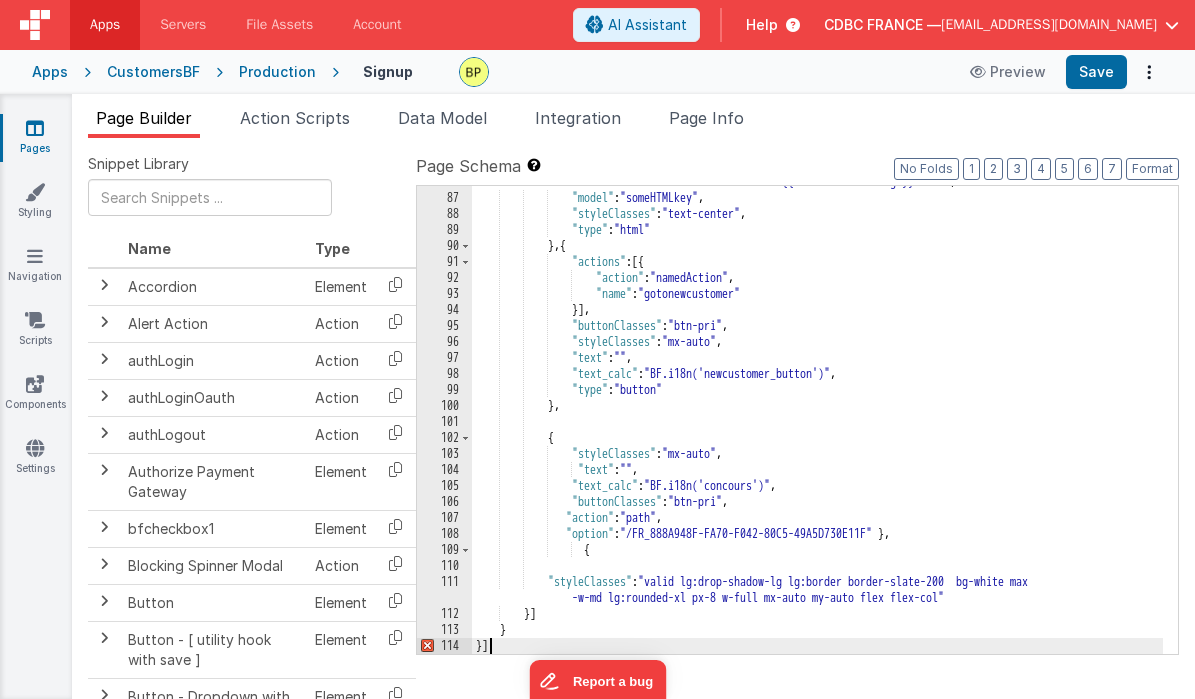 click on ""html" :  "<h2 class= \" text-sm text-red-600 \" >{{model.authMessage}}</h2> \n <h2                       class= \" text-sm text-red-600 \" >{{model.errorMessage}}</h2>" ,                     "model" :  "someHTMLkey" ,                     "styleClasses" :  "text-center" ,                     "type" :  "html"                } ,  {                     "actions" :  [{                          "action" :  "namedAction" ,                          "name" :  "gotonewcustomer"                     }] ,                     "buttonClasses" :  "btn-pri" ,                     "styleClasses" :  "mx-auto" ,                     "text" :  "" ,                     "text_calc" :  "BF.i18n('newcustomer_button')" ,                     "type" :  "button"                } ,                                {                         "styleClasses" :  "mx-auto" ,                       "text" :  "" ,                     "text_calc" :  "BF.i18n('concours')" ,                     "buttonClasses" :" at bounding box center (817, 416) 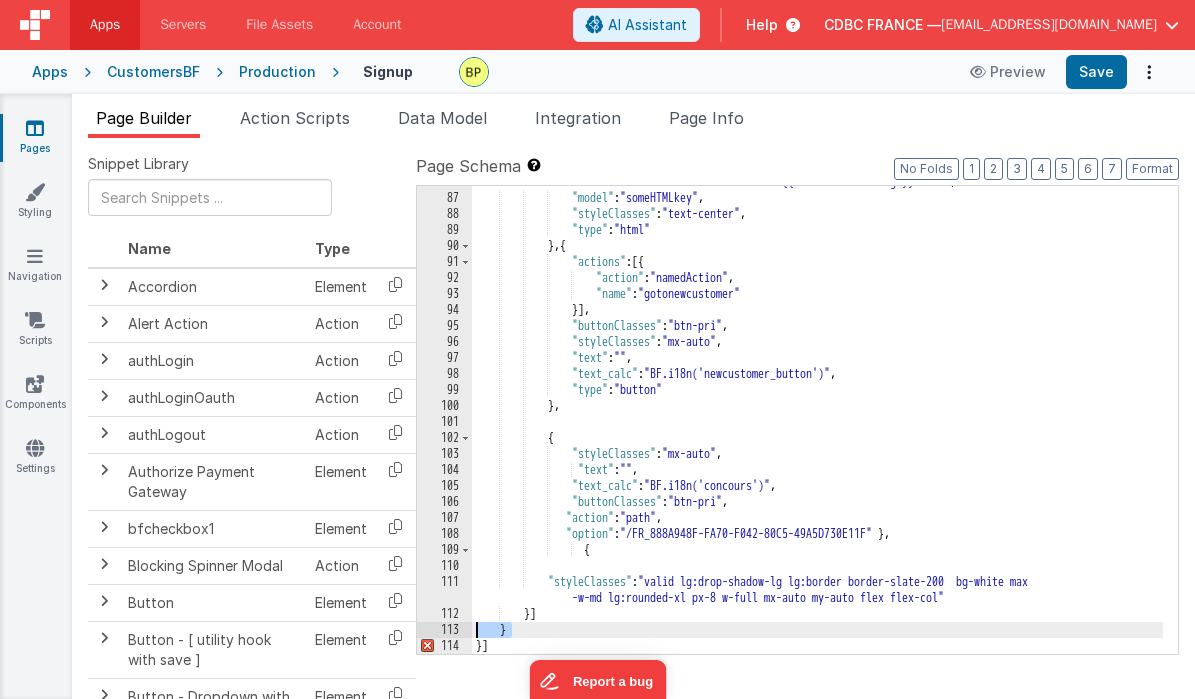 drag, startPoint x: 526, startPoint y: 637, endPoint x: 469, endPoint y: 633, distance: 57.14018 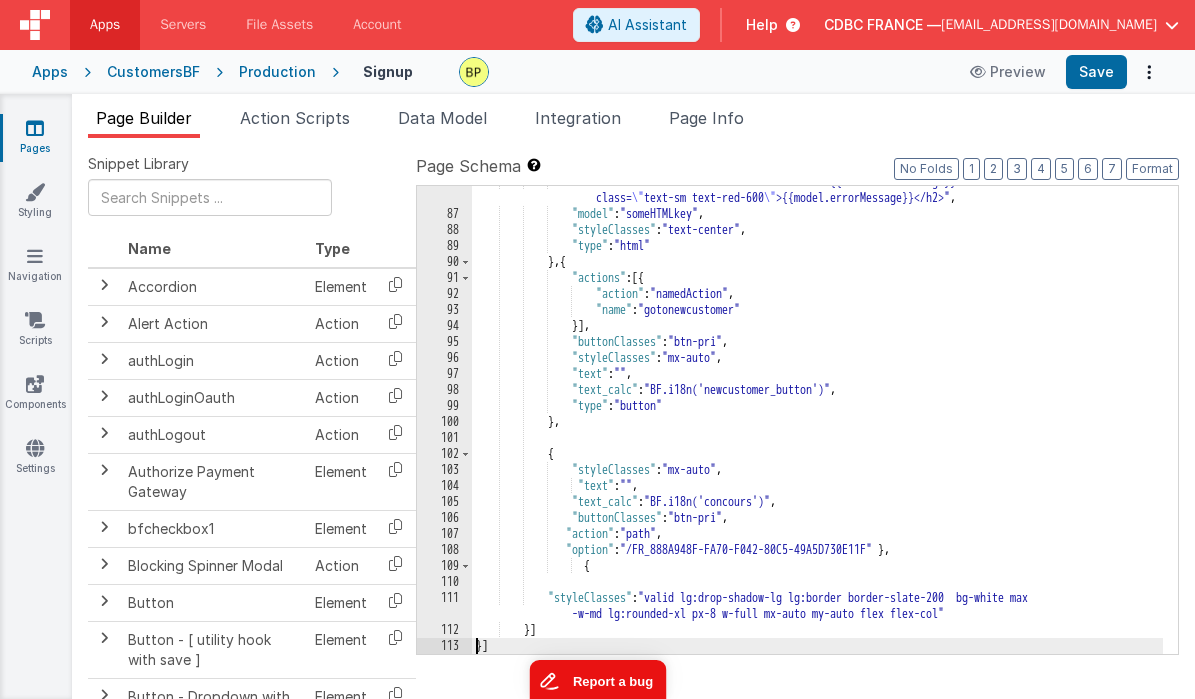 scroll, scrollTop: 1532, scrollLeft: 0, axis: vertical 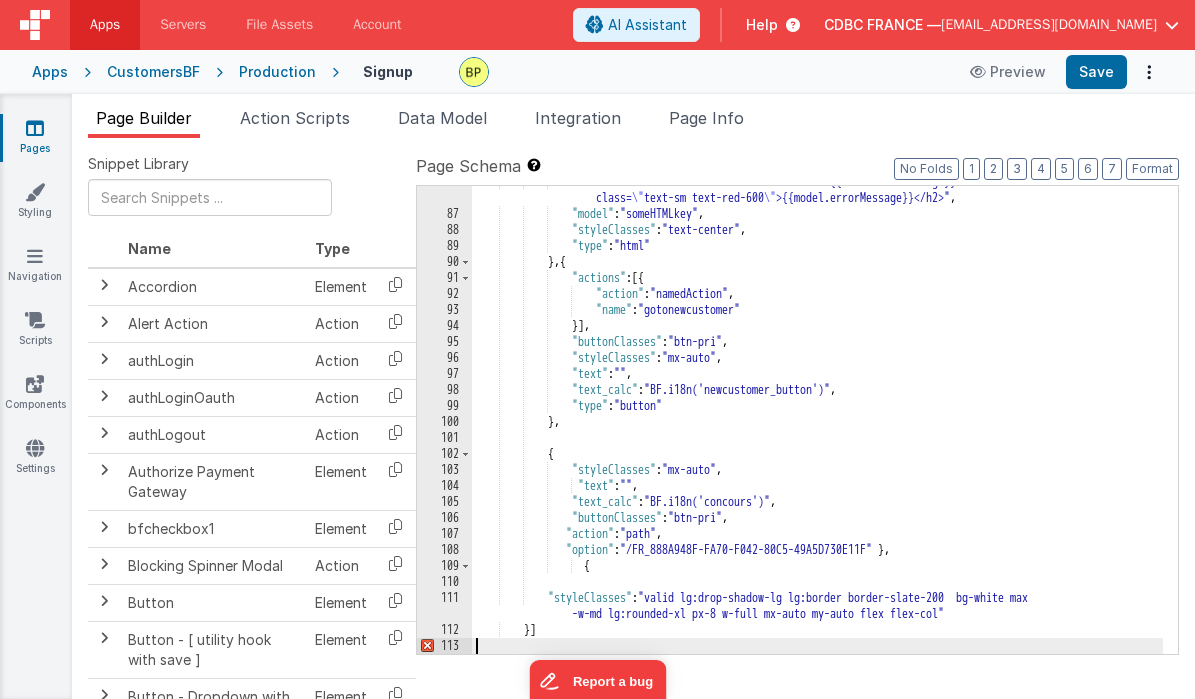 click on ""html" :  "<h2 class= \" text-sm text-red-600 \" >{{model.authMessage}}</h2> \n <h2                       class= \" text-sm text-red-600 \" >{{model.errorMessage}}</h2>" ,                     "model" :  "someHTMLkey" ,                     "styleClasses" :  "text-center" ,                     "type" :  "html"                } ,  {                     "actions" :  [{                          "action" :  "namedAction" ,                          "name" :  "gotonewcustomer"                     }] ,                     "buttonClasses" :  "btn-pri" ,                     "styleClasses" :  "mx-auto" ,                     "text" :  "" ,                     "text_calc" :  "BF.i18n('newcustomer_button')" ,                     "type" :  "button"                } ,                                {                         "styleClasses" :  "mx-auto" ,                       "text" :  "" ,                     "text_calc" :  "BF.i18n('concours')" ,                     "buttonClasses" :" at bounding box center (817, 432) 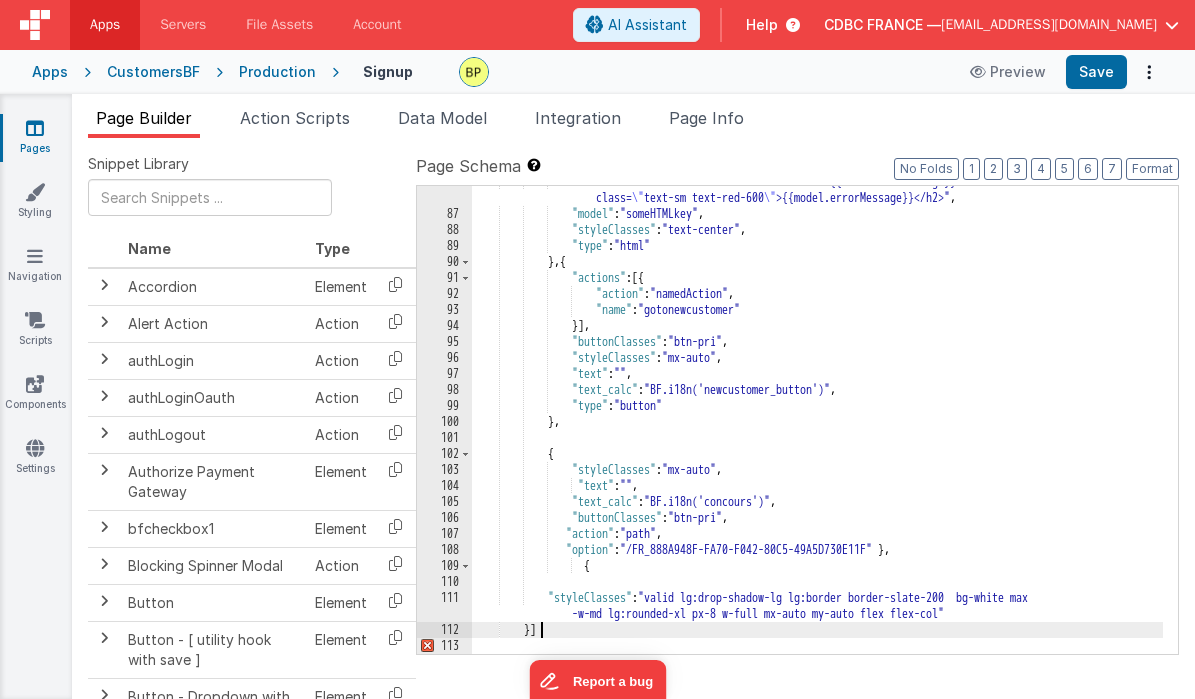 click on ""html" :  "<h2 class= \" text-sm text-red-600 \" >{{model.authMessage}}</h2> \n <h2                       class= \" text-sm text-red-600 \" >{{model.errorMessage}}</h2>" ,                     "model" :  "someHTMLkey" ,                     "styleClasses" :  "text-center" ,                     "type" :  "html"                } ,  {                     "actions" :  [{                          "action" :  "namedAction" ,                          "name" :  "gotonewcustomer"                     }] ,                     "buttonClasses" :  "btn-pri" ,                     "styleClasses" :  "mx-auto" ,                     "text" :  "" ,                     "text_calc" :  "BF.i18n('newcustomer_button')" ,                     "type" :  "button"                } ,                                {                         "styleClasses" :  "mx-auto" ,                       "text" :  "" ,                     "text_calc" :  "BF.i18n('concours')" ,                     "buttonClasses" :" at bounding box center (817, 432) 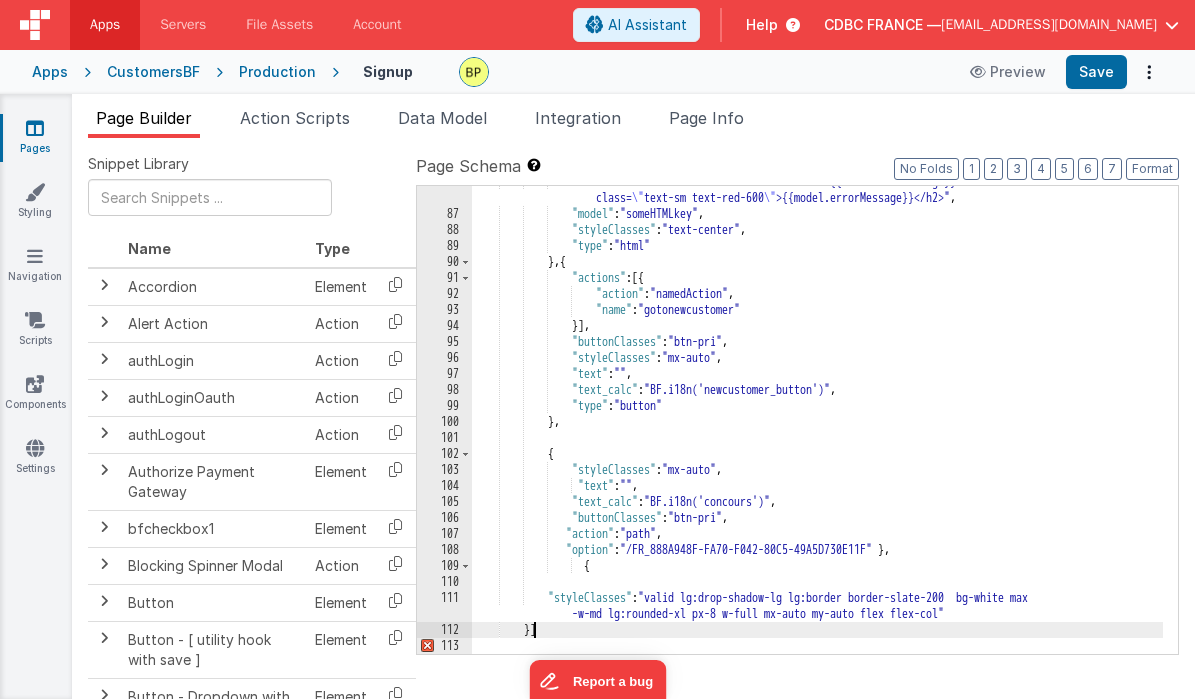 click on ""html" :  "<h2 class= \" text-sm text-red-600 \" >{{model.authMessage}}</h2> \n <h2                       class= \" text-sm text-red-600 \" >{{model.errorMessage}}</h2>" ,                     "model" :  "someHTMLkey" ,                     "styleClasses" :  "text-center" ,                     "type" :  "html"                } ,  {                     "actions" :  [{                          "action" :  "namedAction" ,                          "name" :  "gotonewcustomer"                     }] ,                     "buttonClasses" :  "btn-pri" ,                     "styleClasses" :  "mx-auto" ,                     "text" :  "" ,                     "text_calc" :  "BF.i18n('newcustomer_button')" ,                     "type" :  "button"                } ,                                {                         "styleClasses" :  "mx-auto" ,                       "text" :  "" ,                     "text_calc" :  "BF.i18n('concours')" ,                     "buttonClasses" :" at bounding box center [817, 432] 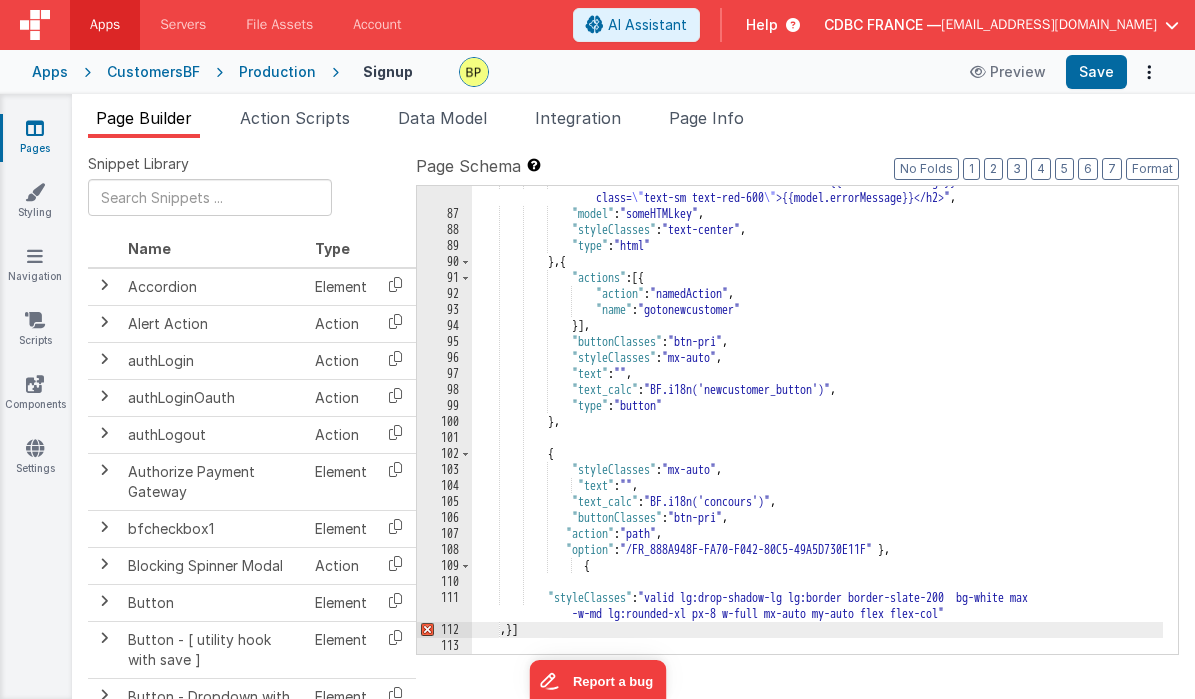 click on ""html" :  "<h2 class= \" text-sm text-red-600 \" >{{model.authMessage}}</h2> \n <h2                       class= \" text-sm text-red-600 \" >{{model.errorMessage}}</h2>" ,                     "model" :  "someHTMLkey" ,                     "styleClasses" :  "text-center" ,                     "type" :  "html"                } ,  {                     "actions" :  [{                          "action" :  "namedAction" ,                          "name" :  "gotonewcustomer"                     }] ,                     "buttonClasses" :  "btn-pri" ,                     "styleClasses" :  "mx-auto" ,                     "text" :  "" ,                     "text_calc" :  "BF.i18n('newcustomer_button')" ,                     "type" :  "button"                } ,                                {                         "styleClasses" :  "mx-auto" ,                       "text" :  "" ,                     "text_calc" :  "BF.i18n('concours')" ,                     "buttonClasses" :" at bounding box center (817, 432) 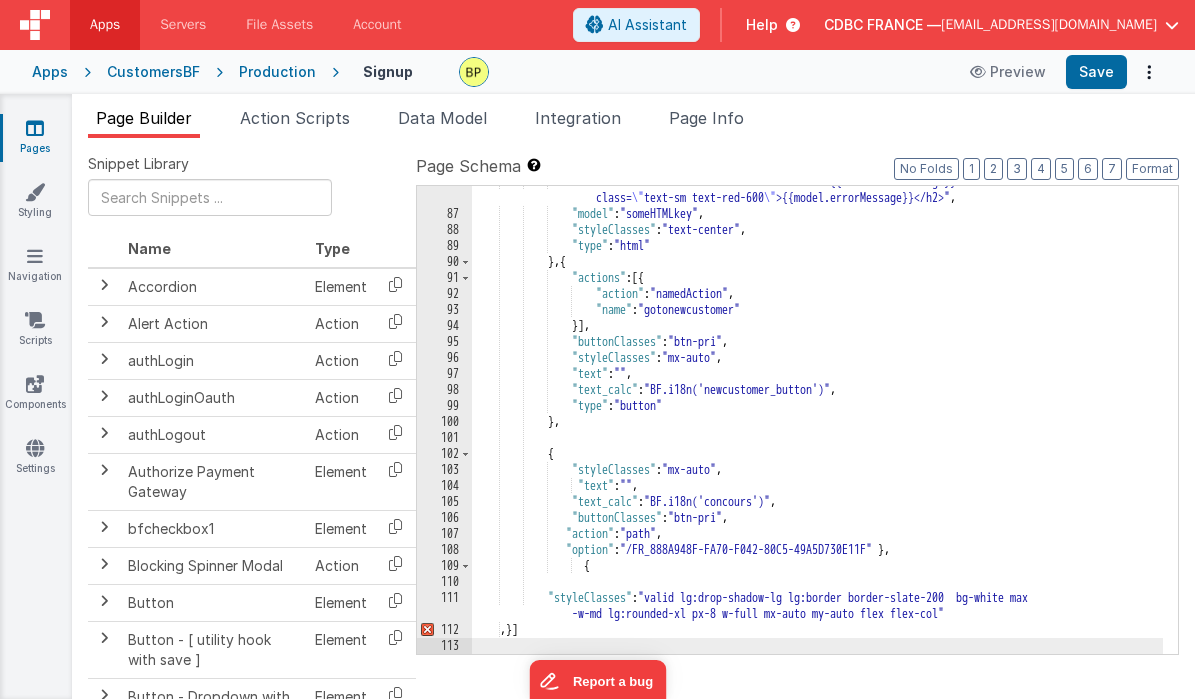 drag, startPoint x: 537, startPoint y: 631, endPoint x: 539, endPoint y: 641, distance: 10.198039 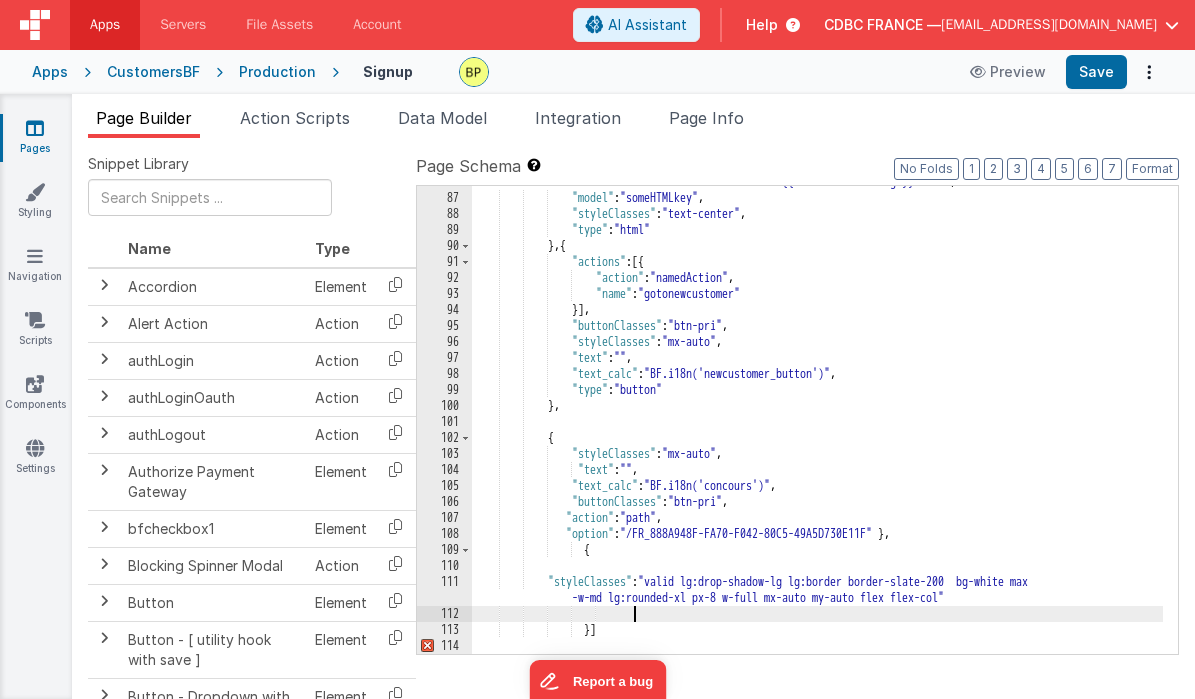 scroll, scrollTop: 1548, scrollLeft: 0, axis: vertical 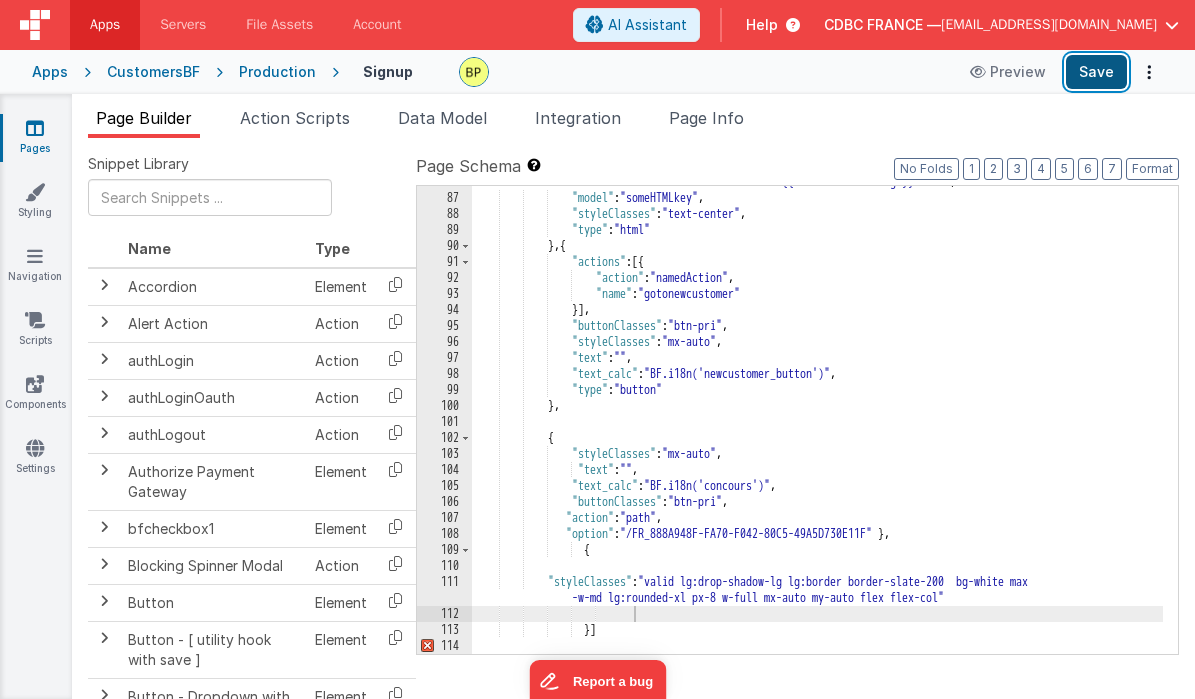 click on "Save" at bounding box center [1096, 72] 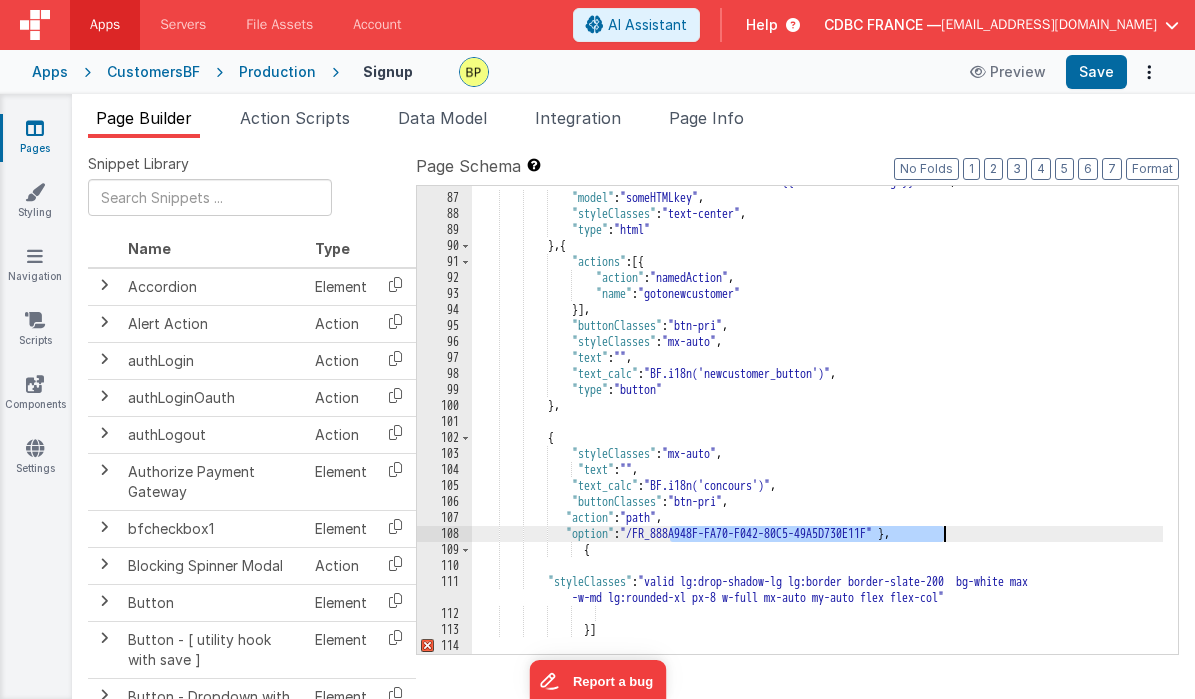 drag, startPoint x: 671, startPoint y: 536, endPoint x: 931, endPoint y: 573, distance: 262.6195 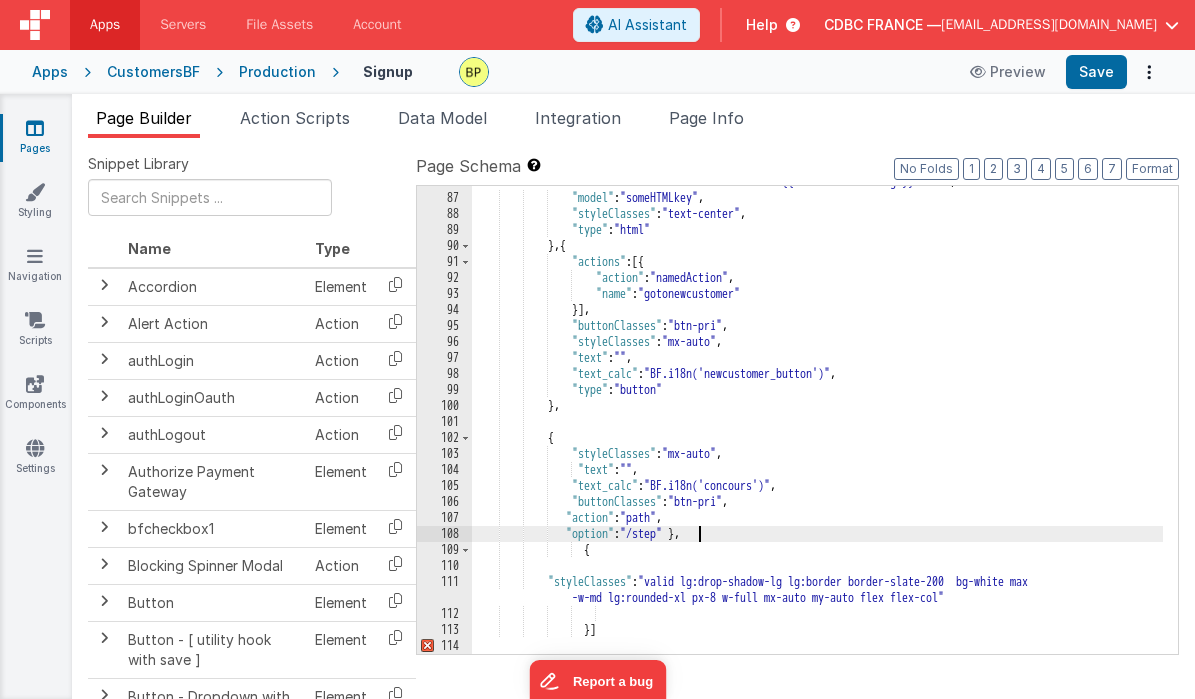 type 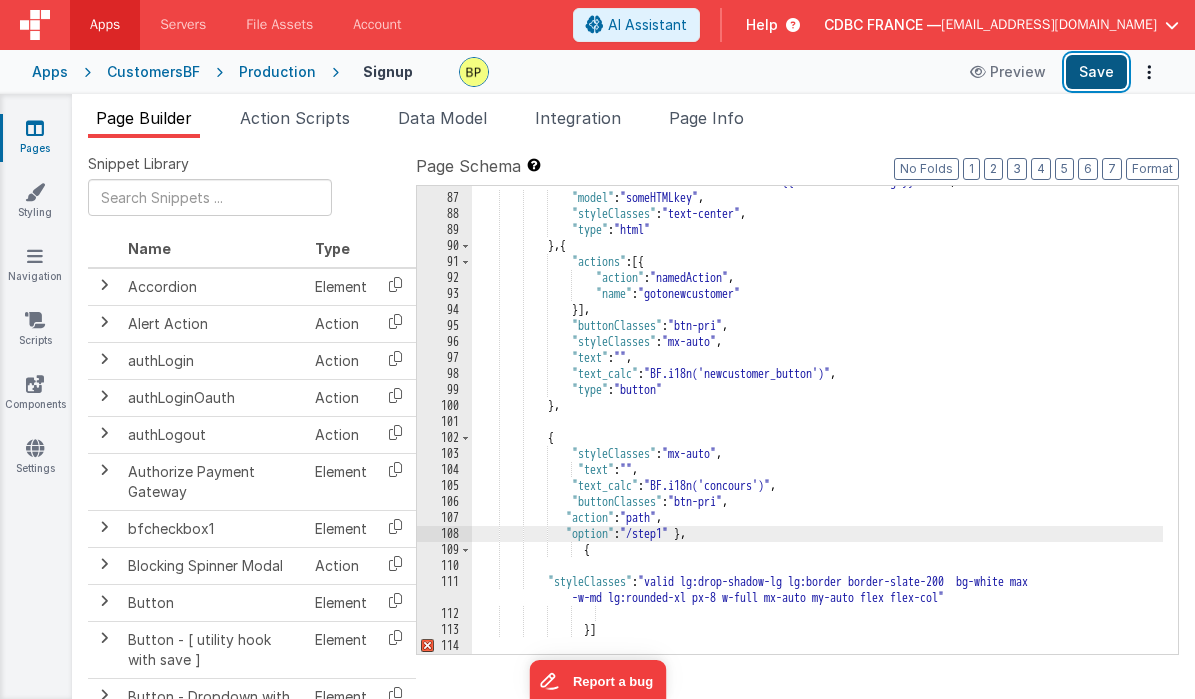 click on "Save" at bounding box center (1096, 72) 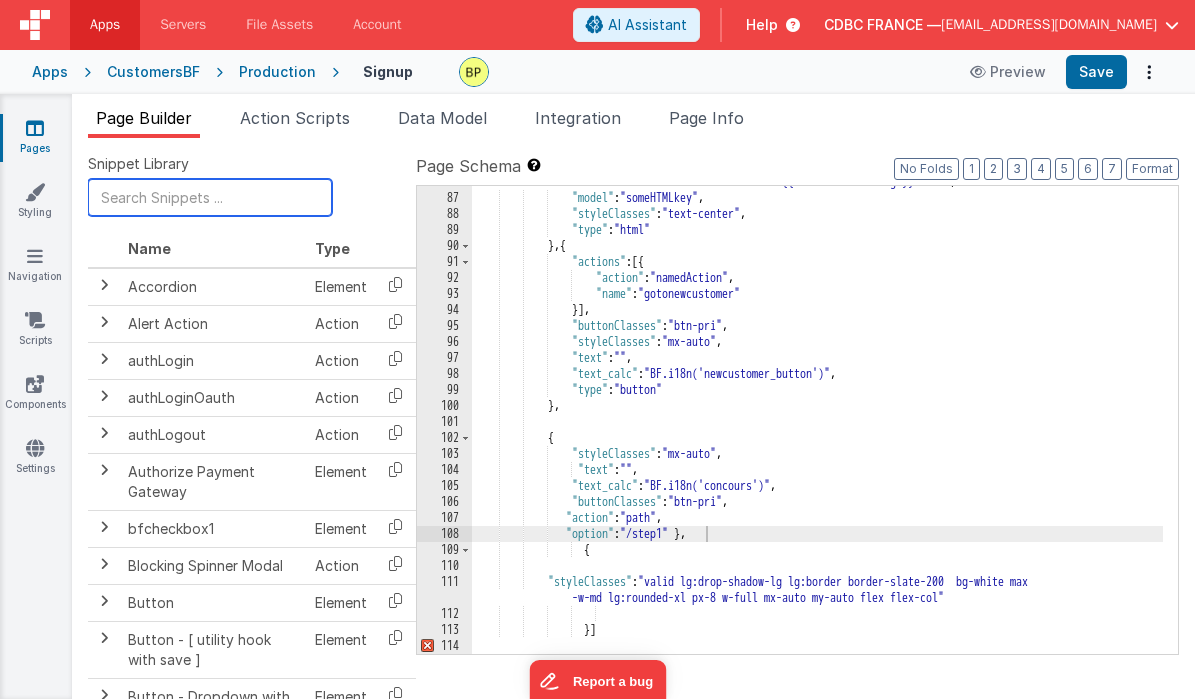 click at bounding box center (210, 197) 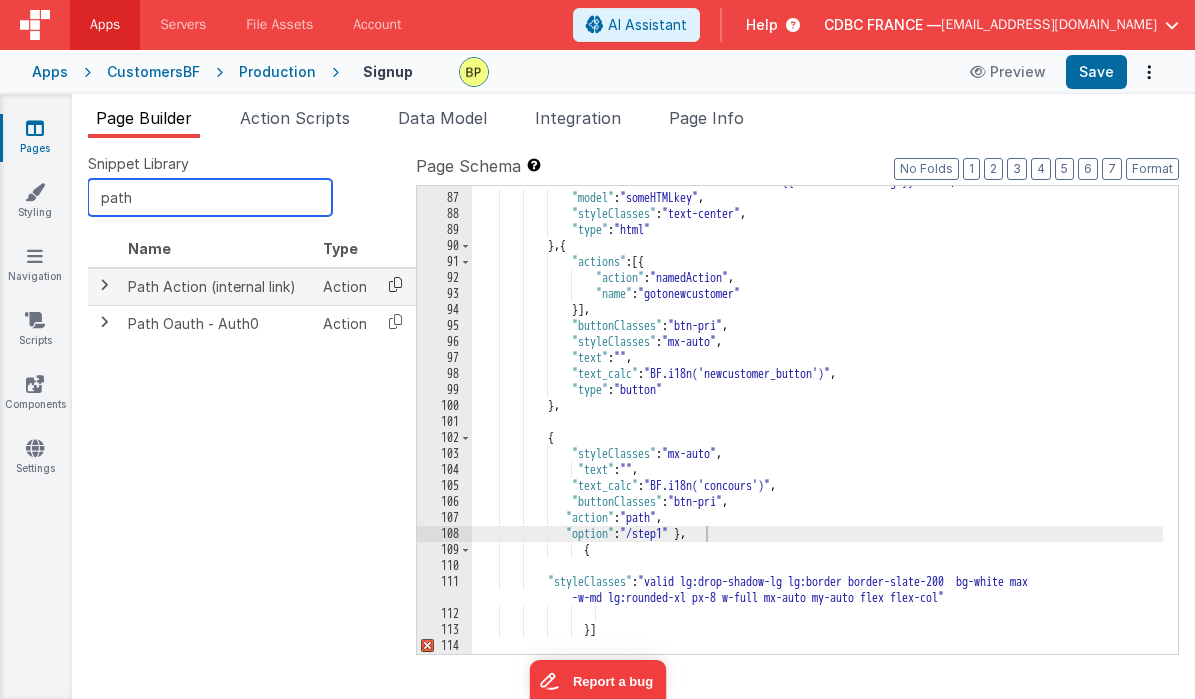 type on "path" 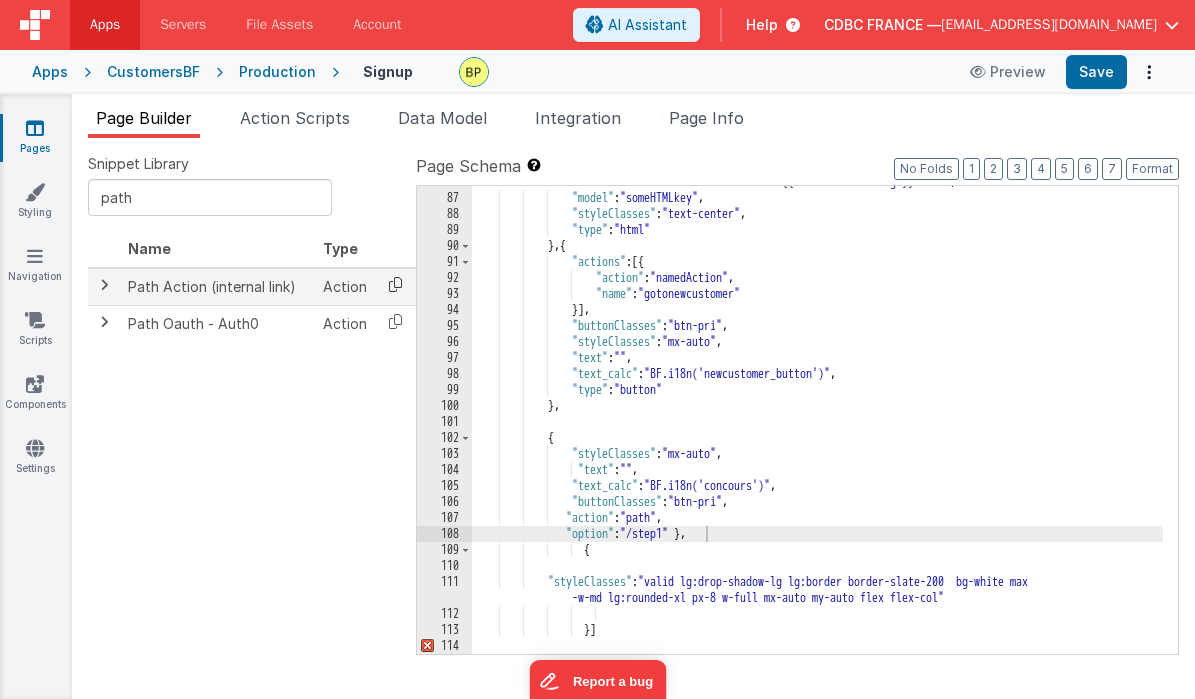 click at bounding box center [395, 284] 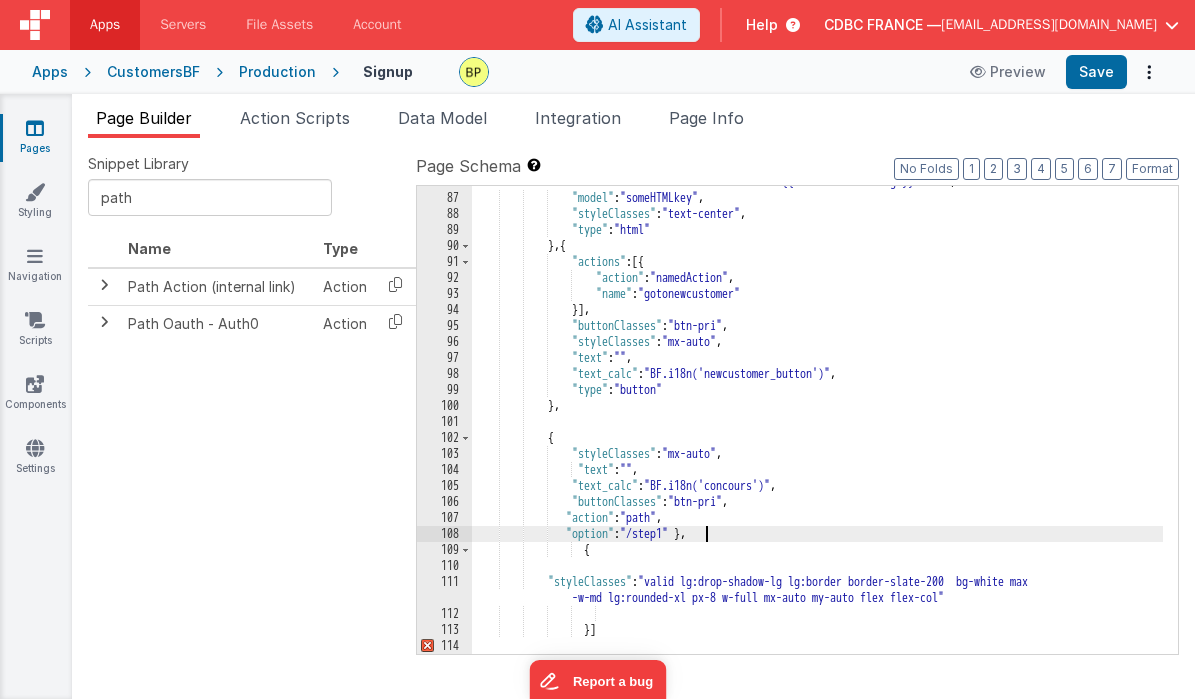 click on "103" at bounding box center (444, 454) 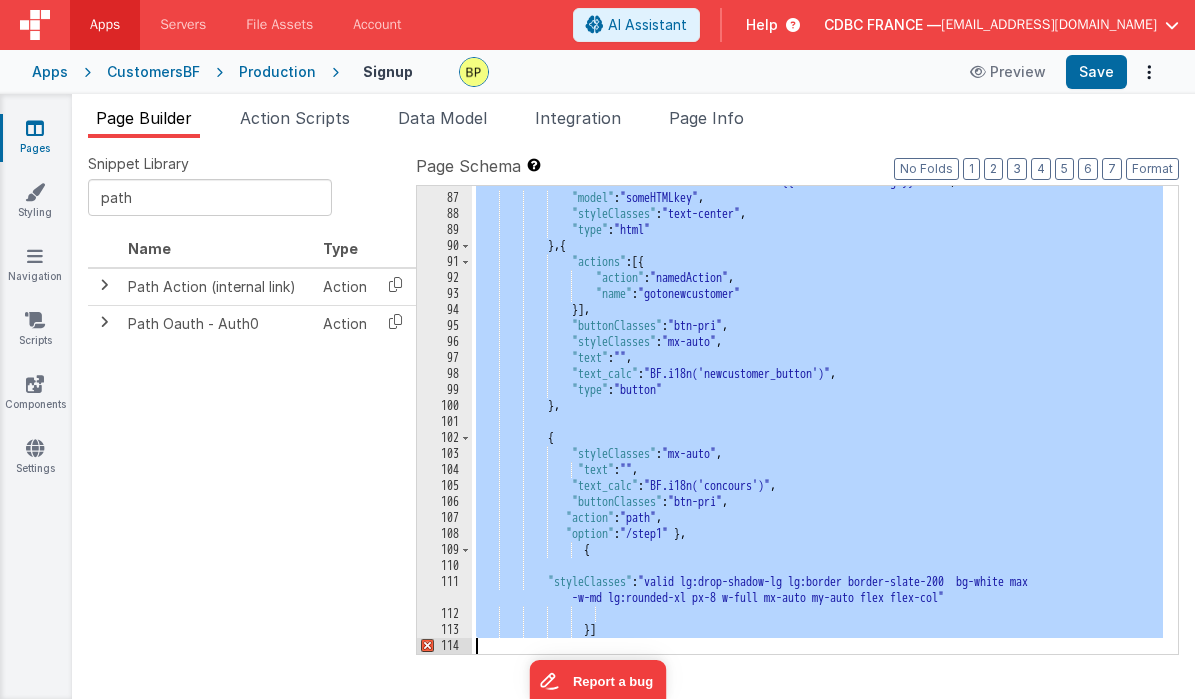 click on "103" at bounding box center [444, 454] 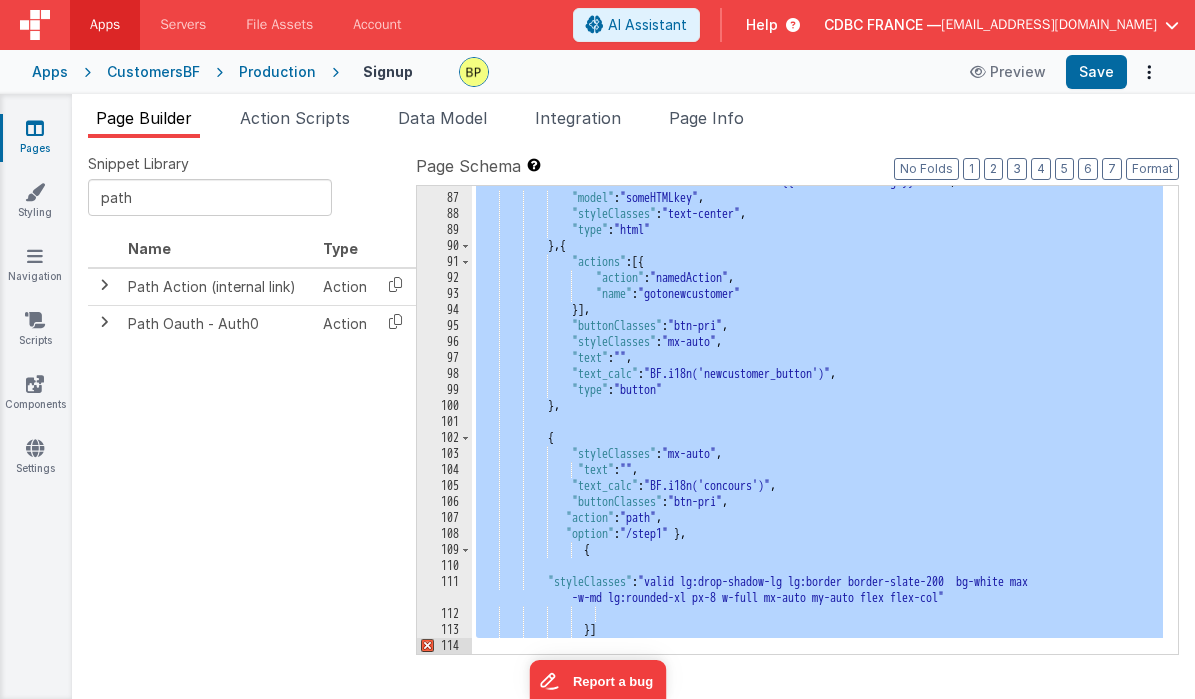 click on "103" at bounding box center (444, 454) 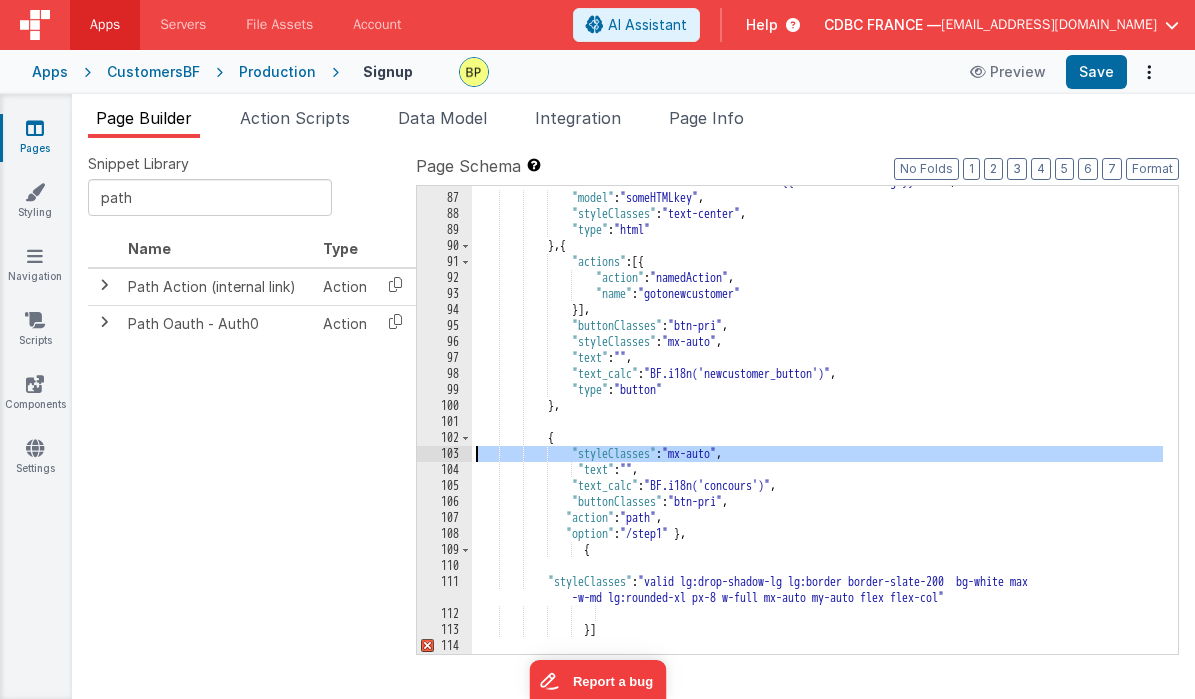 click on "103" at bounding box center (444, 454) 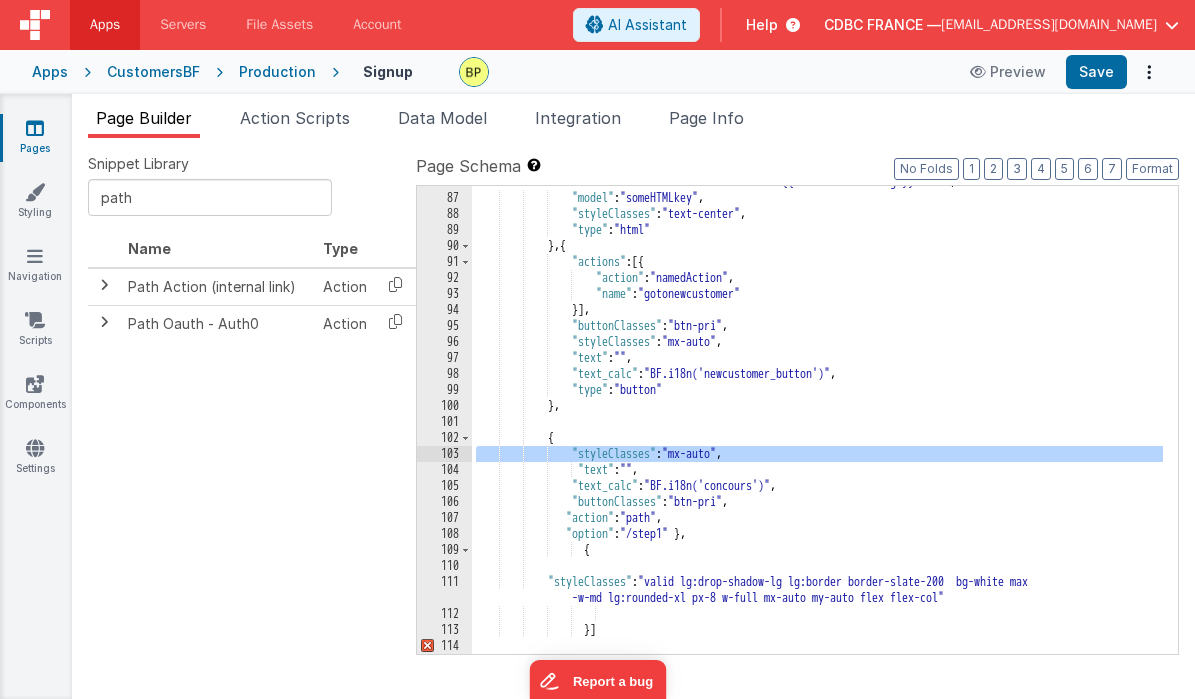 click on "103" at bounding box center (444, 454) 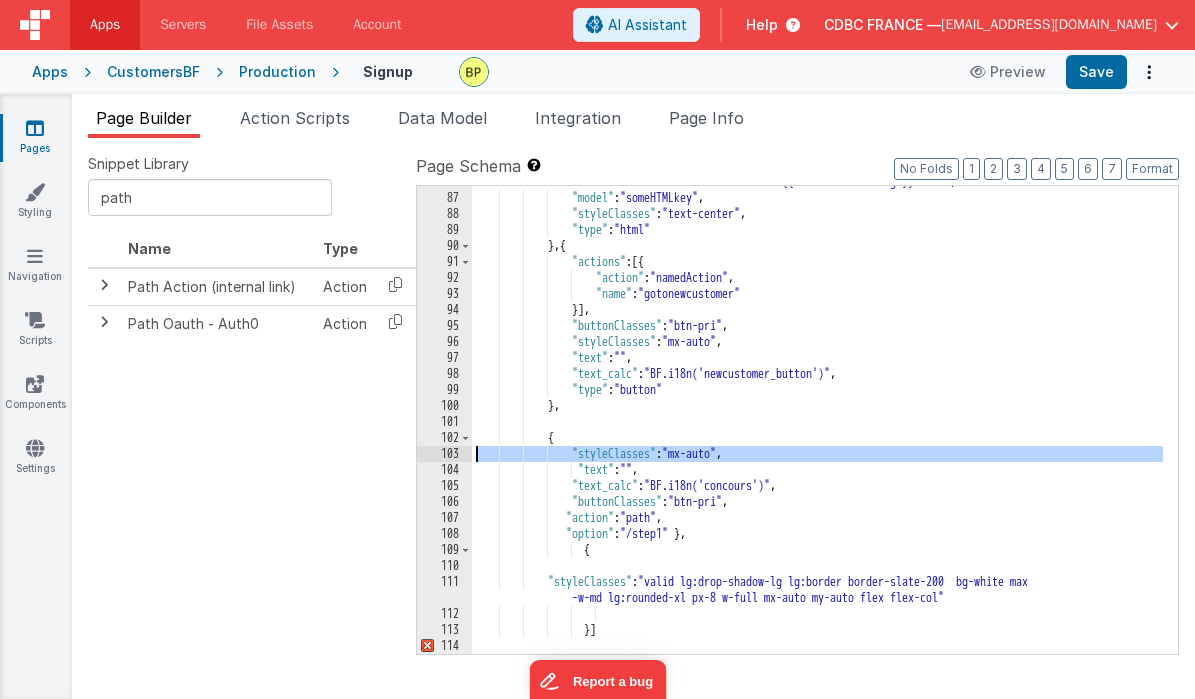 click on "104" at bounding box center [444, 470] 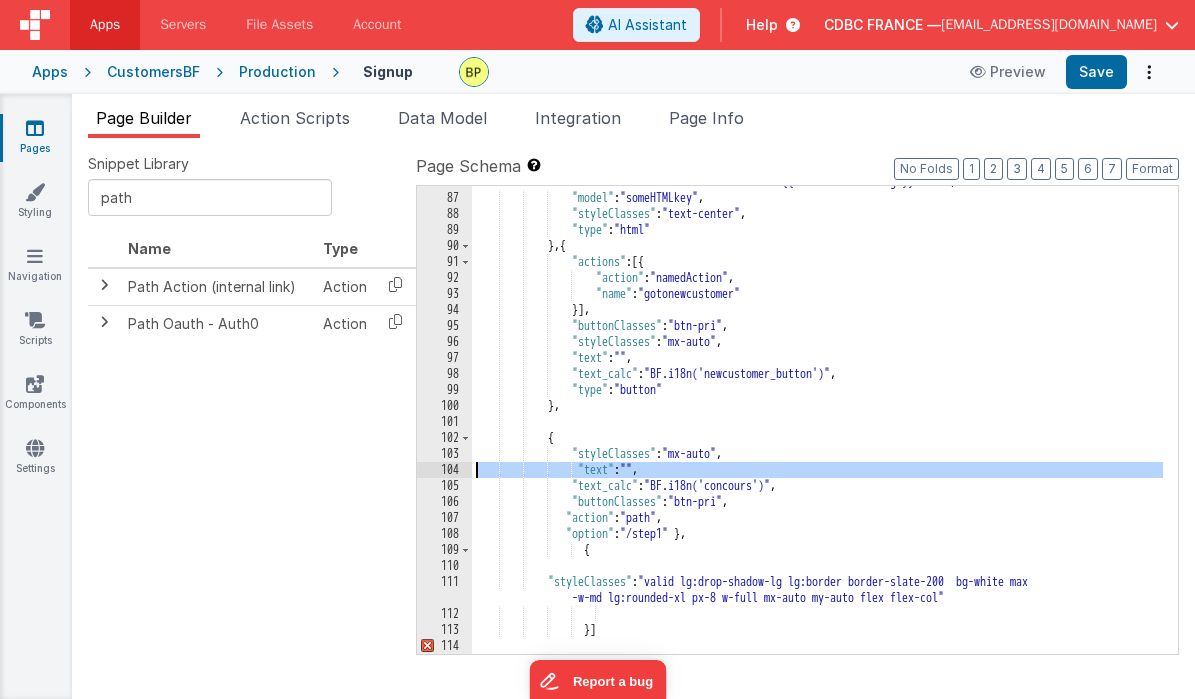 click on "104" at bounding box center [444, 470] 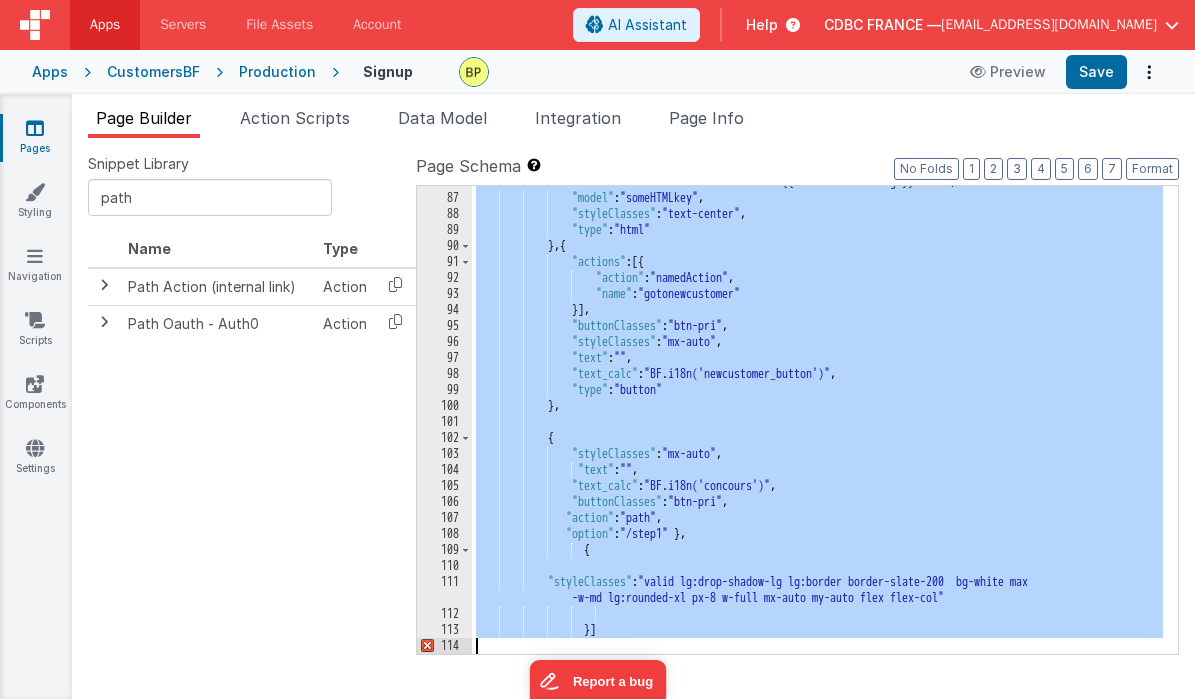 click on "104" at bounding box center (444, 470) 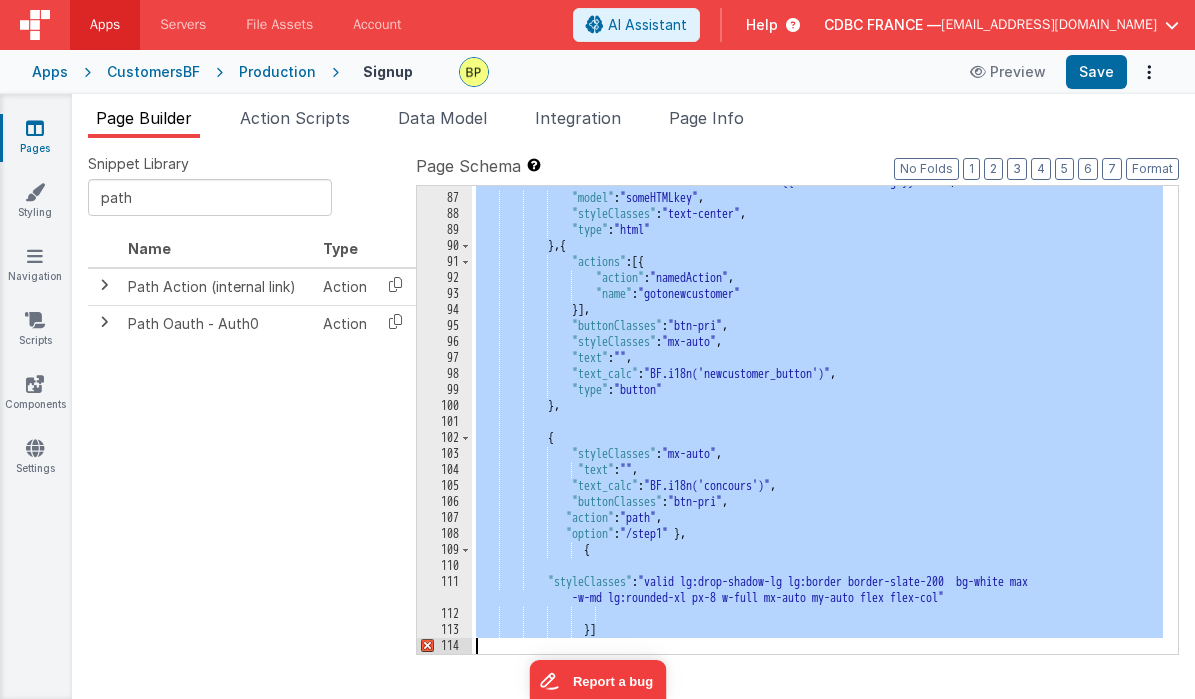 drag, startPoint x: 613, startPoint y: 522, endPoint x: 573, endPoint y: 528, distance: 40.4475 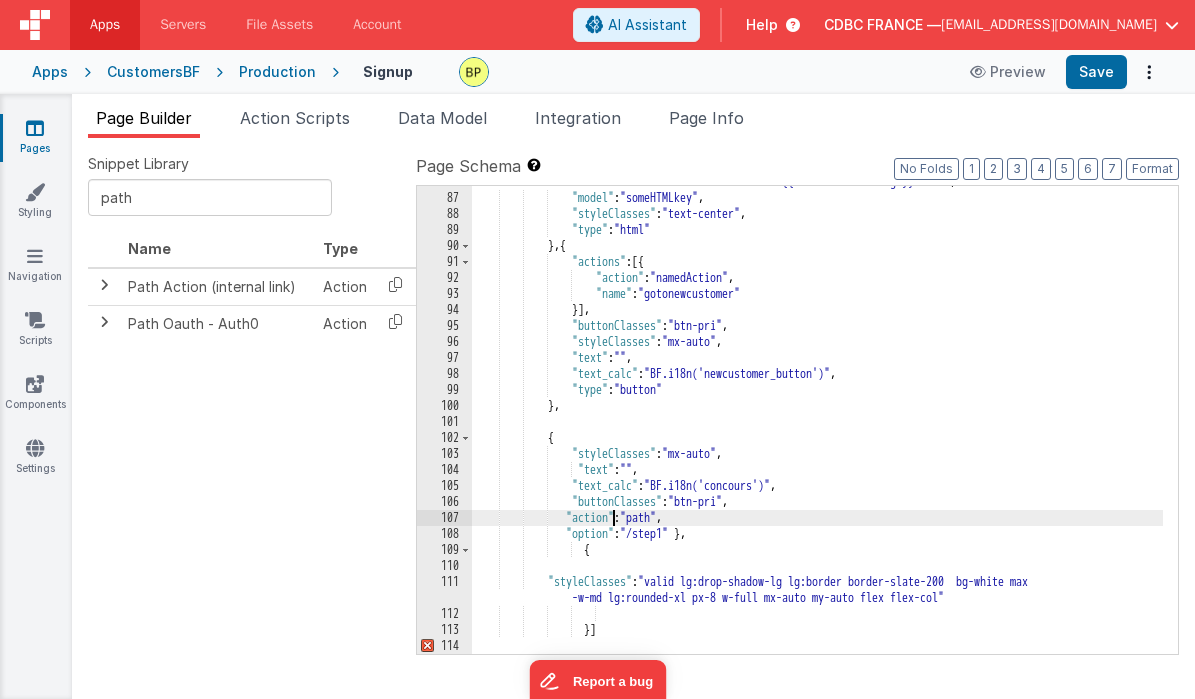 click on ""html" :  "<h2 class= \" text-sm text-red-600 \" >{{model.authMessage}}</h2> \n <h2                       class= \" text-sm text-red-600 \" >{{model.errorMessage}}</h2>" ,                     "model" :  "someHTMLkey" ,                     "styleClasses" :  "text-center" ,                     "type" :  "html"                } ,  {                     "actions" :  [{                          "action" :  "namedAction" ,                          "name" :  "gotonewcustomer"                     }] ,                     "buttonClasses" :  "btn-pri" ,                     "styleClasses" :  "mx-auto" ,                     "text" :  "" ,                     "text_calc" :  "BF.i18n('newcustomer_button')" ,                     "type" :  "button"                } ,                                {                         "styleClasses" :  "mx-auto" ,                       "text" :  "" ,                     "text_calc" :  "BF.i18n('concours')" ,                     "buttonClasses" :" at bounding box center (817, 416) 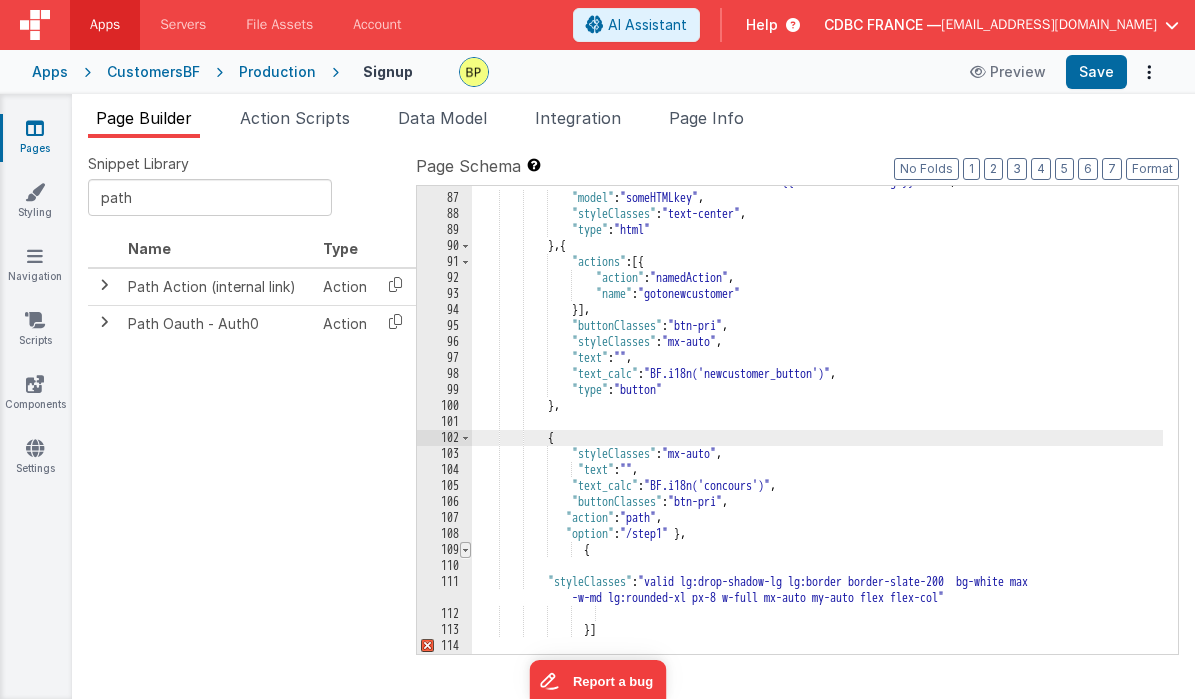 click at bounding box center (465, 550) 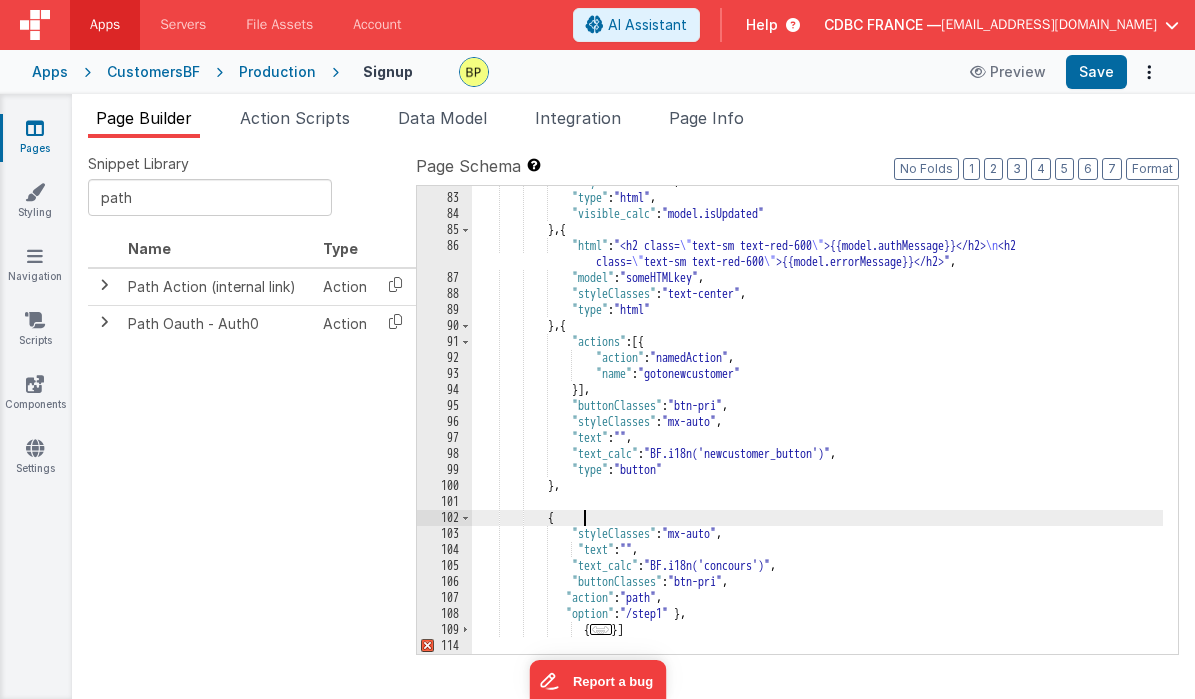 scroll, scrollTop: 1468, scrollLeft: 0, axis: vertical 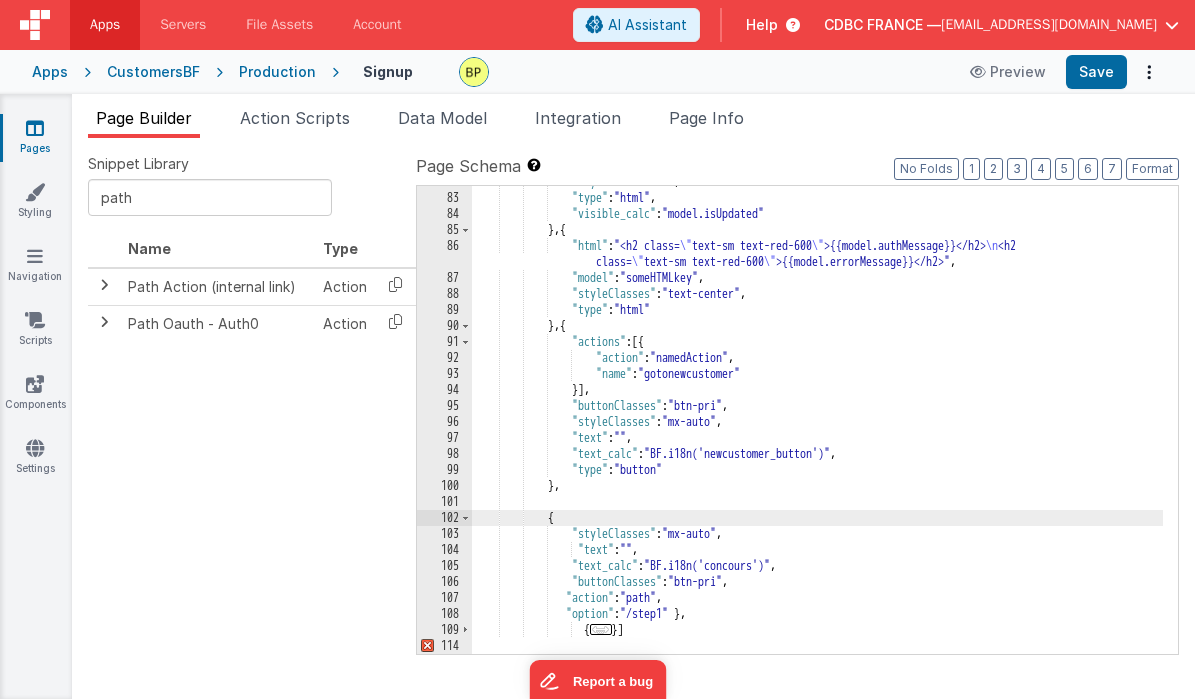 click on "..." at bounding box center [601, 629] 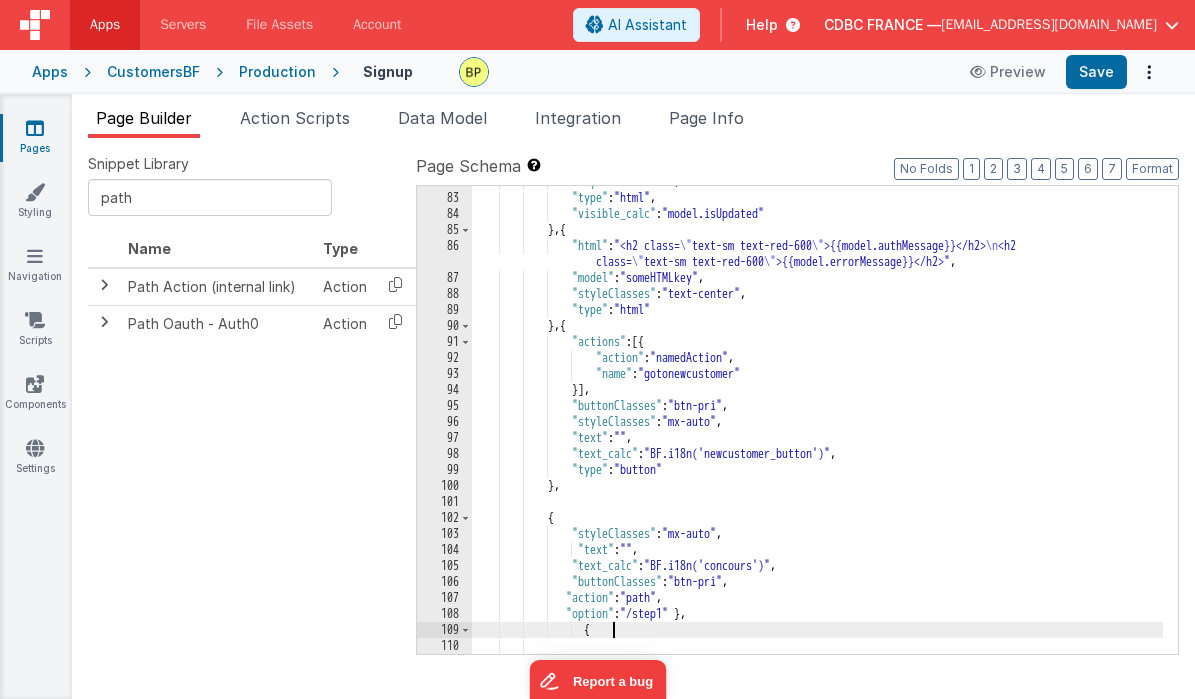click on "108" at bounding box center [444, 614] 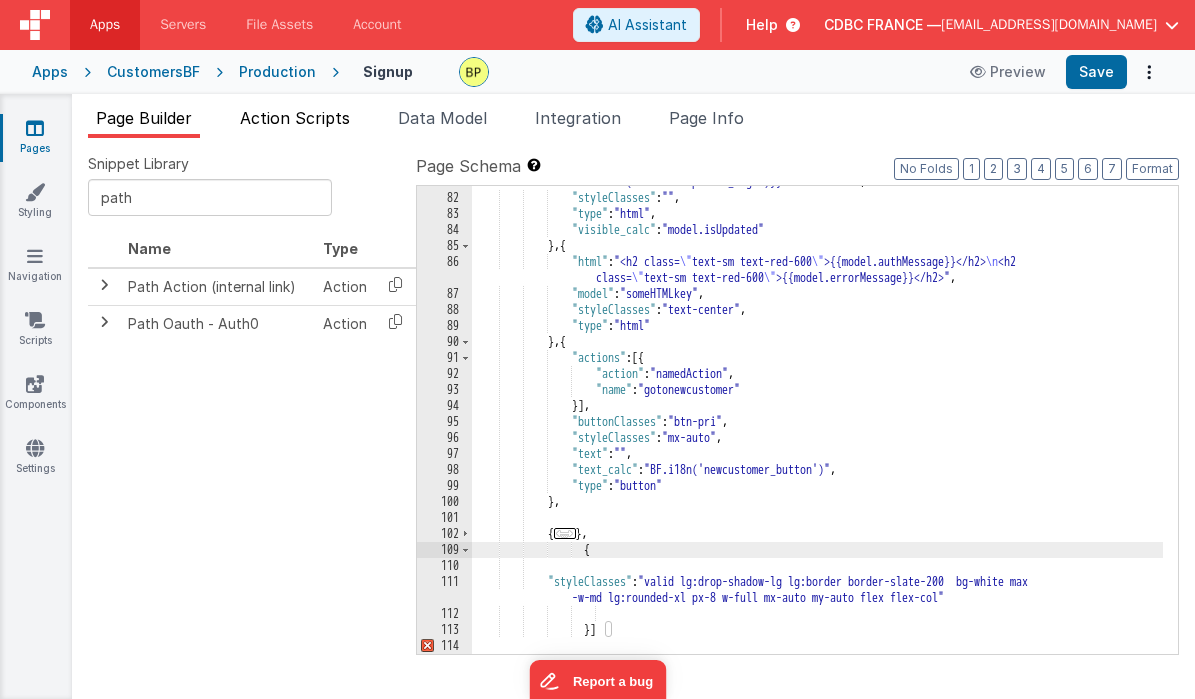 click on "Action Scripts" at bounding box center (295, 118) 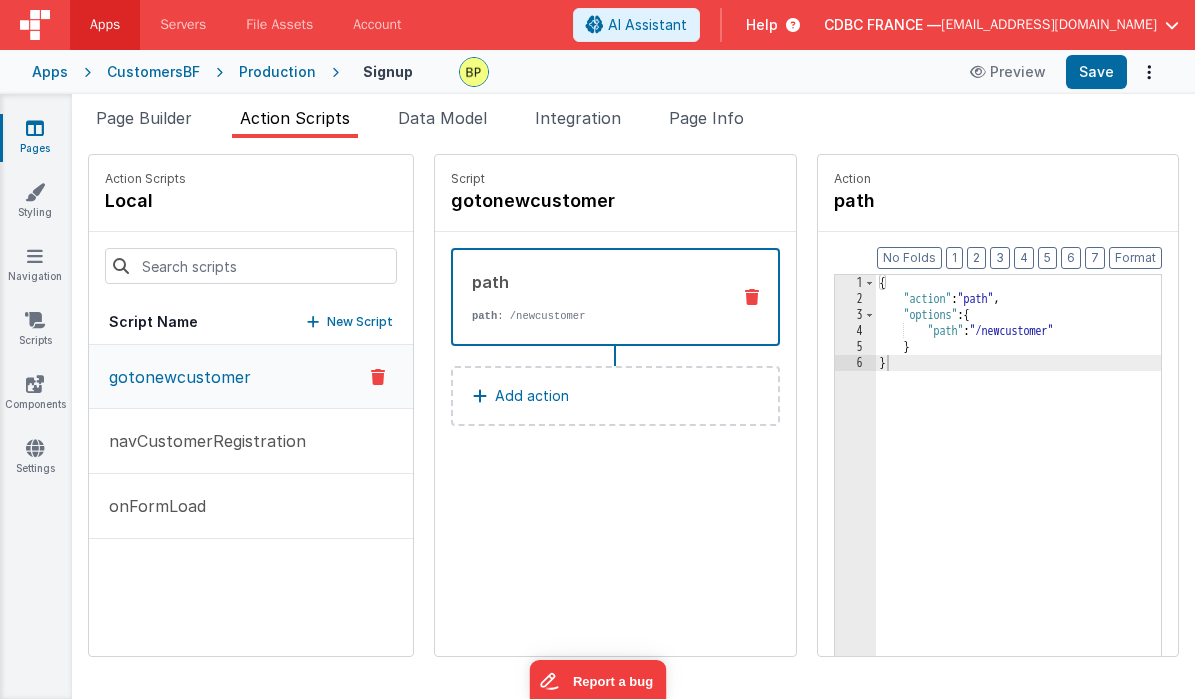 click on "New Script" at bounding box center [360, 322] 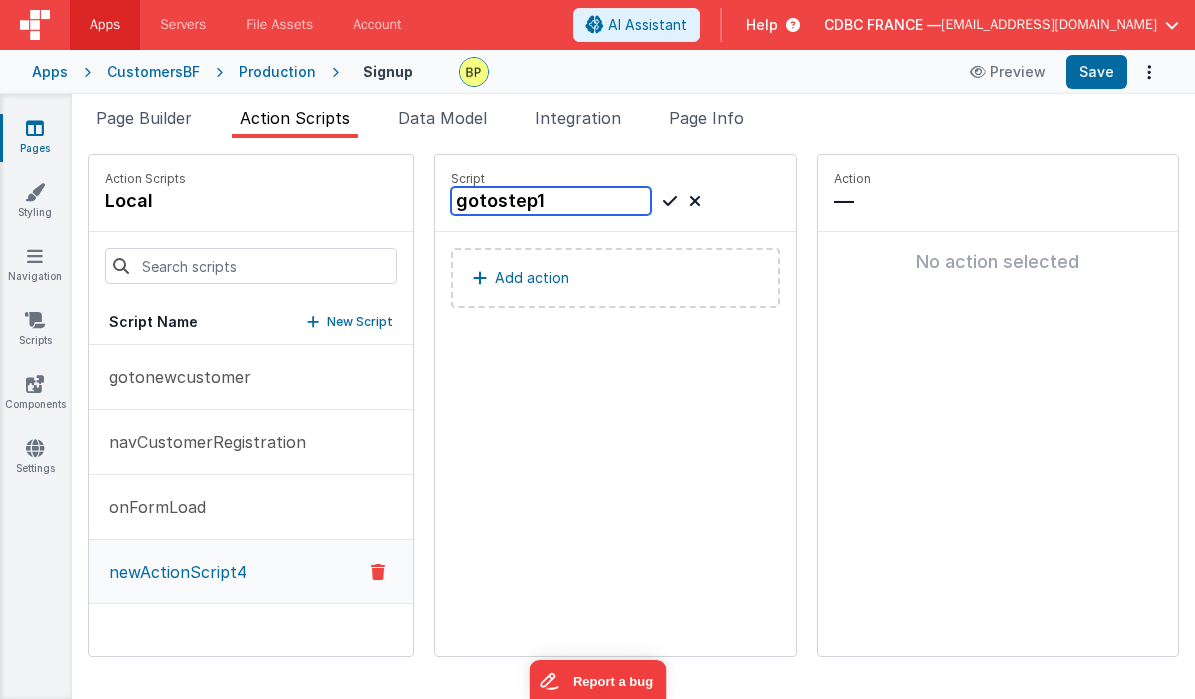 type on "gotostep1" 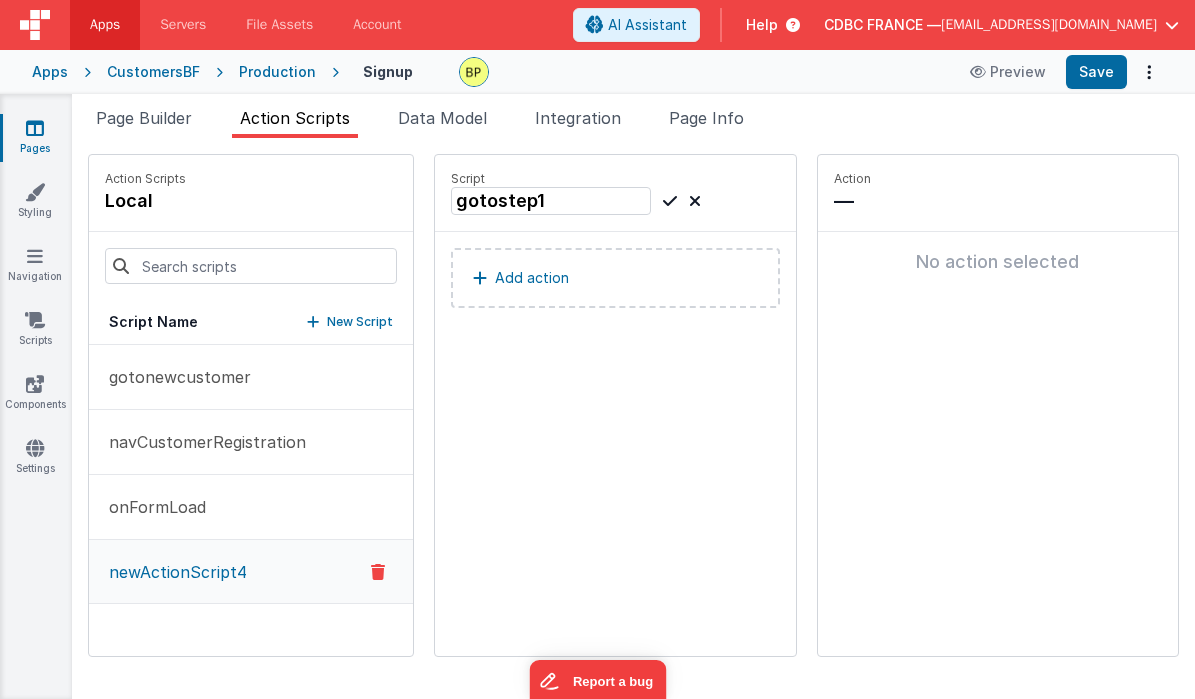 click on "Add action" at bounding box center [532, 278] 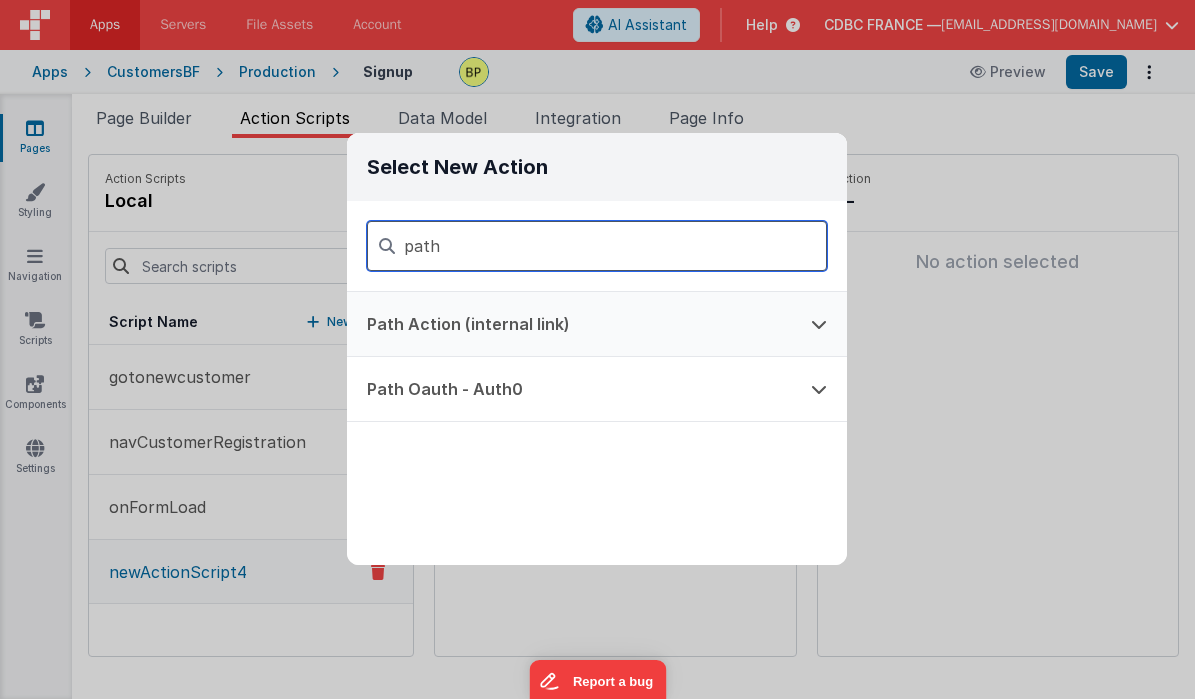 type on "path" 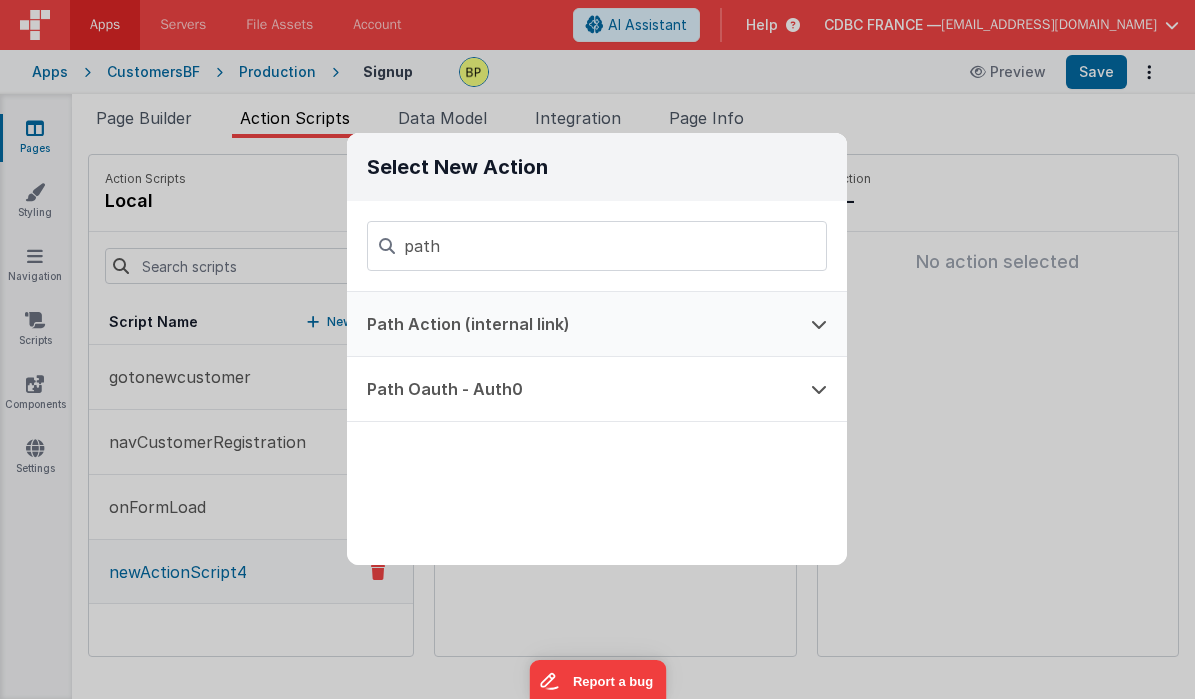 click on "Path Action (internal link)" at bounding box center [569, 324] 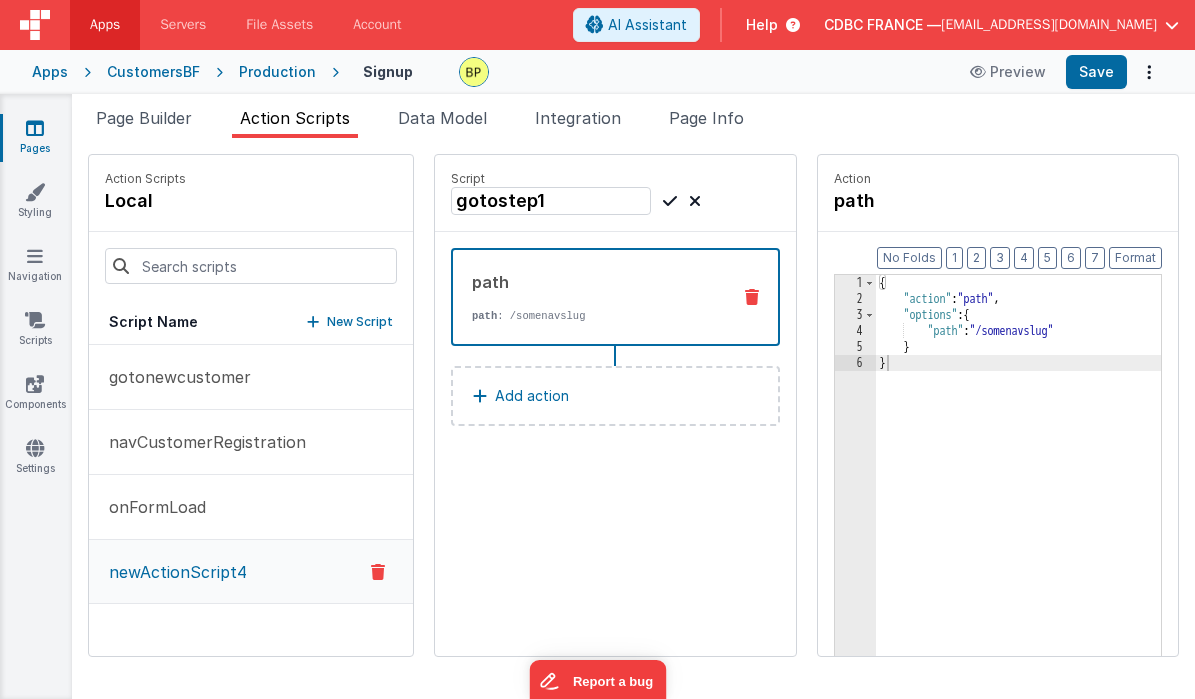 click on "path : /somenavslug" at bounding box center [597, 316] 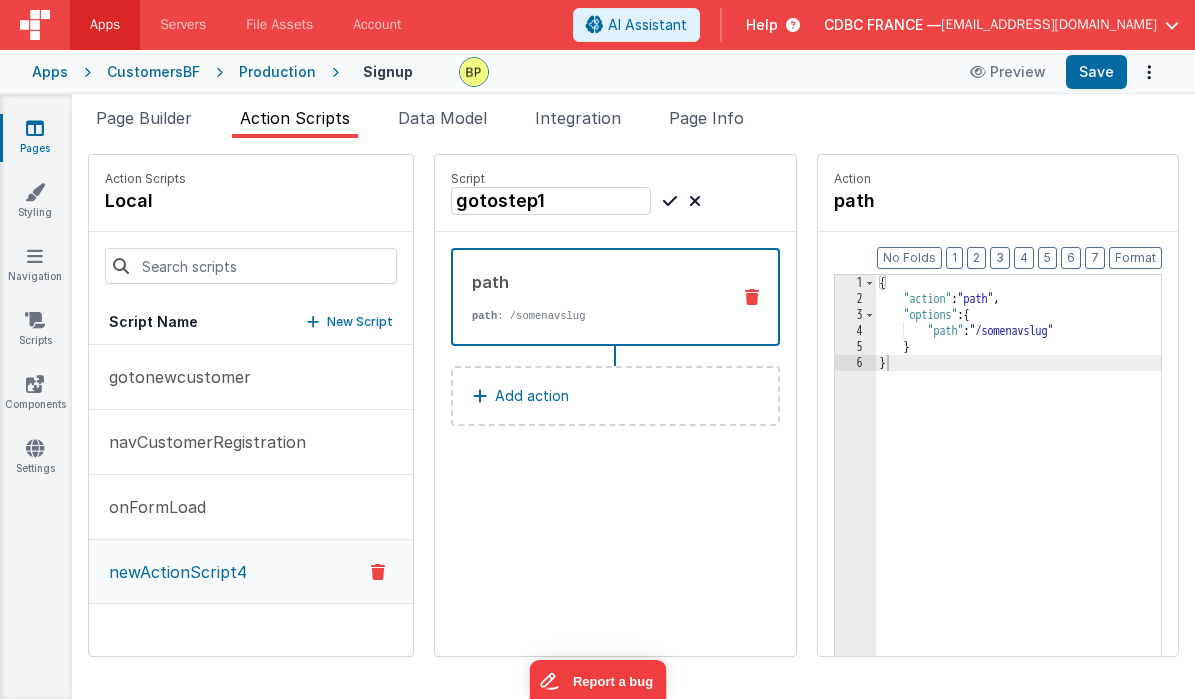click on "path" at bounding box center [597, 282] 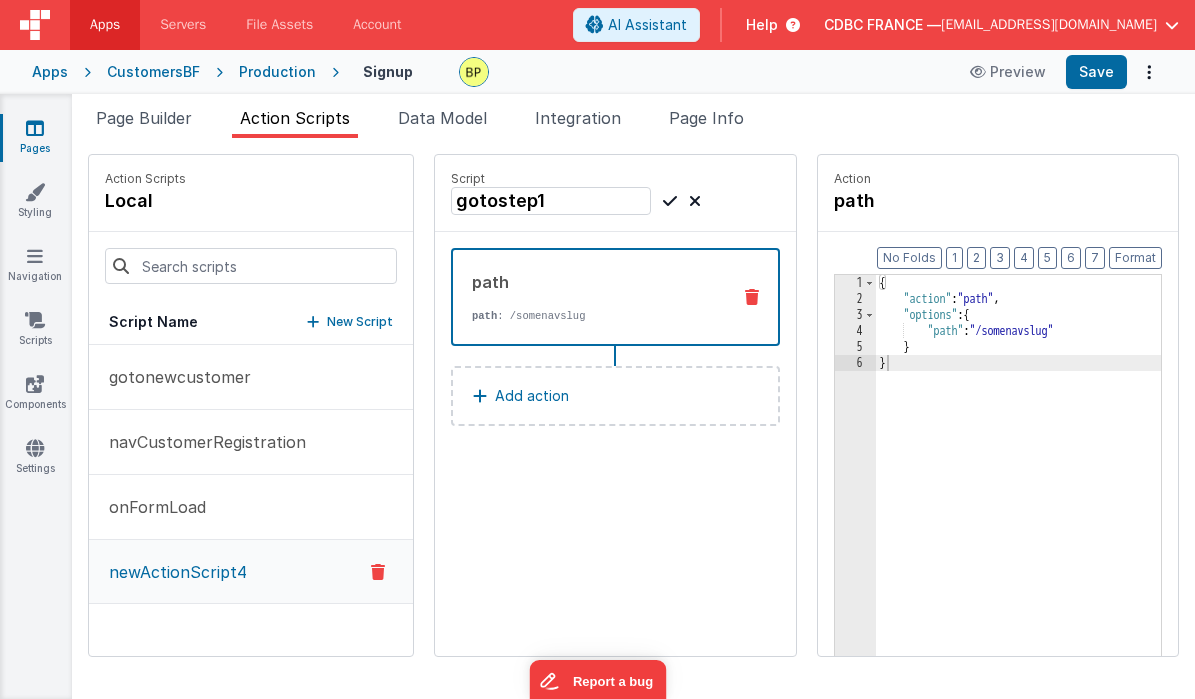 click on "path" at bounding box center [597, 282] 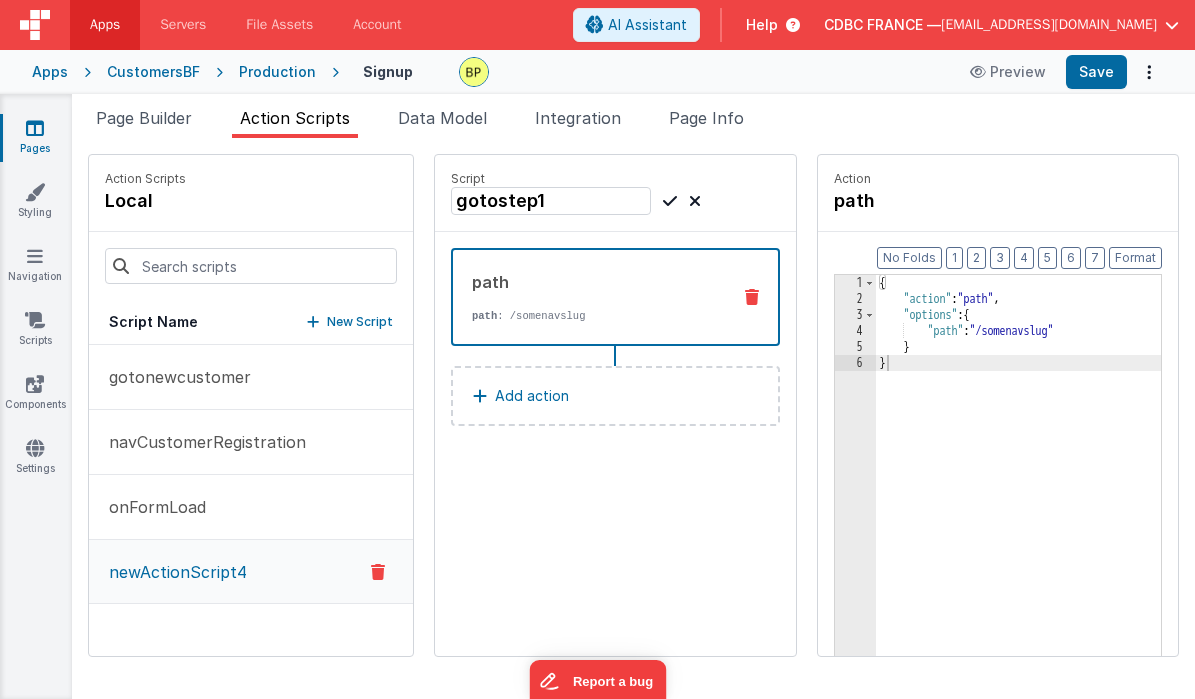 click on "path" at bounding box center [597, 282] 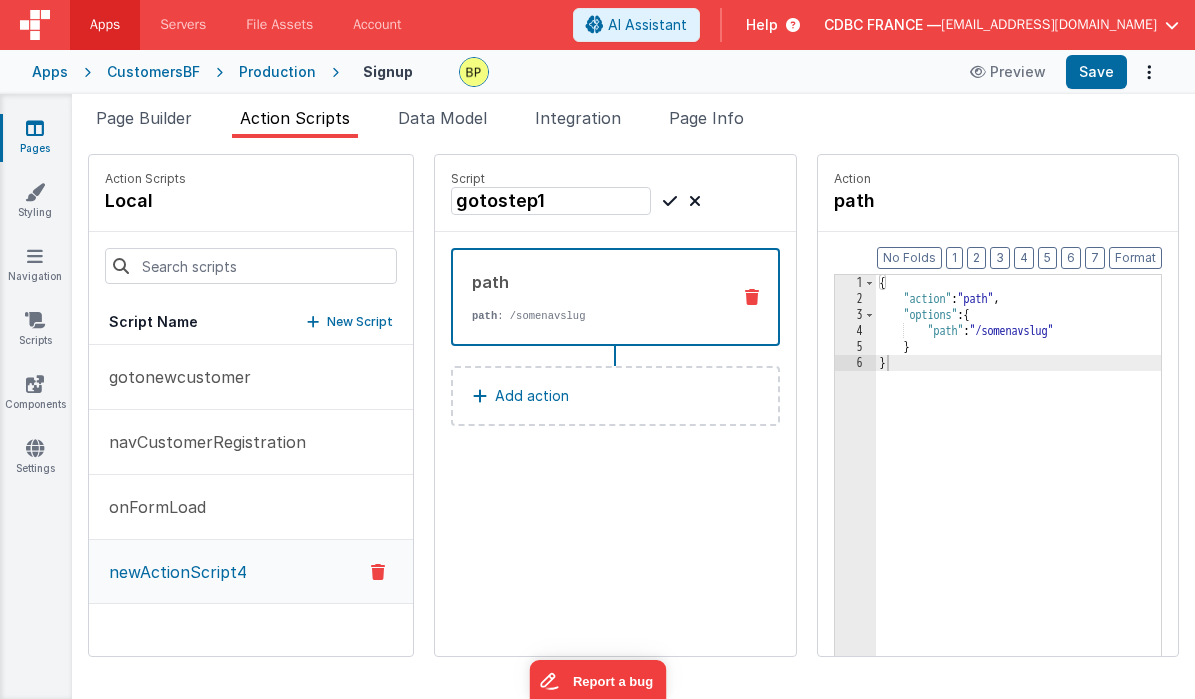 click at bounding box center [670, 201] 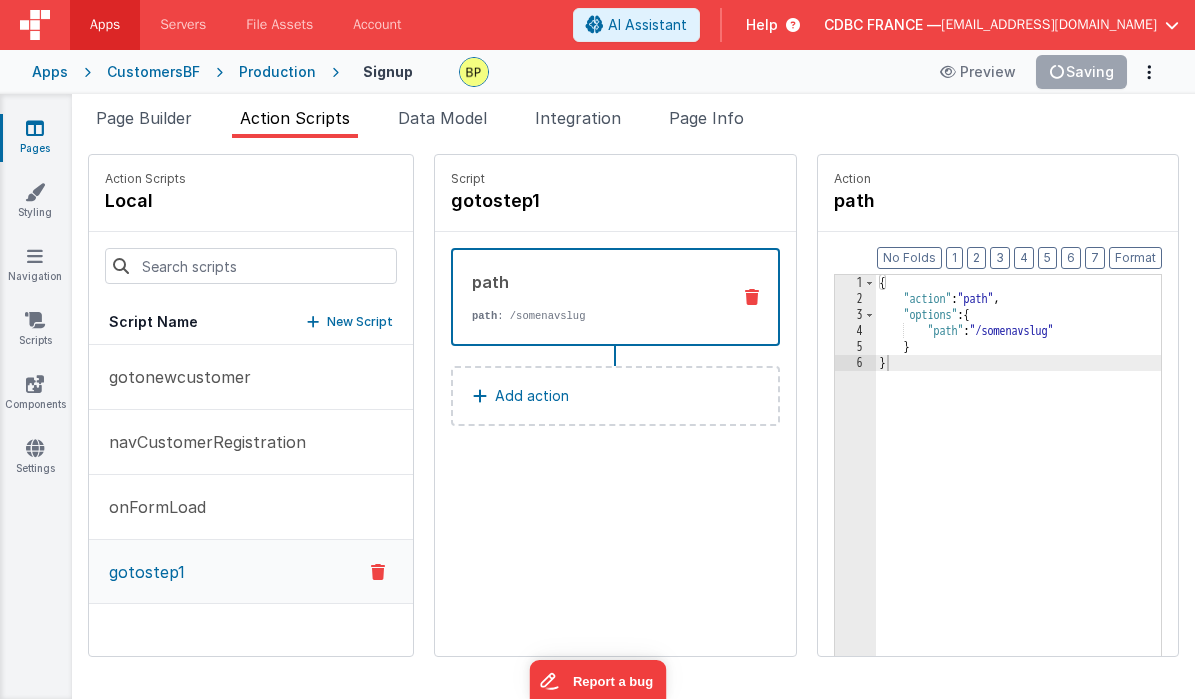 click on "path : /somenavslug" at bounding box center [597, 316] 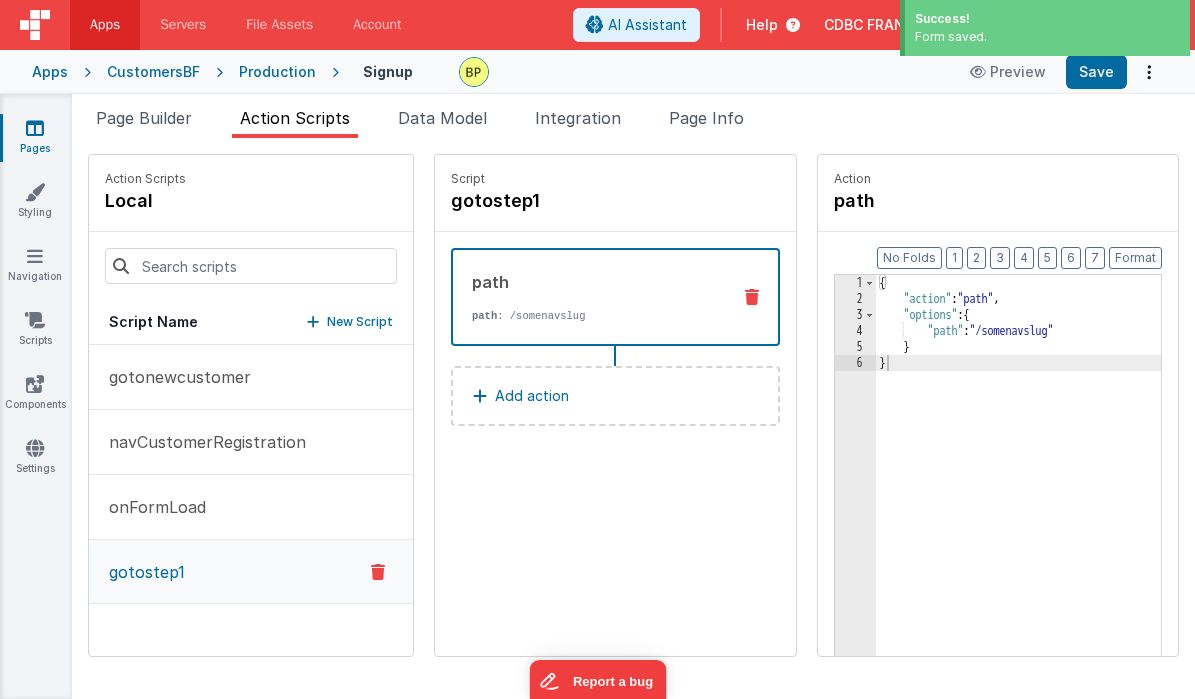 click at bounding box center [752, 297] 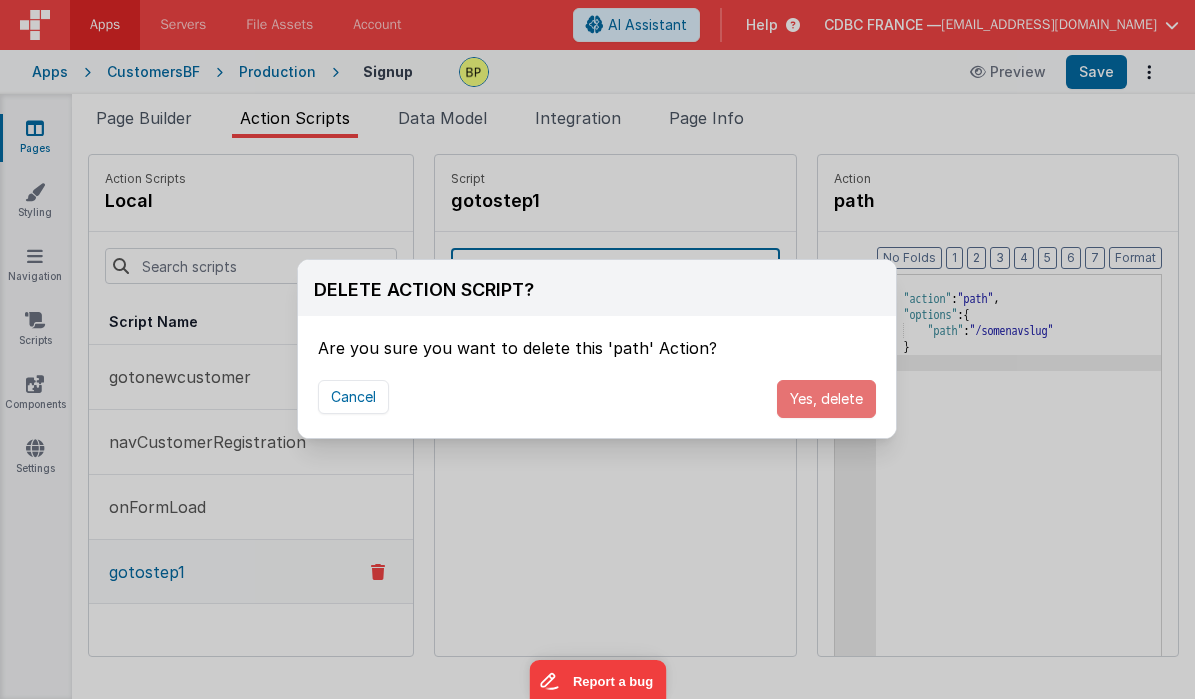 drag, startPoint x: 796, startPoint y: 398, endPoint x: 580, endPoint y: 387, distance: 216.2799 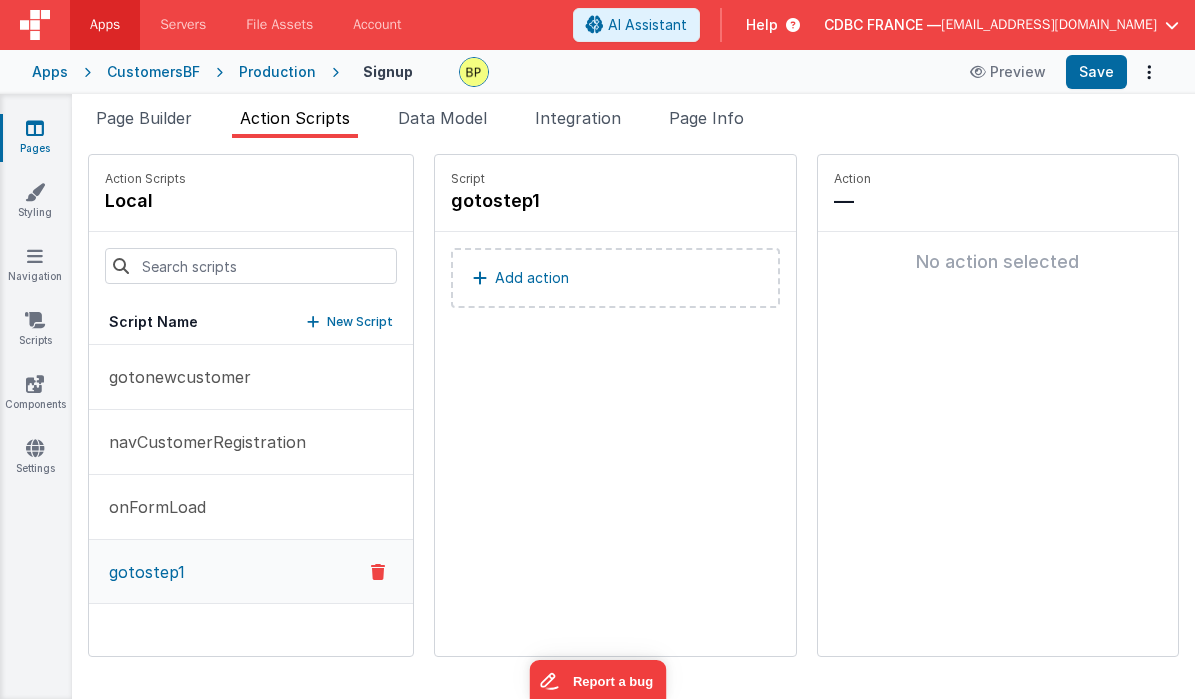 click on "Add action" at bounding box center (532, 278) 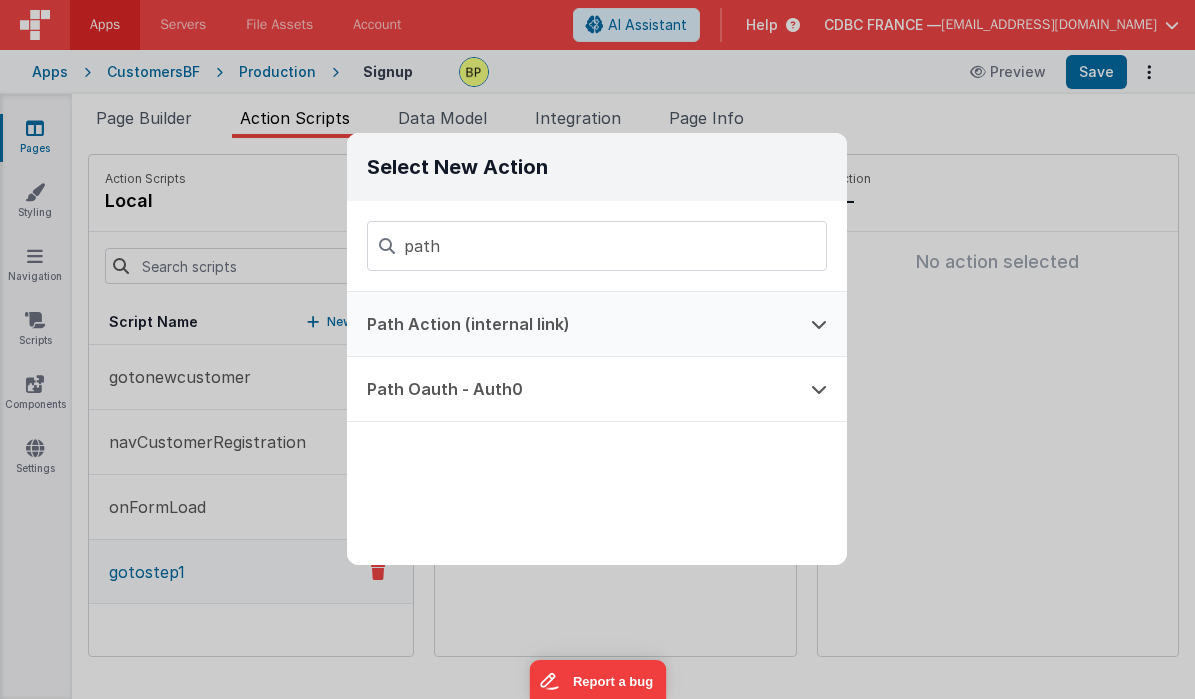 type on "path" 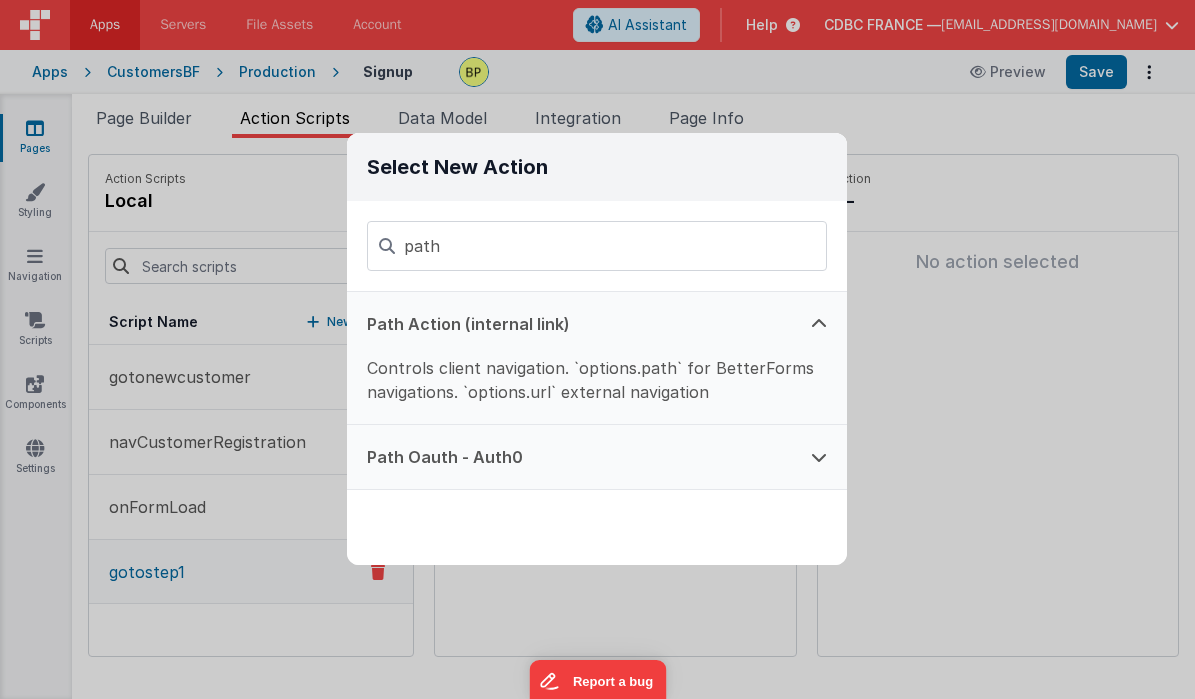 click on "Path Oauth - Auth0" at bounding box center [569, 457] 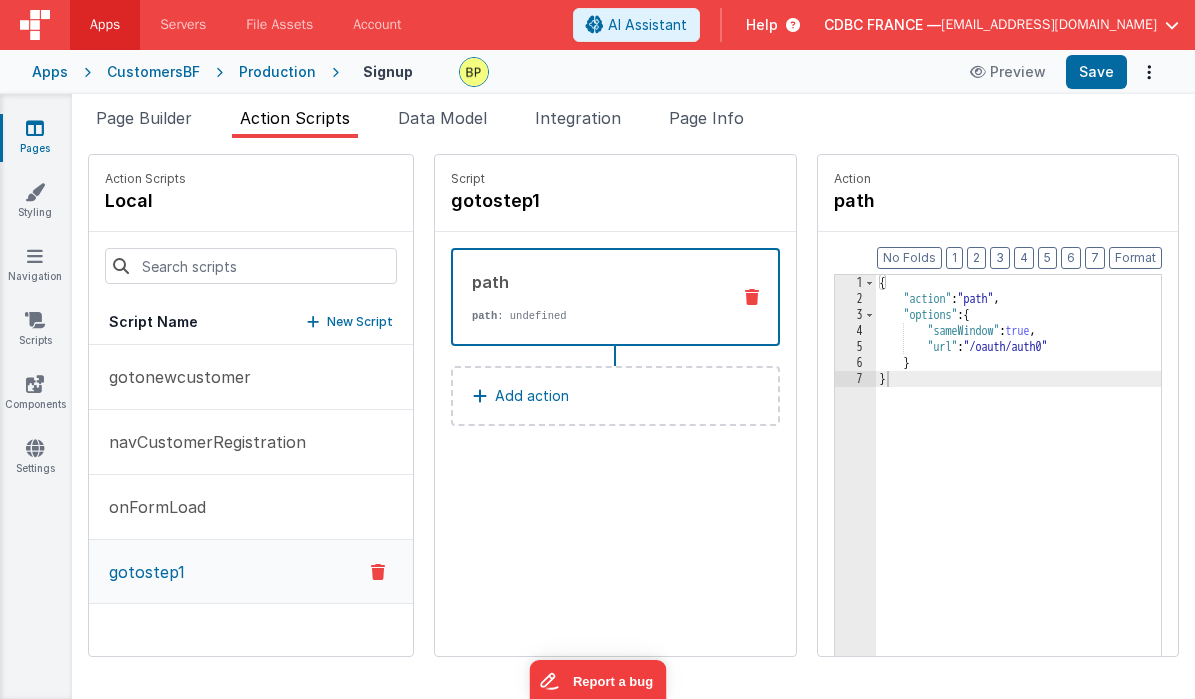 click at bounding box center (752, 297) 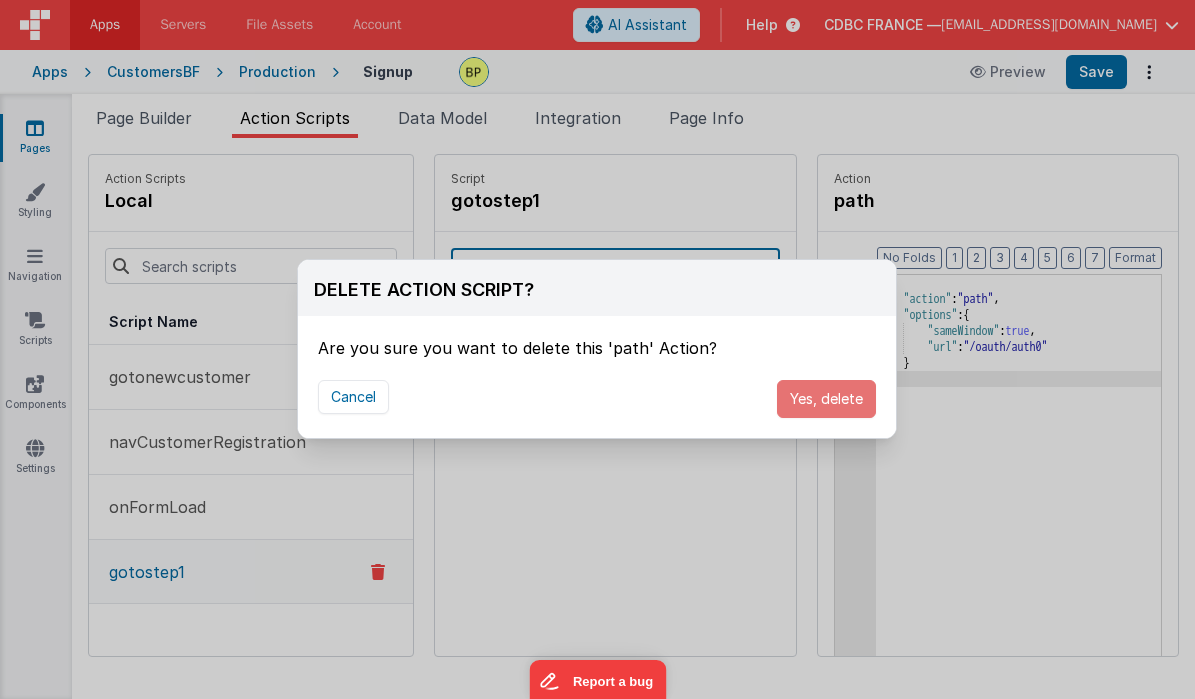 drag, startPoint x: 813, startPoint y: 403, endPoint x: 640, endPoint y: 373, distance: 175.5819 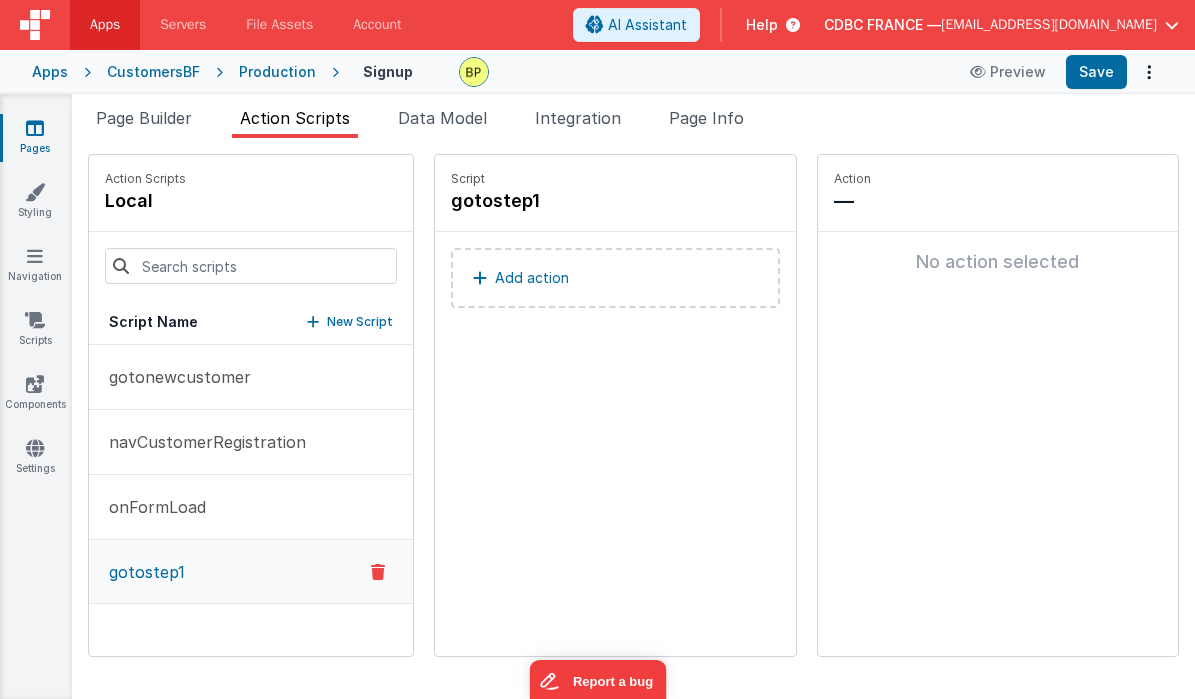 click on "Add action" at bounding box center (615, 278) 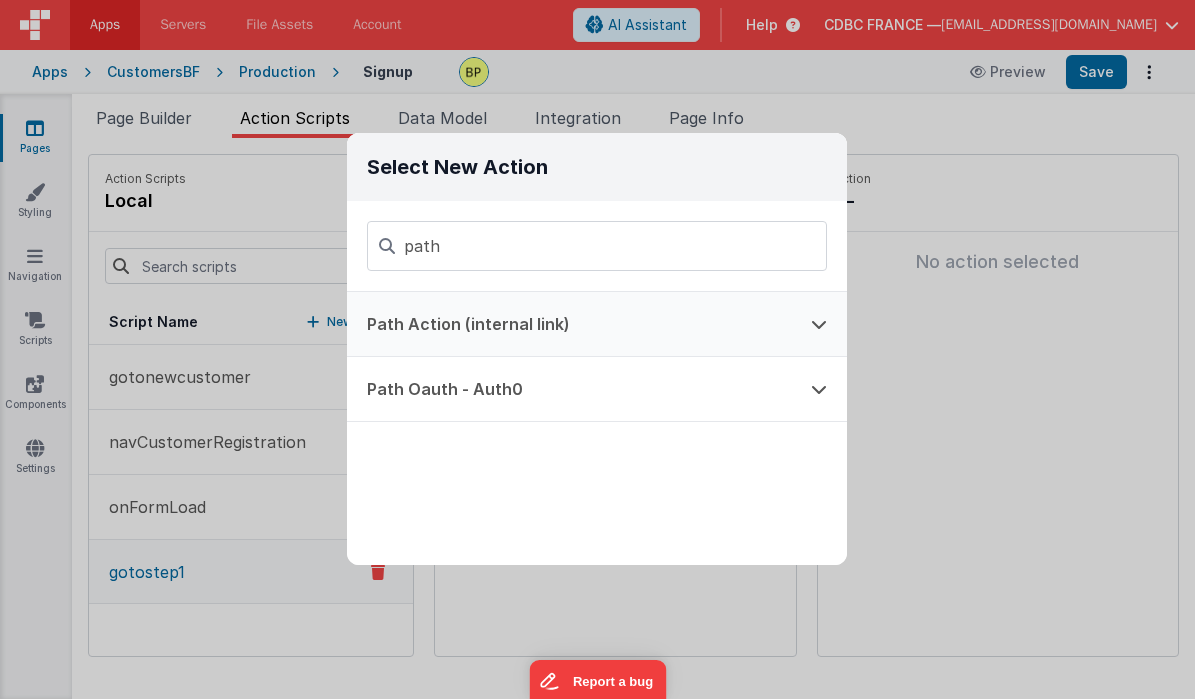 type on "path" 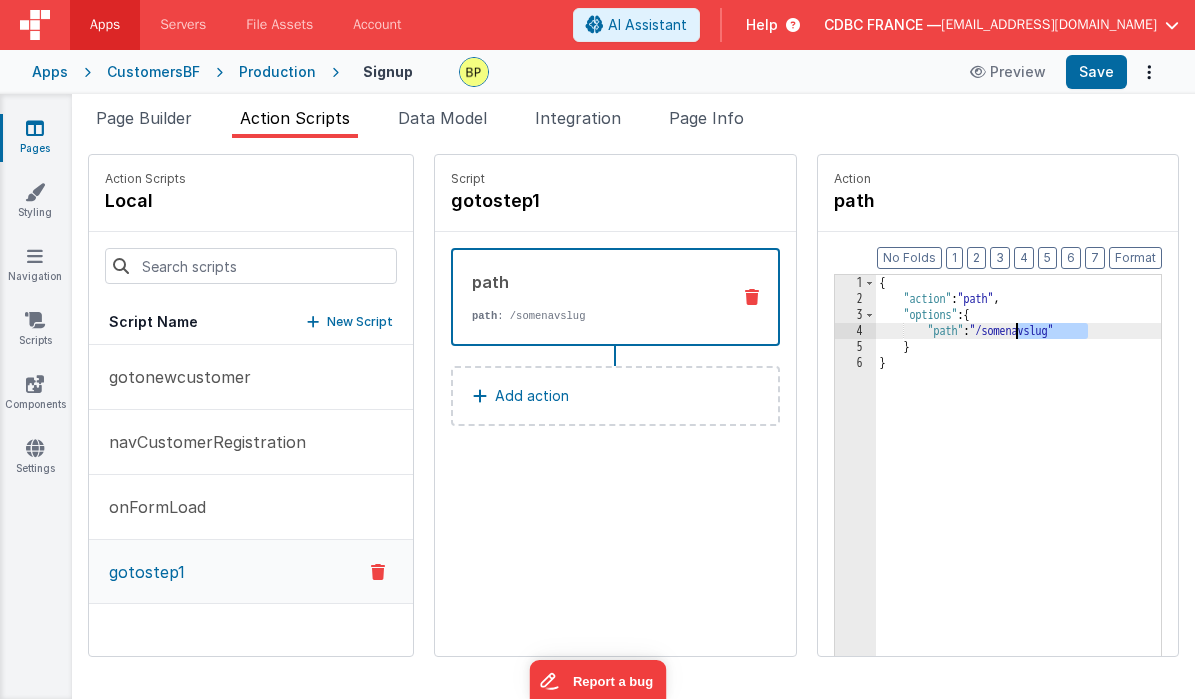 drag, startPoint x: 1063, startPoint y: 330, endPoint x: 992, endPoint y: 367, distance: 80.06248 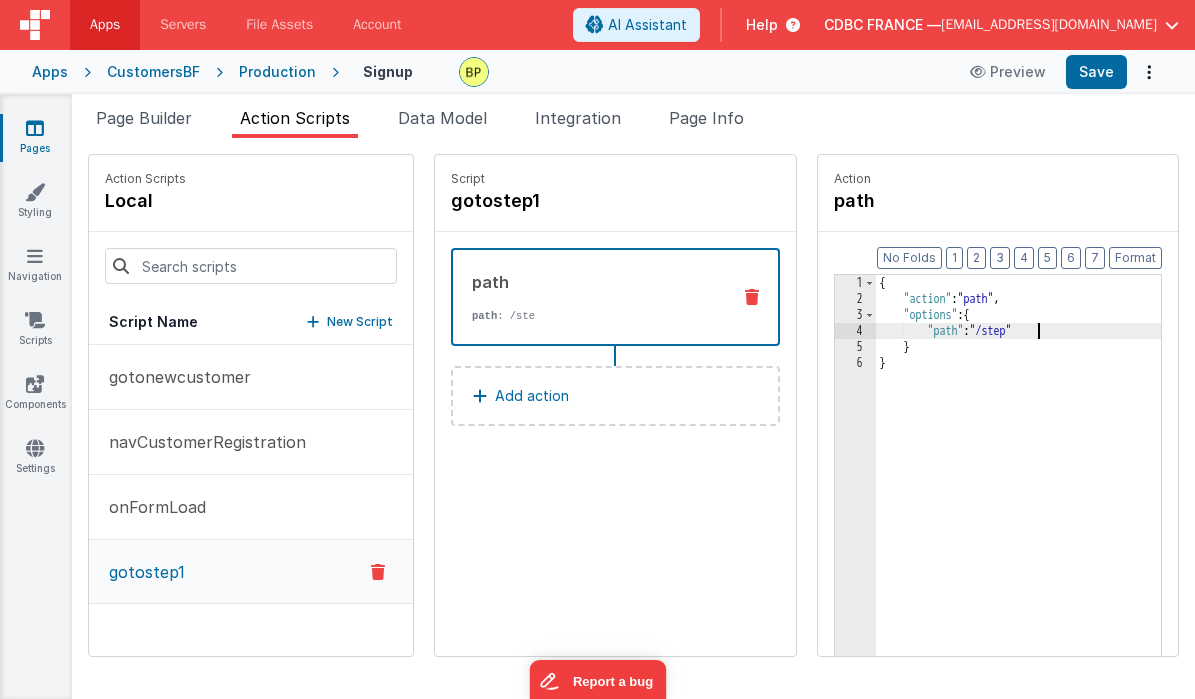 type 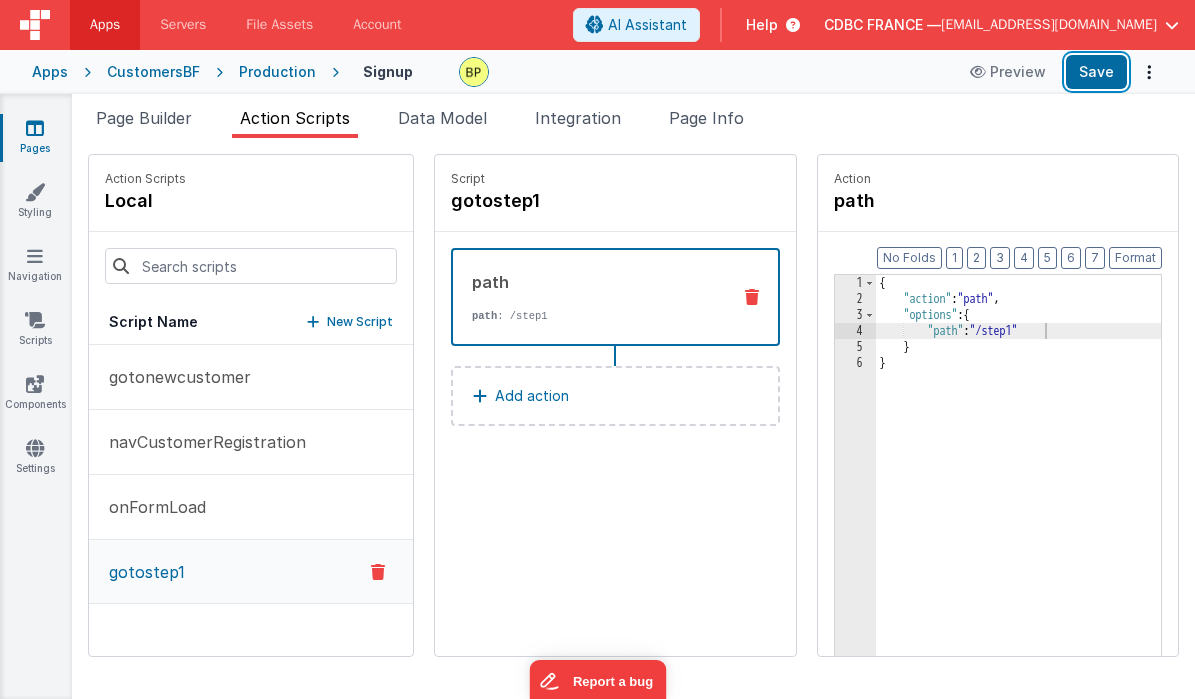 drag, startPoint x: 1090, startPoint y: 70, endPoint x: 722, endPoint y: 195, distance: 388.65024 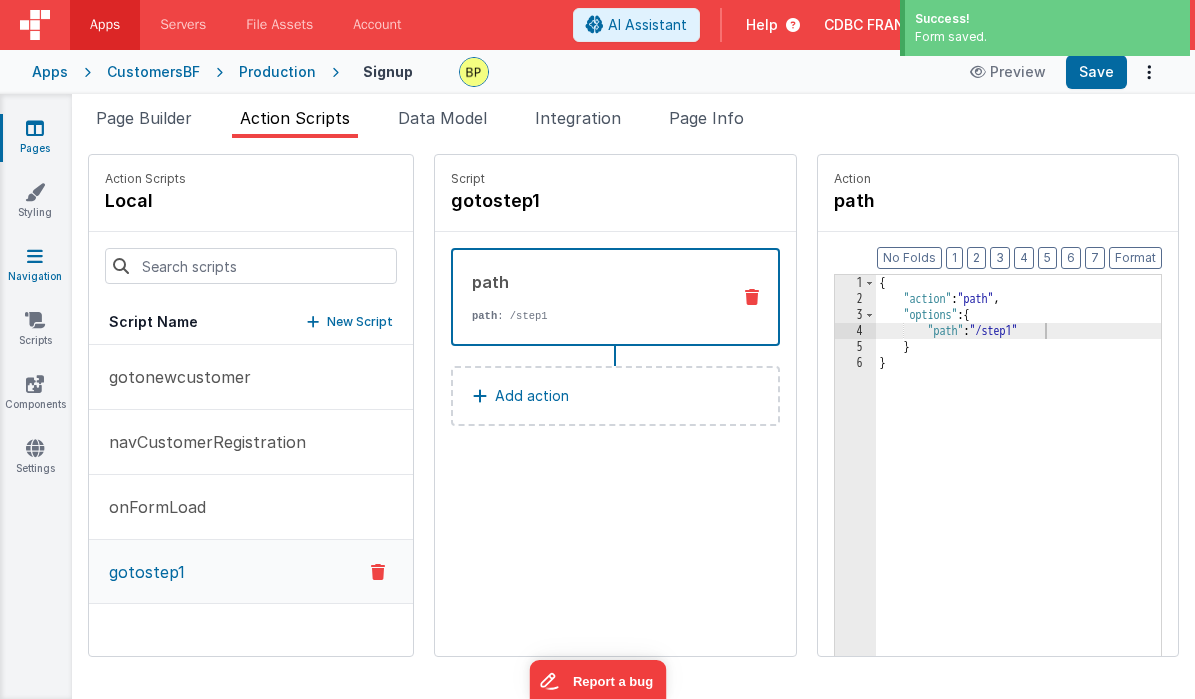 click at bounding box center (35, 256) 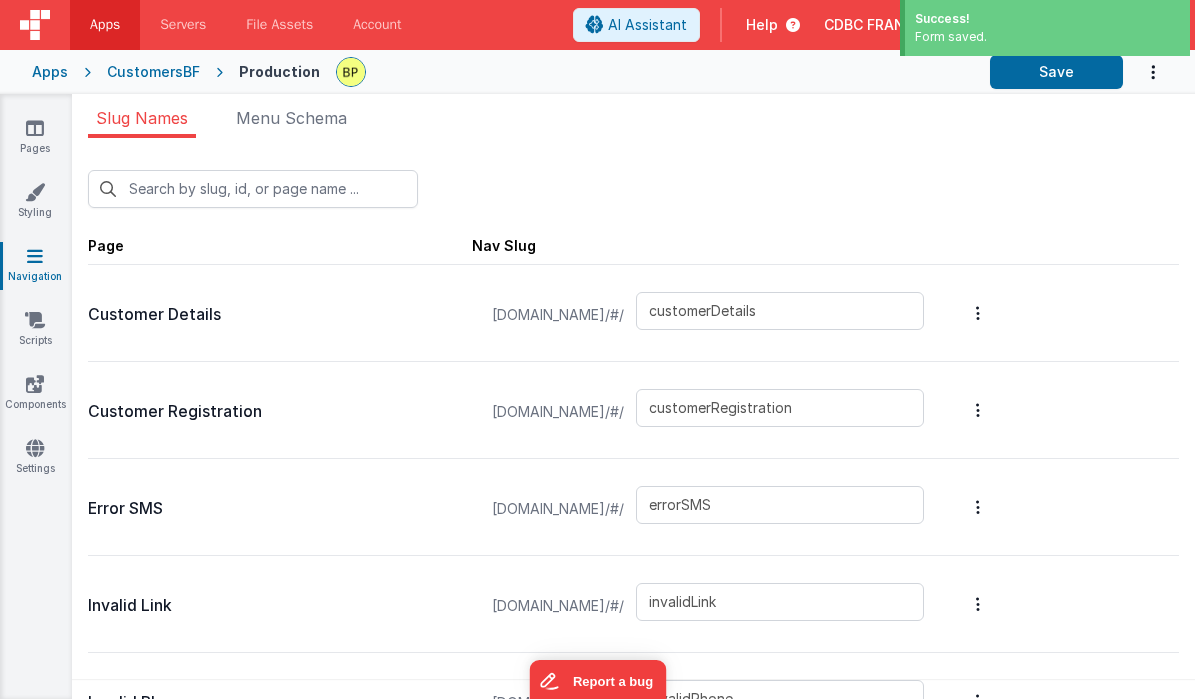 scroll, scrollTop: 649, scrollLeft: 0, axis: vertical 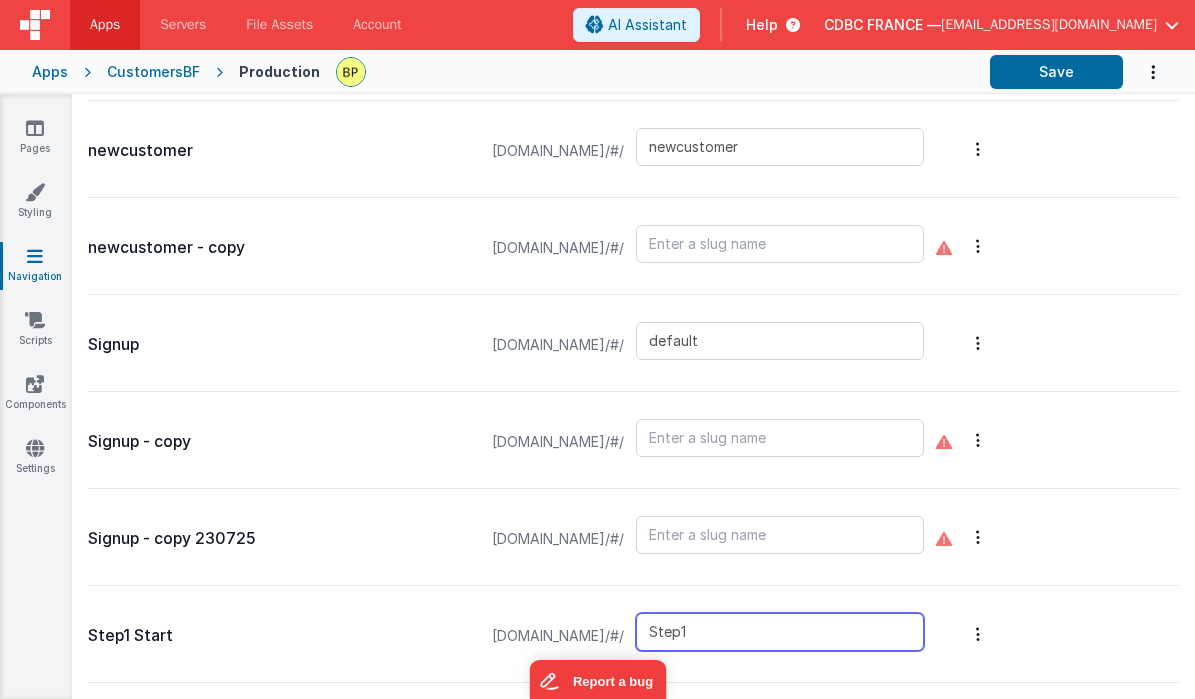 drag, startPoint x: 798, startPoint y: 629, endPoint x: 799, endPoint y: 659, distance: 30.016663 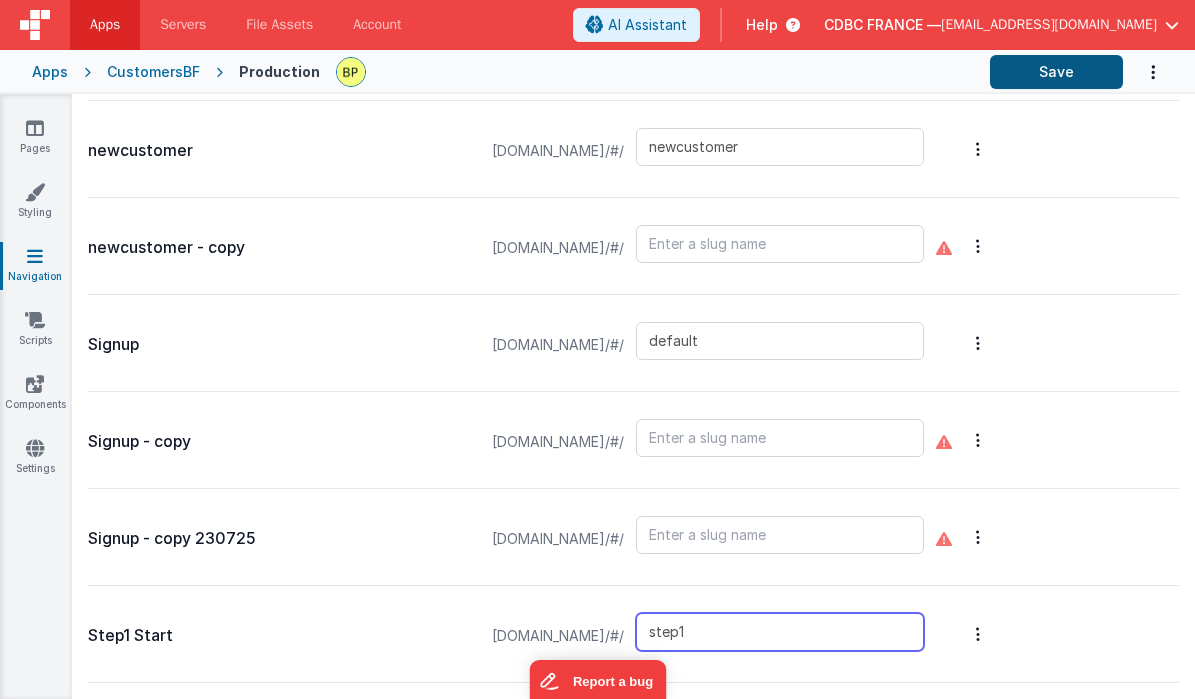 type on "step1" 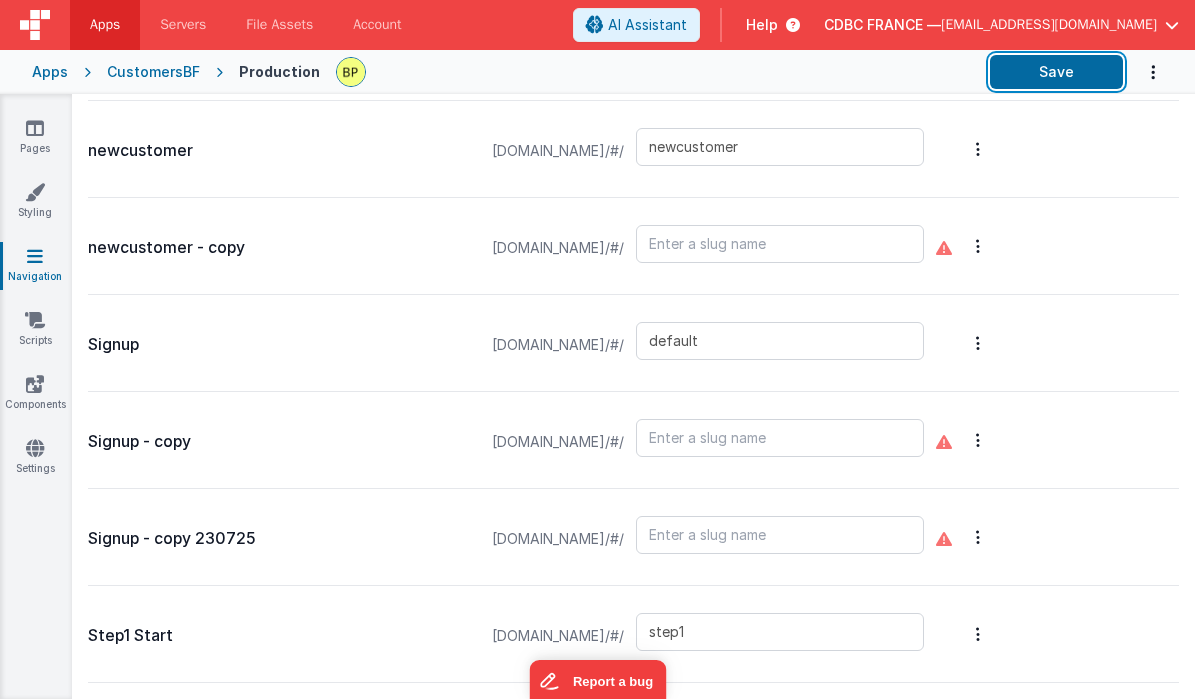 drag, startPoint x: 1055, startPoint y: 75, endPoint x: 594, endPoint y: 131, distance: 464.38885 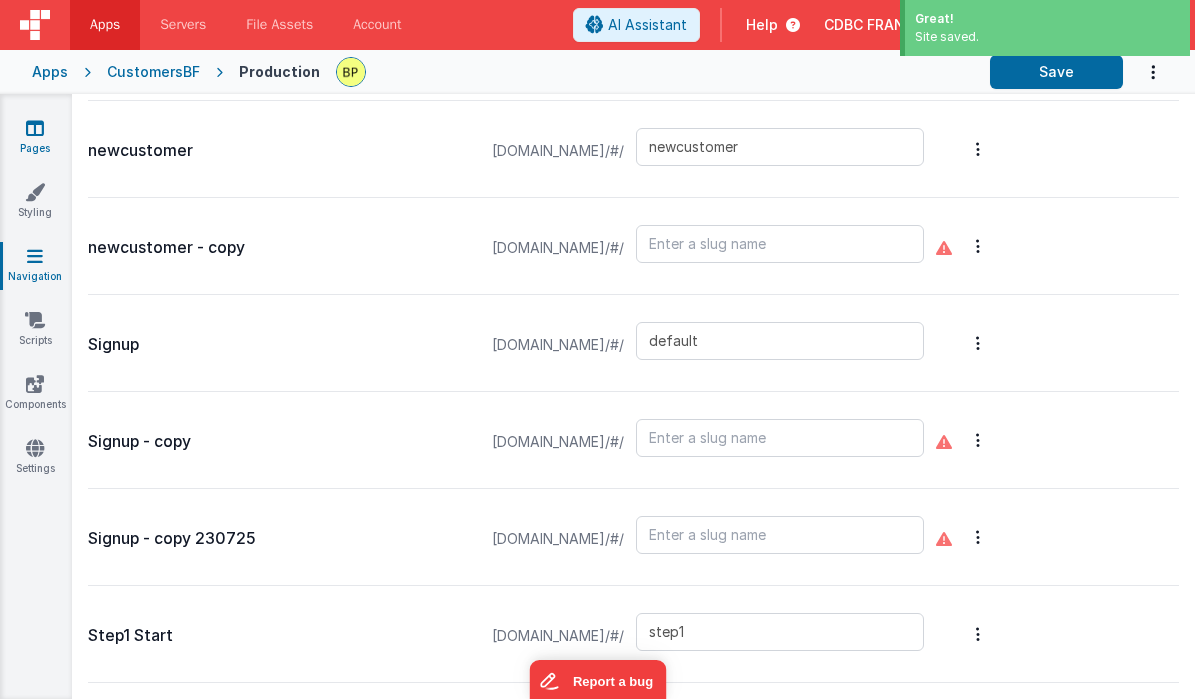 click at bounding box center (35, 128) 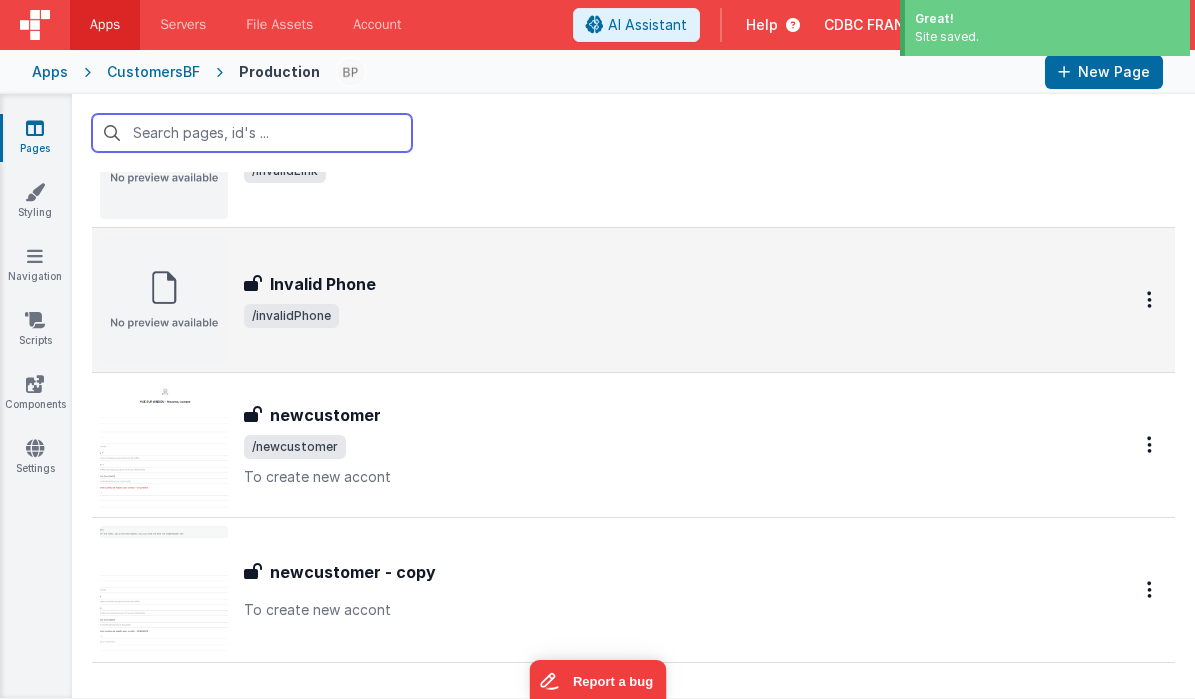 scroll, scrollTop: 174, scrollLeft: 0, axis: vertical 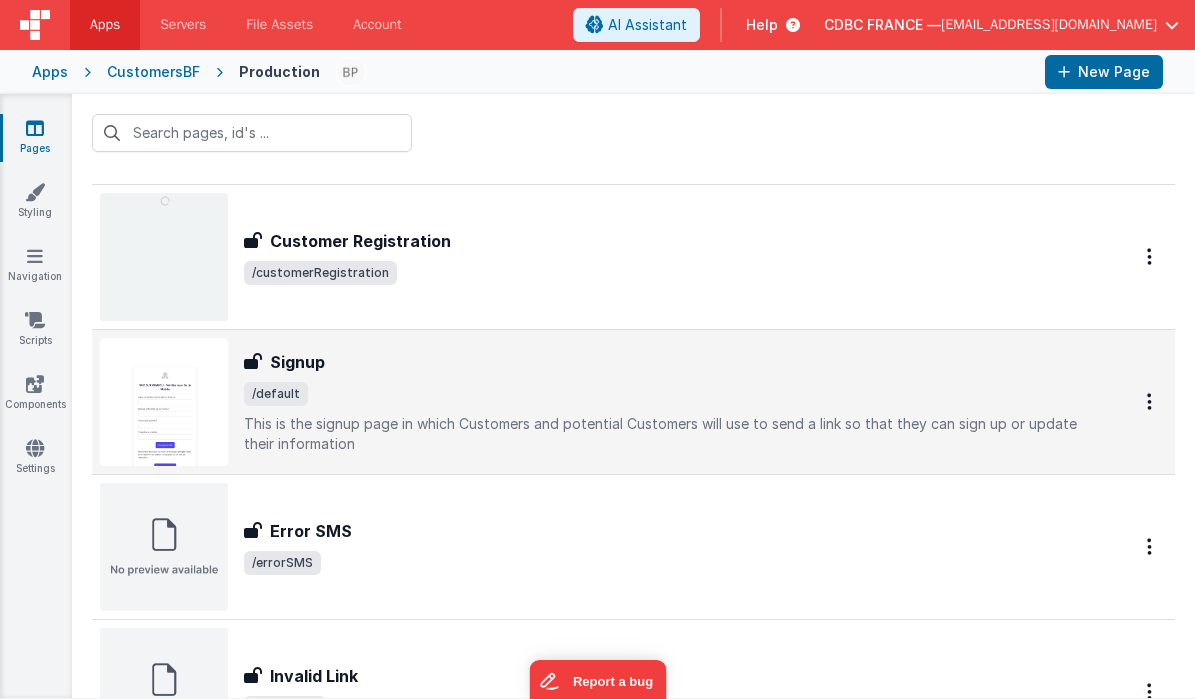 click on "Signup" at bounding box center [663, 362] 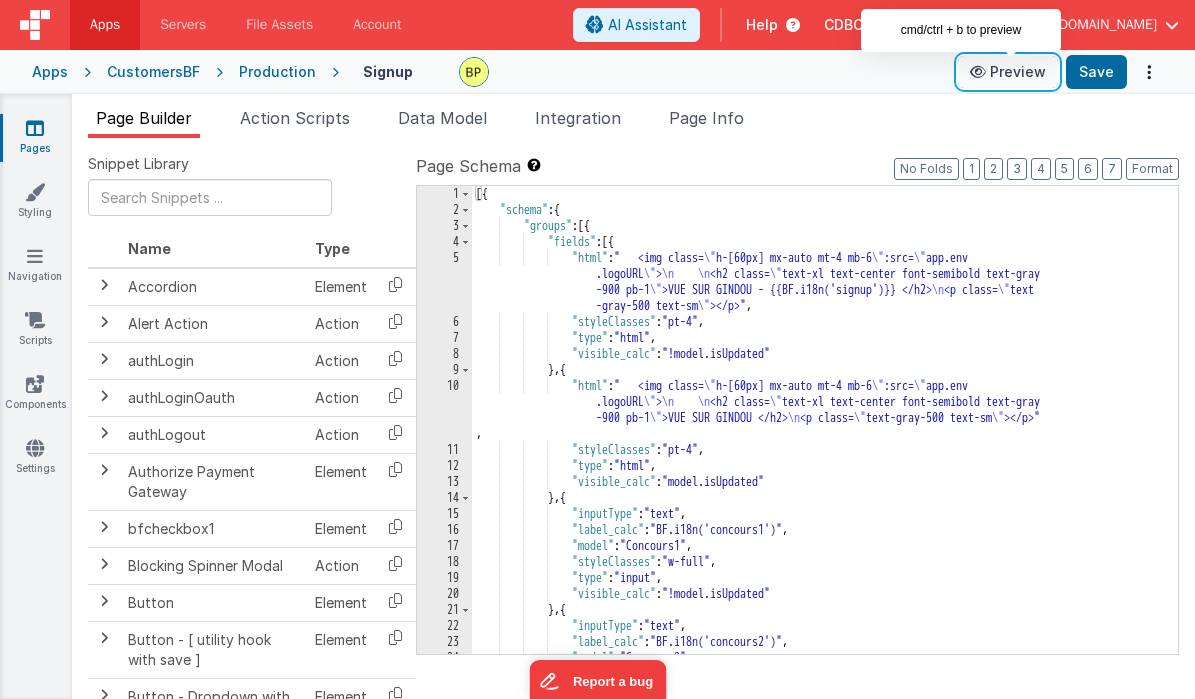 click on "Preview" at bounding box center (1008, 72) 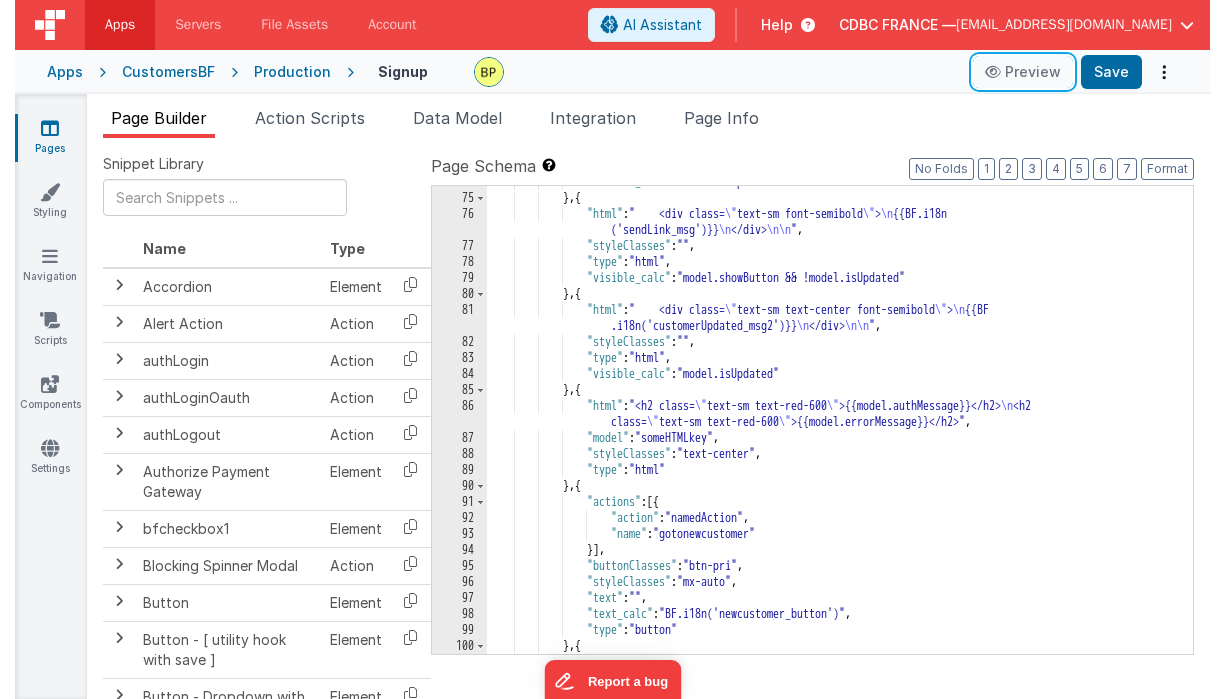 scroll, scrollTop: 1548, scrollLeft: 0, axis: vertical 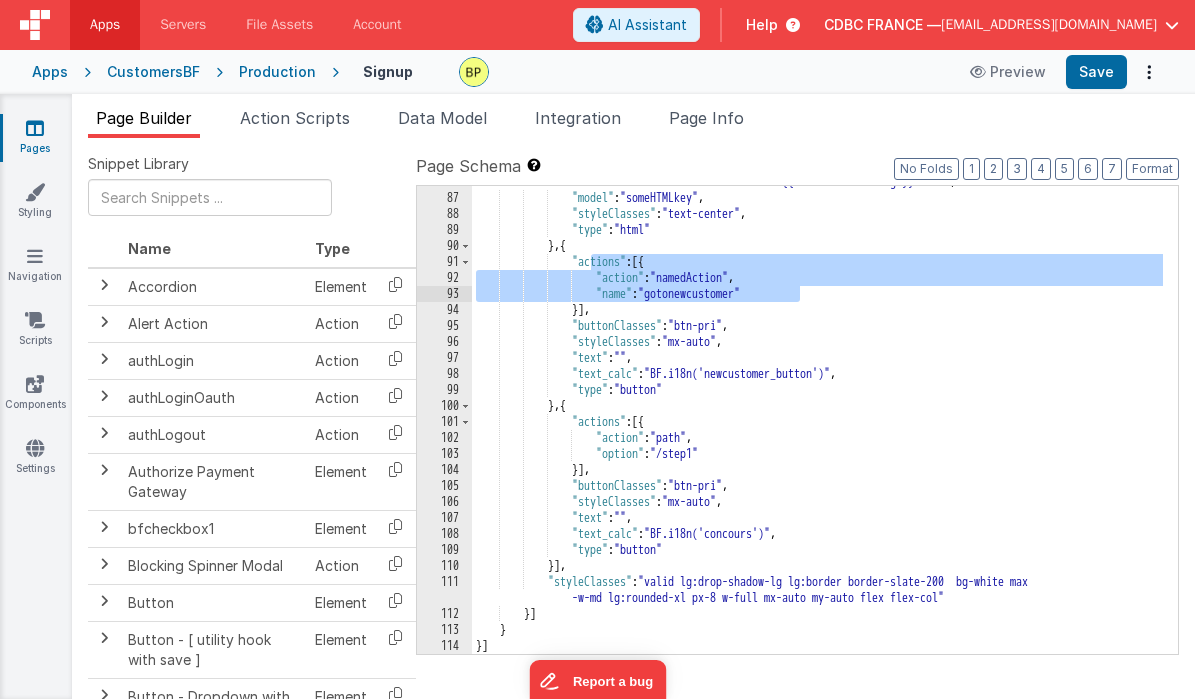 drag, startPoint x: 588, startPoint y: 262, endPoint x: 831, endPoint y: 290, distance: 244.60785 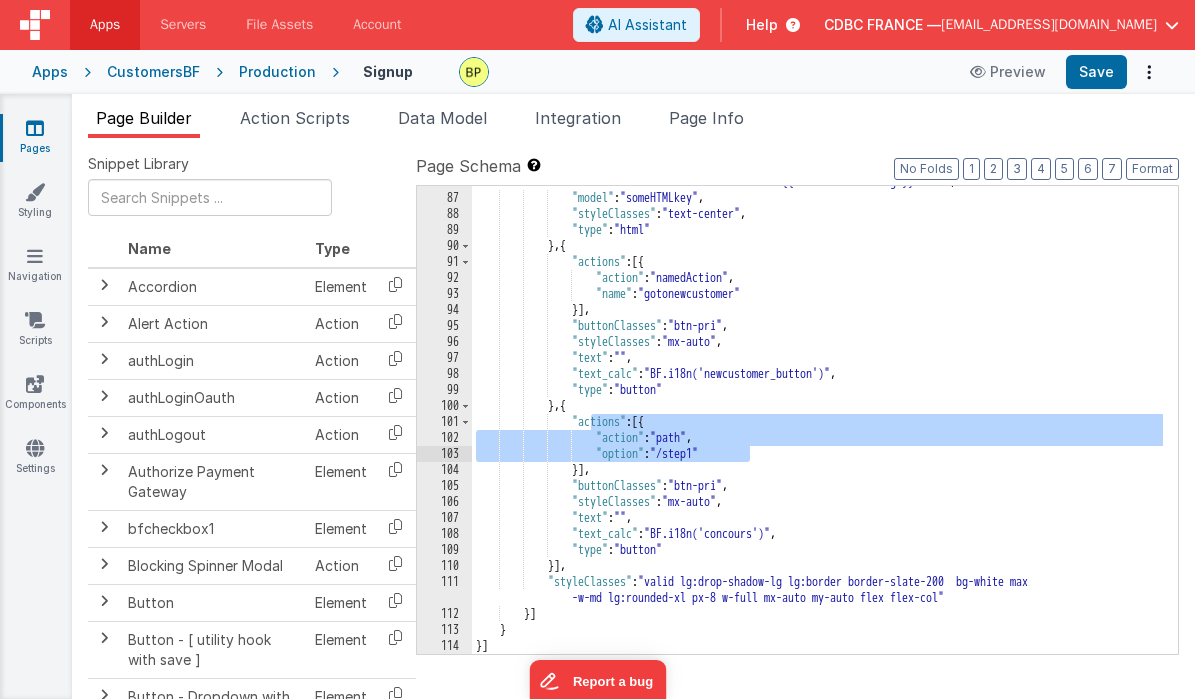 drag, startPoint x: 823, startPoint y: 444, endPoint x: 839, endPoint y: 448, distance: 16.492422 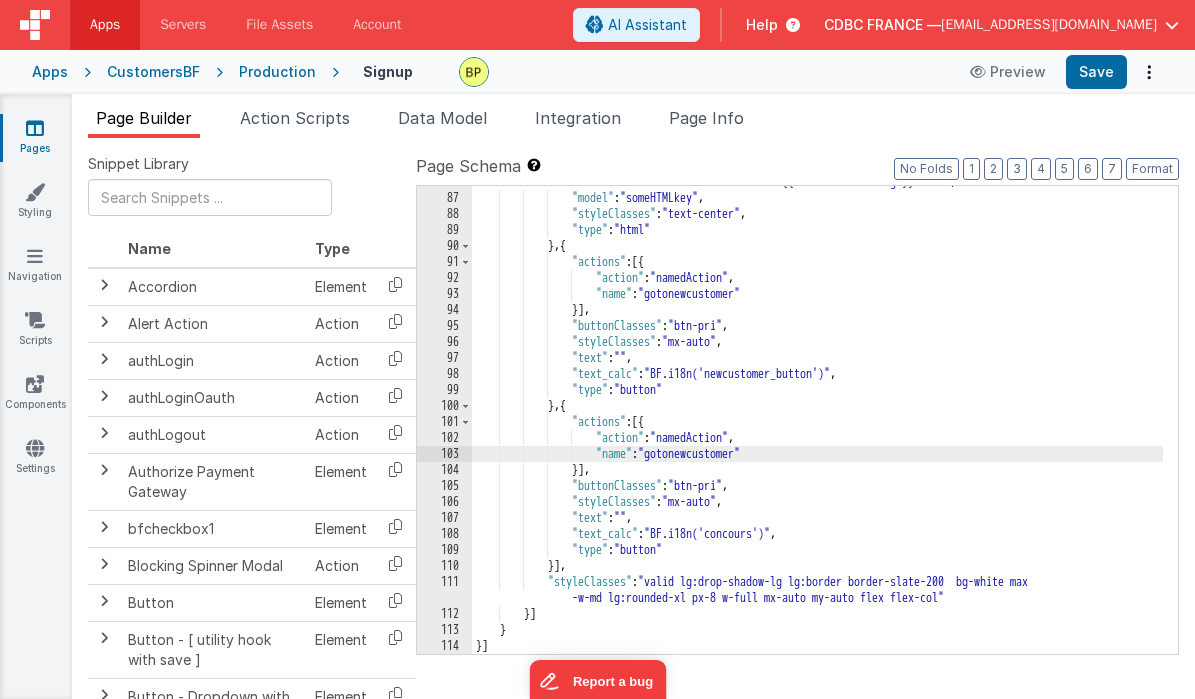 drag, startPoint x: 792, startPoint y: 454, endPoint x: 798, endPoint y: 471, distance: 18.027756 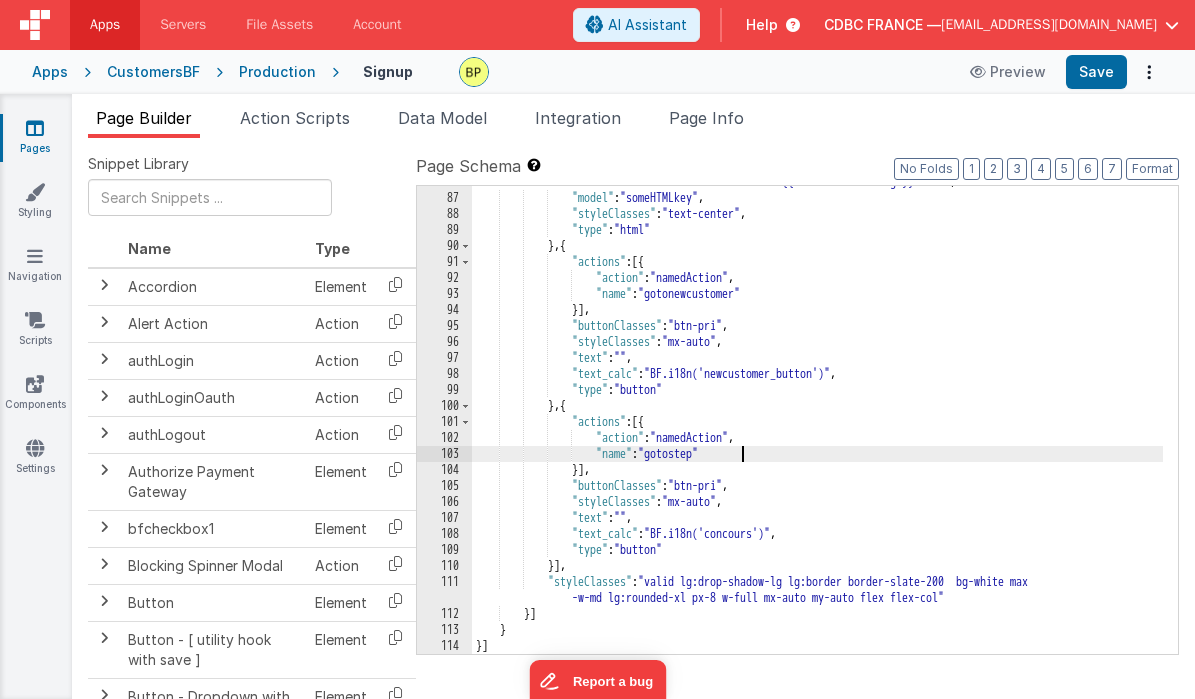 type 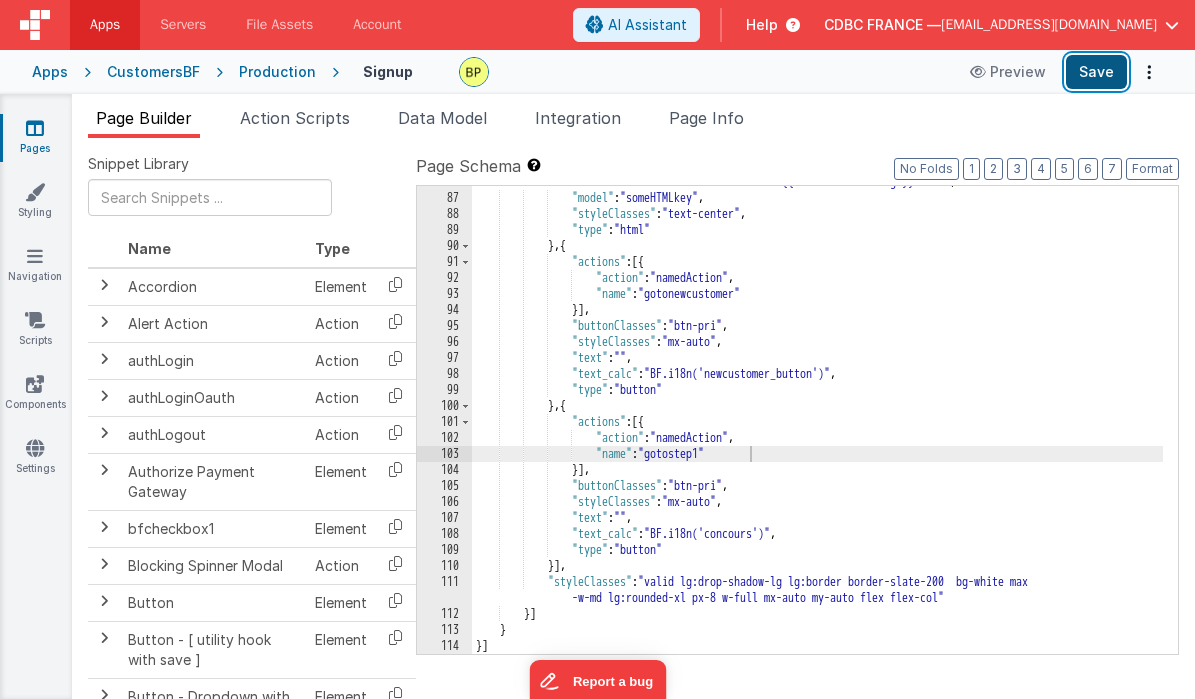 click on "Save" at bounding box center [1096, 72] 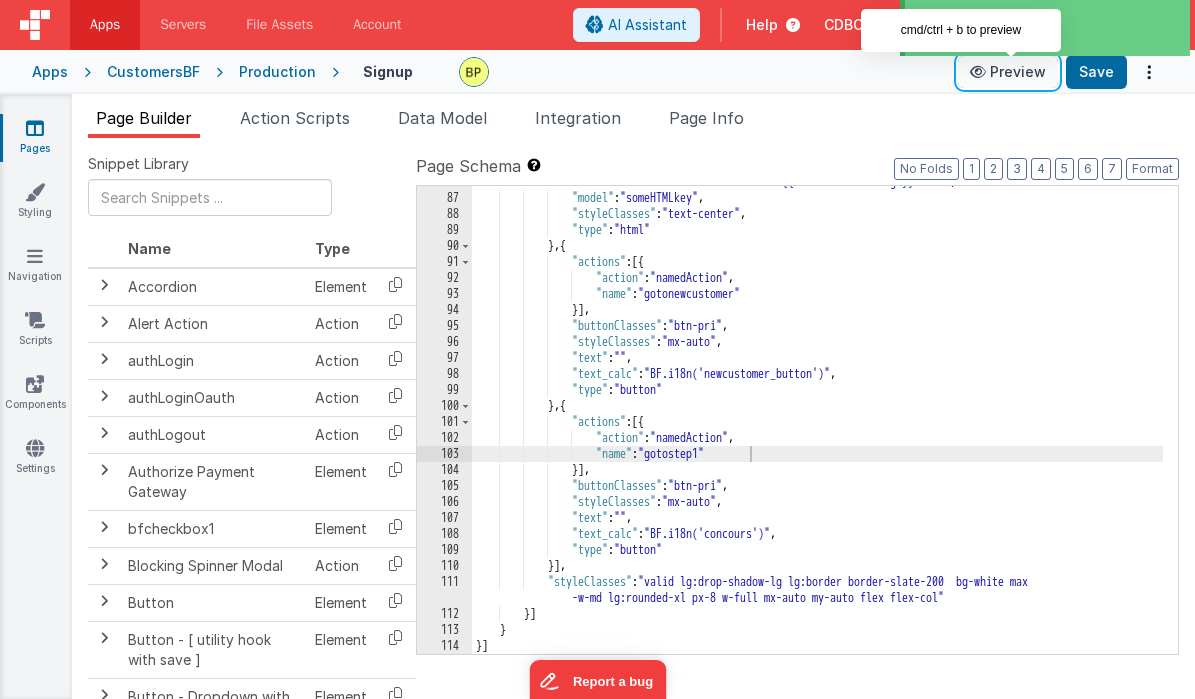 click on "Preview" at bounding box center (1008, 72) 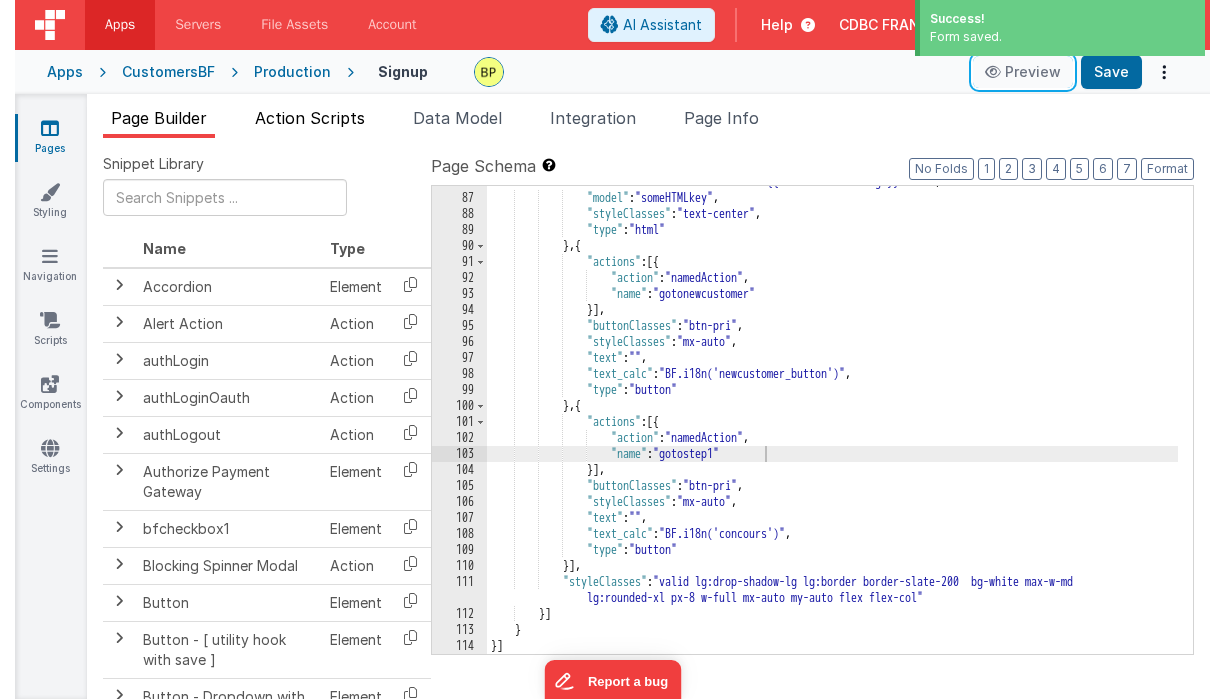 scroll, scrollTop: 1516, scrollLeft: 0, axis: vertical 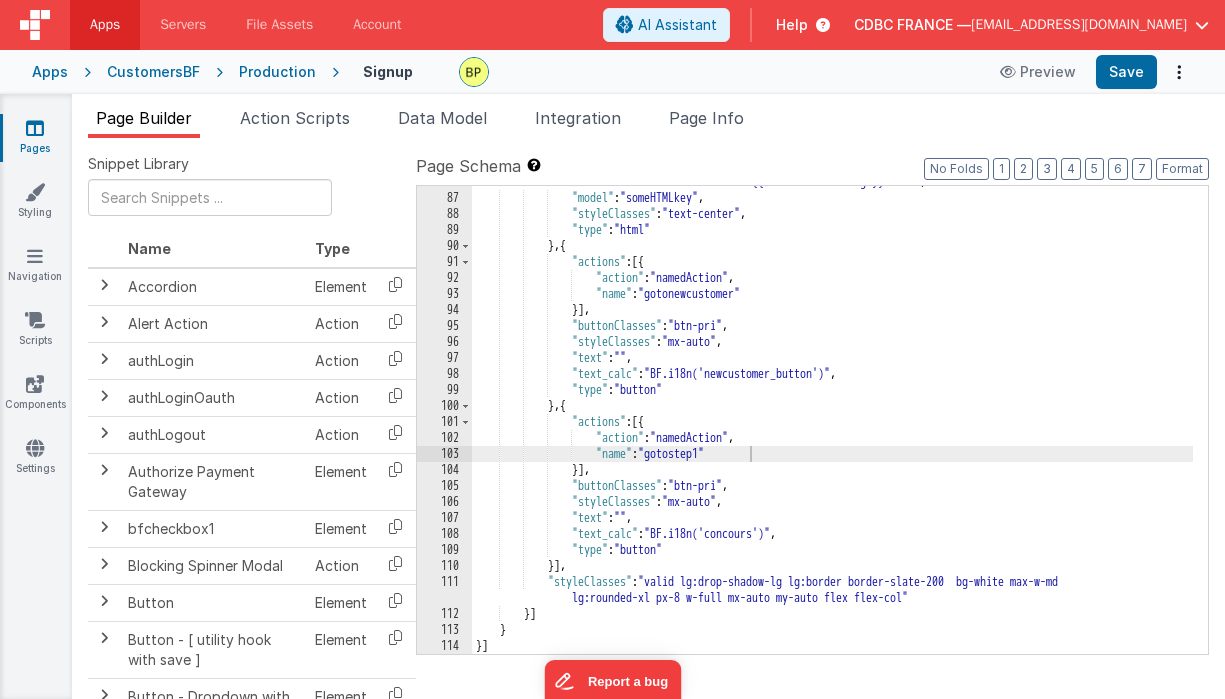 click on "Production" at bounding box center [277, 72] 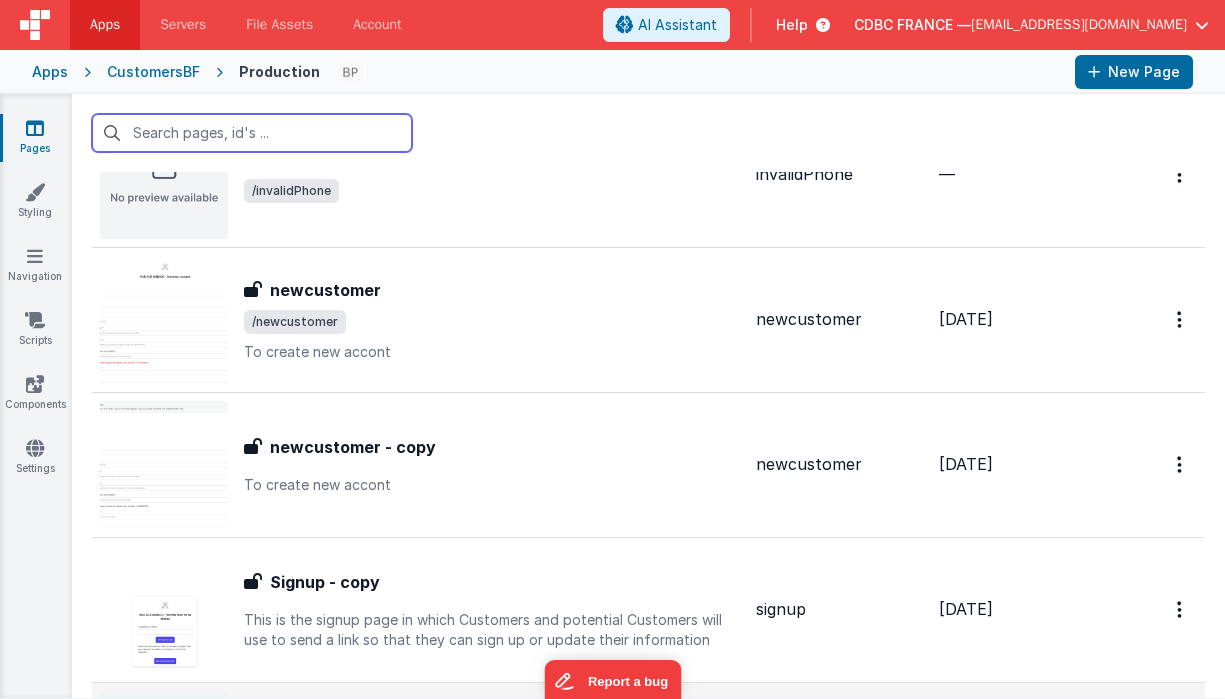 scroll, scrollTop: 1207, scrollLeft: 0, axis: vertical 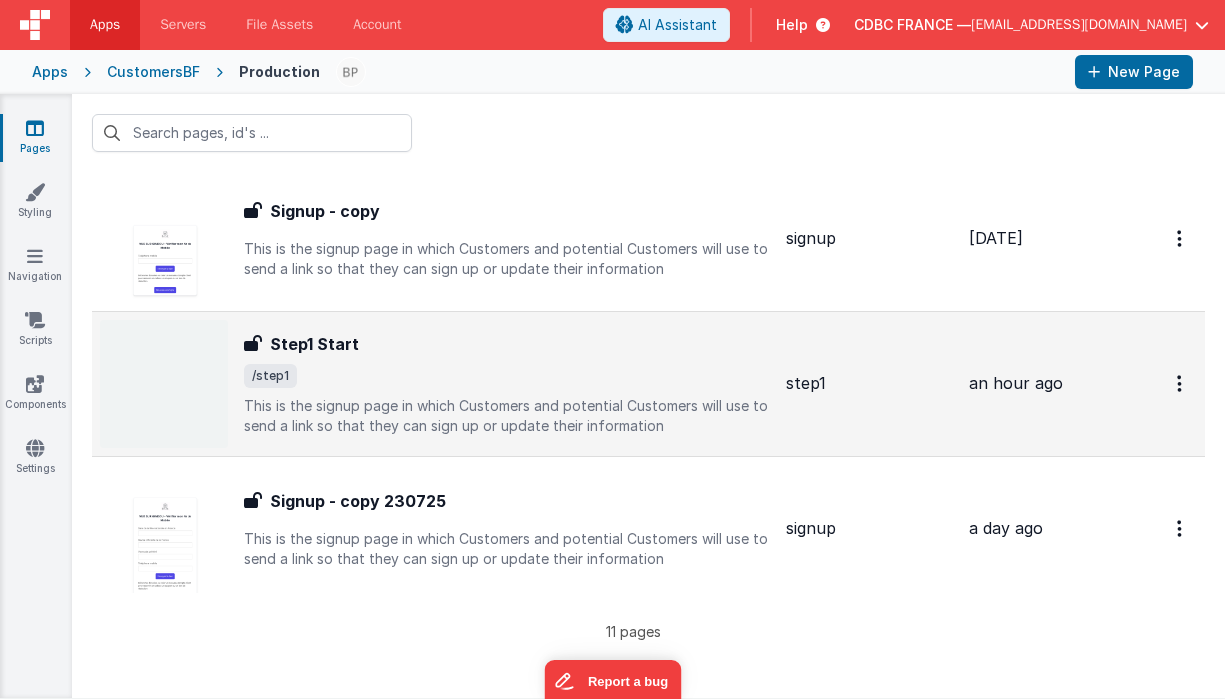 click on "/step1" at bounding box center (507, 376) 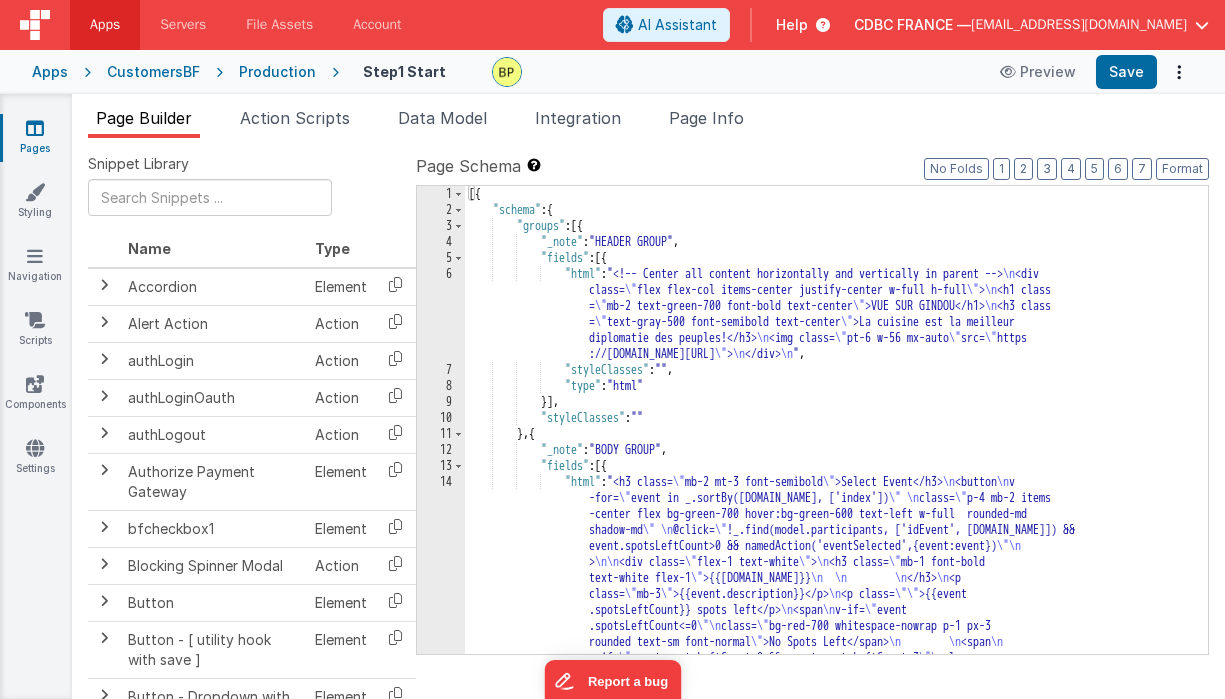 click on "Production" at bounding box center [277, 72] 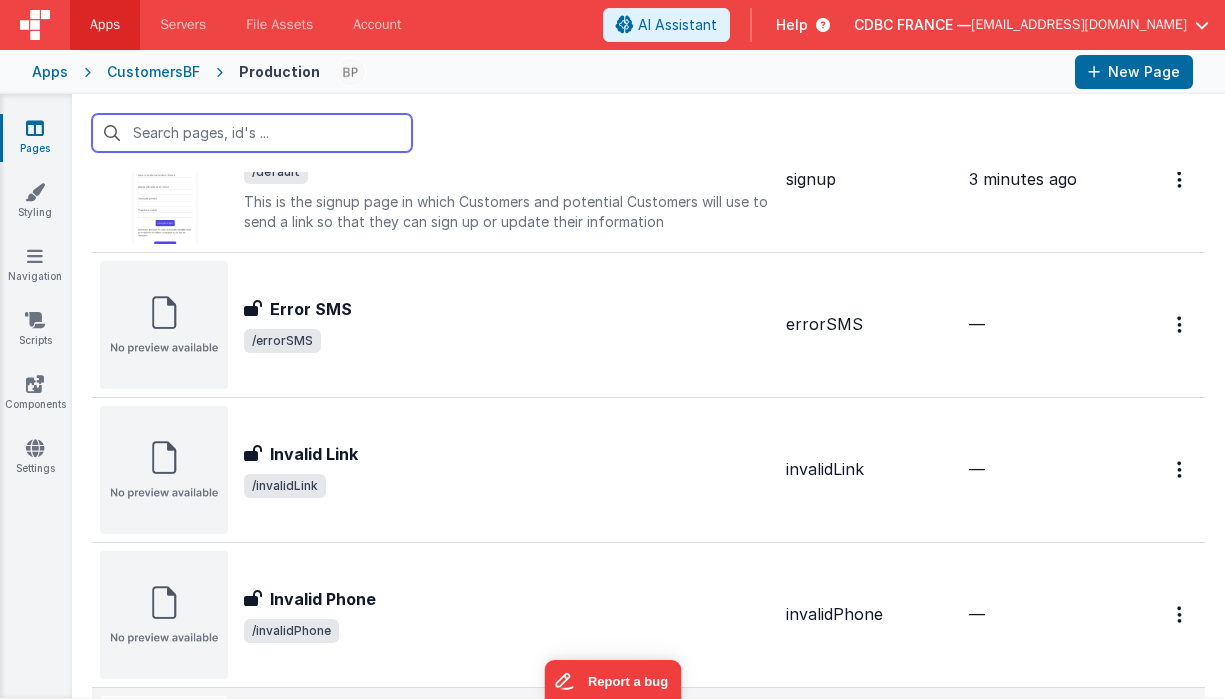 scroll, scrollTop: 1207, scrollLeft: 0, axis: vertical 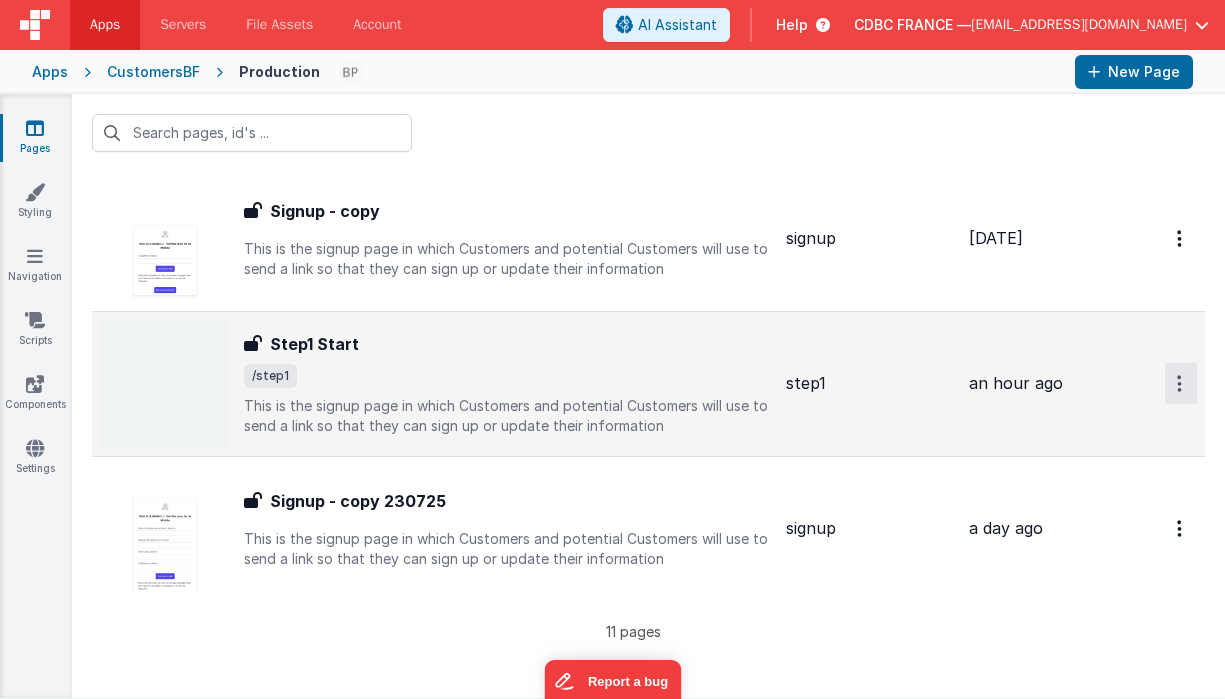 click at bounding box center (1179, -922) 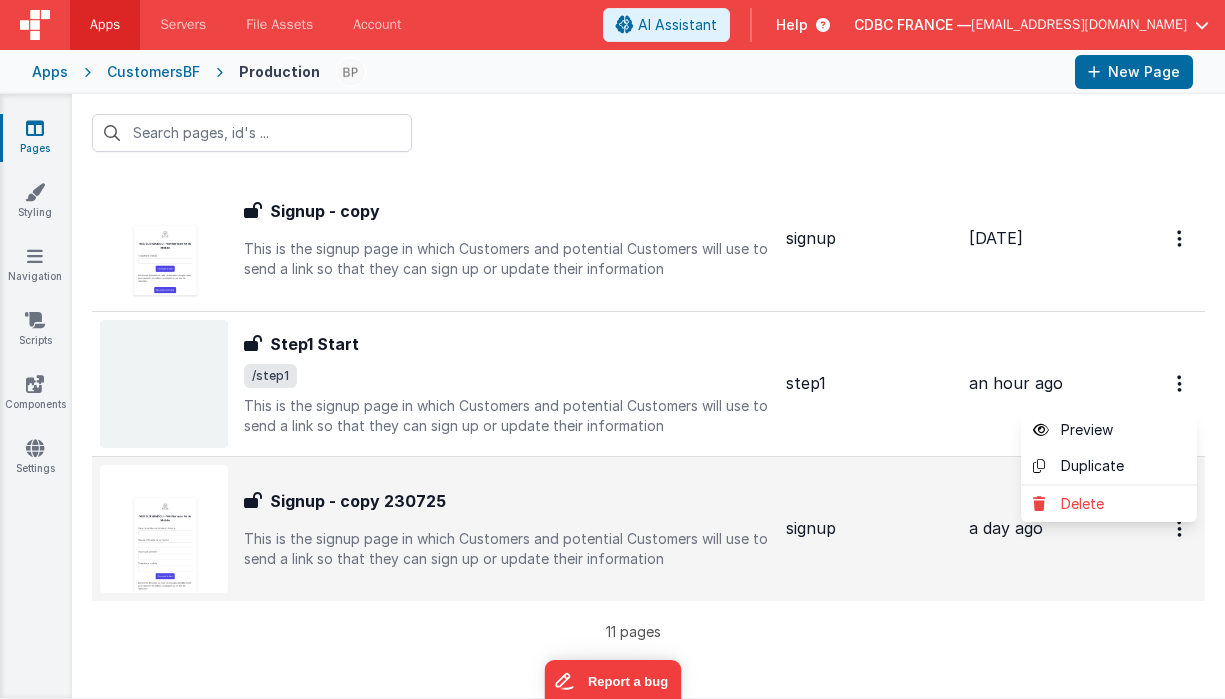 drag, startPoint x: 1080, startPoint y: 469, endPoint x: 904, endPoint y: 459, distance: 176.28386 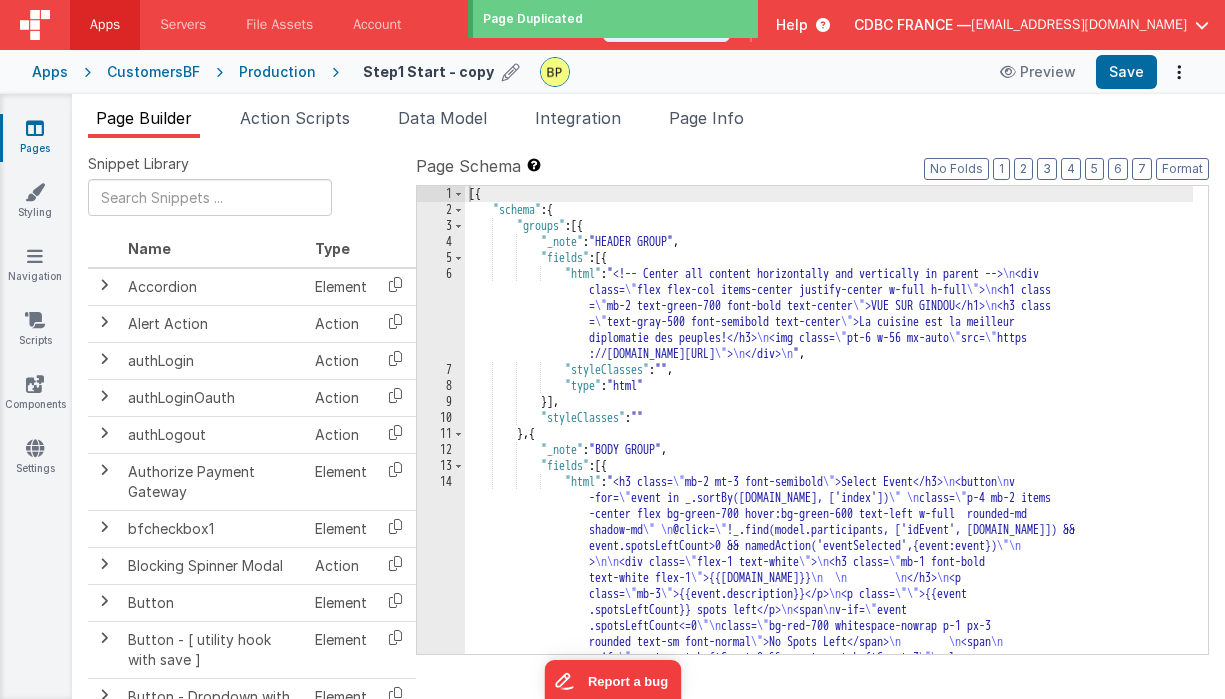 click at bounding box center (511, 72) 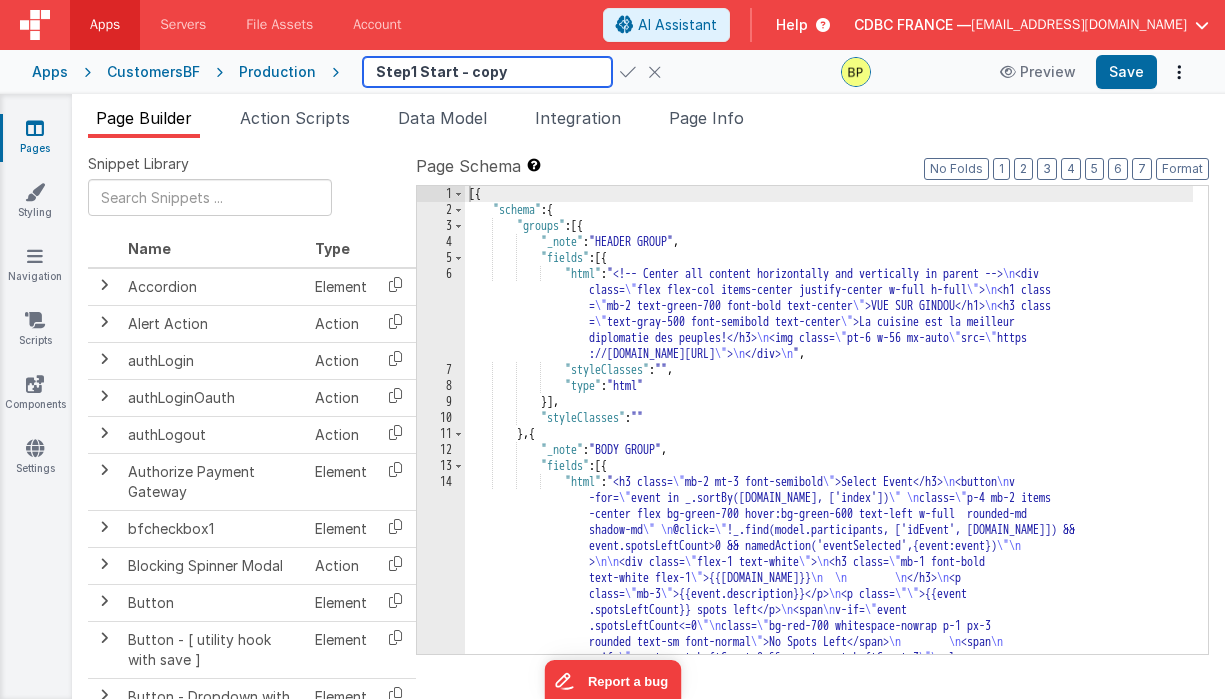 drag, startPoint x: 399, startPoint y: 72, endPoint x: 505, endPoint y: 75, distance: 106.04244 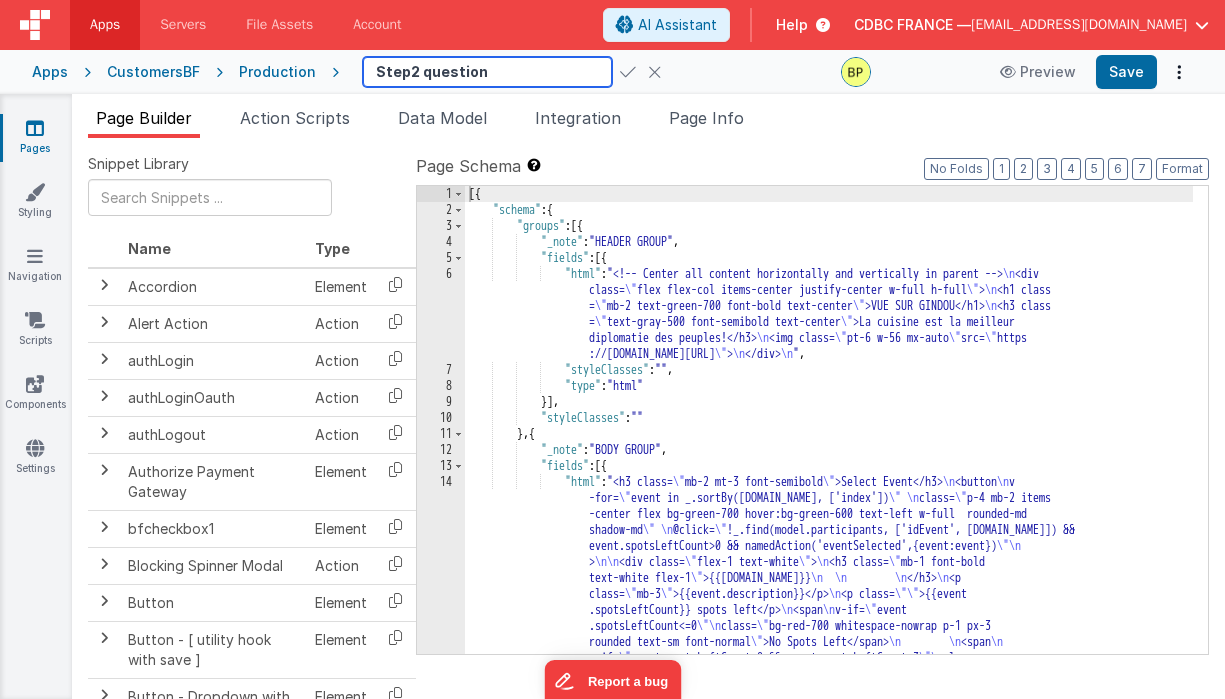type on "Step2 question" 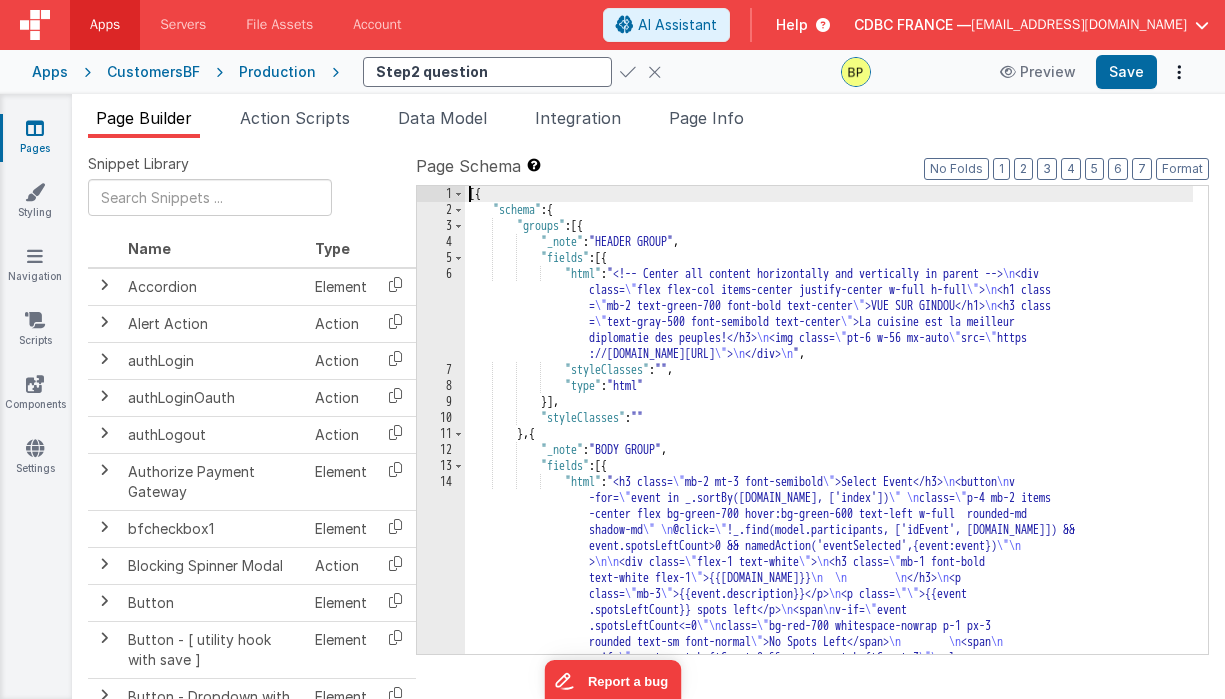click on "[{      "schema" :  {           "groups" :  [{                "_note" :  "HEADER GROUP" ,                "fields" :  [{                     "html" :  "<!-- Center all content horizontally and vertically in parent --> \n <div                       class= \" flex flex-col items-center justify-center w-full h-full \" > \n   <h1 class                      = \" mb-2 text-green-700 font-bold text-center \" >VUE SUR GINDOU</h1> \n   <h3 class                      = \" text-gray-500 font-semibold text-center \" >La cuisine est la meilleur                       diplomatie des peuples!</h3> \n   <img class= \" pt-6 w-56 mx-auto \"  src= \" https                      ://ucarecdn.com/31454aea-b9a3-4610-90e9-0b1635b57a16// \" > \n </div> \n " ,                     "styleClasses" :  "" ,                     "type" :  "html"                }] ,                "styleClasses" :  ""           } ,  {                "_note" :  ," at bounding box center (829, 596) 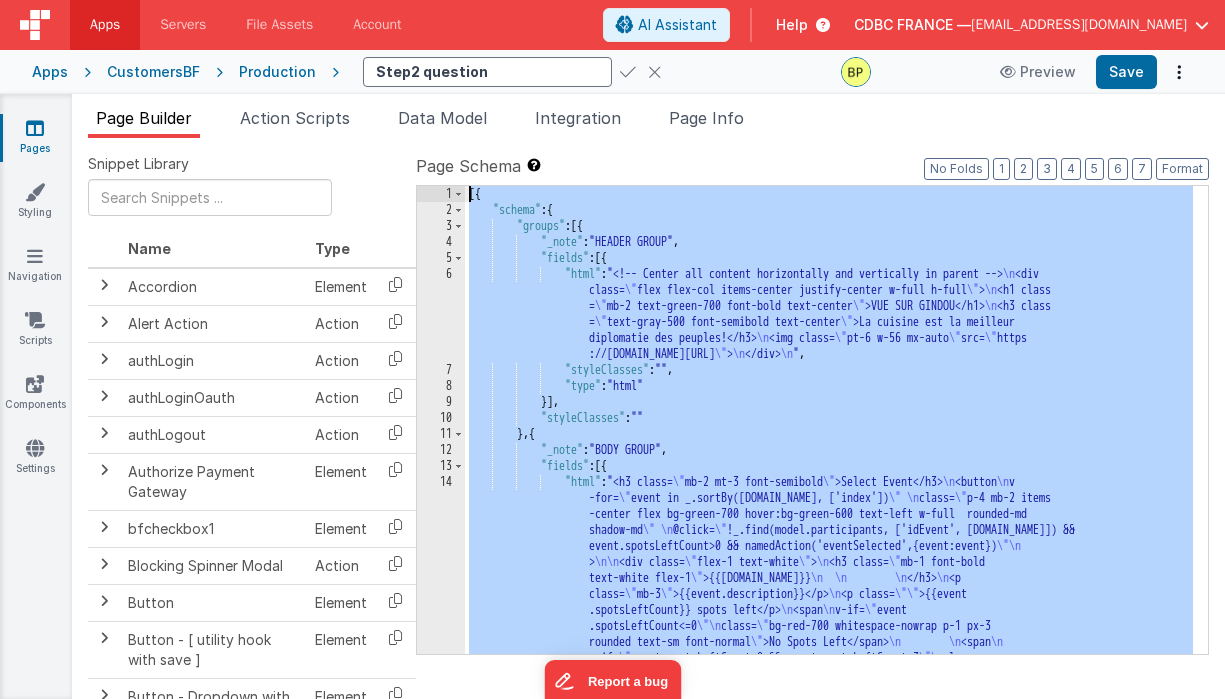 drag, startPoint x: 471, startPoint y: 194, endPoint x: 656, endPoint y: 702, distance: 540.6376 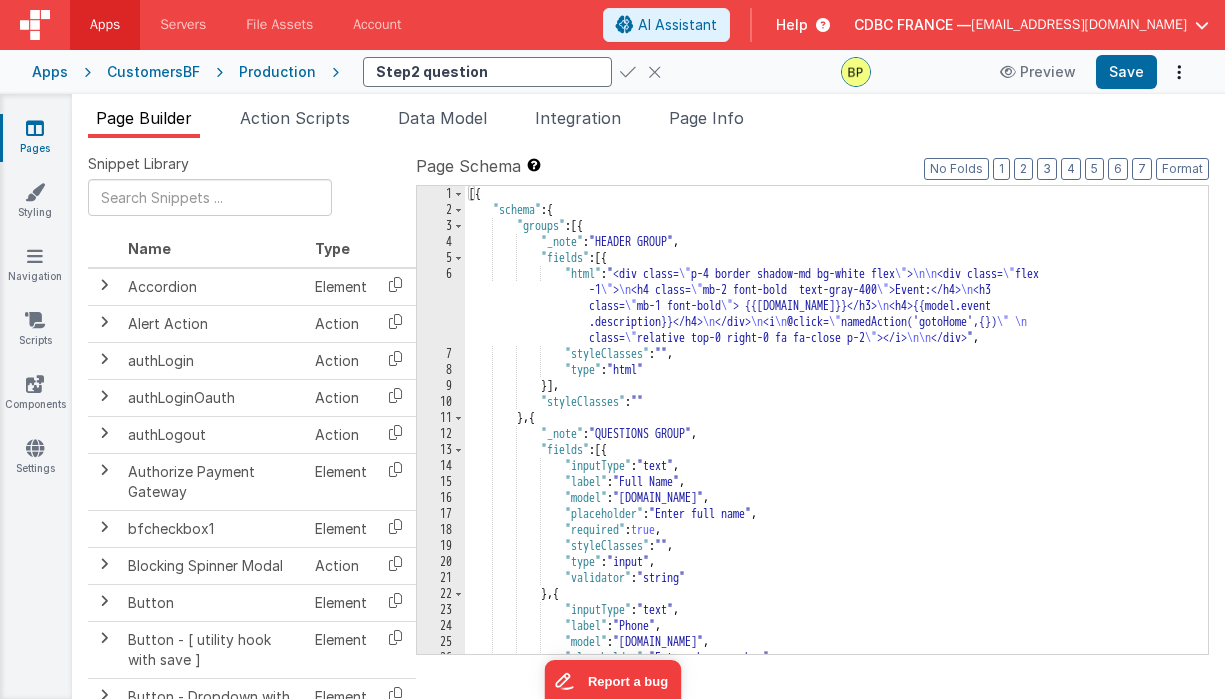 scroll, scrollTop: 0, scrollLeft: 0, axis: both 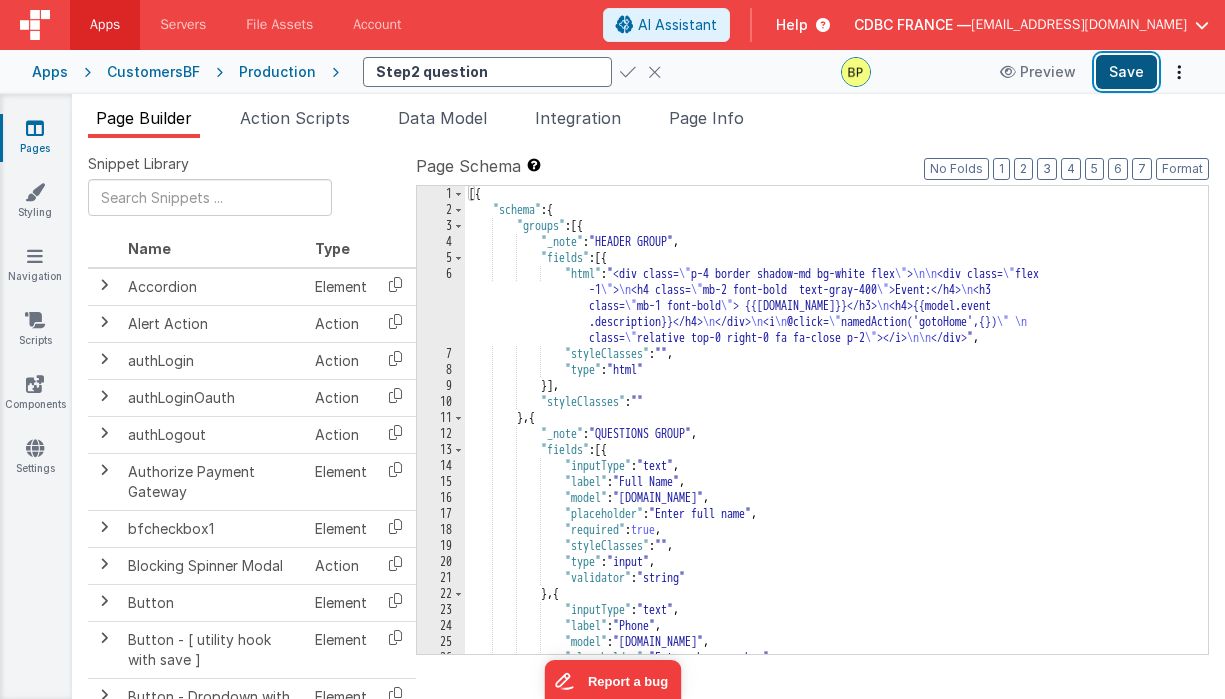 drag, startPoint x: 1121, startPoint y: 74, endPoint x: 1071, endPoint y: 75, distance: 50.01 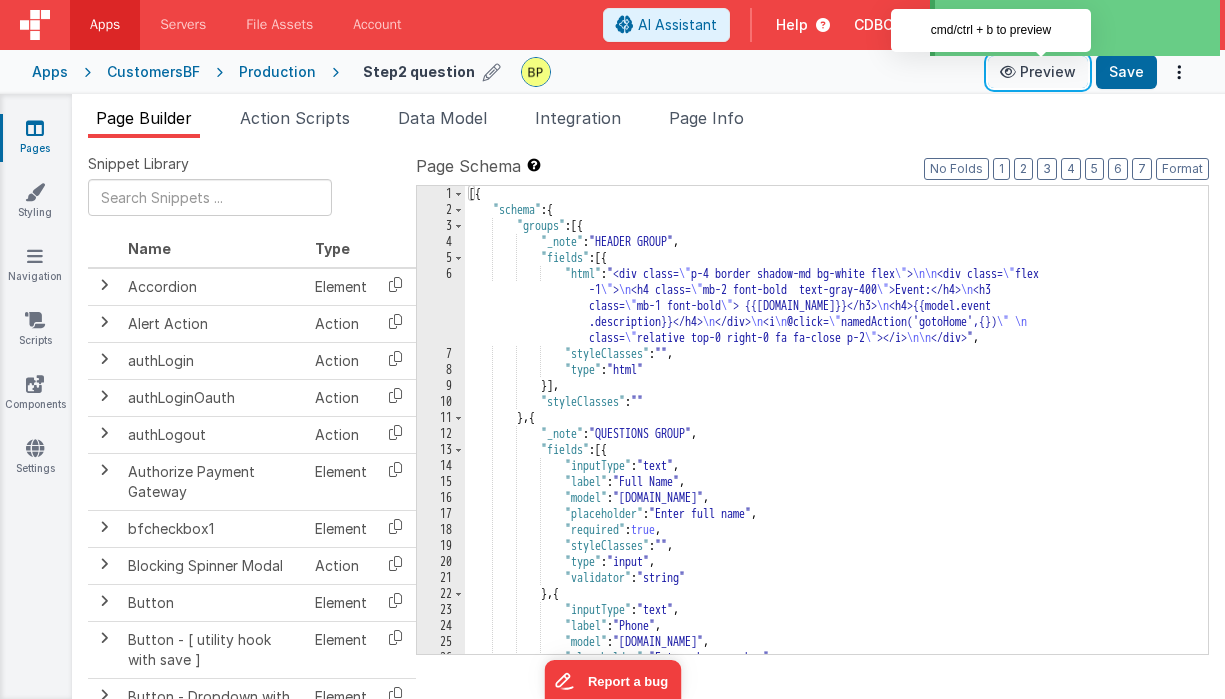click at bounding box center (1010, 72) 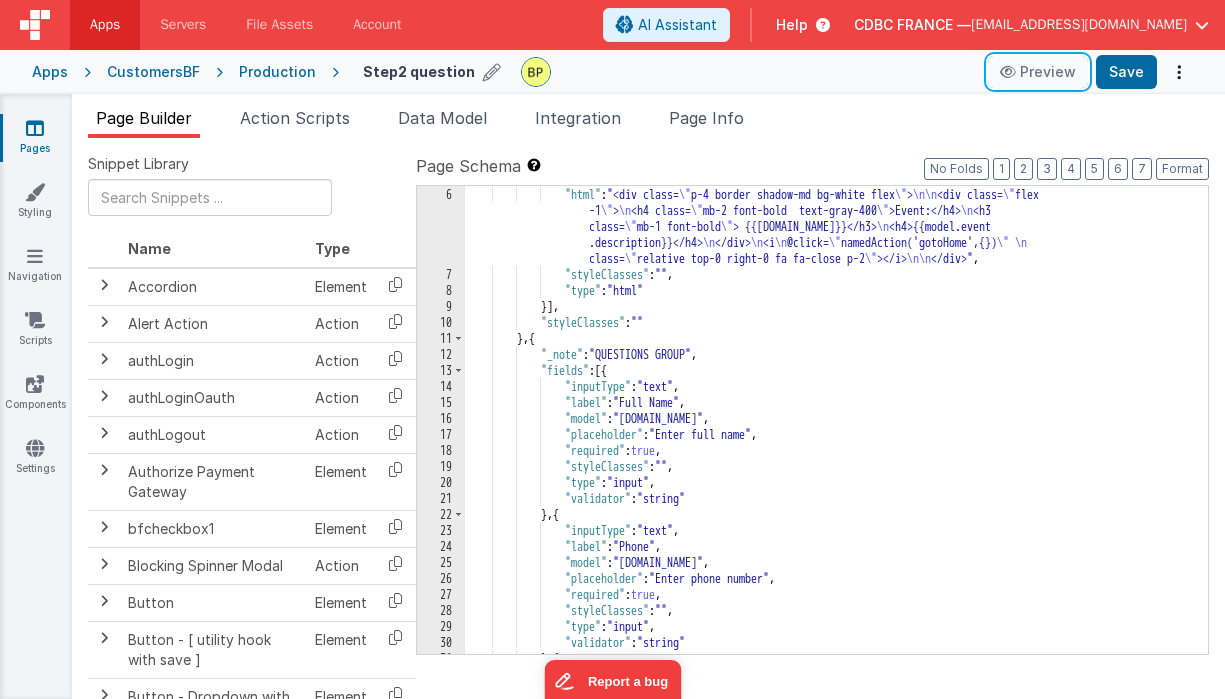 scroll, scrollTop: 80, scrollLeft: 0, axis: vertical 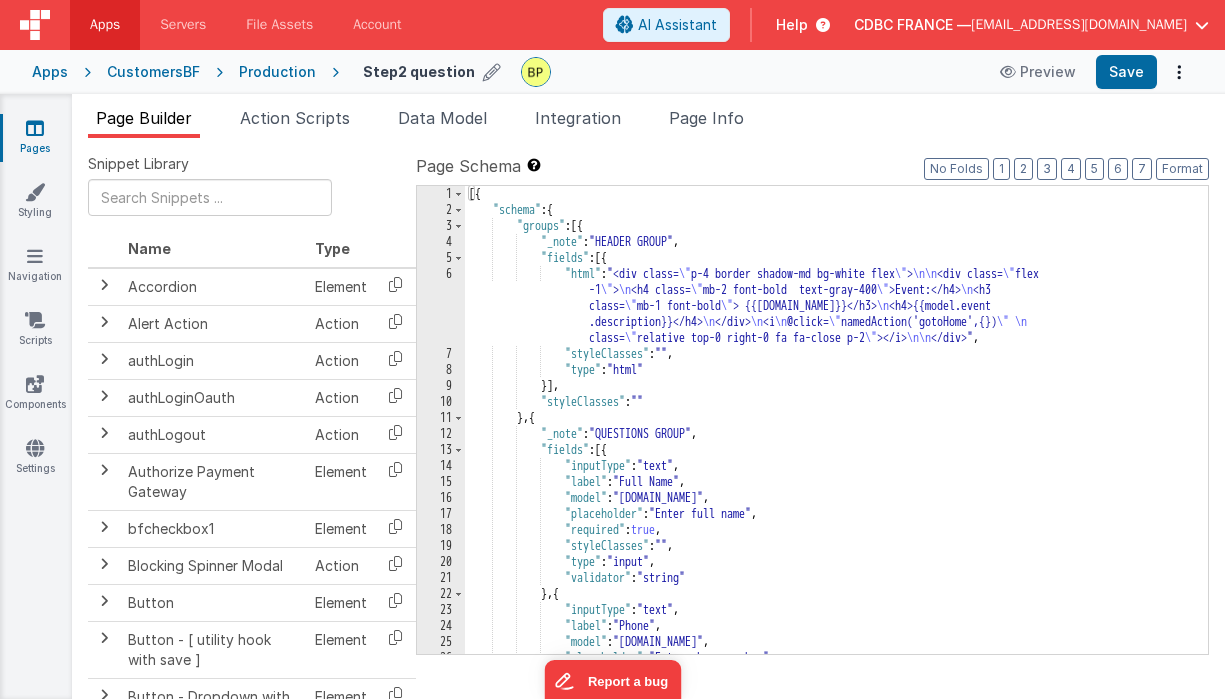 click on "6" at bounding box center [441, 306] 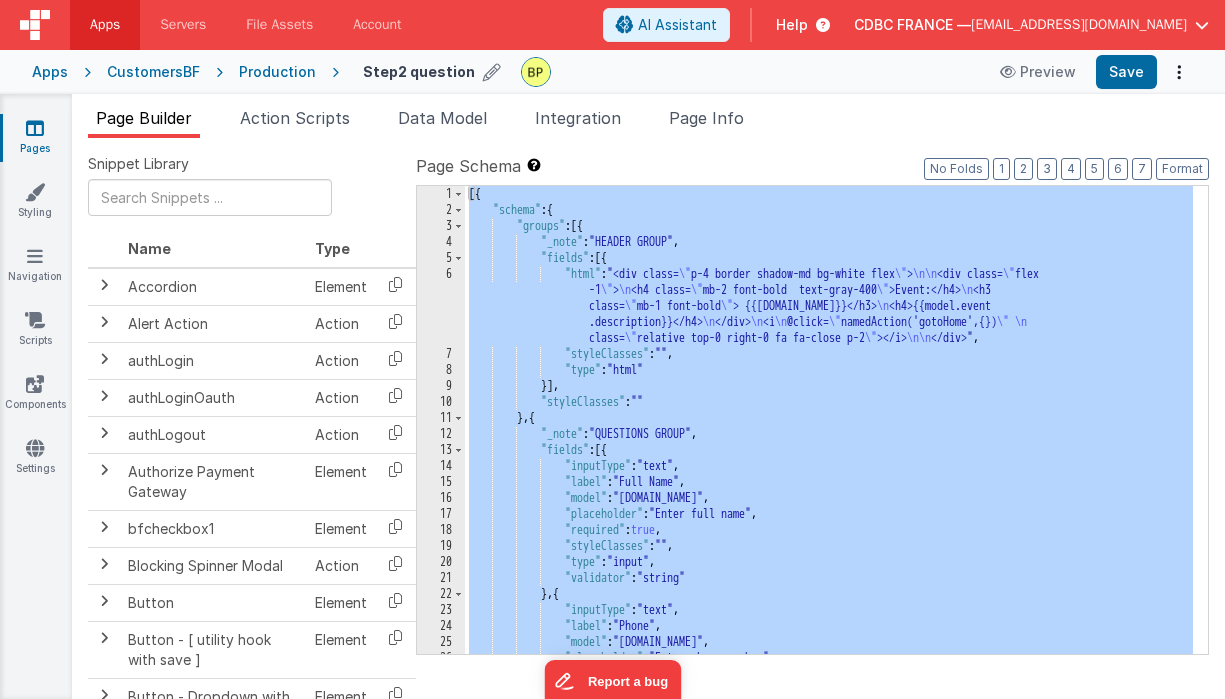 click on "6" at bounding box center [441, 306] 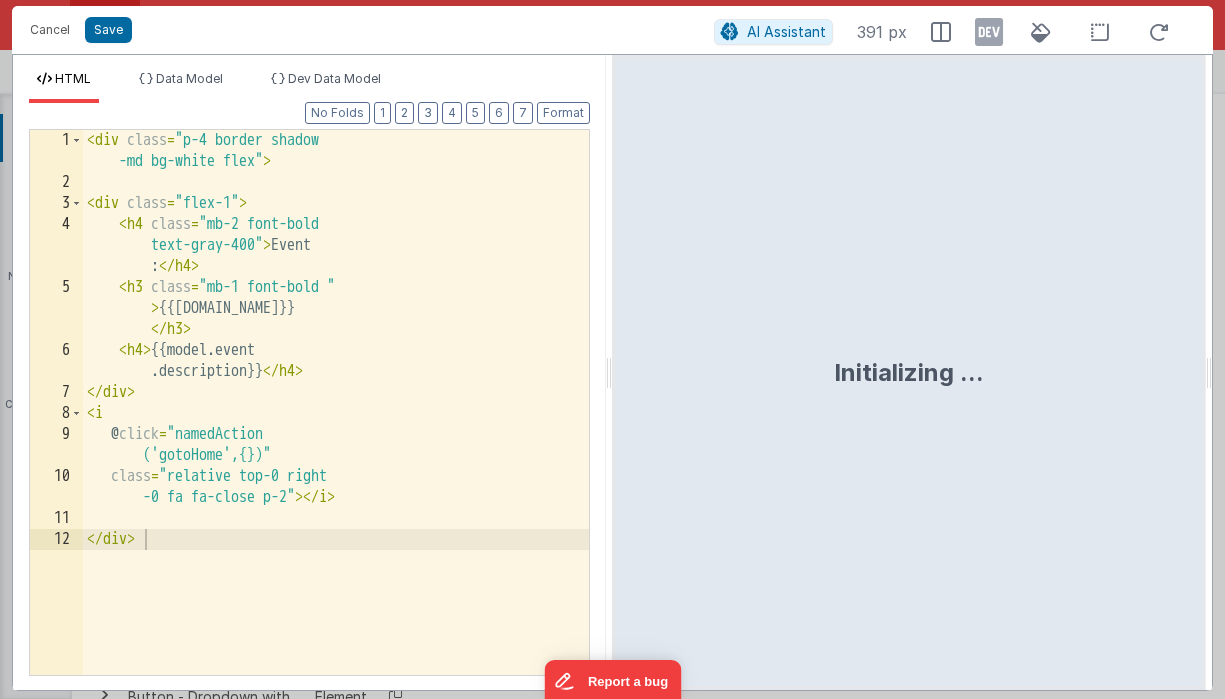 click on "HTML
Data Model
Dev Data Model
Format
7
6
5
4
3
2
1
No Folds
1 2 3 4 5 6 7 8 9 10 11 12 < div   class = "p-4 border shadow      -md bg-white flex" > < div   class = "flex-1" >      < h4   class = "mb-2 font-bold            text-gray-400" > Event          : </ h4 >      < h3   class = "mb-1 font-bold "          >  {{model.event.name}}          </ h3 >      < h4 > {{model.event          .description}} </ h4 > </ div > < i       @ click = "namedAction         ('gotoHome',{})"       class = "relative top-0 right         -0 fa fa-close p-2" > </ i > </ div > Data Model Format
No Folds" at bounding box center (612, 372) 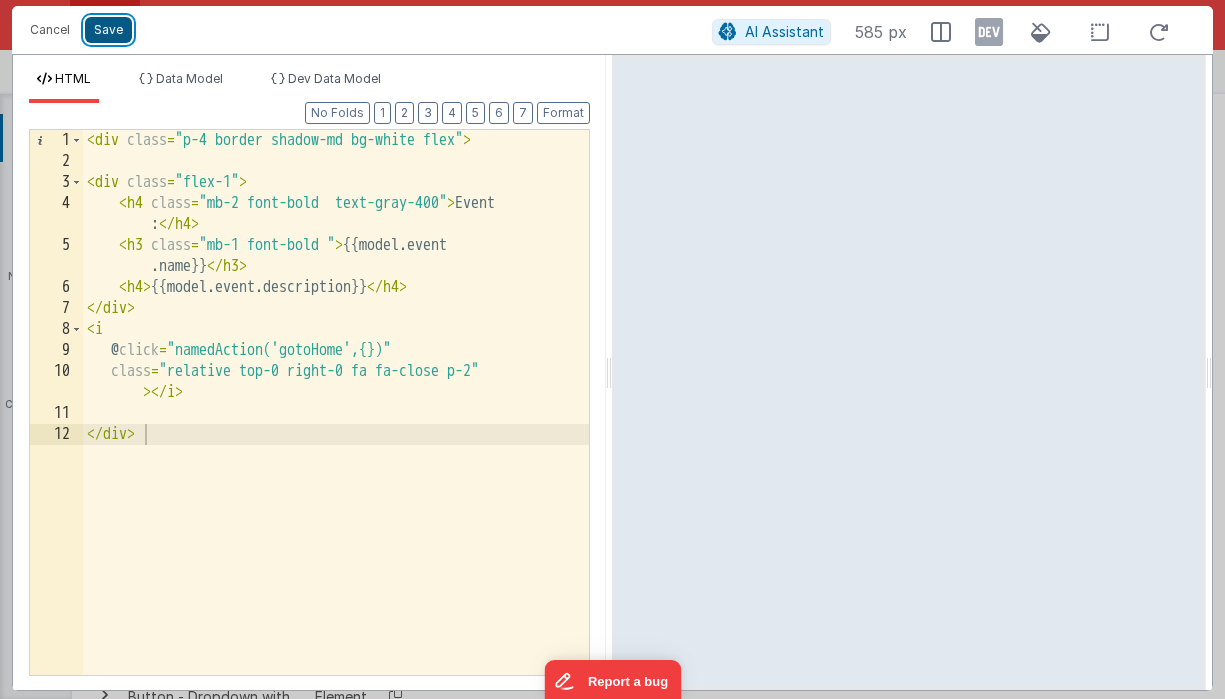 click on "Save" at bounding box center (108, 30) 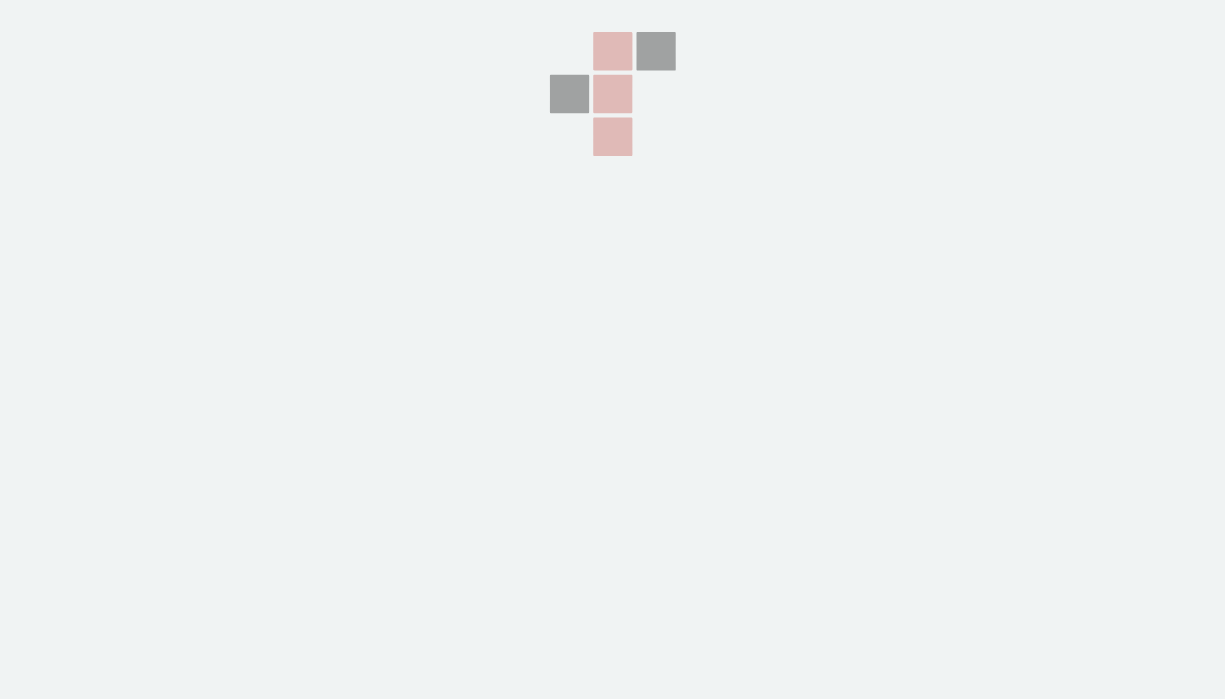scroll, scrollTop: 0, scrollLeft: 0, axis: both 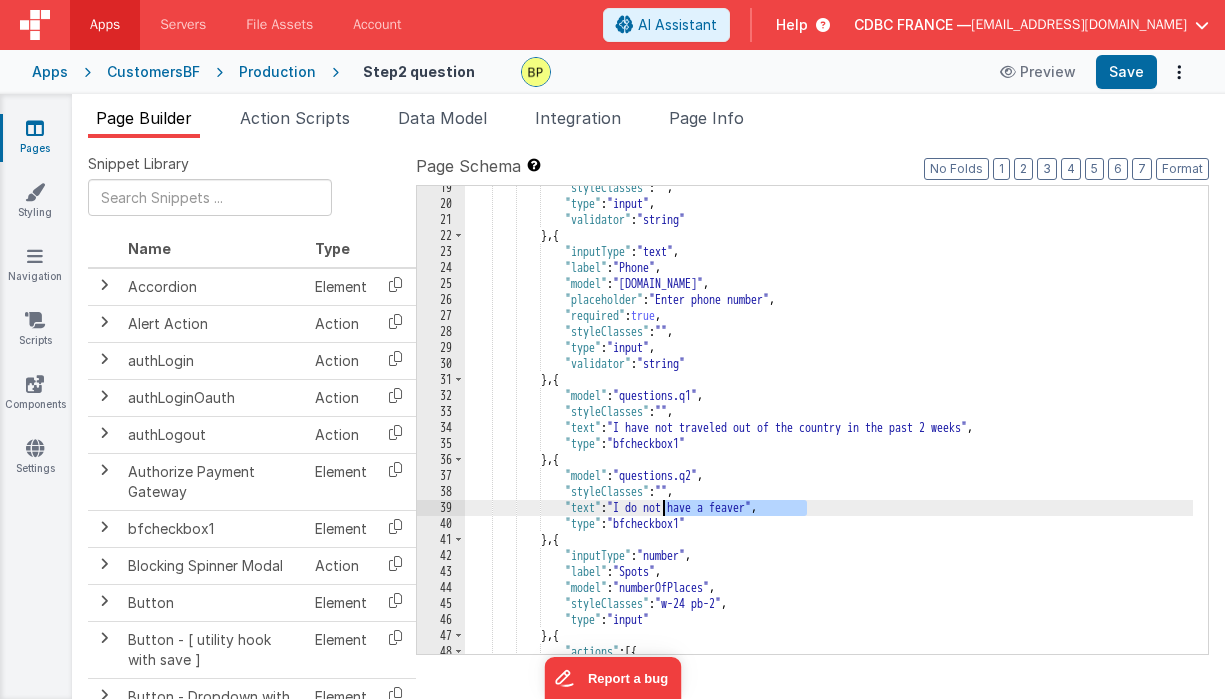 drag, startPoint x: 807, startPoint y: 509, endPoint x: 661, endPoint y: 512, distance: 146.03082 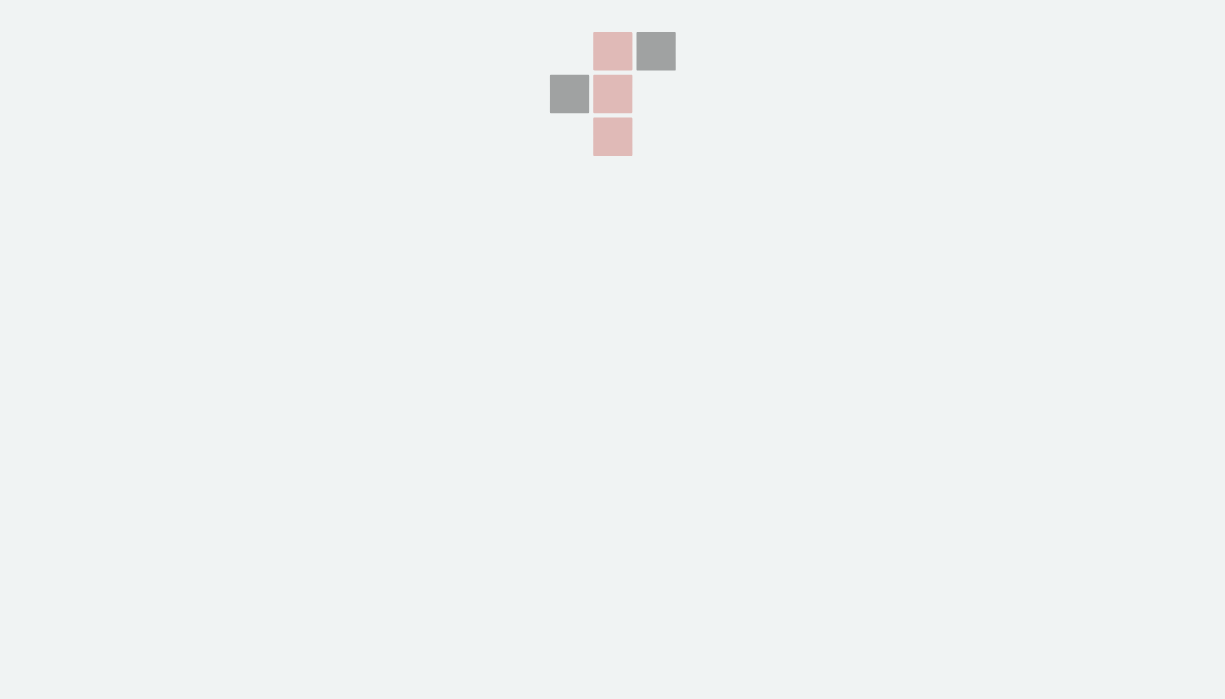 scroll, scrollTop: 0, scrollLeft: 0, axis: both 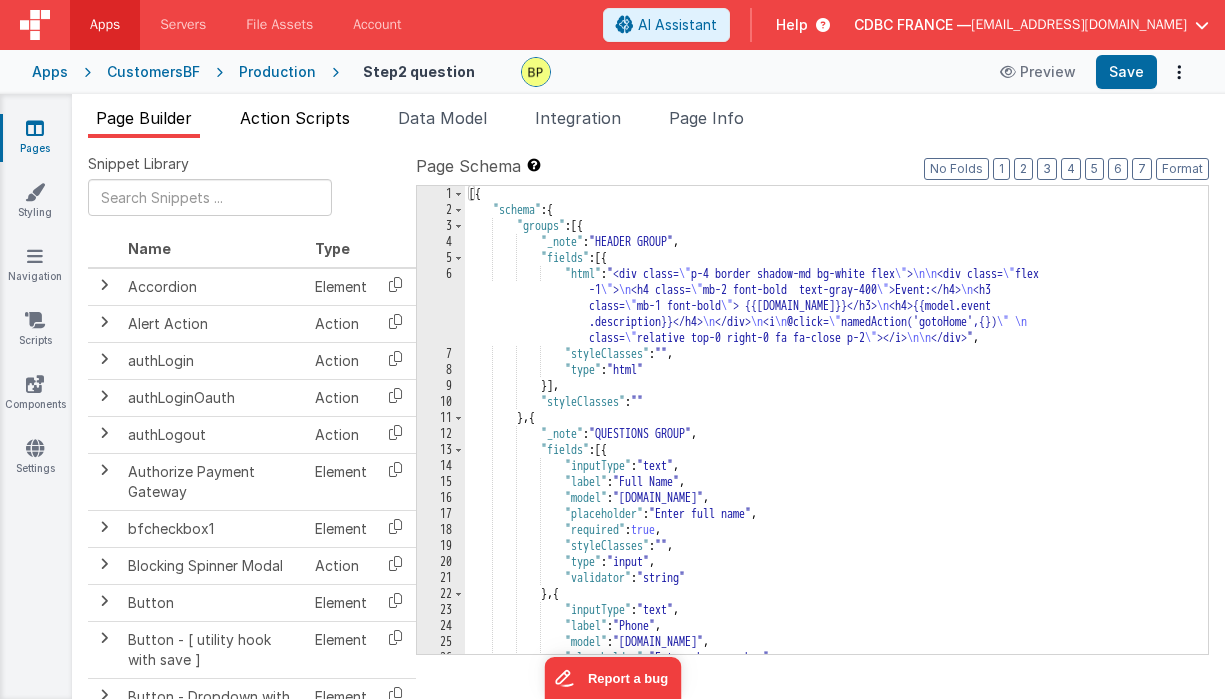 click on "Action Scripts" at bounding box center [295, 118] 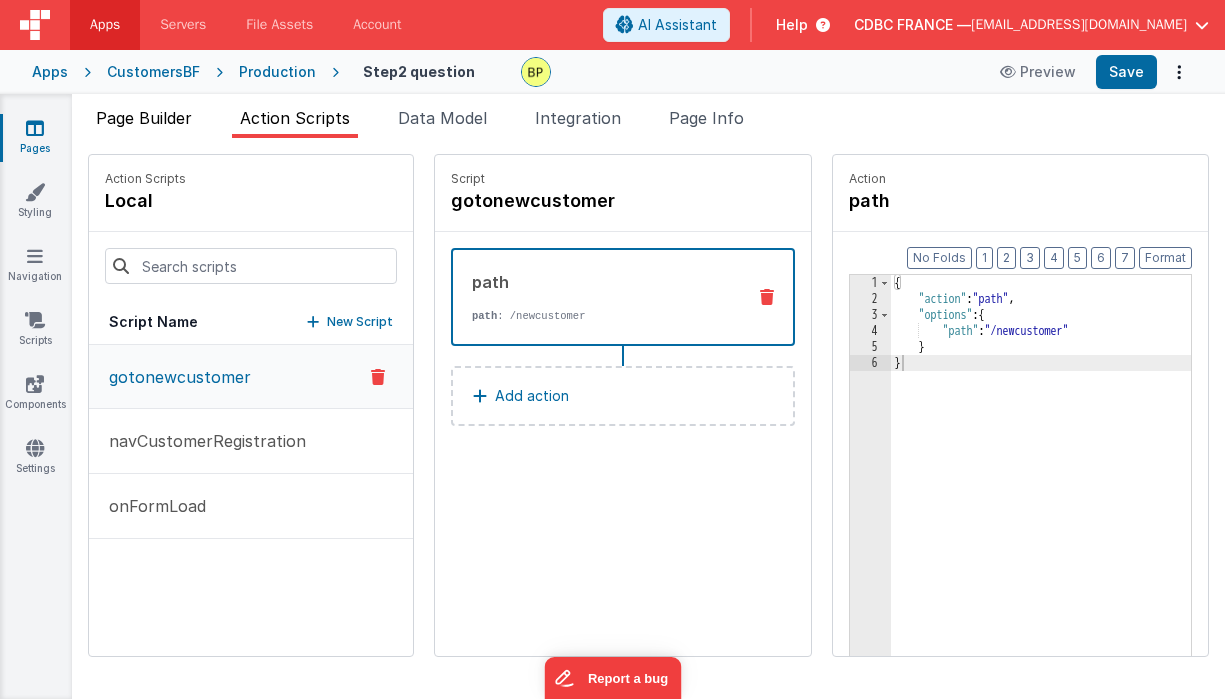 click on "Page Builder" at bounding box center (144, 118) 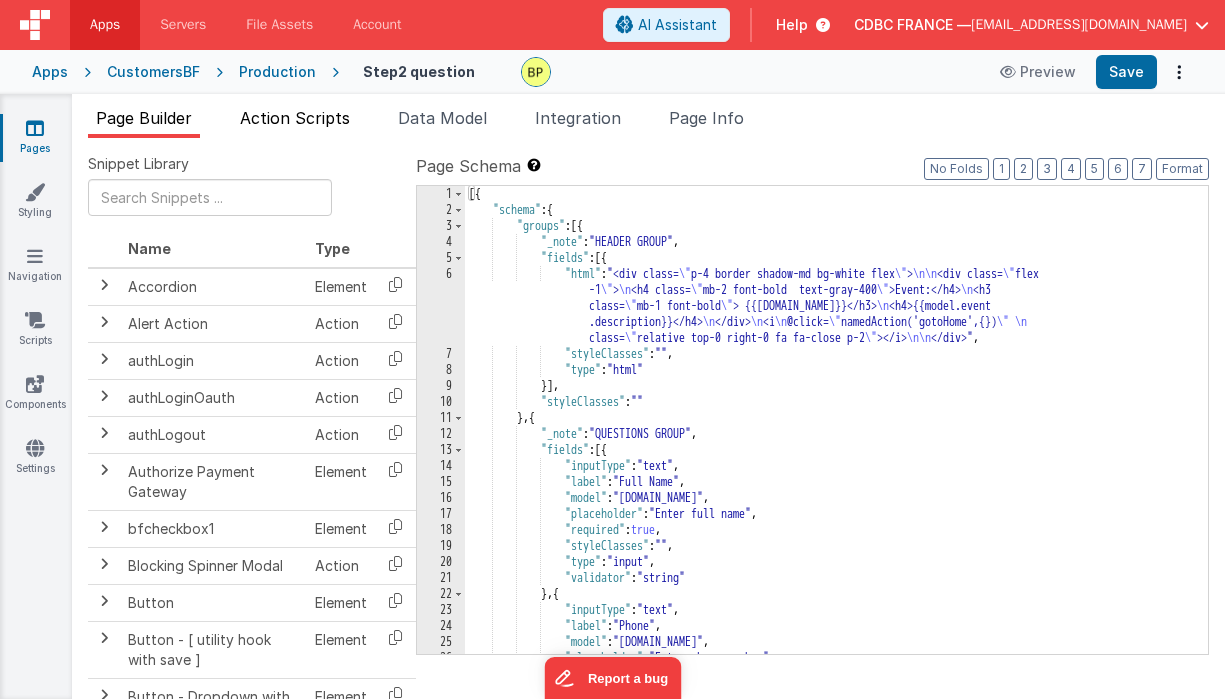 click on "Action Scripts" at bounding box center [295, 118] 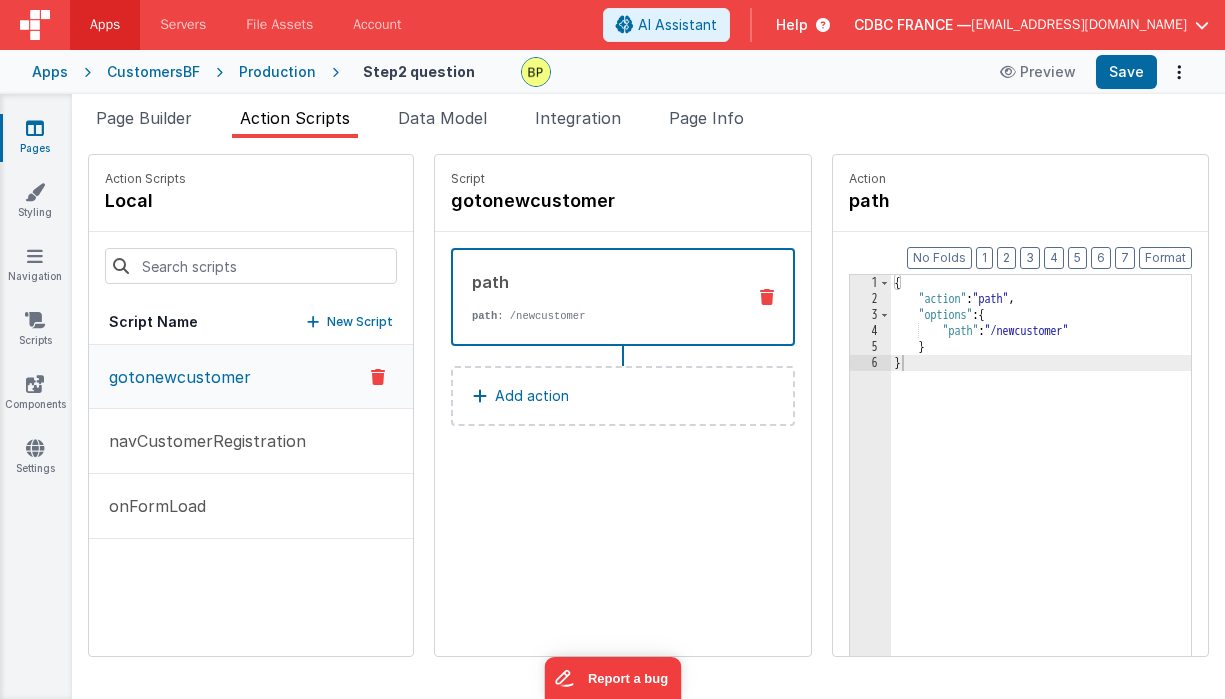 click on "New Script" at bounding box center [360, 322] 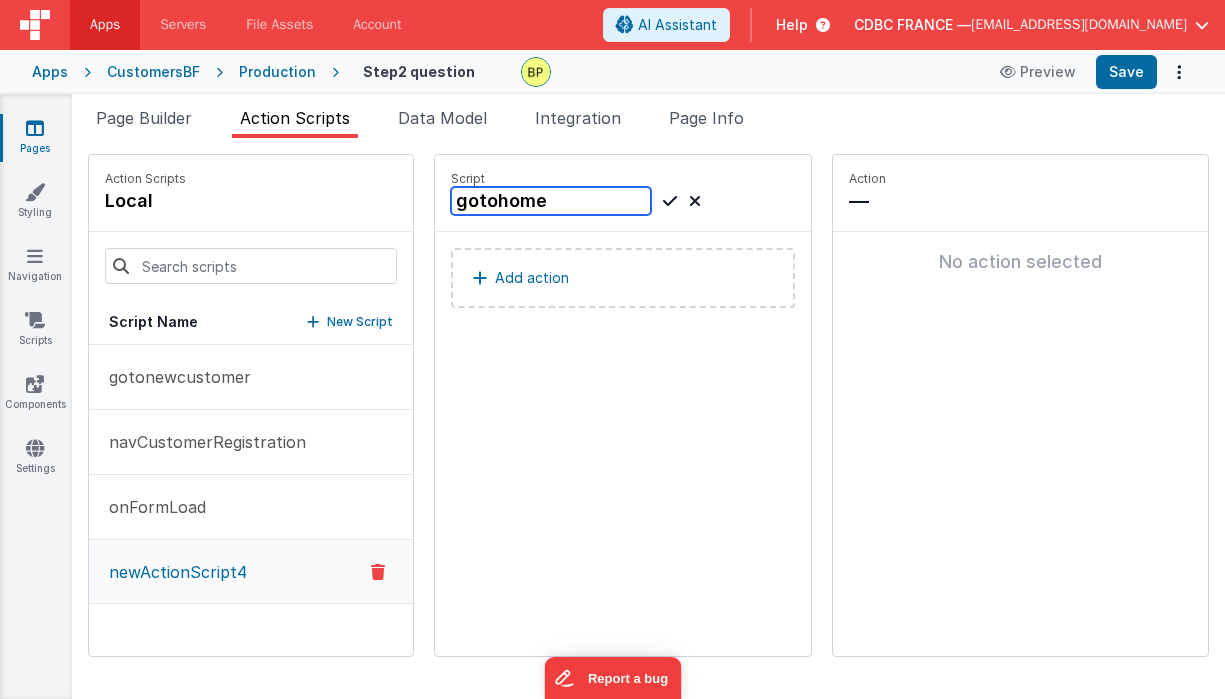 type on "gotohome" 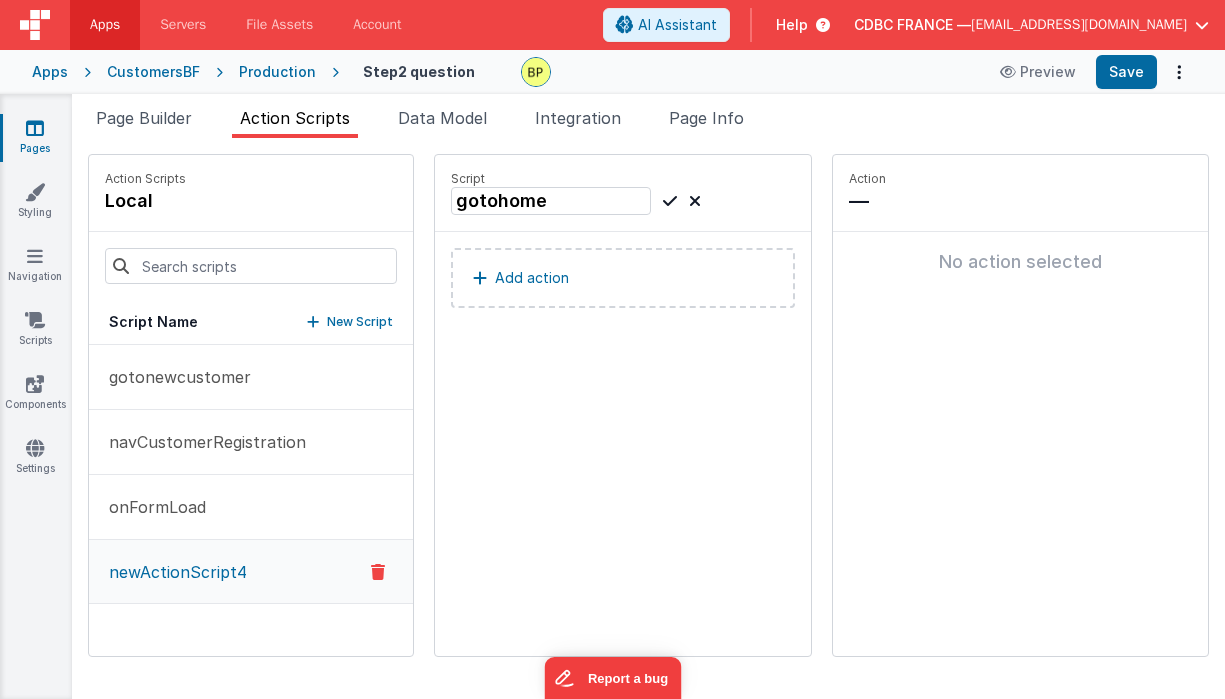 click on "Add action" at bounding box center (532, 278) 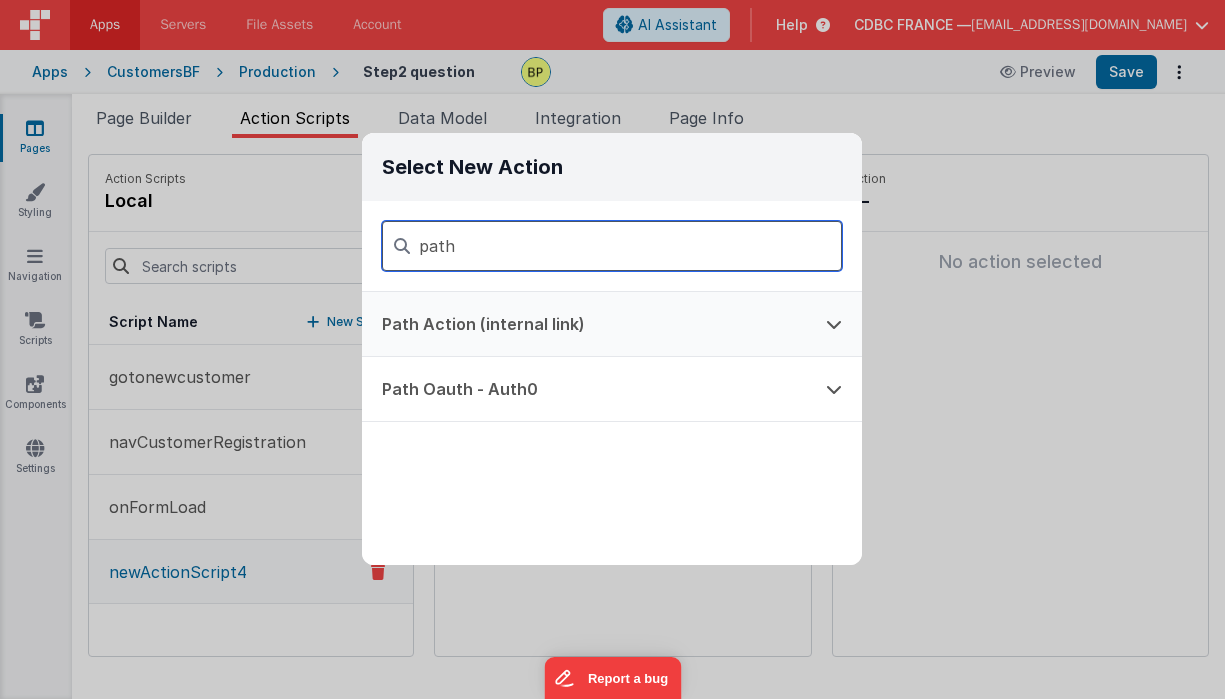 type on "path" 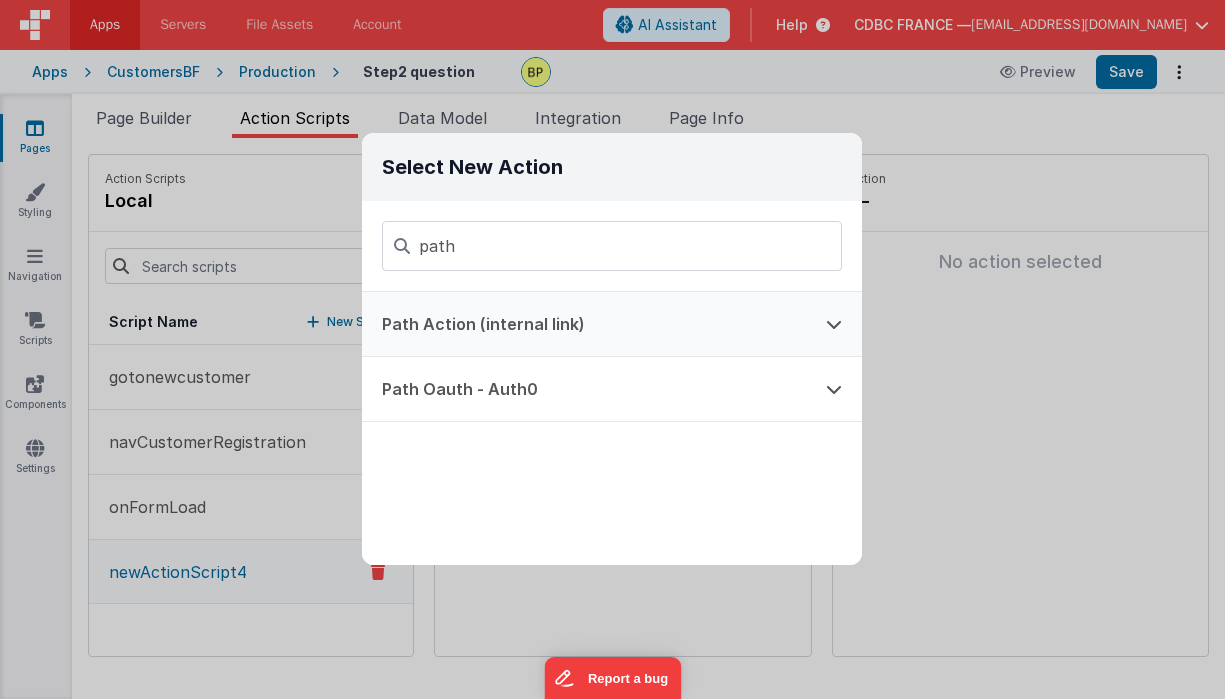 click on "Path Action (internal link)" at bounding box center (584, 324) 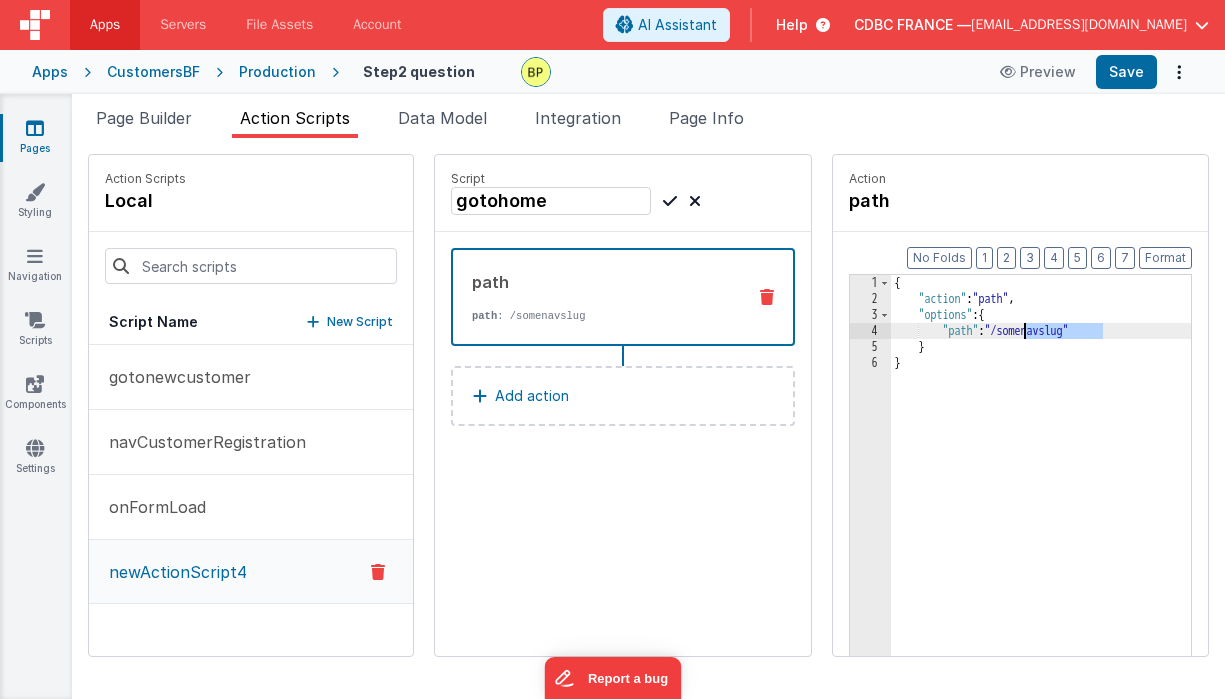 drag, startPoint x: 1078, startPoint y: 333, endPoint x: 997, endPoint y: 332, distance: 81.00617 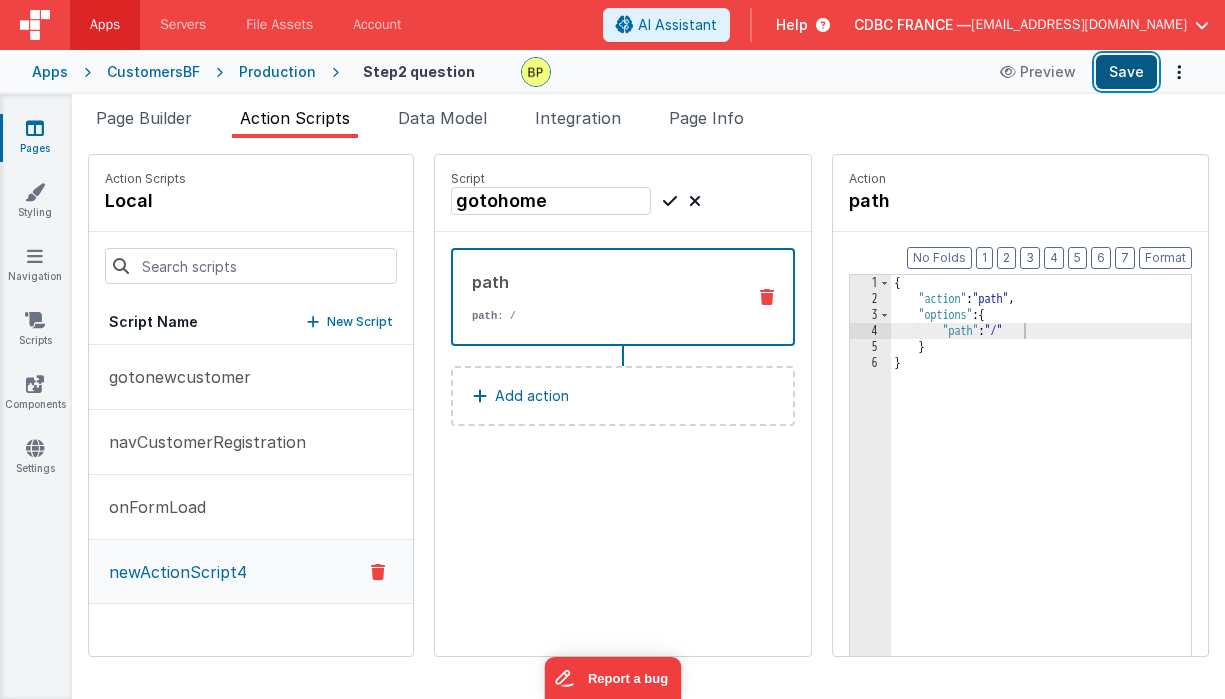 click on "Save" at bounding box center [1126, 72] 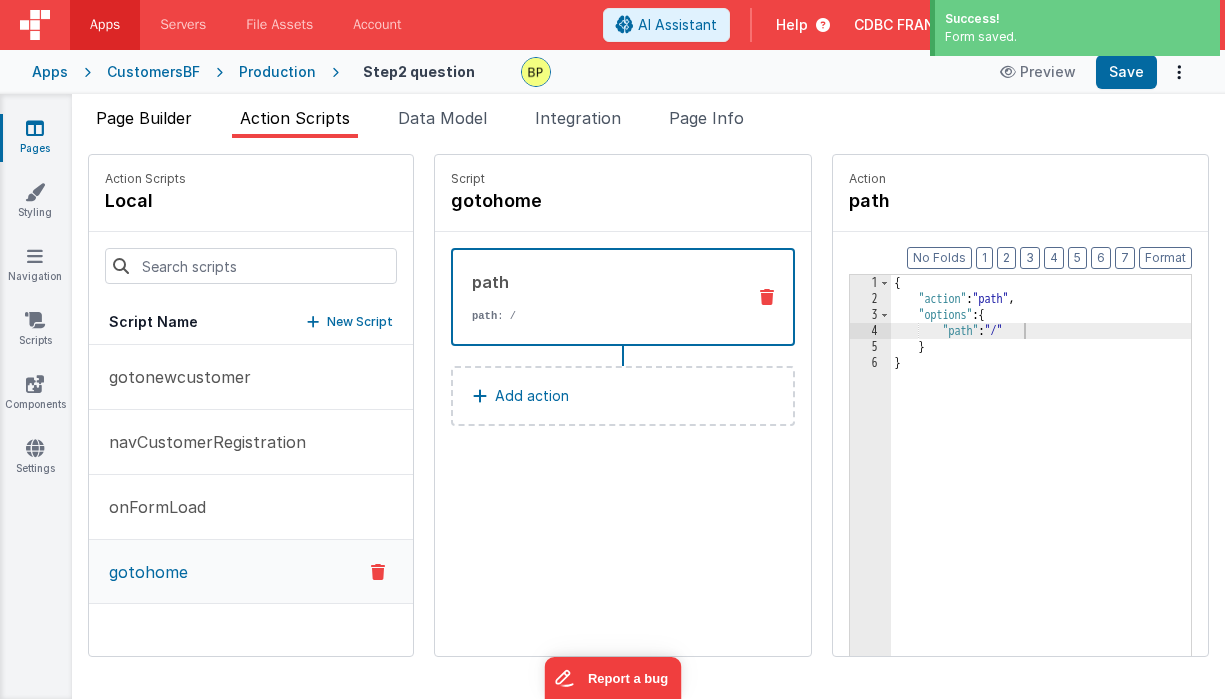 click on "Page Builder" at bounding box center (144, 118) 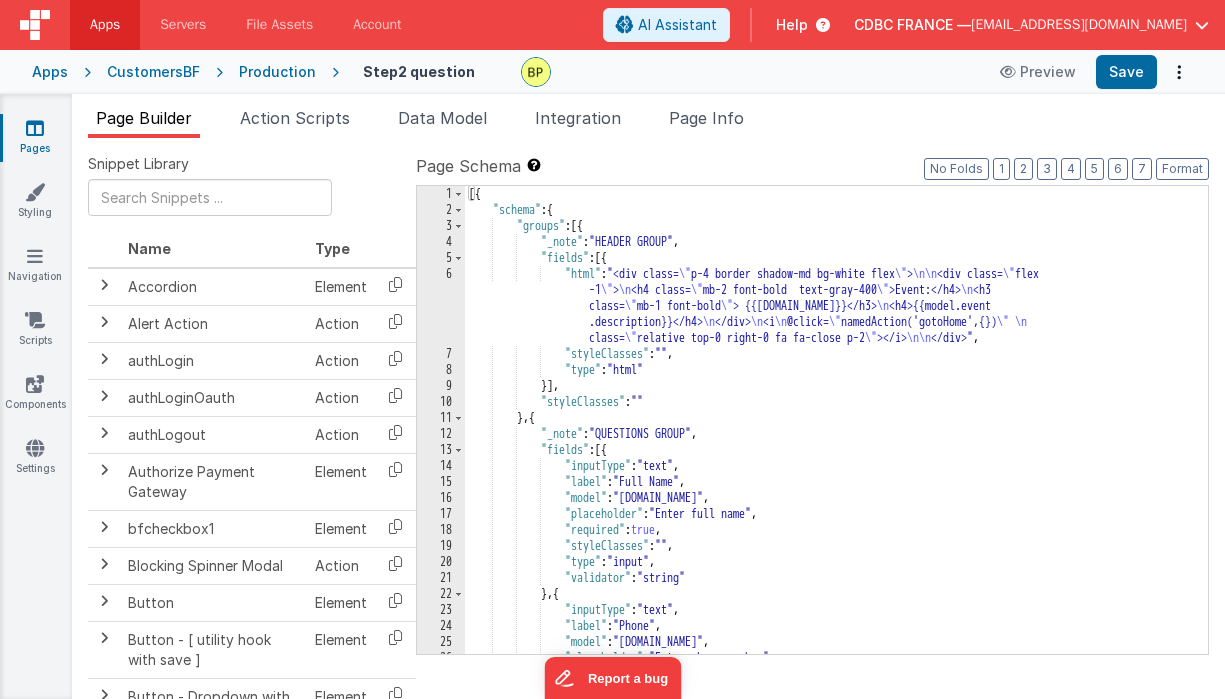 click on "4" at bounding box center (441, 242) 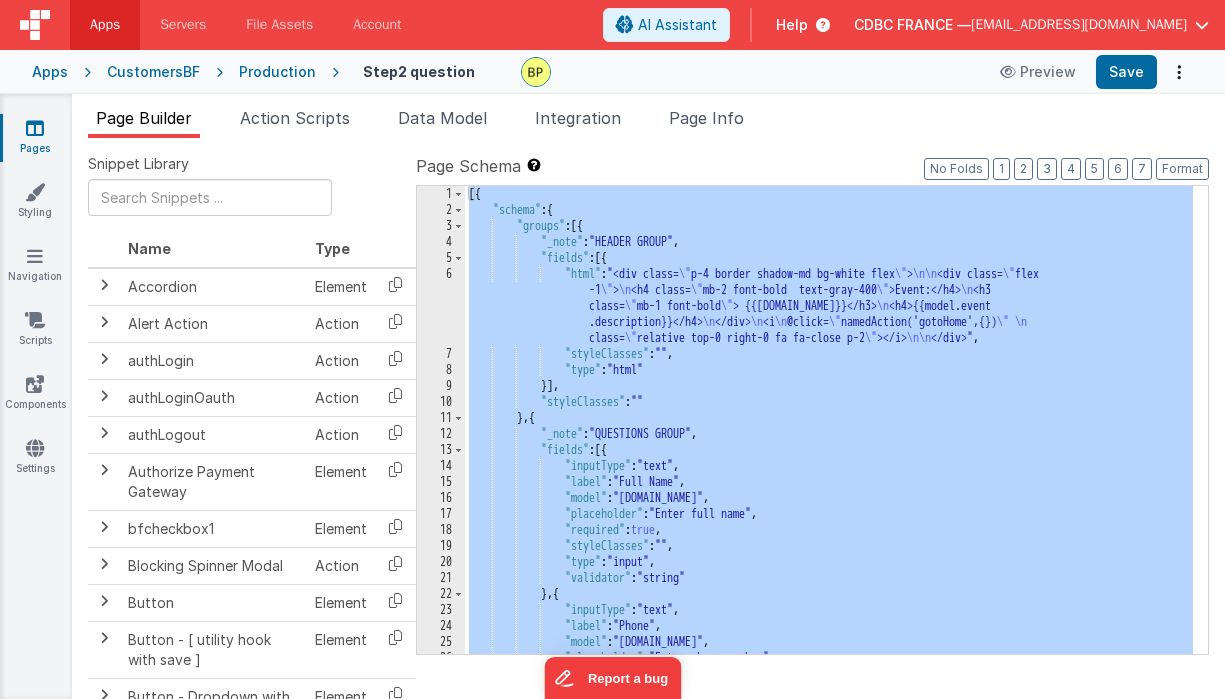 click on "4" at bounding box center (441, 242) 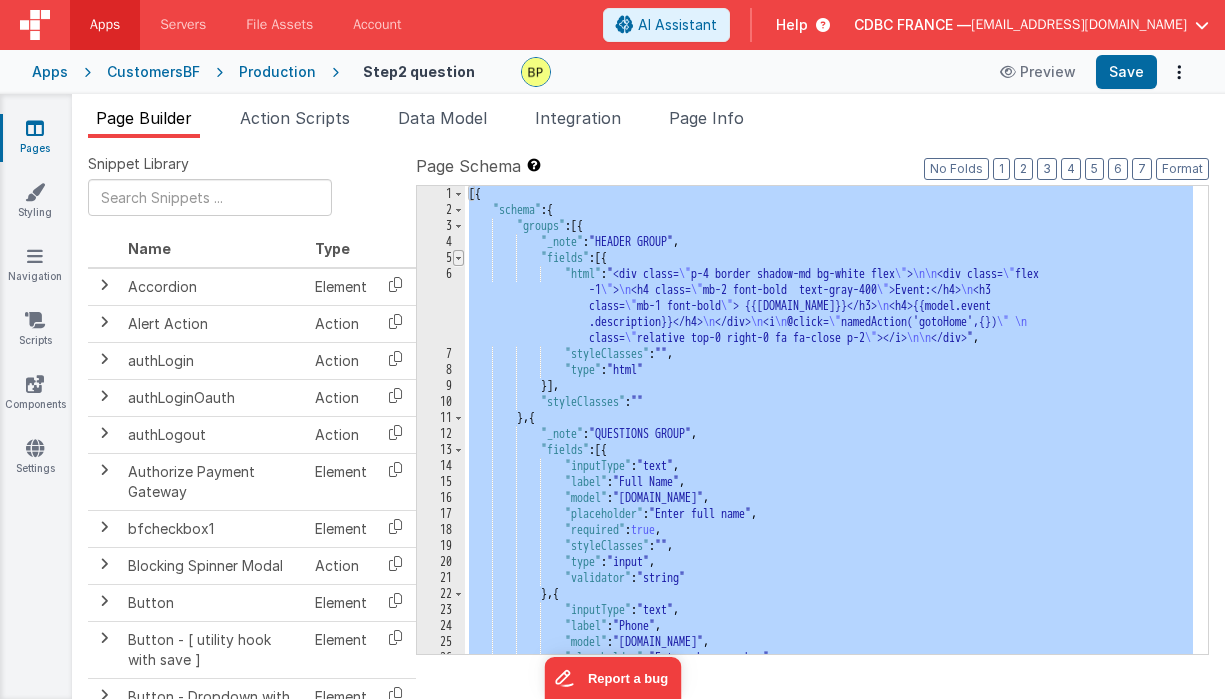 click at bounding box center (458, 258) 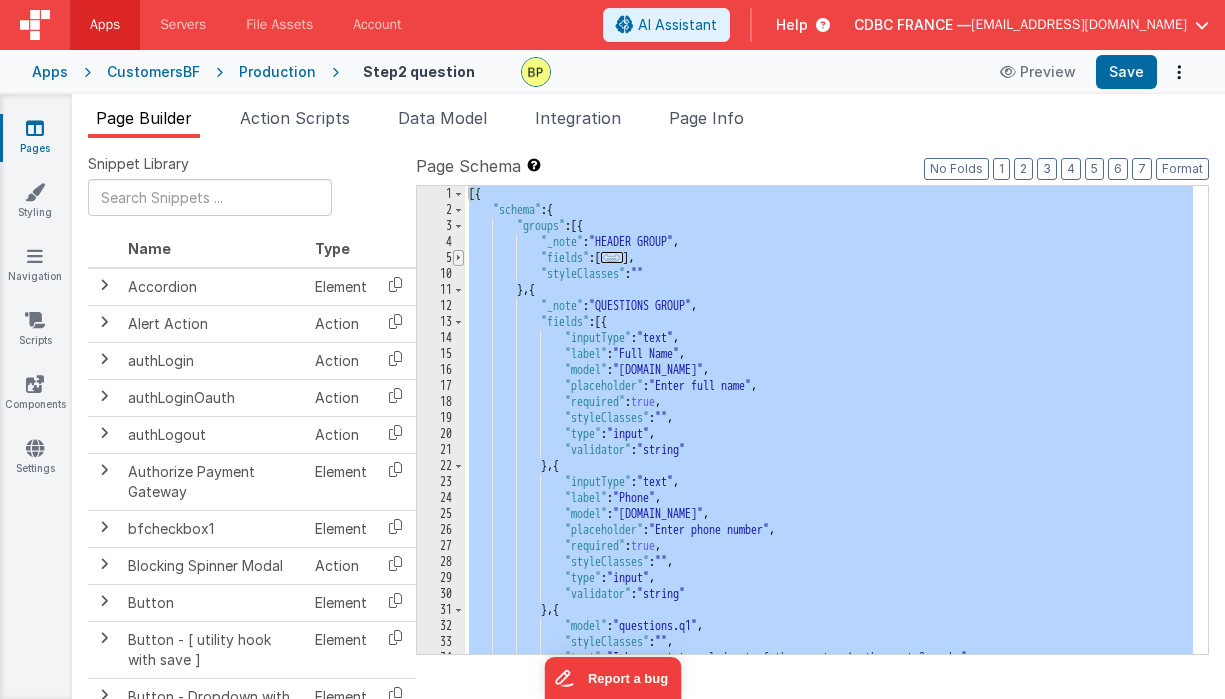 click at bounding box center (458, 258) 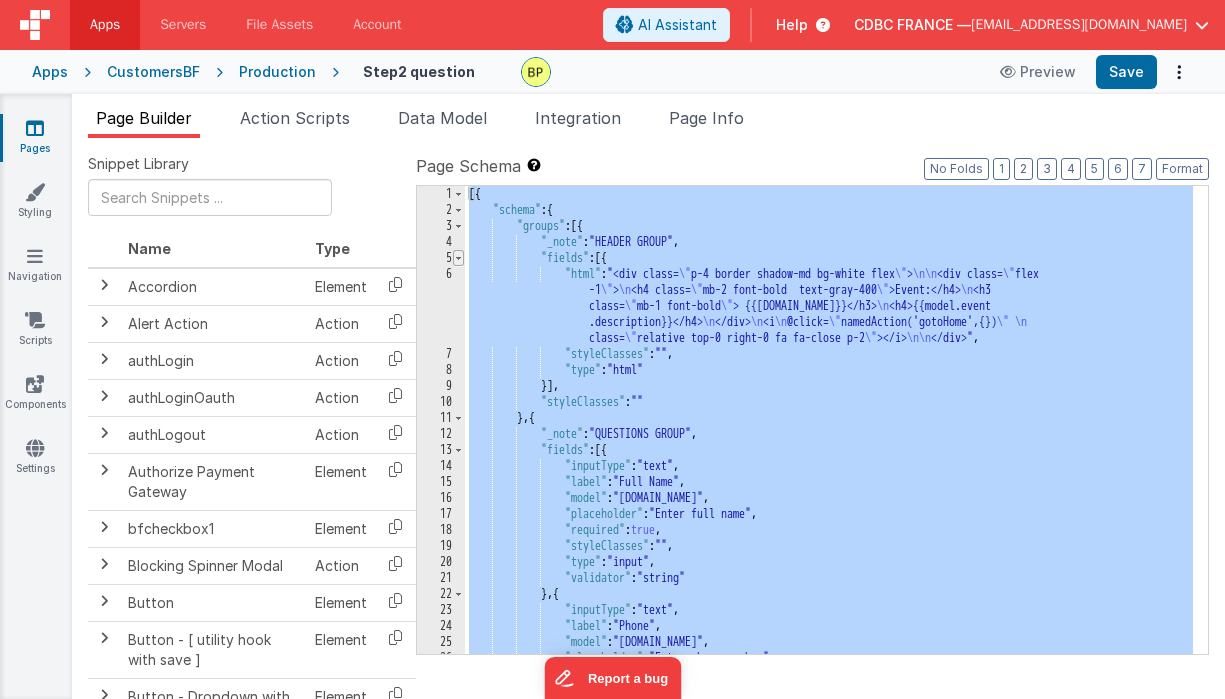 click at bounding box center (458, 258) 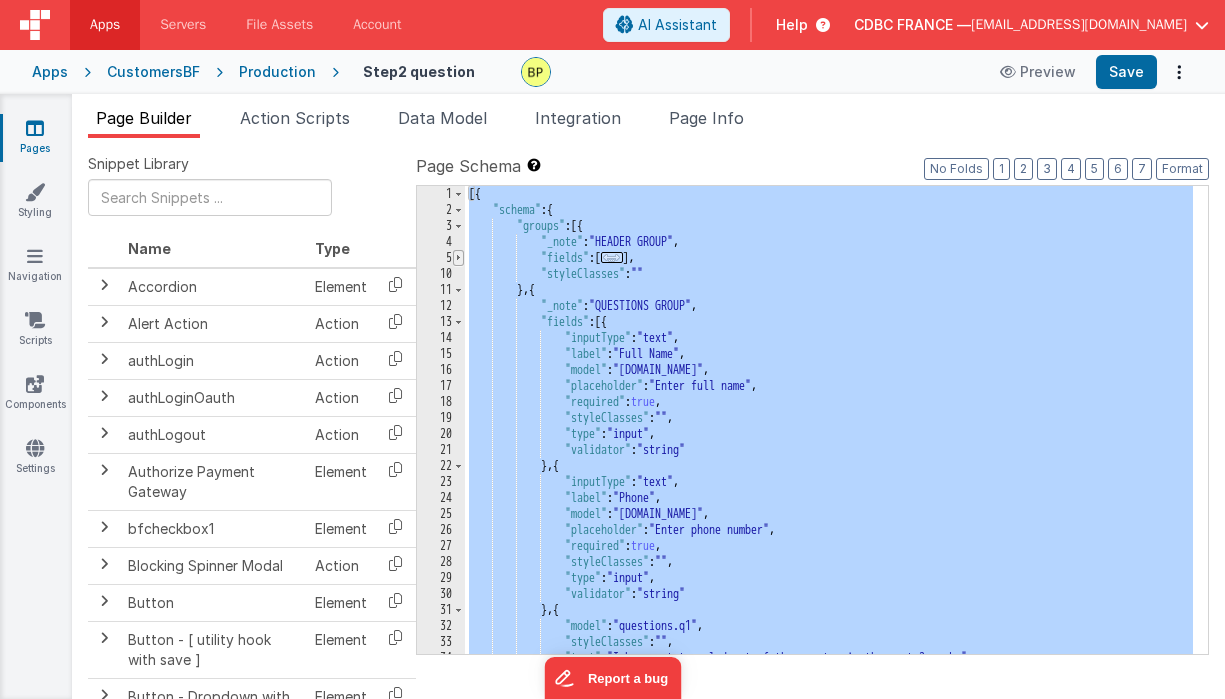 click at bounding box center (458, 258) 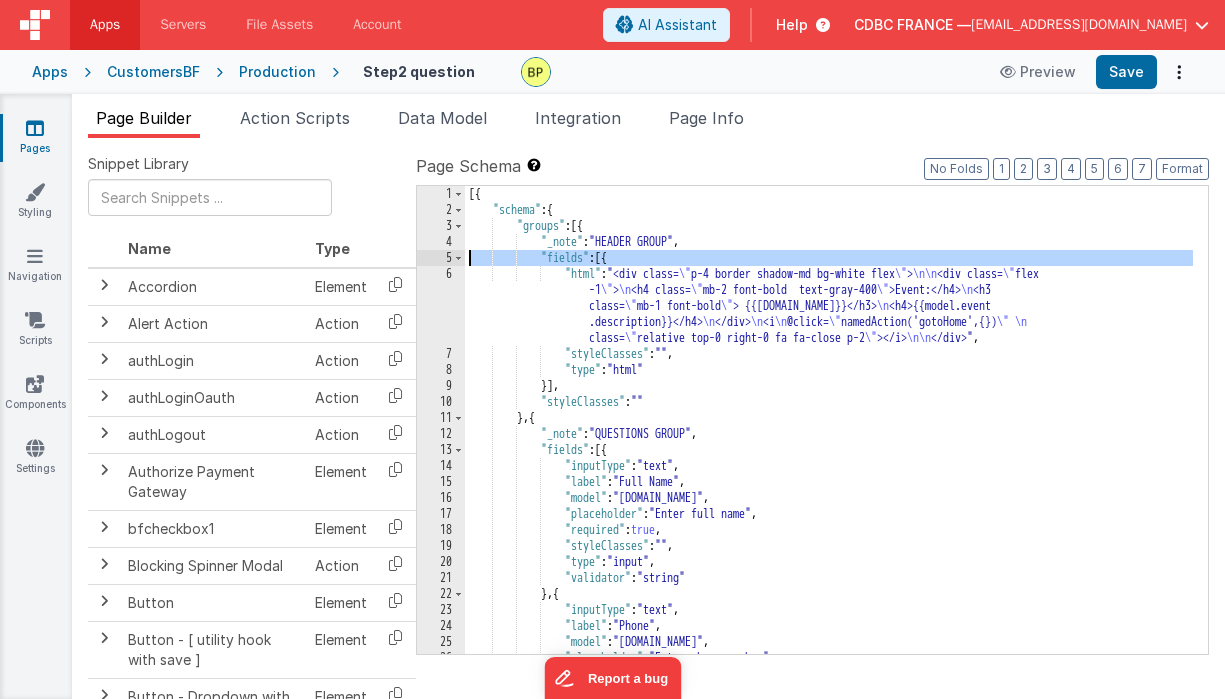 click on "5" at bounding box center [441, 258] 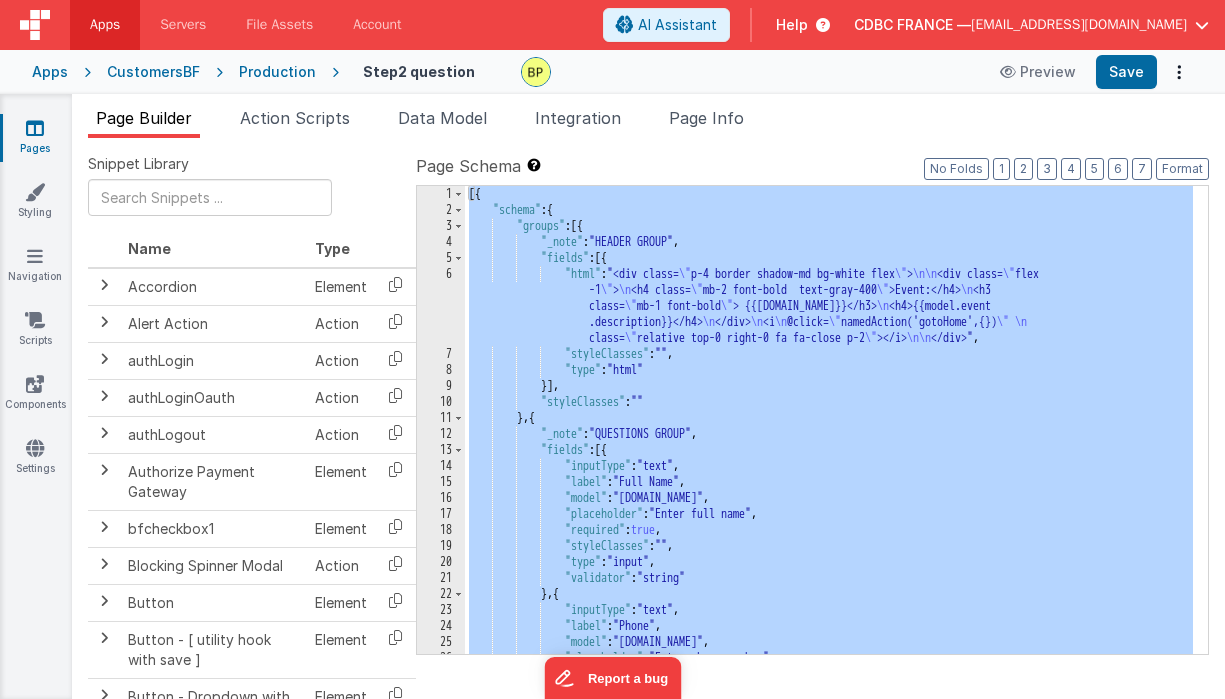 click on "5" at bounding box center [441, 258] 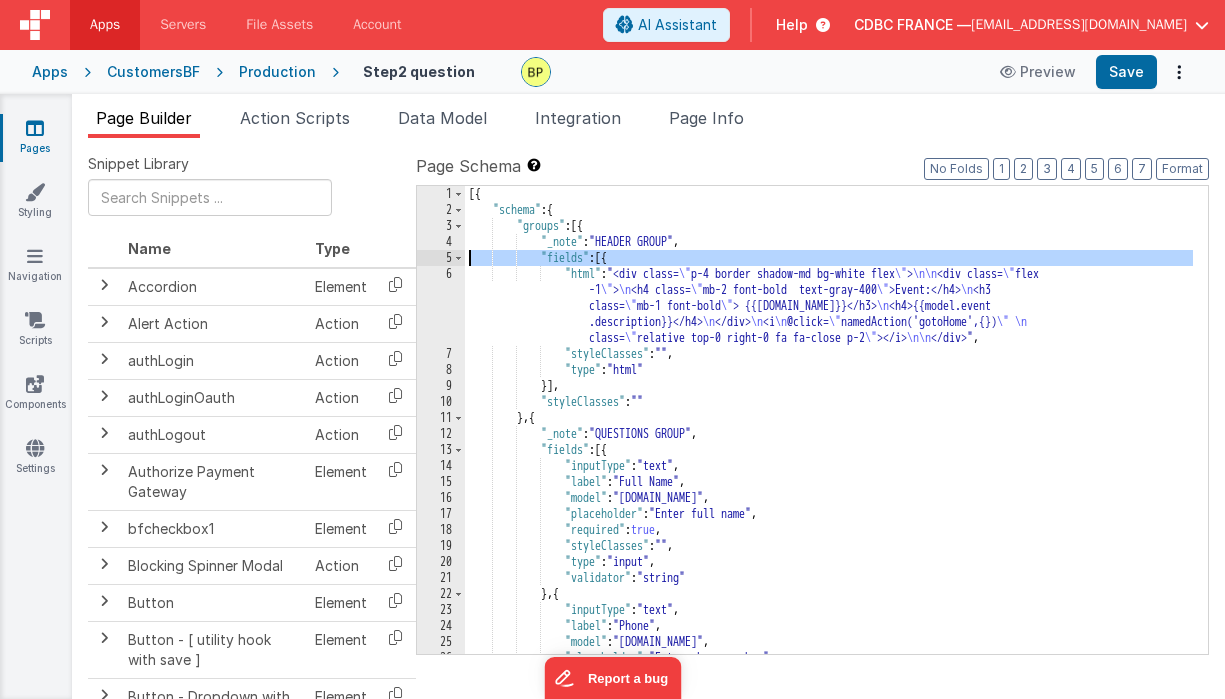 click on "5" at bounding box center [441, 258] 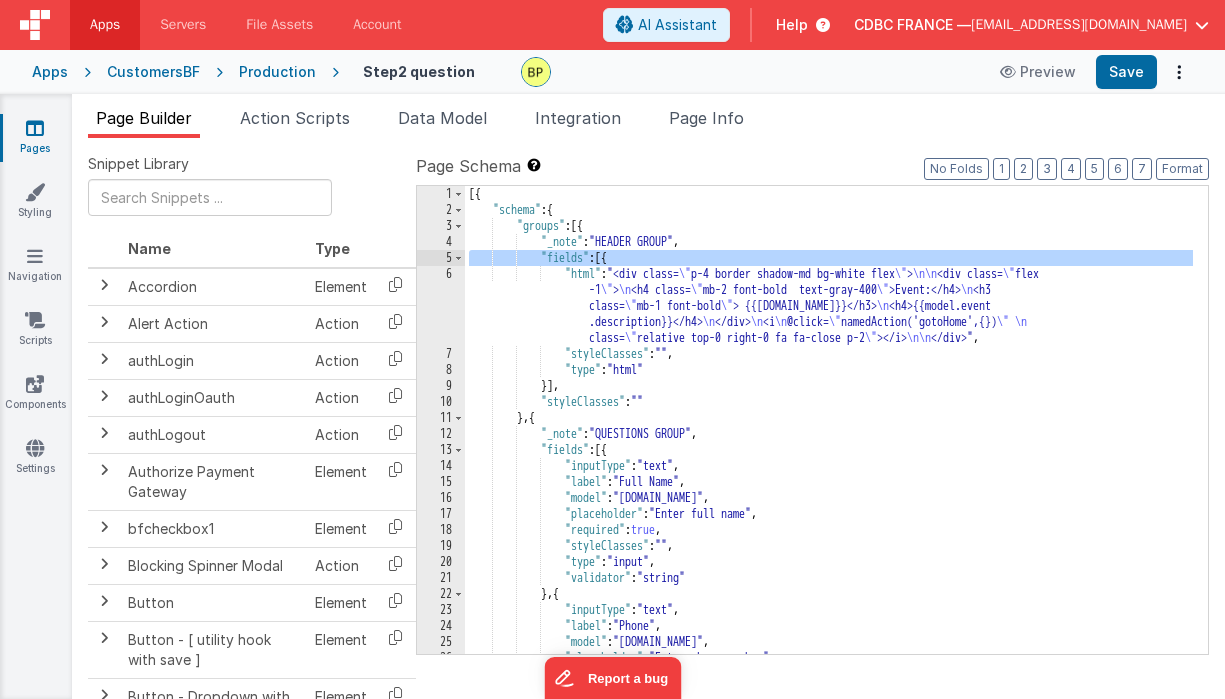 click on "6" at bounding box center (441, 306) 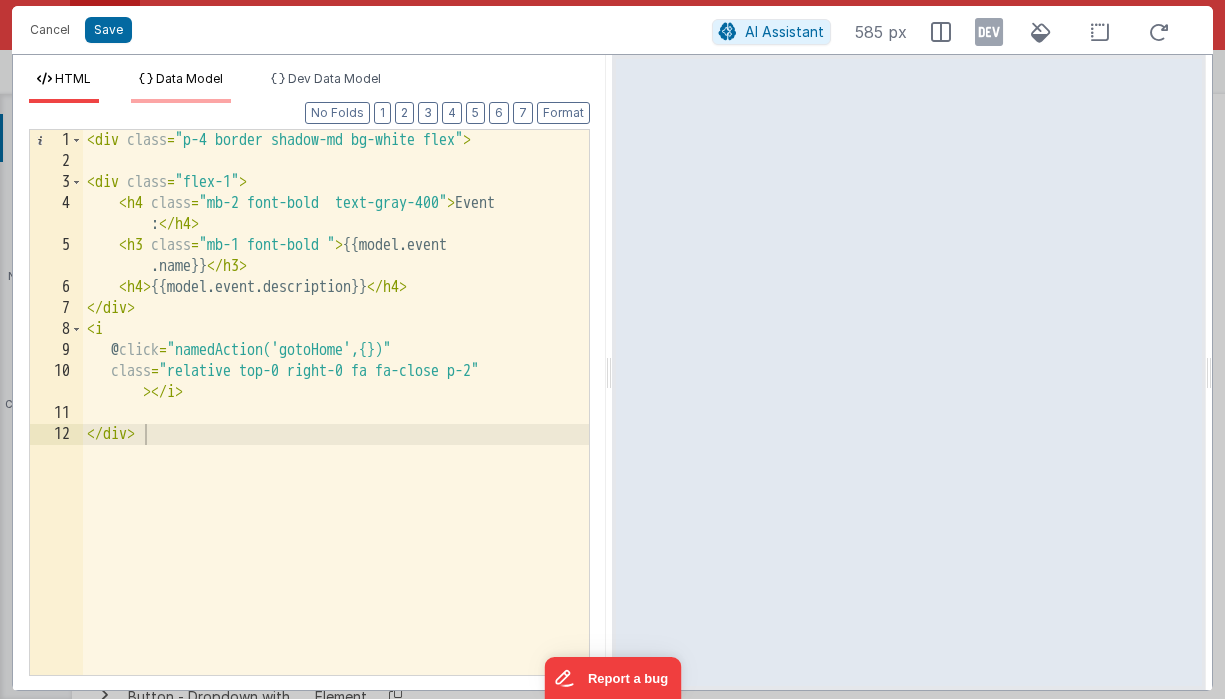 click on "Data Model" at bounding box center (189, 78) 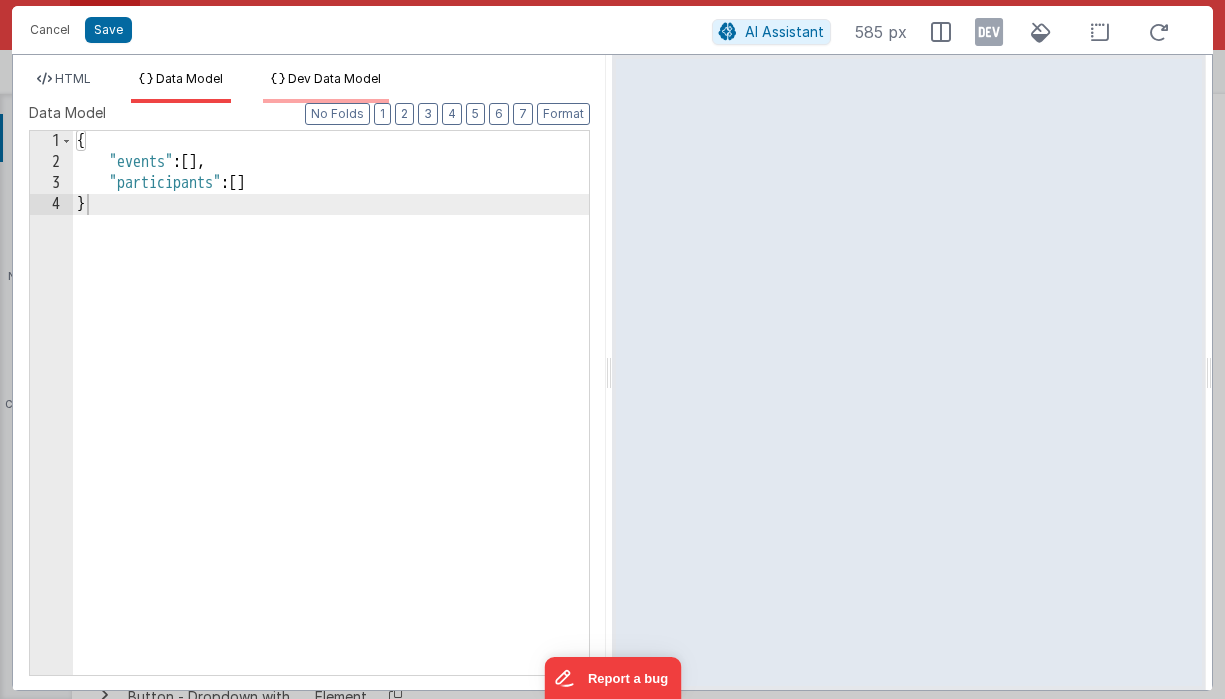 click on "Dev Data Model" at bounding box center (334, 78) 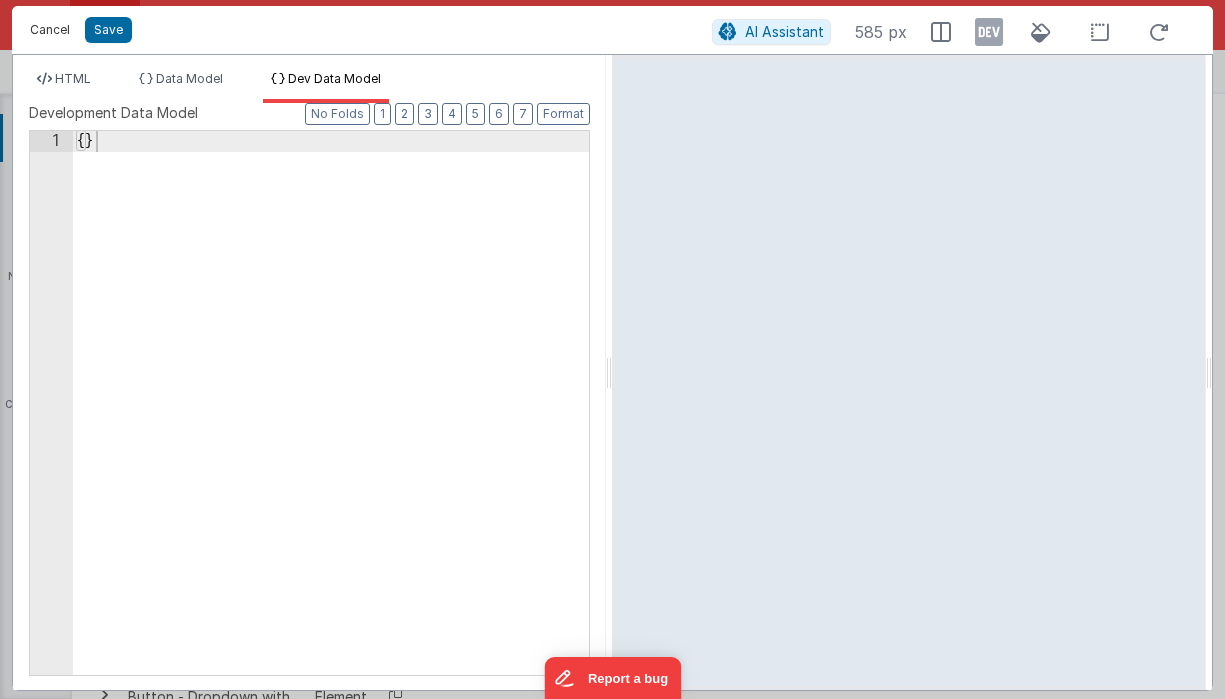 click on "Cancel" at bounding box center (50, 30) 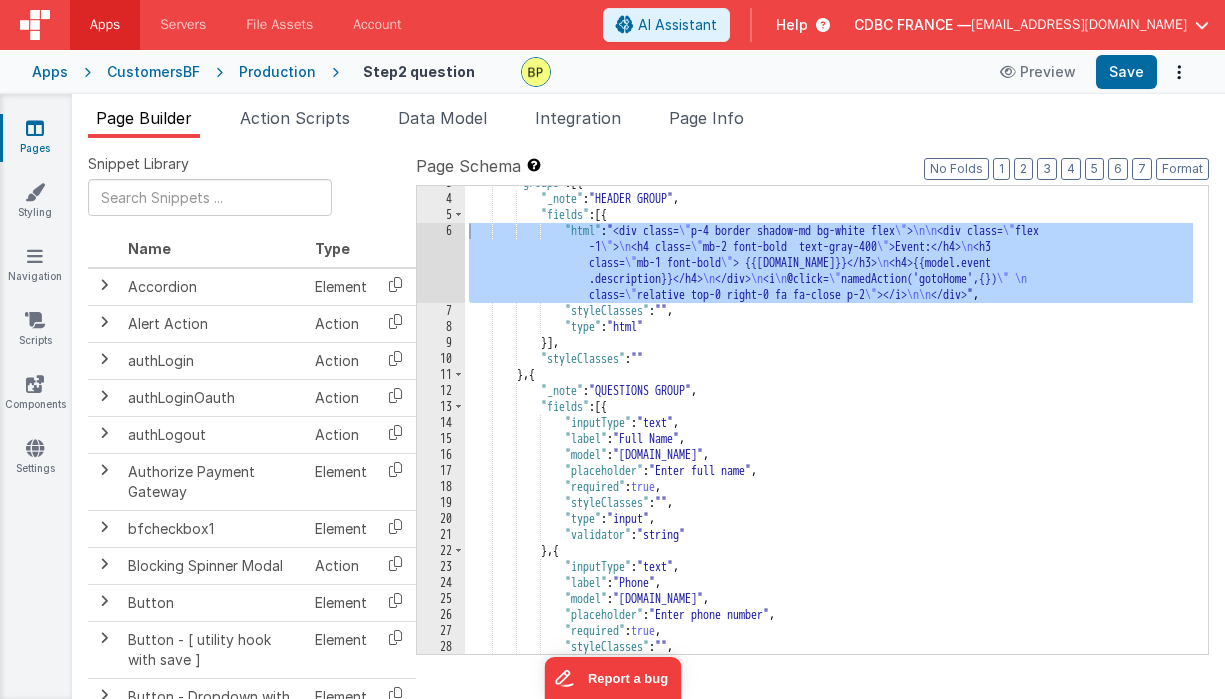 scroll, scrollTop: 45, scrollLeft: 0, axis: vertical 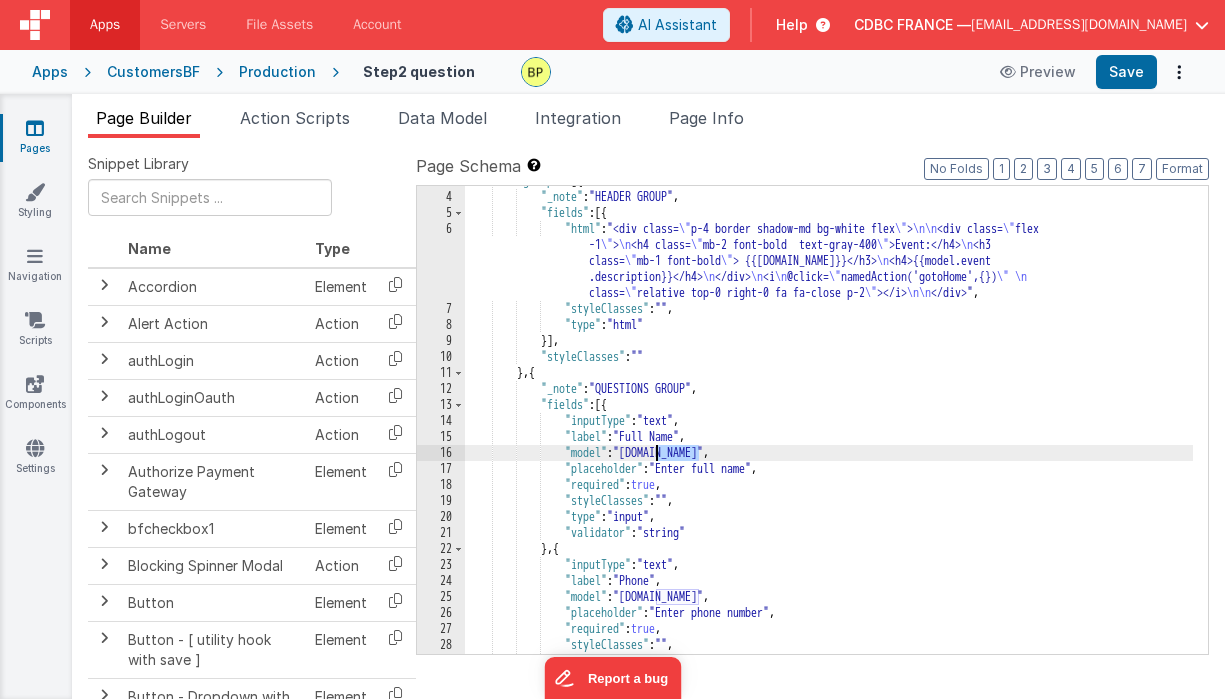 drag, startPoint x: 700, startPoint y: 454, endPoint x: 661, endPoint y: 456, distance: 39.051247 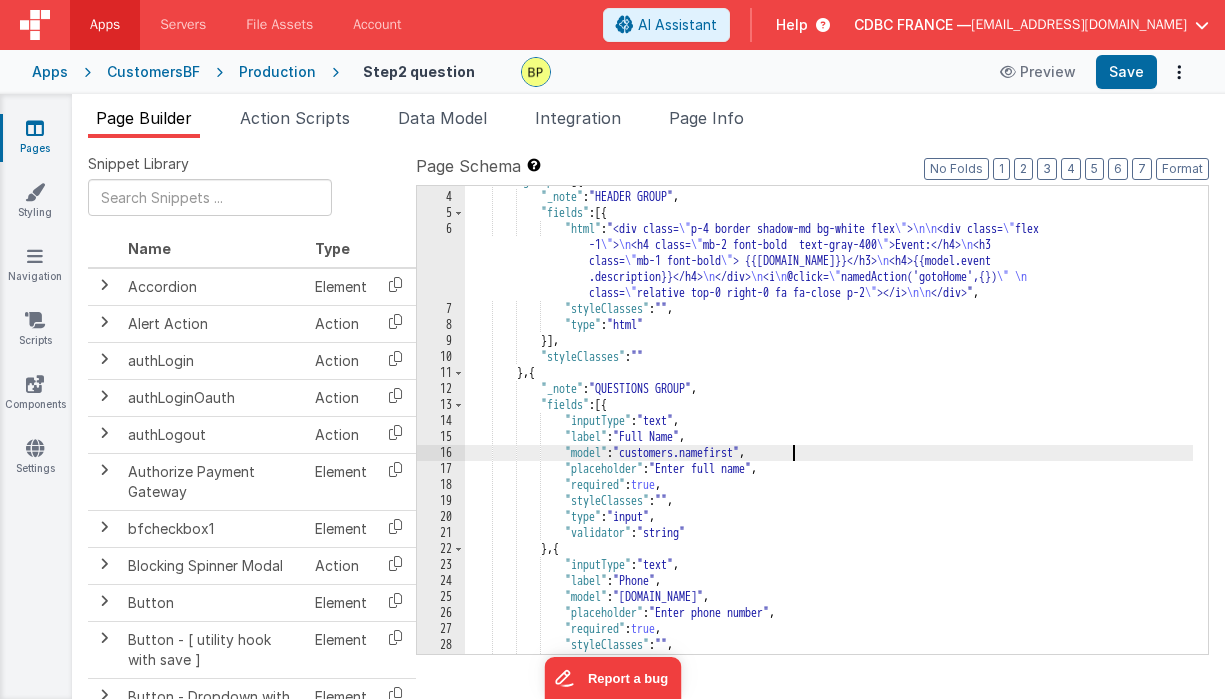 drag, startPoint x: 680, startPoint y: 437, endPoint x: 718, endPoint y: 437, distance: 38 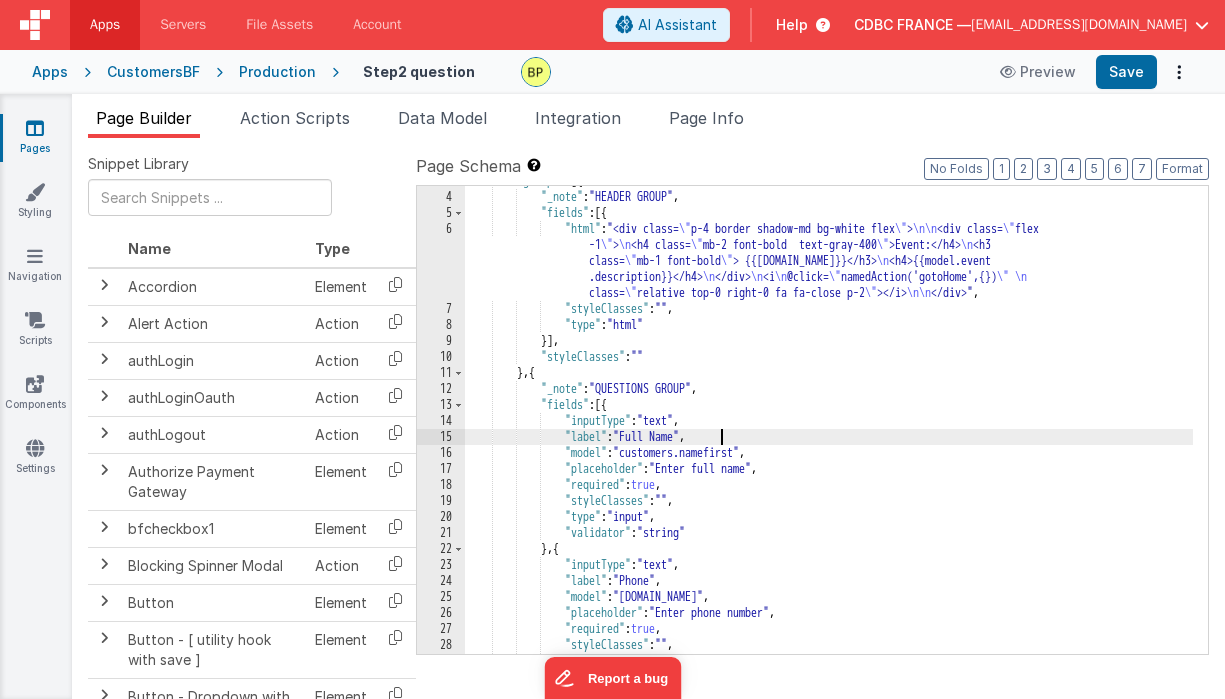 drag, startPoint x: 721, startPoint y: 435, endPoint x: 702, endPoint y: 435, distance: 19 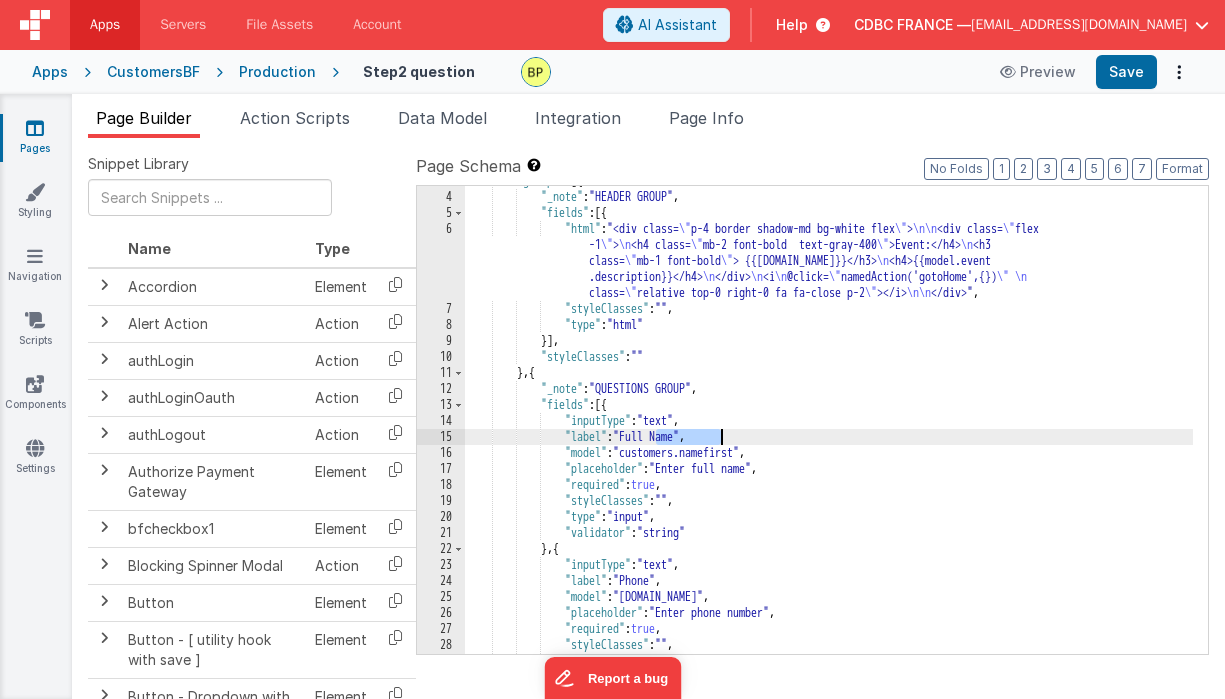 drag, startPoint x: 656, startPoint y: 434, endPoint x: 720, endPoint y: 435, distance: 64.00781 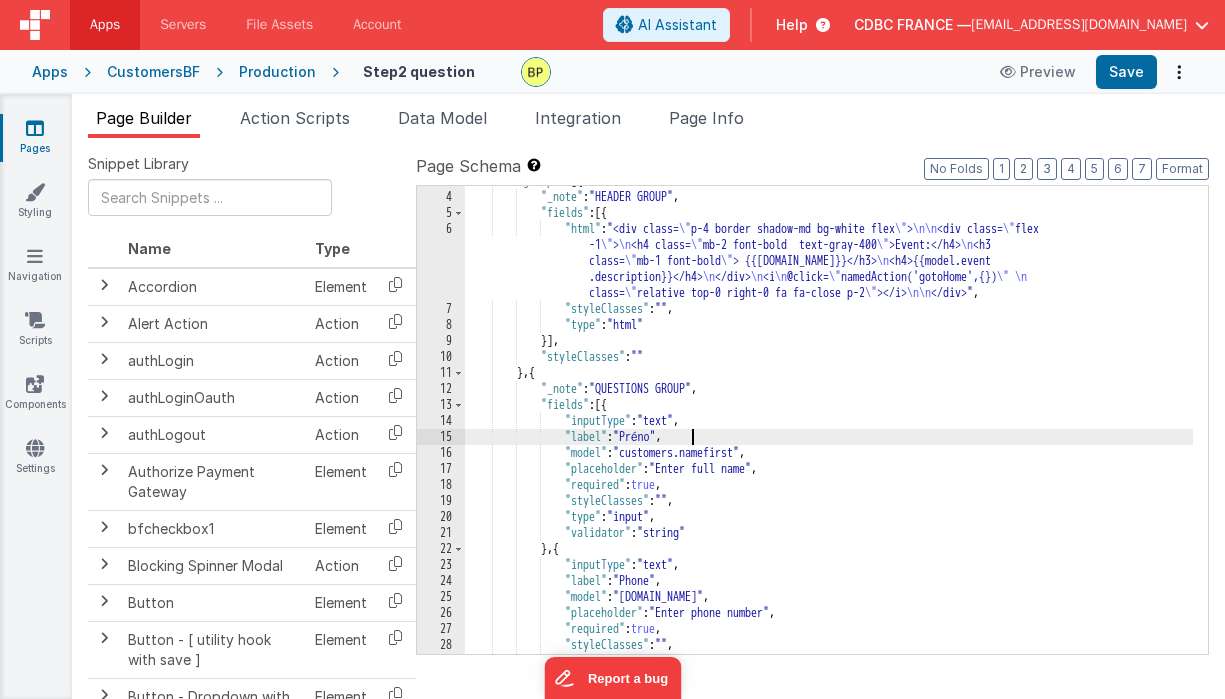 type 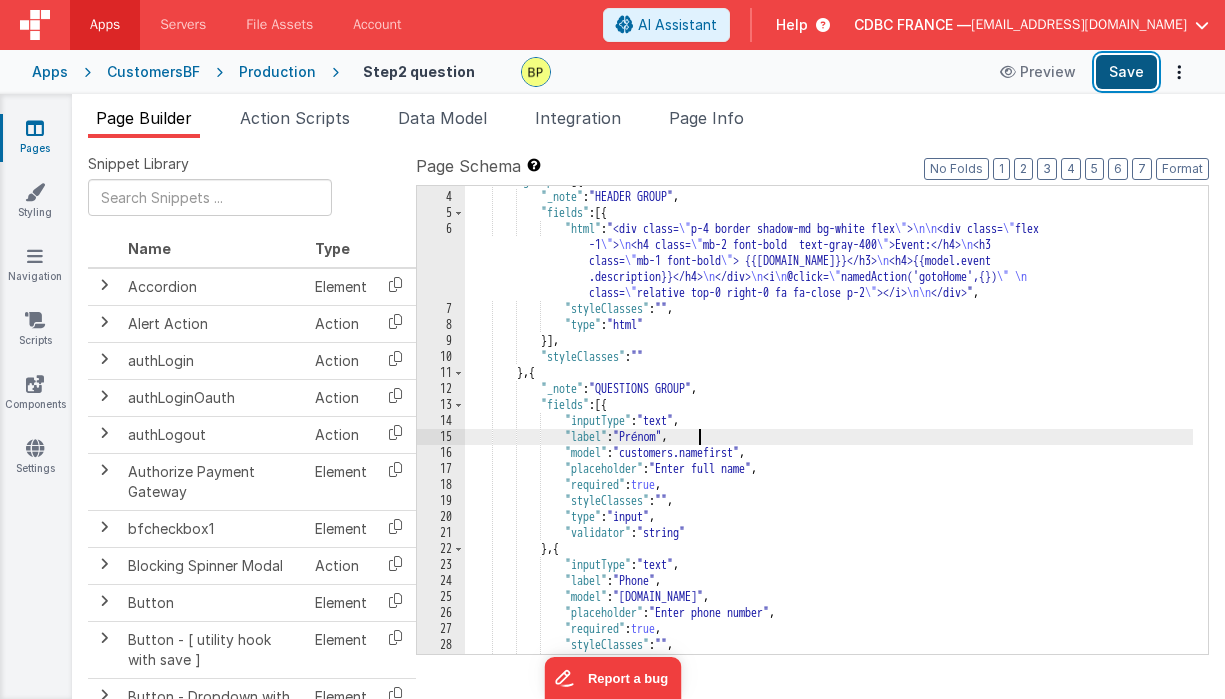 click on "Save" at bounding box center (1126, 72) 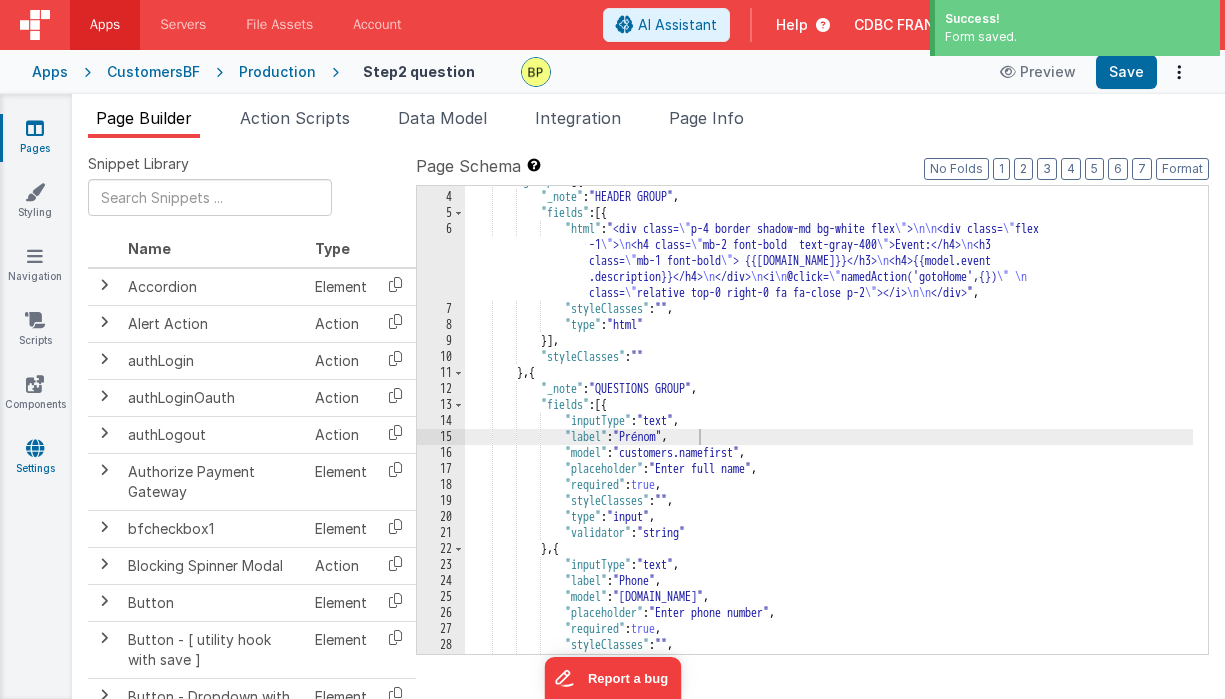 click on "Settings" at bounding box center [35, 458] 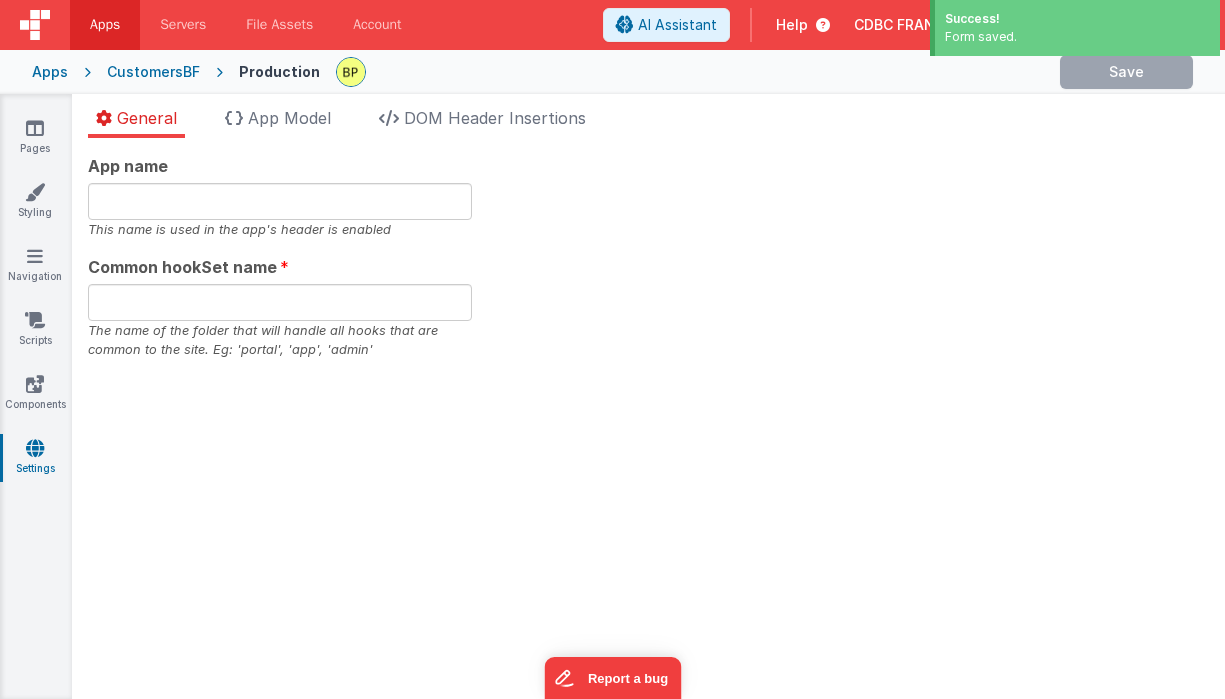 type on "CustomersBF" 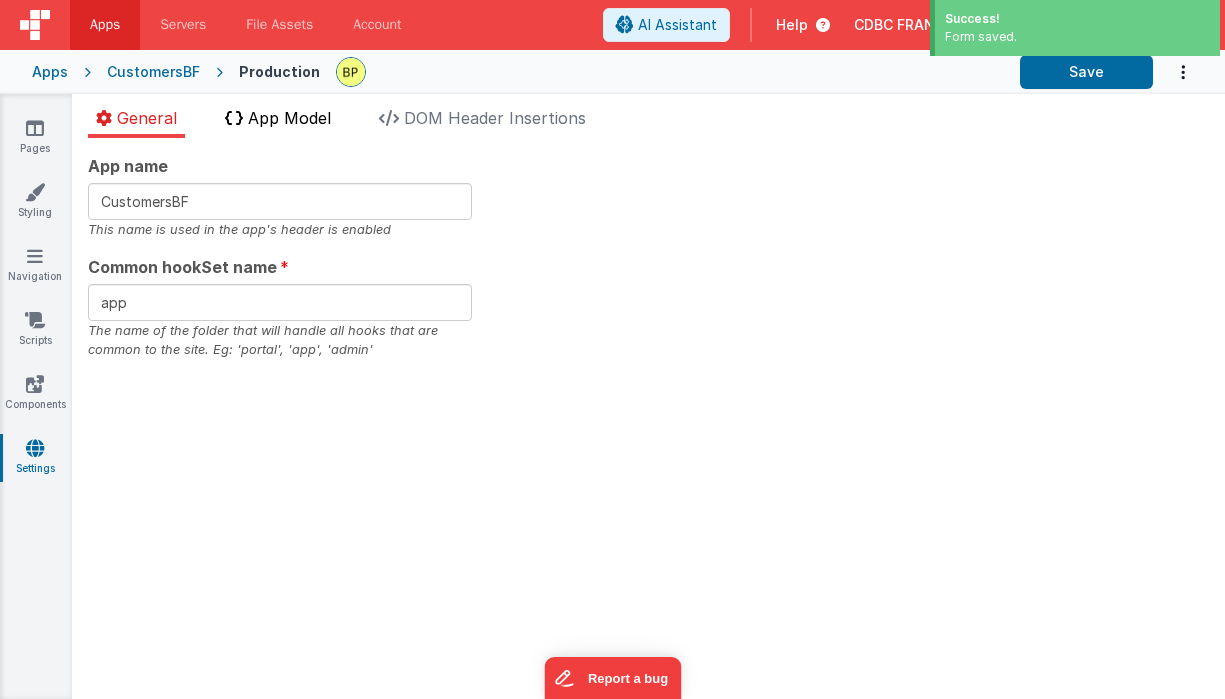 click on "App Model" at bounding box center (289, 118) 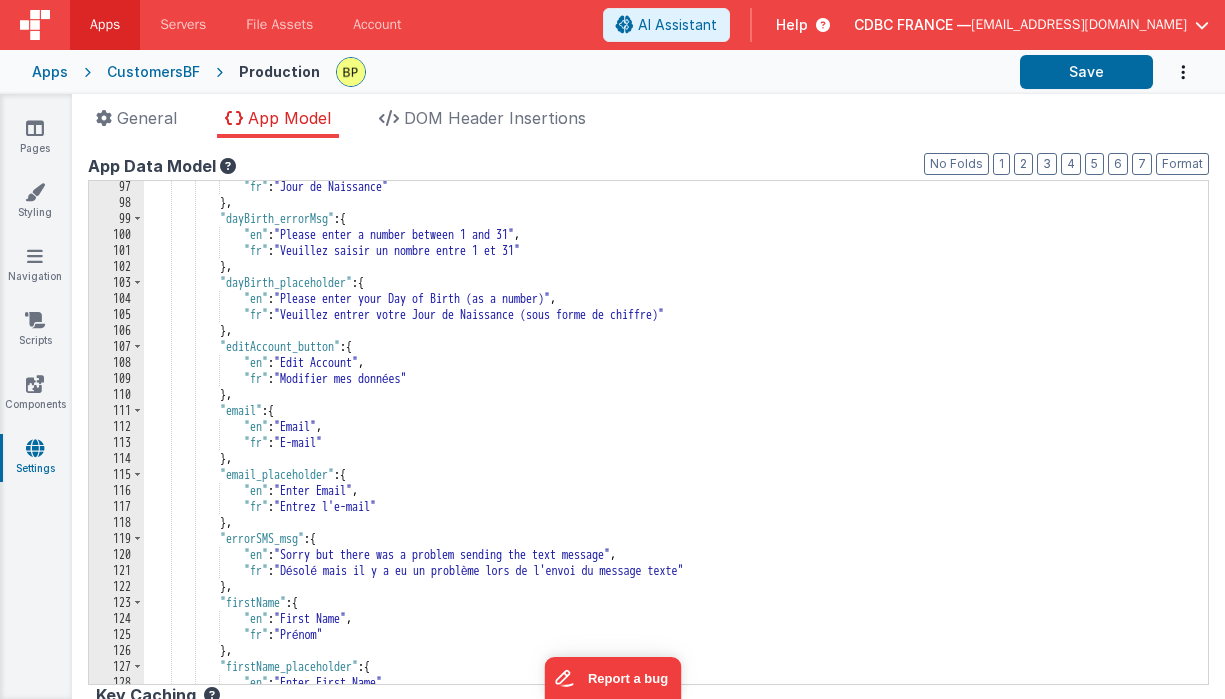 scroll, scrollTop: 1540, scrollLeft: 0, axis: vertical 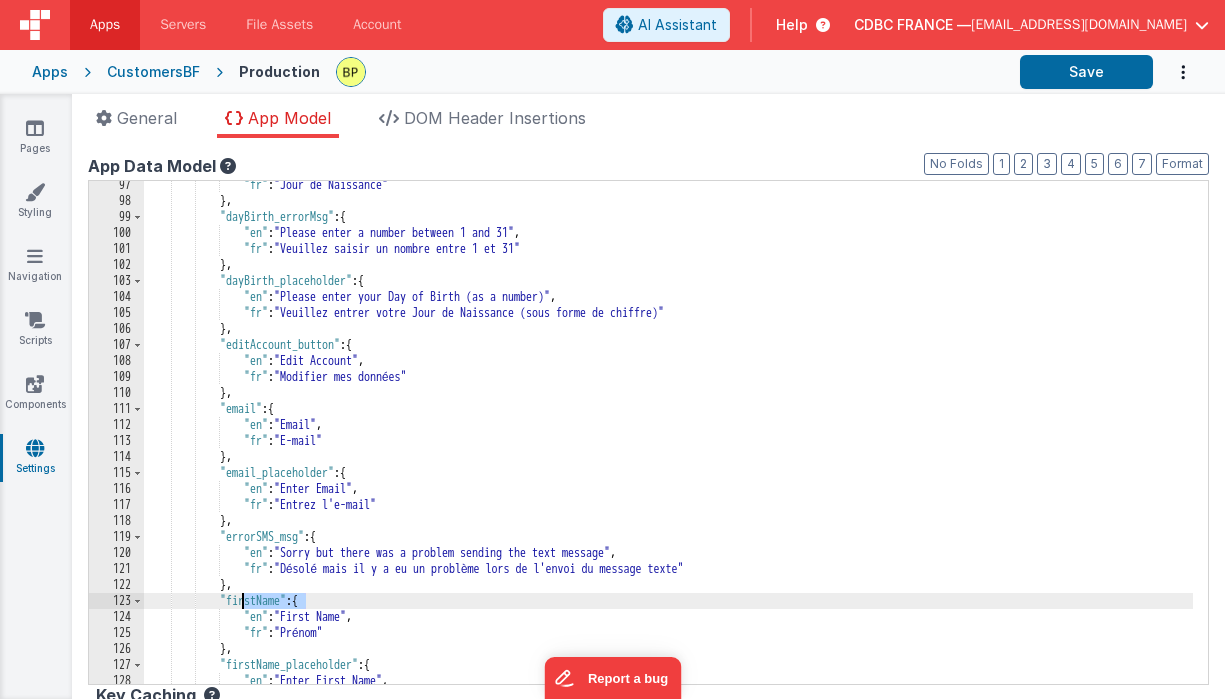 drag, startPoint x: 307, startPoint y: 600, endPoint x: 244, endPoint y: 600, distance: 63 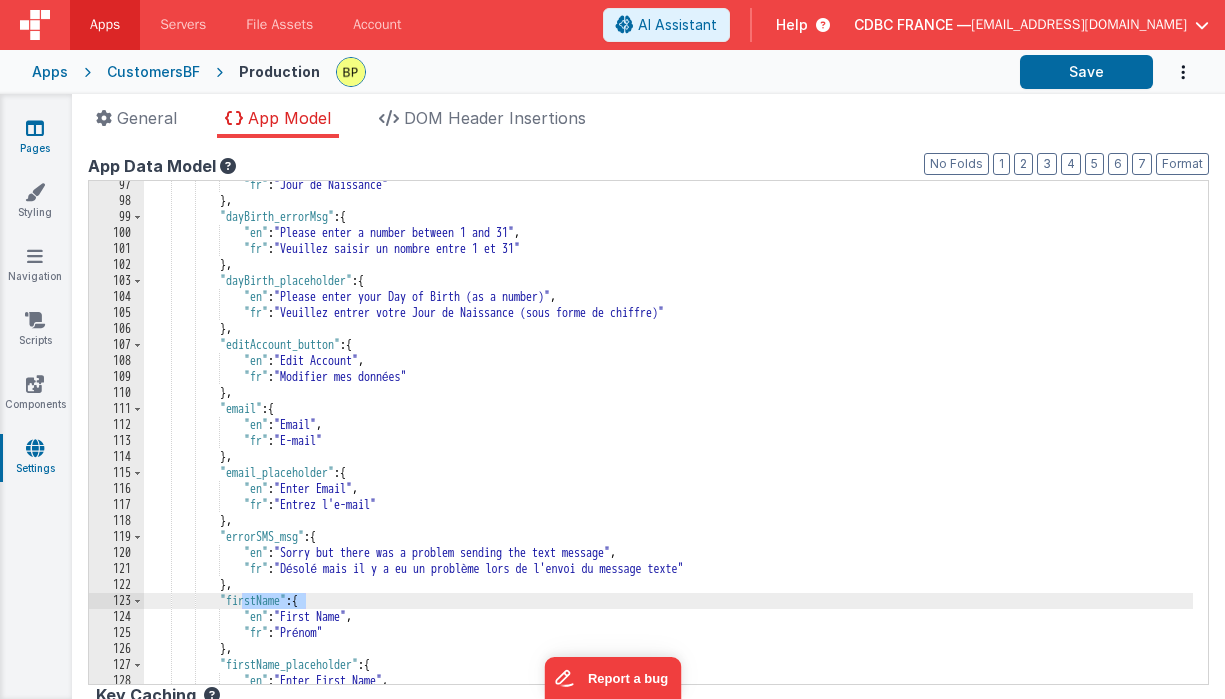 click on "Pages" at bounding box center [35, 138] 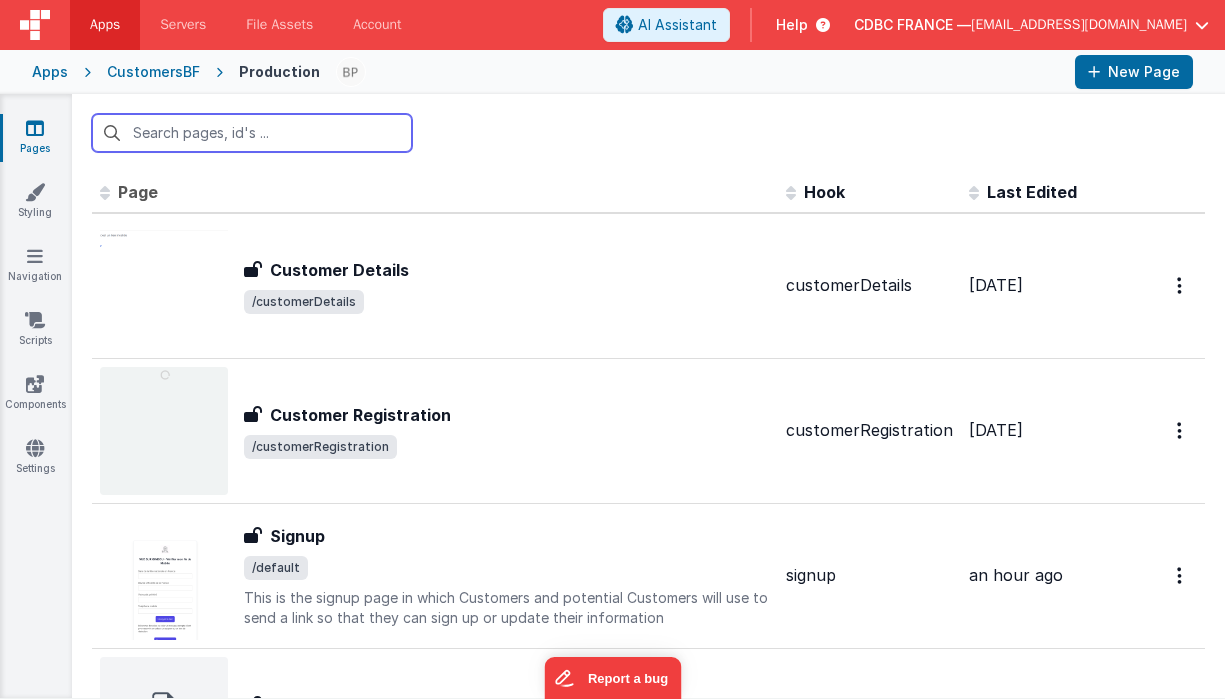 scroll, scrollTop: 1352, scrollLeft: 0, axis: vertical 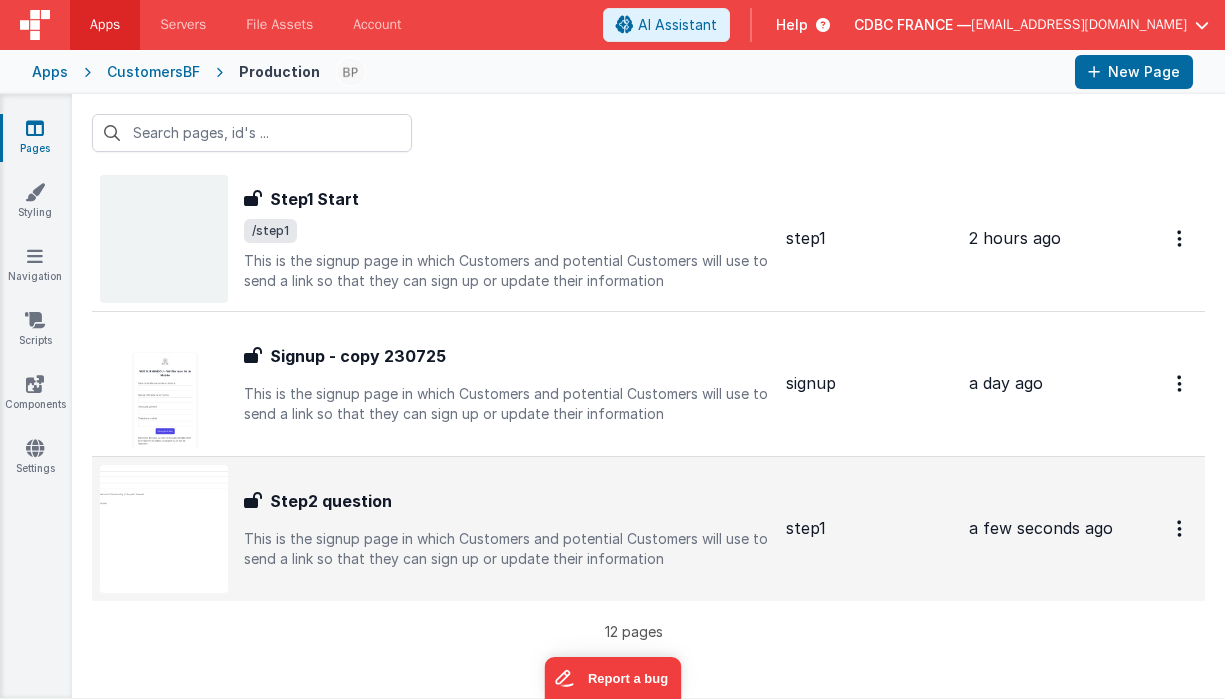 click on "Step2 question" at bounding box center [331, 501] 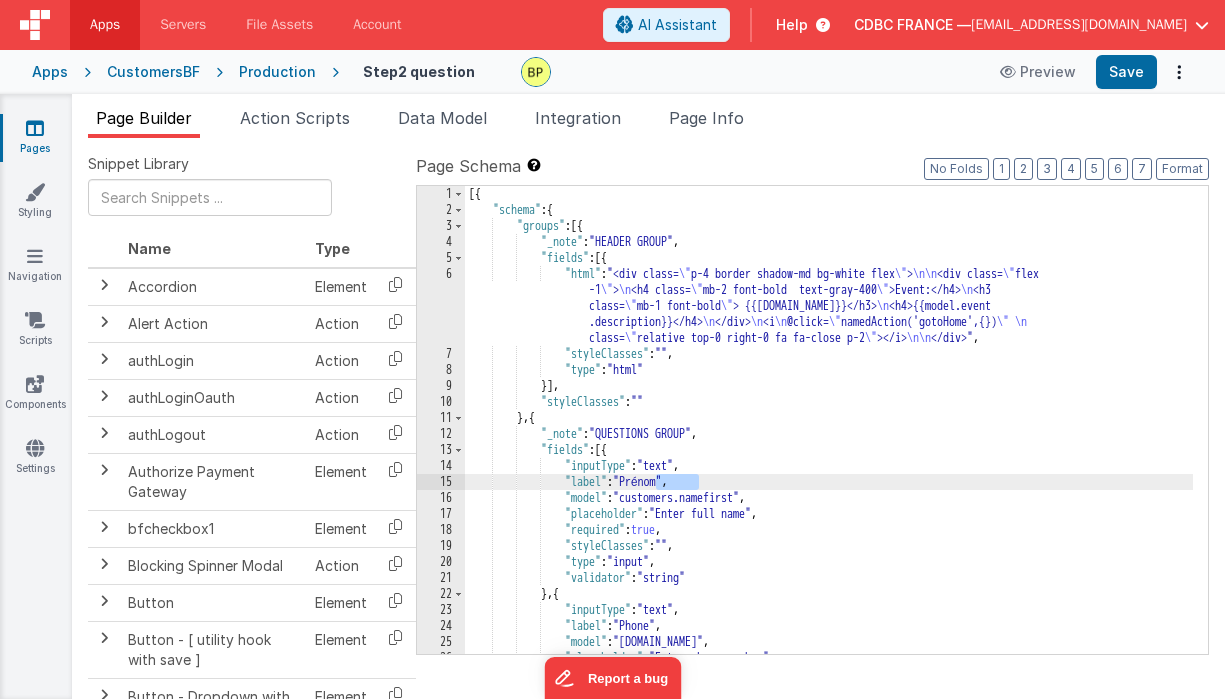 drag, startPoint x: 701, startPoint y: 480, endPoint x: 655, endPoint y: 480, distance: 46 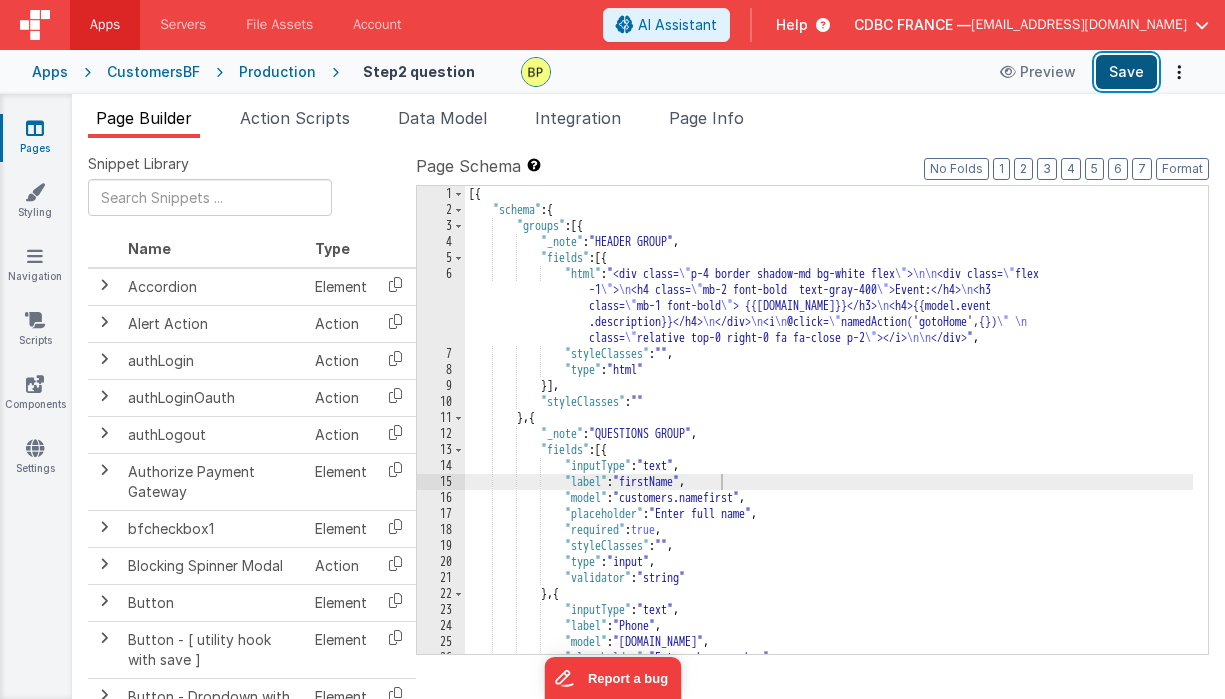 click on "Save" at bounding box center [1126, 72] 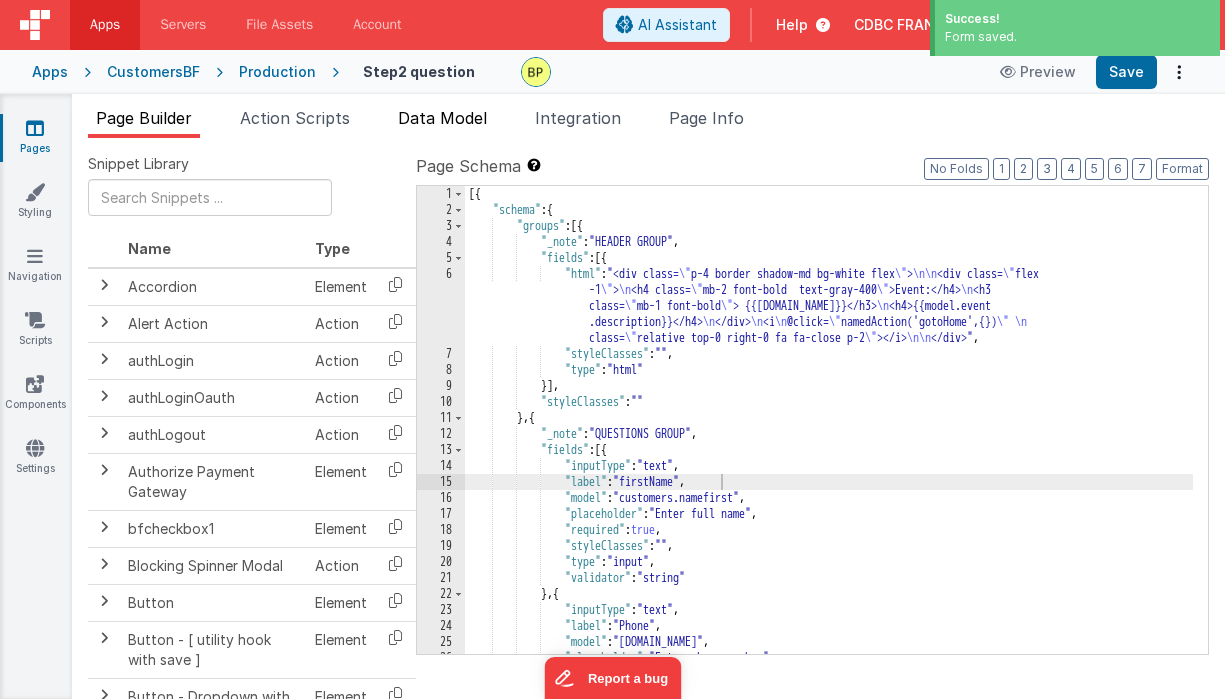 click on "Data Model" at bounding box center (442, 118) 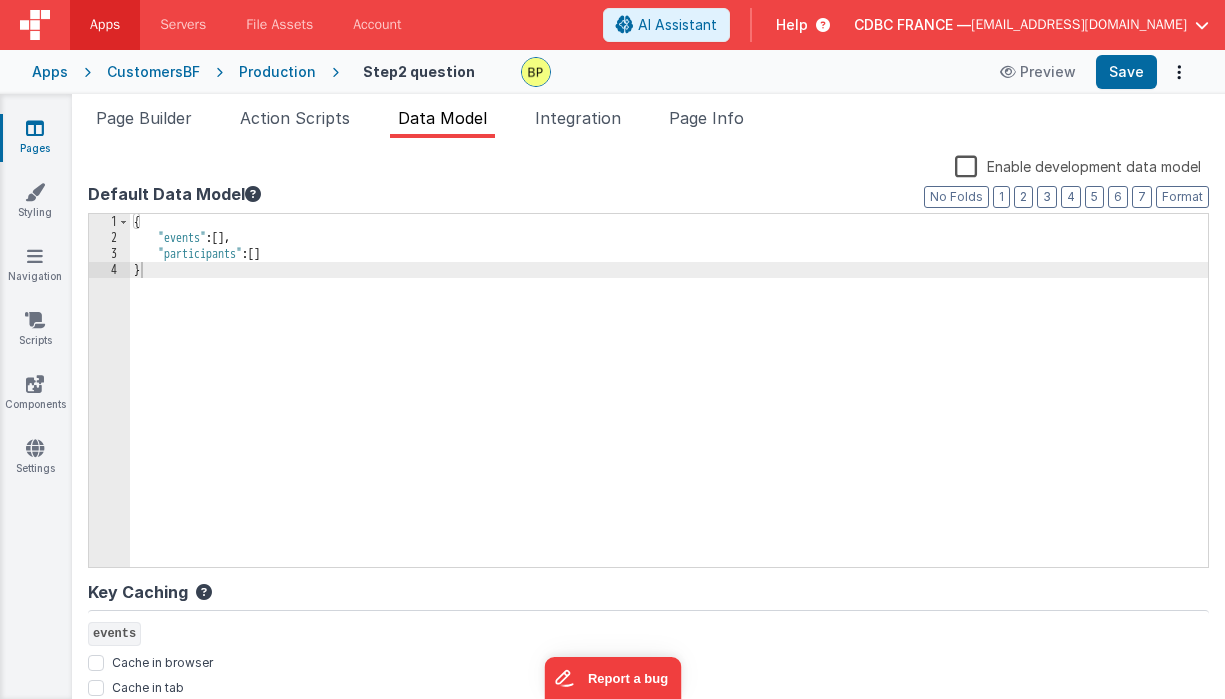 click on "{      "events" :  [ ] ,      "participants" :  [ ] }" at bounding box center (669, 406) 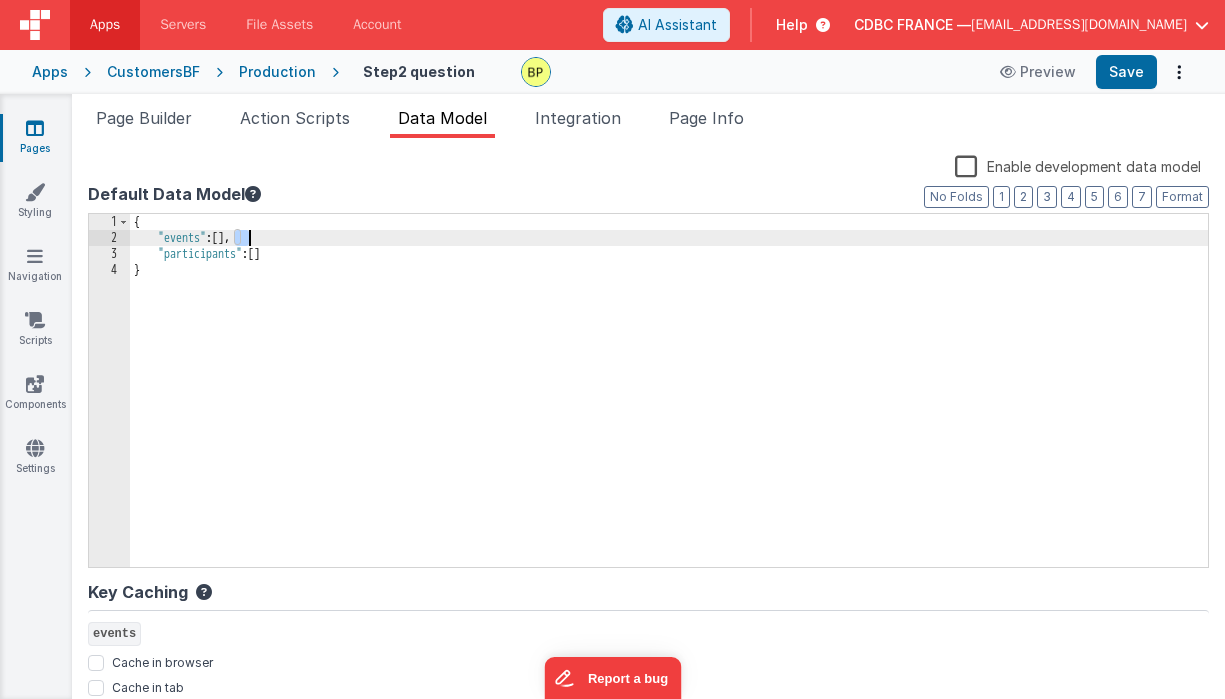click on "{      "events" :  [ ] ,      "participants" :  [ ] }" at bounding box center [669, 406] 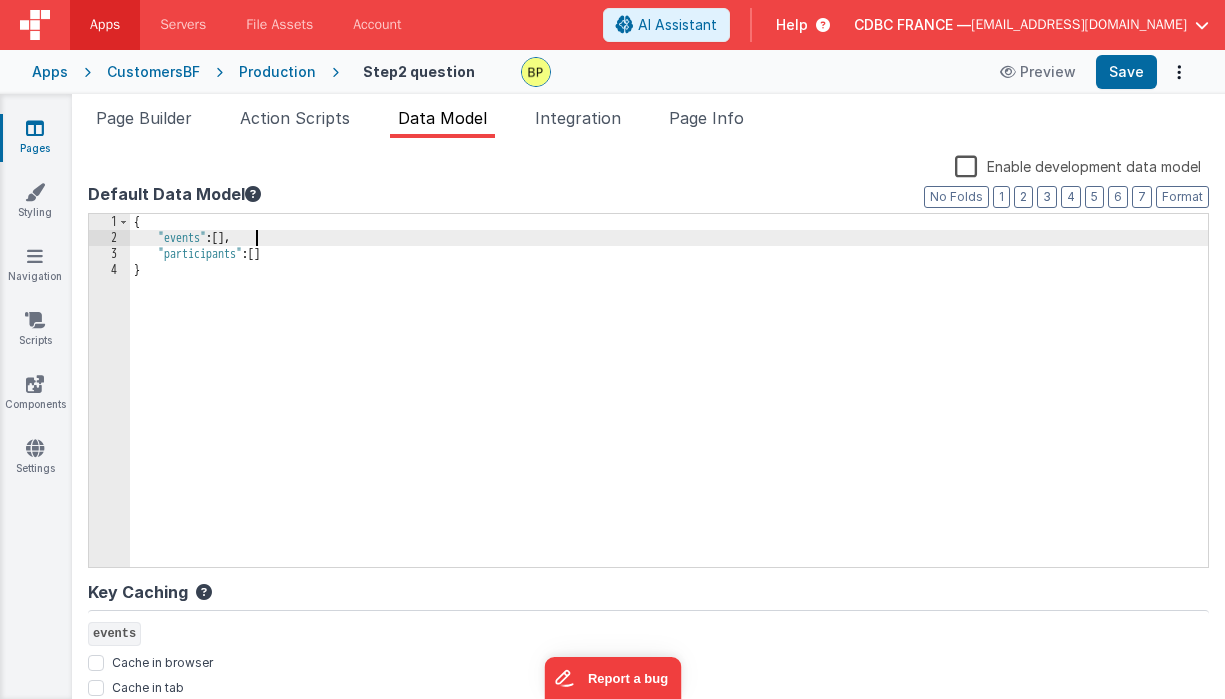 click on "{      "events" :  [ ] ,      "participants" :  [ ] }" at bounding box center [669, 406] 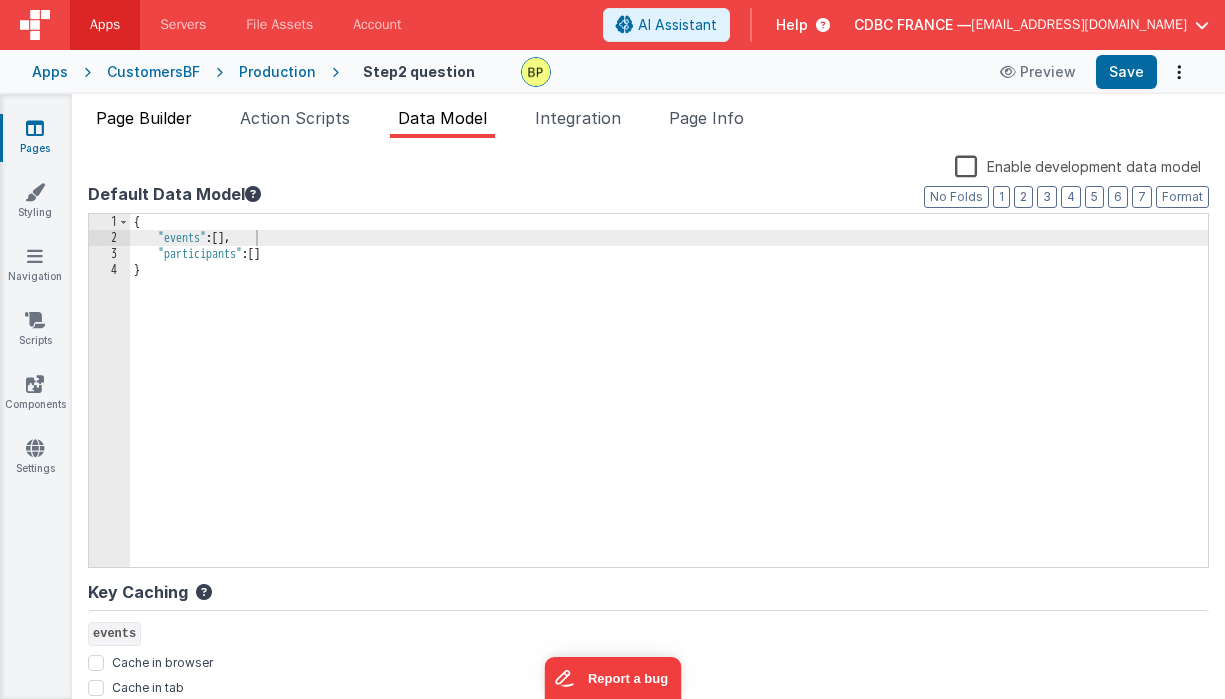 click on "Page Builder" at bounding box center (144, 118) 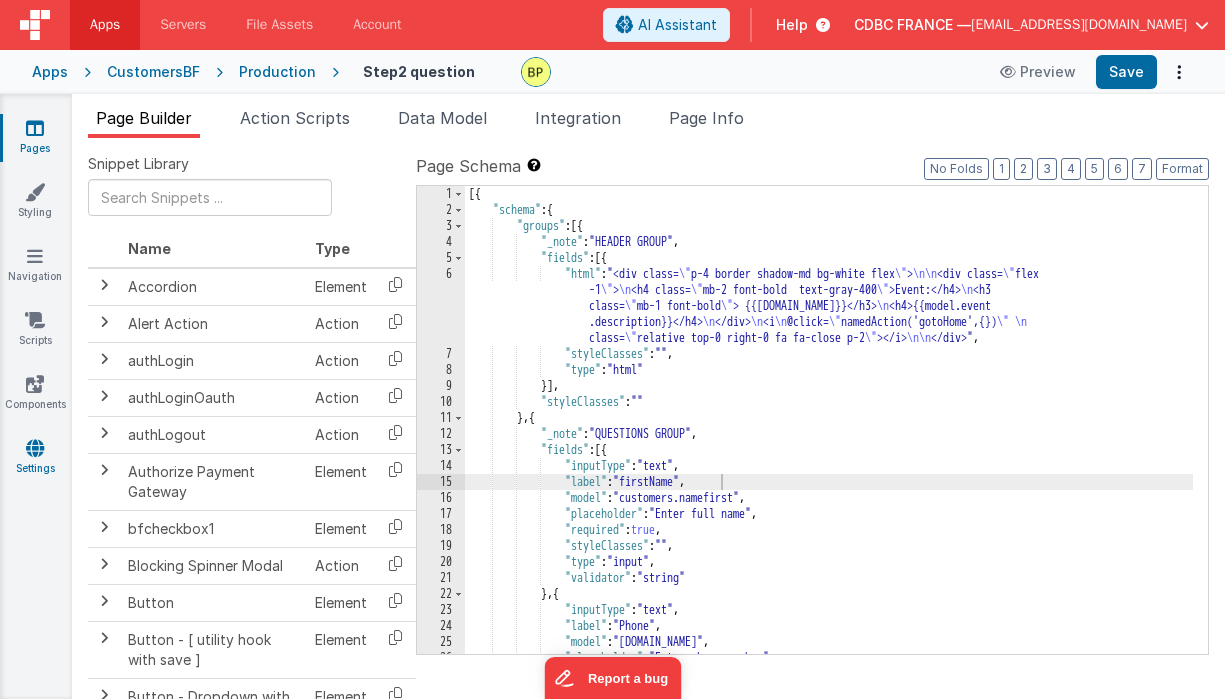 click on "Settings" at bounding box center [35, 458] 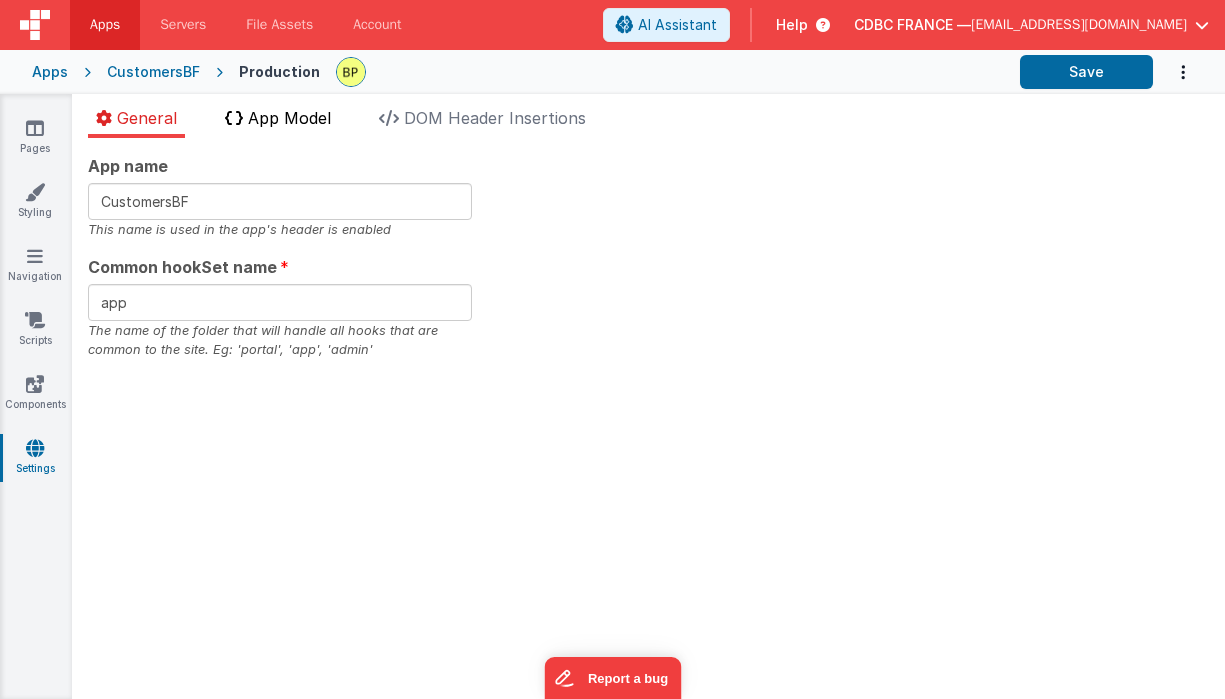 click on "App Model" at bounding box center (289, 118) 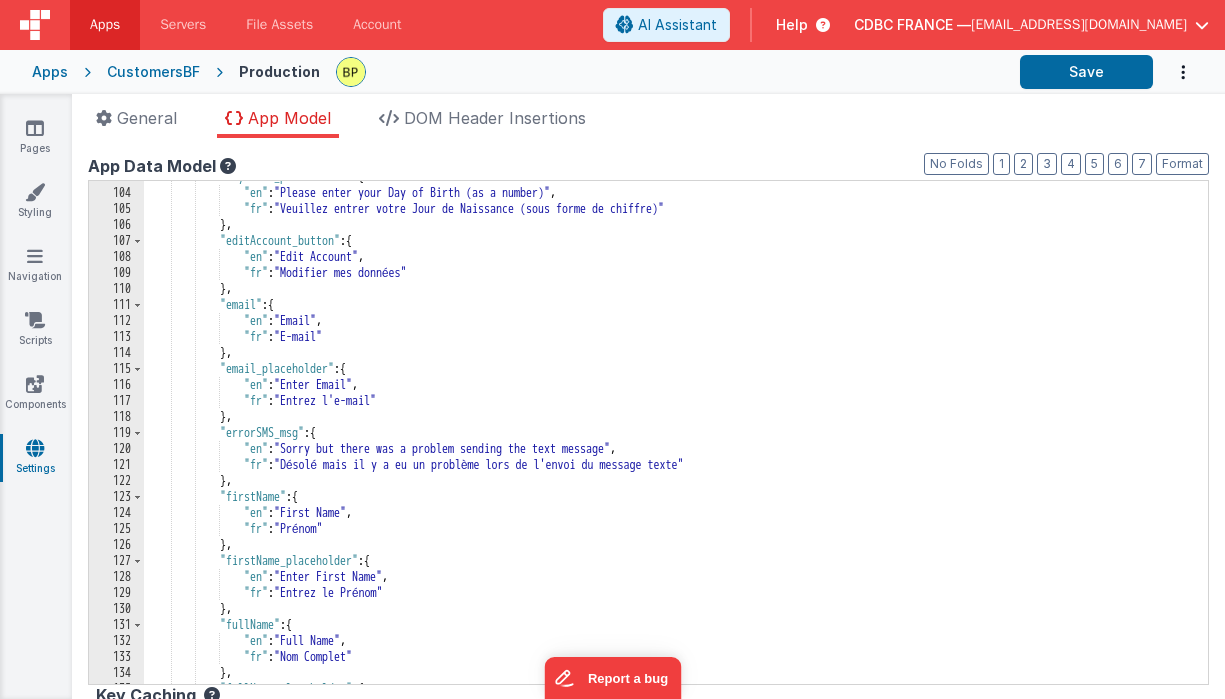 scroll, scrollTop: 1659, scrollLeft: 0, axis: vertical 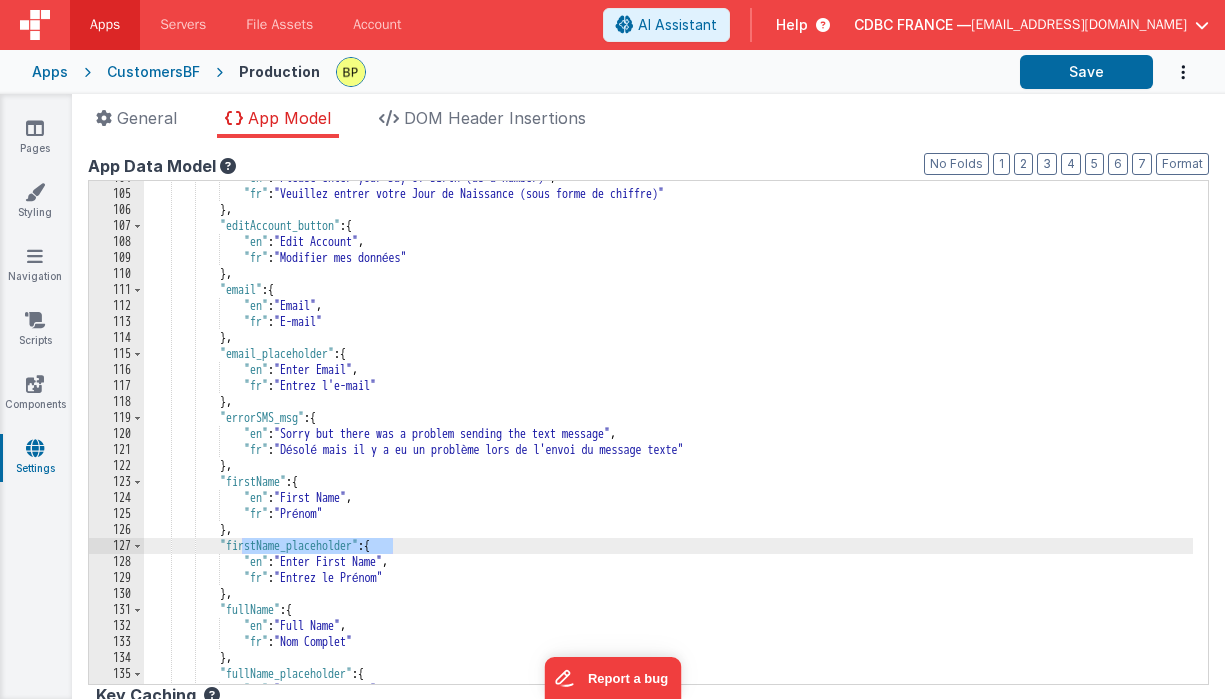 drag, startPoint x: 242, startPoint y: 544, endPoint x: 385, endPoint y: 552, distance: 143.2236 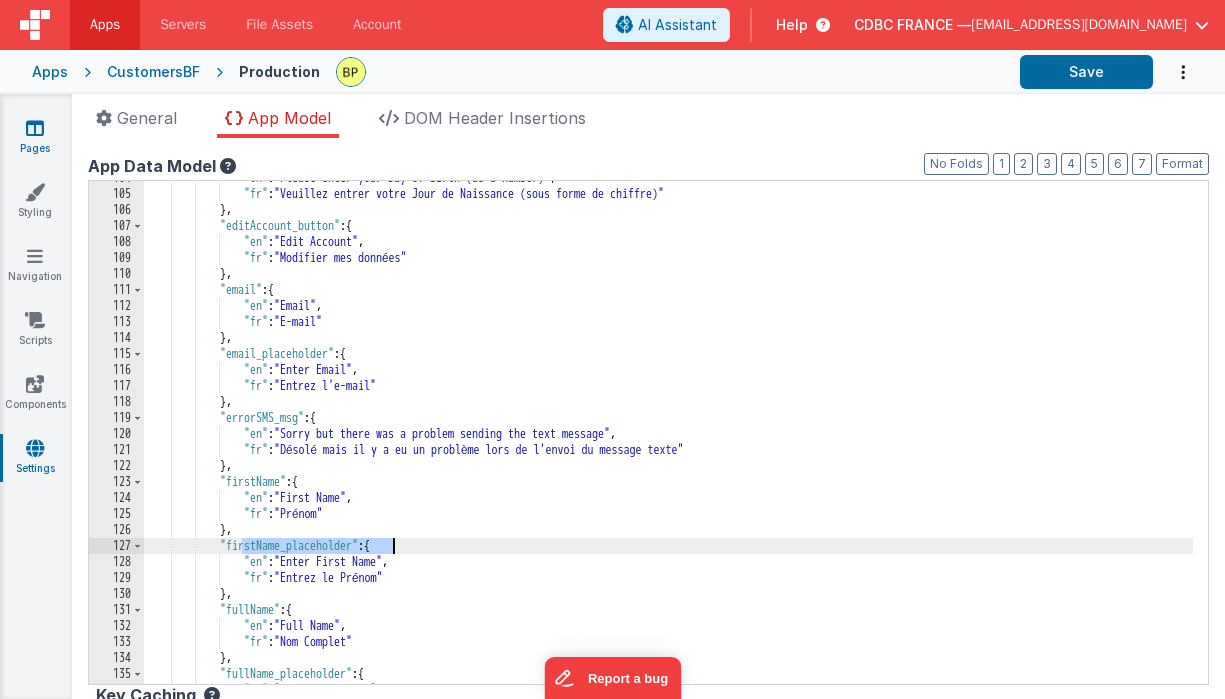 click at bounding box center [35, 128] 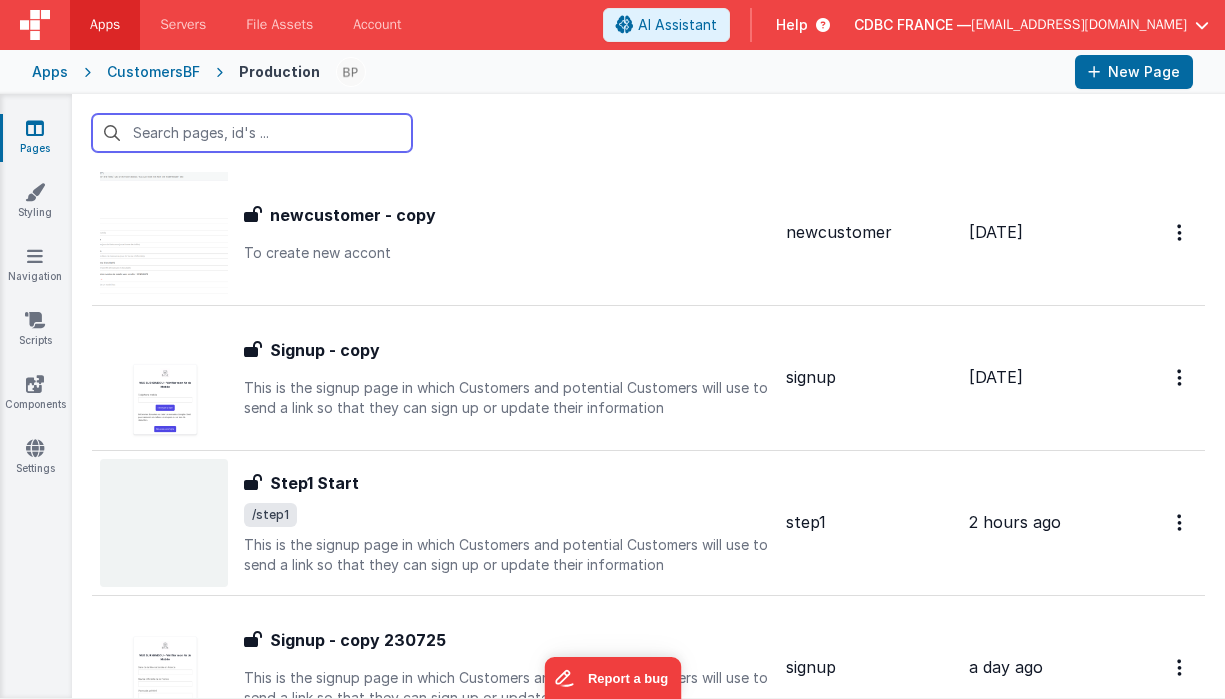 scroll, scrollTop: 1352, scrollLeft: 0, axis: vertical 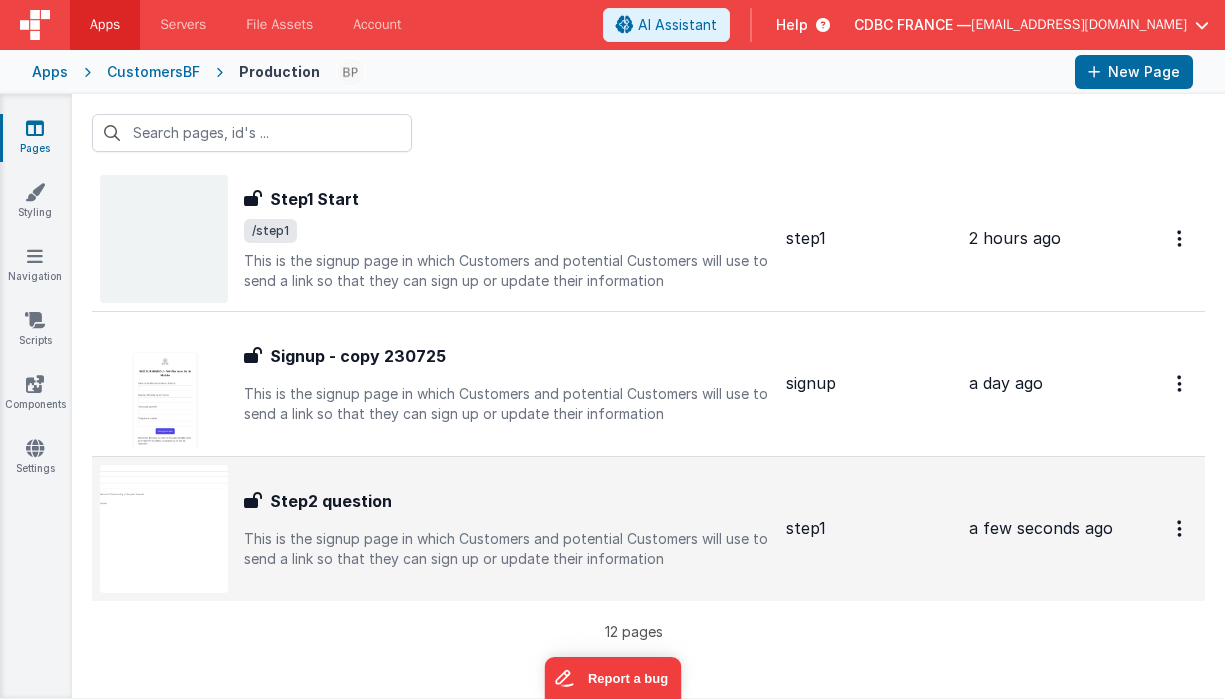 click on "Step2 question" at bounding box center [331, 501] 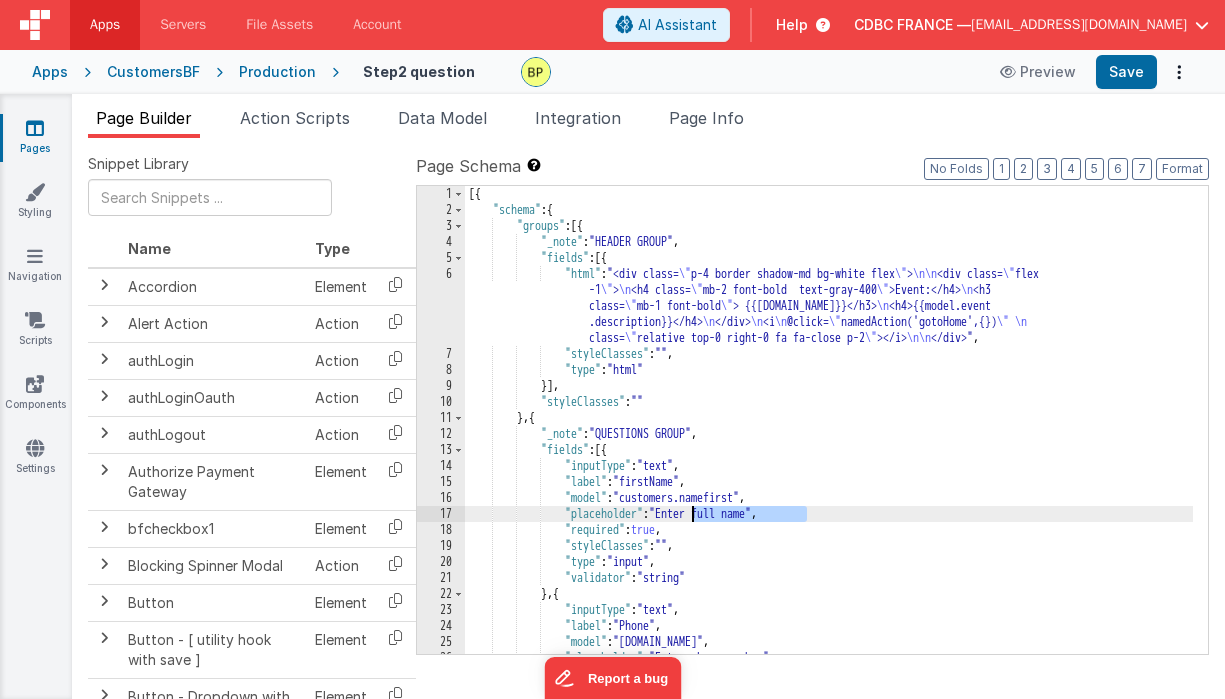 drag, startPoint x: 808, startPoint y: 517, endPoint x: 695, endPoint y: 514, distance: 113.03982 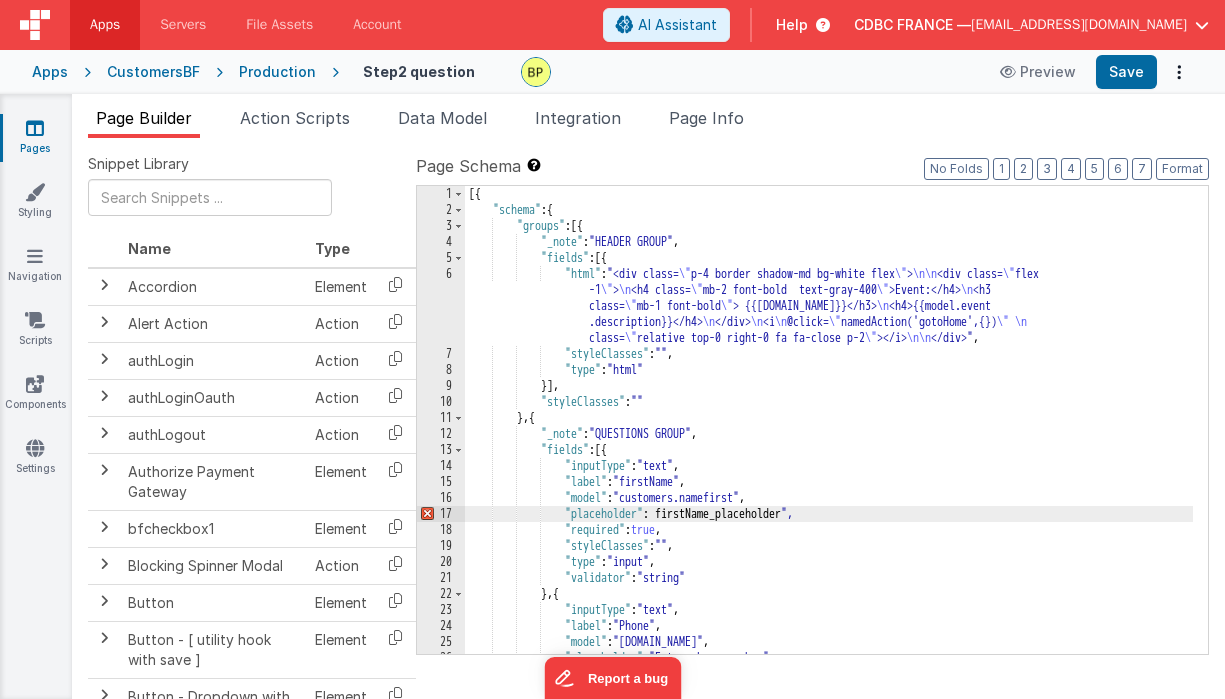 click on "[{      "schema" :  {           "groups" :  [{                "_note" :  "HEADER GROUP" ,                "fields" :  [{                     "html" :  "<div class= \" p-4 border shadow-md bg-white flex \" > \n\n <div class= \" flex                      -1 \" > \n     <h4 class= \" mb-2 font-bold  text-gray-400 \" >Event:</h4> \n     <h3                       class= \" mb-1 font-bold  \" > {{[DOMAIN_NAME]}}</h3> \n     <h4>{{model.event                      .description}}</h4> \n </div> \n <i  \n    @click= \" namedAction('gotoHome',{}) \"   \n                          class= \" relative top-0 right-0 fa fa-close p-2 \" ></i> \n\n </div>" ,                     "styleClasses" :  "" ,                     "type" :  "html"                }] ,                "styleClasses" :  ""           } ,  {                "_note" :  "QUESTIONS GROUP" ,                "fields" :  [{                     "inputType" :  "text" ,                     ," at bounding box center [829, 436] 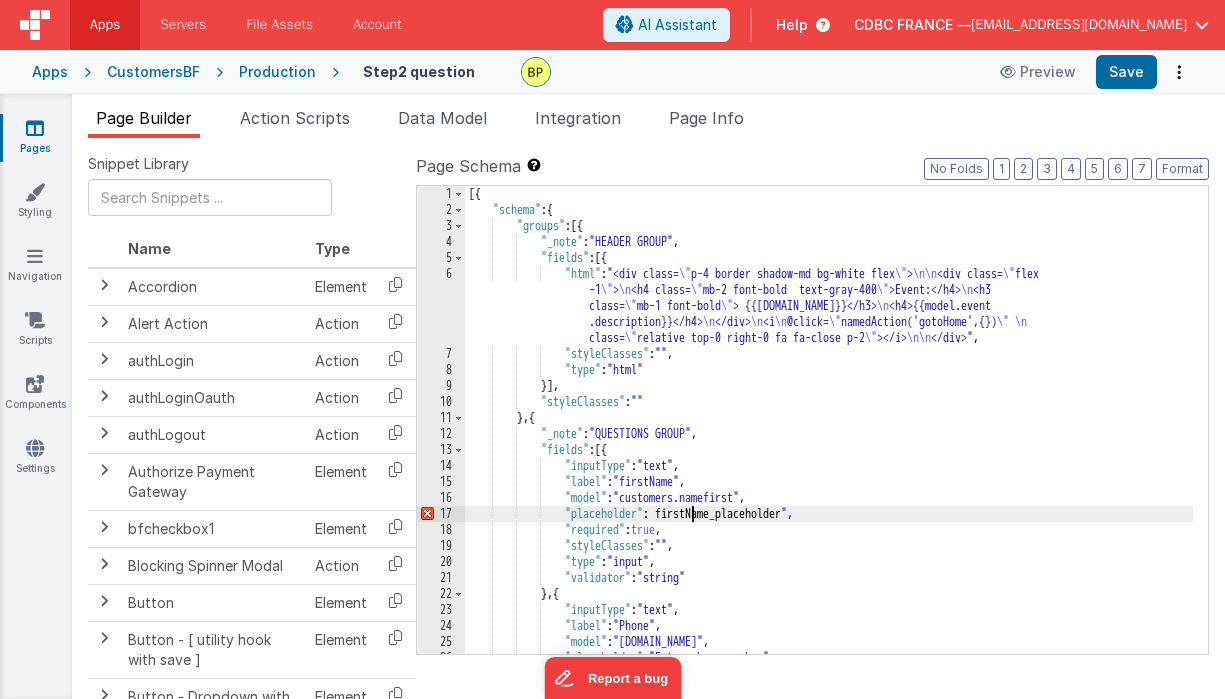 click on "[{      "schema" :  {           "groups" :  [{                "_note" :  "HEADER GROUP" ,                "fields" :  [{                     "html" :  "<div class= \" p-4 border shadow-md bg-white flex \" > \n\n <div class= \" flex                      -1 \" > \n     <h4 class= \" mb-2 font-bold  text-gray-400 \" >Event:</h4> \n     <h3                       class= \" mb-1 font-bold  \" > {{[DOMAIN_NAME]}}</h3> \n     <h4>{{model.event                      .description}}</h4> \n </div> \n <i  \n    @click= \" namedAction('gotoHome',{}) \"   \n                          class= \" relative top-0 right-0 fa fa-close p-2 \" ></i> \n\n </div>" ,                     "styleClasses" :  "" ,                     "type" :  "html"                }] ,                "styleClasses" :  ""           } ,  {                "_note" :  "QUESTIONS GROUP" ,                "fields" :  [{                     "inputType" :  "text" ,                     ," at bounding box center (829, 436) 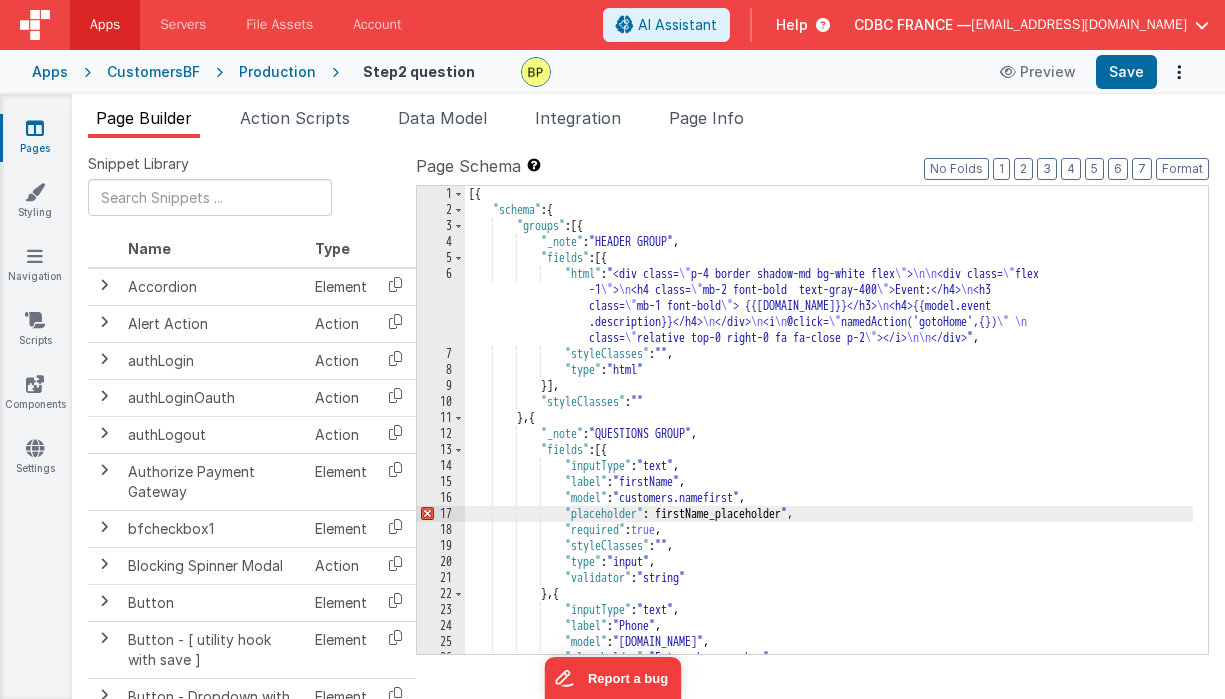 type 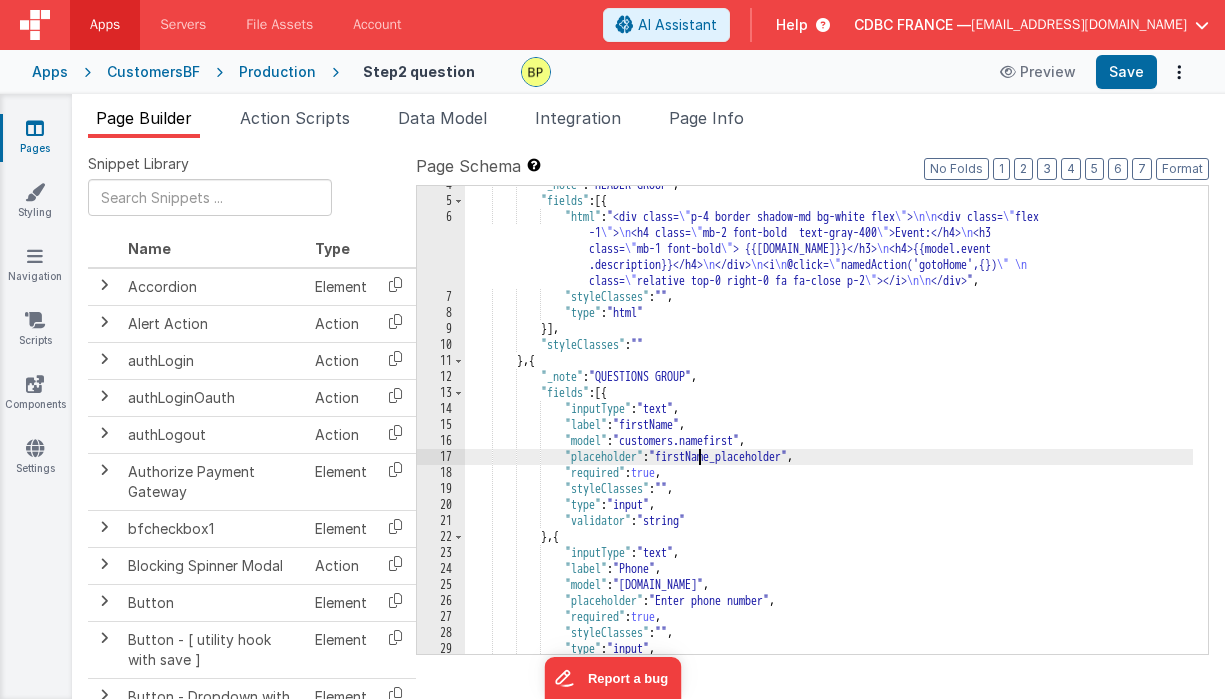 scroll, scrollTop: 59, scrollLeft: 0, axis: vertical 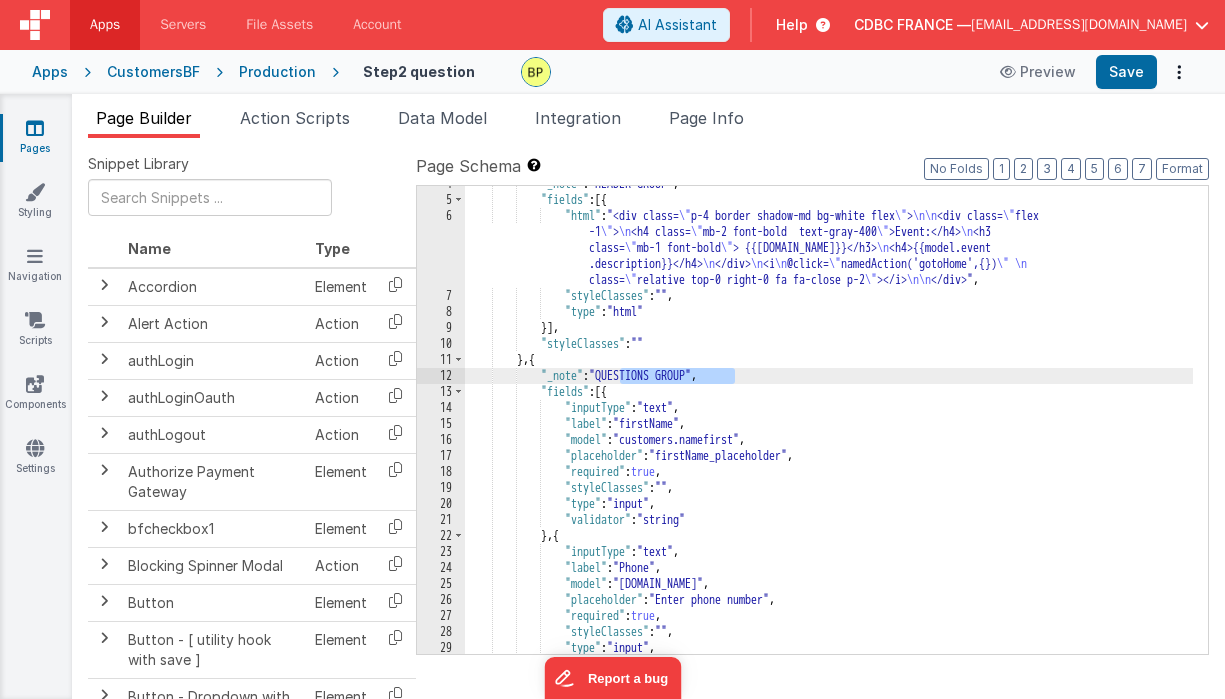 drag, startPoint x: 736, startPoint y: 378, endPoint x: 621, endPoint y: 372, distance: 115.15642 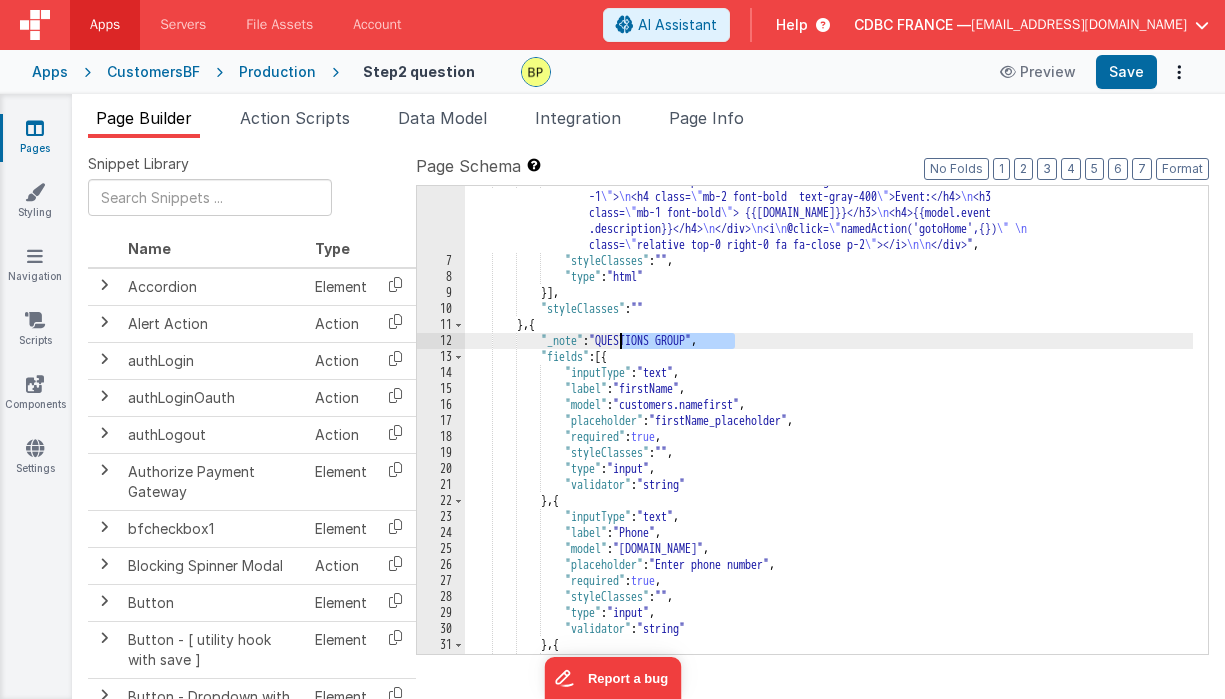scroll, scrollTop: 93, scrollLeft: 0, axis: vertical 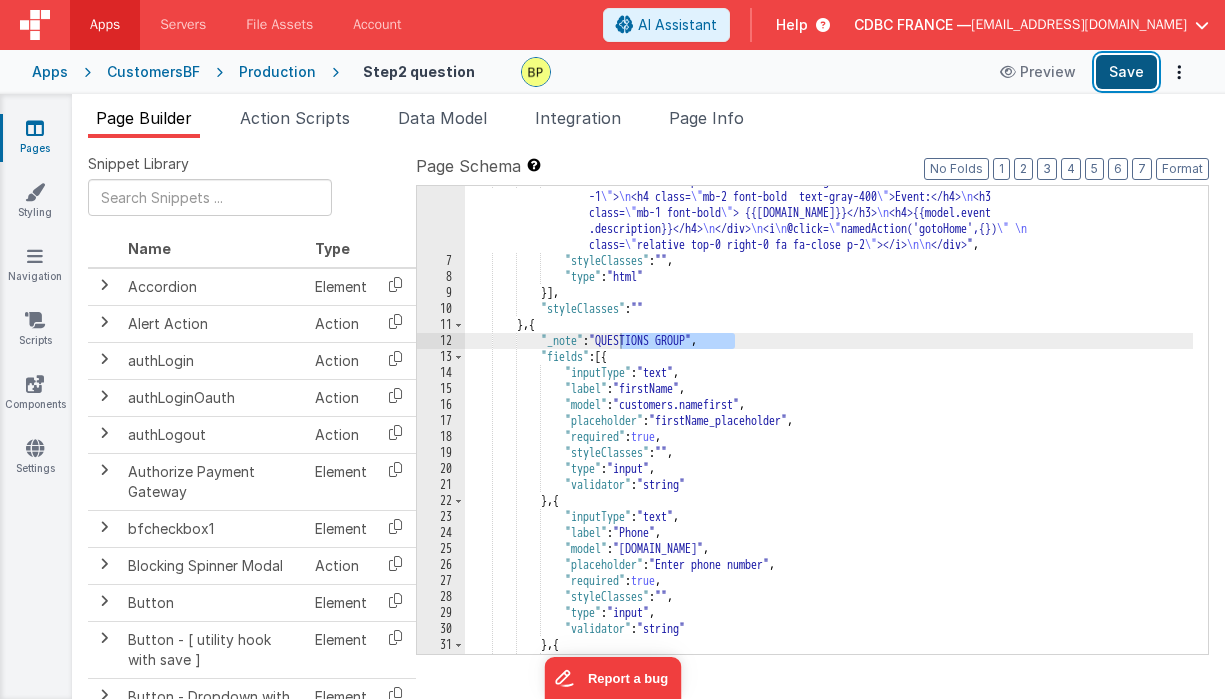 click on "Save" at bounding box center (1126, 72) 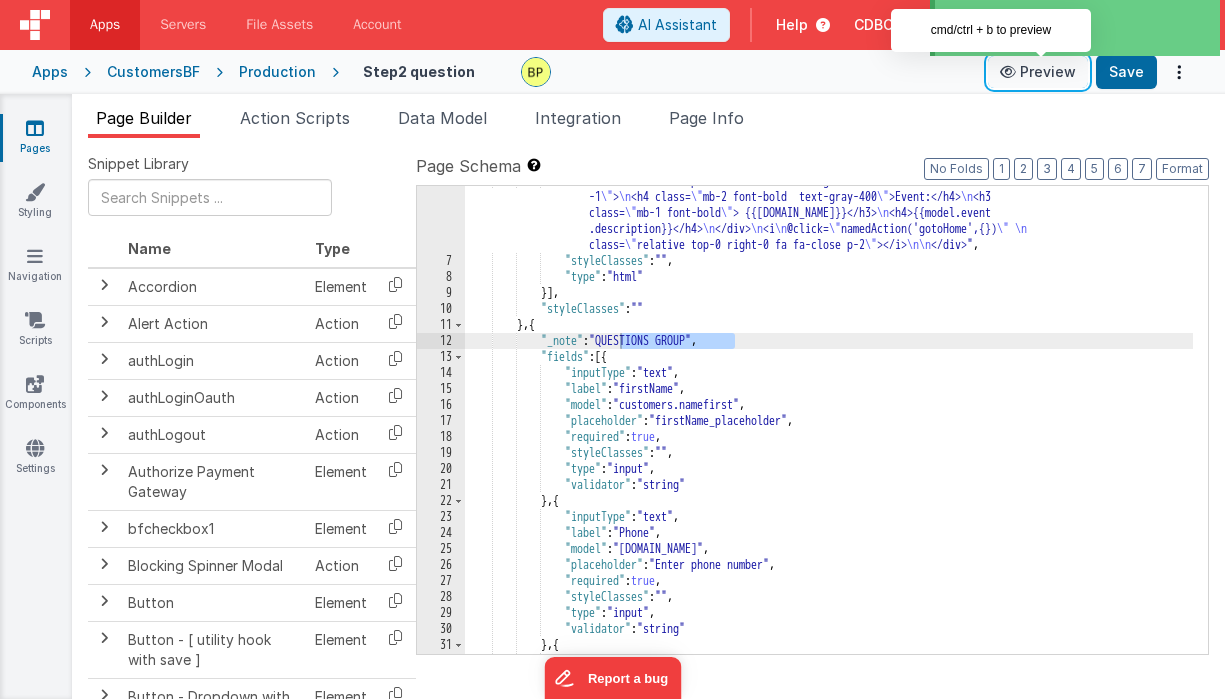 click at bounding box center (1010, 72) 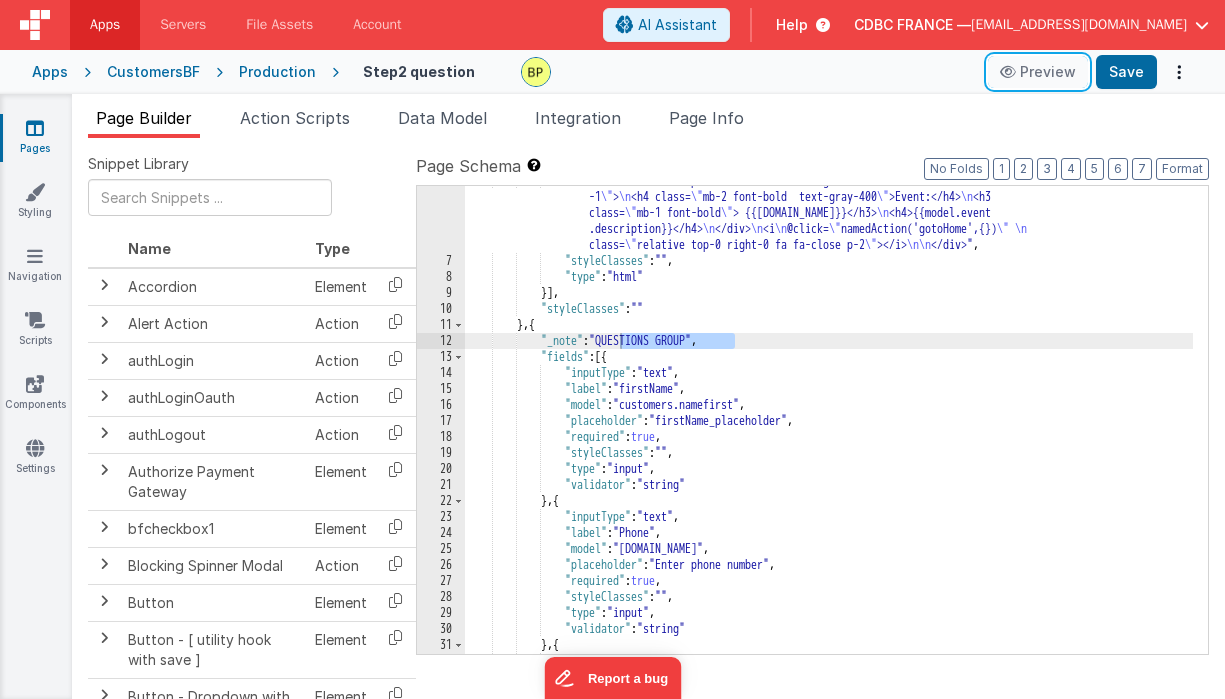 scroll, scrollTop: 0, scrollLeft: 0, axis: both 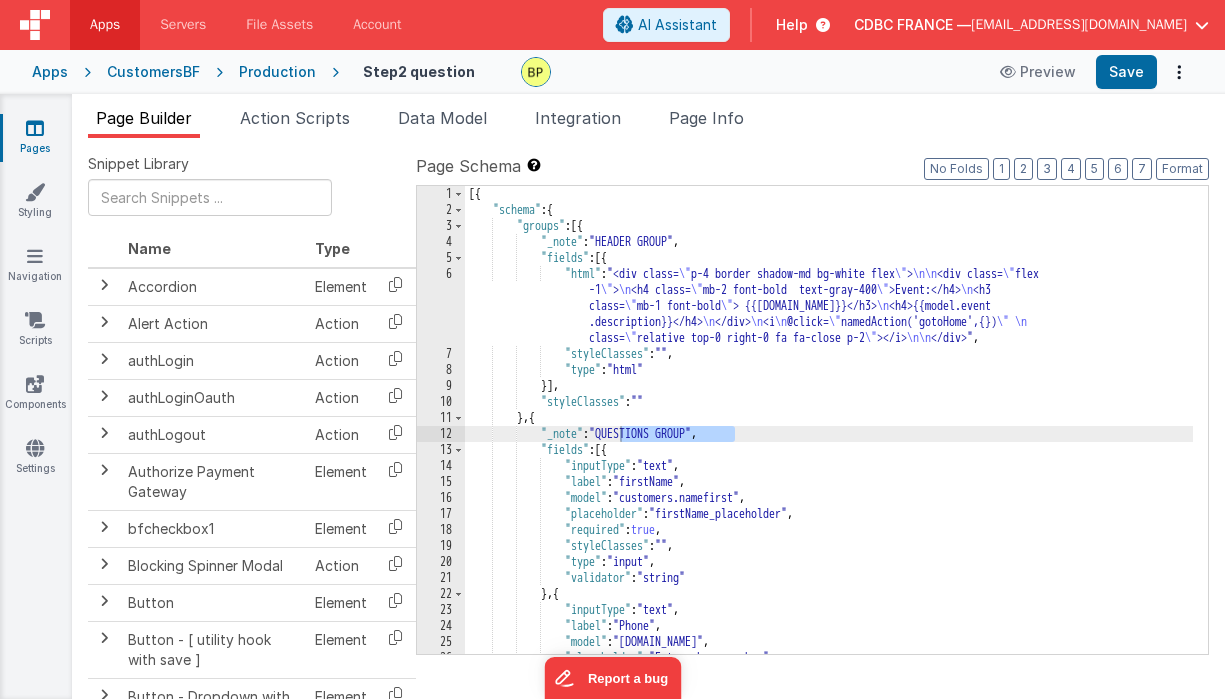 click on "Production" at bounding box center (277, 72) 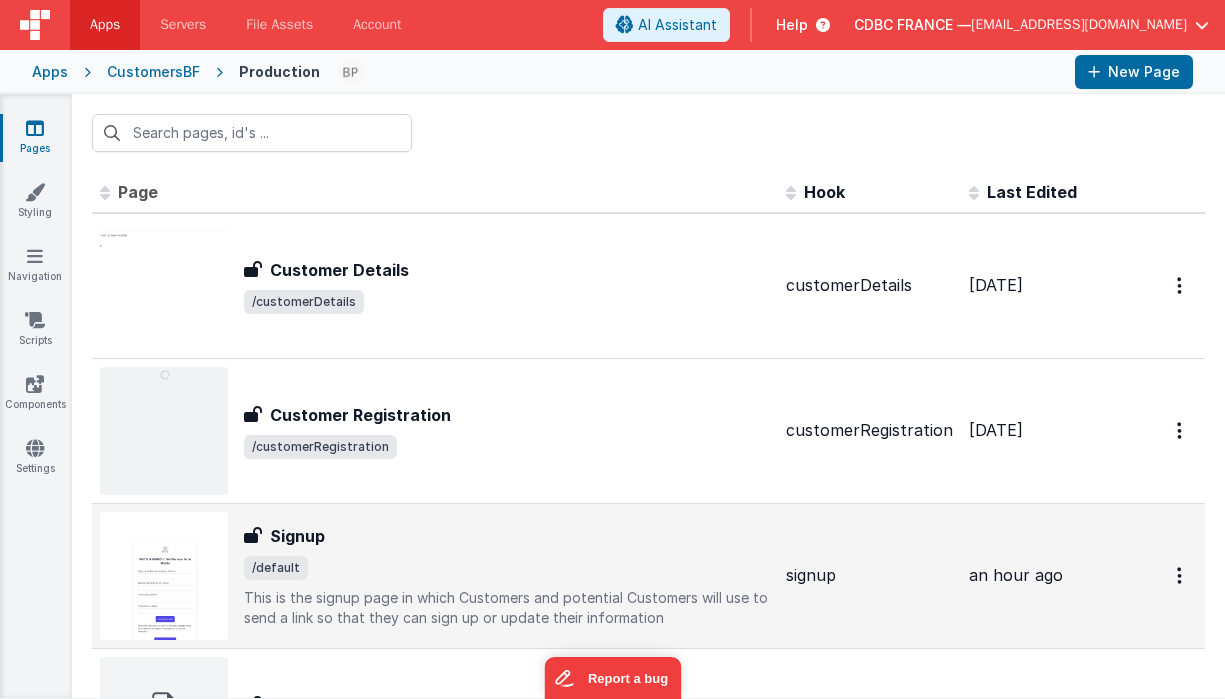 click on "Signup" at bounding box center [507, 536] 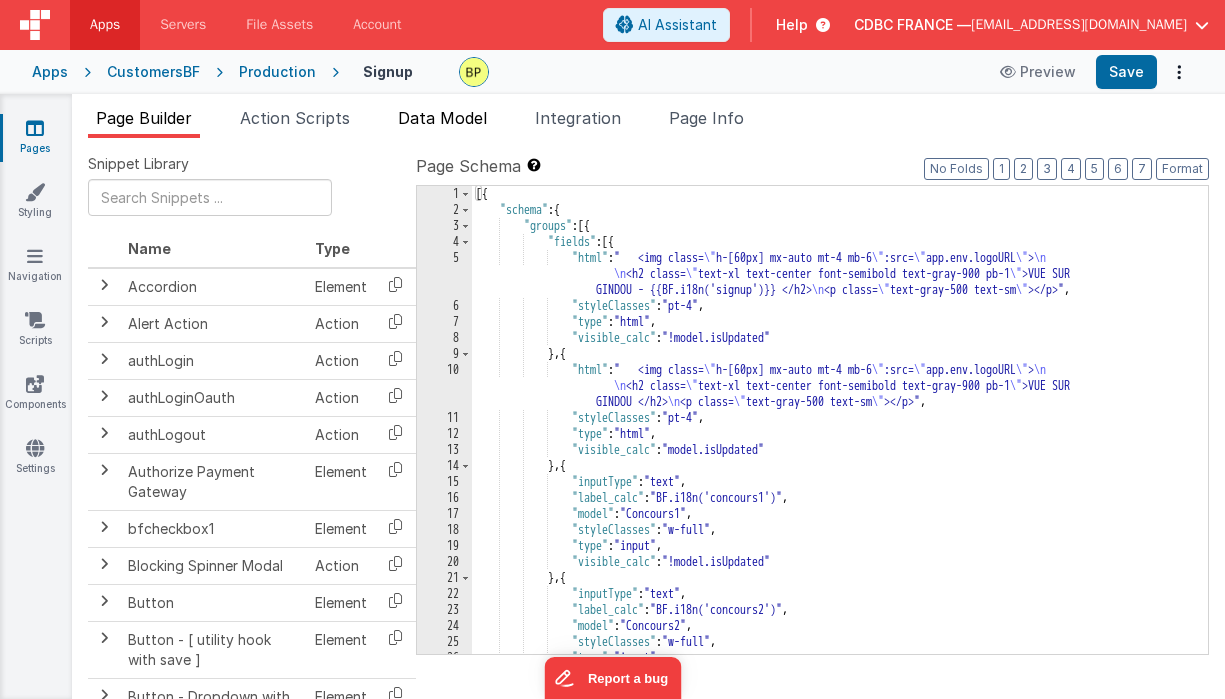 click on "Data Model" at bounding box center [442, 118] 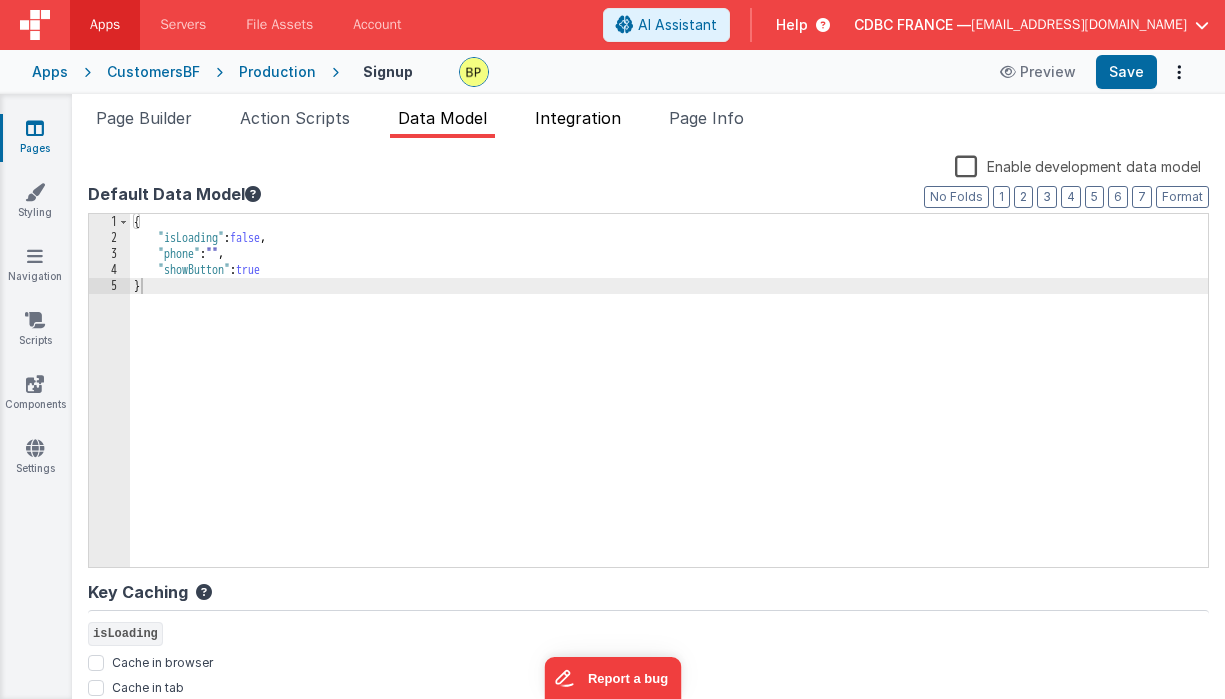 click on "Integration" at bounding box center (578, 118) 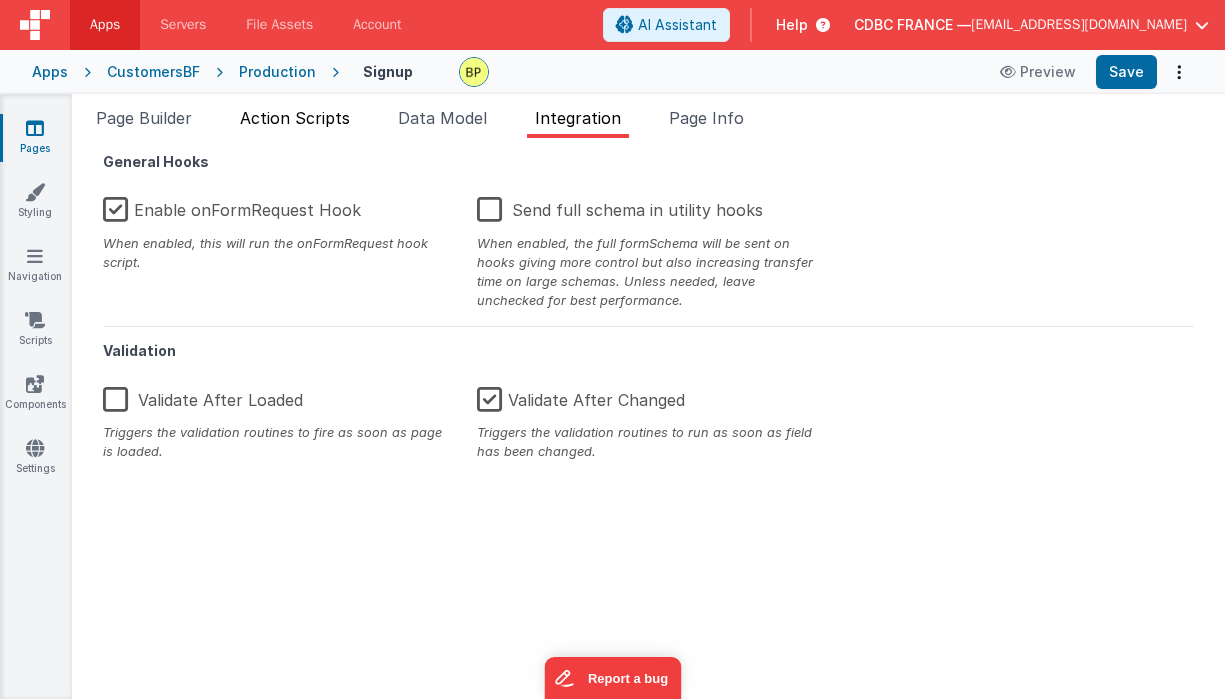 click on "Action Scripts" at bounding box center [295, 118] 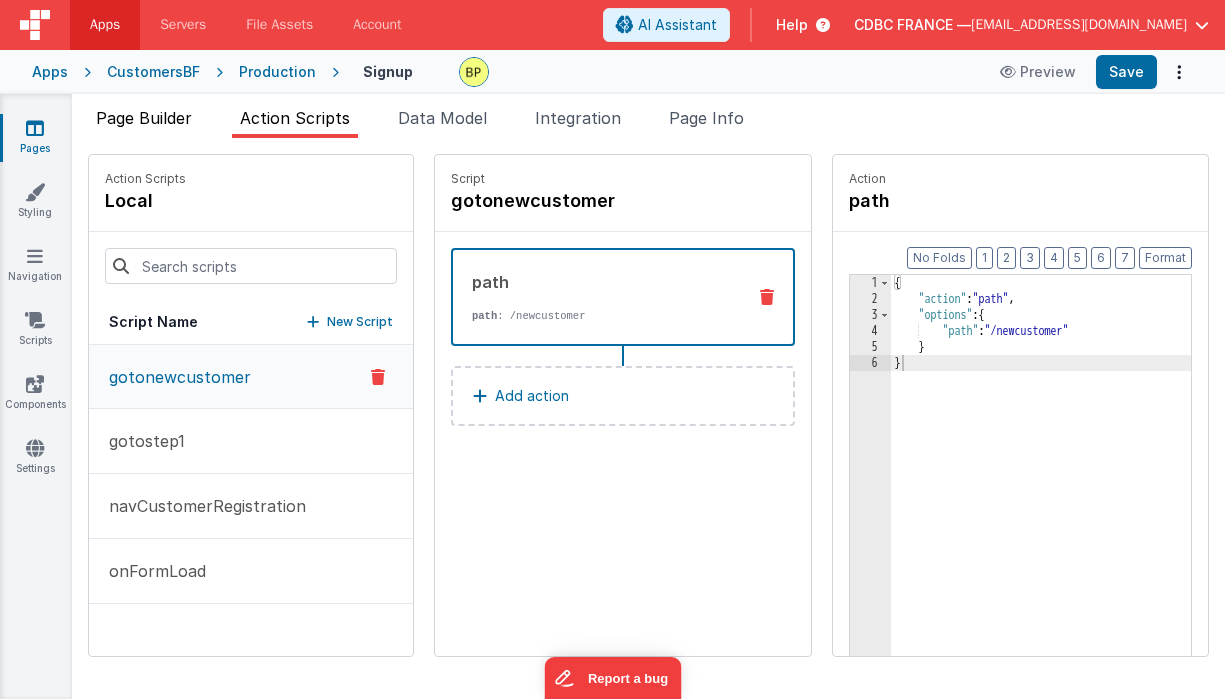 click on "Page Builder" at bounding box center (144, 122) 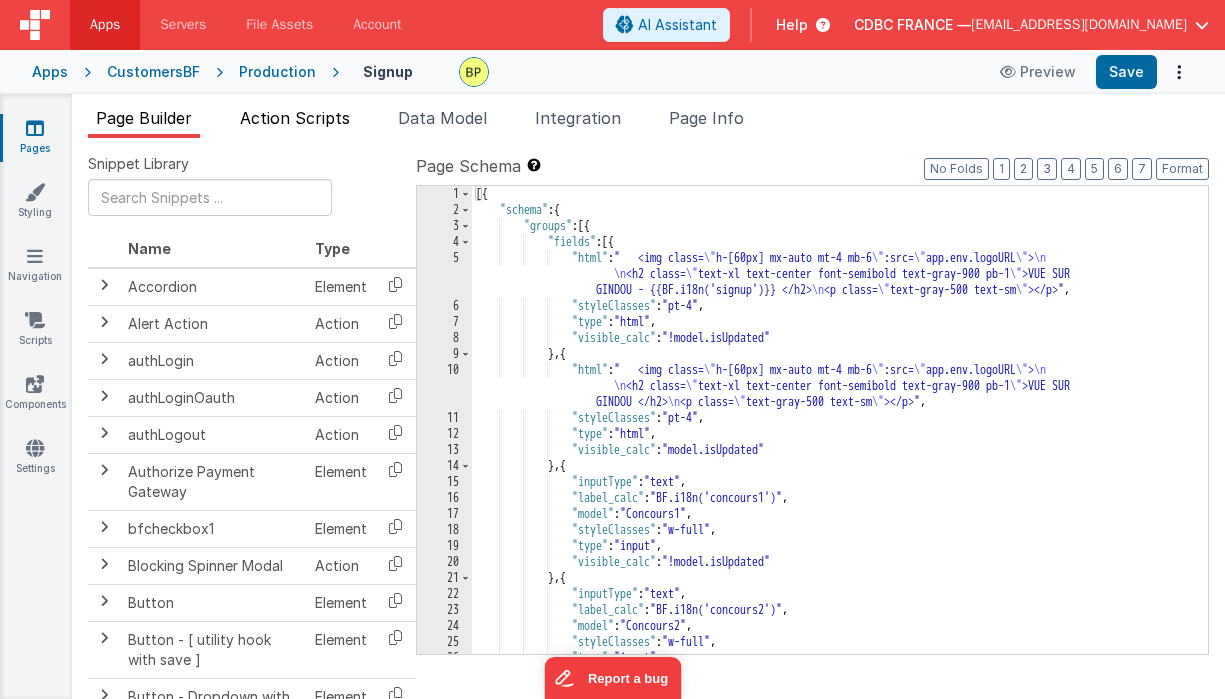 click on "Action Scripts" at bounding box center (295, 118) 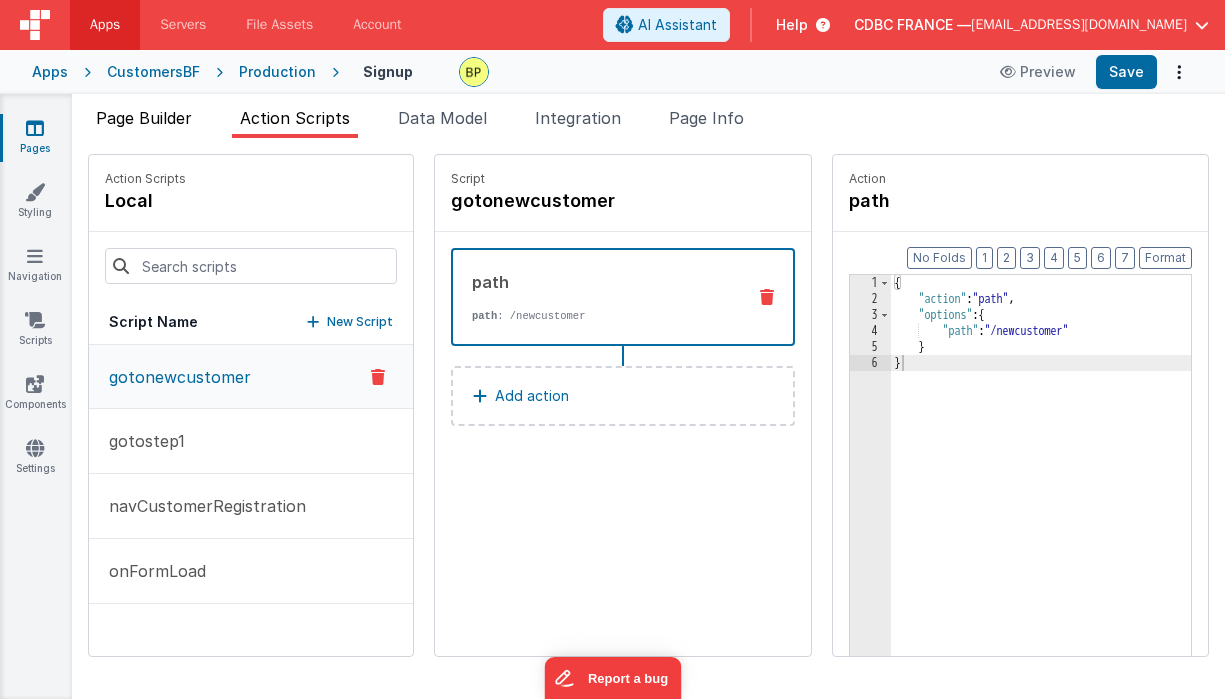click on "Page Builder" at bounding box center [144, 118] 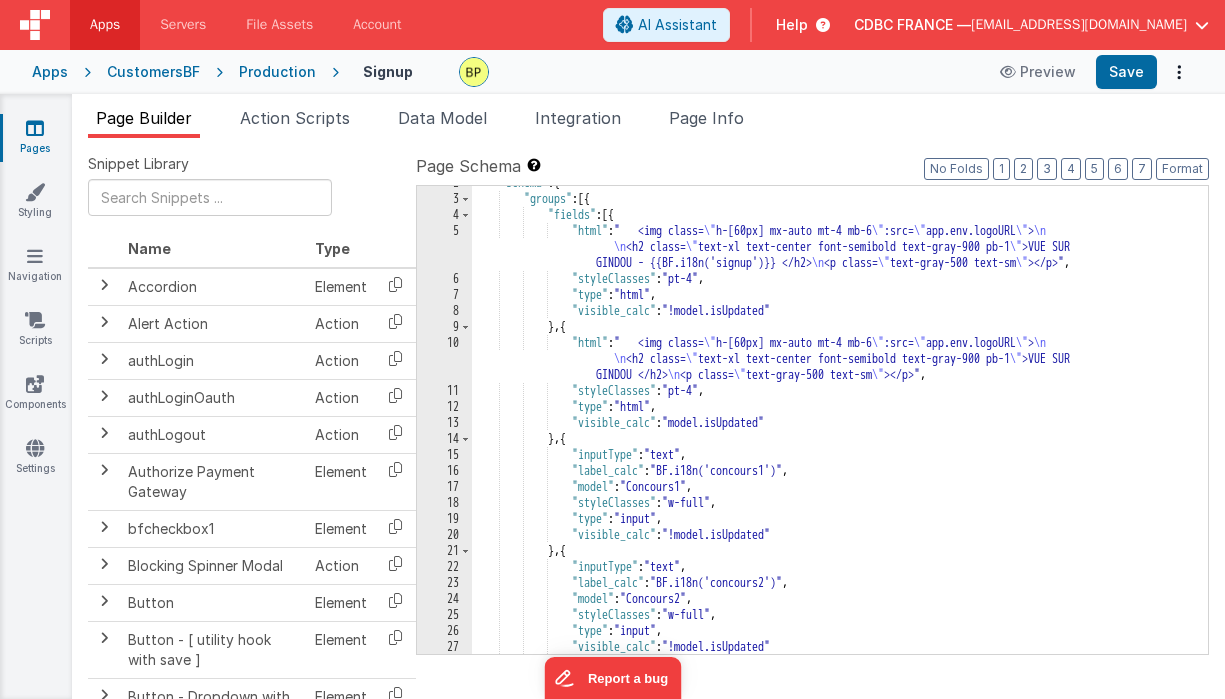 scroll, scrollTop: 32, scrollLeft: 0, axis: vertical 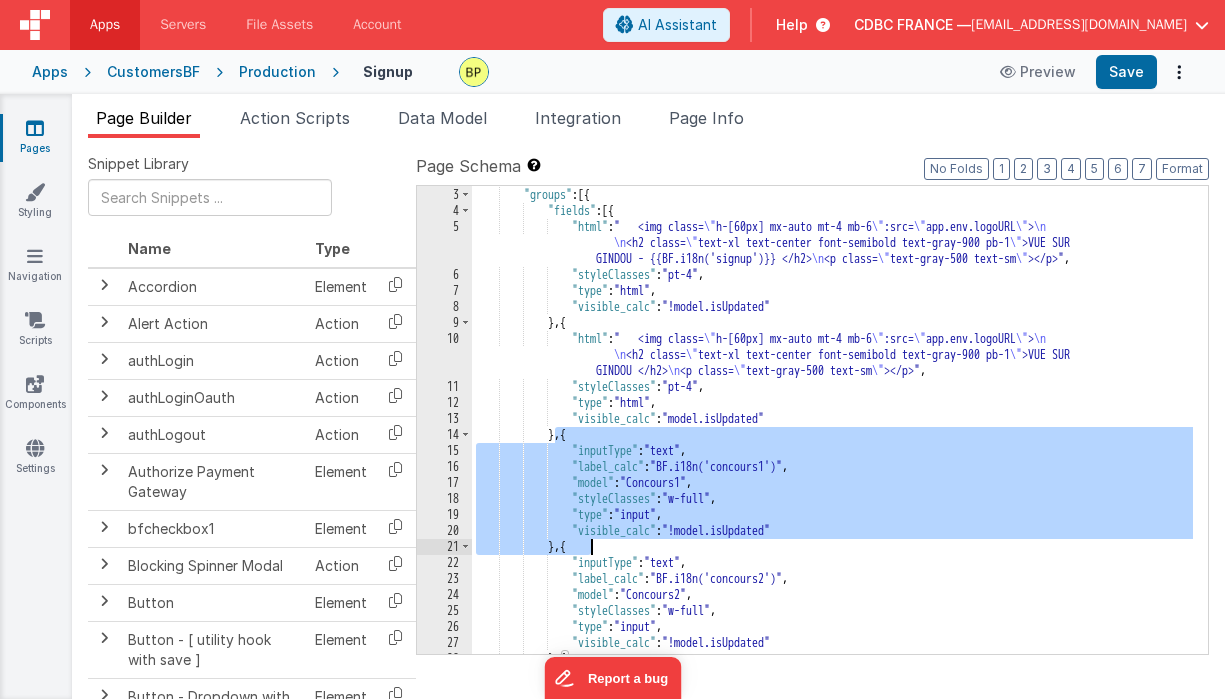 drag, startPoint x: 554, startPoint y: 434, endPoint x: 781, endPoint y: 547, distance: 253.5705 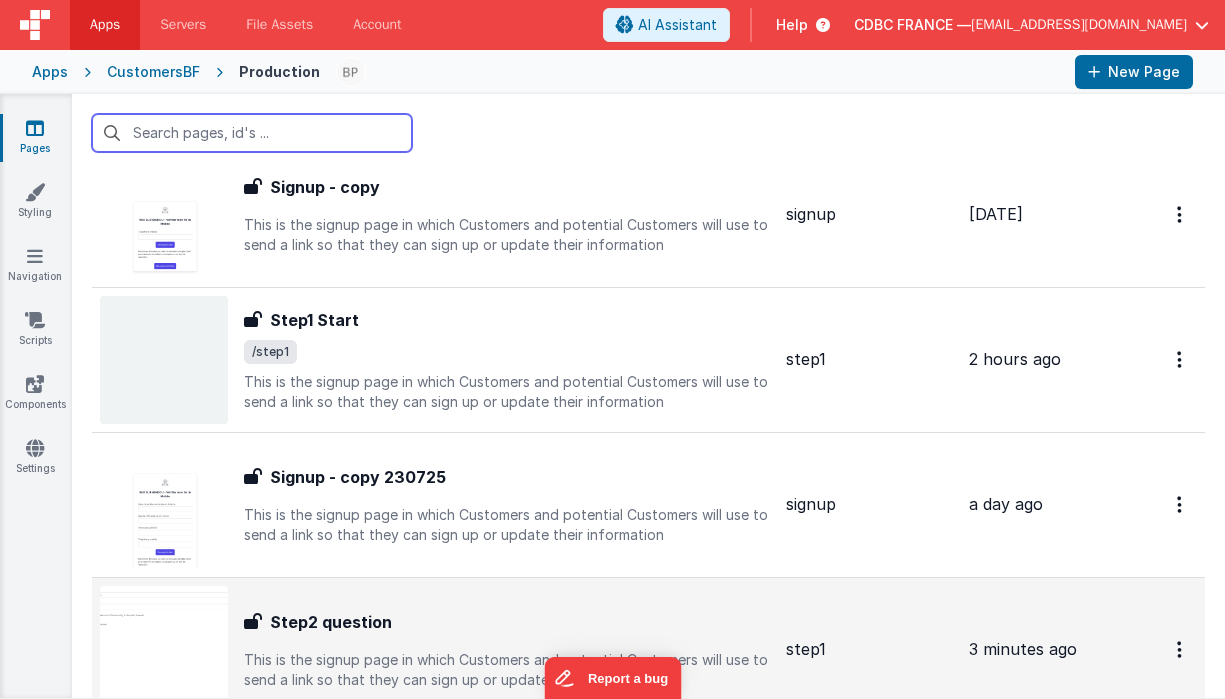scroll, scrollTop: 1352, scrollLeft: 0, axis: vertical 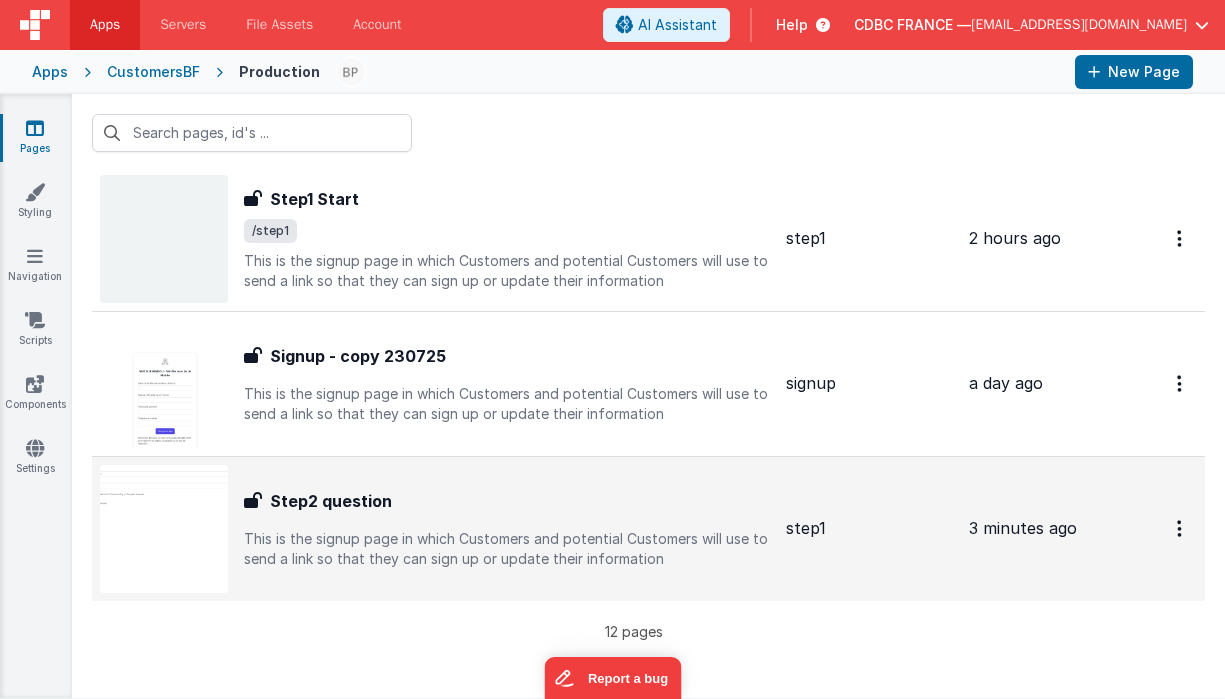 click on "Step2 question" at bounding box center [507, 501] 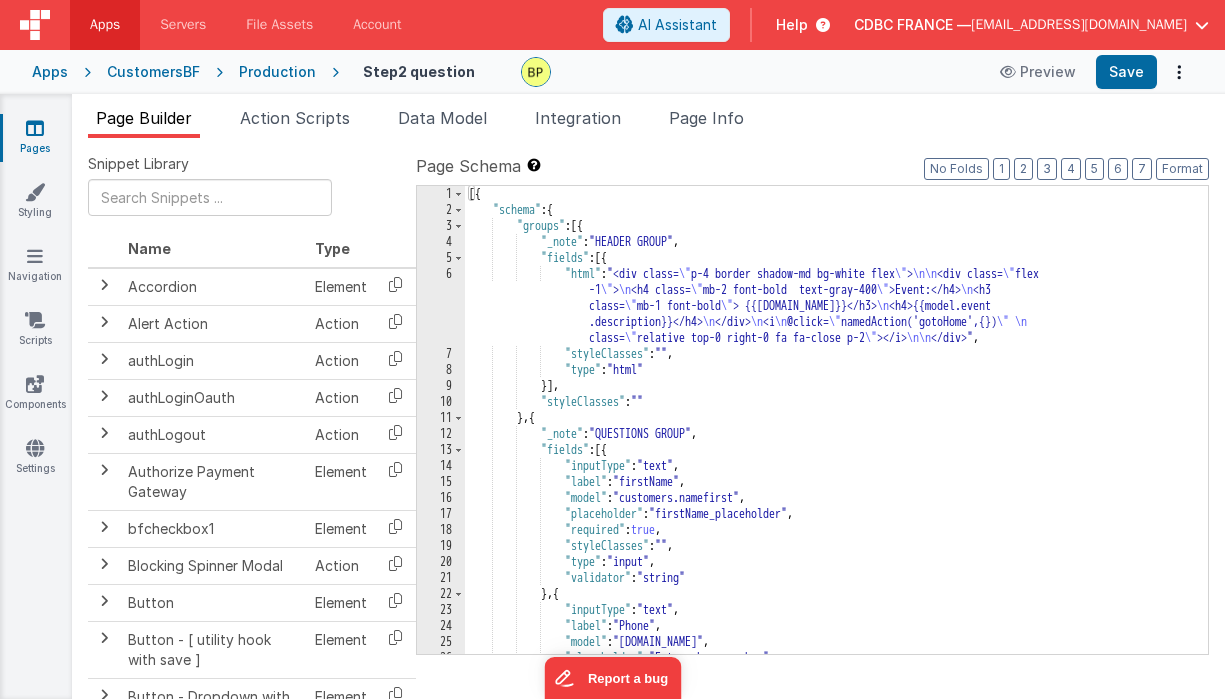 click on "[{      "schema" :  {           "groups" :  [{                "_note" :  "HEADER GROUP" ,                "fields" :  [{                     "html" :  "<div class= \" p-4 border shadow-md bg-white flex \" > \n\n <div class= \" flex                      -1 \" > \n     <h4 class= \" mb-2 font-bold  text-gray-400 \" >Event:</h4> \n     <h3                       class= \" mb-1 font-bold  \" > {{[DOMAIN_NAME]}}</h3> \n     <h4>{{model.event                      .description}}</h4> \n </div> \n <i  \n    @click= \" namedAction('gotoHome',{}) \"   \n                          class= \" relative top-0 right-0 fa fa-close p-2 \" ></i> \n\n </div>" ,                     "styleClasses" :  "" ,                     "type" :  "html"                }] ,                "styleClasses" :  ""           } ,  {                "_note" :  "QUESTIONS GROUP" ,                "fields" :  [{                     "inputType" :  "text" ,                     ," at bounding box center [829, 436] 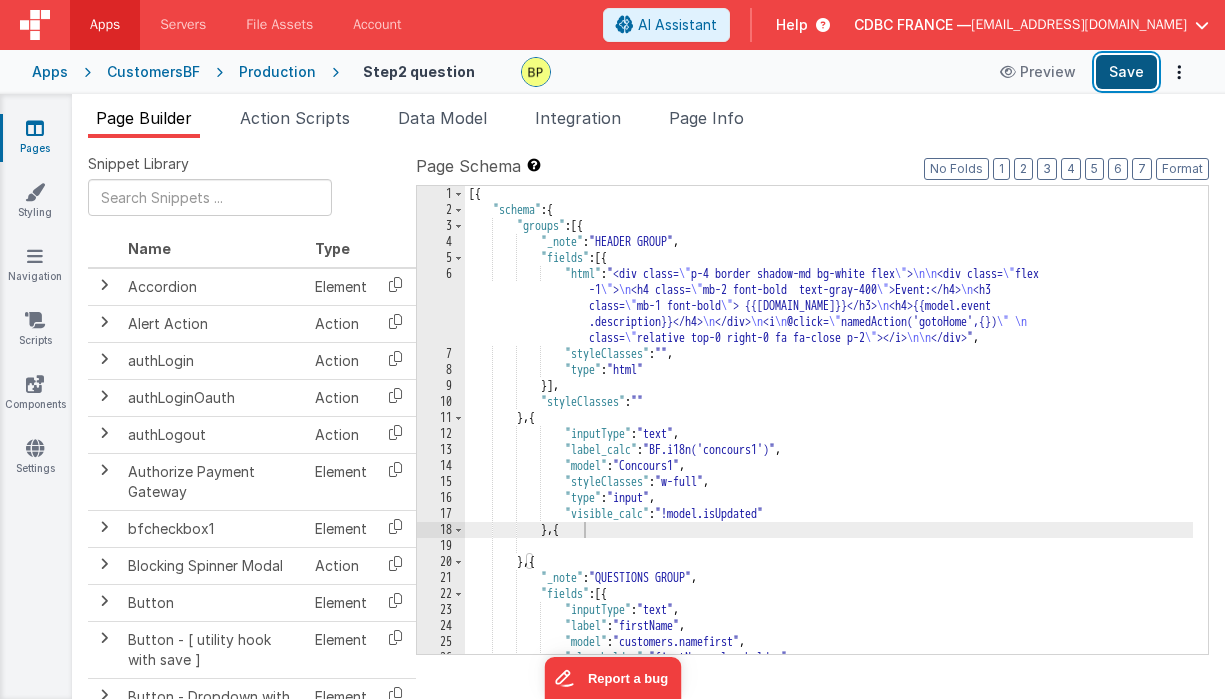 click on "Save" at bounding box center (1126, 72) 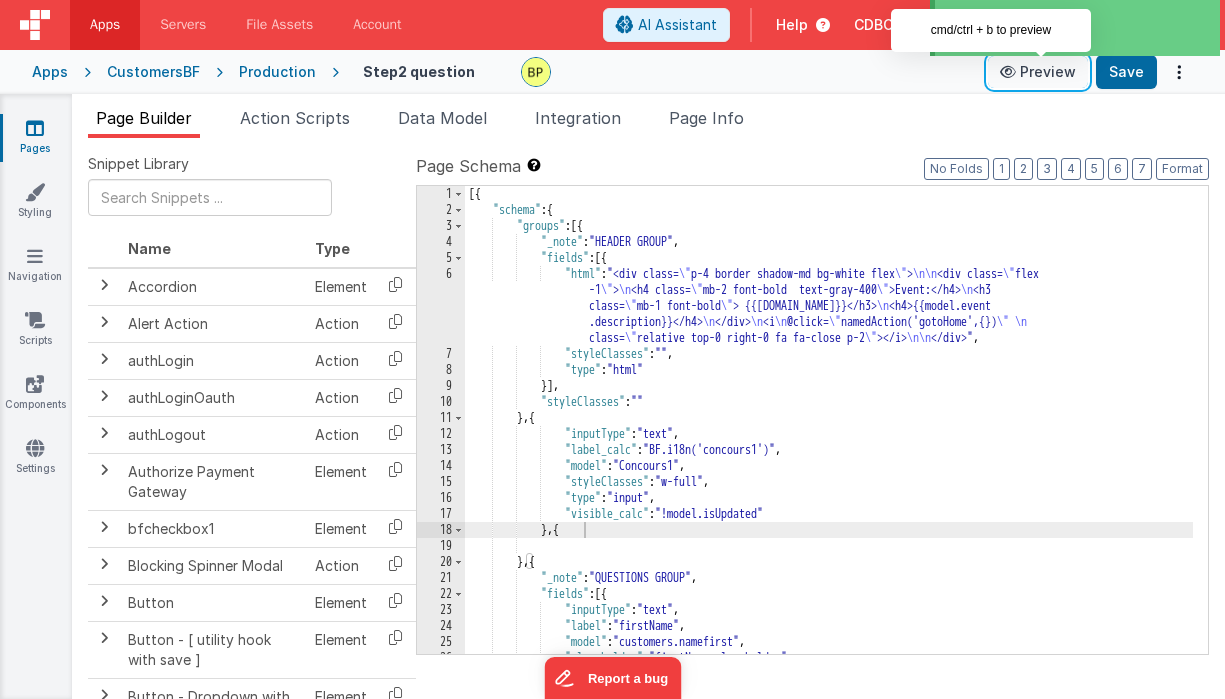 click on "Preview" at bounding box center (1038, 72) 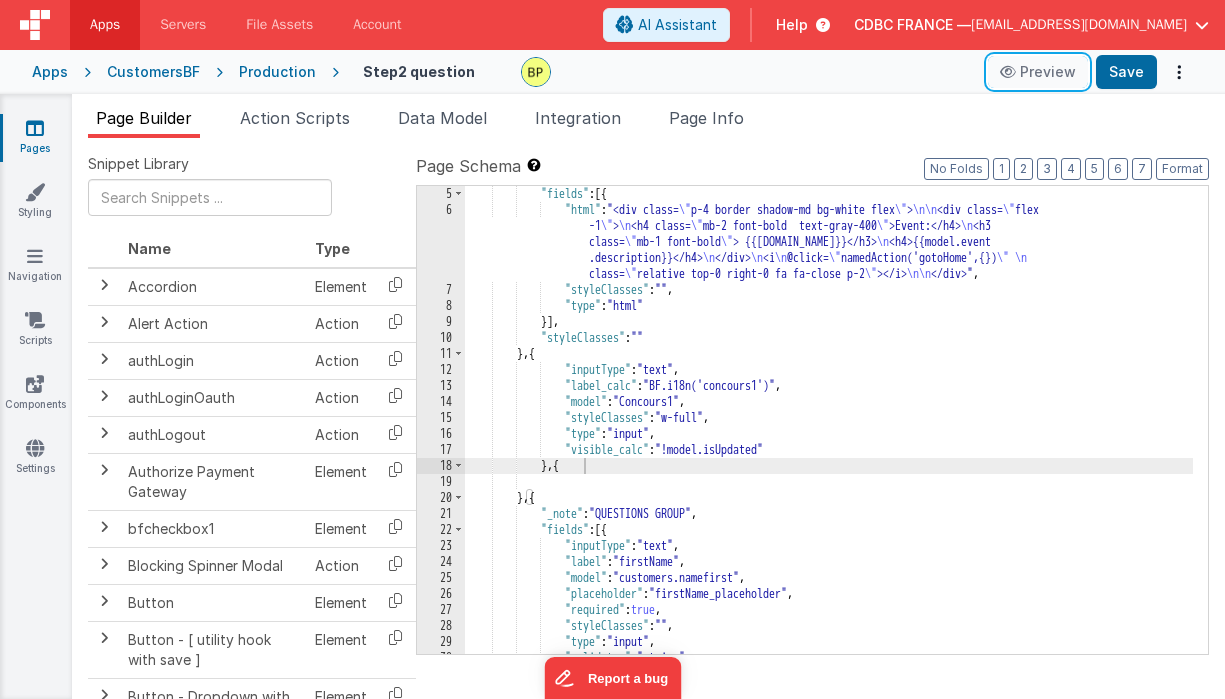 scroll, scrollTop: 66, scrollLeft: 0, axis: vertical 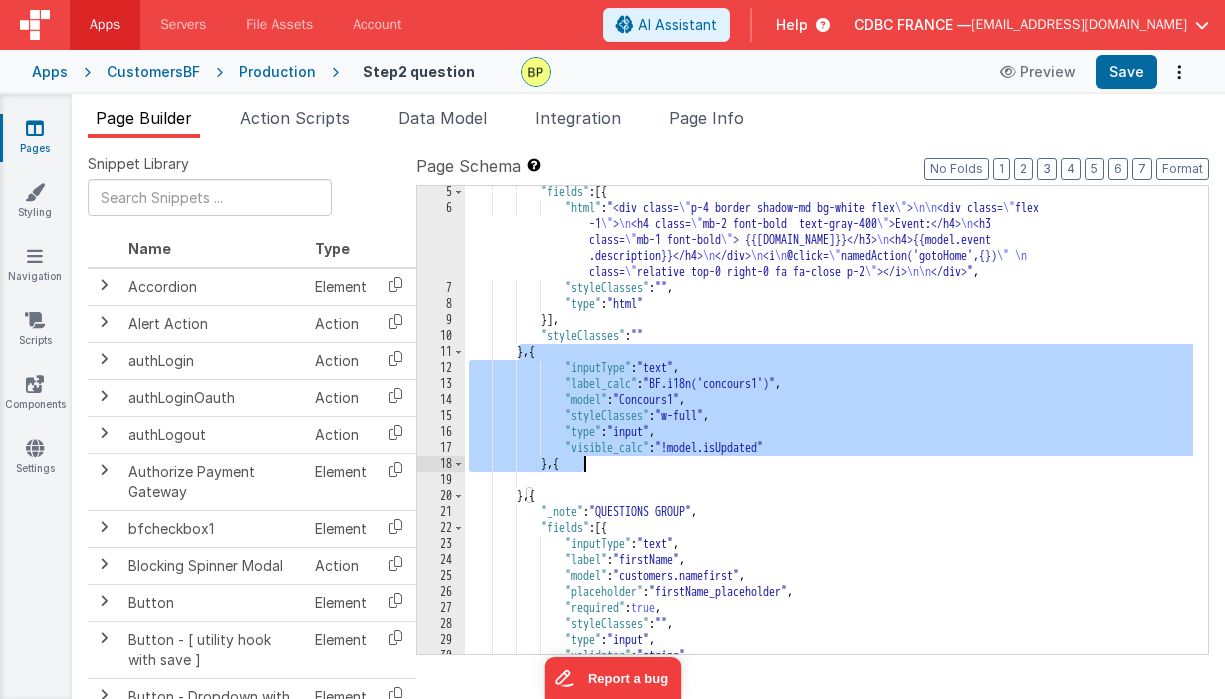 drag, startPoint x: 522, startPoint y: 349, endPoint x: 659, endPoint y: 470, distance: 182.78403 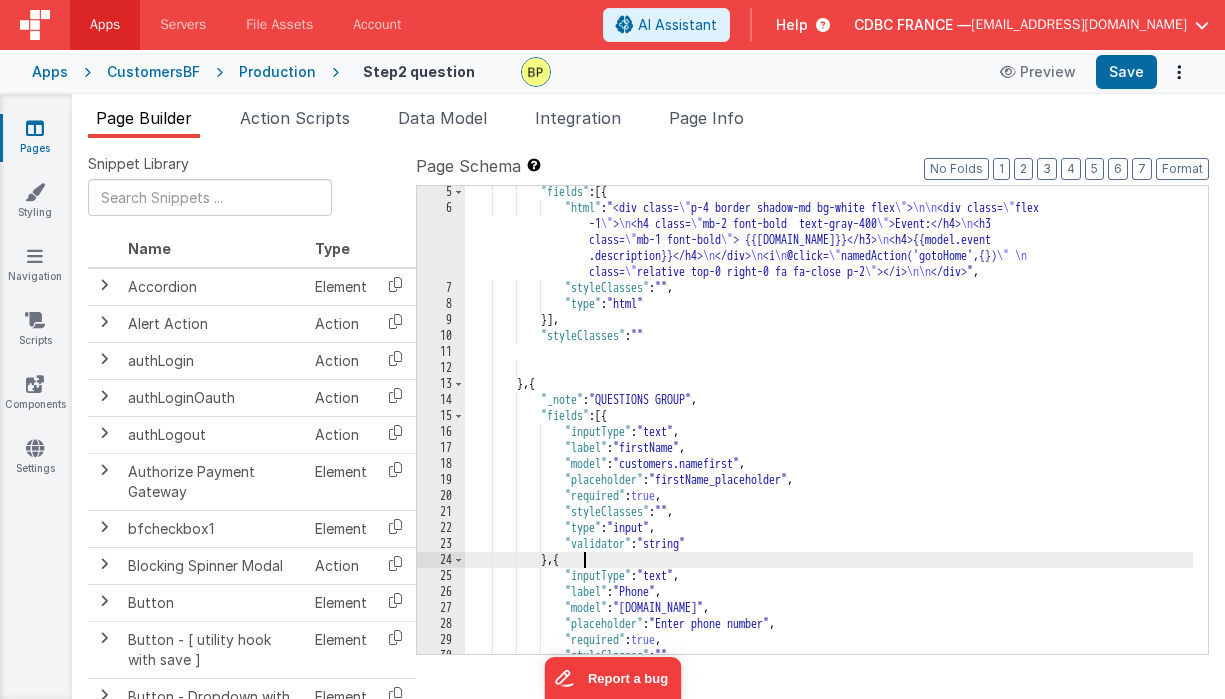 click on ""fields" :  [{                     "html" :  "<div class= \" p-4 border shadow-md bg-white flex \" > \n\n <div class= \" flex                      -1 \" > \n     <h4 class= \" mb-2 font-bold  text-gray-400 \" >Event:</h4> \n     <h3                       class= \" mb-1 font-bold  \" > {{[DOMAIN_NAME]}}</h3> \n     <h4>{{model.event                      .description}}</h4> \n </div> \n <i  \n    @click= \" namedAction('gotoHome',{}) \"   \n                          class= \" relative top-0 right-0 fa fa-close p-2 \" ></i> \n\n </div>" ,                     "styleClasses" :  "" ,                     "type" :  "html"                }] ,                "styleClasses" :  ""                                   } ,  {                "_note" :  "QUESTIONS GROUP" ,                "fields" :  [{                     "inputType" :  "text" ,                     "label" :  "firstName" ,                     "model" :  ," at bounding box center (829, 434) 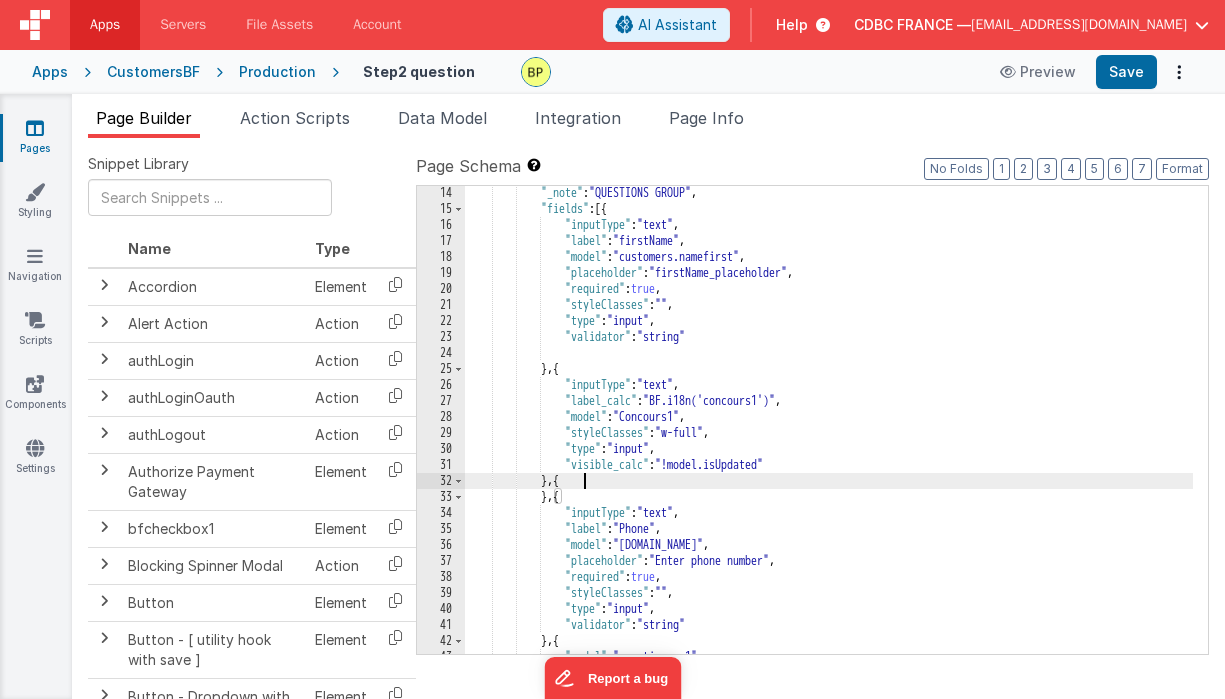 scroll, scrollTop: 458, scrollLeft: 0, axis: vertical 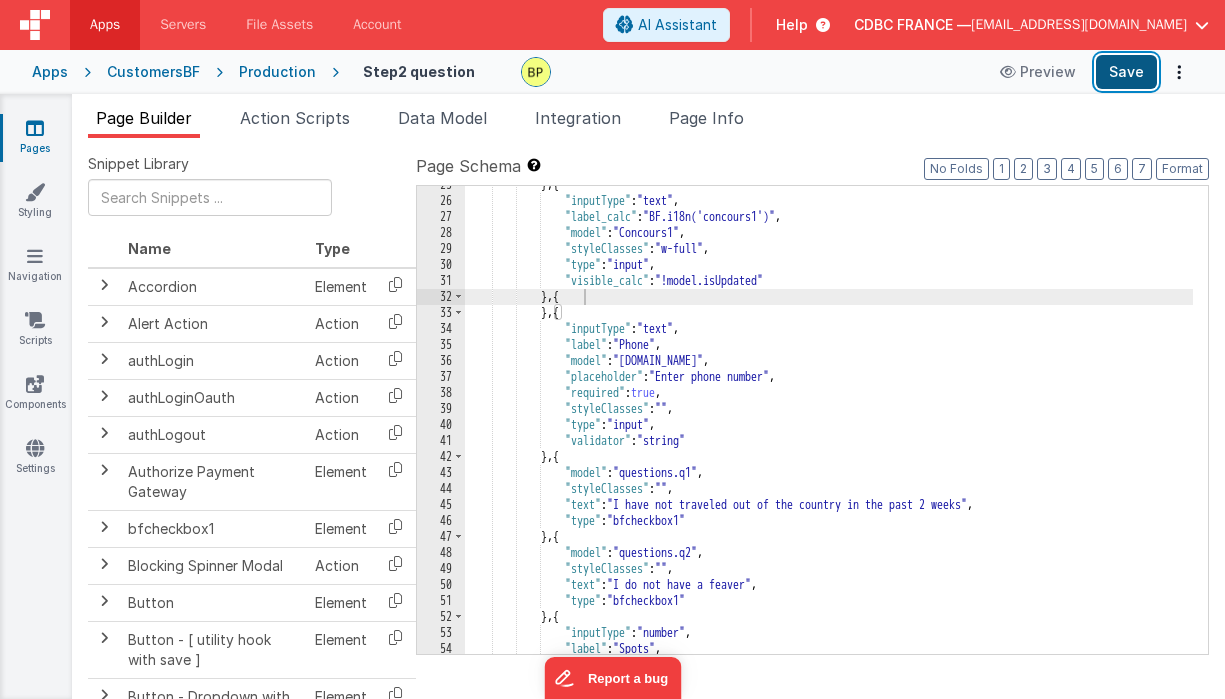 click on "Save" at bounding box center (1126, 72) 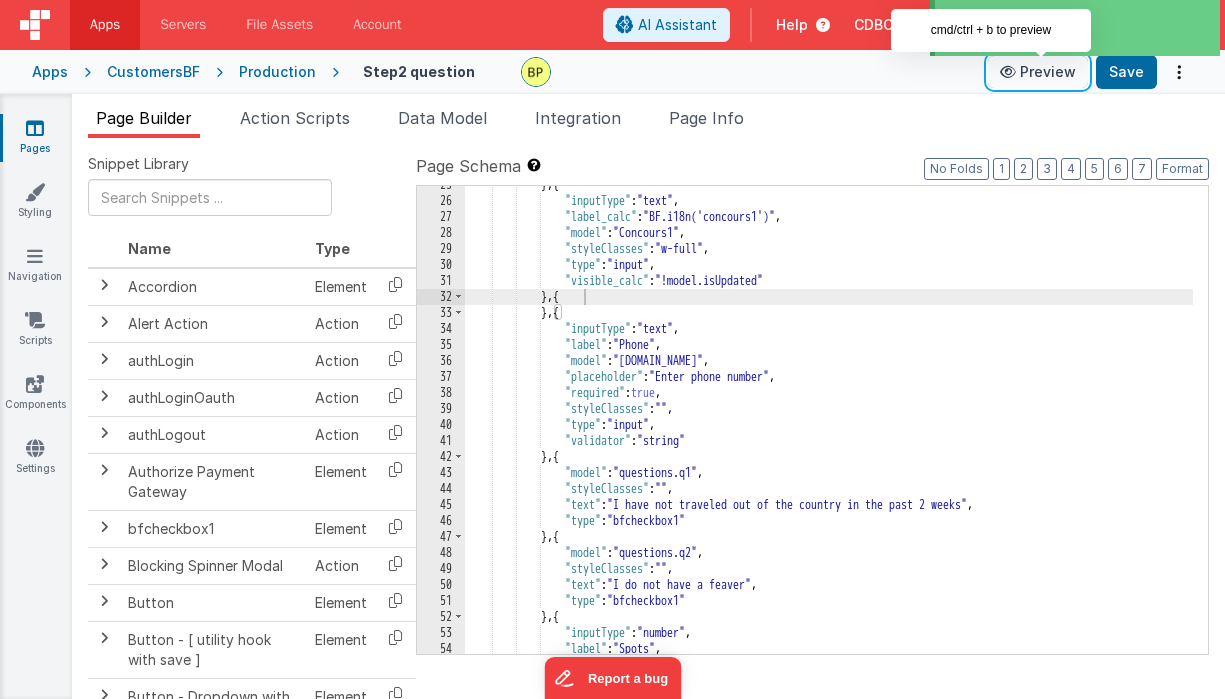 click on "Preview" at bounding box center [1038, 72] 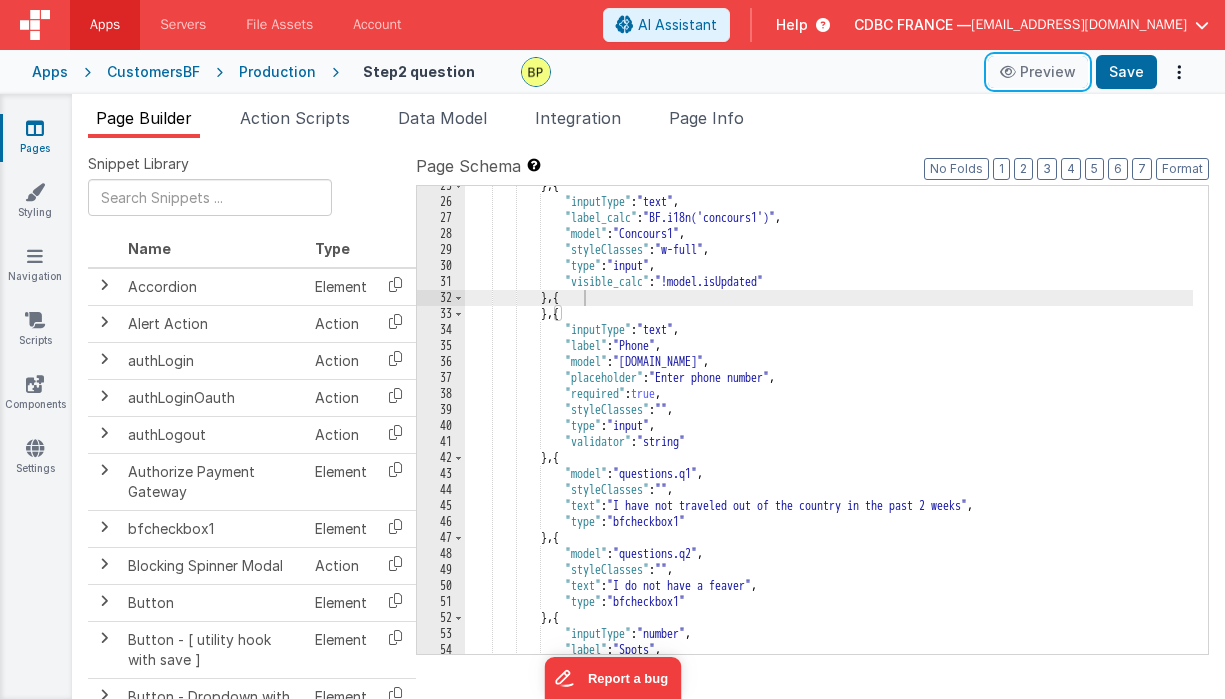 scroll, scrollTop: 231, scrollLeft: 0, axis: vertical 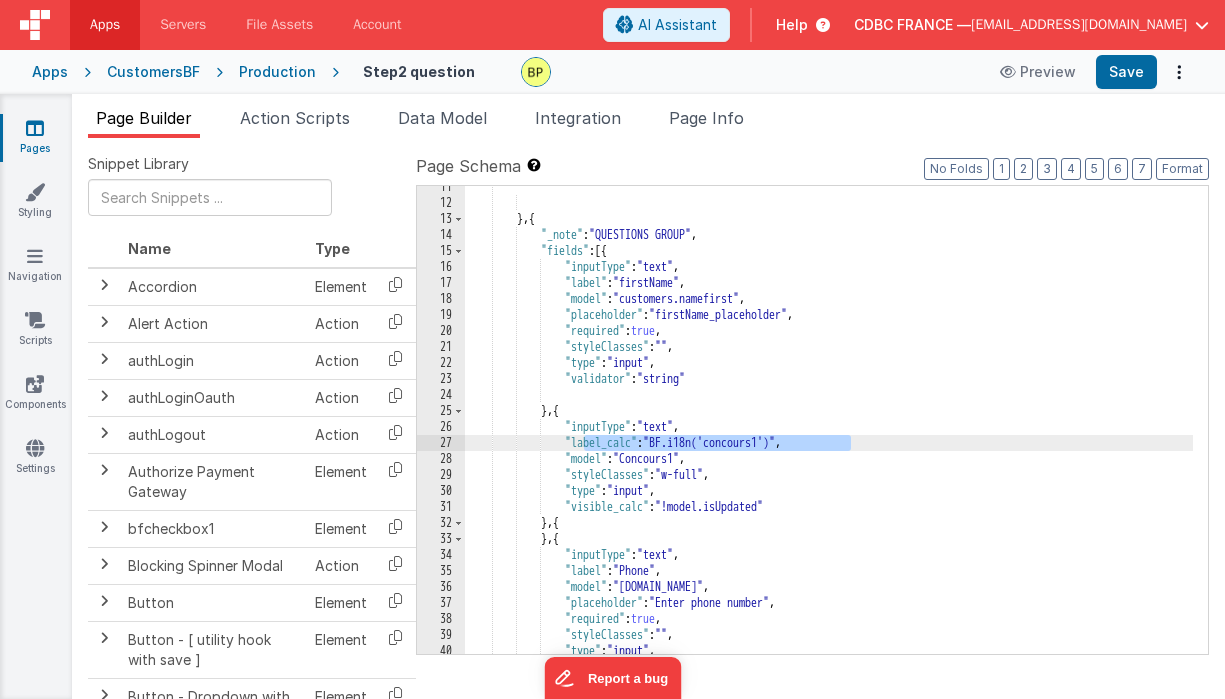 drag, startPoint x: 587, startPoint y: 439, endPoint x: 882, endPoint y: 443, distance: 295.02713 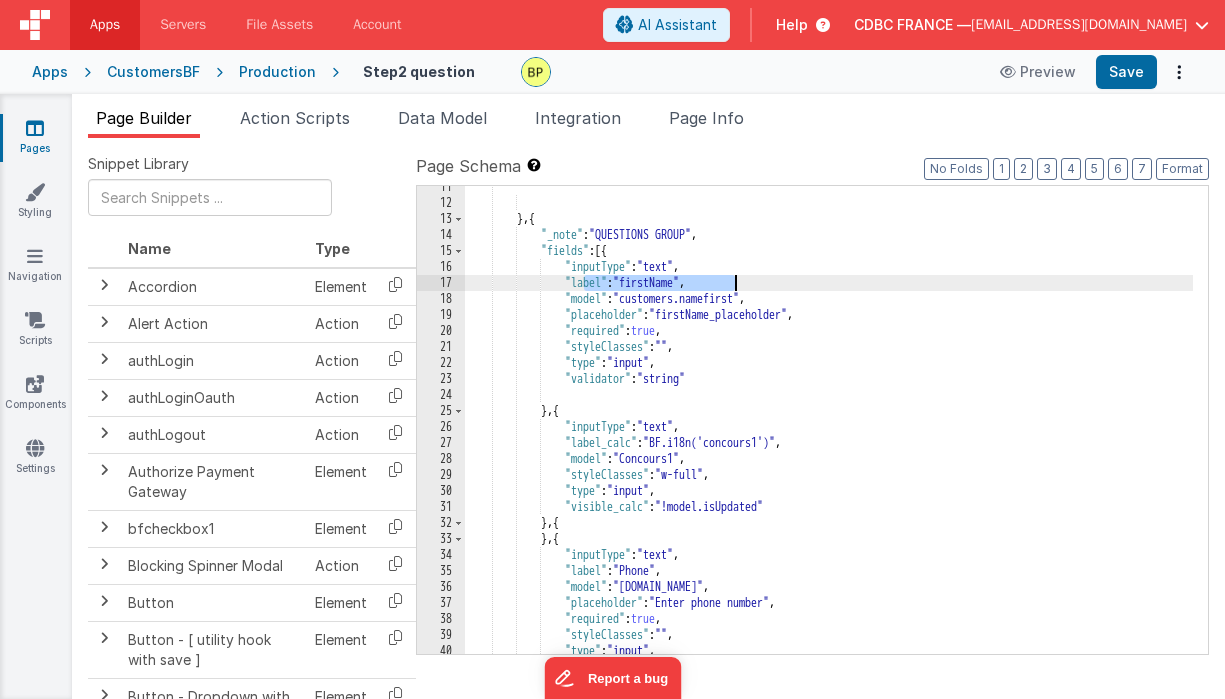 drag, startPoint x: 585, startPoint y: 281, endPoint x: 767, endPoint y: 283, distance: 182.01099 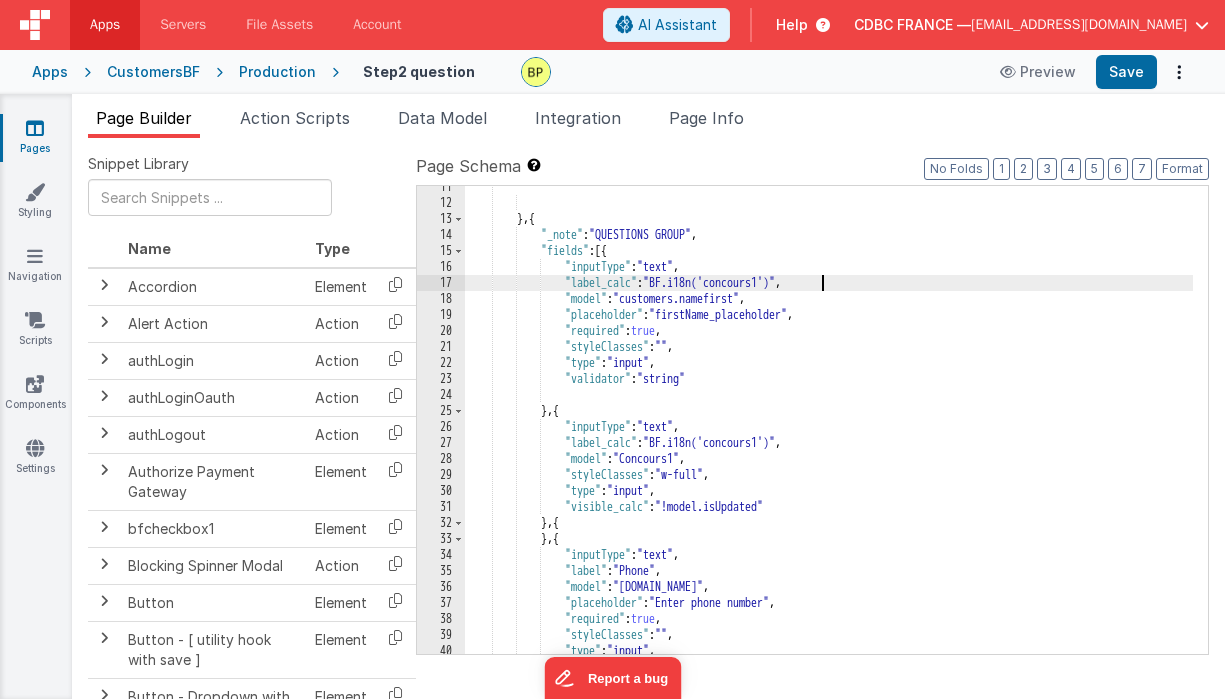 click on "} ,  {                "_note" :  "QUESTIONS GROUP" ,                "fields" :  [{                     "inputType" :  "text" ,                     "label_calc" :  "BF.i18n('concours1')" ,                     "model" :  "customers.namefirst" ,                     "placeholder" :  "firstName_placeholder" ,                     "required" :  true ,                     "styleClasses" :  "" ,                     "type" :  "input" ,                     "validator" :  "string"                                    } ,  {                     "inputType" :  "text" ,                     "label_calc" :  "BF.i18n('concours1')" ,                     "model" :  "Concours1" ,                     "styleClasses" :  "w-full" ,                     "type" :  "input" ,                     "visible_calc" :  "!model.isUpdated"                } ,  {                } ,  {                     "inputType" :  "text" ,                     "label" :  "Phone" ,                     "model" :  "[DOMAIN_NAME]" , ," at bounding box center (829, 429) 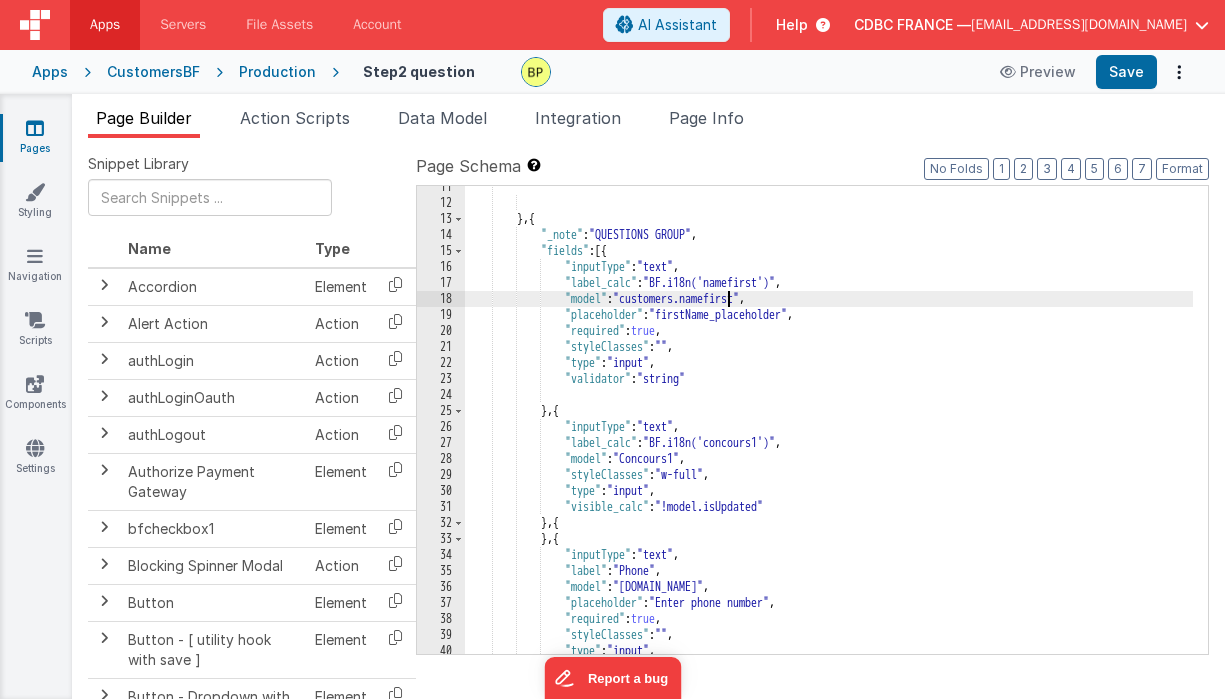 drag, startPoint x: 730, startPoint y: 301, endPoint x: 738, endPoint y: 364, distance: 63.505905 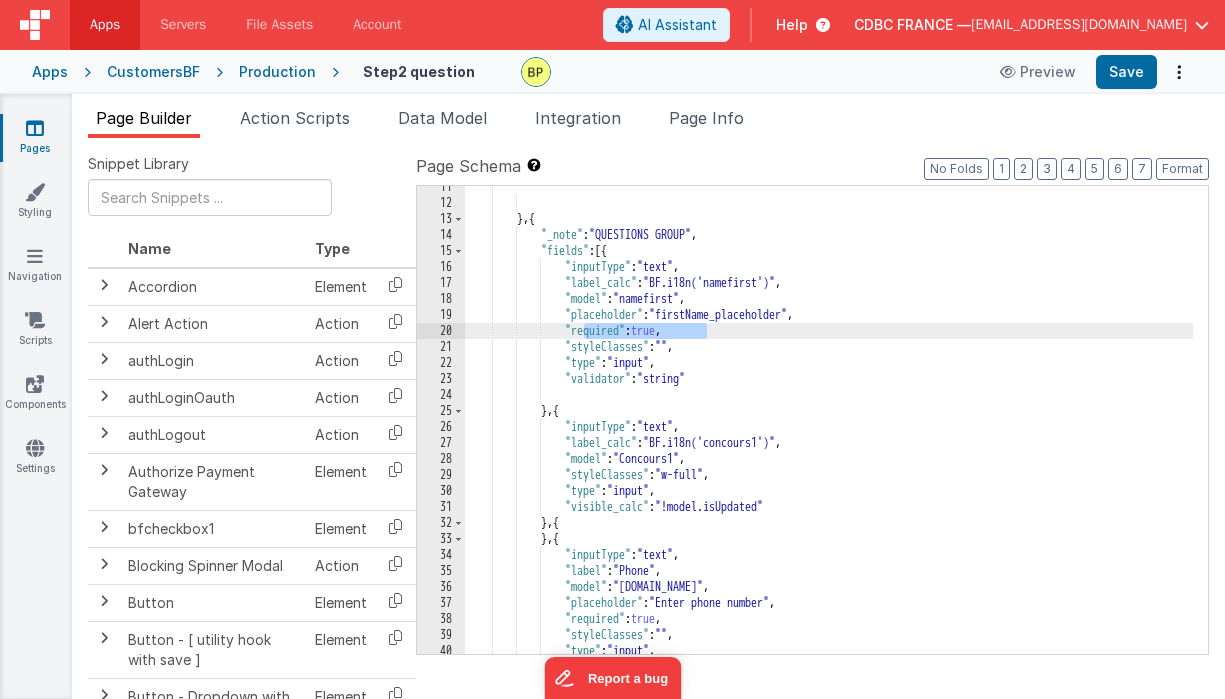 drag, startPoint x: 584, startPoint y: 334, endPoint x: 731, endPoint y: 333, distance: 147.0034 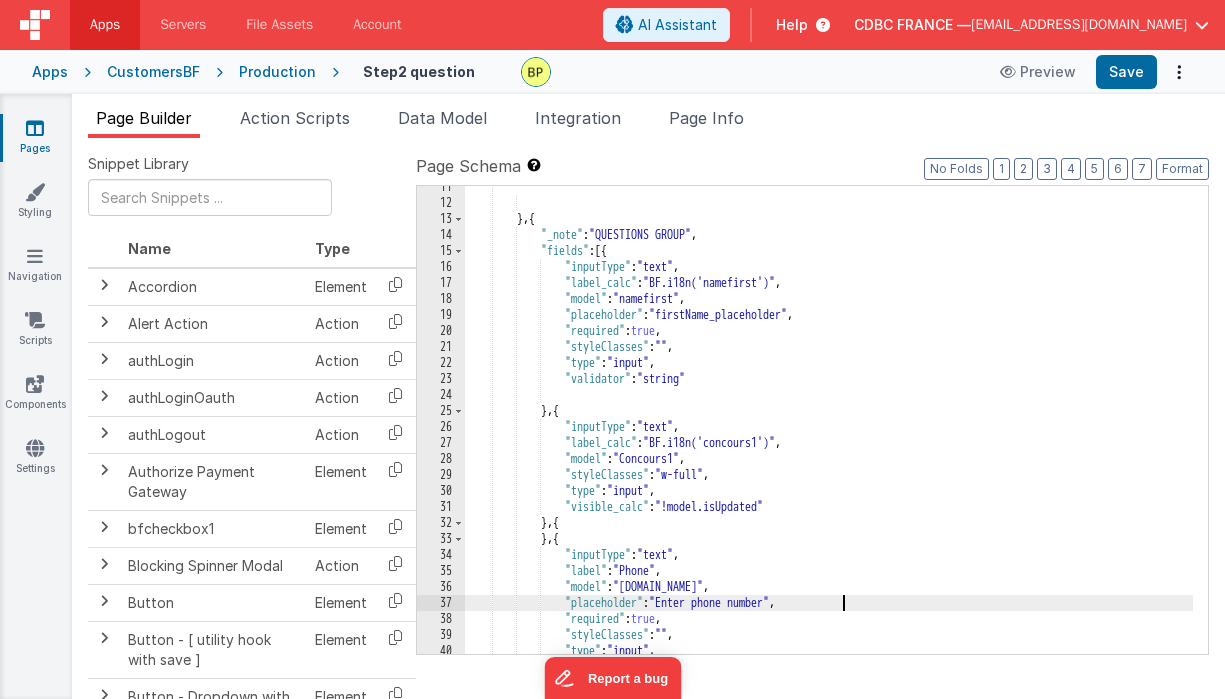 click on "} ,  {                "_note" :  "QUESTIONS GROUP" ,                "fields" :  [{                     "inputType" :  "text" ,                     "label_calc" :  "BF.i18n('namefirst')" ,                     "model" :  "namefirst" ,                     "placeholder" :  "firstName_placeholder" ,                     "required" :  true ,                     "styleClasses" :  "" ,                     "type" :  "input" ,                     "validator" :  "string"                                    } ,  {                     "inputType" :  "text" ,                     "label_calc" :  "BF.i18n('concours1')" ,                     "model" :  "Concours1" ,                     "styleClasses" :  "w-full" ,                     "type" :  "input" ,                     "visible_calc" :  "!model.isUpdated"                } ,  {                } ,  {                     "inputType" :  "text" ,                     "label" :  "Phone" ,                     "model" :  "[DOMAIN_NAME]" ,           ," at bounding box center [829, 429] 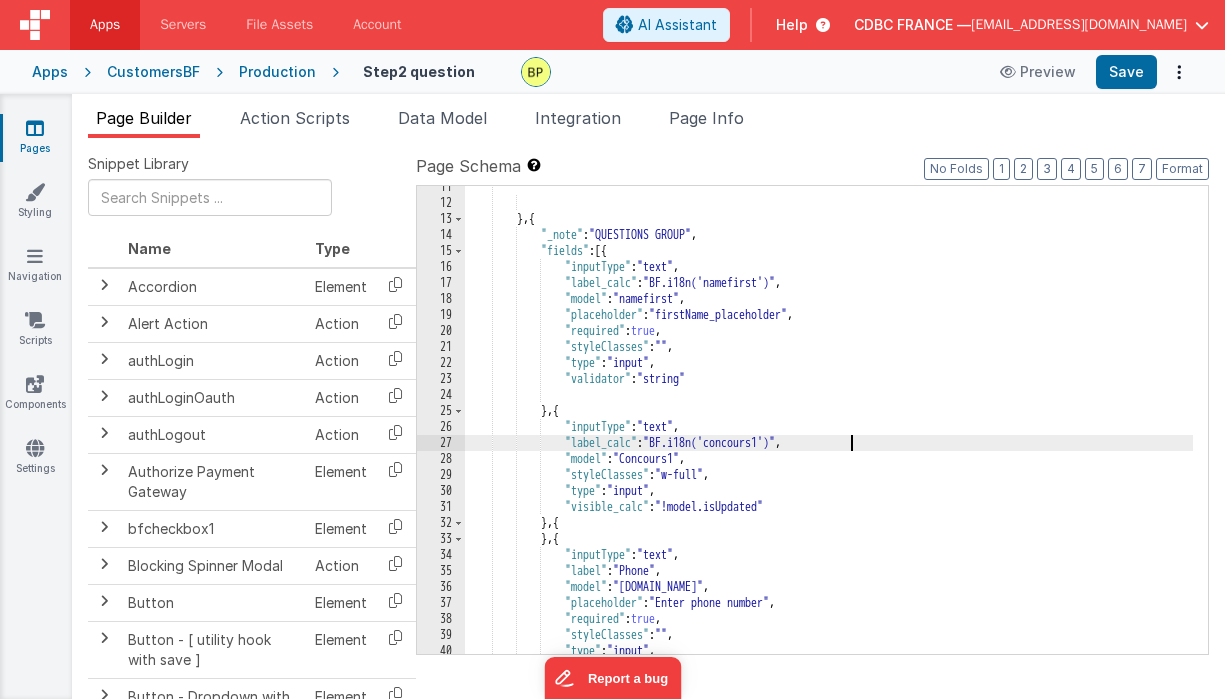 click on "} ,  {                "_note" :  "QUESTIONS GROUP" ,                "fields" :  [{                     "inputType" :  "text" ,                     "label_calc" :  "BF.i18n('namefirst')" ,                     "model" :  "namefirst" ,                     "placeholder" :  "firstName_placeholder" ,                     "required" :  true ,                     "styleClasses" :  "" ,                     "type" :  "input" ,                     "validator" :  "string"                                    } ,  {                     "inputType" :  "text" ,                     "label_calc" :  "BF.i18n('concours1')" ,                     "model" :  "Concours1" ,                     "styleClasses" :  "w-full" ,                     "type" :  "input" ,                     "visible_calc" :  "!model.isUpdated"                } ,  {                } ,  {                     "inputType" :  "text" ,                     "label" :  "Phone" ,                     "model" :  "[DOMAIN_NAME]" ,           ," at bounding box center [829, 429] 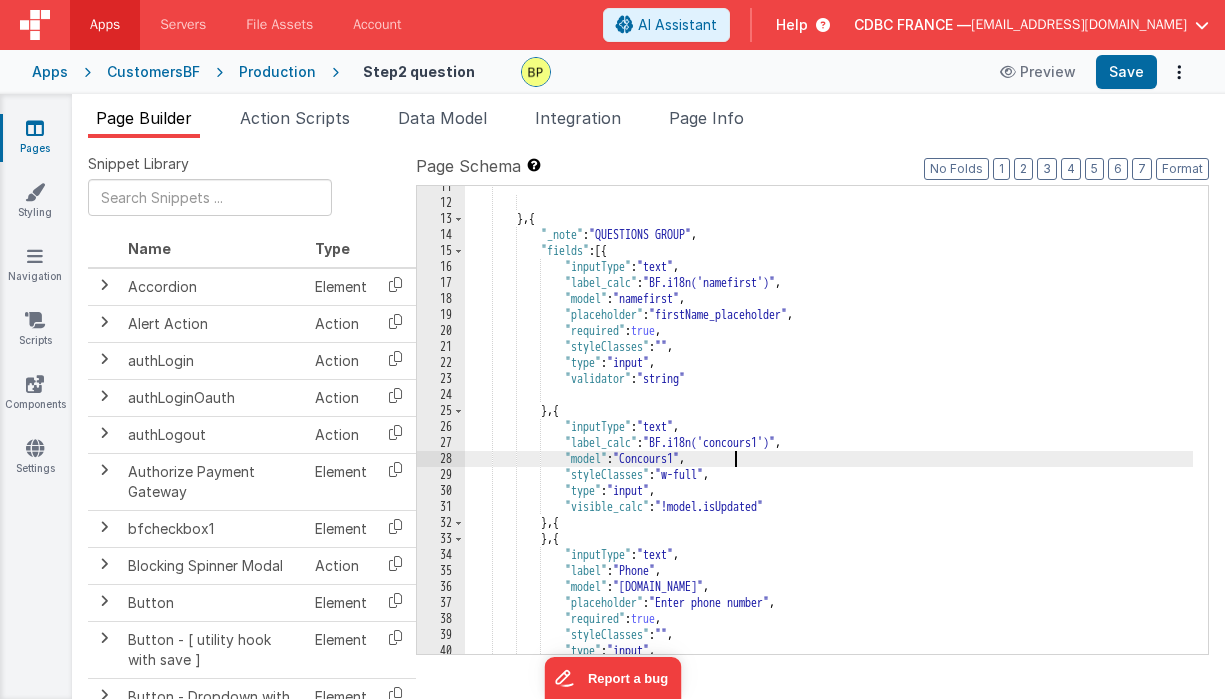 click on "} ,  {                "_note" :  "QUESTIONS GROUP" ,                "fields" :  [{                     "inputType" :  "text" ,                     "label_calc" :  "BF.i18n('namefirst')" ,                     "model" :  "namefirst" ,                     "placeholder" :  "firstName_placeholder" ,                     "required" :  true ,                     "styleClasses" :  "" ,                     "type" :  "input" ,                     "validator" :  "string"                                    } ,  {                     "inputType" :  "text" ,                     "label_calc" :  "BF.i18n('concours1')" ,                     "model" :  "Concours1" ,                     "styleClasses" :  "w-full" ,                     "type" :  "input" ,                     "visible_calc" :  "!model.isUpdated"                } ,  {                } ,  {                     "inputType" :  "text" ,                     "label" :  "Phone" ,                     "model" :  "[DOMAIN_NAME]" ,           ," at bounding box center (829, 429) 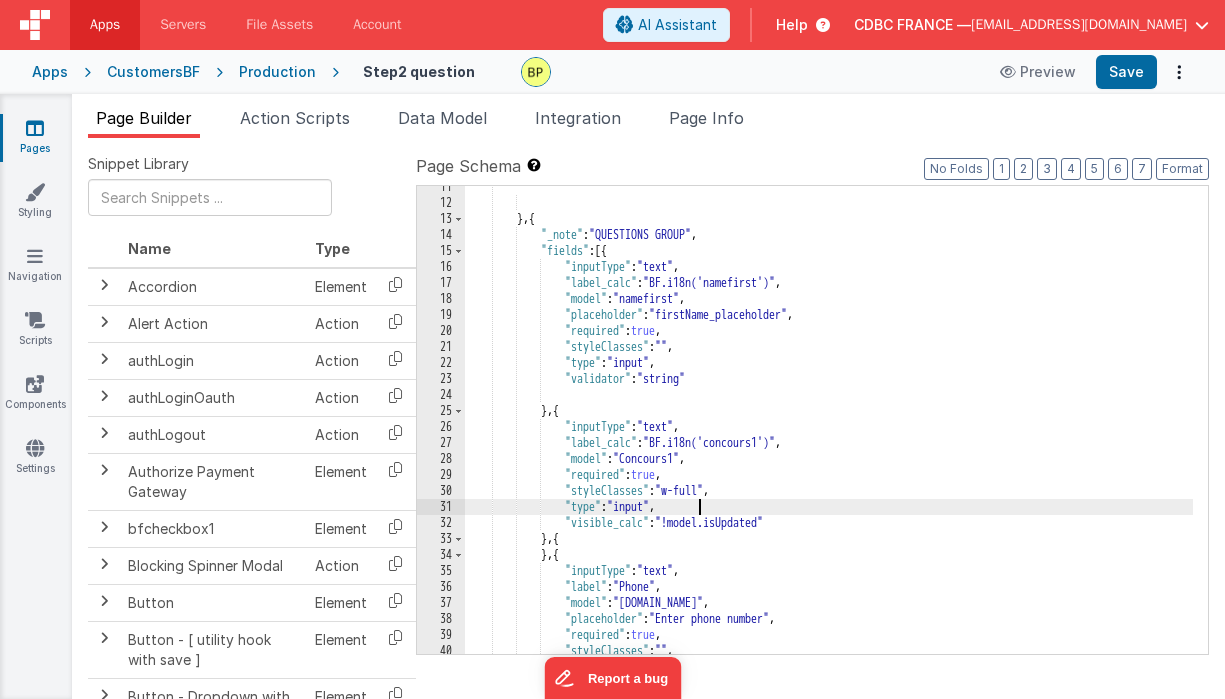 drag, startPoint x: 859, startPoint y: 505, endPoint x: 887, endPoint y: 542, distance: 46.400433 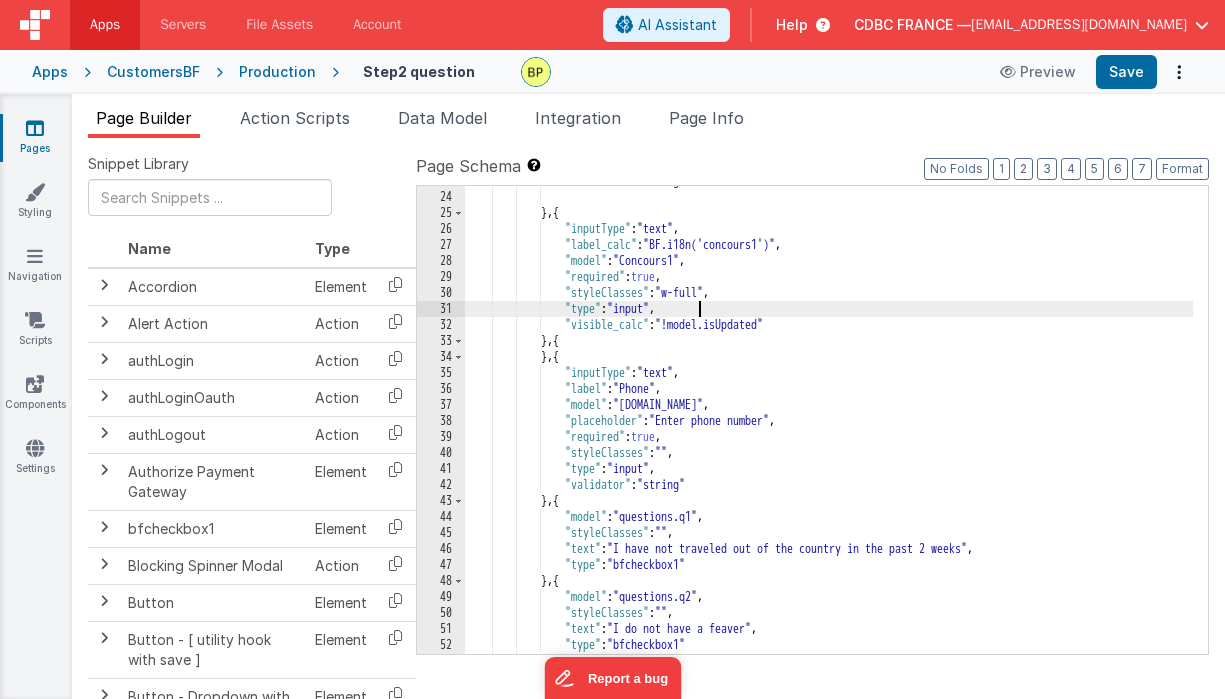 scroll, scrollTop: 480, scrollLeft: 0, axis: vertical 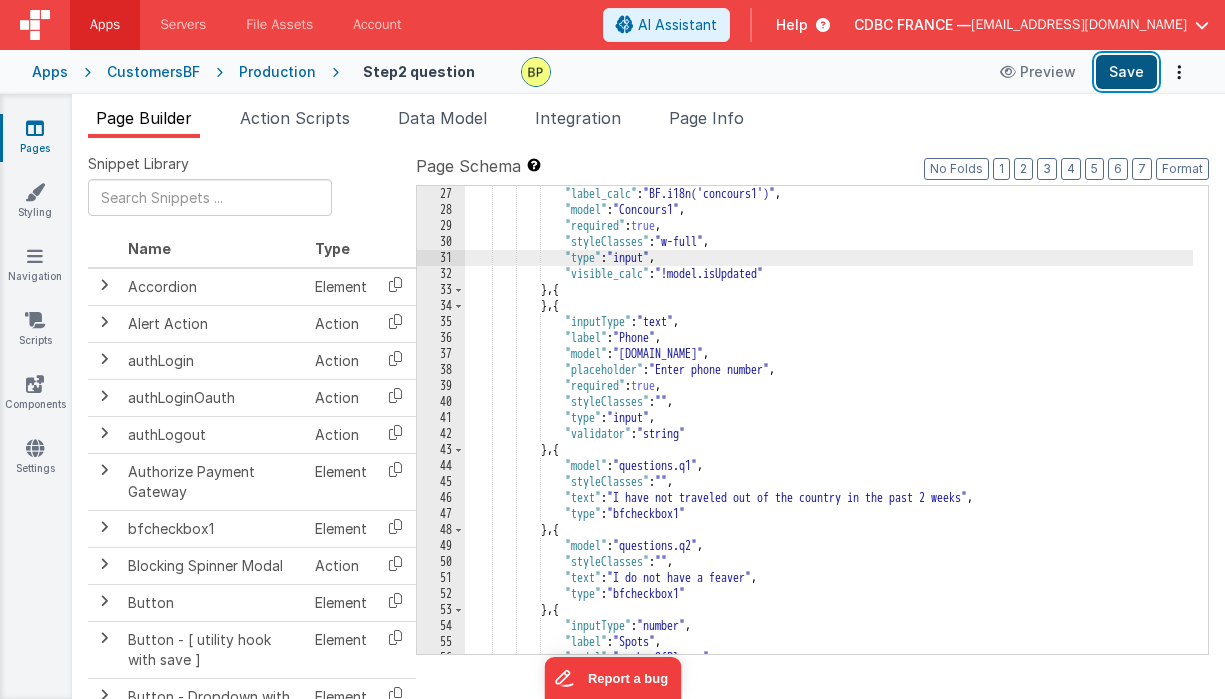 drag, startPoint x: 1140, startPoint y: 69, endPoint x: 1117, endPoint y: 70, distance: 23.021729 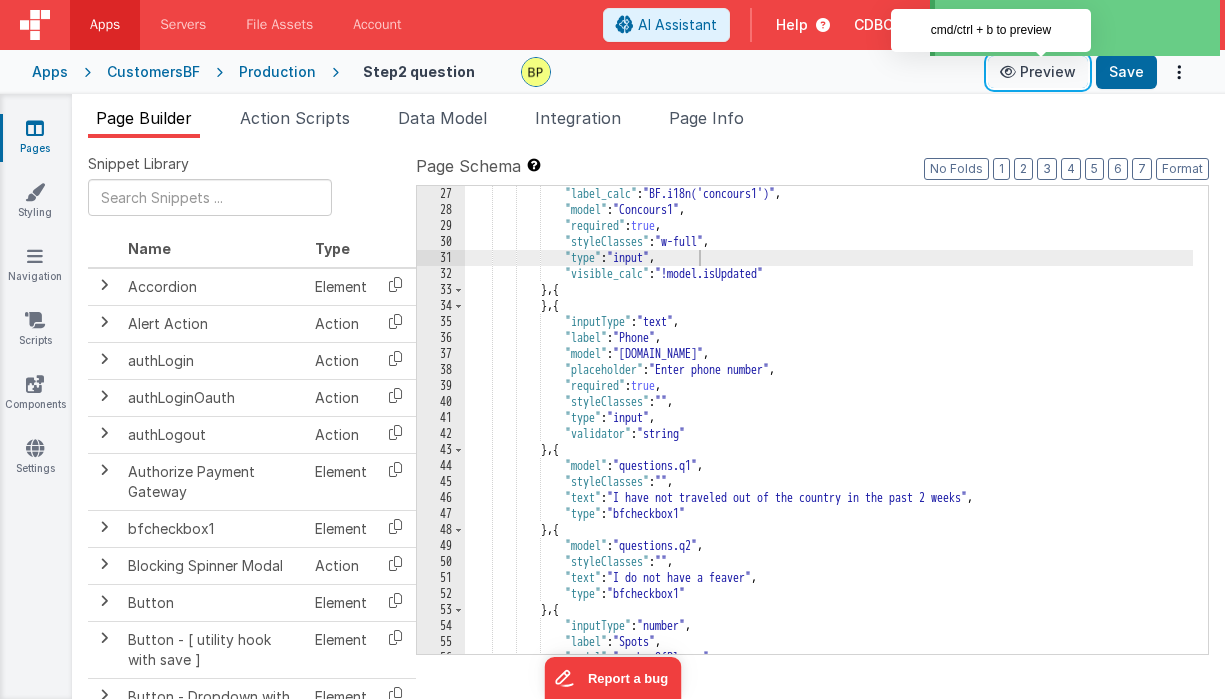 click on "Preview" at bounding box center [1038, 72] 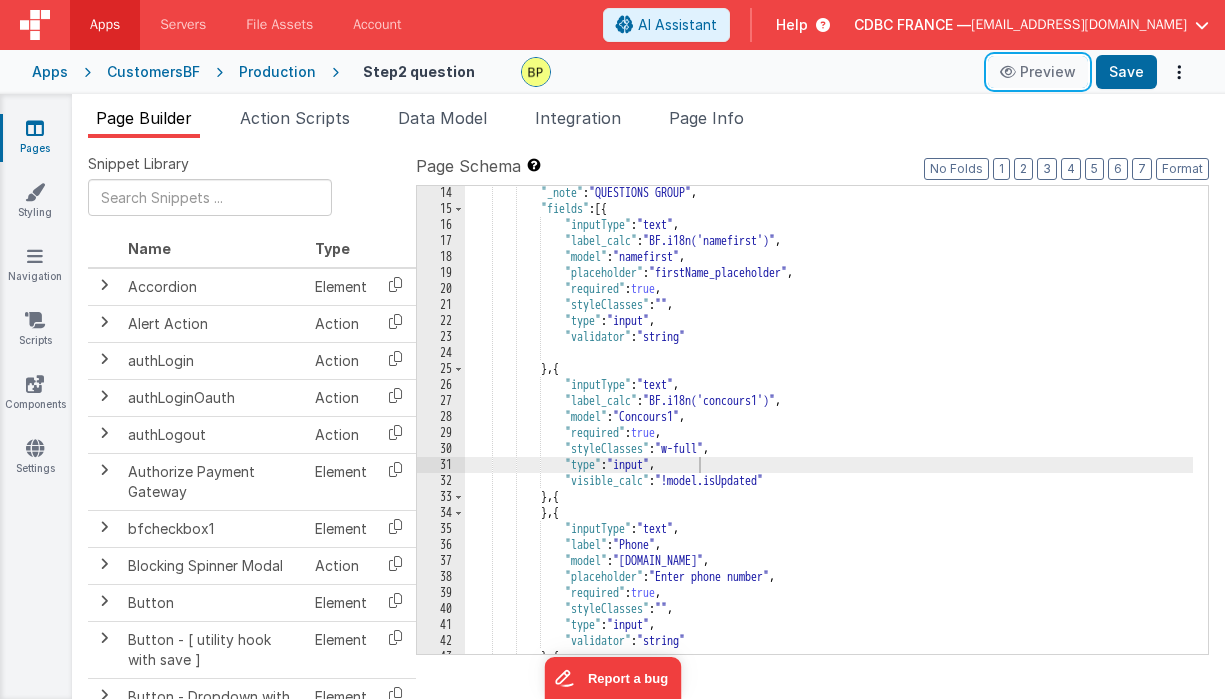 scroll, scrollTop: 273, scrollLeft: 0, axis: vertical 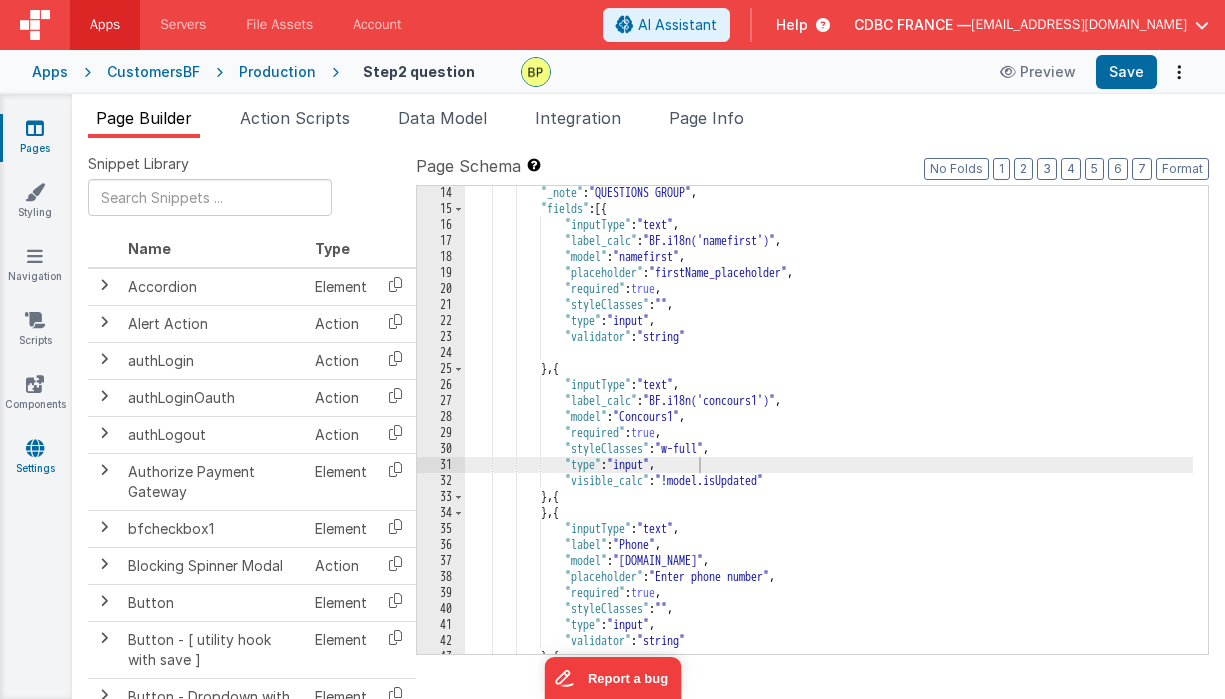 click at bounding box center (35, 448) 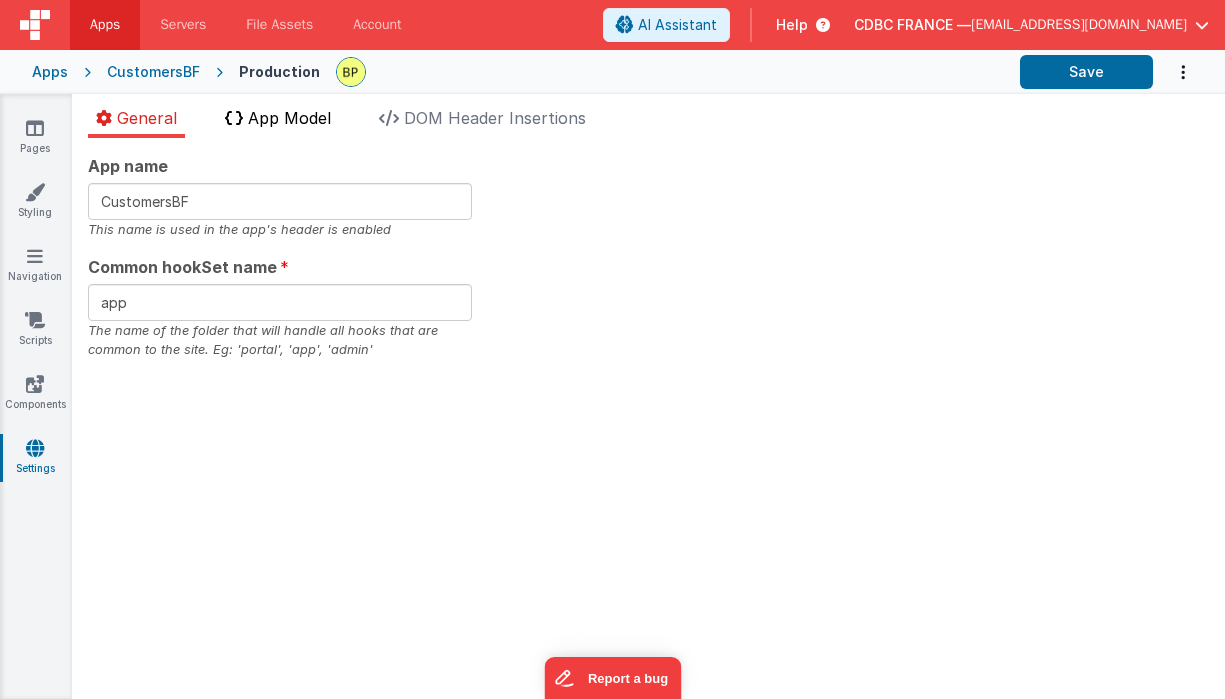 click on "App Model" at bounding box center (289, 118) 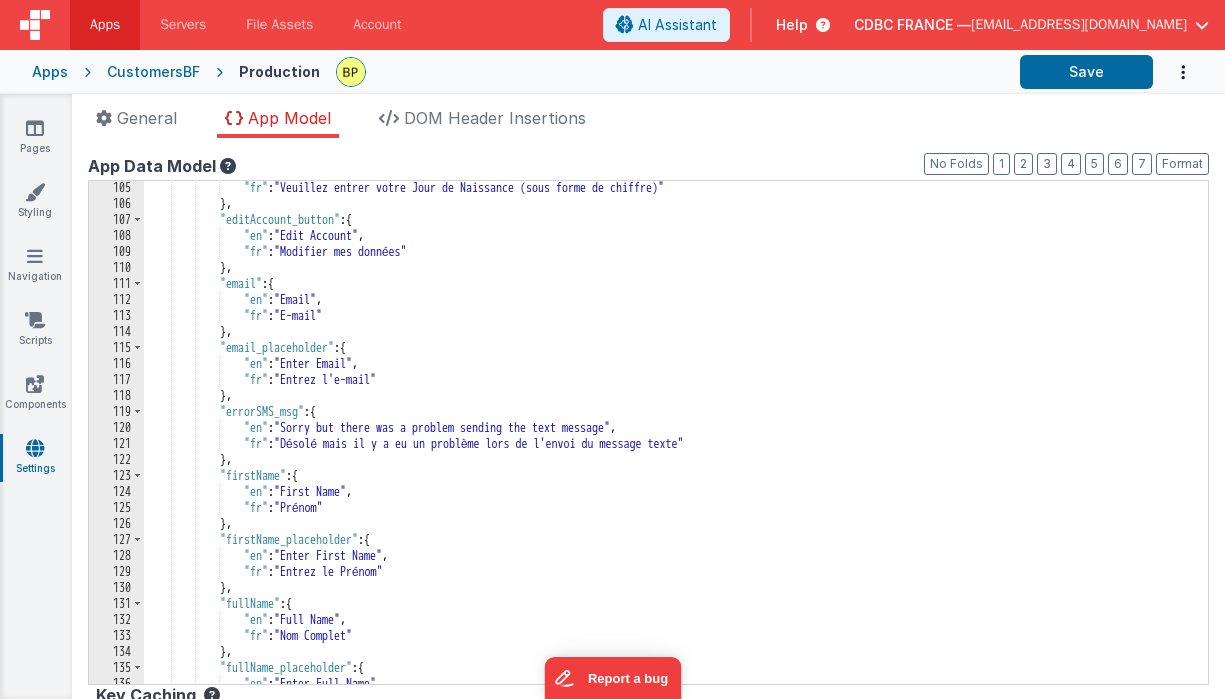 scroll, scrollTop: 1666, scrollLeft: 0, axis: vertical 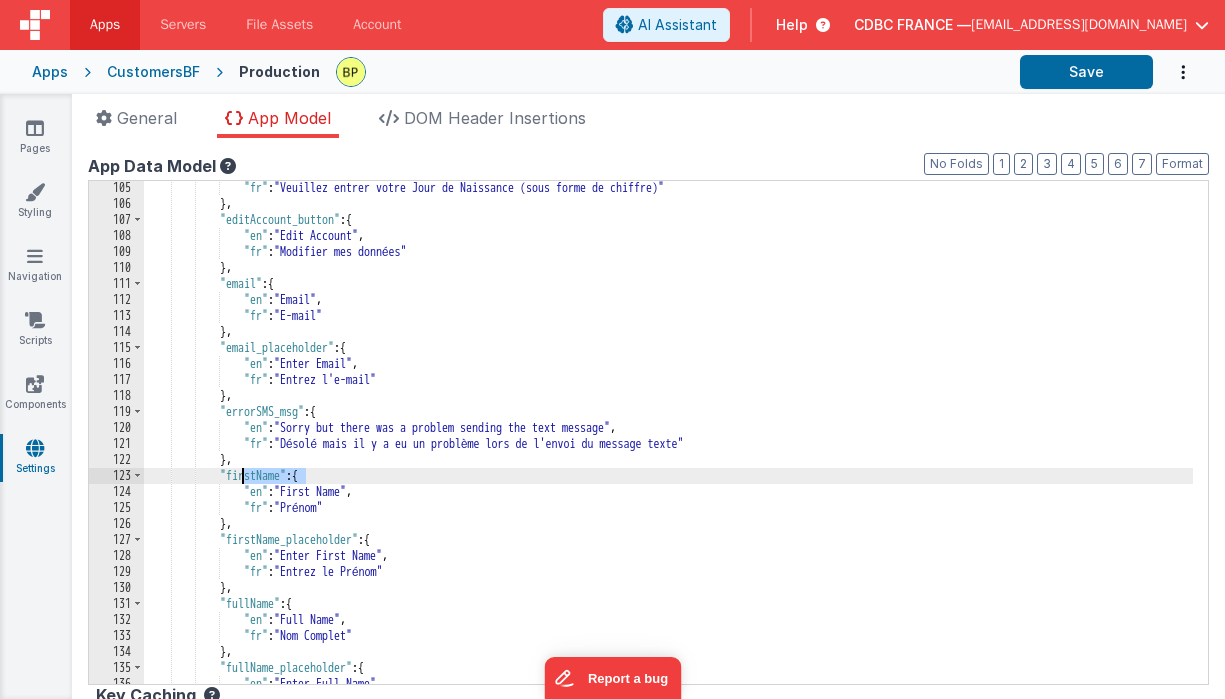 drag, startPoint x: 307, startPoint y: 477, endPoint x: 243, endPoint y: 475, distance: 64.03124 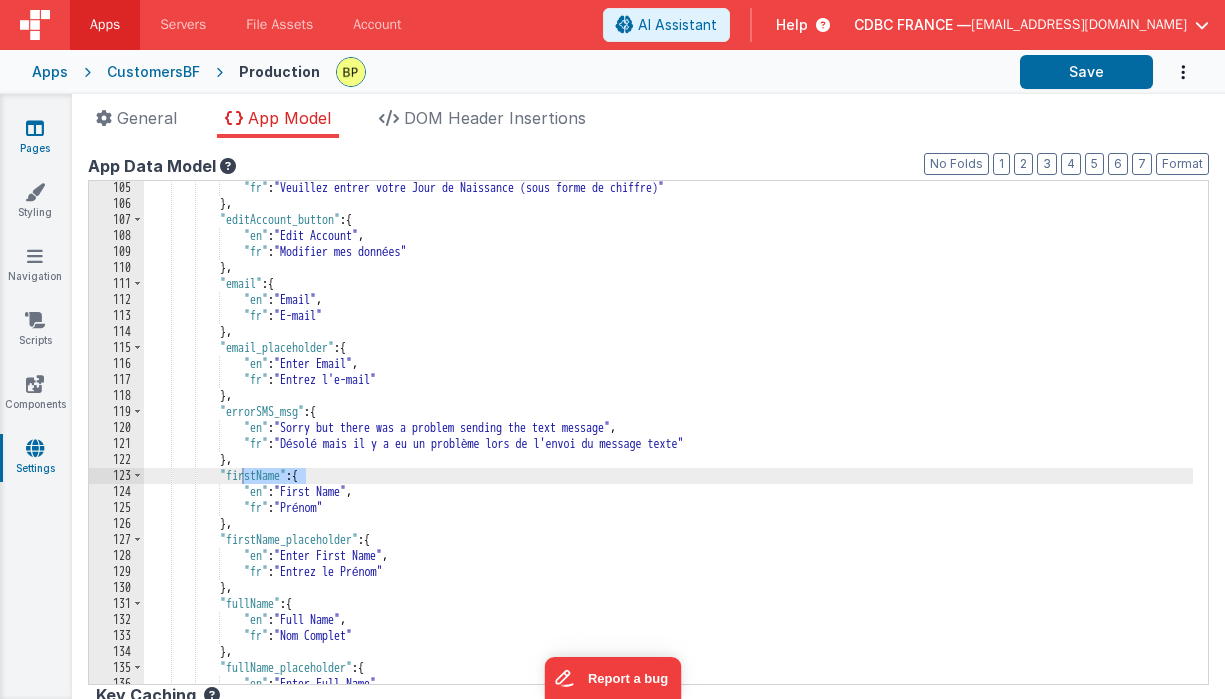click at bounding box center (35, 128) 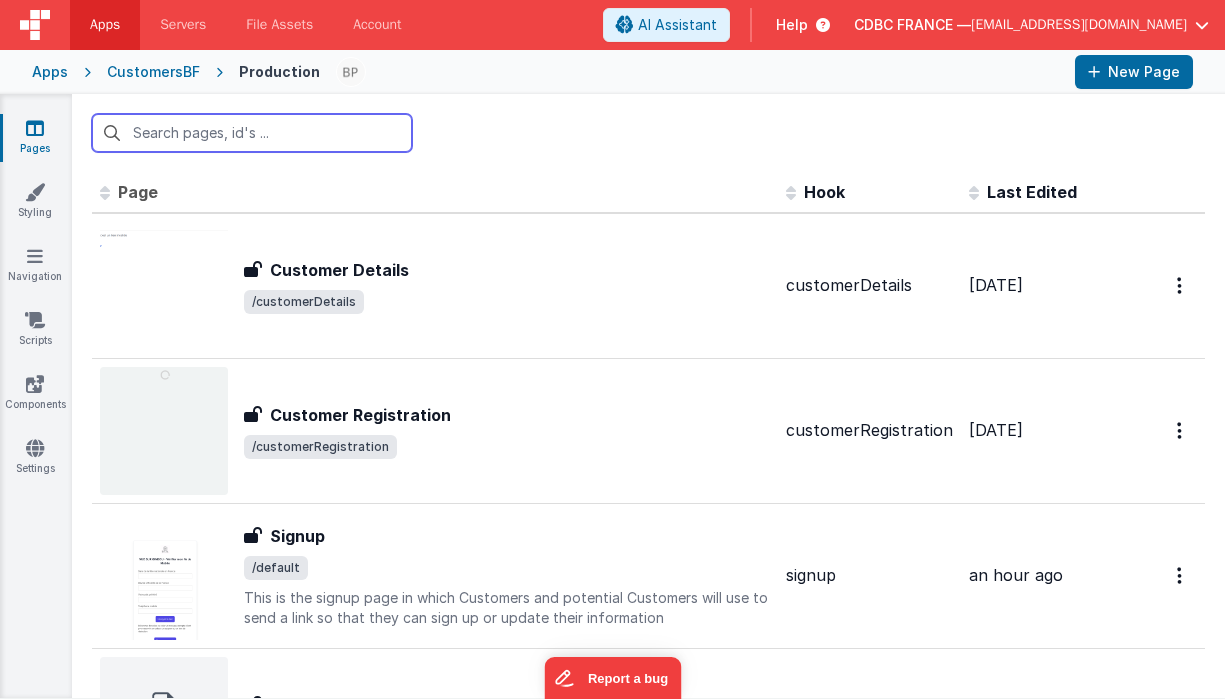 scroll, scrollTop: 1352, scrollLeft: 0, axis: vertical 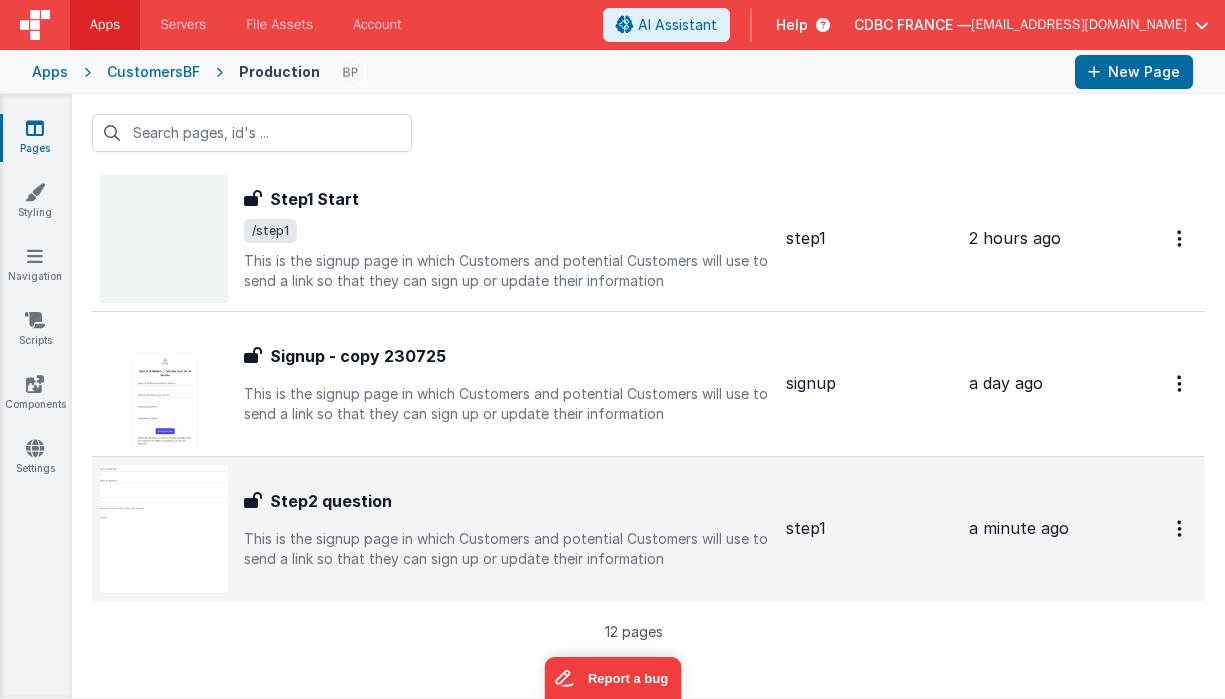 click on "Step2 question
Step2 question         This is the signup page in which Customers and potential Customers will use to send a link so that they can sign up or update their information" at bounding box center [507, 529] 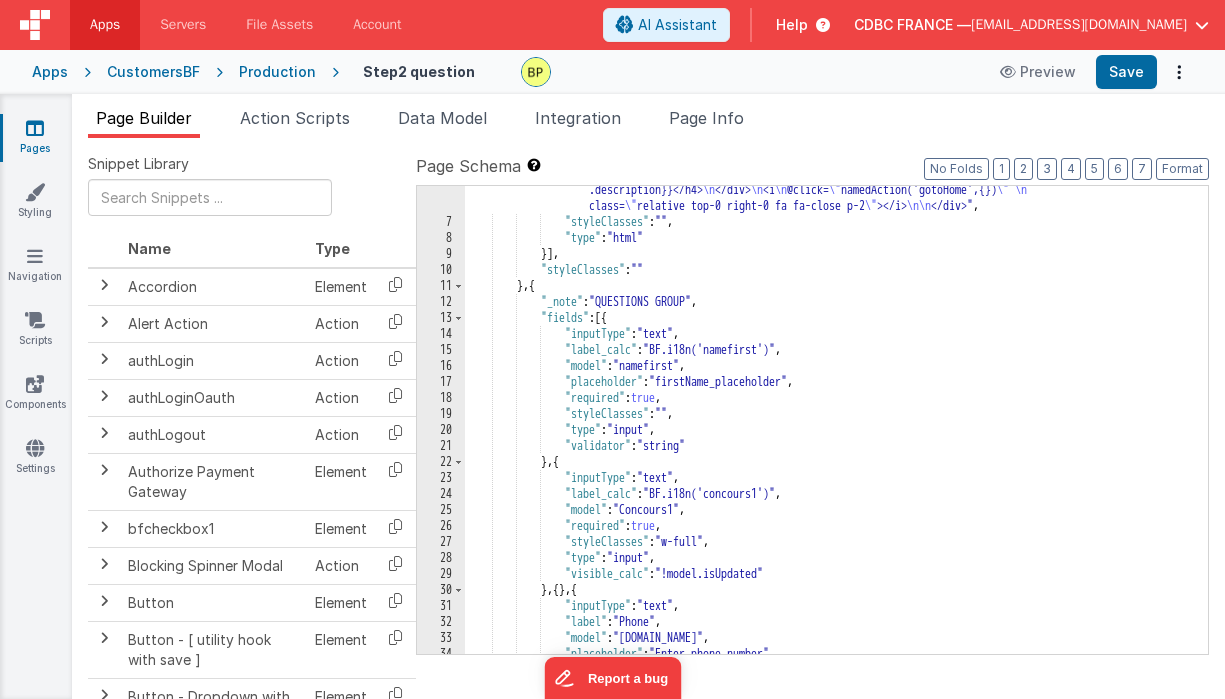 scroll, scrollTop: 132, scrollLeft: 0, axis: vertical 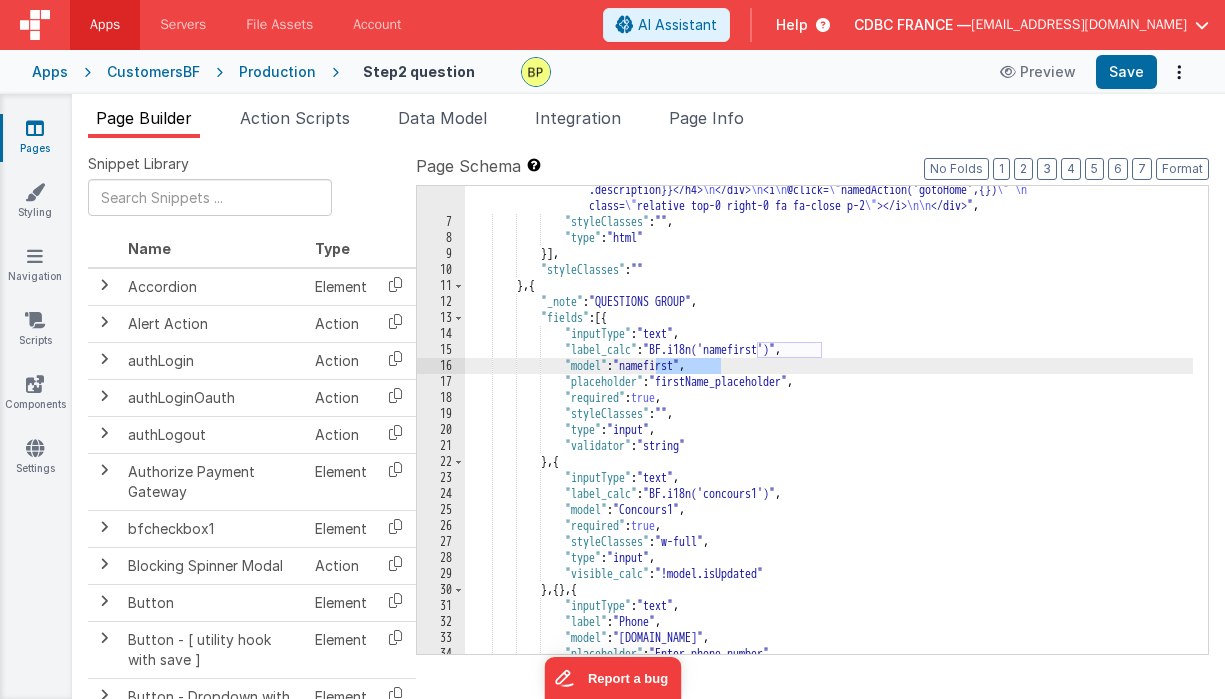 drag, startPoint x: 719, startPoint y: 363, endPoint x: 663, endPoint y: 382, distance: 59.135437 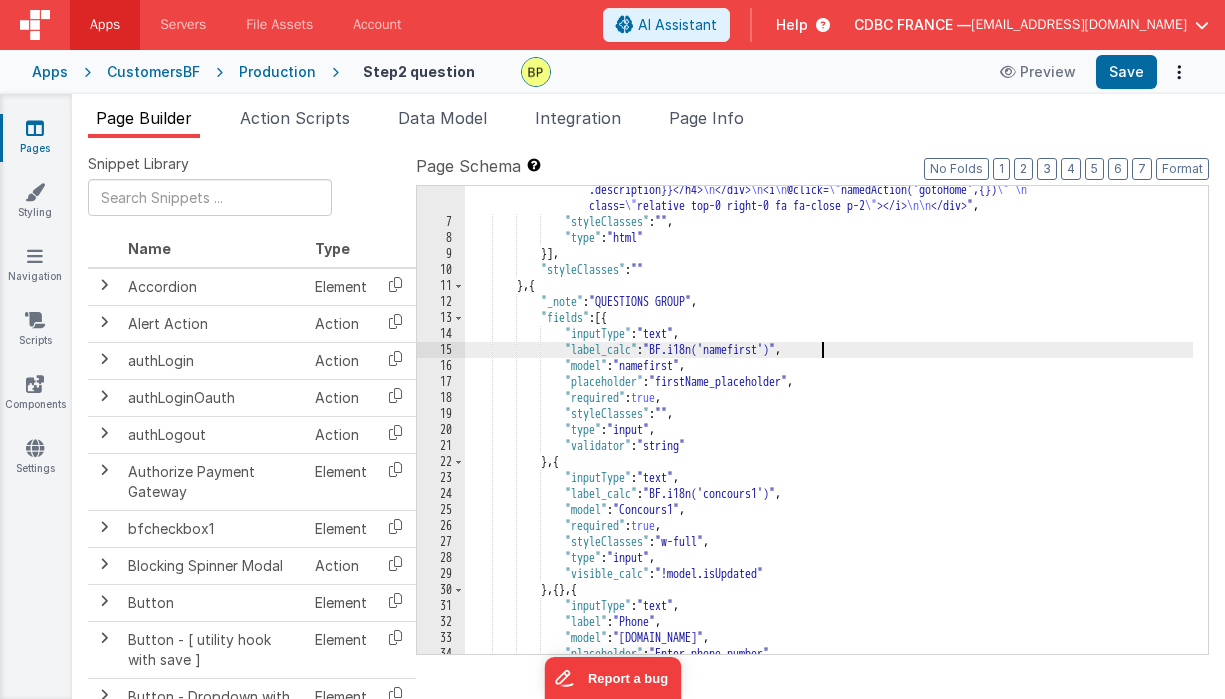 click on ""html" :  "<div class= \" p-4 border shadow-md bg-white flex \" > \n\n <div class= \" flex                      -1 \" > \n     <h4 class= \" mb-2 font-bold  text-gray-400 \" >Event:</h4> \n     <h3                       class= \" mb-1 font-bold  \" > {{[DOMAIN_NAME]}}</h3> \n     <h4>{{model.event                      .description}}</h4> \n </div> \n <i  \n    @click= \" namedAction('gotoHome',{}) \"   \n                          class= \" relative top-0 right-0 fa fa-close p-2 \" ></i> \n\n </div>" ,                     "styleClasses" :  "" ,                     "type" :  "html"                }] ,                "styleClasses" :  ""           } ,  {                "_note" :  "QUESTIONS GROUP" ,                "fields" :  [{                     "inputType" :  "text" ,                     "label_calc" :  "BF.i18n('namefirst')" ,                     "model" :  "namefirst" ,                     "placeholder" ," at bounding box center [829, 416] 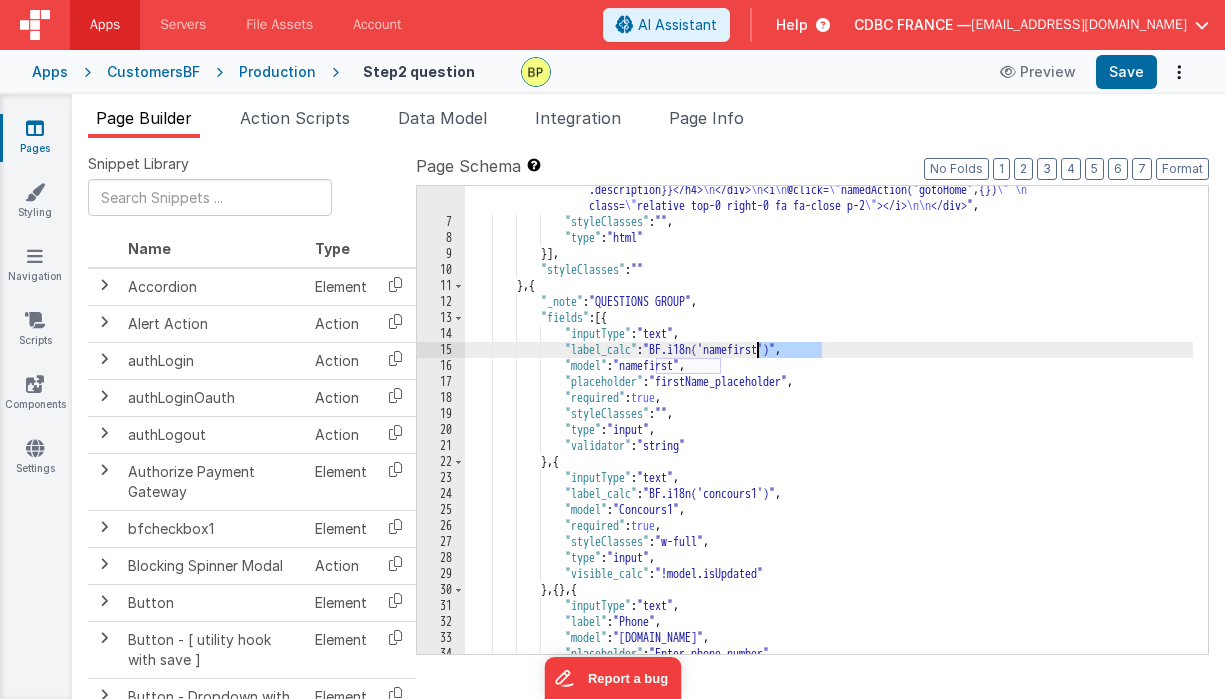 drag, startPoint x: 821, startPoint y: 351, endPoint x: 758, endPoint y: 350, distance: 63.007935 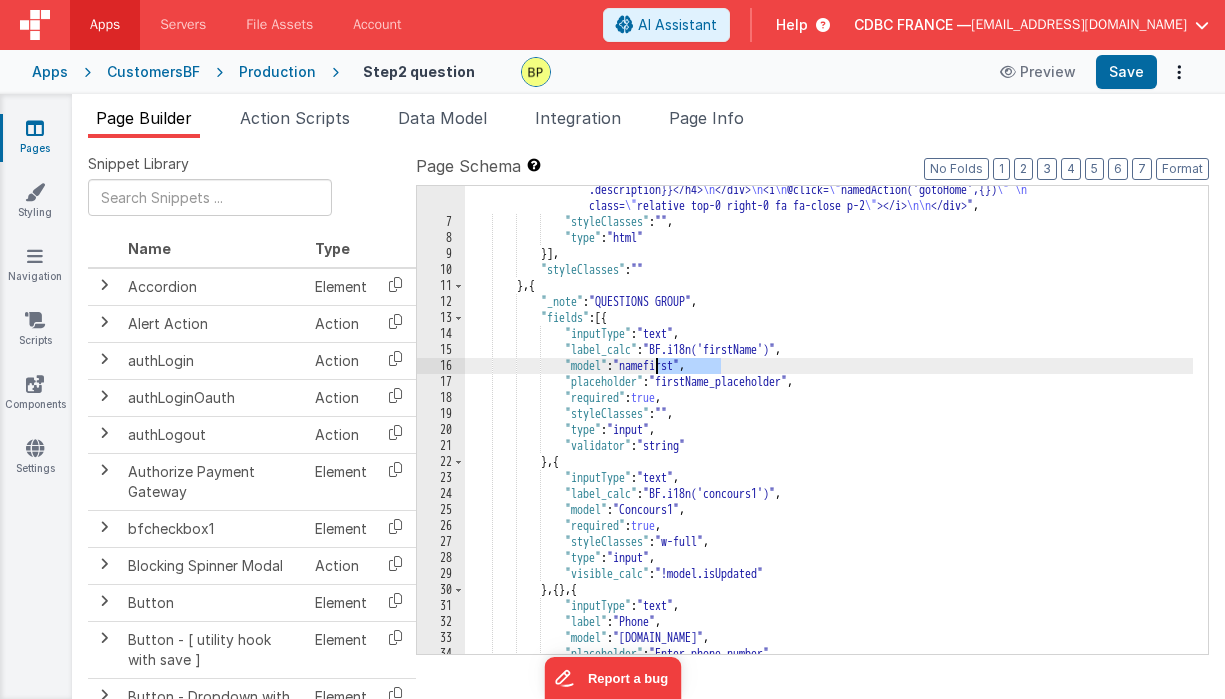 drag, startPoint x: 720, startPoint y: 366, endPoint x: 659, endPoint y: 363, distance: 61.073727 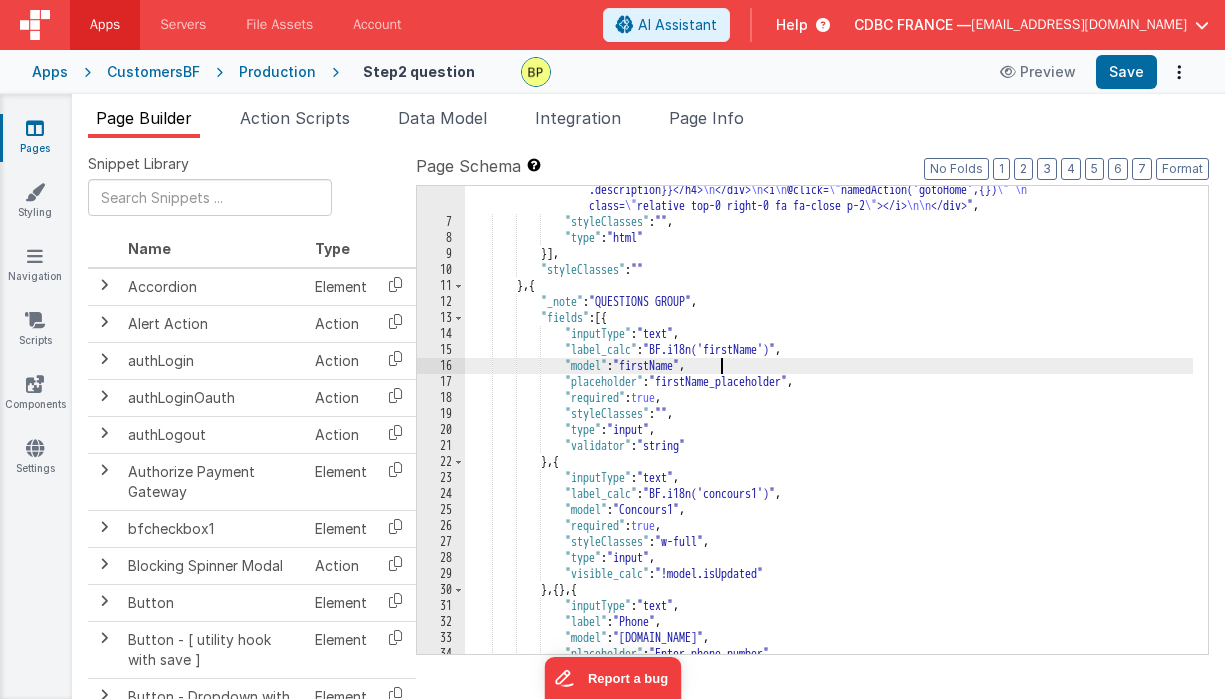 click on "Apps
CustomersBF
Production
Step2 question
Preview
Save" at bounding box center (612, 72) 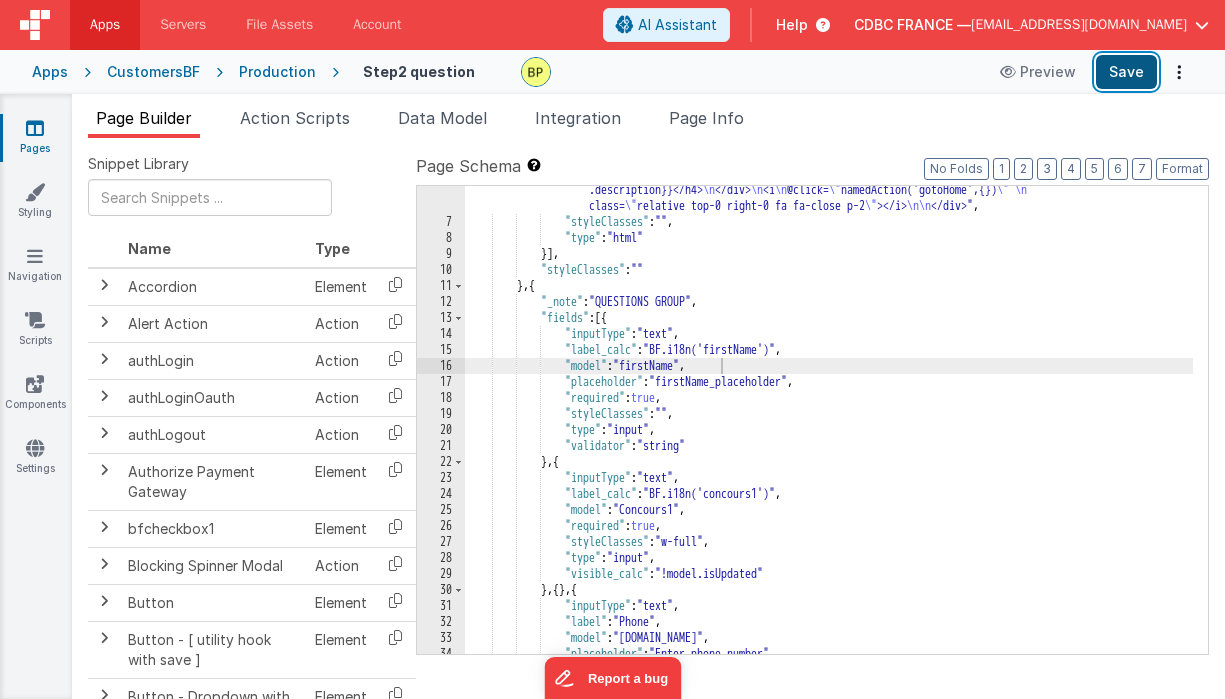click on "Save" at bounding box center [1126, 72] 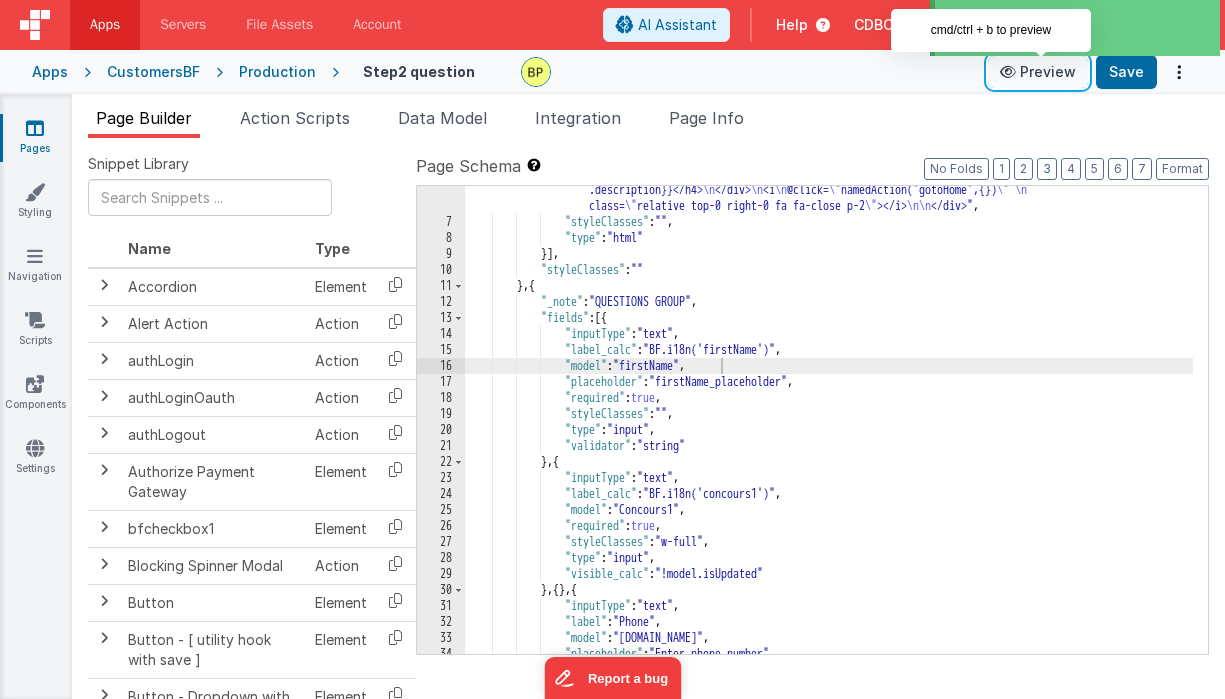 click at bounding box center (1010, 72) 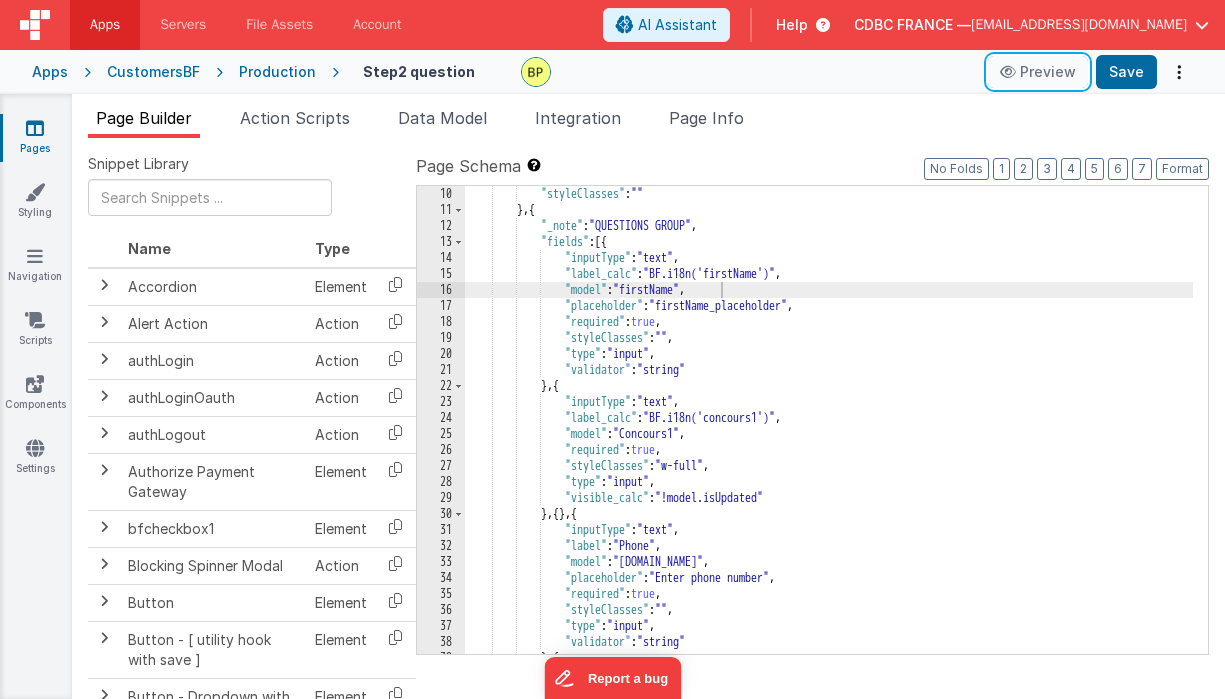 scroll, scrollTop: 208, scrollLeft: 0, axis: vertical 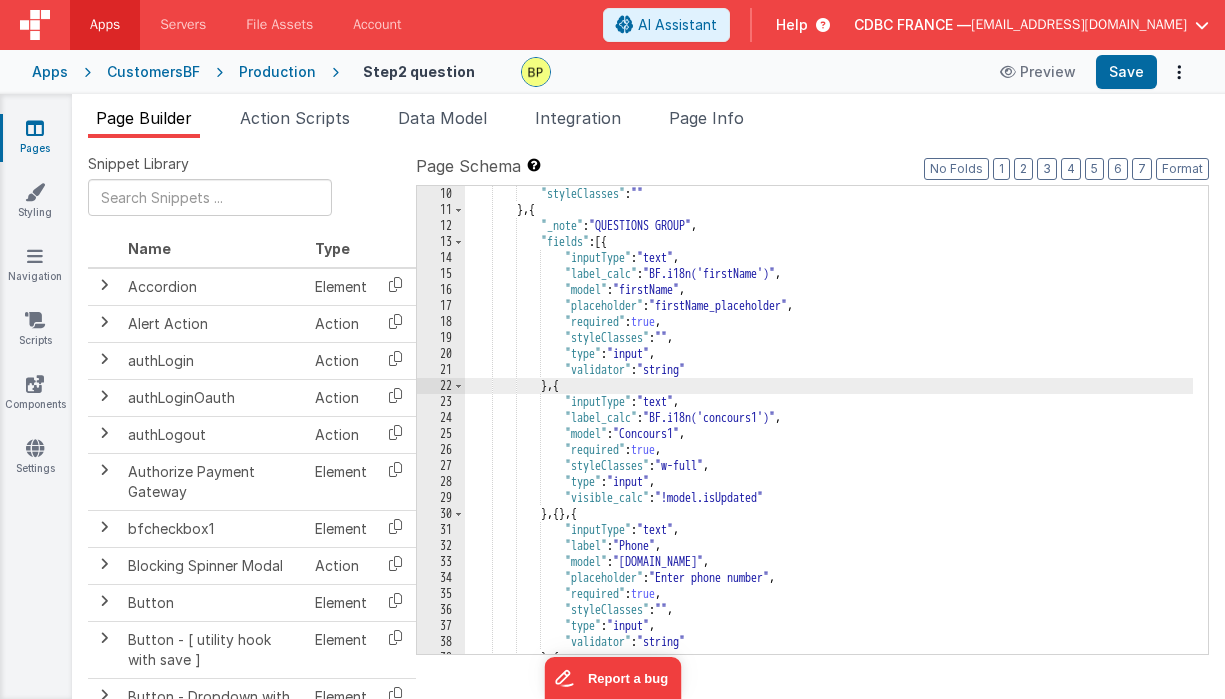 click on ""styleClasses" :  ""           } ,  {                "_note" :  "QUESTIONS GROUP" ,                "fields" :  [{                     "inputType" :  "text" ,                     "label_calc" :  "BF.i18n('firstName')" ,                     "model" :  "firstName" ,                     "placeholder" :  "firstName_placeholder" ,                     "required" :  true ,                     "styleClasses" :  "" ,                     "type" :  "input" ,                     "validator" :  "string"                } ,  {                     "inputType" :  "text" ,                     "label_calc" :  "BF.i18n('concours1')" ,                     "model" :  "Concours1" ,                     "required" :  true ,                     "styleClasses" :  "w-full" ,                     "type" :  "input" ,                     "visible_calc" :  "!model.isUpdated"                } ,  { } ,  {                     "inputType" :  "text" ,                     "label" :  "Phone" ,                     "model" :  ,      :" at bounding box center (829, 436) 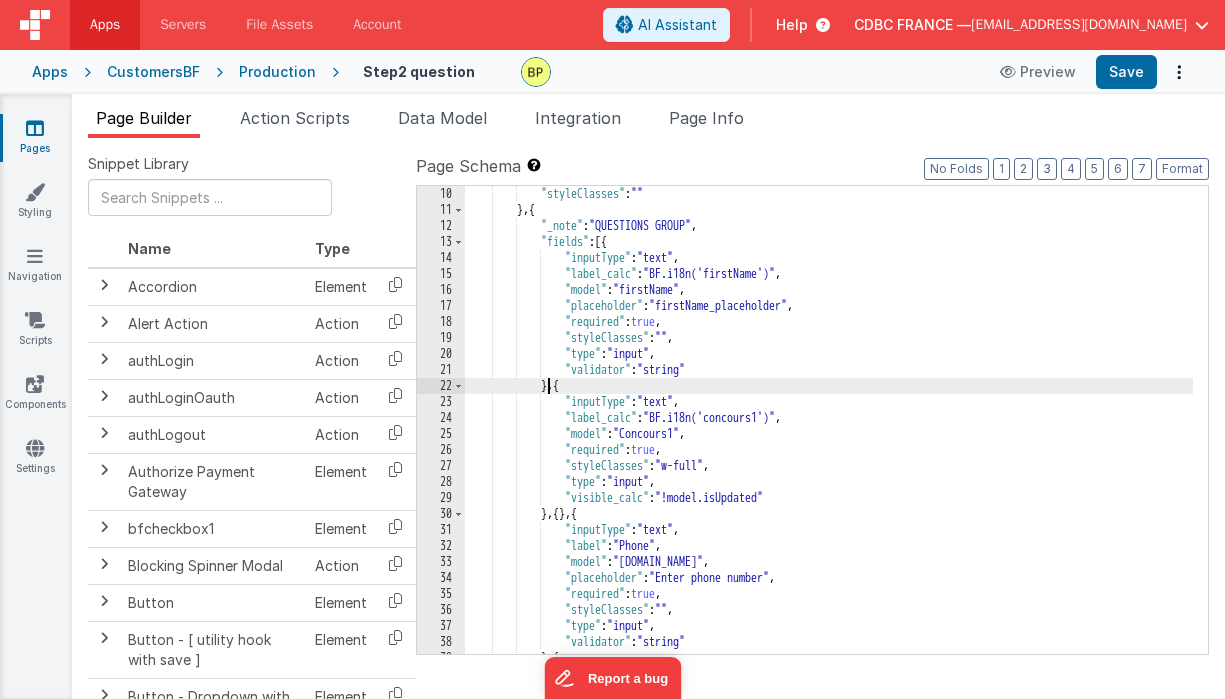 click on ""styleClasses" :  ""           } ,  {                "_note" :  "QUESTIONS GROUP" ,                "fields" :  [{                     "inputType" :  "text" ,                     "label_calc" :  "BF.i18n('firstName')" ,                     "model" :  "firstName" ,                     "placeholder" :  "firstName_placeholder" ,                     "required" :  true ,                     "styleClasses" :  "" ,                     "type" :  "input" ,                     "validator" :  "string"                } ,  {                     "inputType" :  "text" ,                     "label_calc" :  "BF.i18n('concours1')" ,                     "model" :  "Concours1" ,                     "required" :  true ,                     "styleClasses" :  "w-full" ,                     "type" :  "input" ,                     "visible_calc" :  "!model.isUpdated"                } ,  { } ,  {                     "inputType" :  "text" ,                     "label" :  "Phone" ,                     "model" :  ,      :" at bounding box center [829, 436] 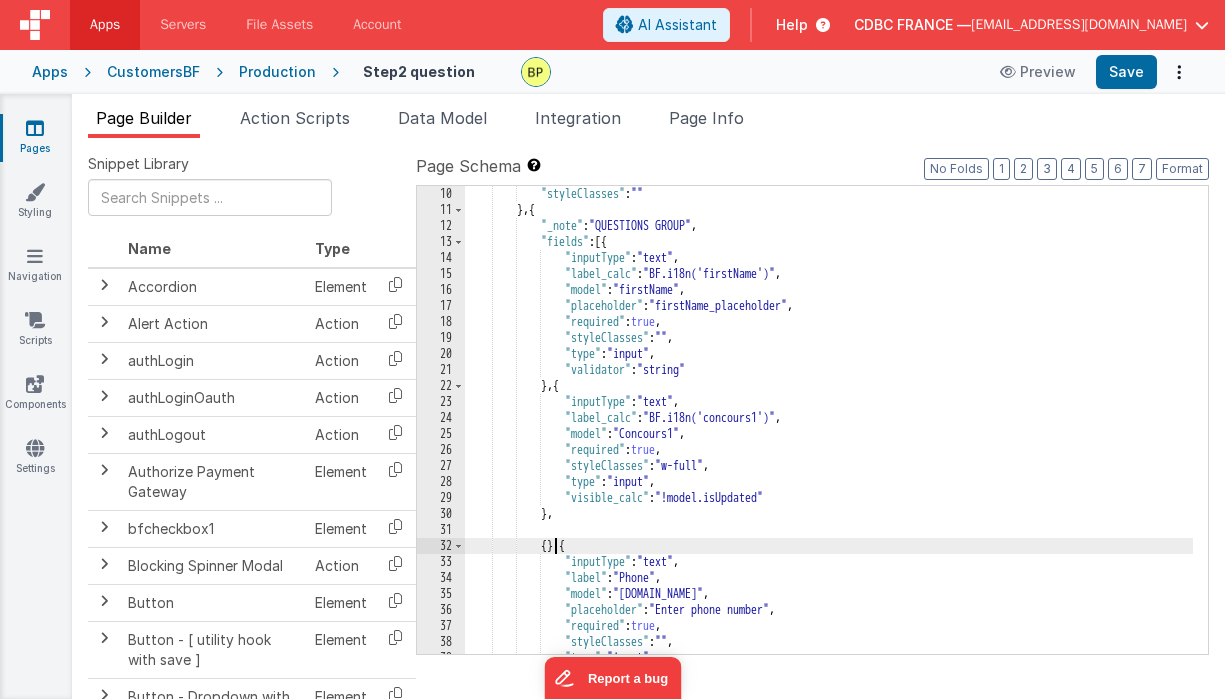 click on ""styleClasses" :  ""           } ,  {                "_note" :  "QUESTIONS GROUP" ,                "fields" :  [{                     "inputType" :  "text" ,                     "label_calc" :  "BF.i18n('firstName')" ,                     "model" :  "firstName" ,                     "placeholder" :  "firstName_placeholder" ,                     "required" :  true ,                     "styleClasses" :  "" ,                     "type" :  "input" ,                     "validator" :  "string"                } ,  {                     "inputType" :  "text" ,                     "label_calc" :  "BF.i18n('concours1')" ,                     "model" :  "Concours1" ,                     "required" :  true ,                     "styleClasses" :  "w-full" ,                     "type" :  "input" ,                     "visible_calc" :  "!model.isUpdated"                } ,                                { } ,  {                     "inputType" :  "text" ,                     "label" :  "Phone" ,           ," at bounding box center [829, 436] 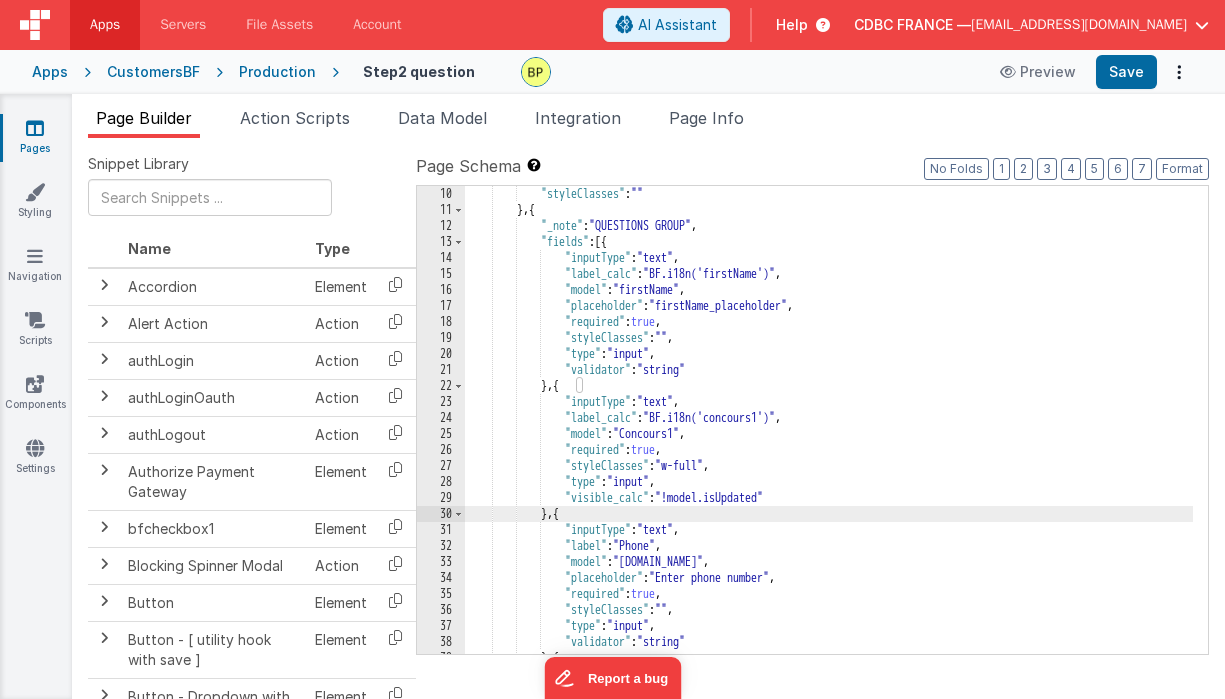 click on ""styleClasses" :  ""           } ,  {                "_note" :  "QUESTIONS GROUP" ,                "fields" :  [{                     "inputType" :  "text" ,                     "label_calc" :  "BF.i18n('firstName')" ,                     "model" :  "firstName" ,                     "placeholder" :  "firstName_placeholder" ,                     "required" :  true ,                     "styleClasses" :  "" ,                     "type" :  "input" ,                     "validator" :  "string"                } ,  {                     "inputType" :  "text" ,                     "label_calc" :  "BF.i18n('concours1')" ,                     "model" :  "Concours1" ,                     "required" :  true ,                     "styleClasses" :  "w-full" ,                     "type" :  "input" ,                     "visible_calc" :  "!model.isUpdated"                } ,  {                     "inputType" :  "text" ,                     "label" :  "Phone" ,                     "model" :  "[DOMAIN_NAME]" ," at bounding box center (829, 436) 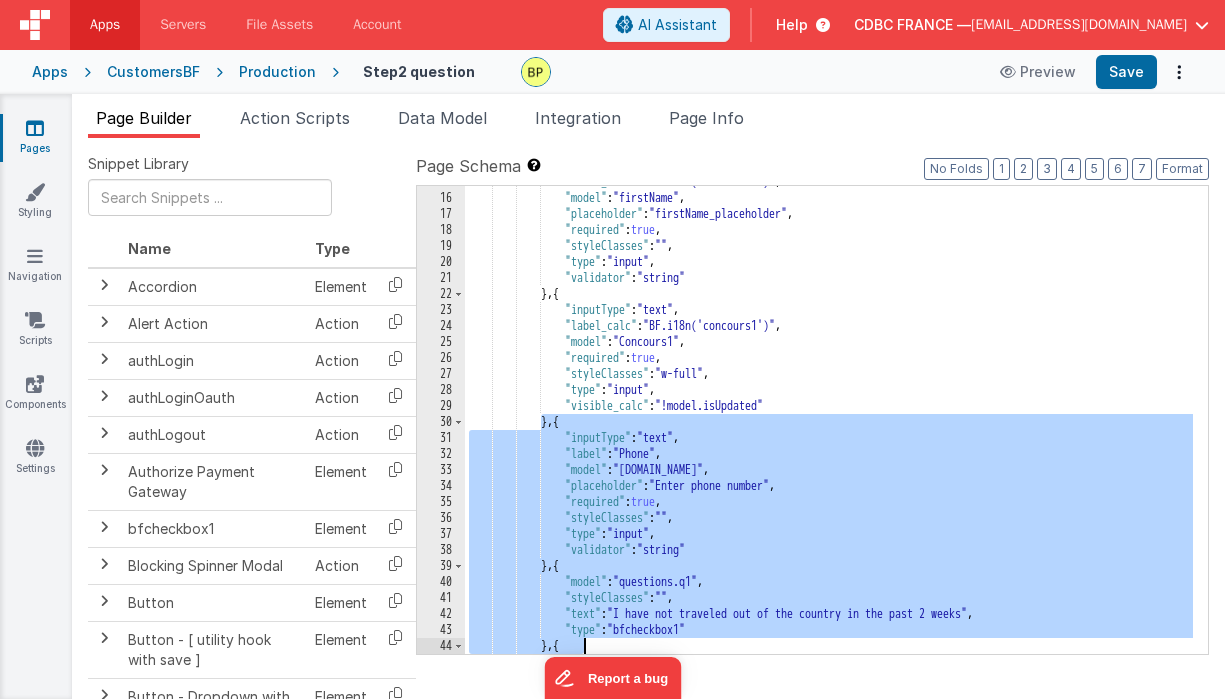 scroll, scrollTop: 332, scrollLeft: 0, axis: vertical 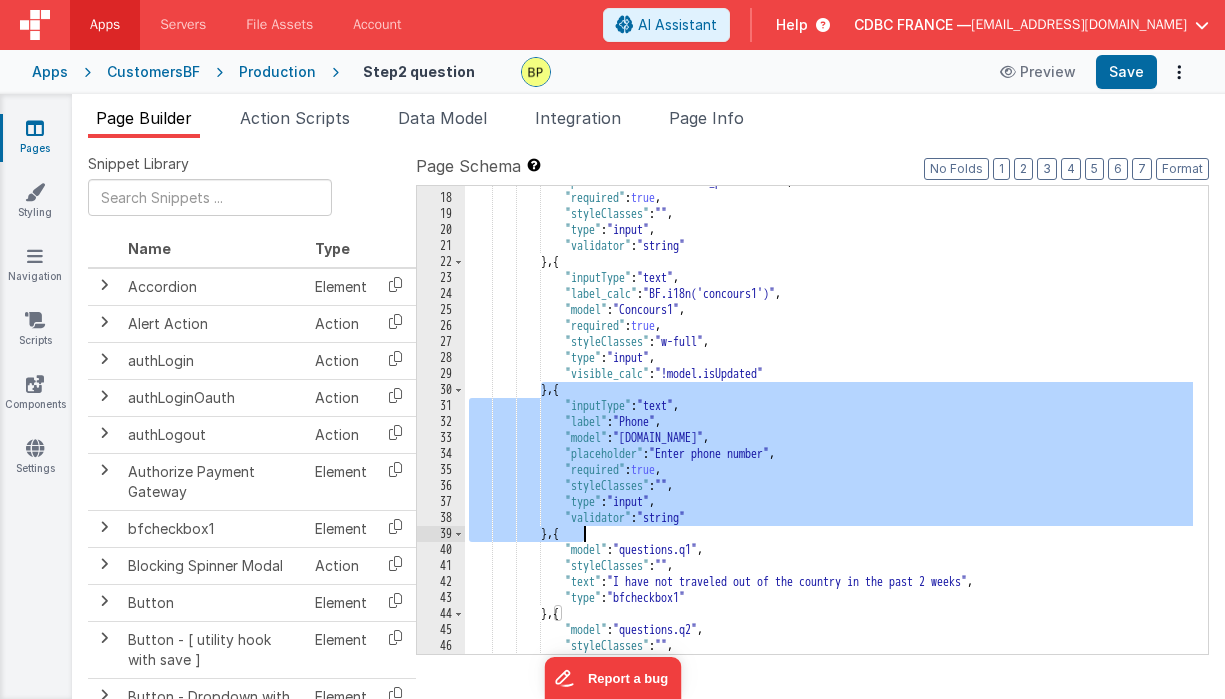 drag, startPoint x: 544, startPoint y: 512, endPoint x: 644, endPoint y: 537, distance: 103.077644 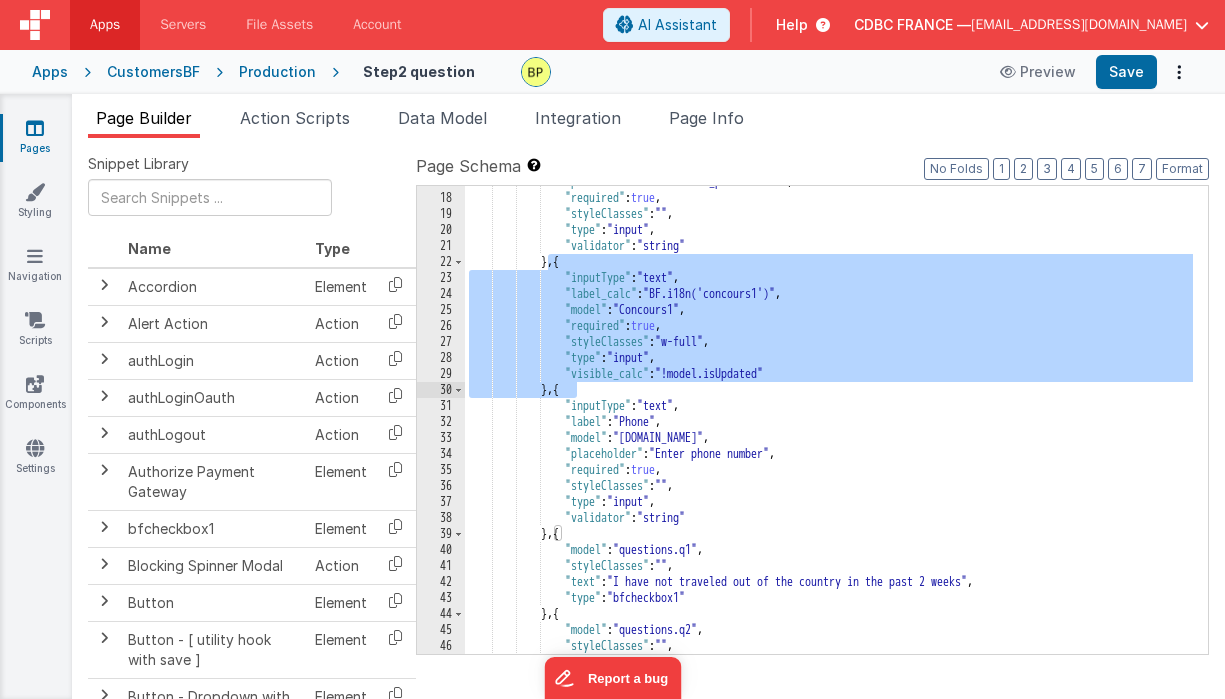 drag, startPoint x: 549, startPoint y: 261, endPoint x: 662, endPoint y: 388, distance: 169.99411 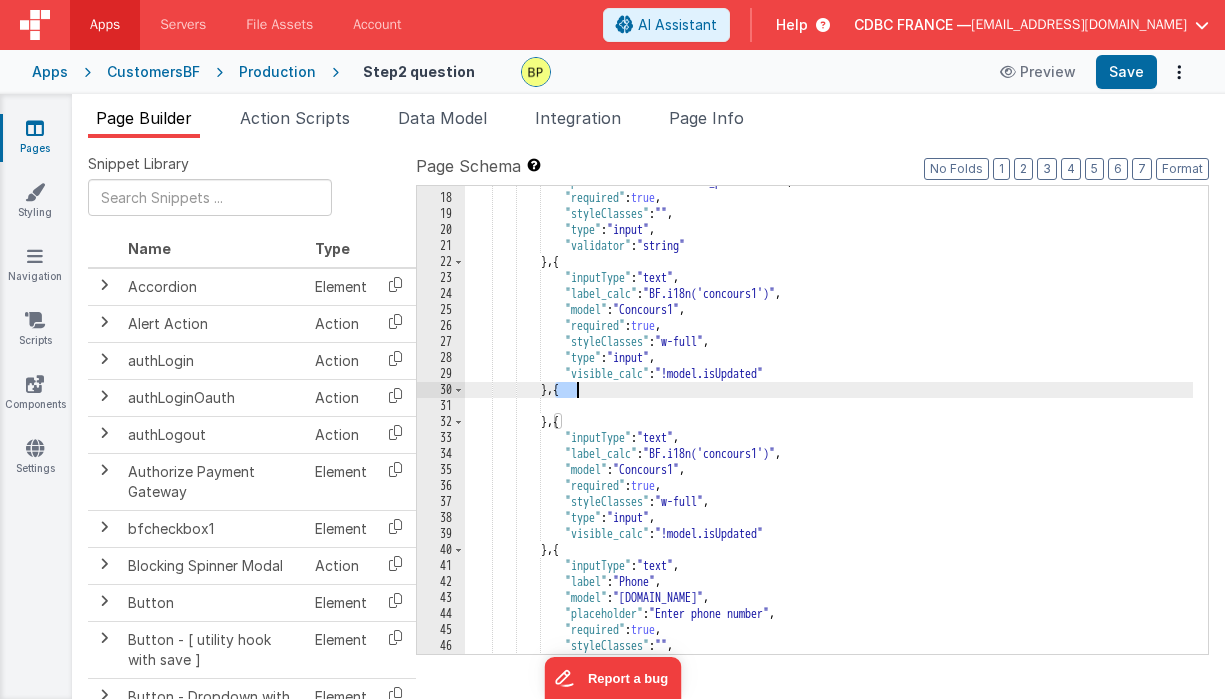 drag, startPoint x: 553, startPoint y: 392, endPoint x: 635, endPoint y: 391, distance: 82.006096 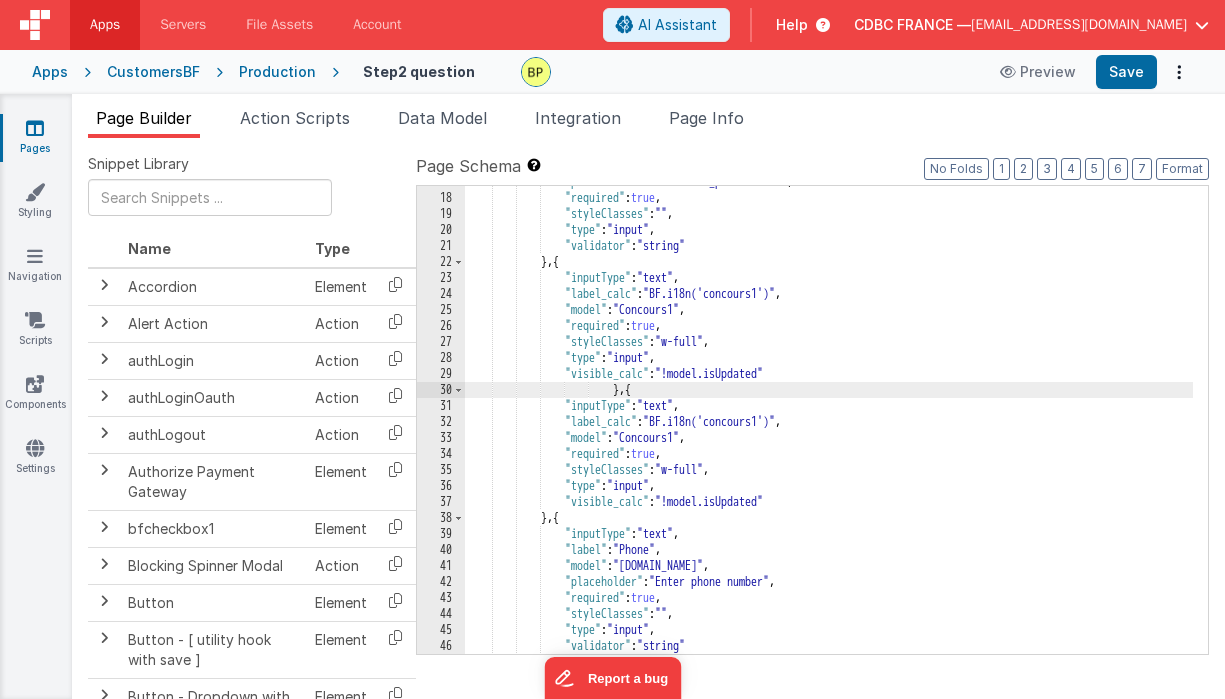 click on ""placeholder" :  "firstName_placeholder" ,                     "required" :  true ,                     "styleClasses" :  "" ,                     "type" :  "input" ,                     "validator" :  "string"                } ,  {                     "inputType" :  "text" ,                     "label_calc" :  "BF.i18n('concours1')" ,                     "model" :  "Concours1" ,                     "required" :  true ,                     "styleClasses" :  "w-full" ,                     "type" :  "input" ,                     "visible_calc" :  "!model.isUpdated"                               } ,  {                     "inputType" :  "text" ,                     "label_calc" :  "BF.i18n('concours1')" ,                     "model" :  "Concours1" ,                     "required" :  true ,                     "styleClasses" :  "w-full" ,                     "type" :  "input" ,                     "visible_calc" :  "!model.isUpdated"                } , {                     "inputType" :  , :" at bounding box center [829, 424] 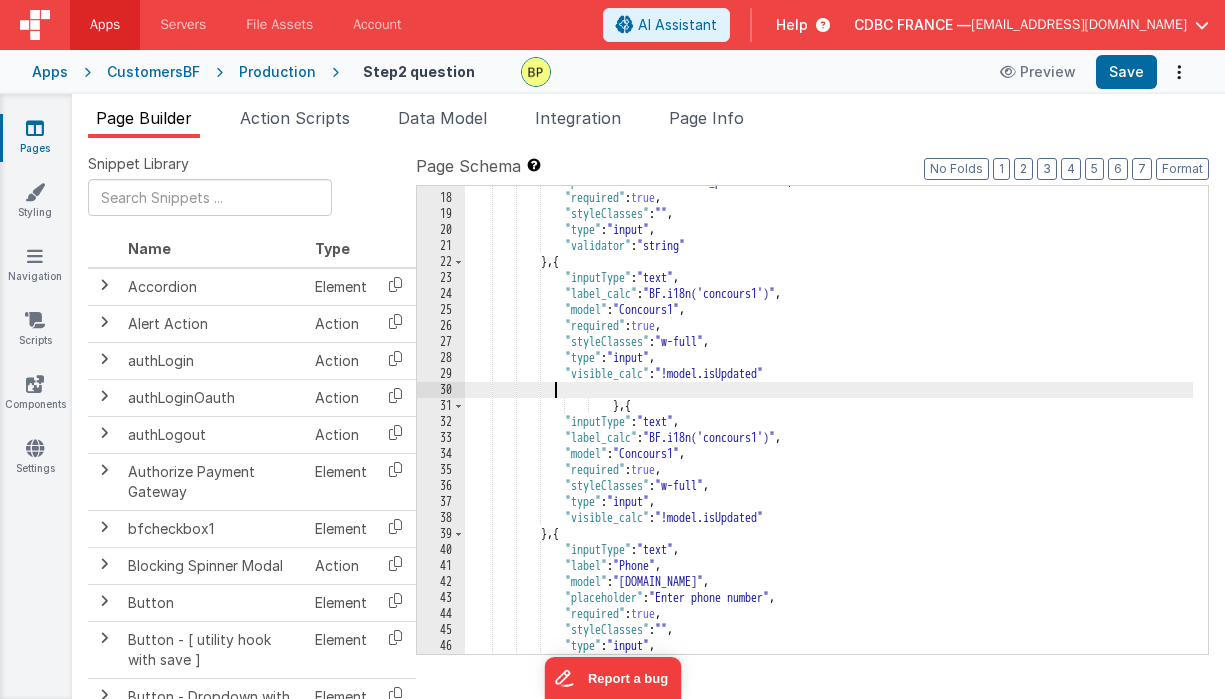 click on ""placeholder" :  "firstName_placeholder" ,                     "required" :  true ,                     "styleClasses" :  "" ,                     "type" :  "input" ,                     "validator" :  "string"                } ,  {                     "inputType" :  "text" ,                     "label_calc" :  "BF.i18n('concours1')" ,                     "model" :  "Concours1" ,                     "required" :  true ,                     "styleClasses" :  "w-full" ,                     "type" :  "input" ,                     "visible_calc" :  "!model.isUpdated"                                                   } ,  {                     "inputType" :  "text" ,                     "label_calc" :  "BF.i18n('concours1')" ,                     "model" :  "Concours1" ,                     "required" :  true ,                     "styleClasses" :  "w-full" ,                     "type" :  "input" ,                     "visible_calc" :  "!model.isUpdated"                } , {" at bounding box center [829, 424] 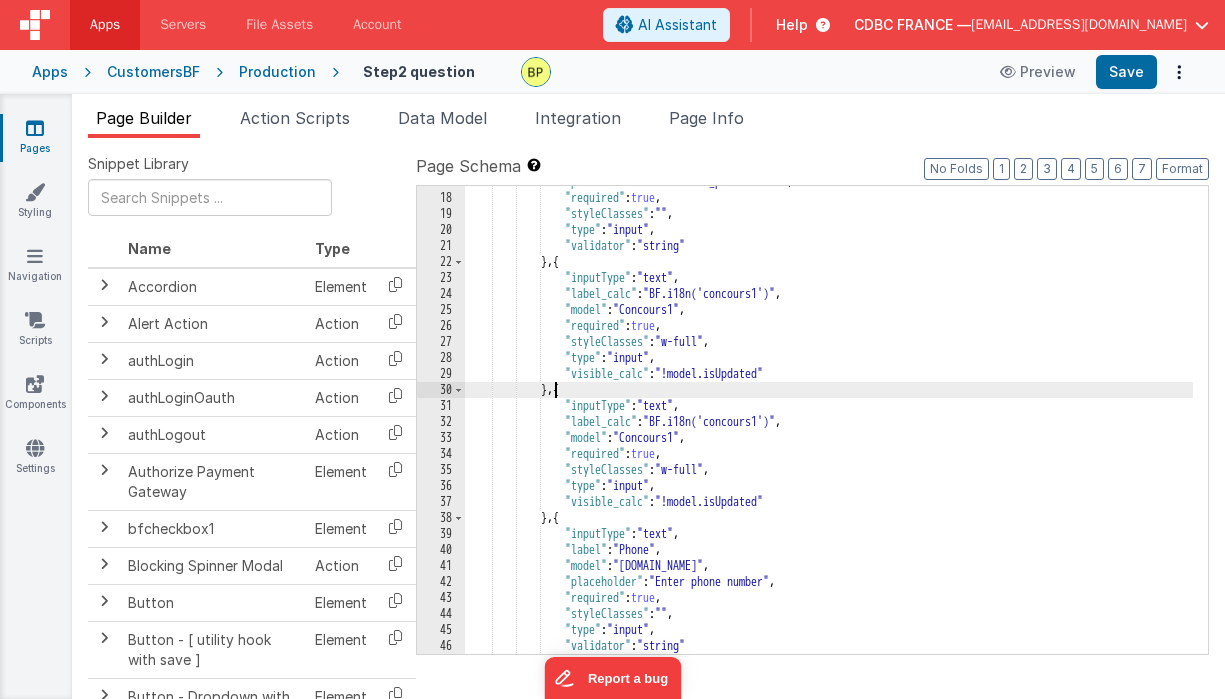 drag, startPoint x: 823, startPoint y: 420, endPoint x: 819, endPoint y: 431, distance: 11.7046995 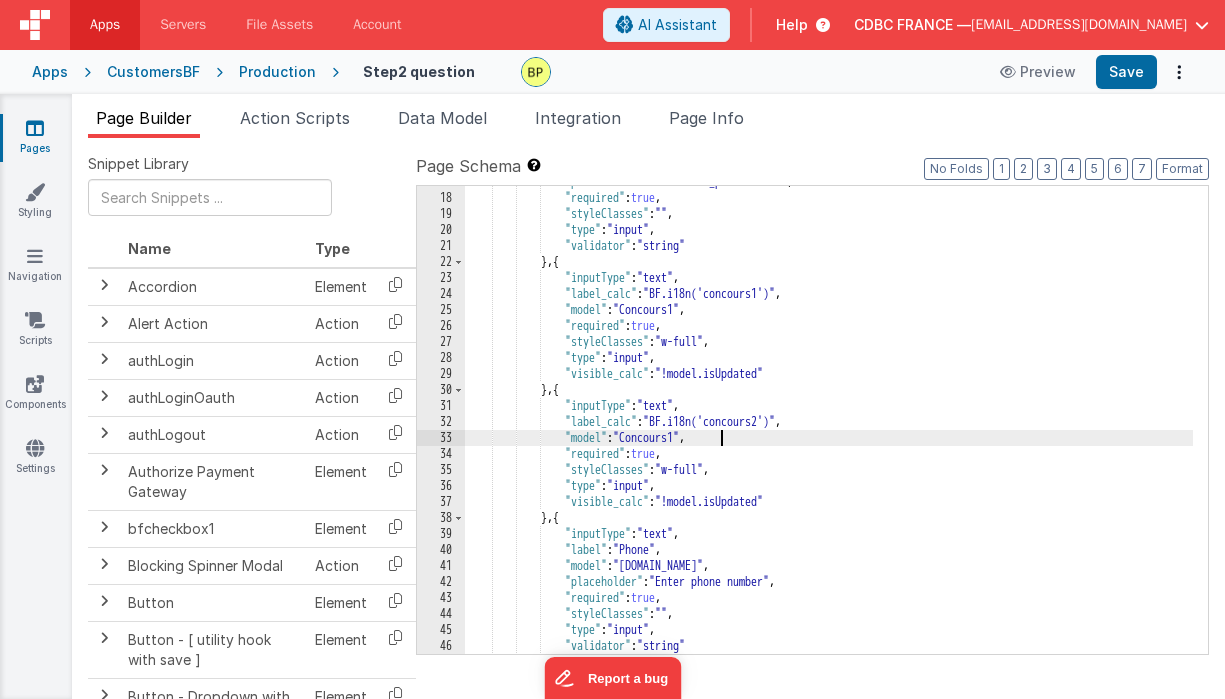 click on ""placeholder" :  "firstName_placeholder" ,                     "required" :  true ,                     "styleClasses" :  "" ,                     "type" :  "input" ,                     "validator" :  "string"                } ,  {                     "inputType" :  "text" ,                     "label_calc" :  "BF.i18n('concours1')" ,                     "model" :  "Concours1" ,                     "required" :  true ,                     "styleClasses" :  "w-full" ,                     "type" :  "input" ,                     "visible_calc" :  "!model.isUpdated"                } ,  {                     "inputType" :  "text" ,                     "label_calc" :  "BF.i18n('concours2')" ,                     "model" :  "Concours1" ,                     "required" :  true ,                     "styleClasses" :  "w-full" ,                     "type" :  "input" ,                     "visible_calc" :  "!model.isUpdated"                } , {                     "inputType" :  "text" ," at bounding box center [829, 424] 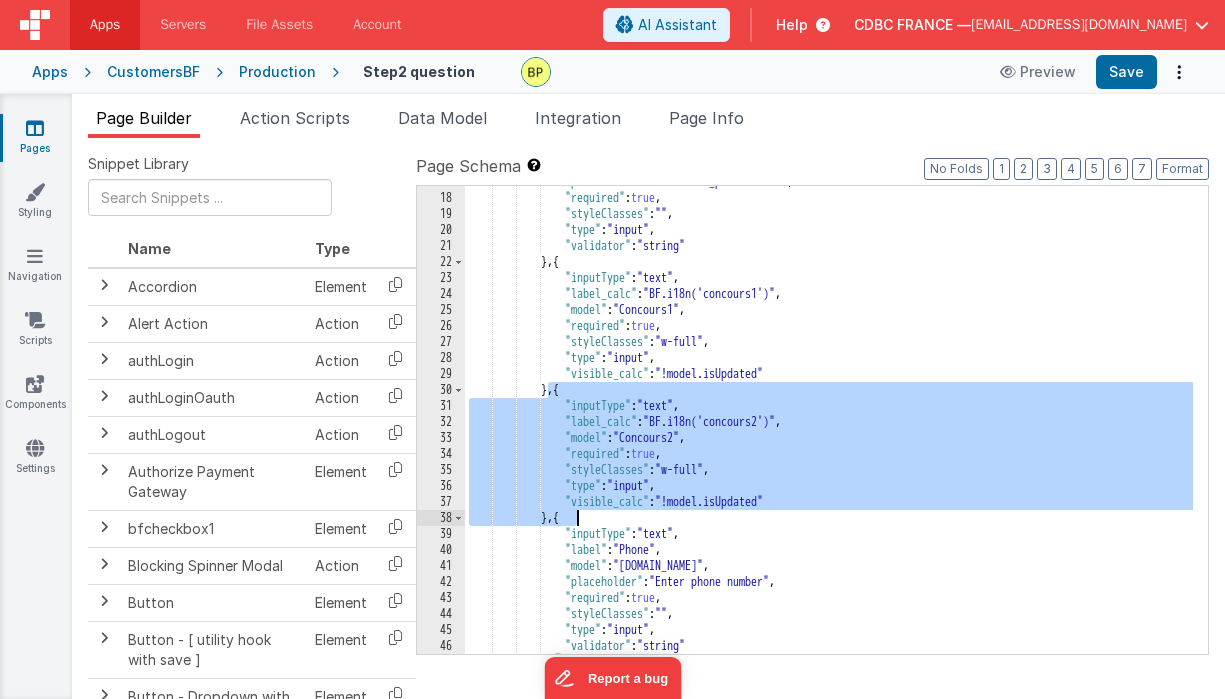 drag, startPoint x: 547, startPoint y: 387, endPoint x: 638, endPoint y: 517, distance: 158.68523 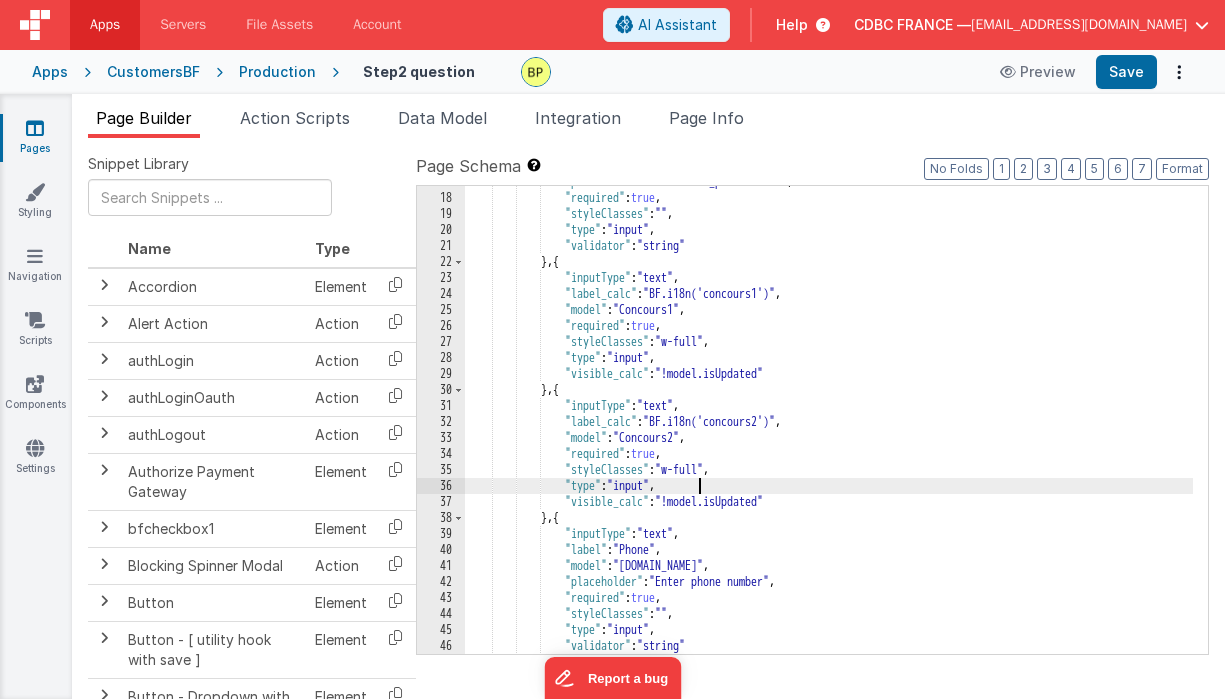 click on ""placeholder" :  "firstName_placeholder" ,                     "required" :  true ,                     "styleClasses" :  "" ,                     "type" :  "input" ,                     "validator" :  "string"                } ,  {                     "inputType" :  "text" ,                     "label_calc" :  "BF.i18n('concours1')" ,                     "model" :  "Concours1" ,                     "required" :  true ,                     "styleClasses" :  "w-full" ,                     "type" :  "input" ,                     "visible_calc" :  "!model.isUpdated"                } ,  {                     "inputType" :  "text" ,                     "label_calc" :  "BF.i18n('concours2')" ,                     "model" :  "Concours2" ,                     "required" :  true ,                     "styleClasses" :  "w-full" ,                     "type" :  "input" ,                     "visible_calc" :  "!model.isUpdated"                } , {                     "inputType" :  "text" ," at bounding box center [829, 424] 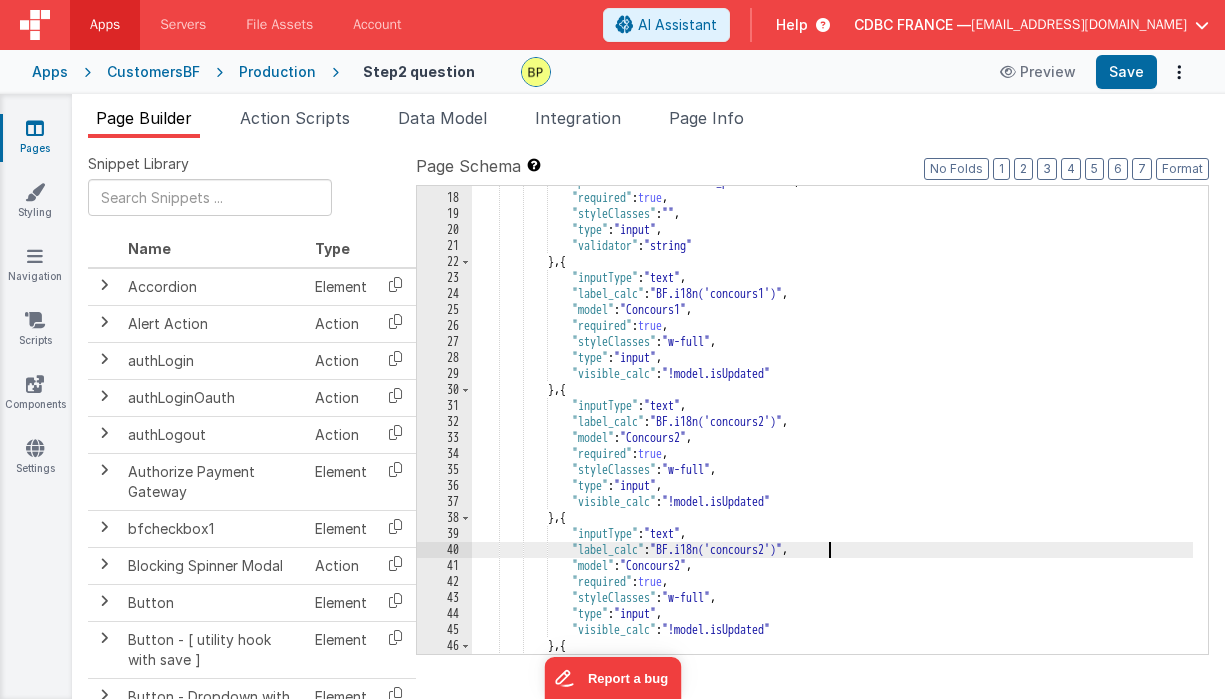 drag, startPoint x: 828, startPoint y: 548, endPoint x: 832, endPoint y: 583, distance: 35.22783 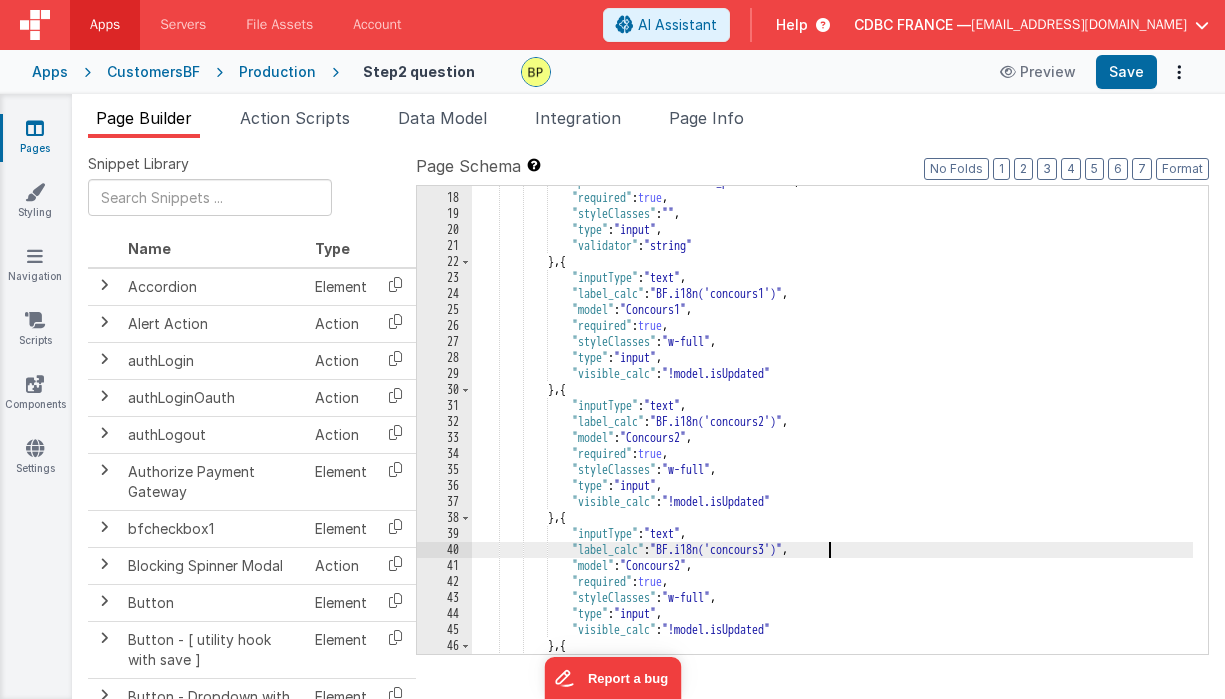 drag, startPoint x: 726, startPoint y: 561, endPoint x: 732, endPoint y: 597, distance: 36.496574 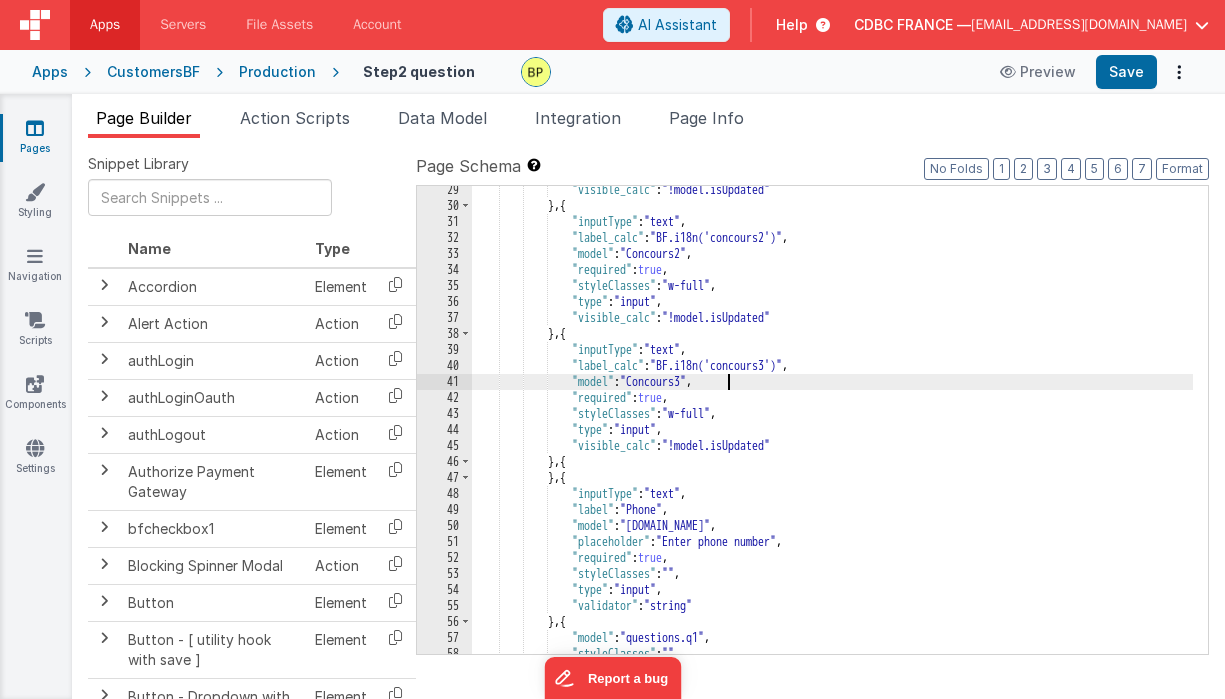 scroll, scrollTop: 649, scrollLeft: 0, axis: vertical 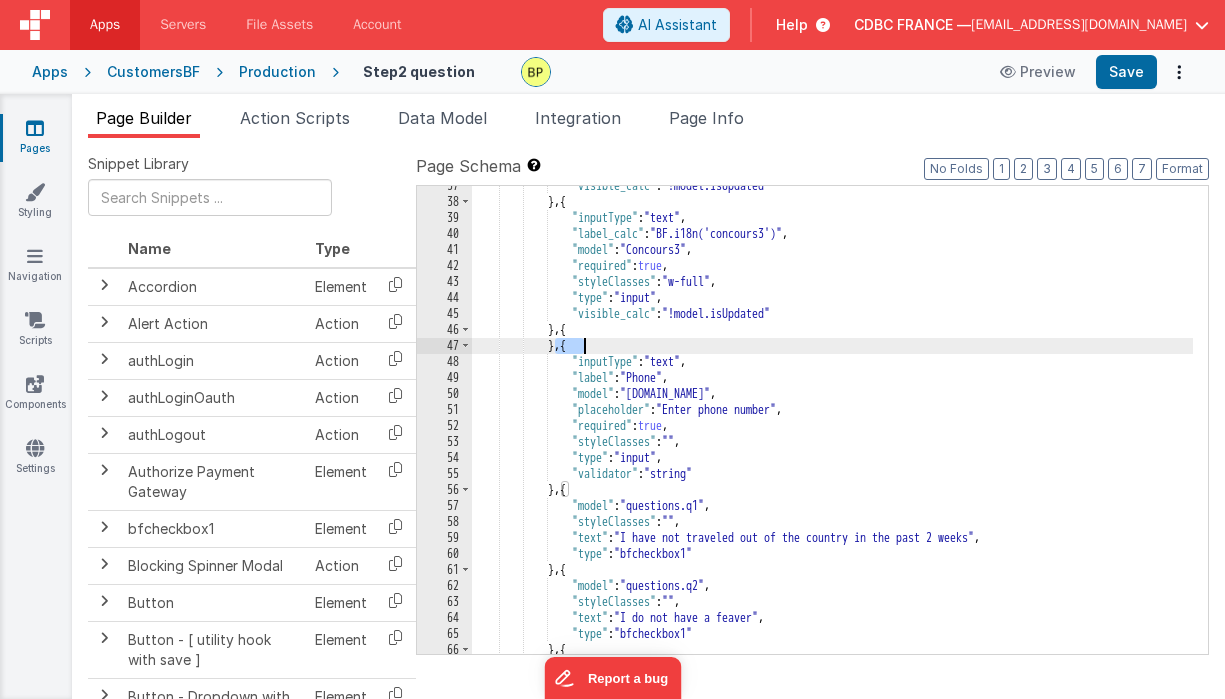 drag, startPoint x: 556, startPoint y: 345, endPoint x: 623, endPoint y: 342, distance: 67.06713 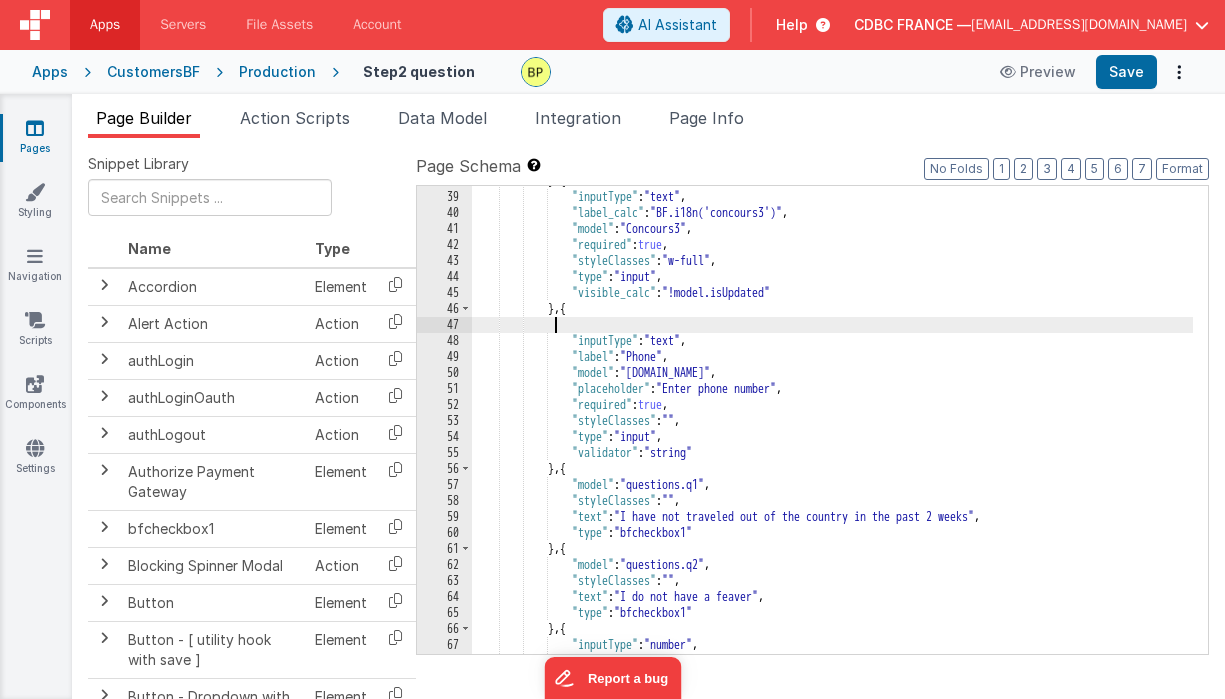 scroll, scrollTop: 670, scrollLeft: 0, axis: vertical 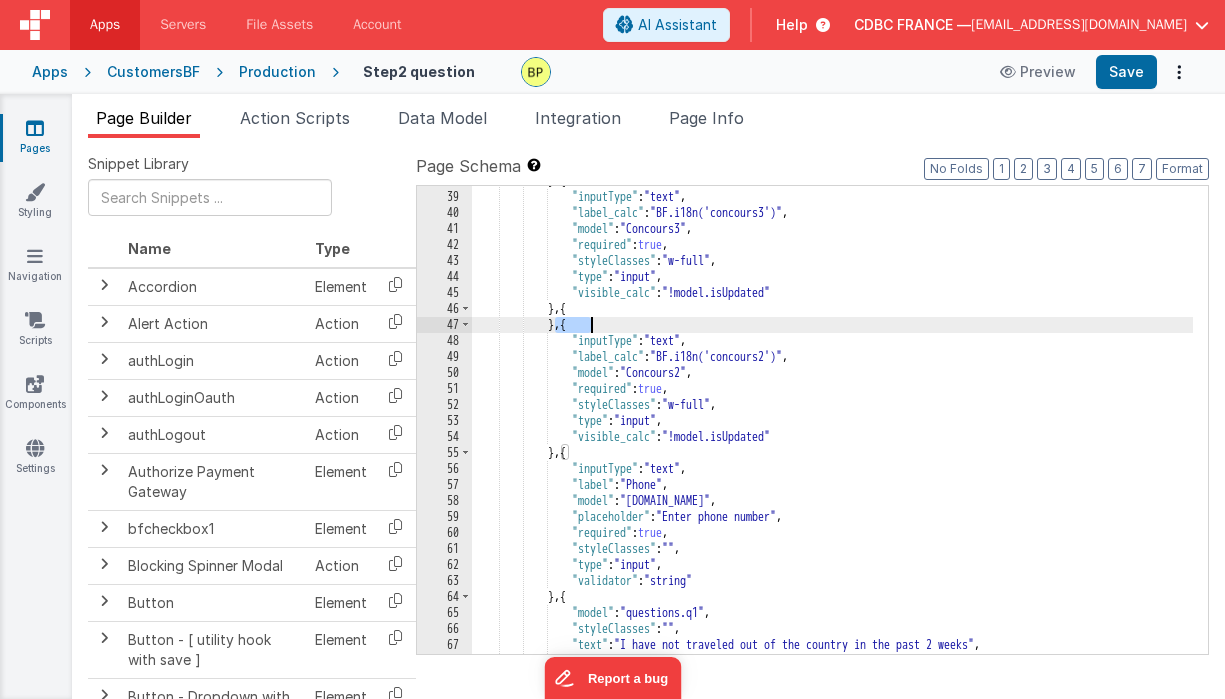 drag, startPoint x: 558, startPoint y: 327, endPoint x: 629, endPoint y: 327, distance: 71 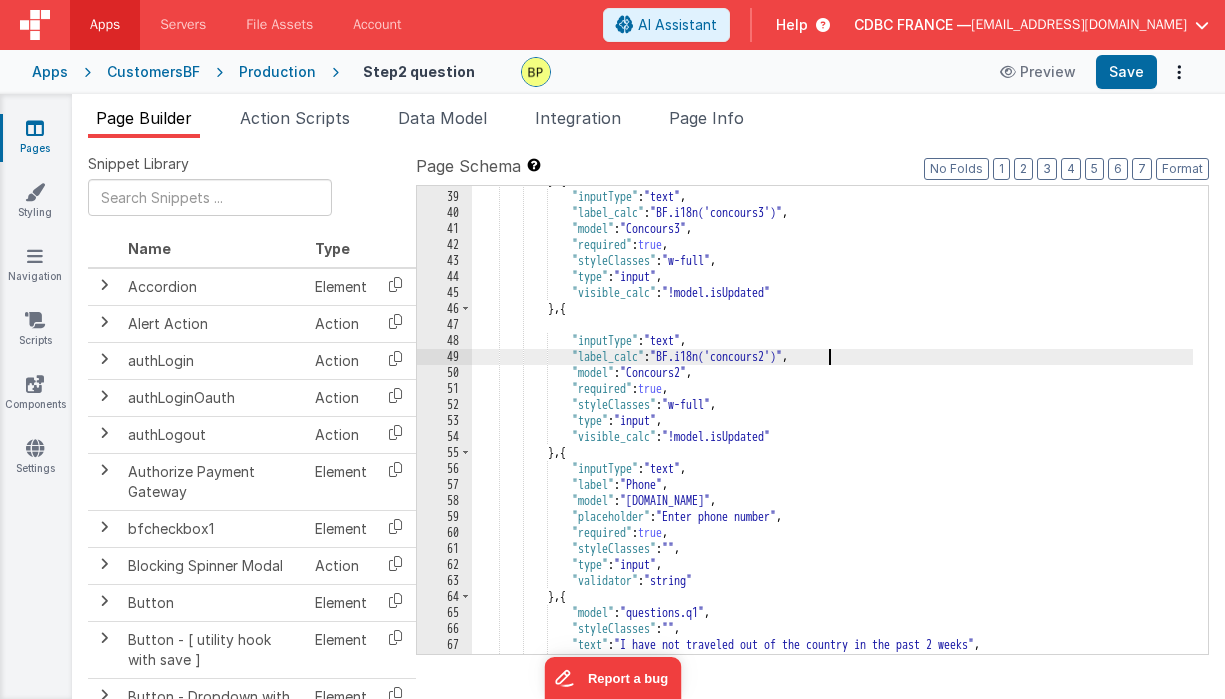click on "} ,  {                     "inputType" :  "text" ,                     "label_calc" :  "BF.i18n('concours3')" ,                     "model" :  "Concours3" ,                     "required" :  true ,                     "styleClasses" :  "w-full" ,                     "type" :  "input" ,                     "visible_calc" :  "!model.isUpdated"                } , {                                   "inputType" :  "text" ,                     "label_calc" :  "BF.i18n('concours2')" ,                     "model" :  "Concours2" ,                     "required" :  true ,                     "styleClasses" :  "w-full" ,                     "type" :  "input" ,                     "visible_calc" :  "!model.isUpdated"                } , {                     "inputType" :  "text" ,                     "label" :  "Phone" ,                     "model" :  "[DOMAIN_NAME]" ,                     "placeholder" :  "Enter phone number" ,                     "required" :  true ,                     "styleClasses" :" at bounding box center (832, 423) 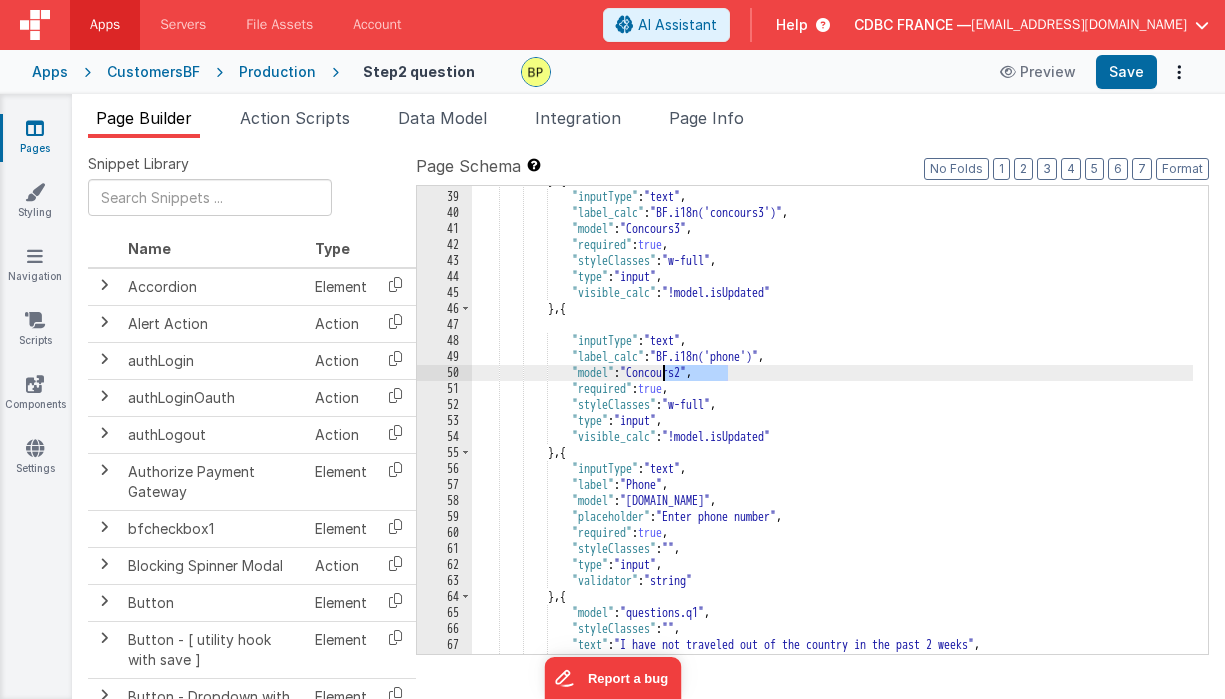 drag, startPoint x: 726, startPoint y: 373, endPoint x: 689, endPoint y: 416, distance: 56.727417 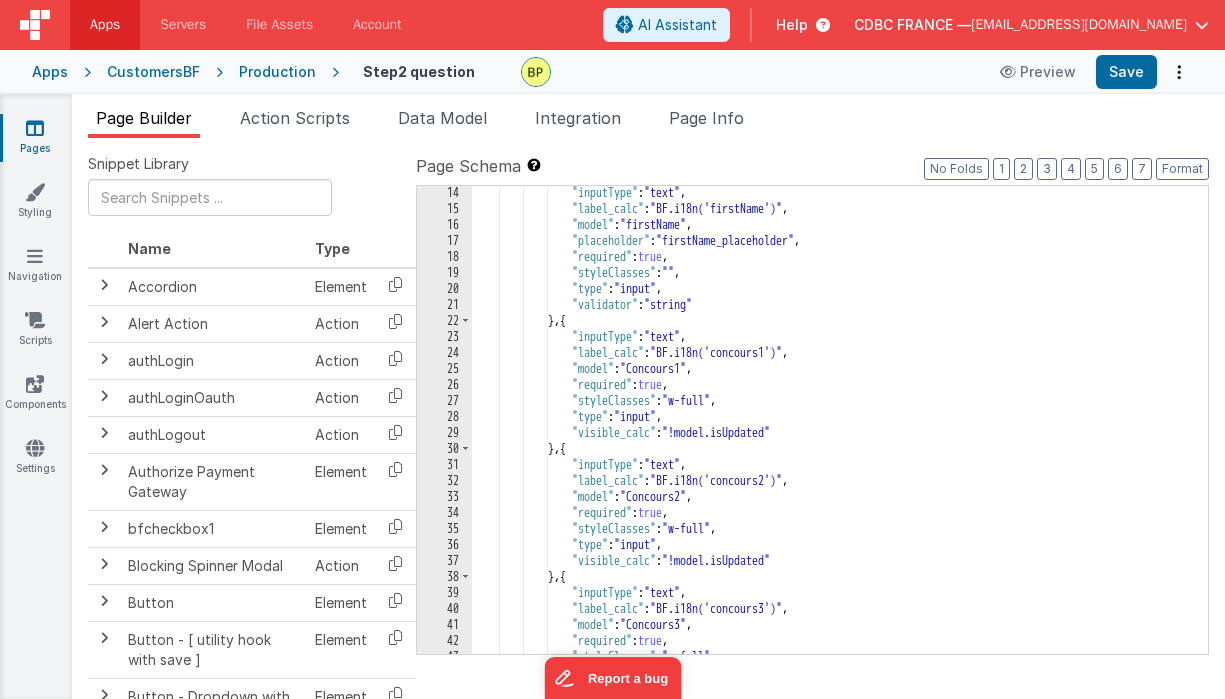 scroll, scrollTop: 274, scrollLeft: 0, axis: vertical 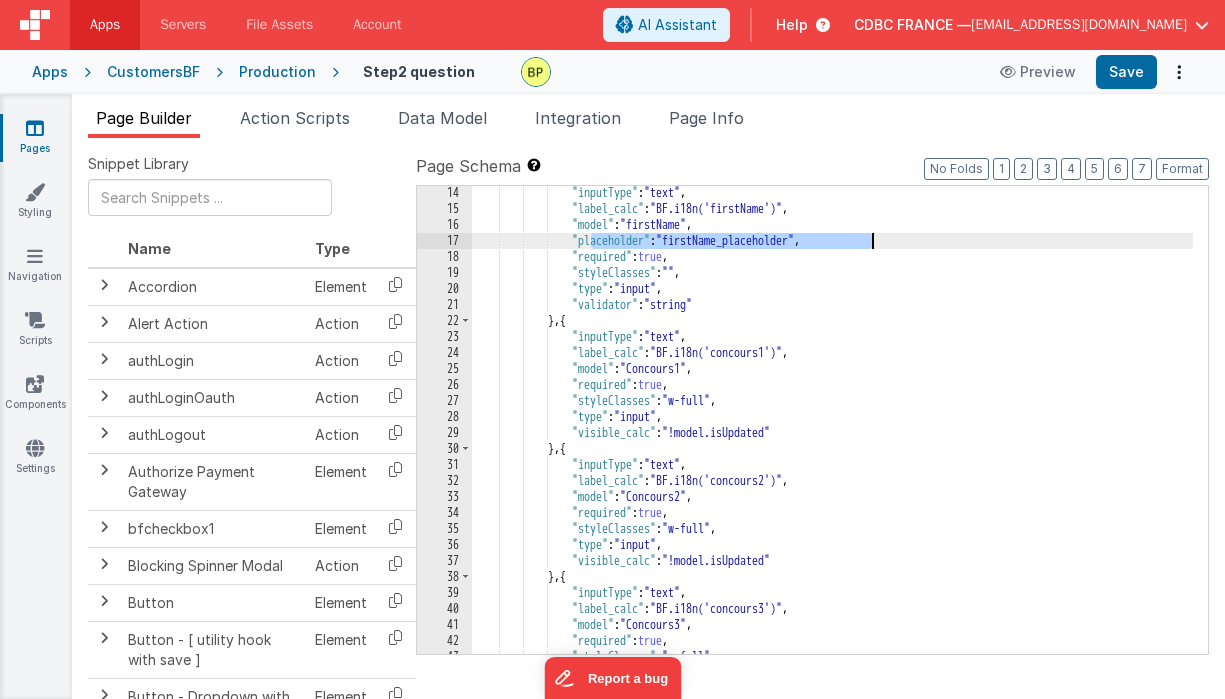 drag, startPoint x: 589, startPoint y: 240, endPoint x: 908, endPoint y: 239, distance: 319.00156 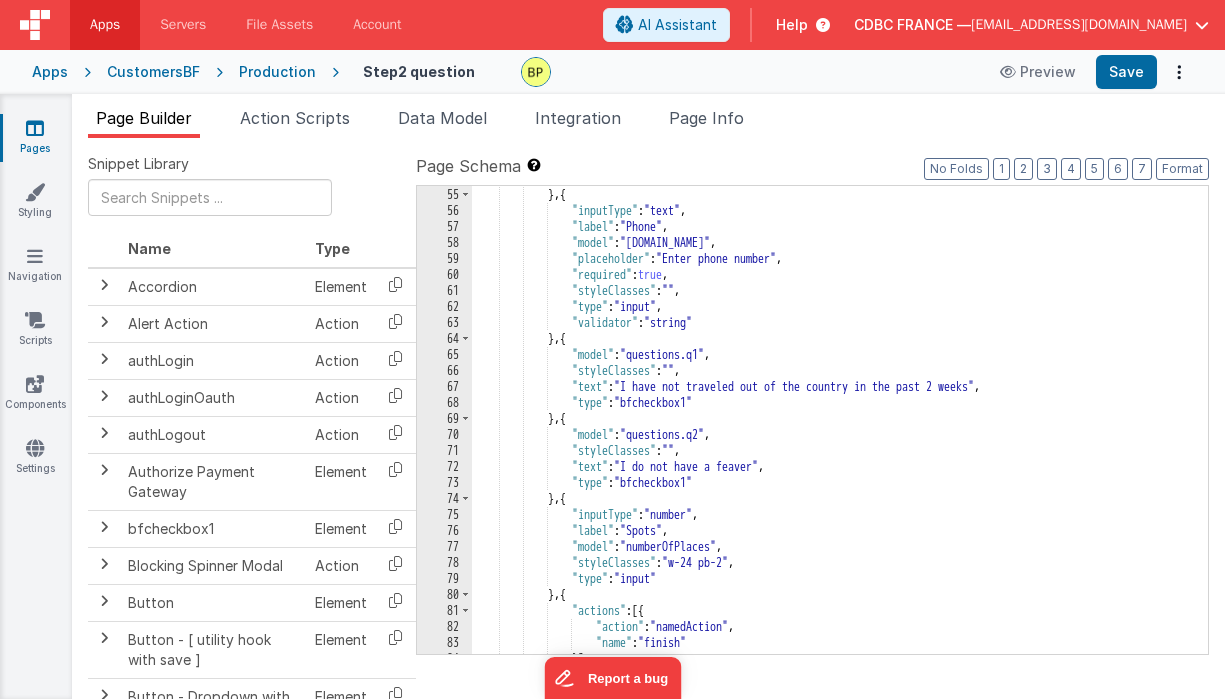 scroll, scrollTop: 926, scrollLeft: 0, axis: vertical 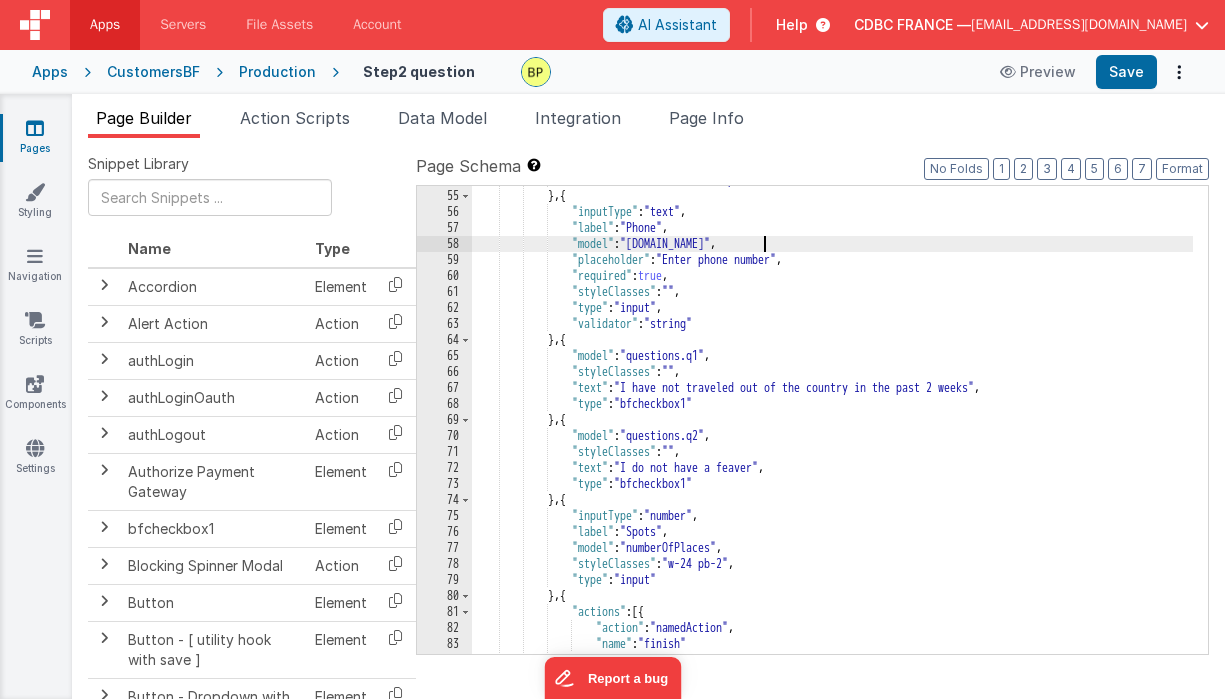 click on ""visible_calc" :  "!model.isUpdated"                } , {                     "inputType" :  "text" ,                     "label" :  "Phone" ,                     "model" :  "[DOMAIN_NAME]" ,                     "placeholder" :  "Enter phone number" ,                     "required" :  true ,                     "styleClasses" :  "" ,                     "type" :  "input" ,                     "validator" :  "string"                } ,  {                     "model" :  "questions.q1" ,                     "styleClasses" :  "" ,                     "text" :  "I have not traveled out of the country in the past 2 weeks" ,                     "type" :  "bfcheckbox1"                } ,  {                     "model" :  "questions.q2" ,                     "styleClasses" :  "" ,                     "text" :  "I do not have a feaver" ,                     "type" :  "bfcheckbox1"                } ,  {                     "inputType" :  "number" ,                     "label" :  "Spots" ,           :" at bounding box center (832, 422) 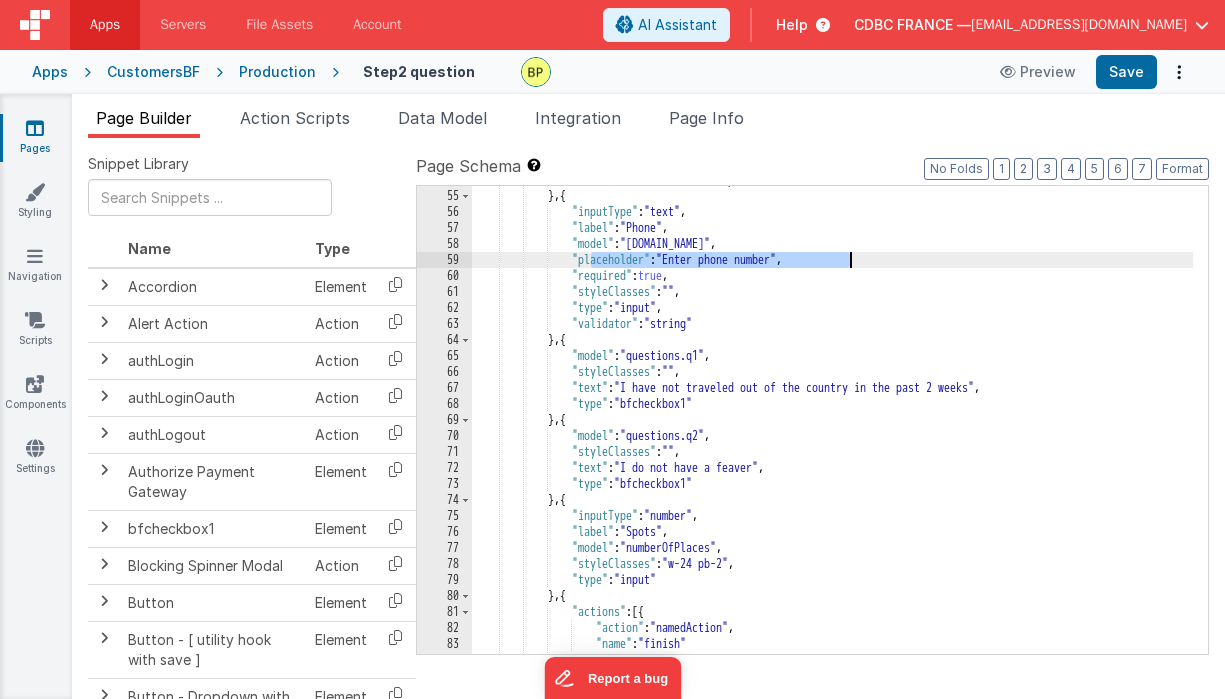 drag, startPoint x: 592, startPoint y: 257, endPoint x: 878, endPoint y: 259, distance: 286.007 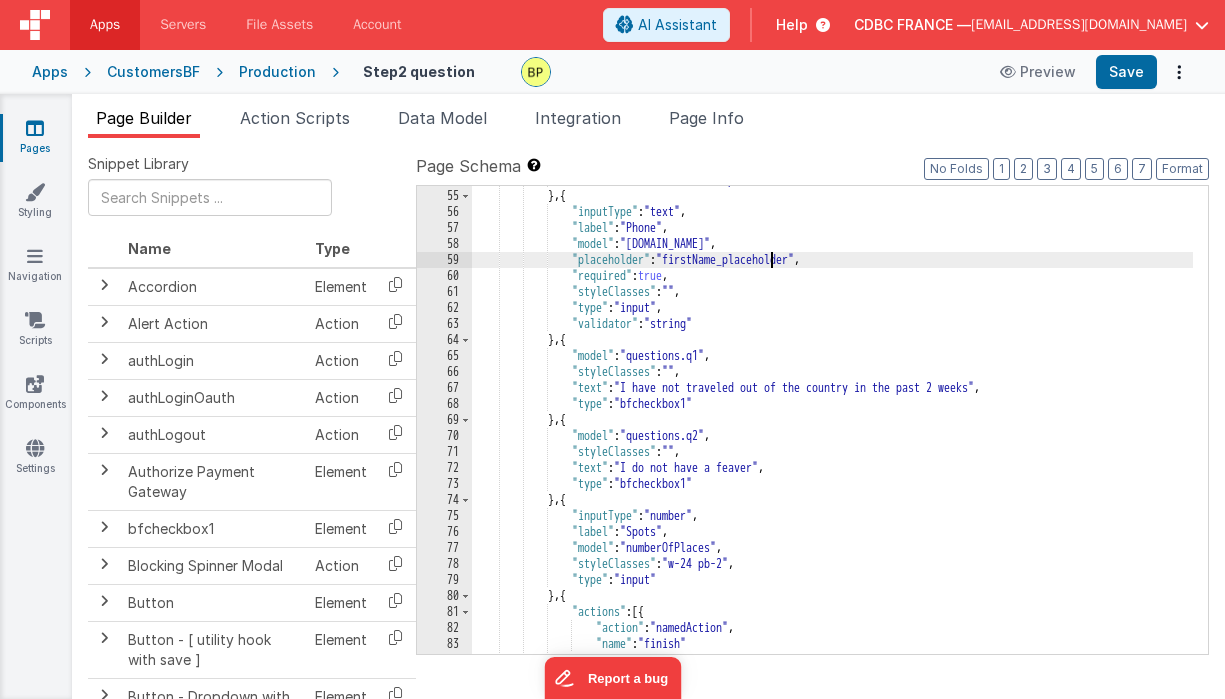 drag, startPoint x: 769, startPoint y: 258, endPoint x: 778, endPoint y: 298, distance: 41 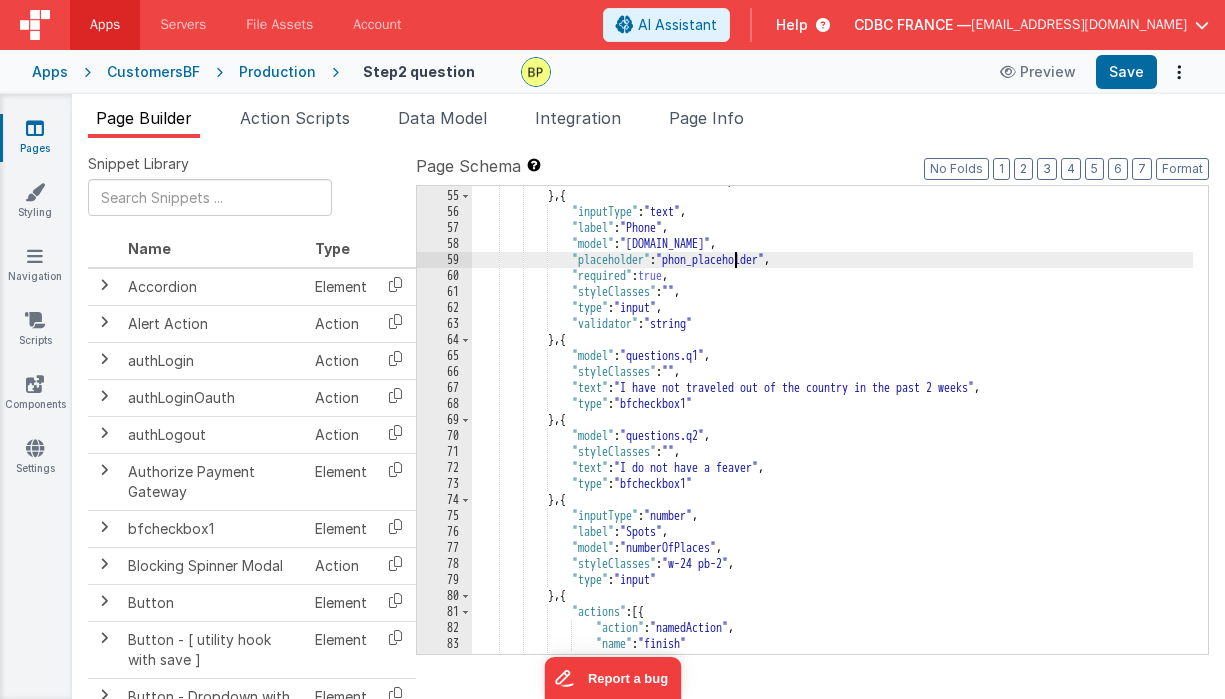 type 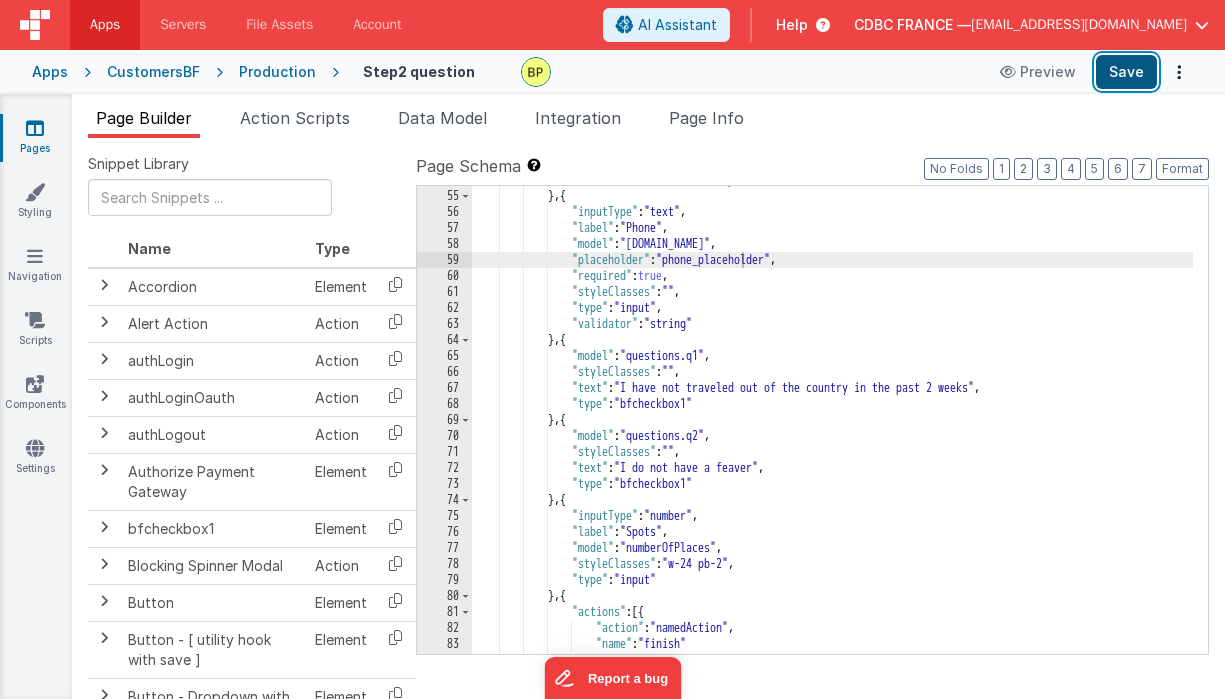 click on "Save" at bounding box center [1126, 72] 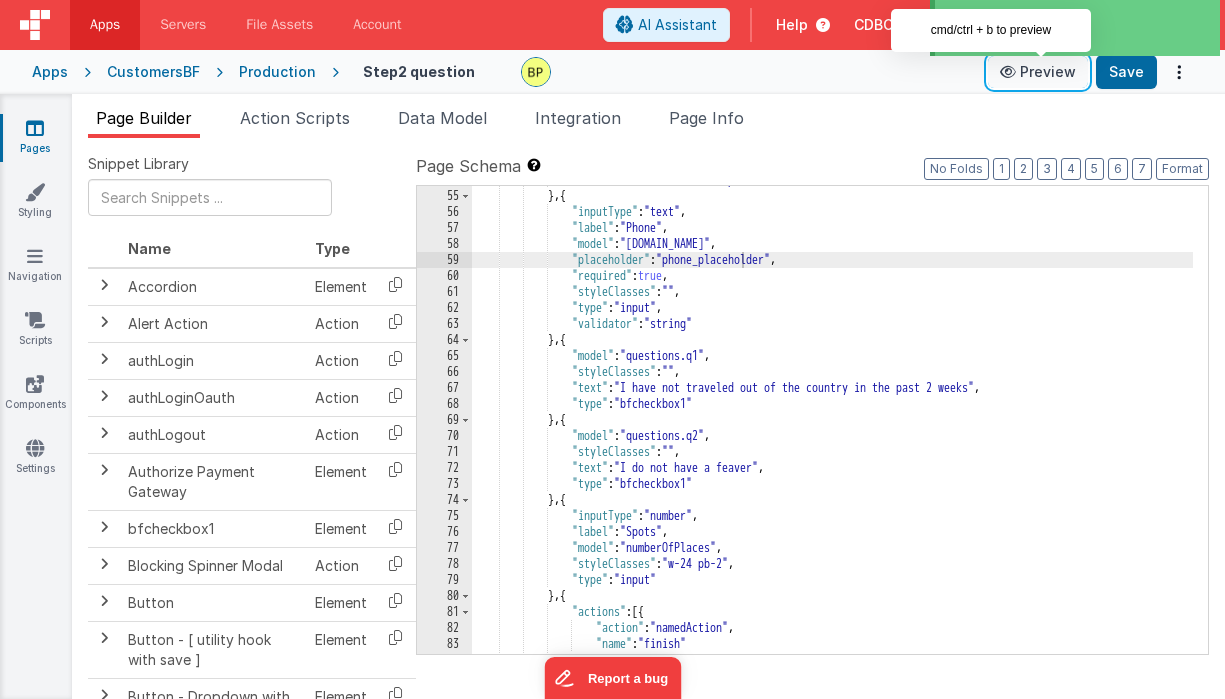 click on "Preview" at bounding box center (1038, 72) 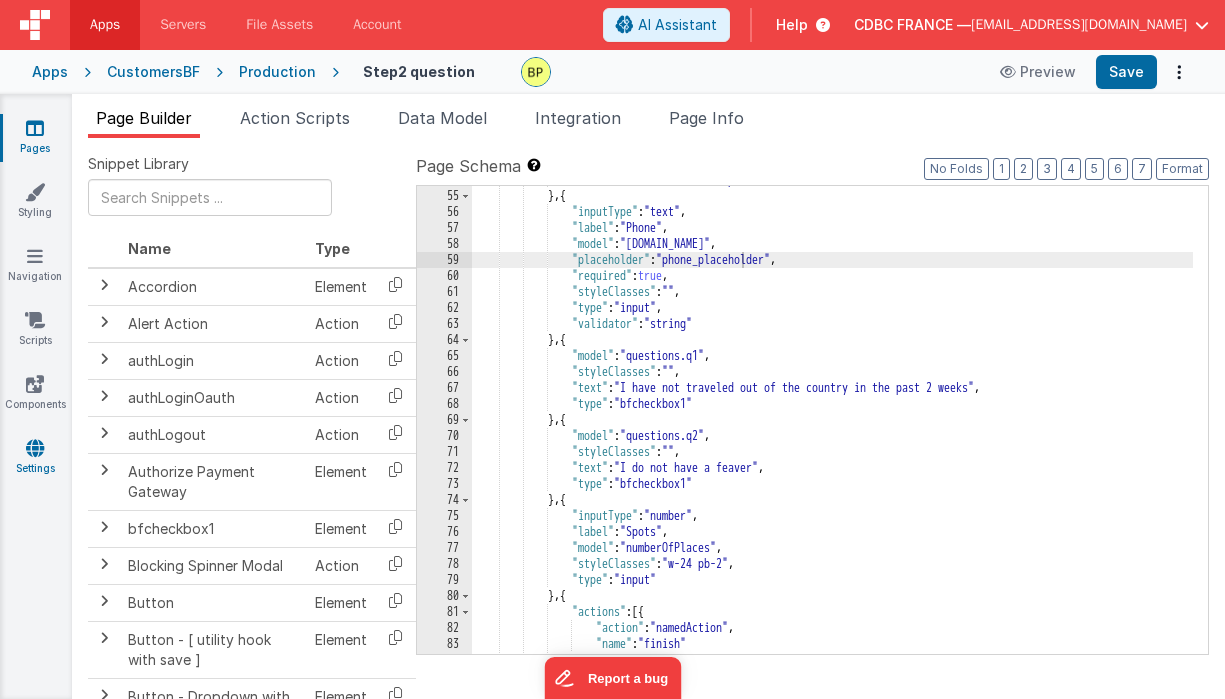 click on "Settings" at bounding box center (35, 458) 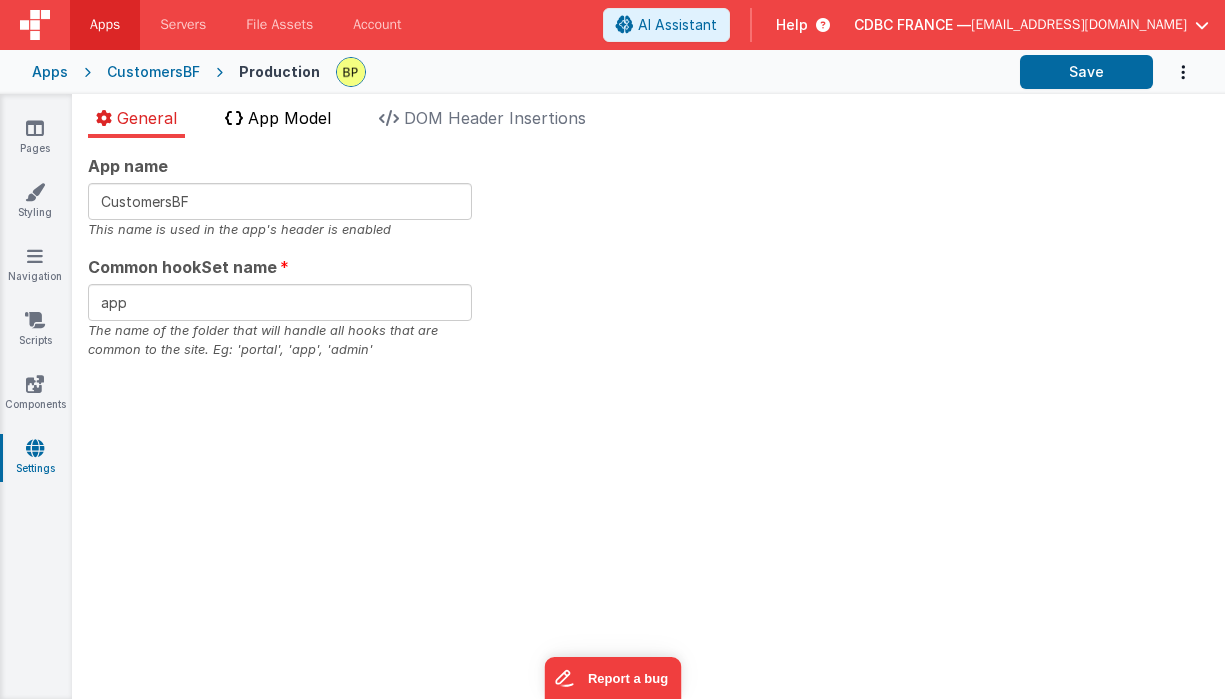 click on "App Model" at bounding box center (289, 118) 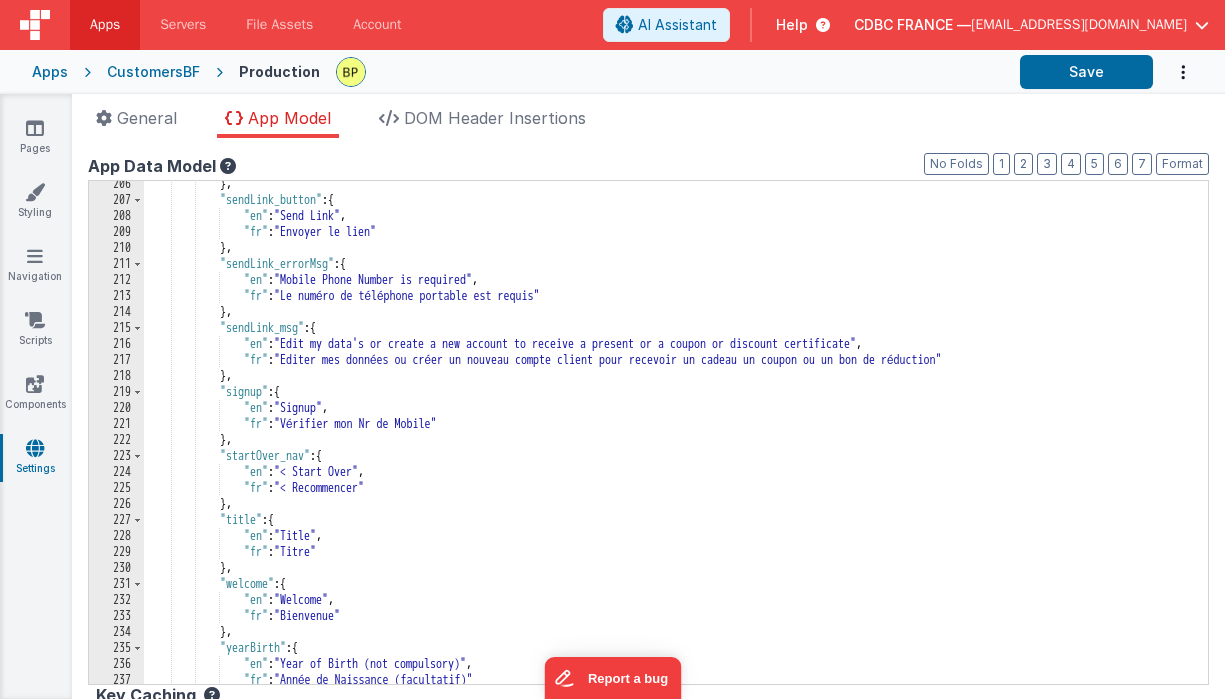 scroll, scrollTop: 2516, scrollLeft: 0, axis: vertical 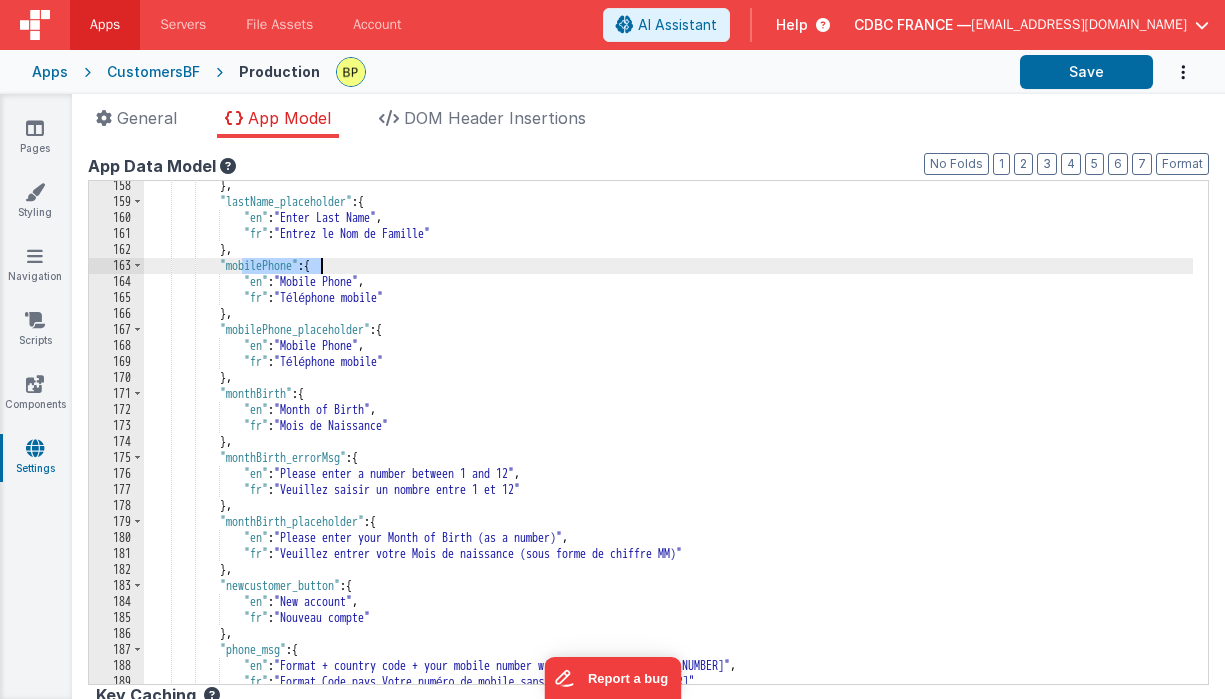 drag, startPoint x: 241, startPoint y: 267, endPoint x: 321, endPoint y: 273, distance: 80.224686 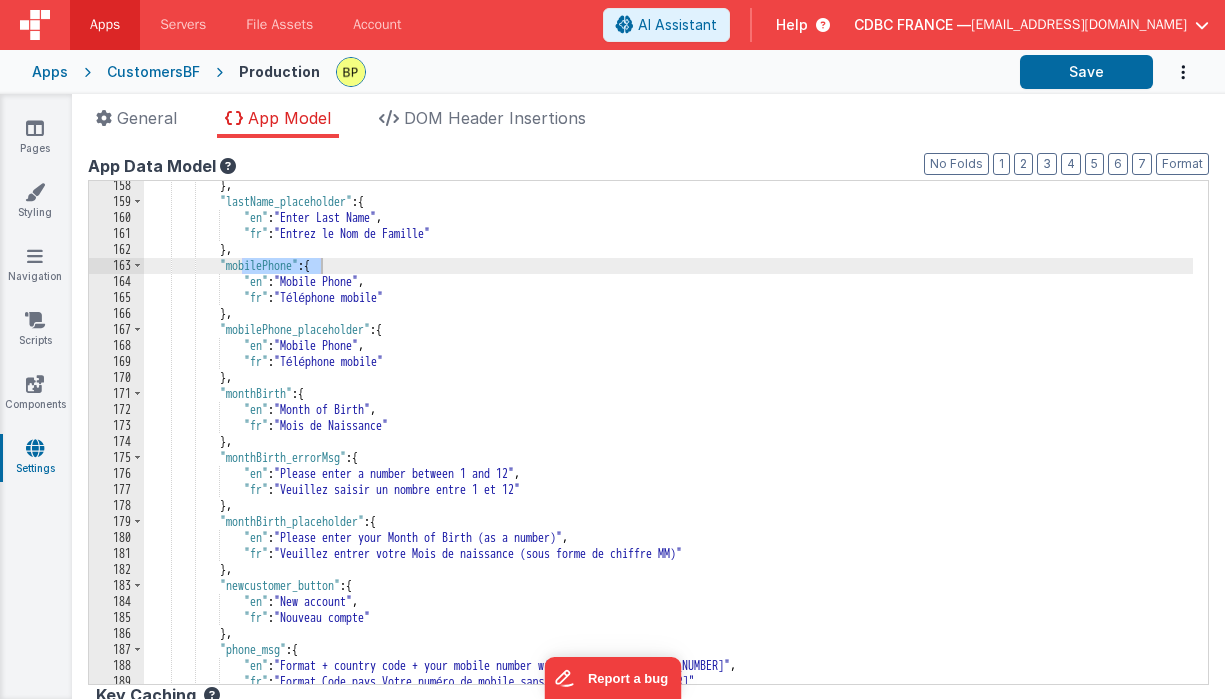 click on "Apps" at bounding box center [50, 72] 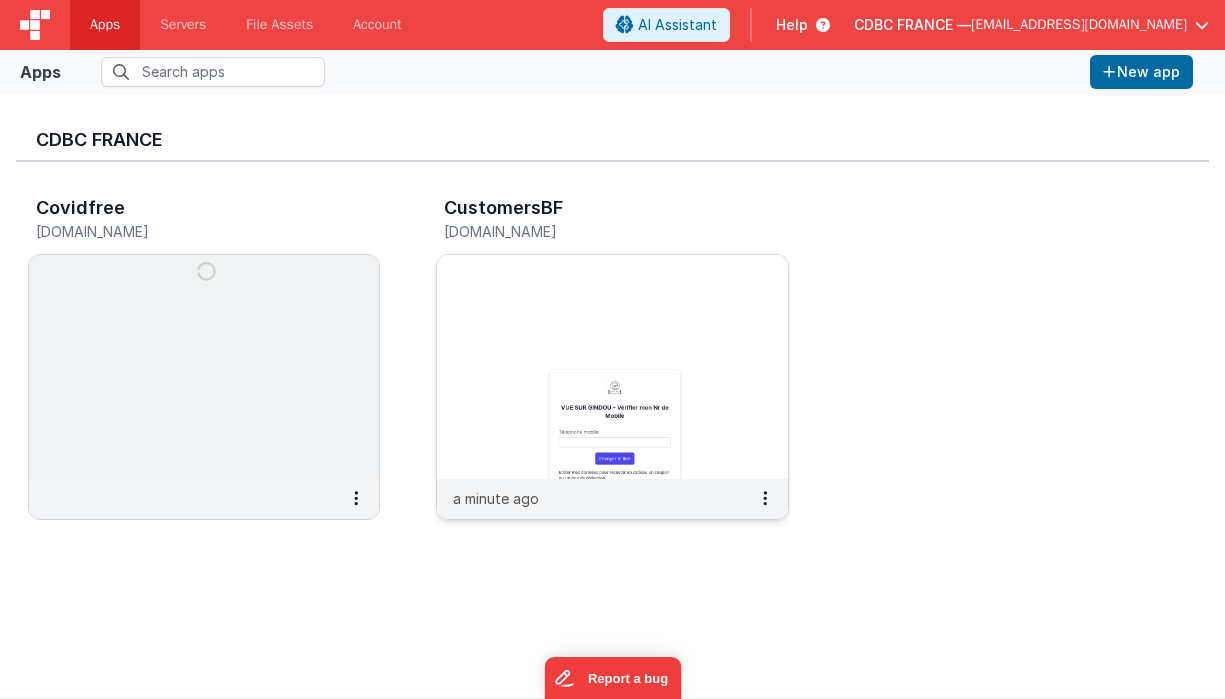 click at bounding box center [612, 367] 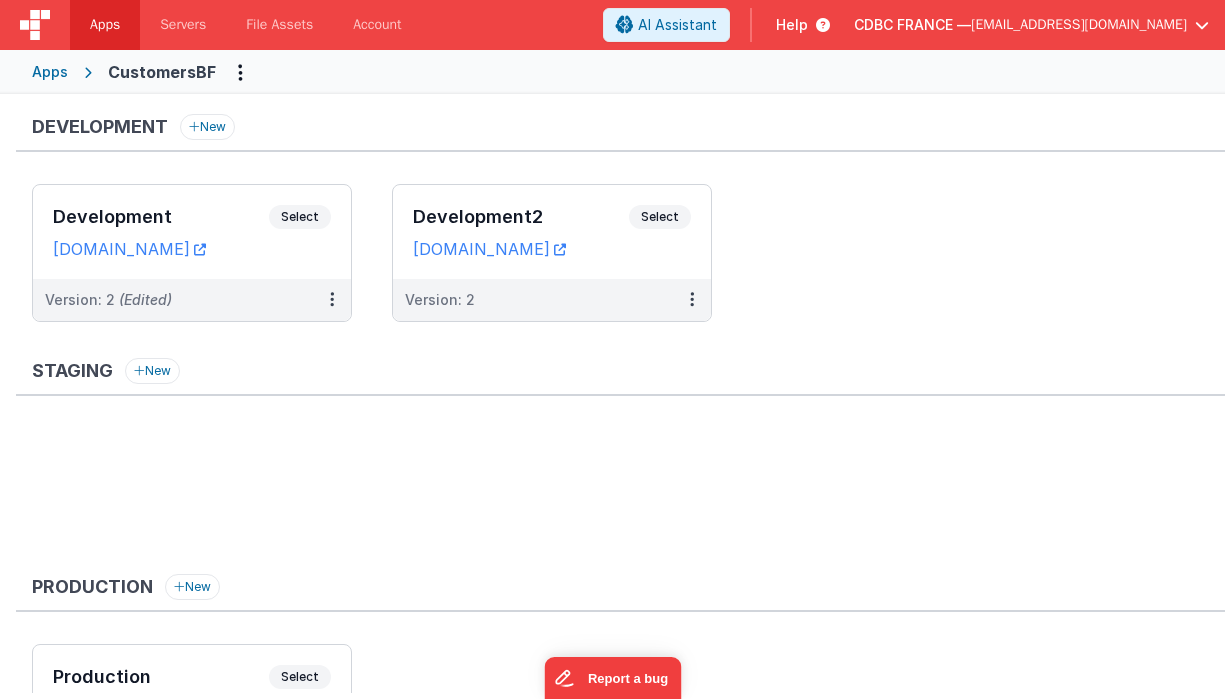 scroll, scrollTop: 157, scrollLeft: 0, axis: vertical 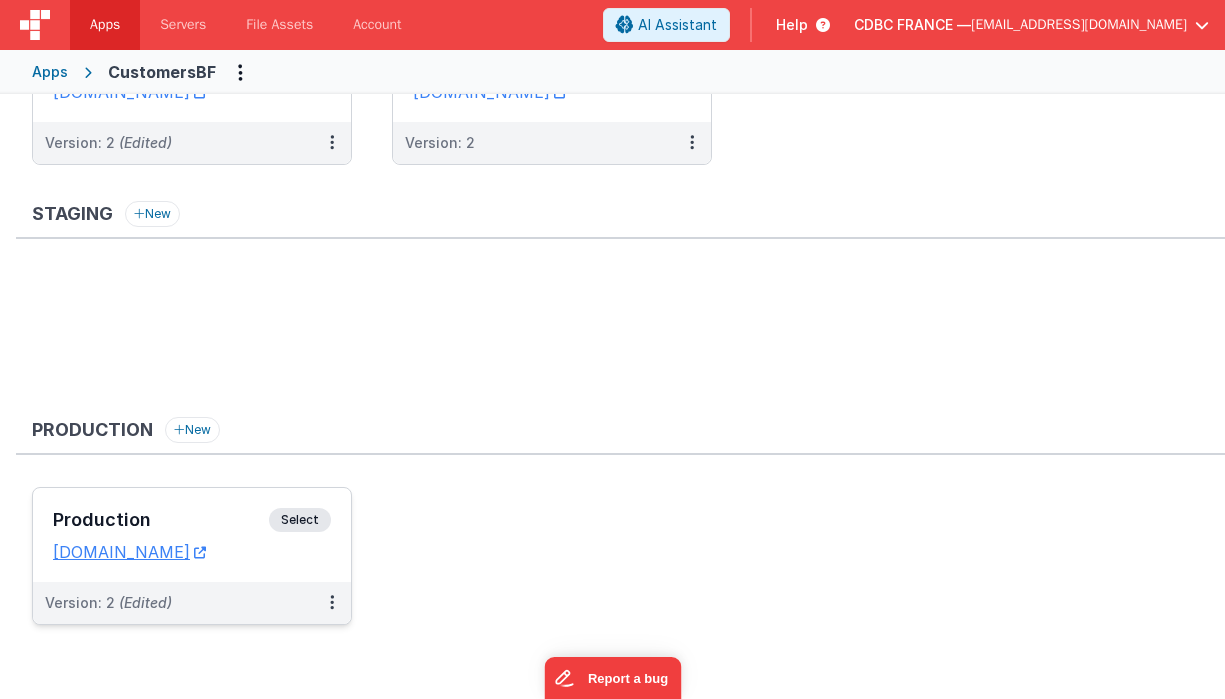 click on "Select" at bounding box center (300, 520) 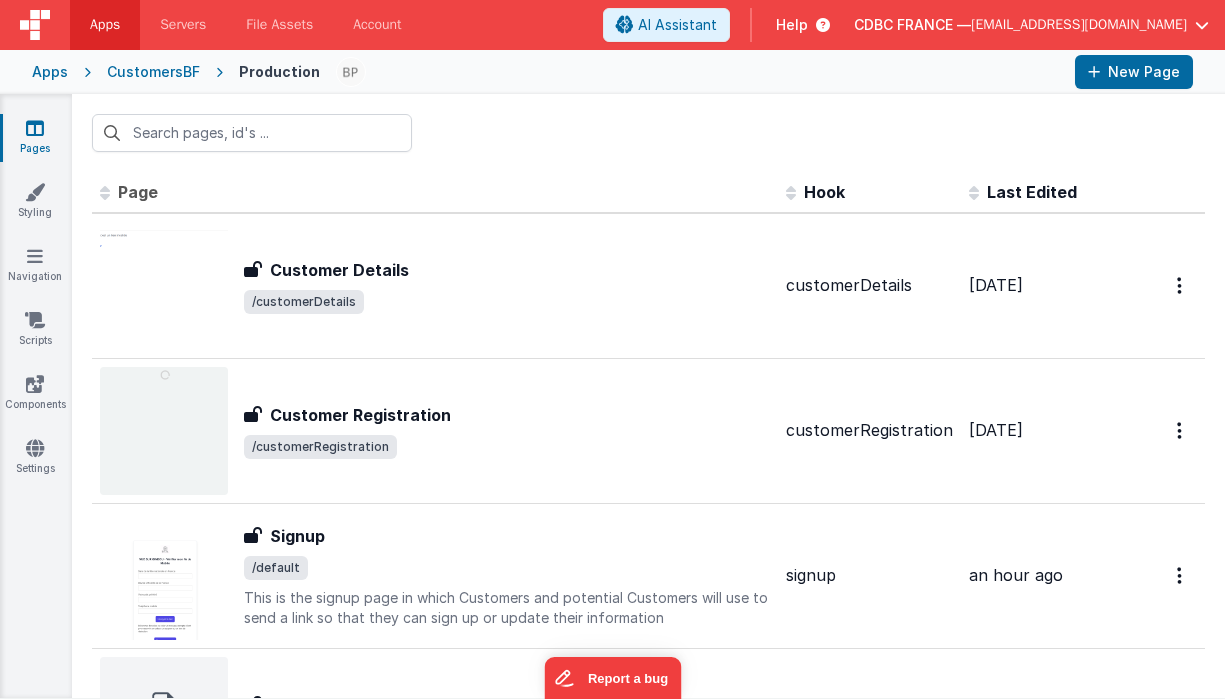 click at bounding box center [35, 128] 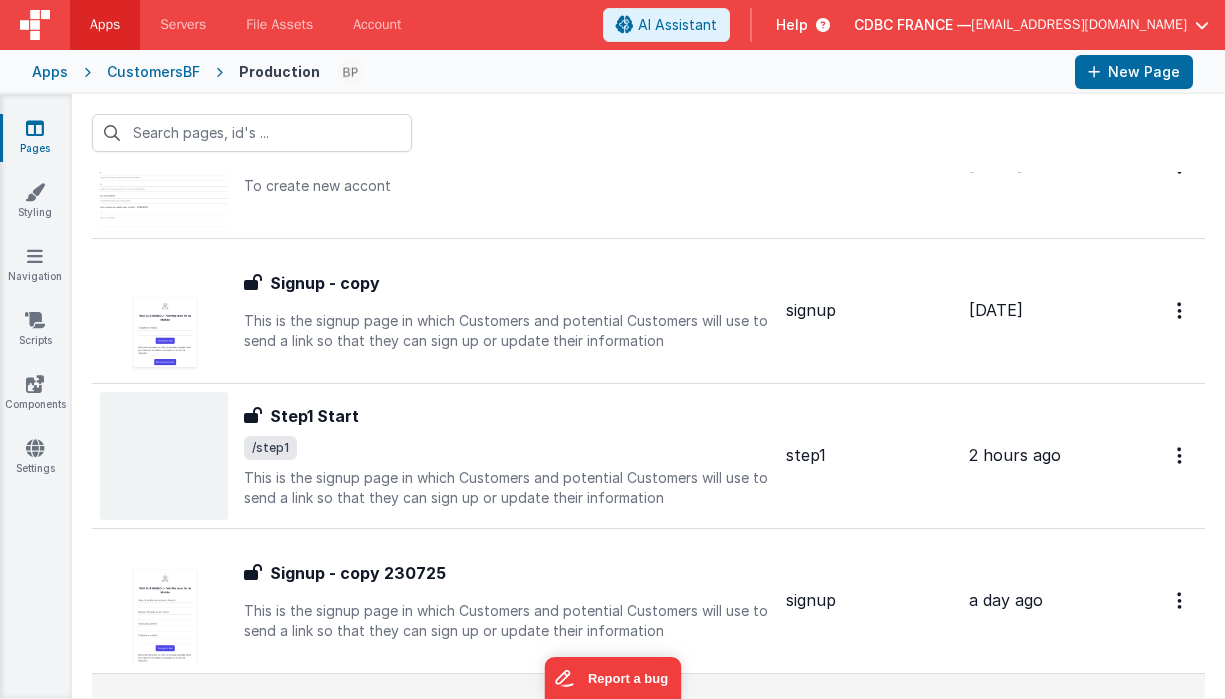 scroll, scrollTop: 1352, scrollLeft: 0, axis: vertical 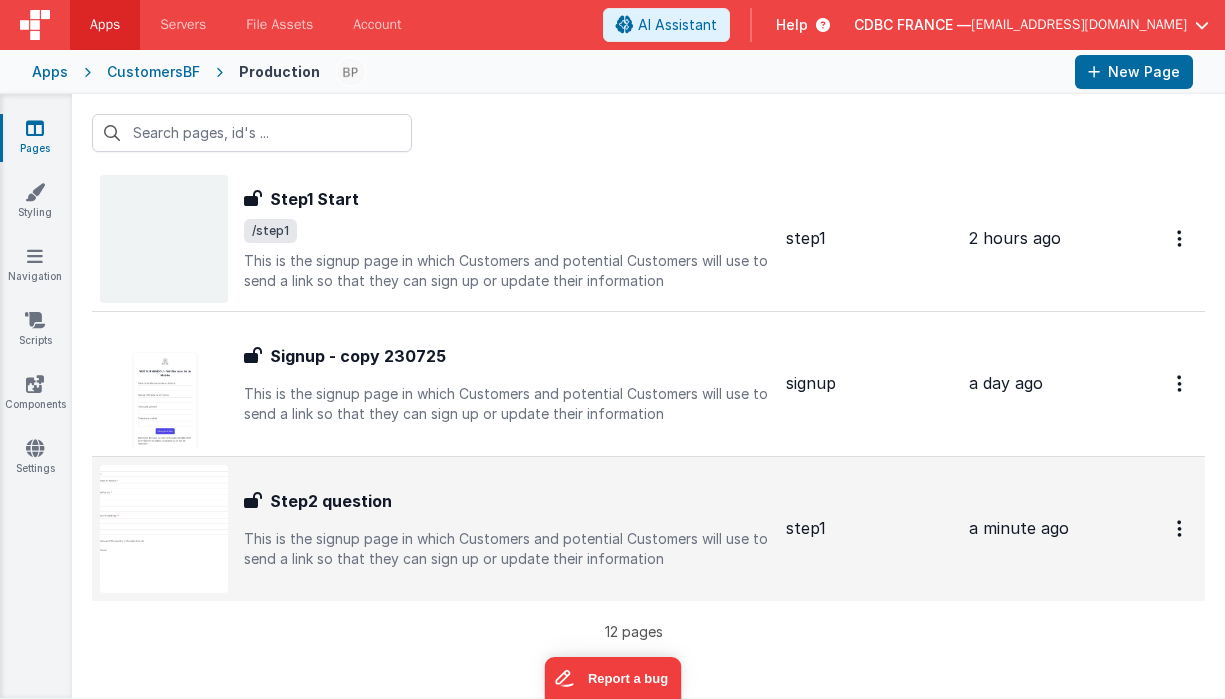 click on "Step2 question" at bounding box center [331, 501] 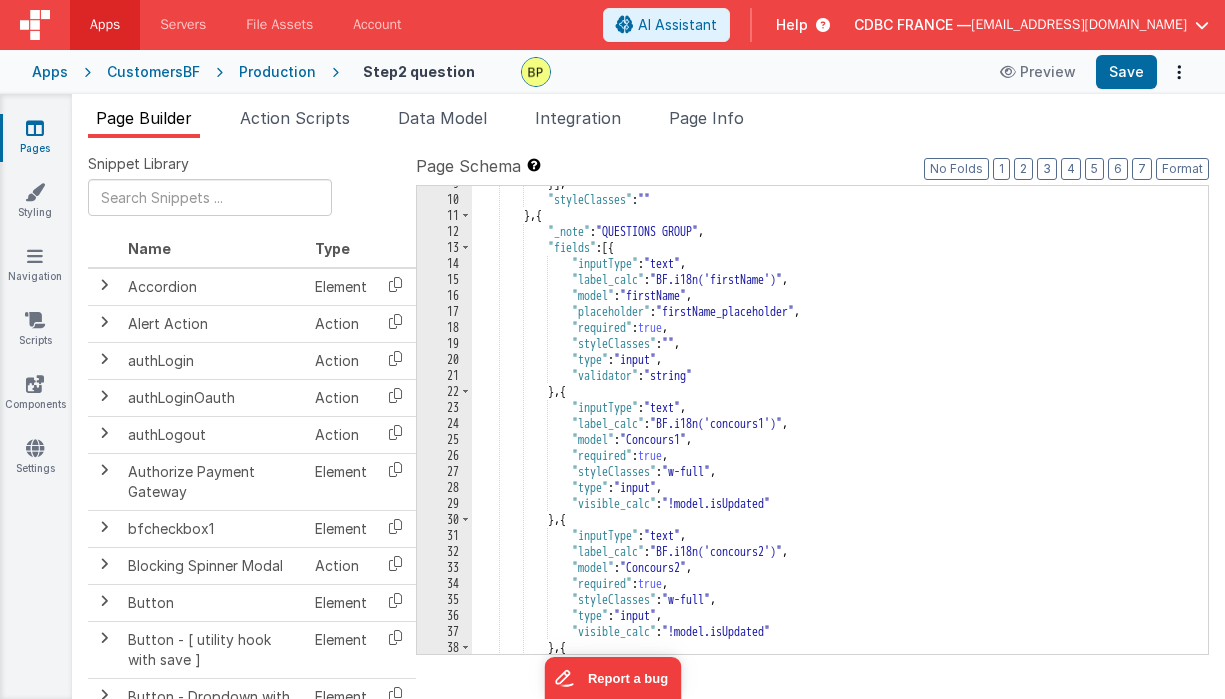 scroll, scrollTop: 579, scrollLeft: 0, axis: vertical 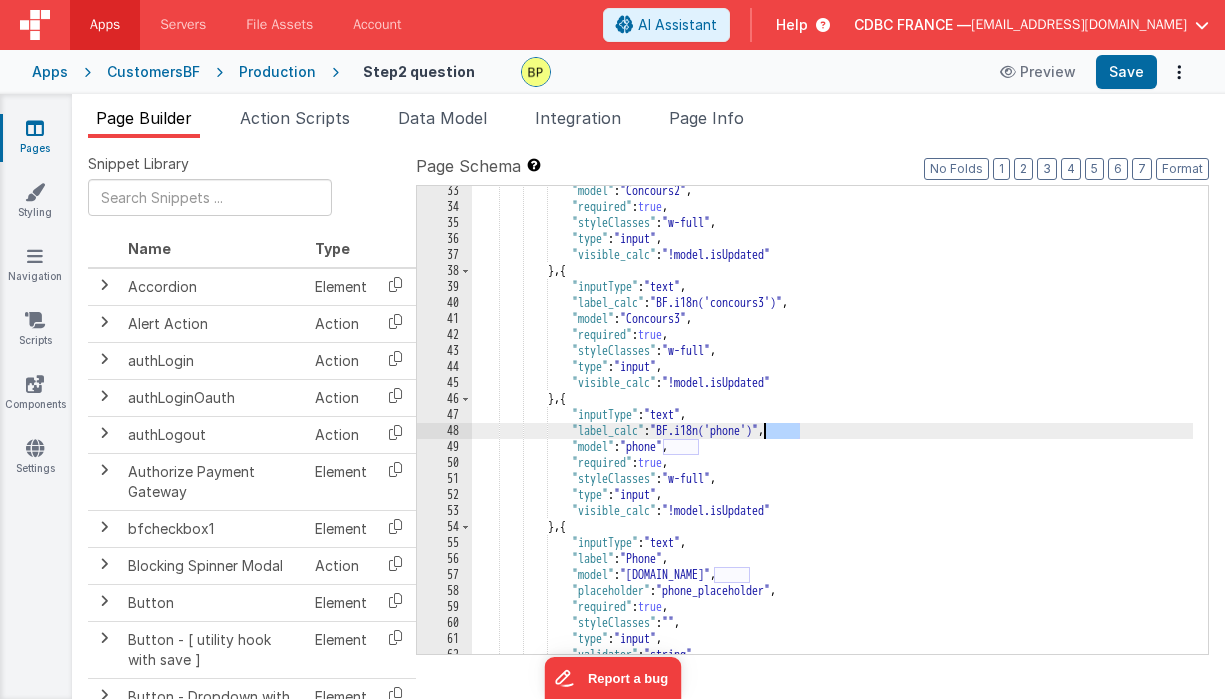 drag, startPoint x: 799, startPoint y: 427, endPoint x: 768, endPoint y: 442, distance: 34.43835 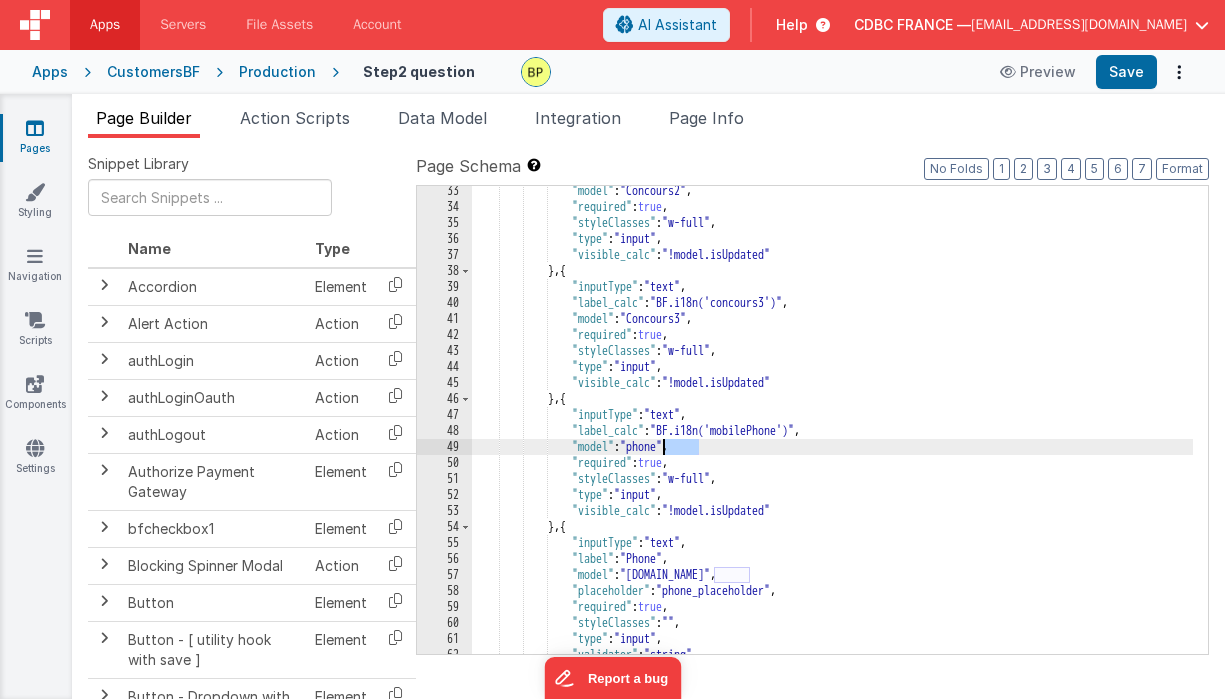 drag, startPoint x: 701, startPoint y: 443, endPoint x: 672, endPoint y: 457, distance: 32.202484 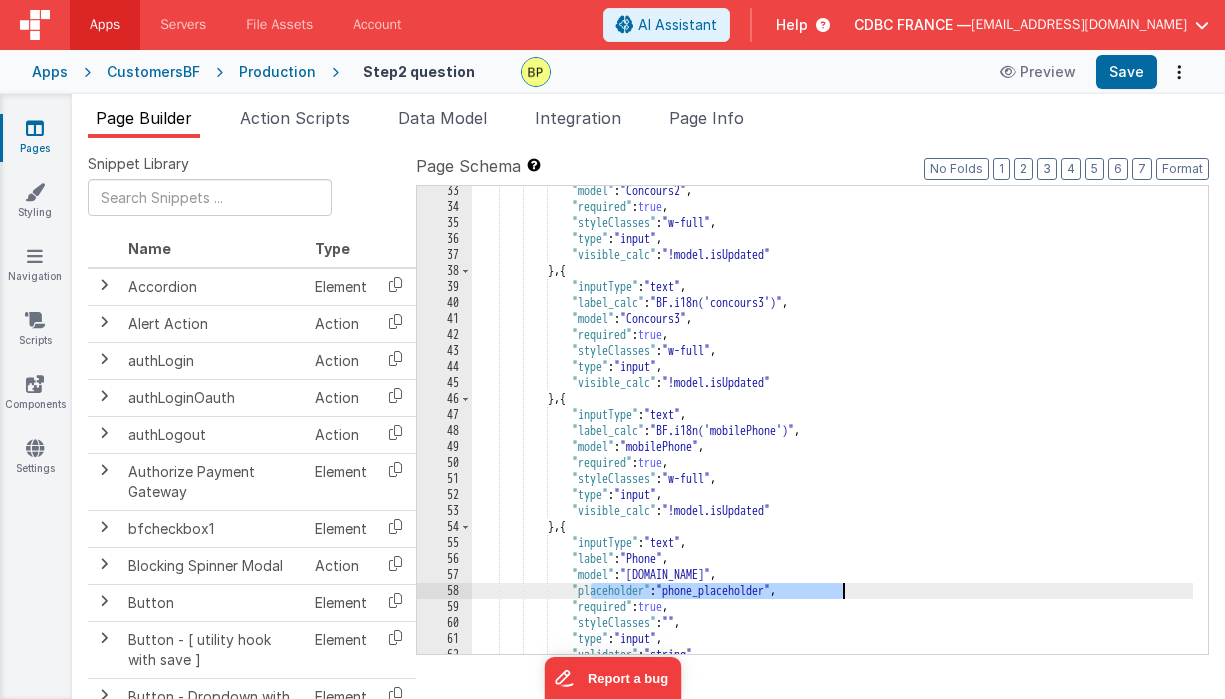 drag, startPoint x: 594, startPoint y: 591, endPoint x: 848, endPoint y: 589, distance: 254.00787 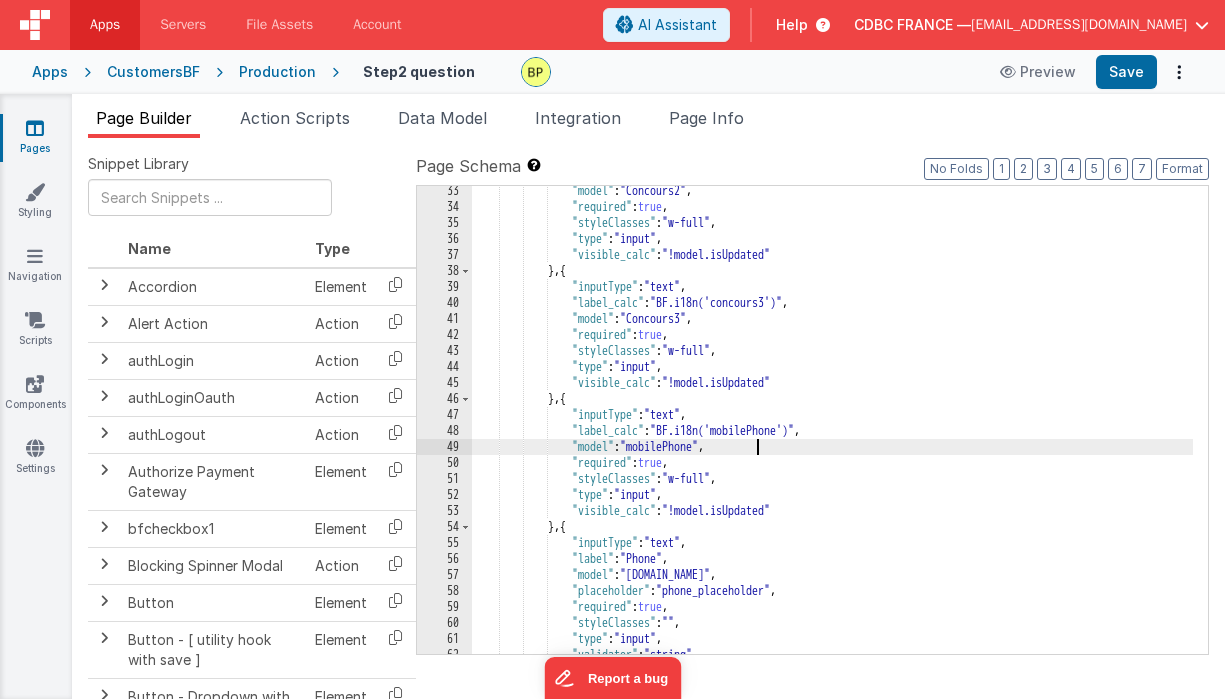 click on ""model" :  "Concours2" ,                     "required" :  true ,                     "styleClasses" :  "w-full" ,                     "type" :  "input" ,                     "visible_calc" :  "!model.isUpdated"                } ,  {                     "inputType" :  "text" ,                     "label_calc" :  "BF.i18n('concours3')" ,                     "model" :  "Concours3" ,                     "required" :  true ,                     "styleClasses" :  "w-full" ,                     "type" :  "input" ,                     "visible_calc" :  "!model.isUpdated"                } ,  {                     "inputType" :  "text" ,                     "label_calc" :  "BF.i18n('mobilePhone')" ,                     "model" :  "mobilePhone" ,                     "required" :  true ,                     "styleClasses" :  "w-full" ,                     "type" :  "input" ,                     "visible_calc" :  "!model.isUpdated"                } ,  {                     "inputType" :  "text" ," at bounding box center (832, 433) 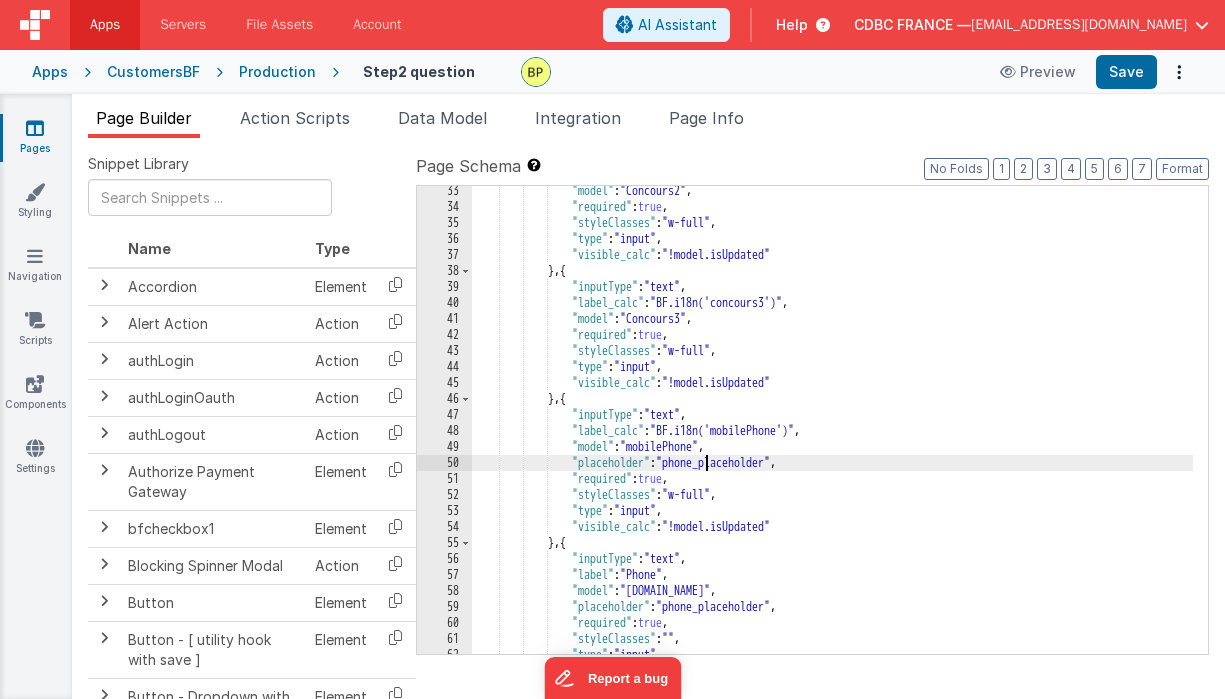 click on ""model" :  "Concours2" ,                     "required" :  true ,                     "styleClasses" :  "w-full" ,                     "type" :  "input" ,                     "visible_calc" :  "!model.isUpdated"                } ,  {                     "inputType" :  "text" ,                     "label_calc" :  "BF.i18n('concours3')" ,                     "model" :  "Concours3" ,                     "required" :  true ,                     "styleClasses" :  "w-full" ,                     "type" :  "input" ,                     "visible_calc" :  "!model.isUpdated"                } ,  {                     "inputType" :  "text" ,                     "label_calc" :  "BF.i18n('mobilePhone')" ,                     "model" :  "mobilePhone" ,                     "placeholder" :  "phone_placeholder" ,                     "required" :  true ,                     "styleClasses" :  "w-full" ,                     "type" :  "input" ,                     "visible_calc" :  "!model.isUpdated"           }" at bounding box center (832, 433) 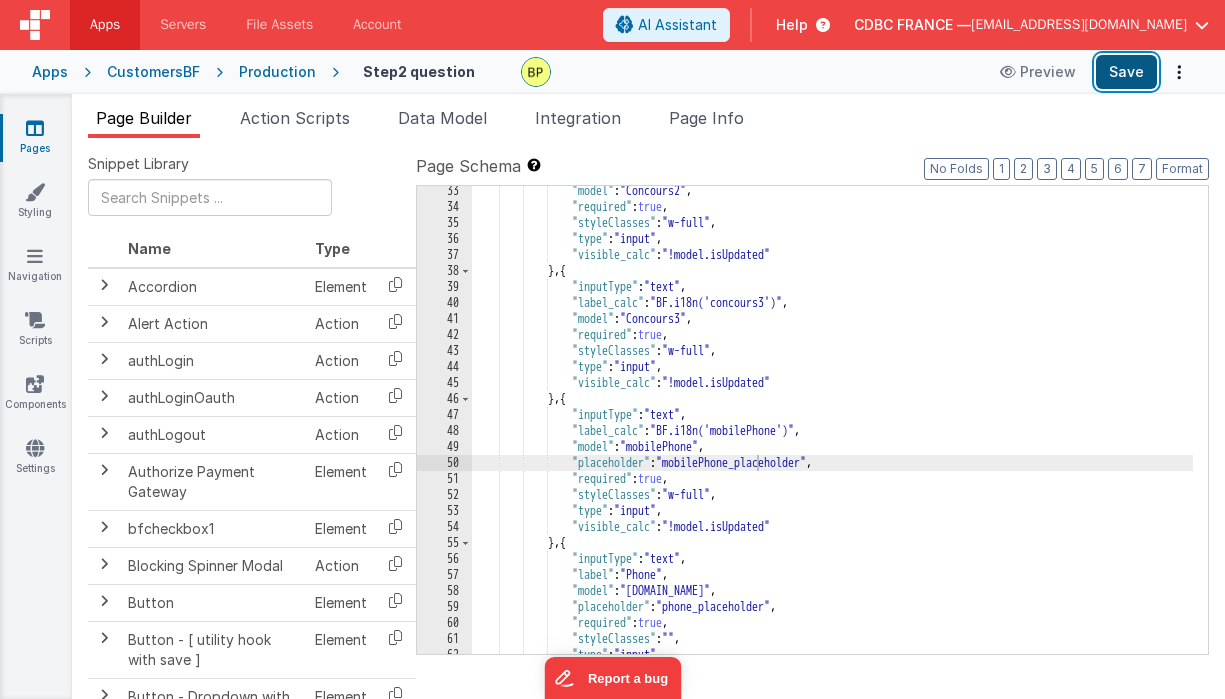 click on "Save" at bounding box center [1126, 72] 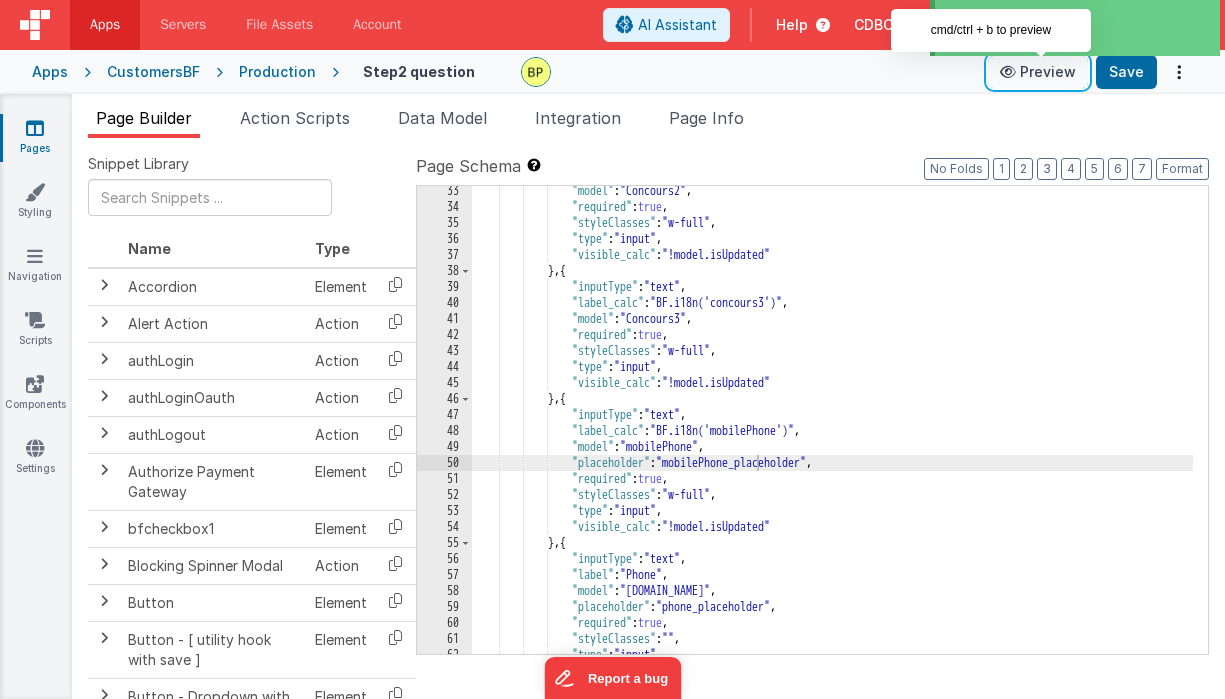 click on "Preview" at bounding box center [1038, 72] 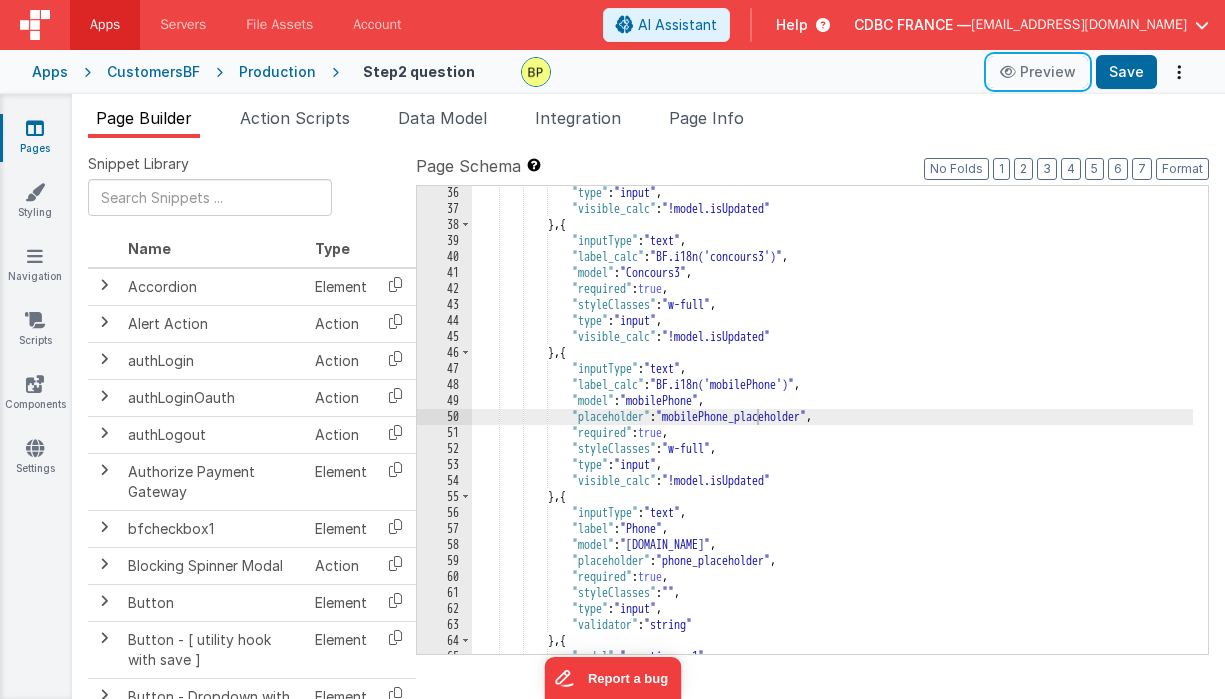 scroll, scrollTop: 756, scrollLeft: 0, axis: vertical 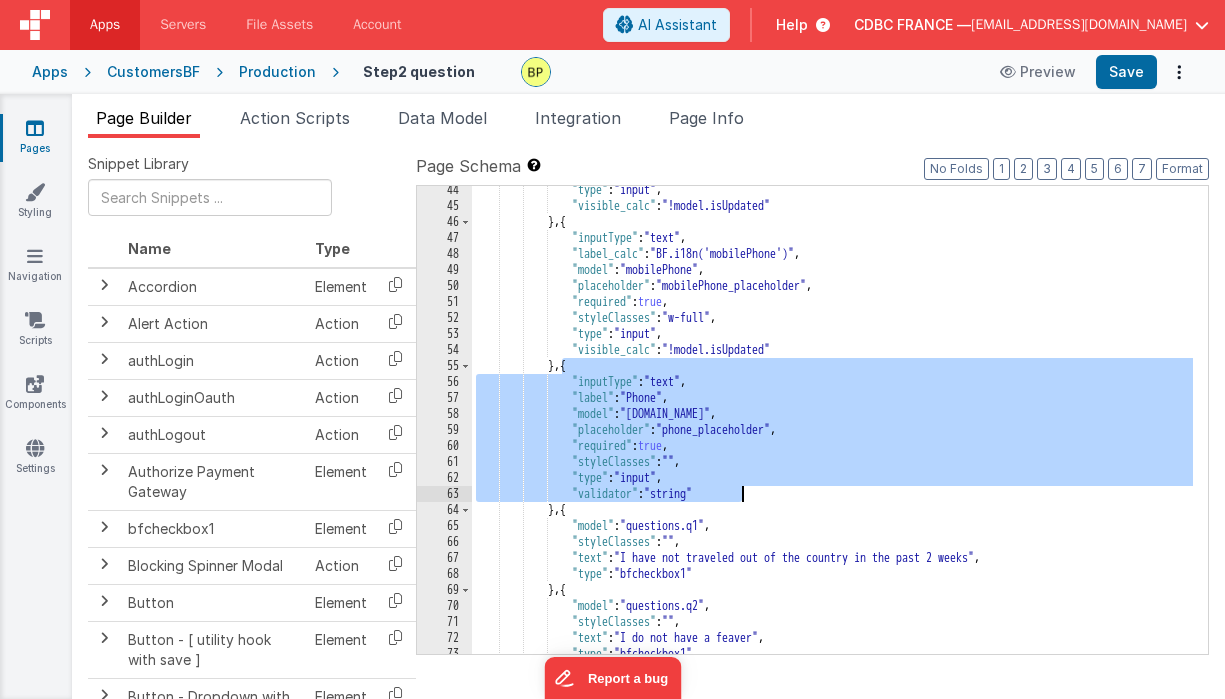 drag, startPoint x: 559, startPoint y: 371, endPoint x: 775, endPoint y: 493, distance: 248.07257 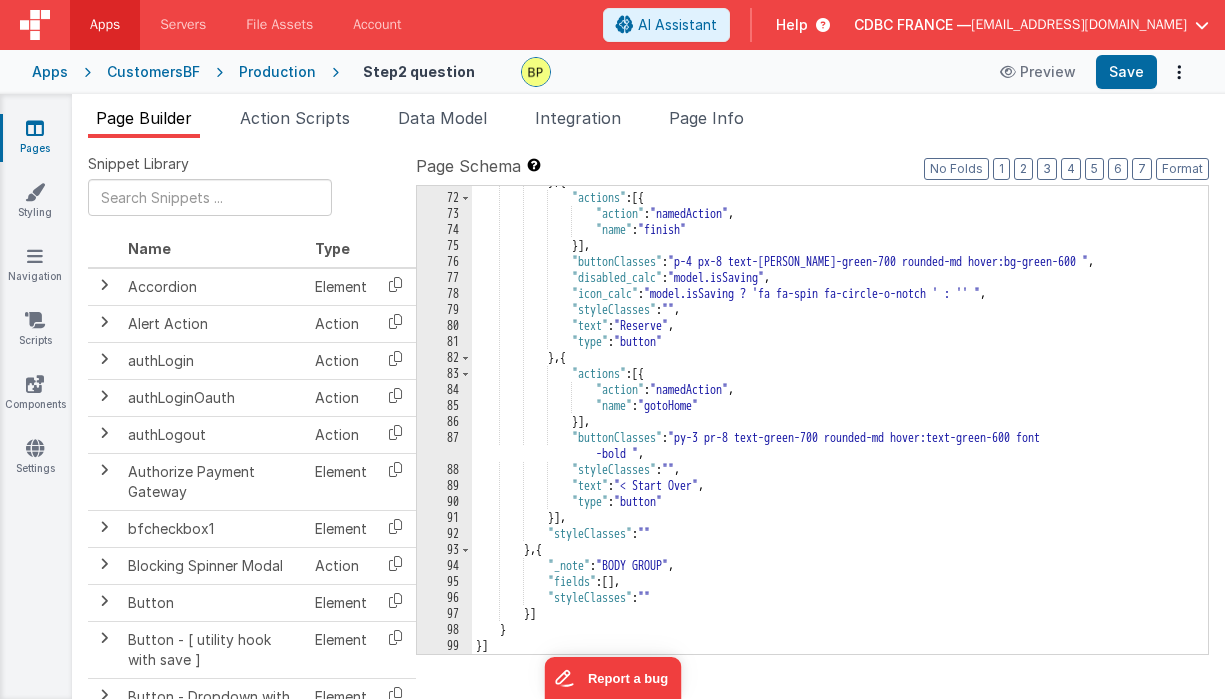 scroll, scrollTop: 1150, scrollLeft: 0, axis: vertical 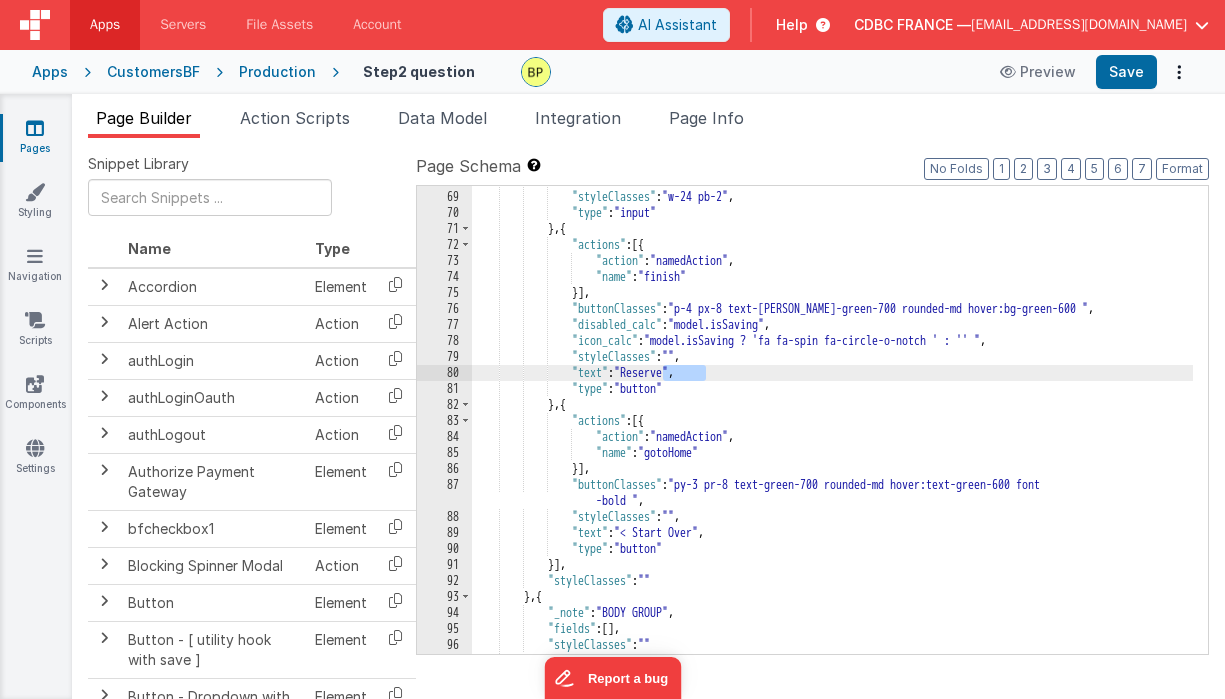drag, startPoint x: 707, startPoint y: 371, endPoint x: 660, endPoint y: 371, distance: 47 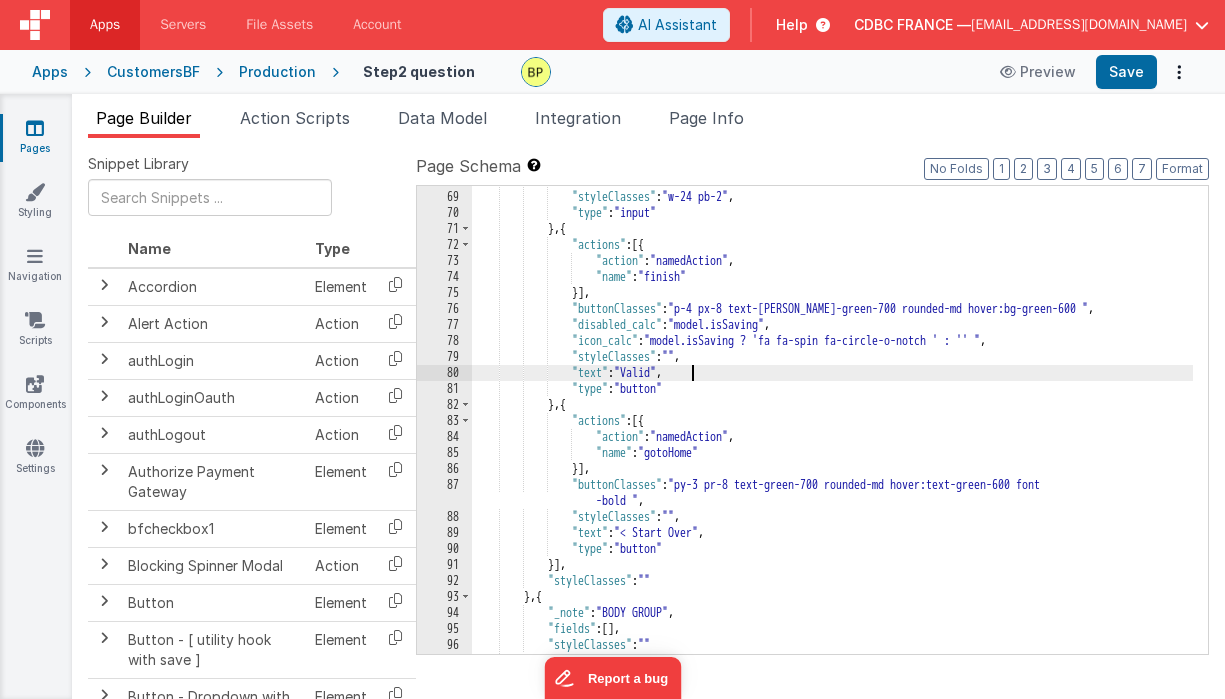 type 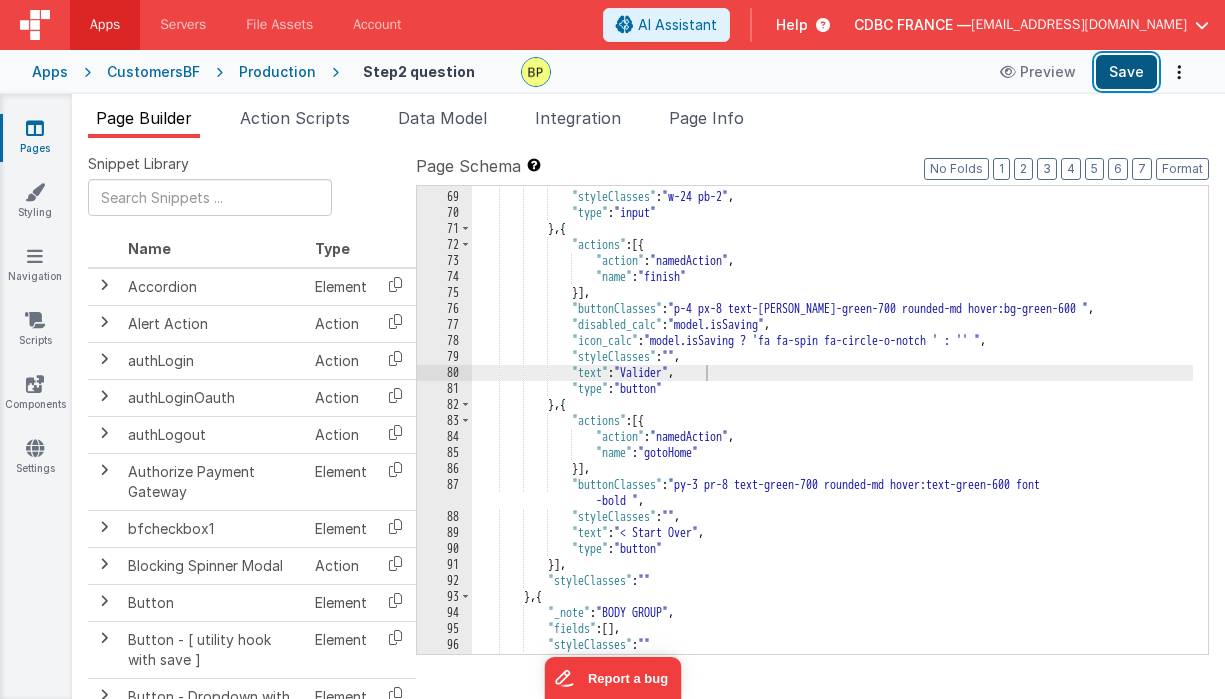 click on "Save" at bounding box center [1126, 72] 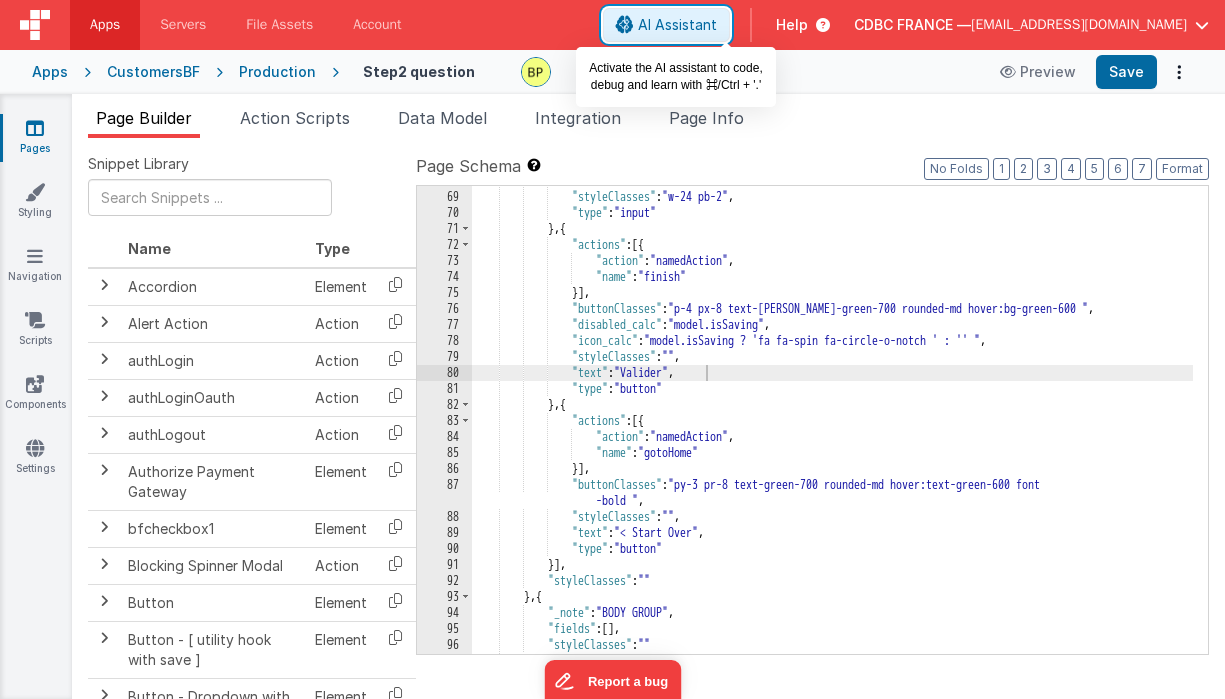 click on "AI Assistant" at bounding box center [677, 25] 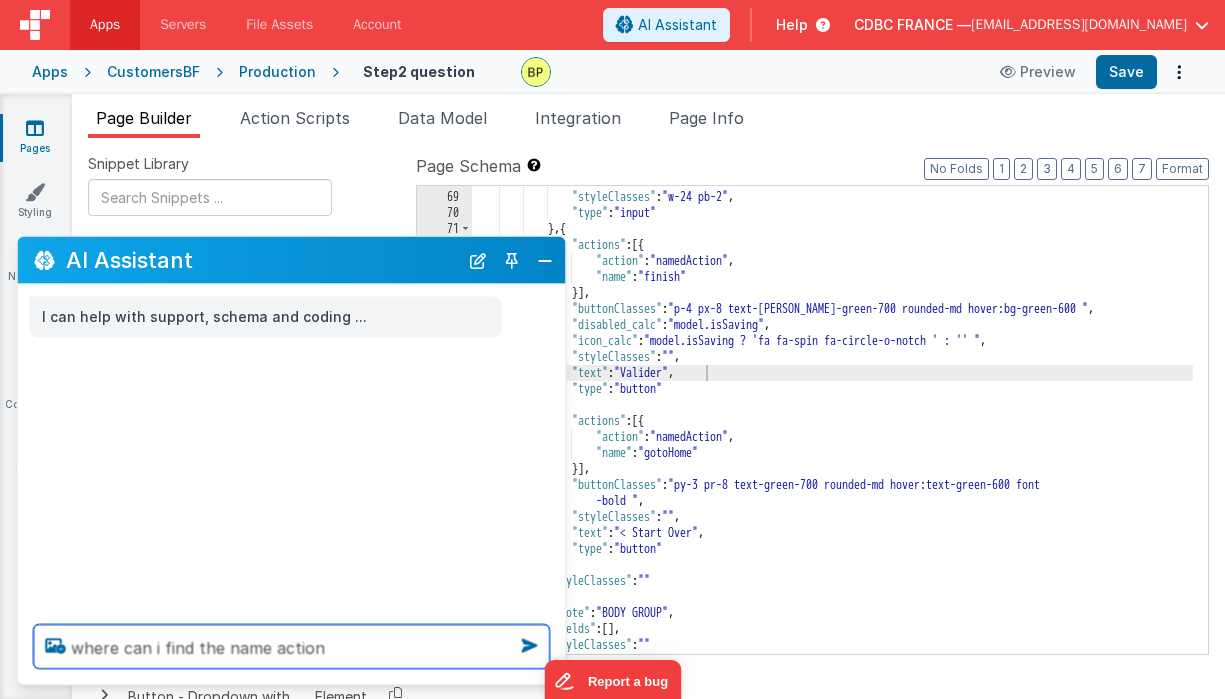 type on "where can i find the name action" 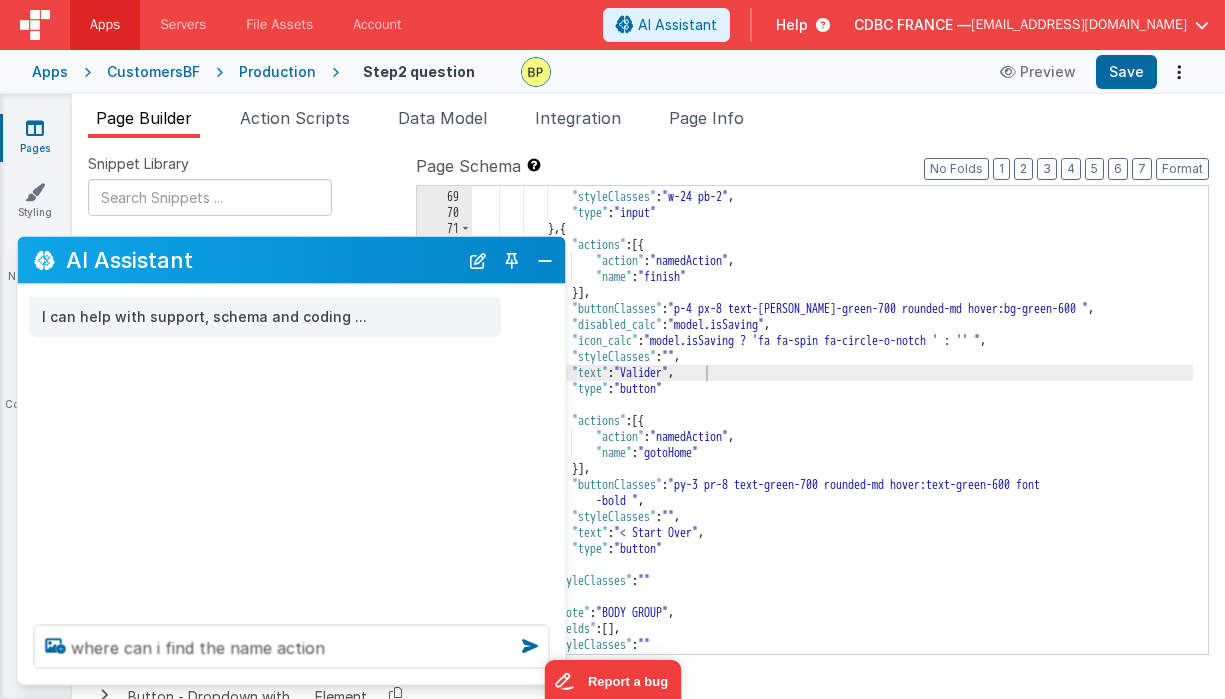type 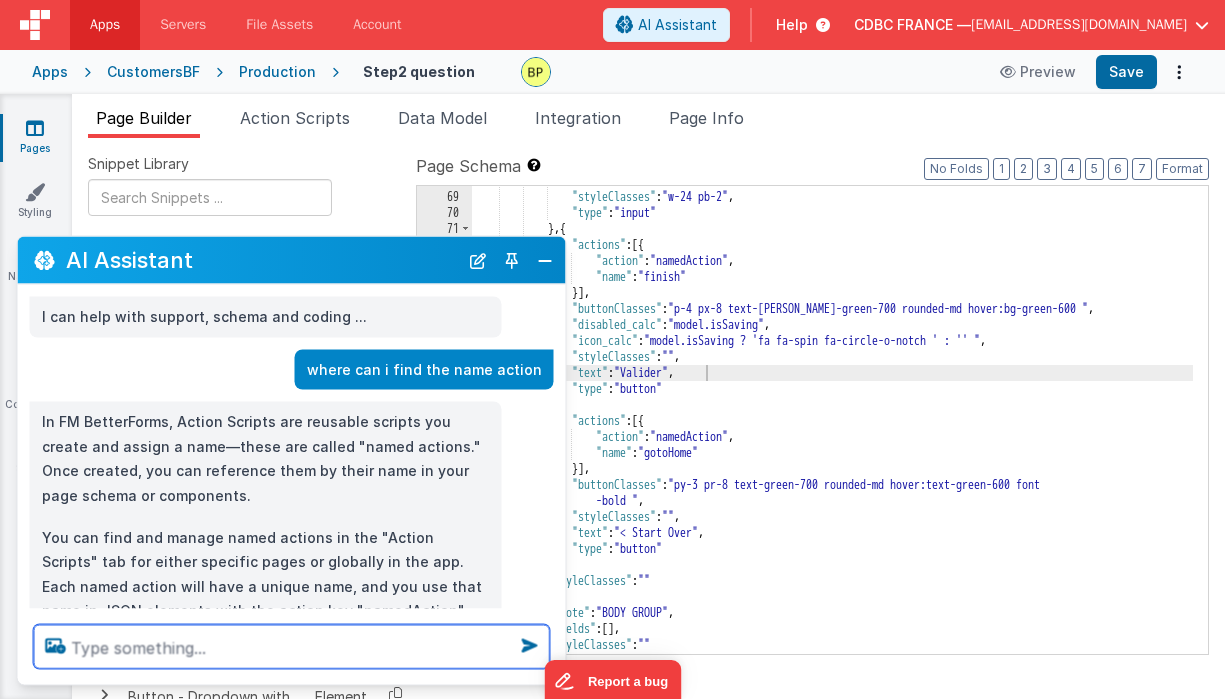 scroll, scrollTop: 145, scrollLeft: 0, axis: vertical 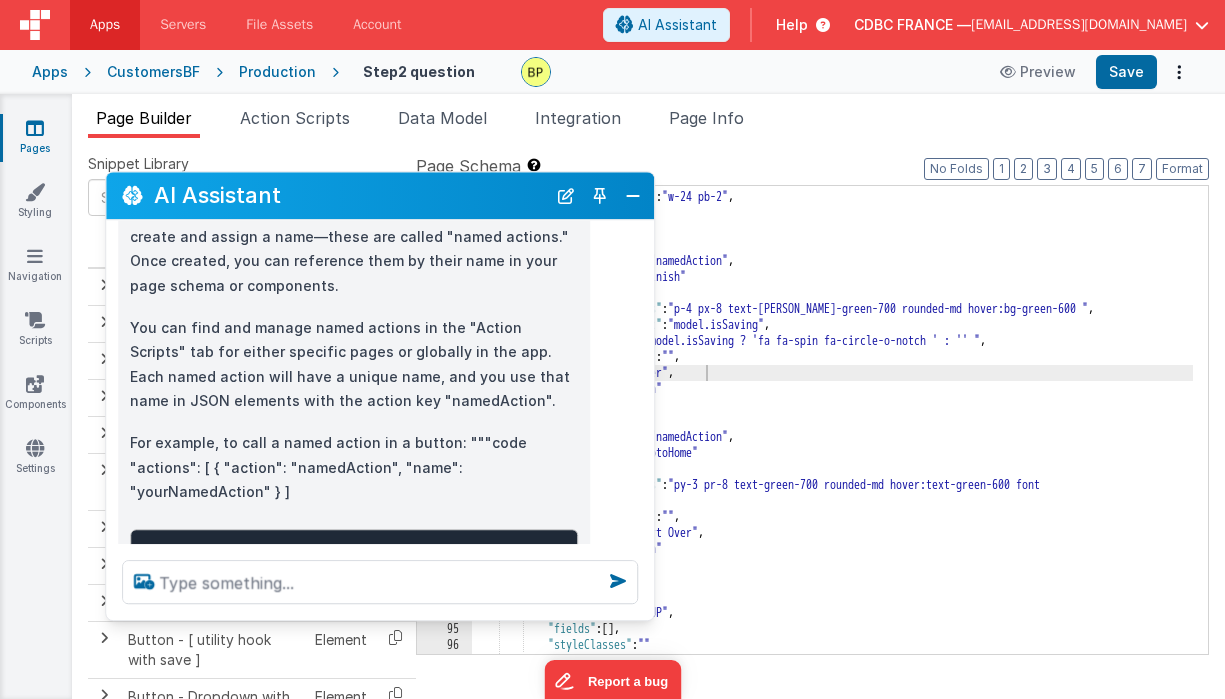 drag, startPoint x: 291, startPoint y: 264, endPoint x: 380, endPoint y: 200, distance: 109.62208 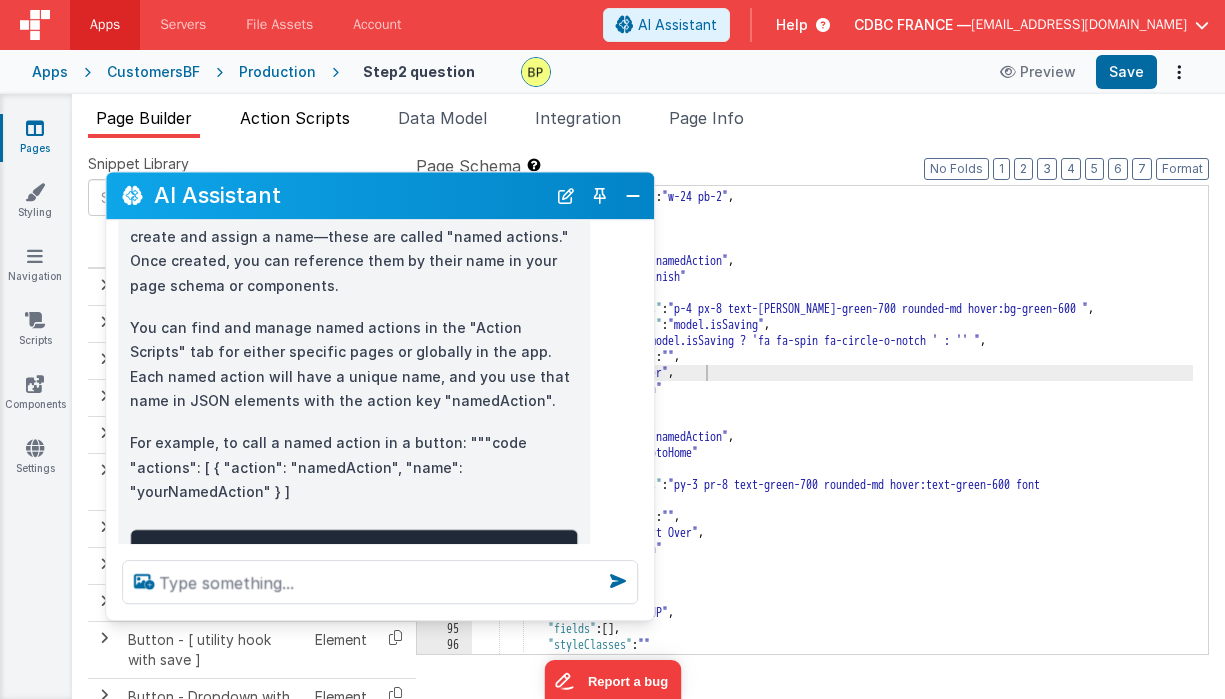 click on "Action Scripts" at bounding box center [295, 118] 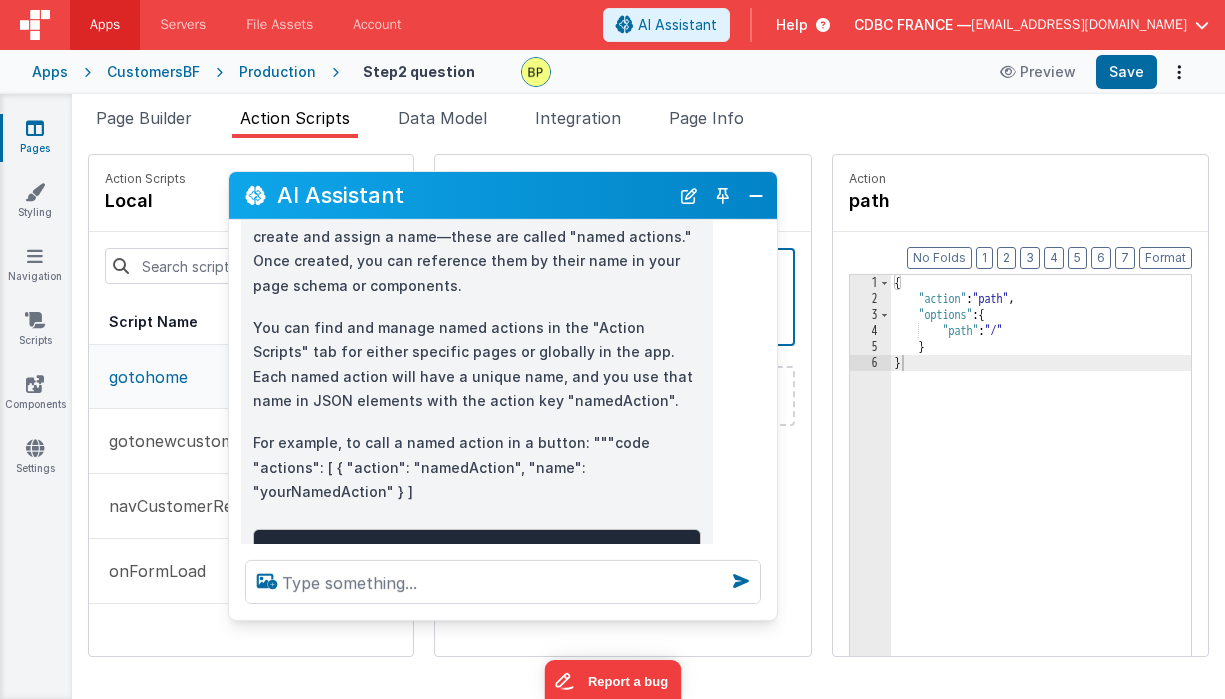 drag, startPoint x: 456, startPoint y: 206, endPoint x: 496, endPoint y: 239, distance: 51.855568 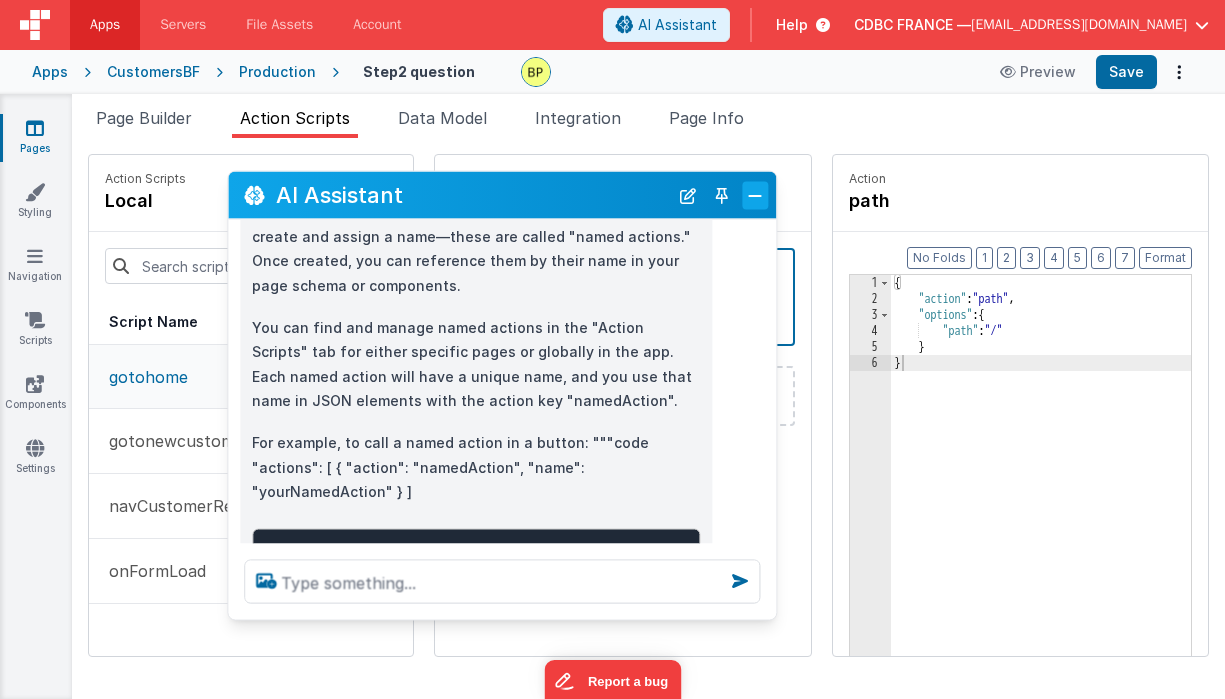 click at bounding box center (755, 195) 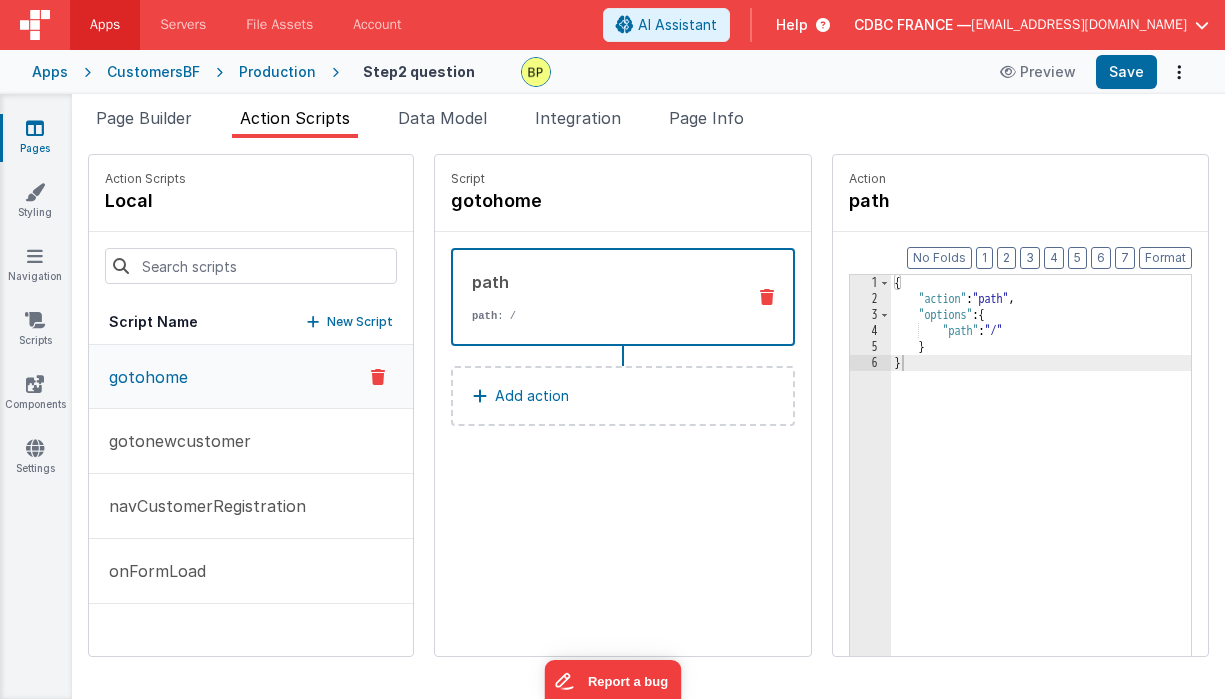 click on "New Script" at bounding box center [360, 322] 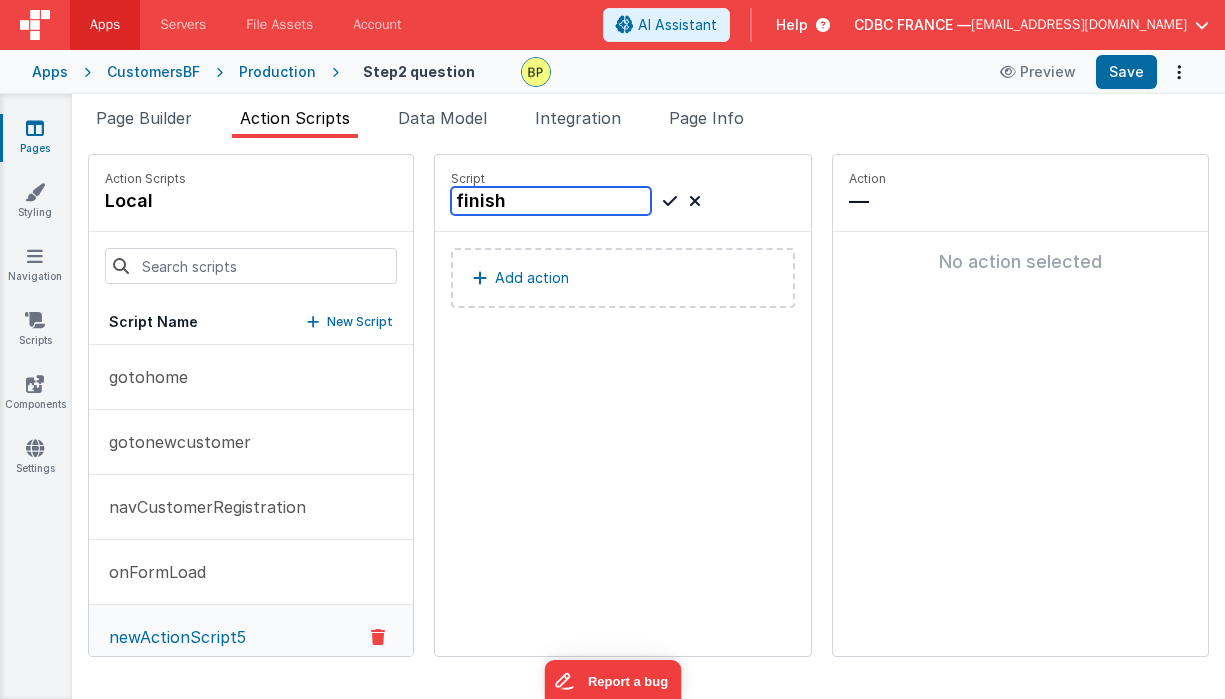 type on "finish" 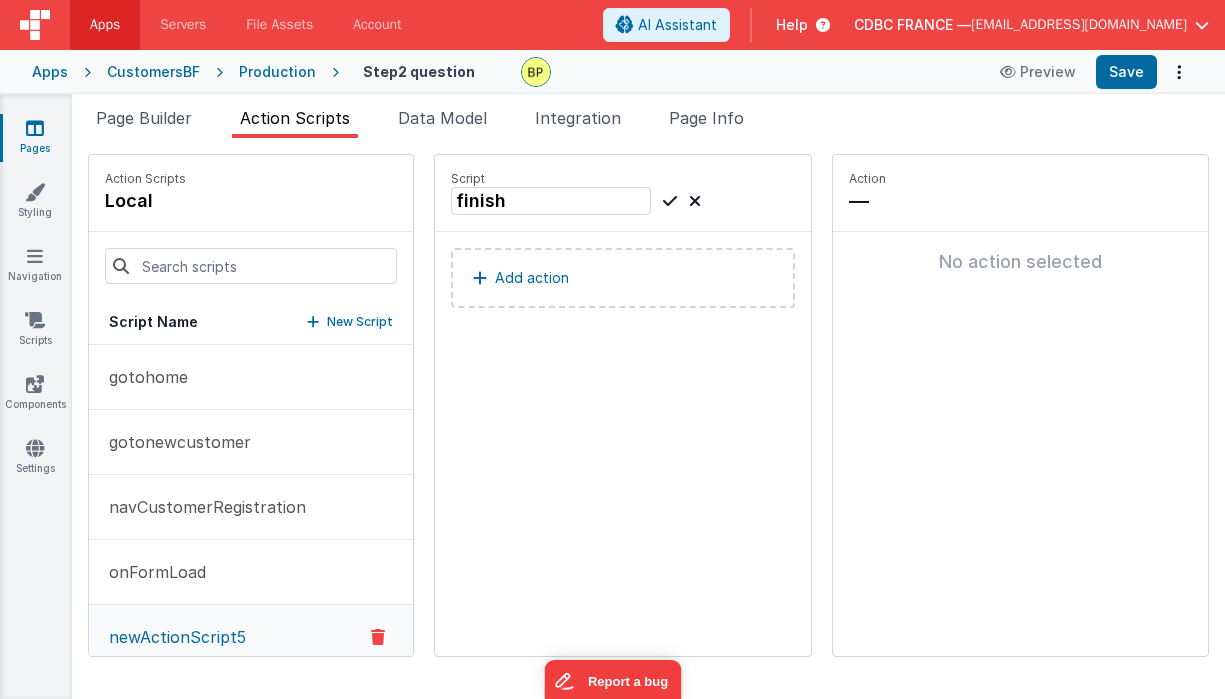 click at bounding box center [670, 201] 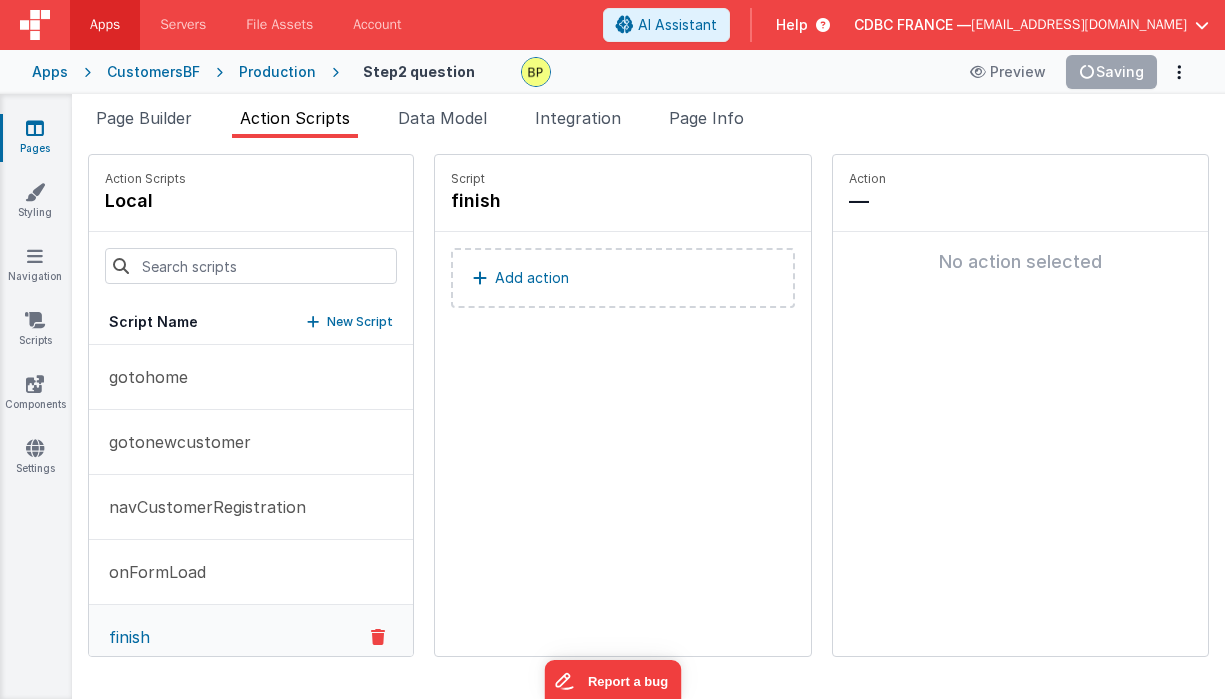 click on "Add action" at bounding box center (532, 278) 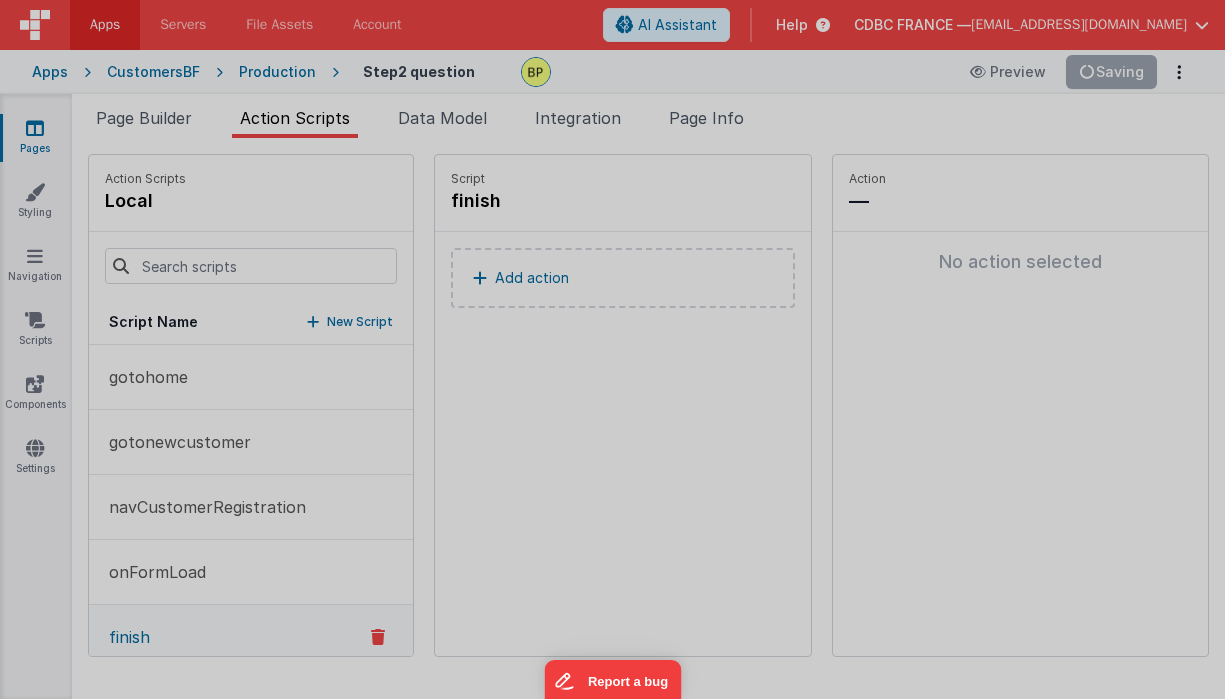 click at bounding box center [612, 408] 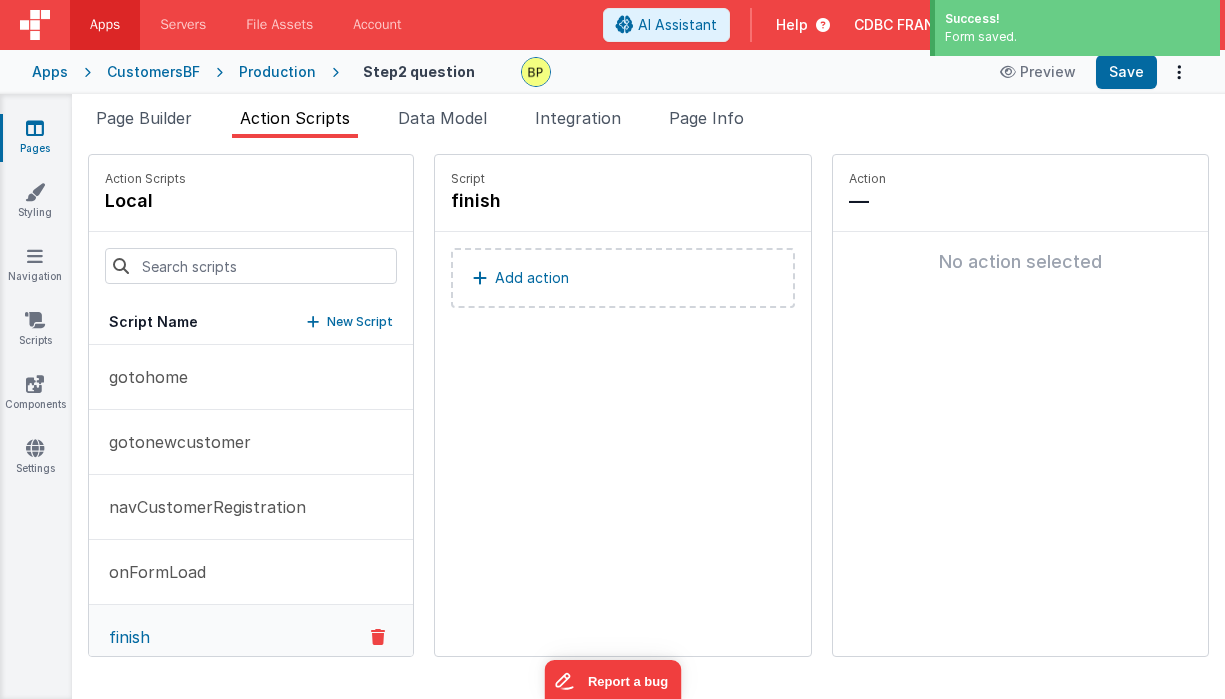 click on "Add action" at bounding box center (532, 278) 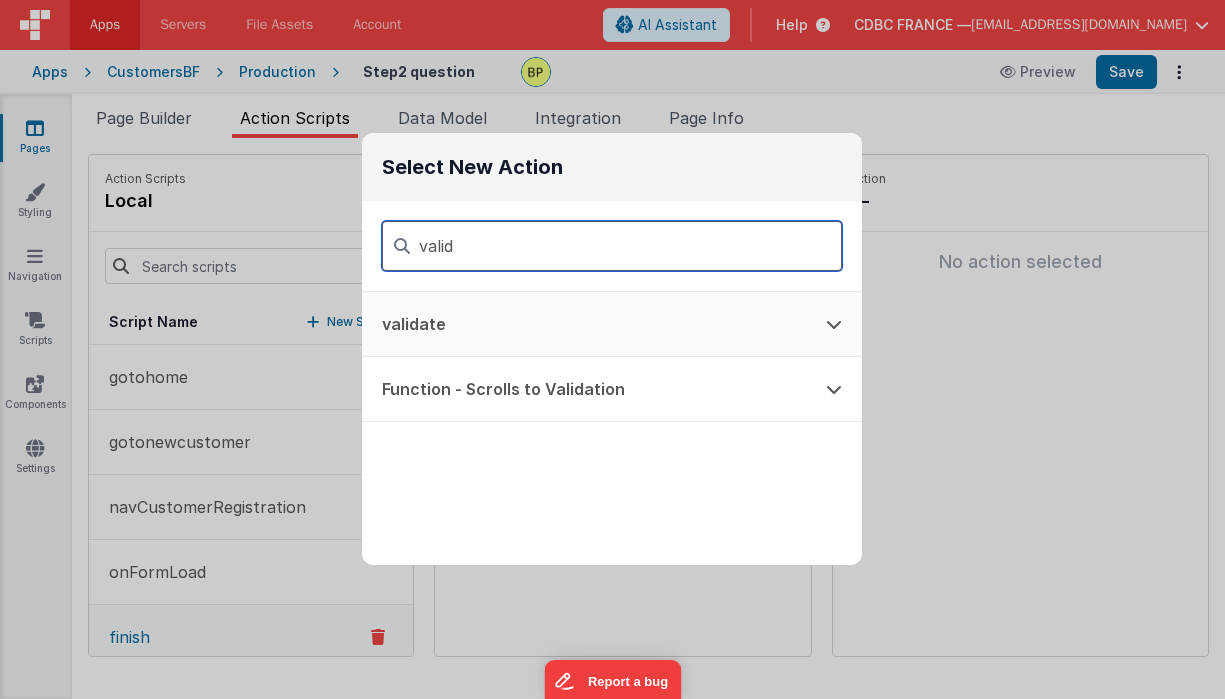 type on "valid" 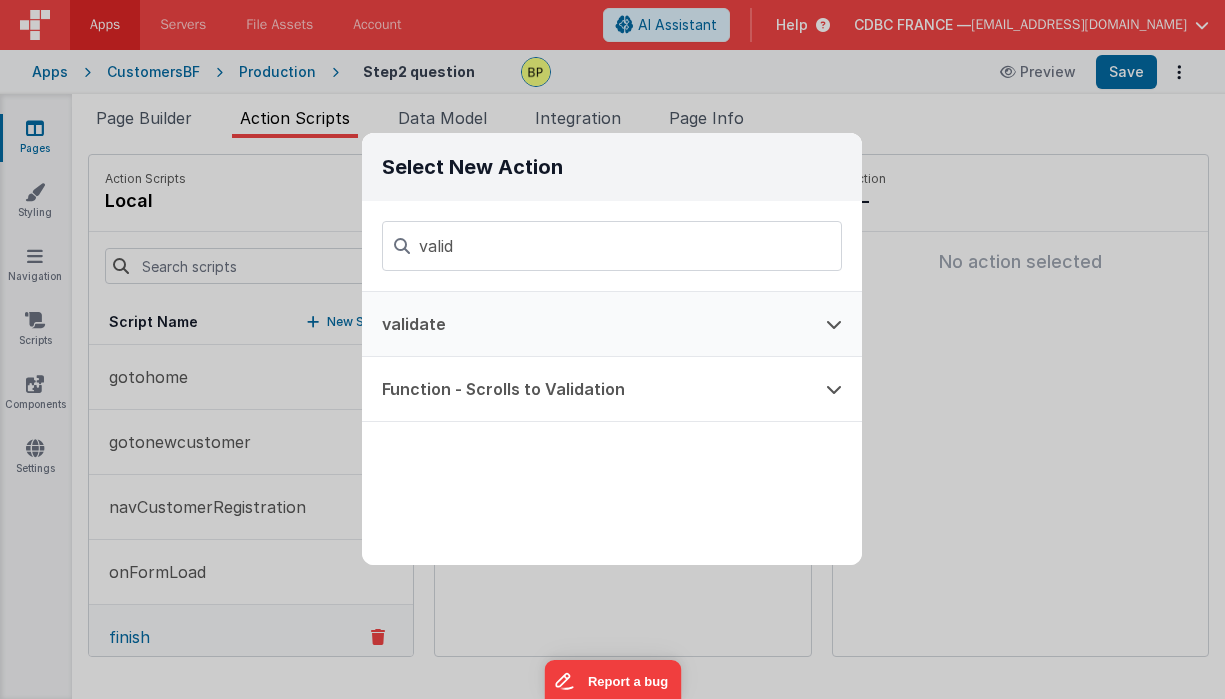 click on "validate" at bounding box center [584, 324] 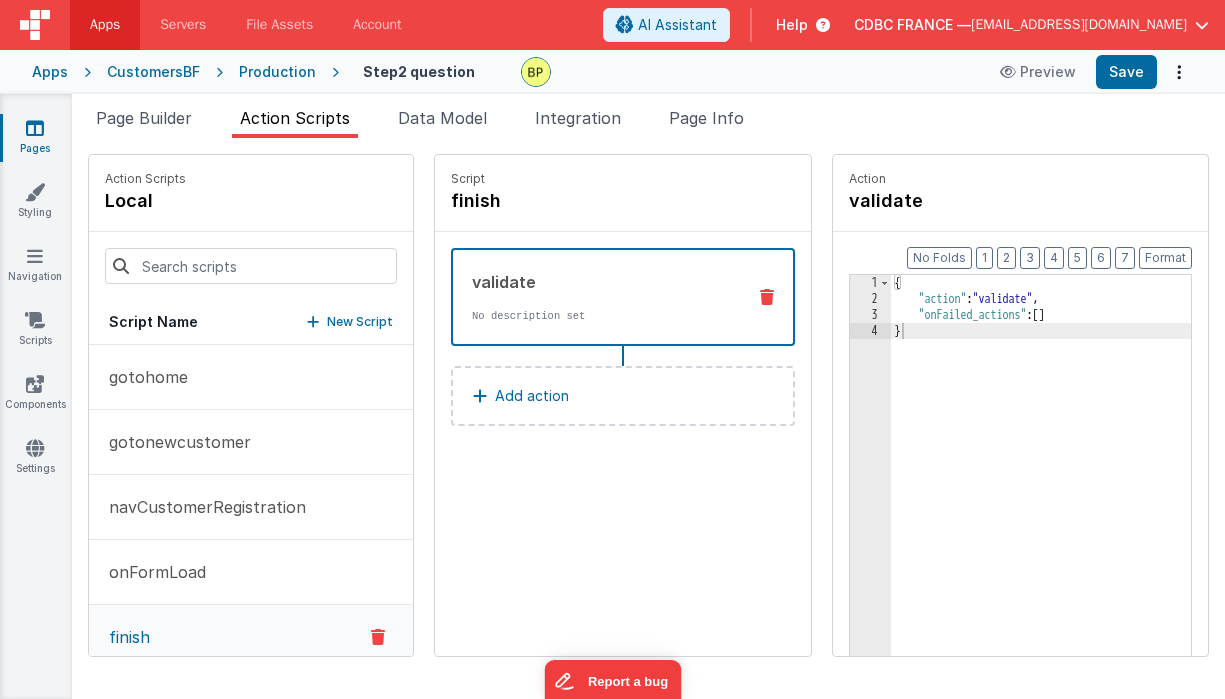click on "Add action" at bounding box center (532, 396) 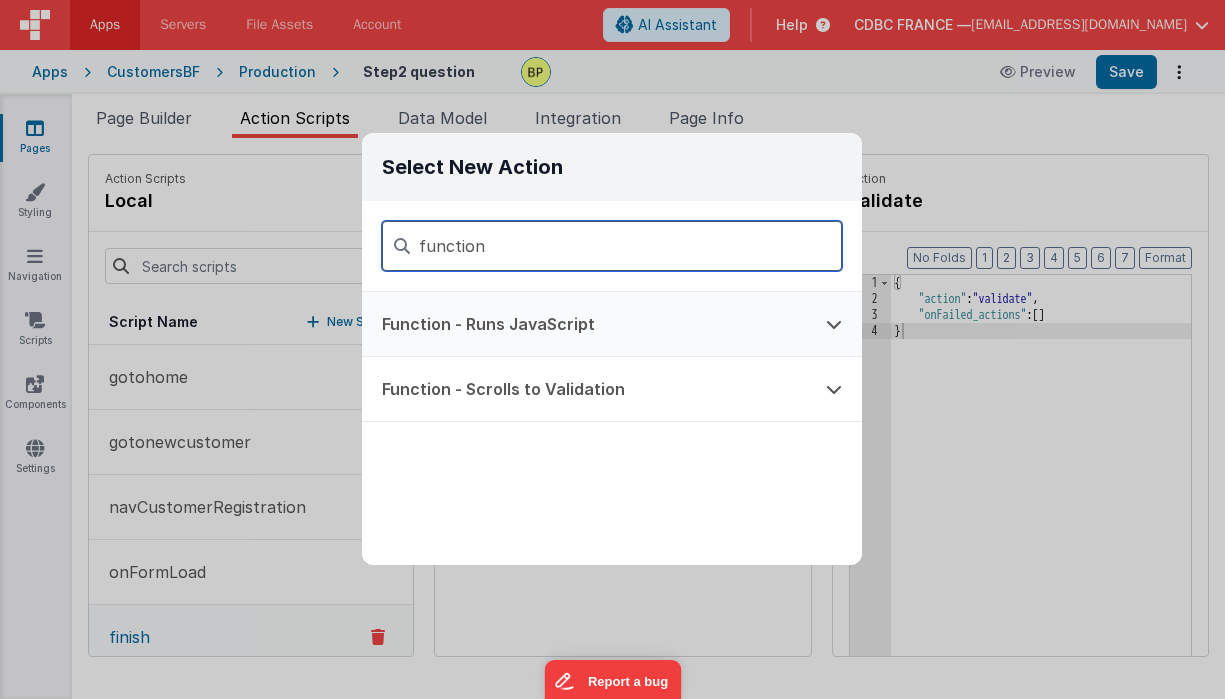 type on "function" 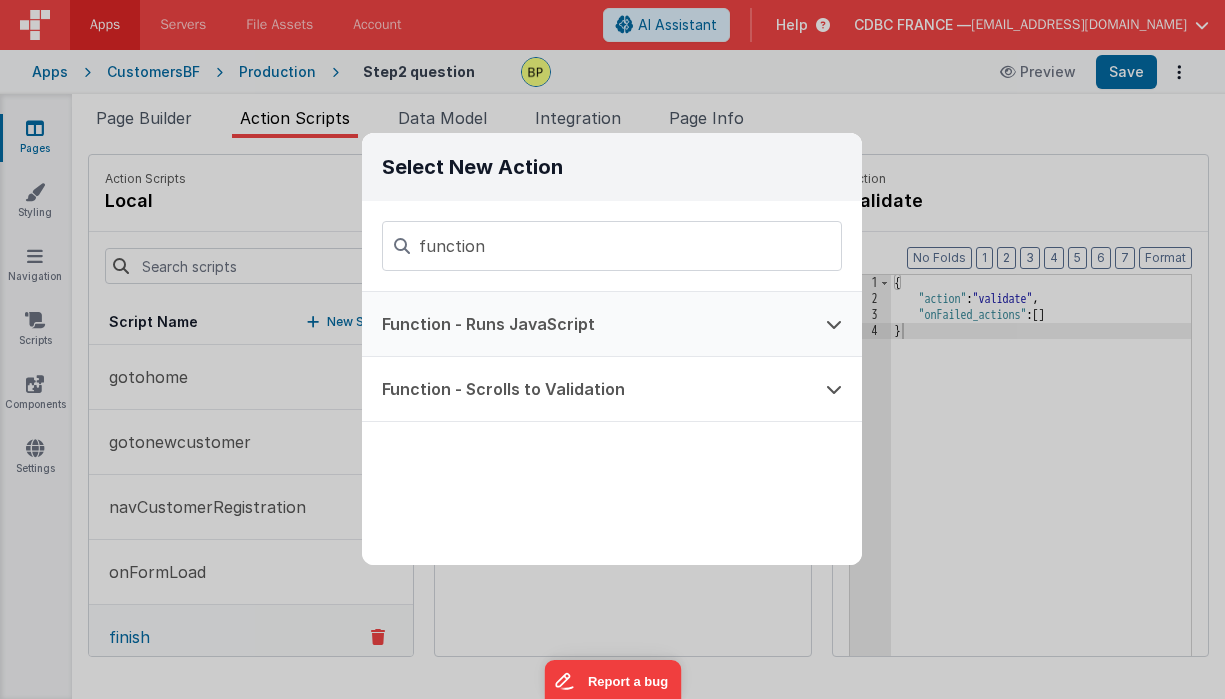 click on "Function - Runs JavaScript" at bounding box center [584, 324] 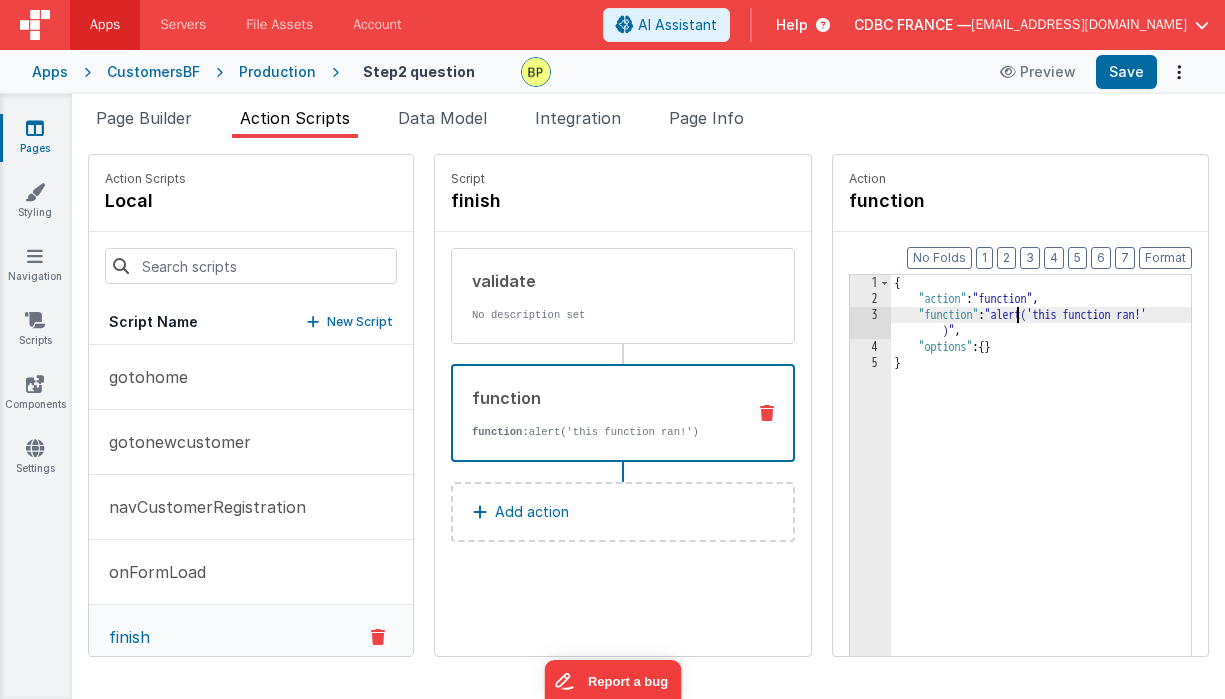 click on "{      "action" :  "function" ,      "function" :  "alert('this function ran!'          )" ,      "options" :  { } }" at bounding box center [1054, 512] 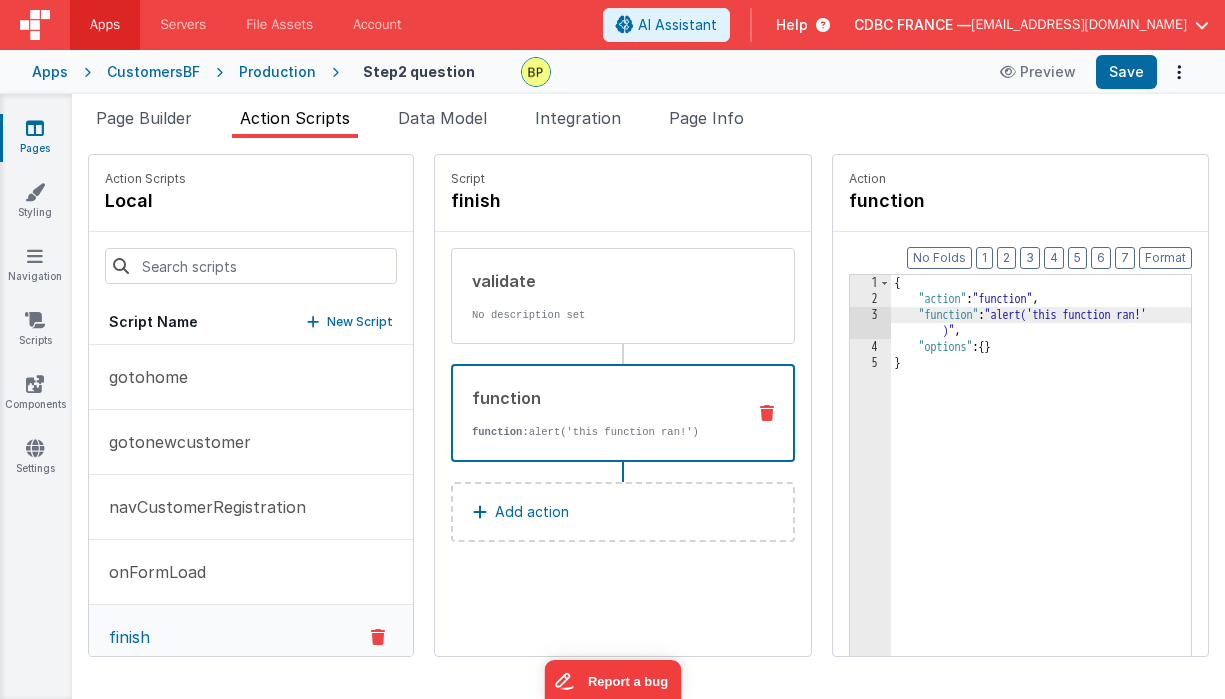 click on "{      "action" :  "function" ,      "function" :  "alert('this function ran!'          )" ,      "options" :  { } }" at bounding box center [1054, 512] 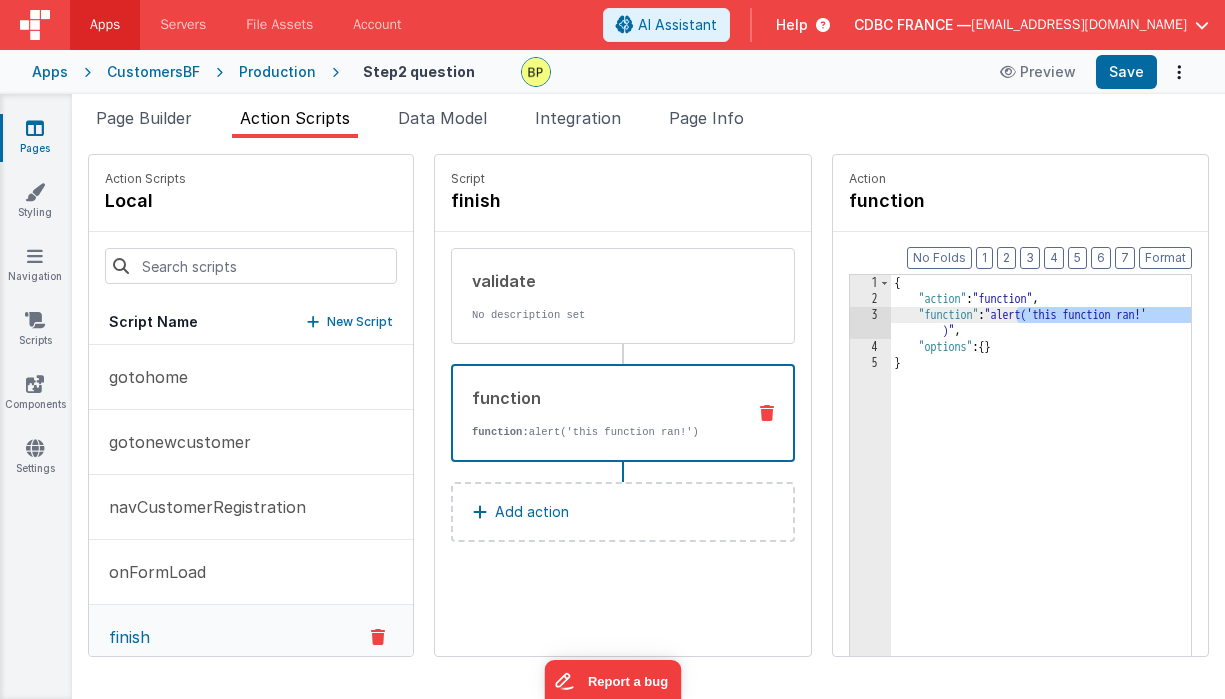 drag, startPoint x: 1170, startPoint y: 315, endPoint x: 995, endPoint y: 319, distance: 175.04572 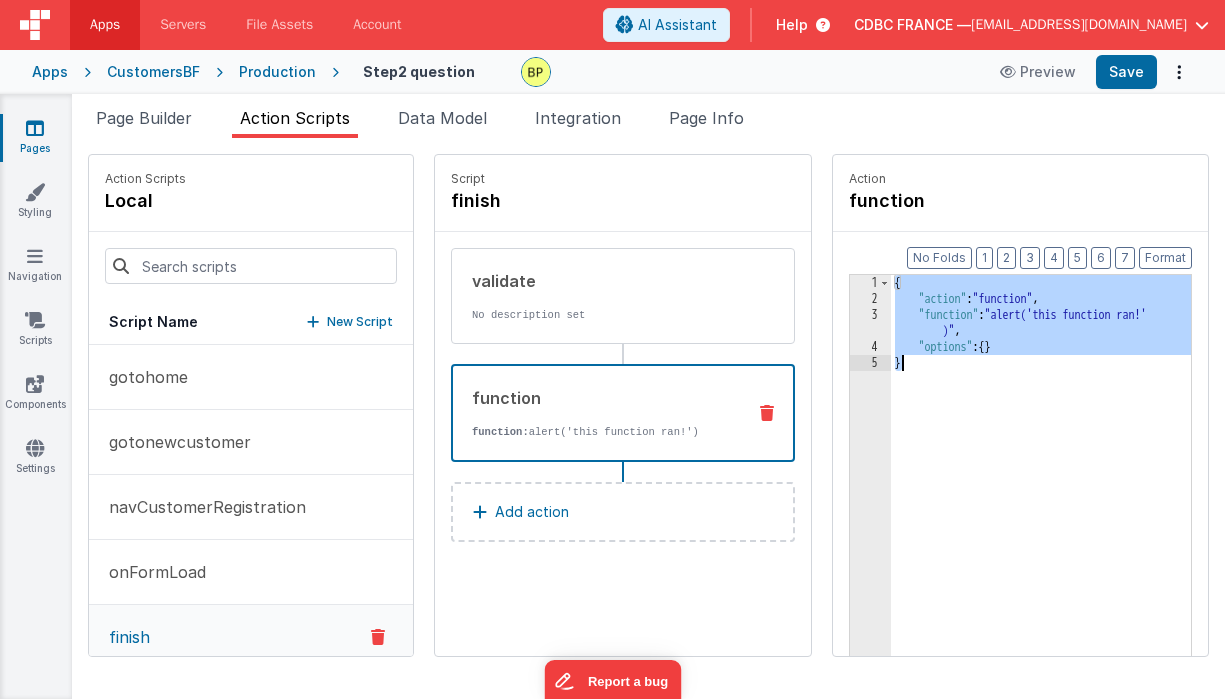 drag, startPoint x: 869, startPoint y: 283, endPoint x: 945, endPoint y: 378, distance: 121.65936 